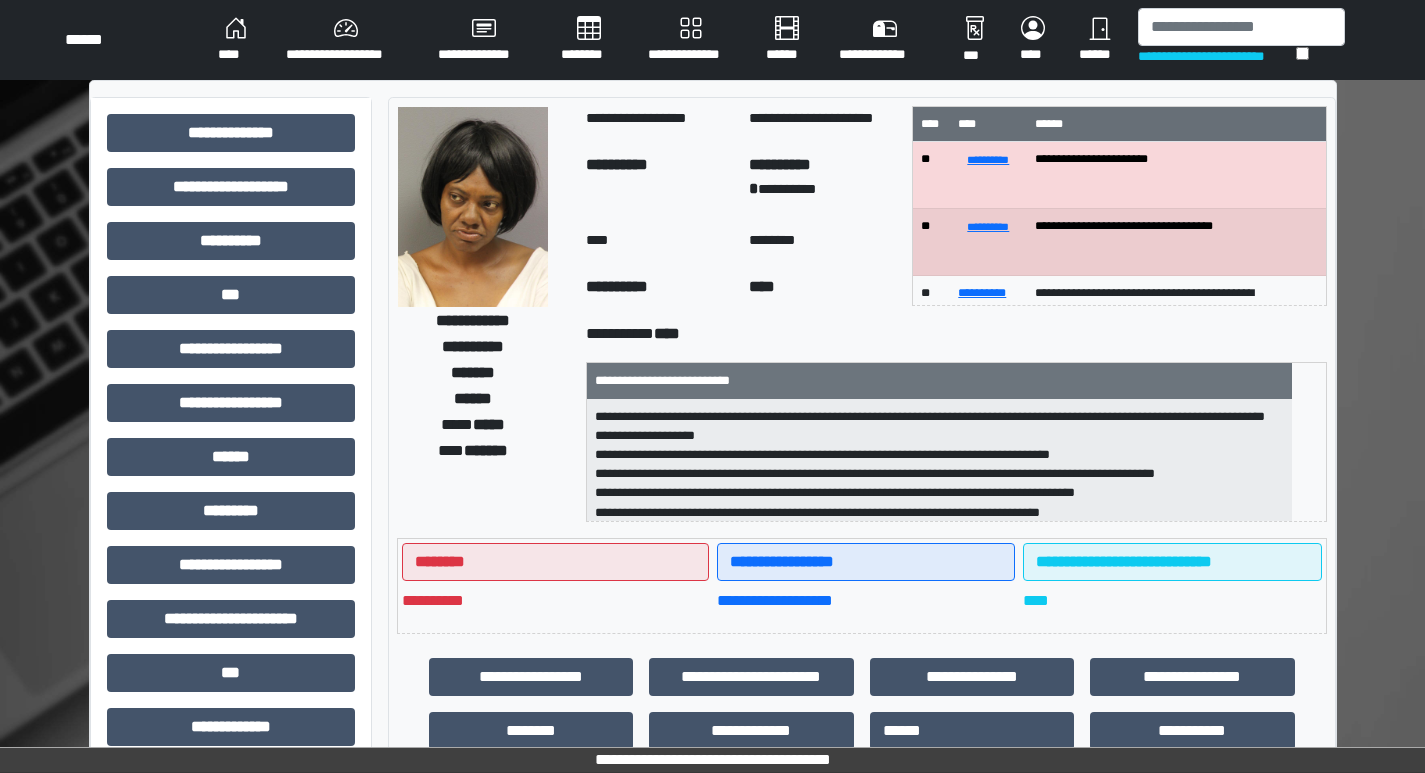 scroll, scrollTop: 0, scrollLeft: 0, axis: both 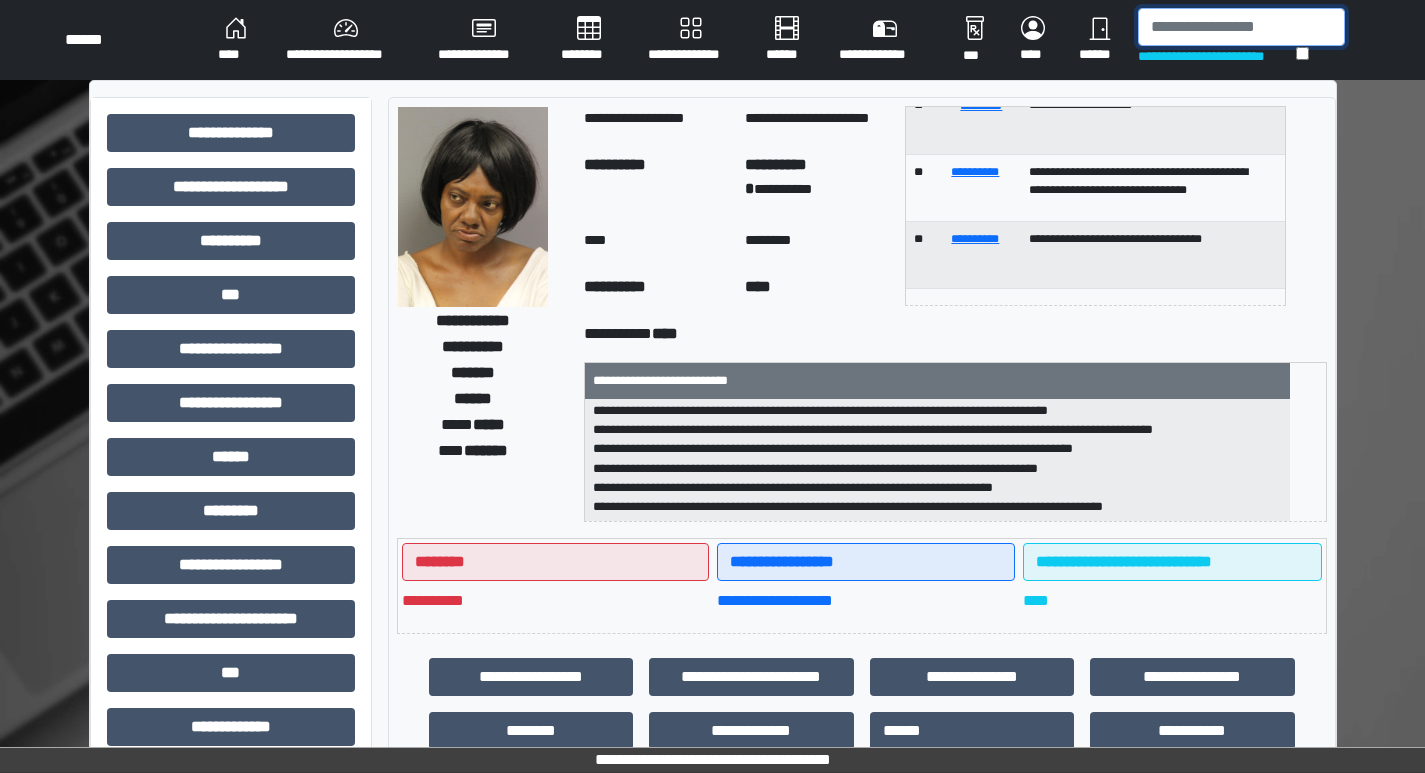click at bounding box center [1241, 27] 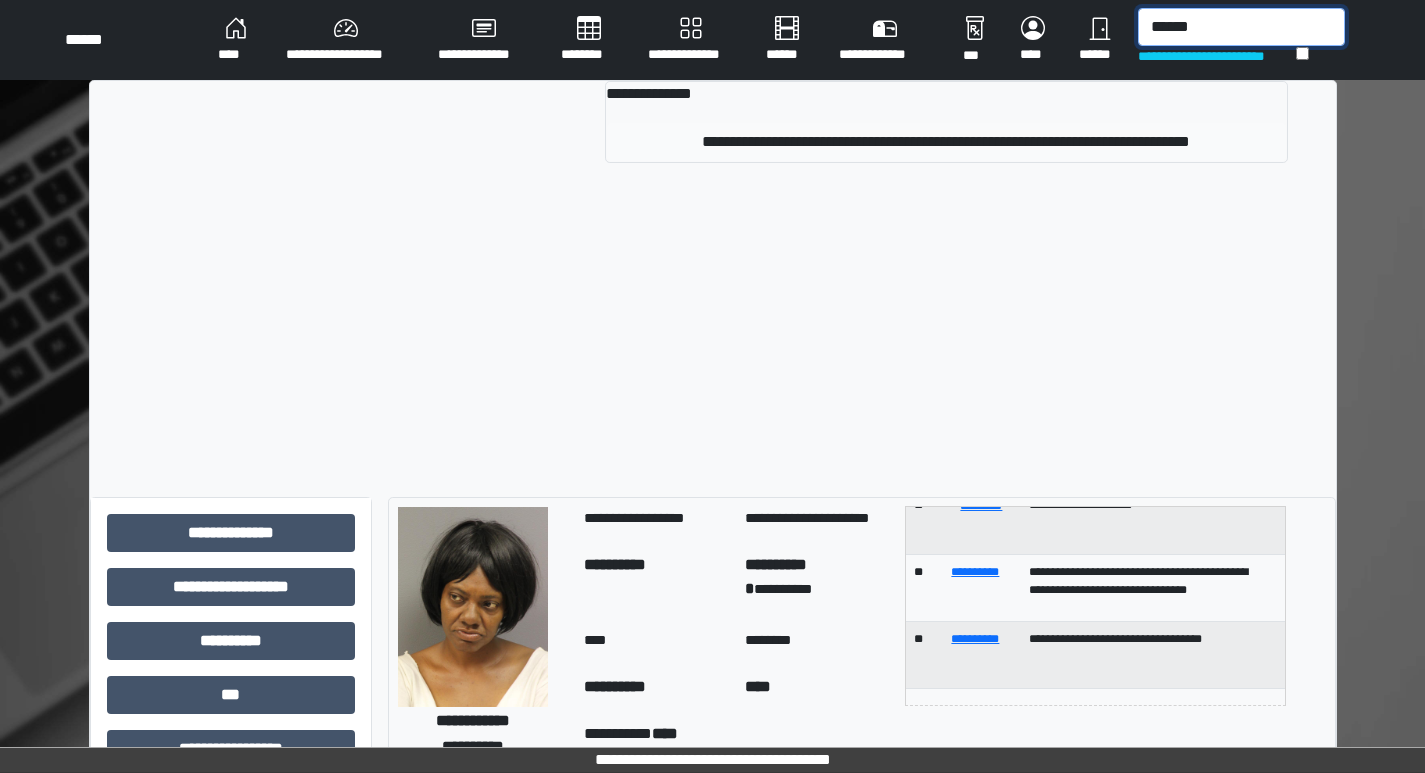 type on "******" 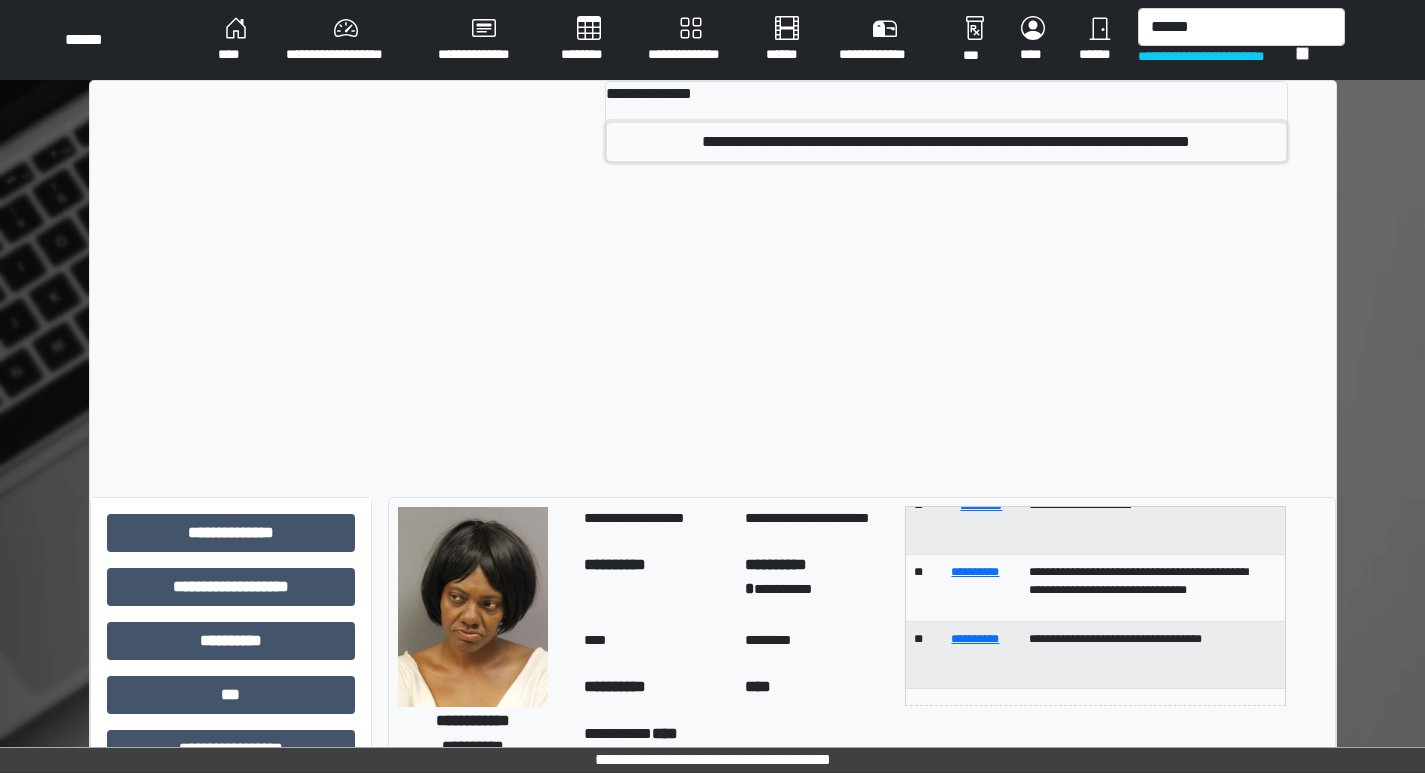 click on "**********" at bounding box center (946, 142) 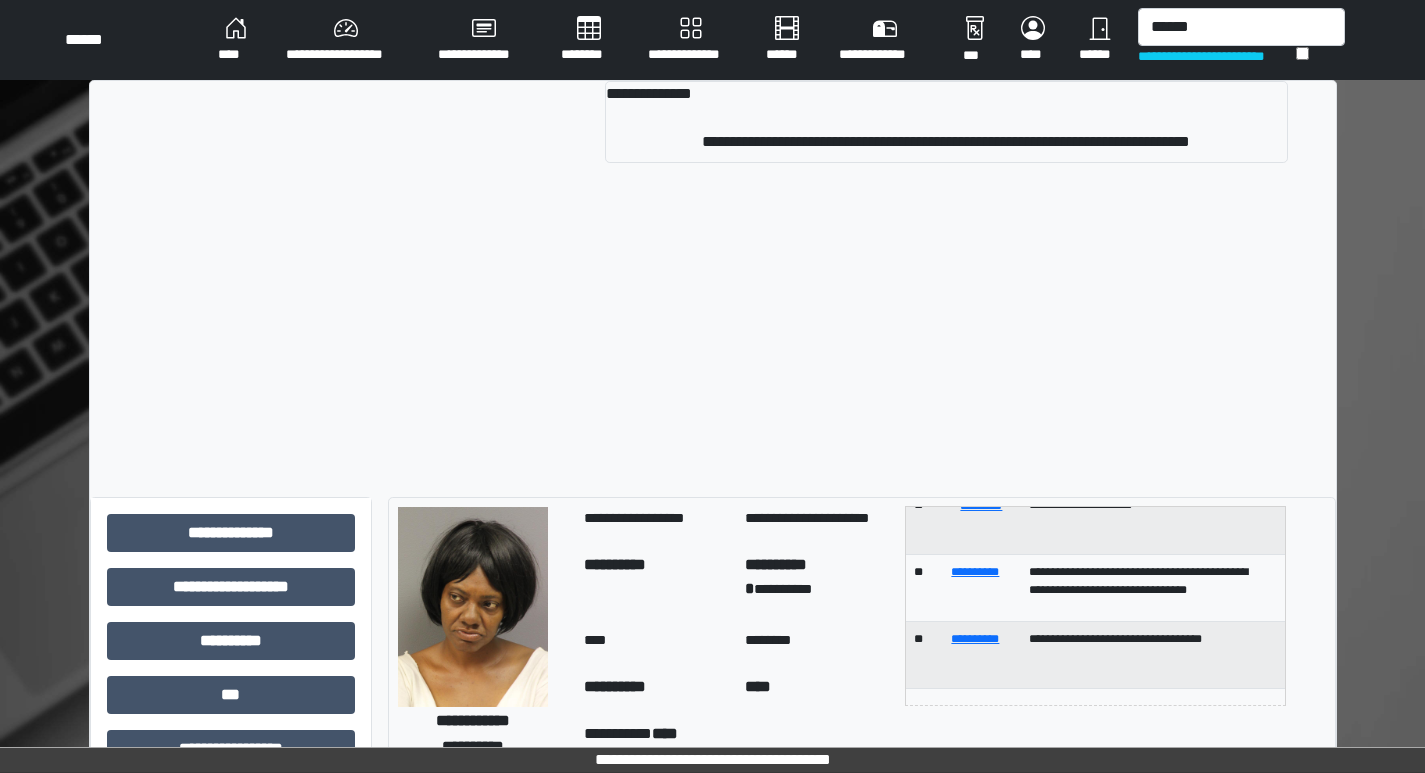 type 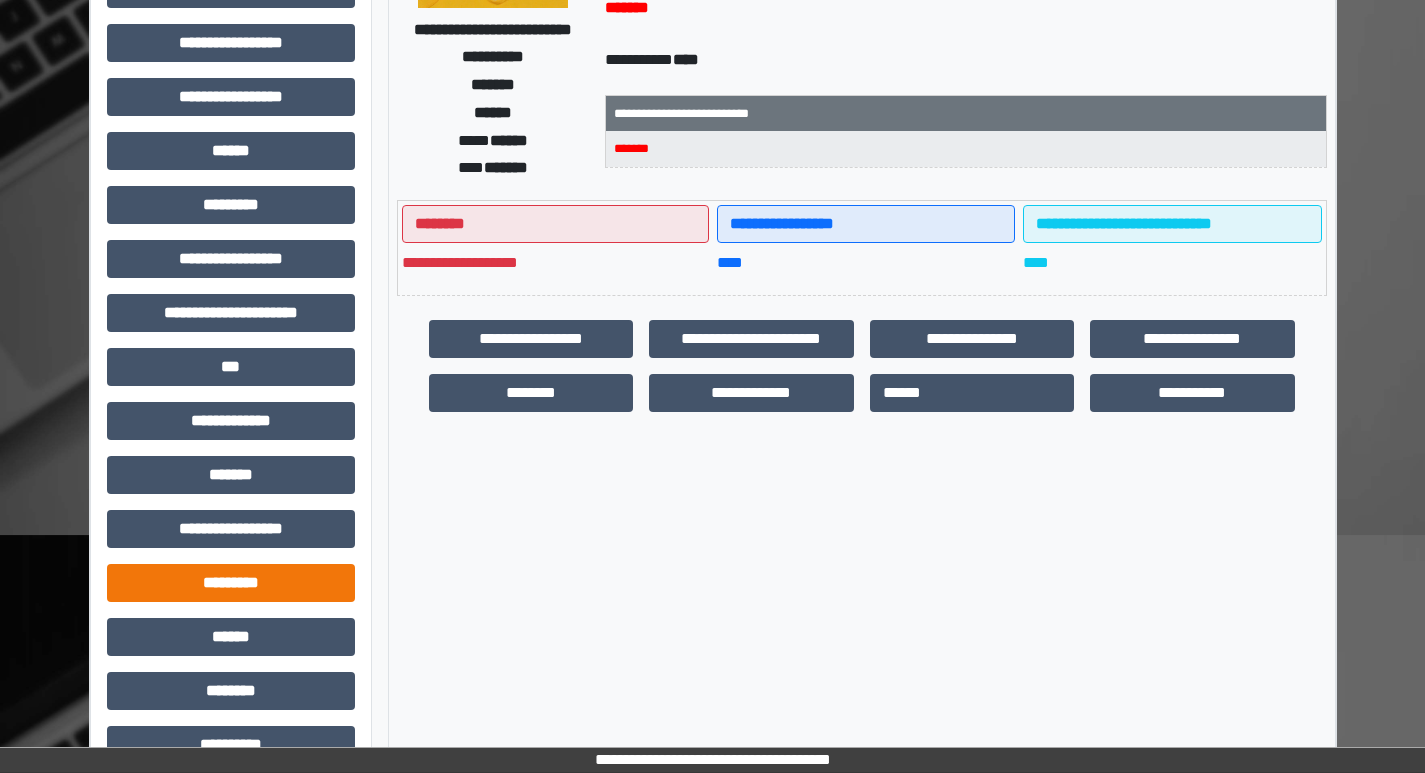 scroll, scrollTop: 401, scrollLeft: 0, axis: vertical 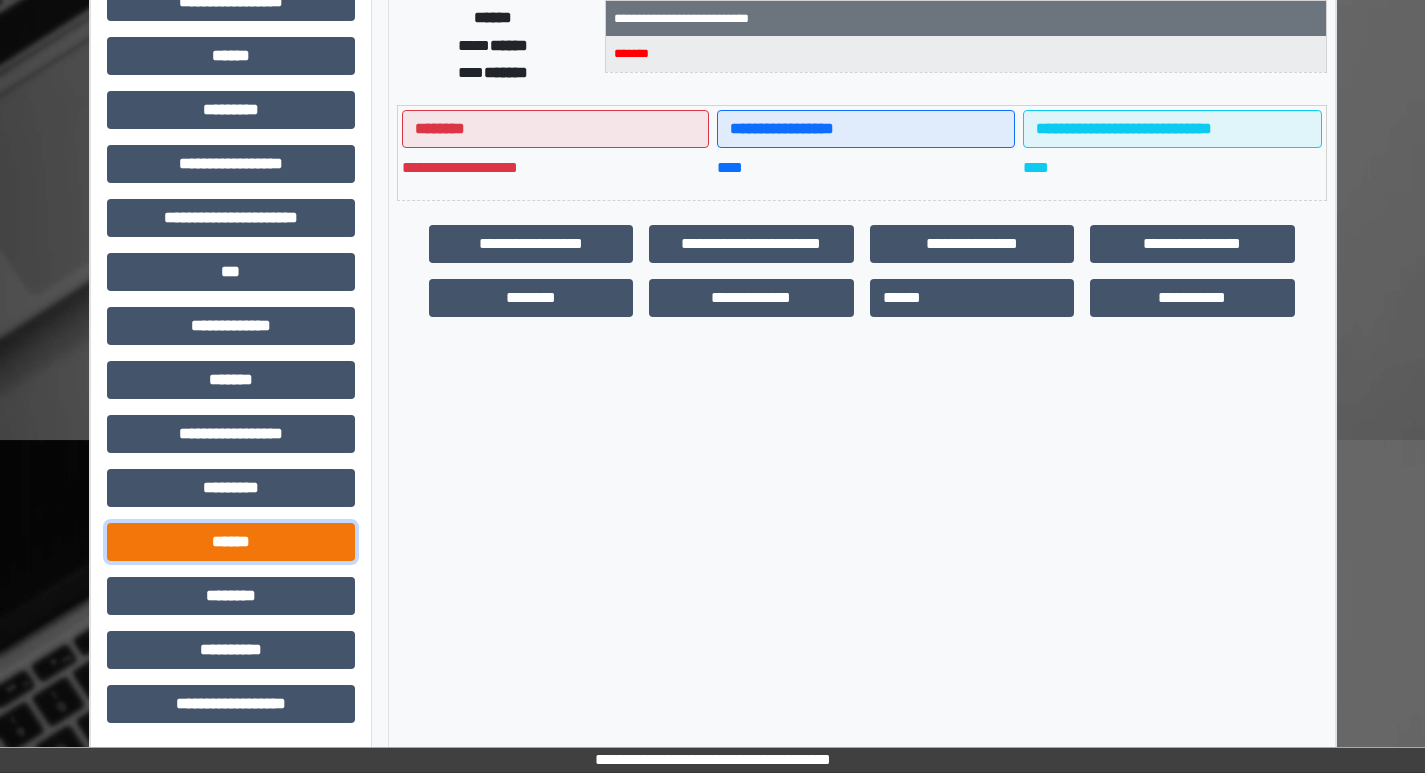 click on "******" at bounding box center (231, 542) 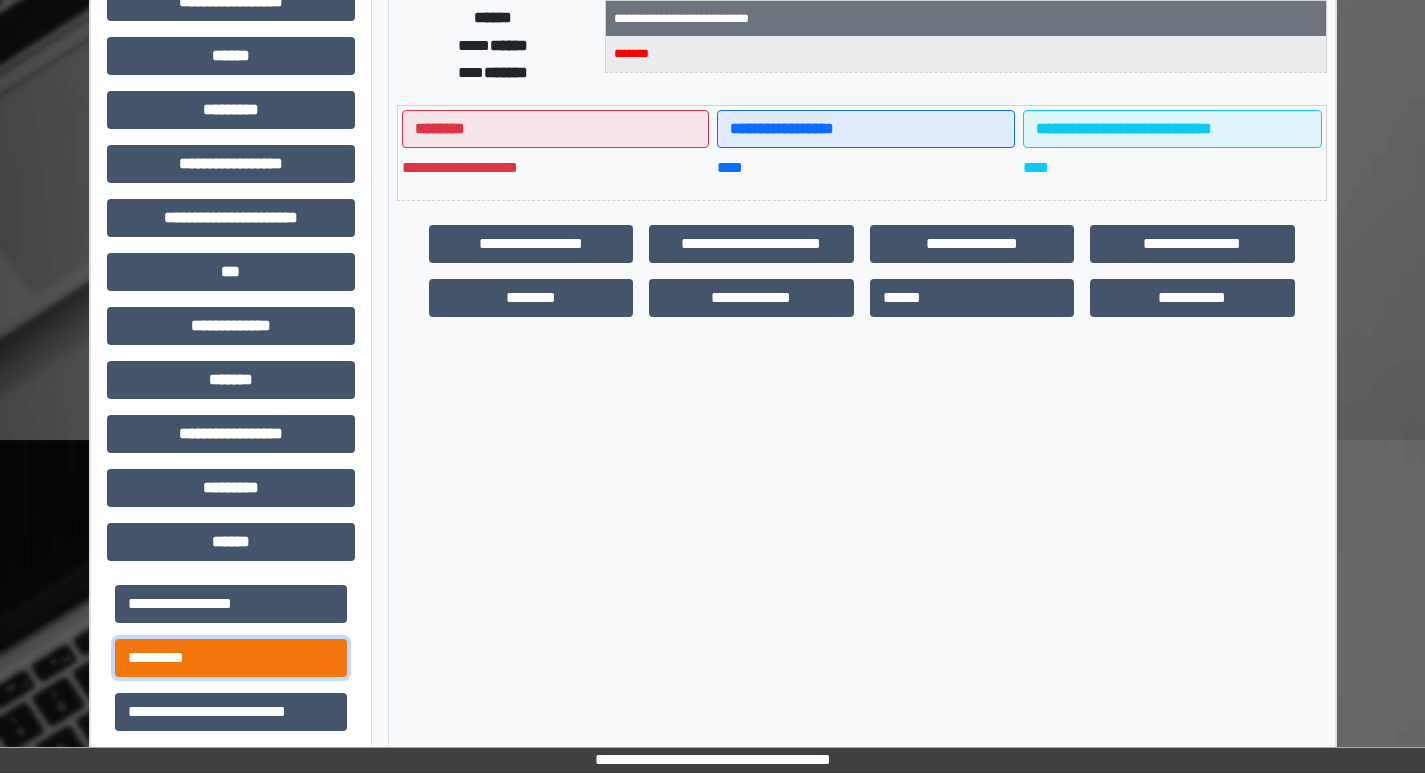 click on "*********" at bounding box center [231, 658] 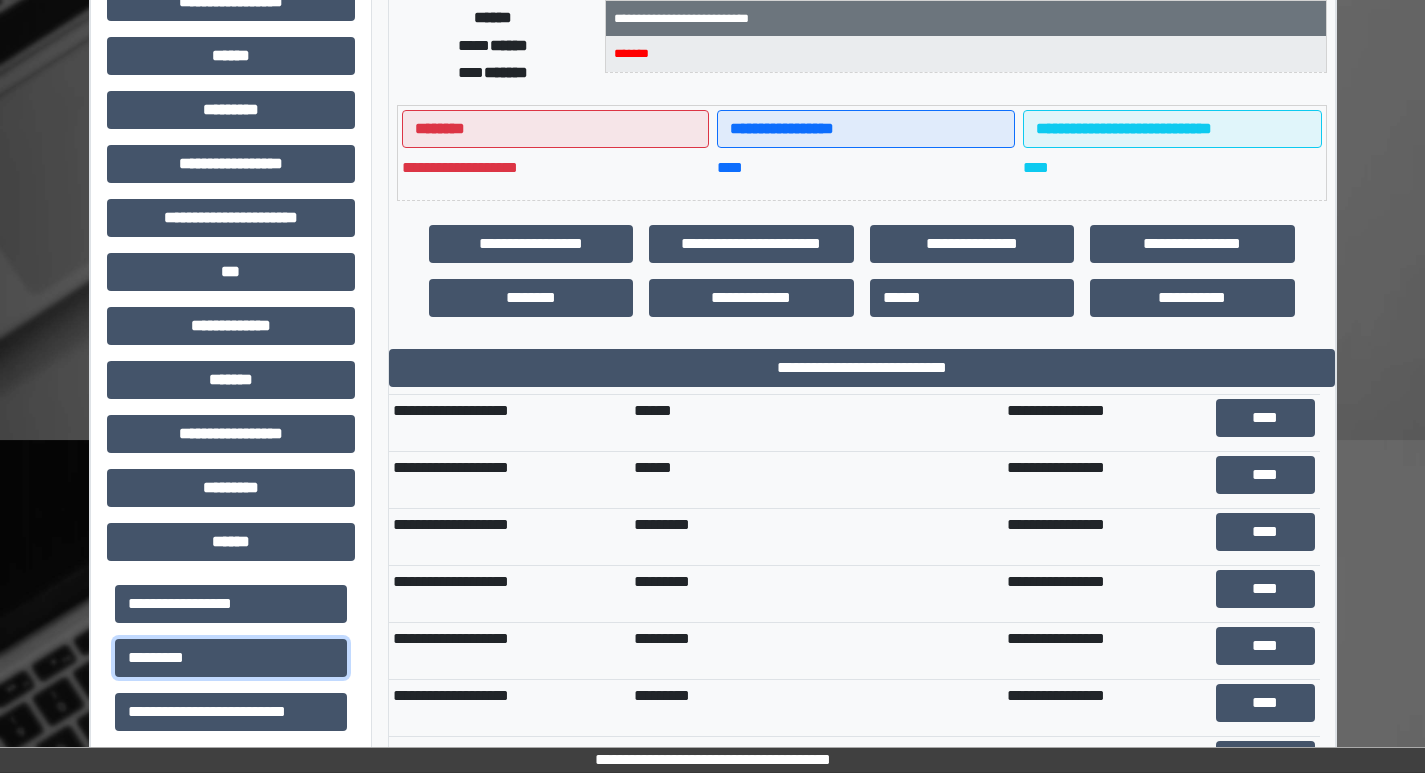 scroll, scrollTop: 0, scrollLeft: 0, axis: both 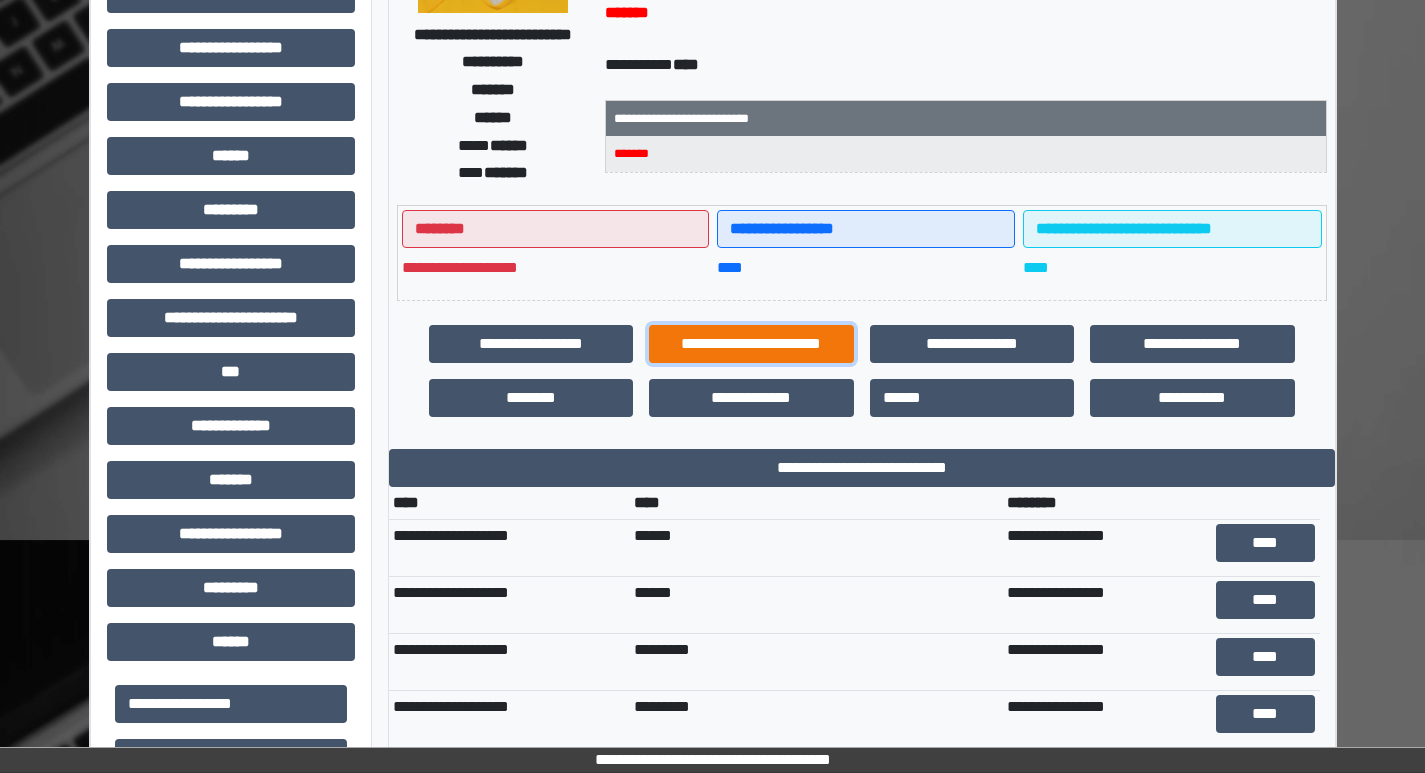 click on "**********" at bounding box center (751, 344) 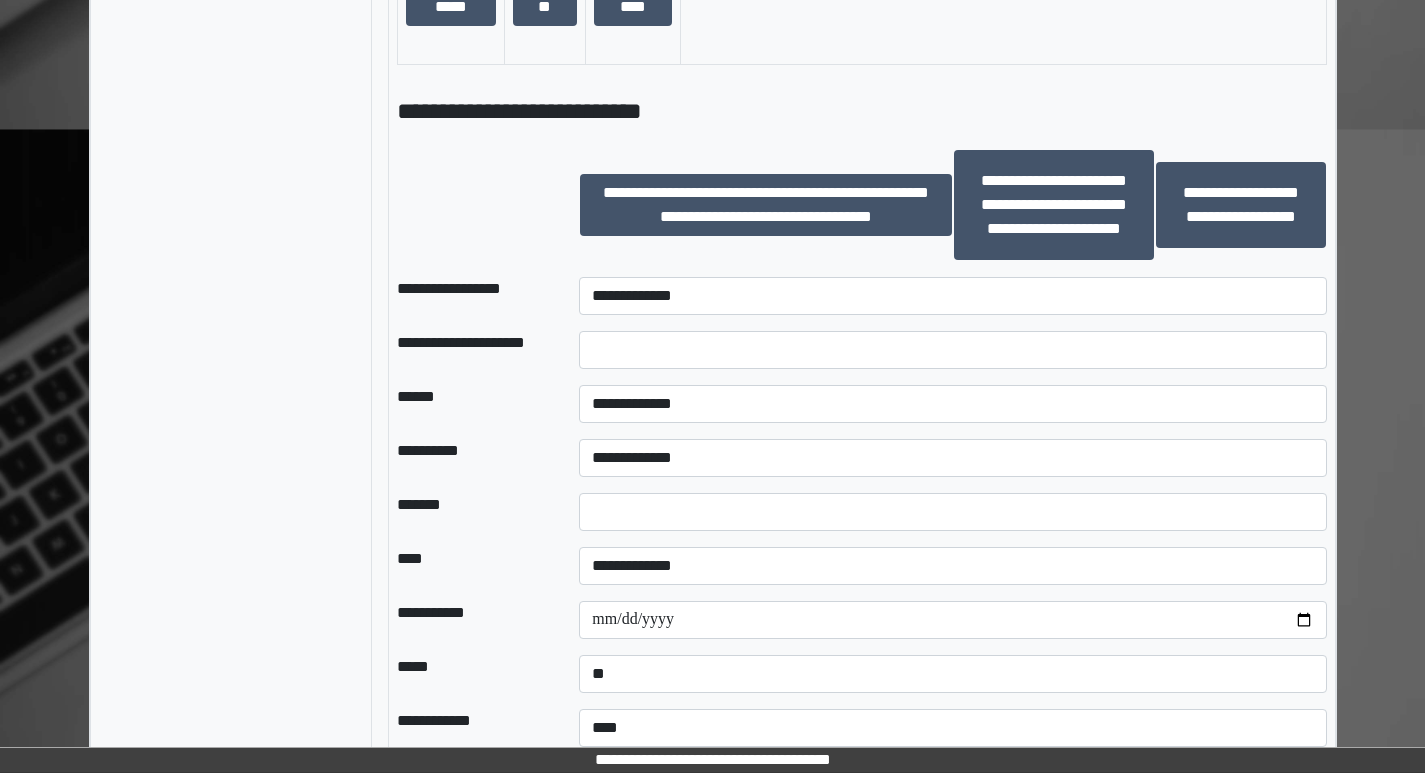 scroll, scrollTop: 1801, scrollLeft: 0, axis: vertical 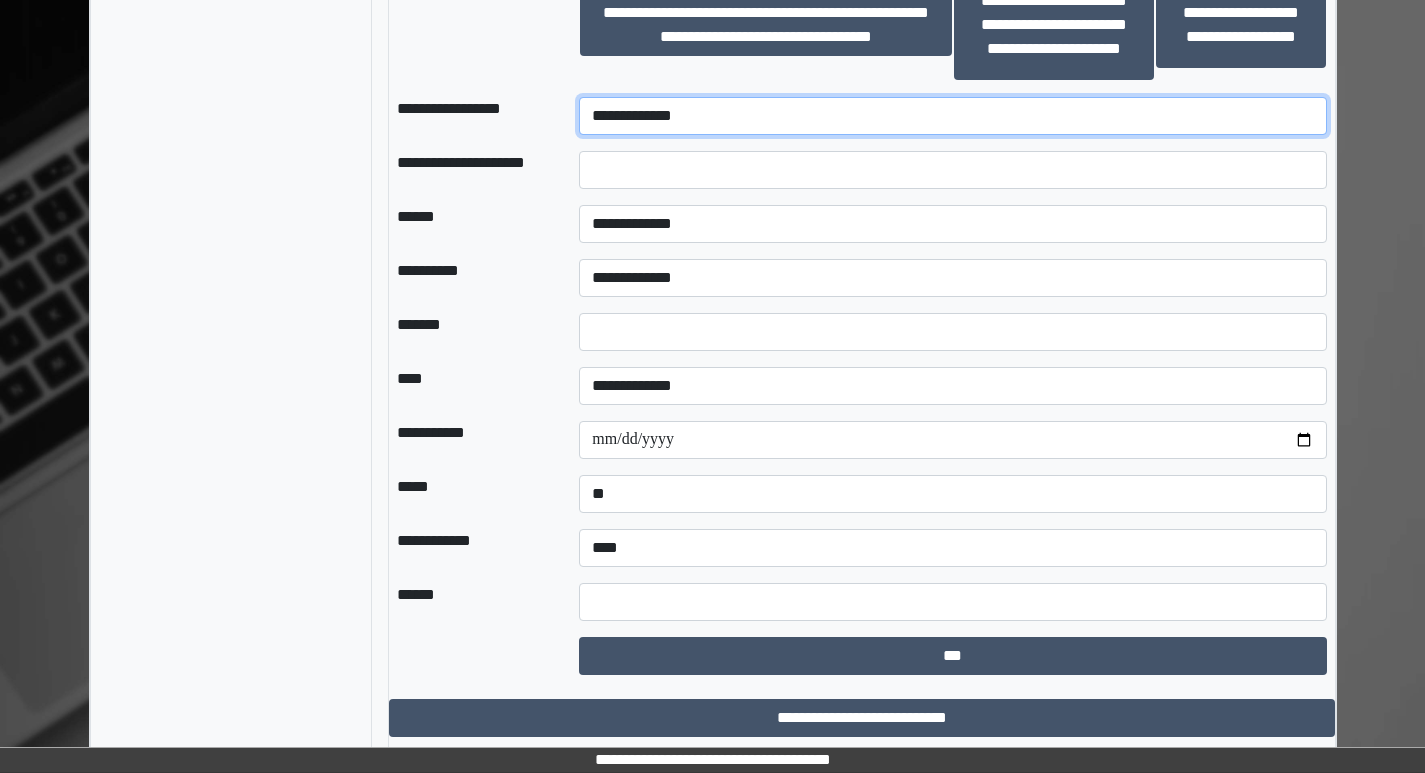 drag, startPoint x: 683, startPoint y: 126, endPoint x: 683, endPoint y: 113, distance: 13 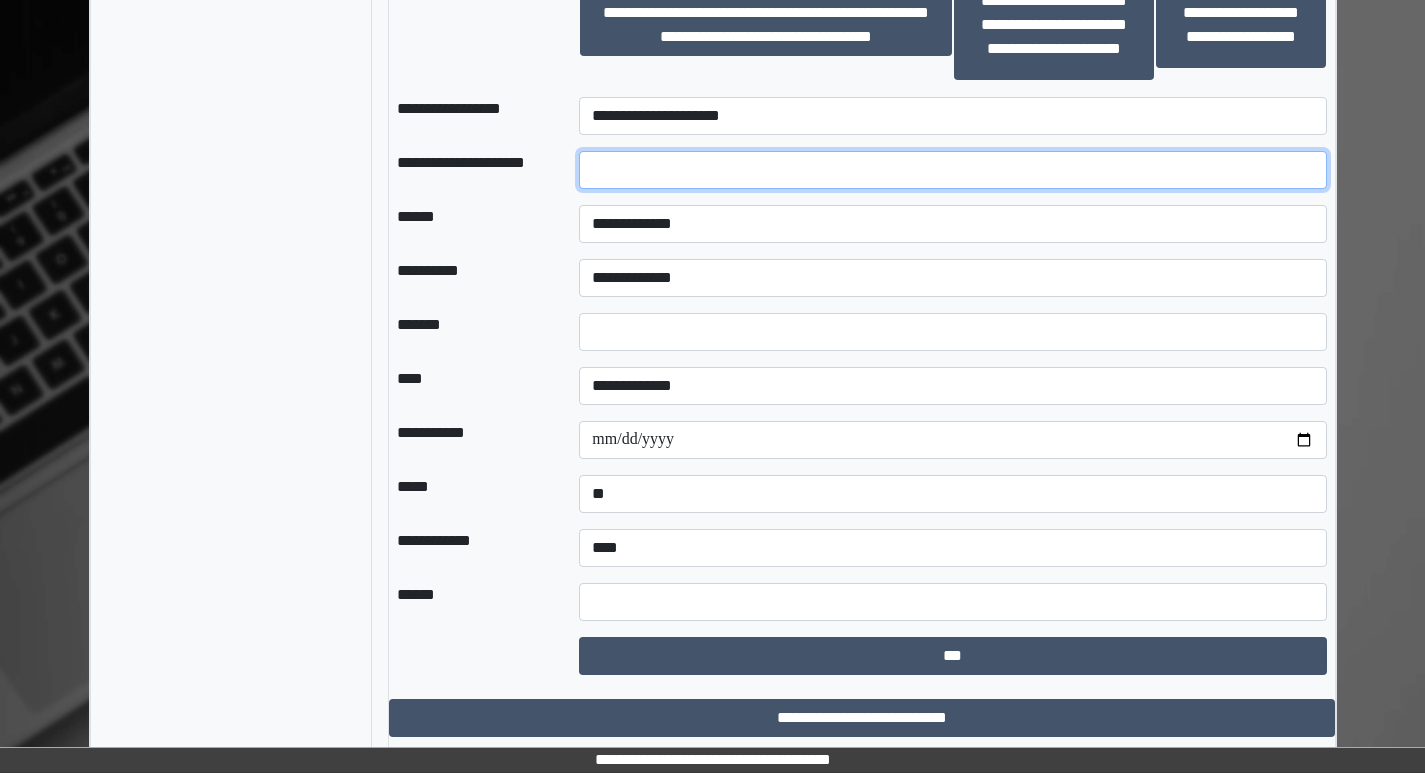 click at bounding box center [952, 170] 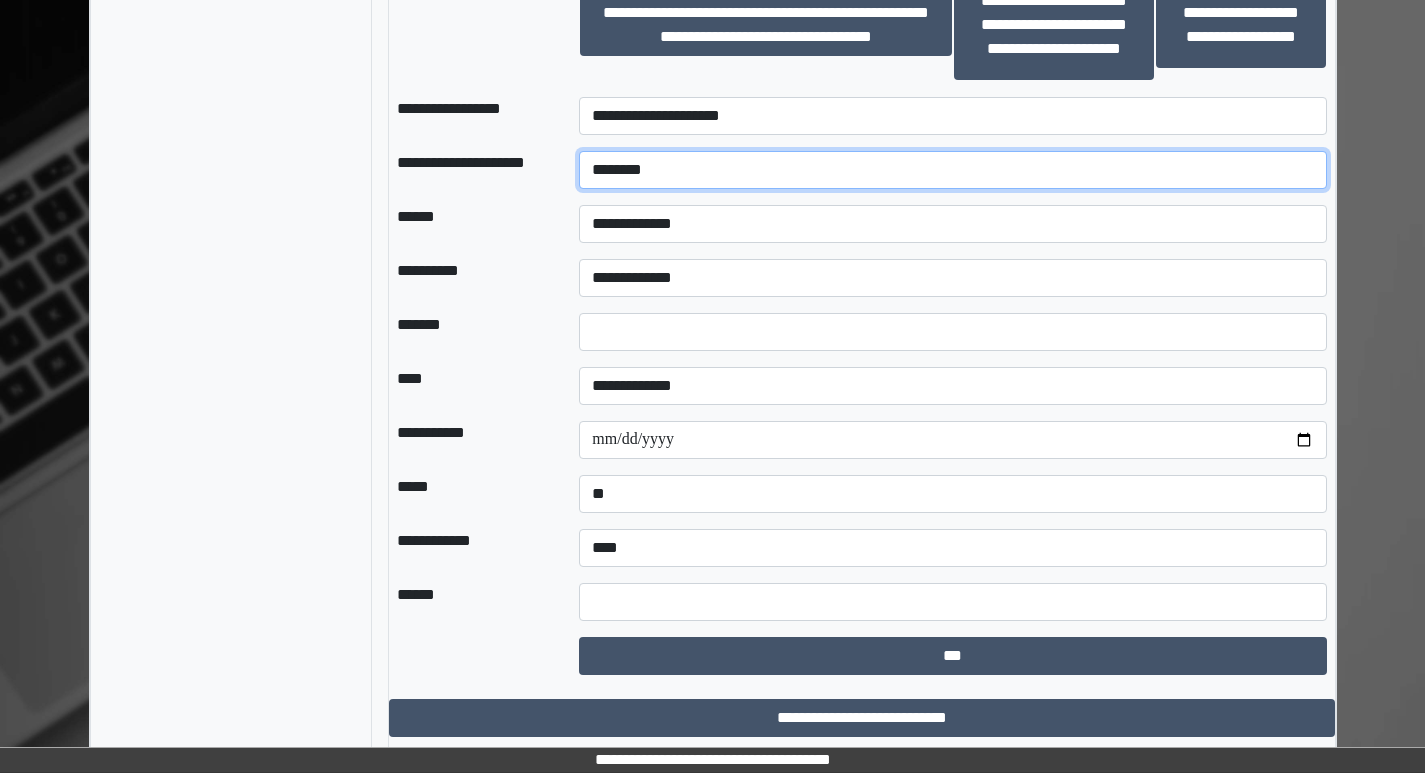 type on "********" 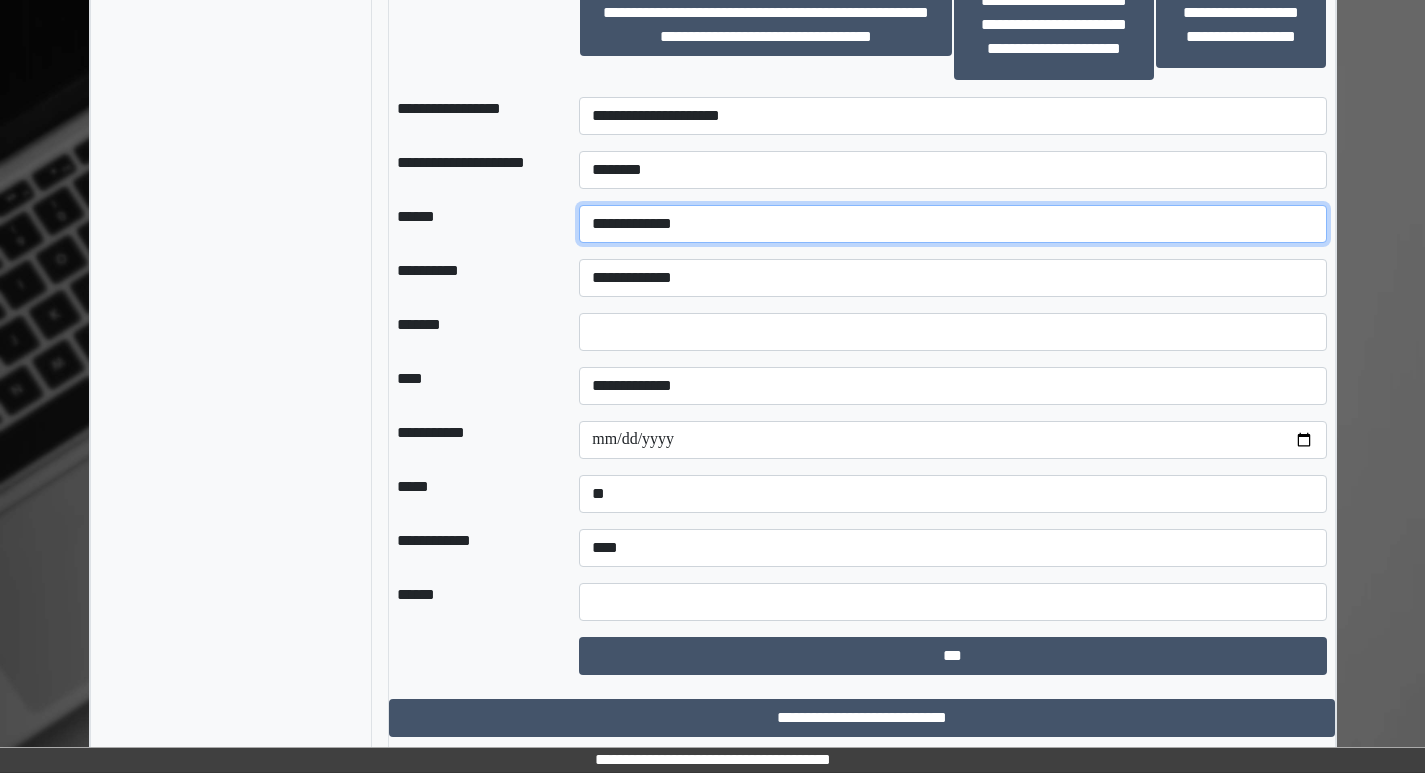 click on "**********" at bounding box center (952, 224) 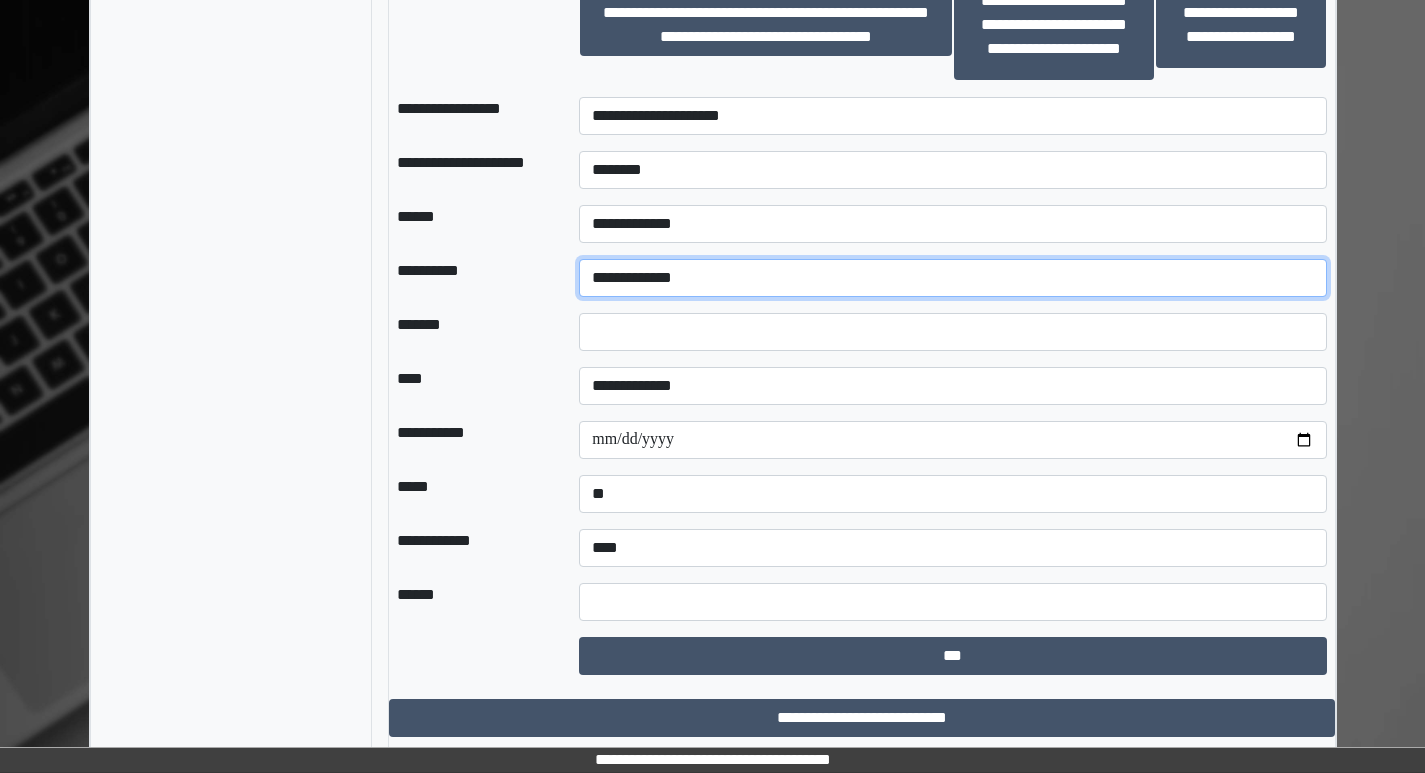 click on "**********" at bounding box center (952, 278) 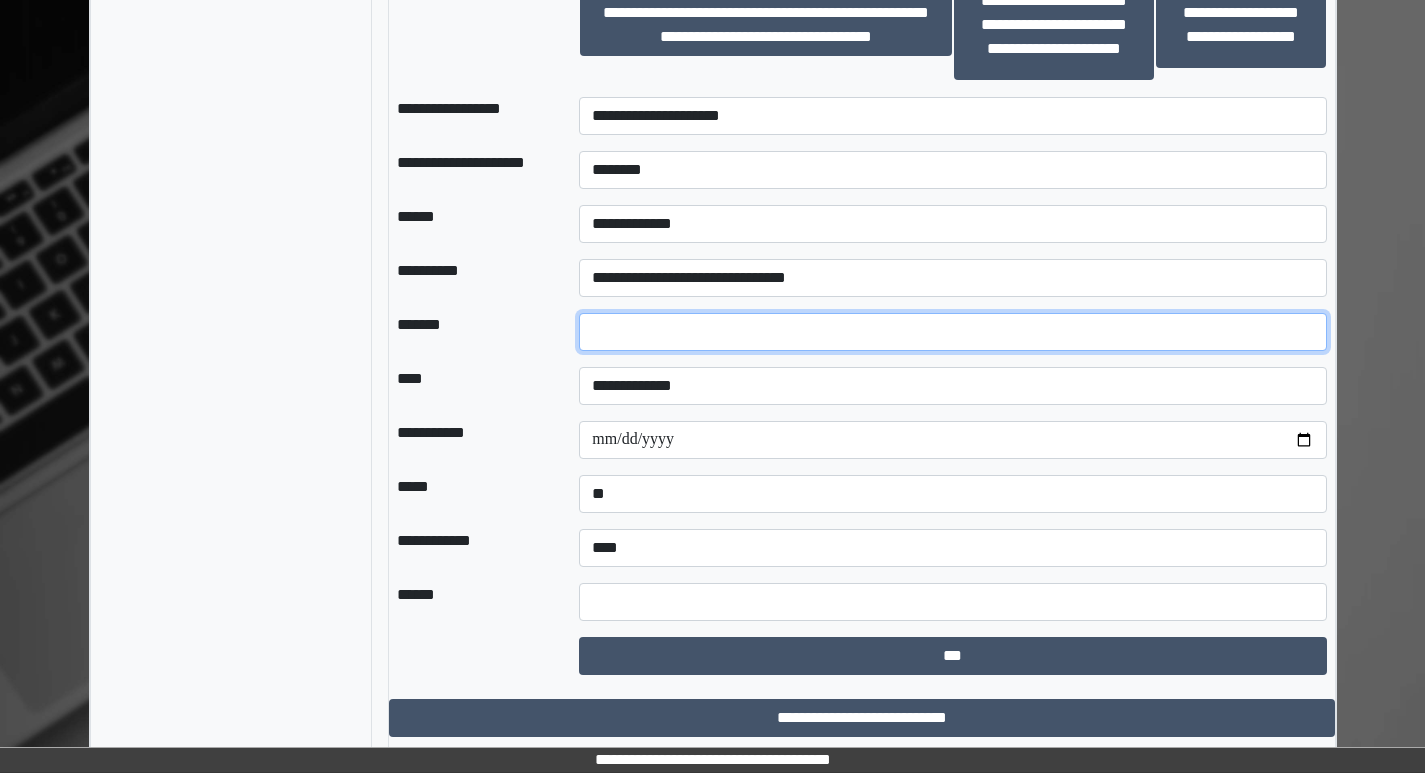 click at bounding box center [952, 332] 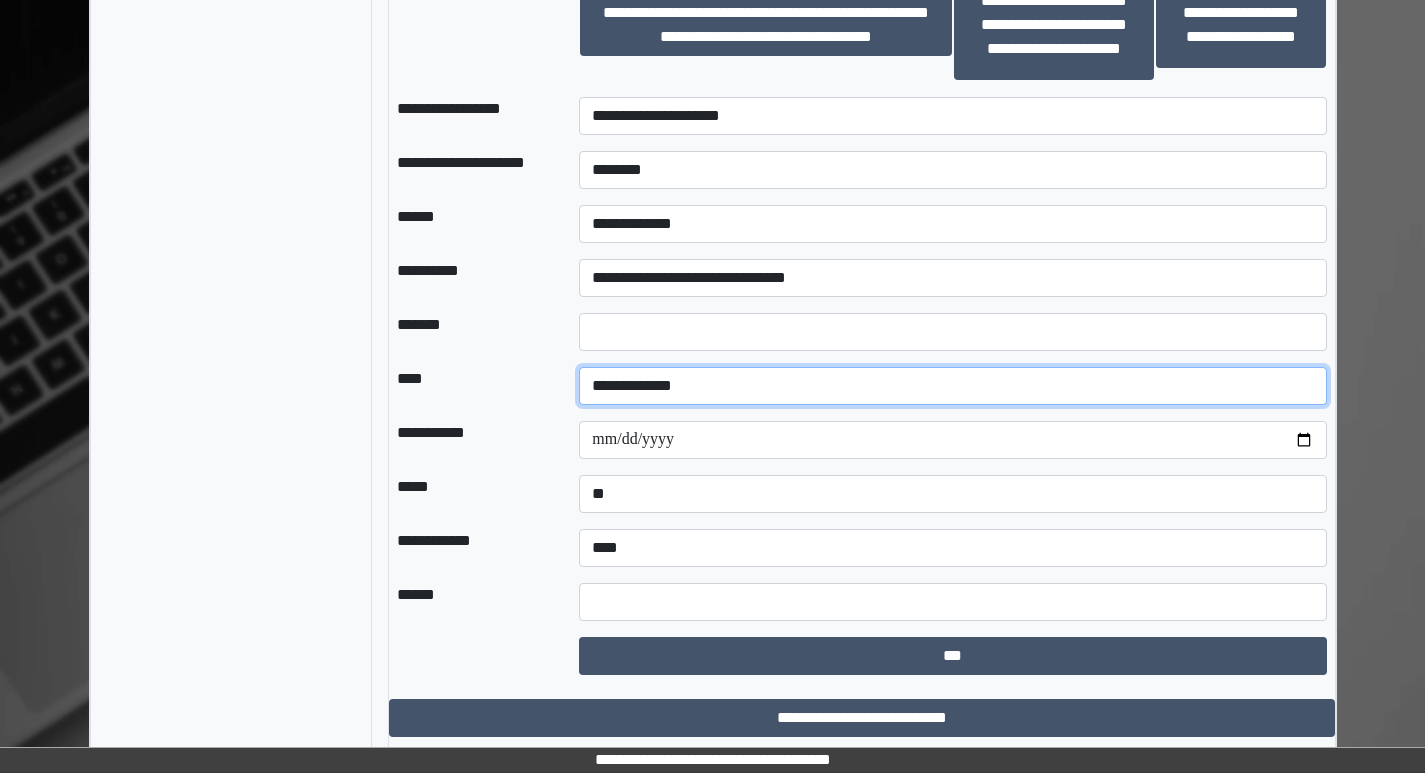click on "**********" at bounding box center [952, 386] 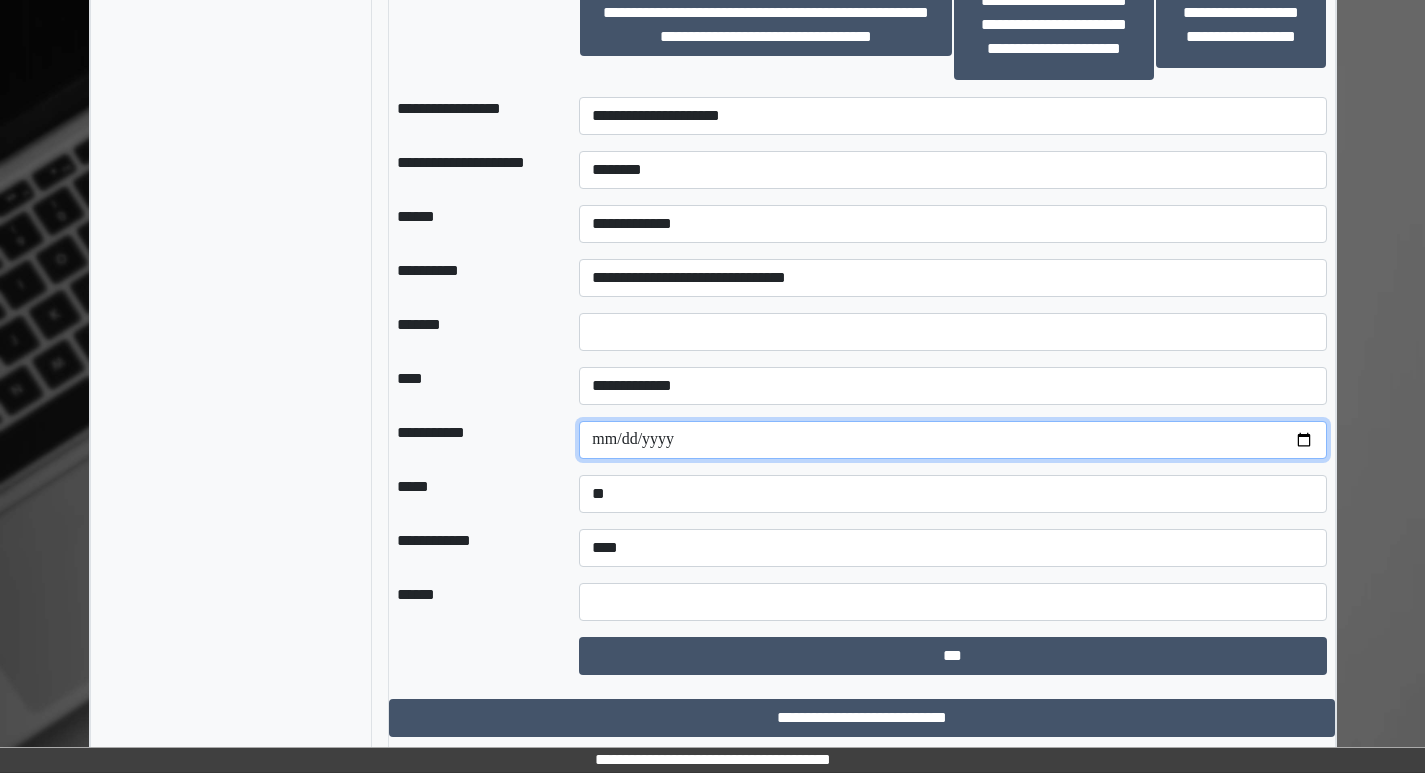 click at bounding box center (952, 440) 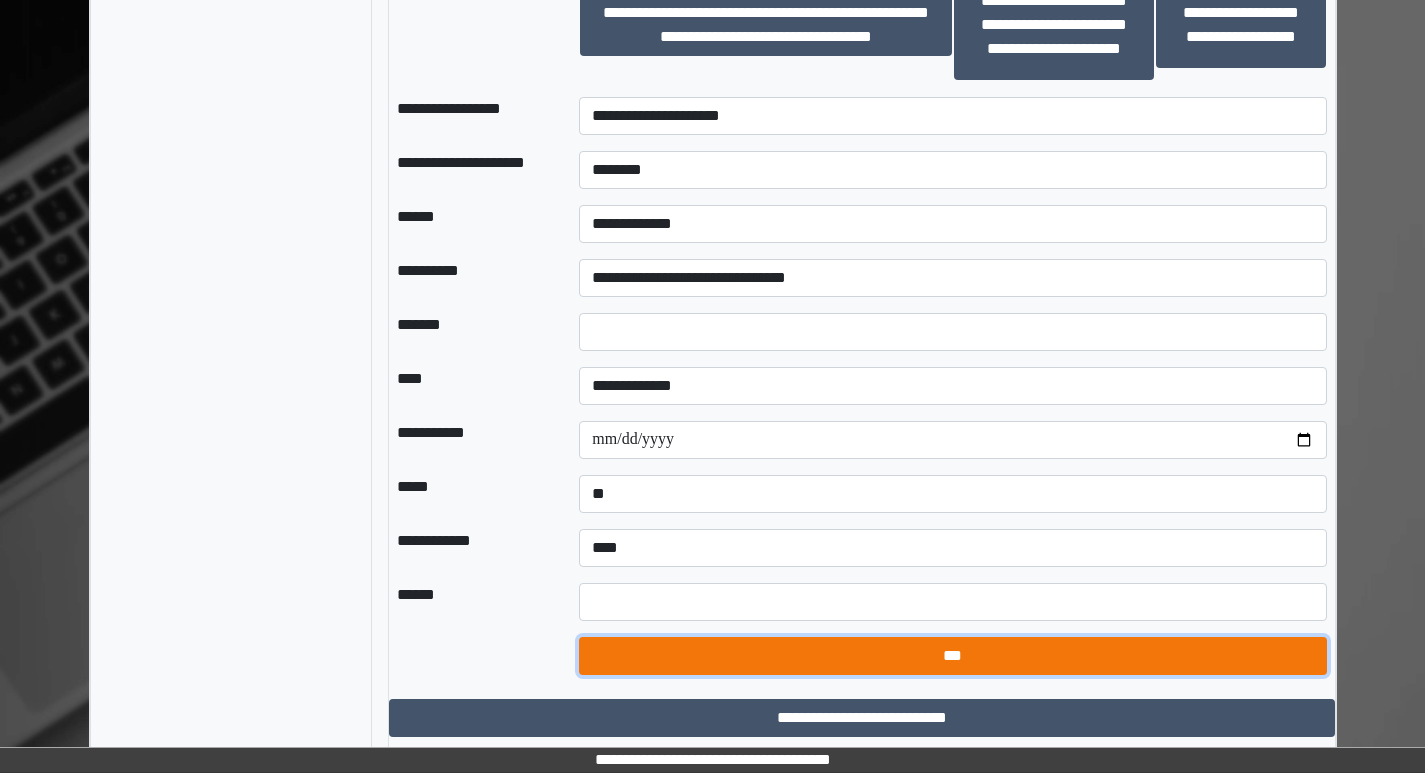 click on "***" at bounding box center [952, 656] 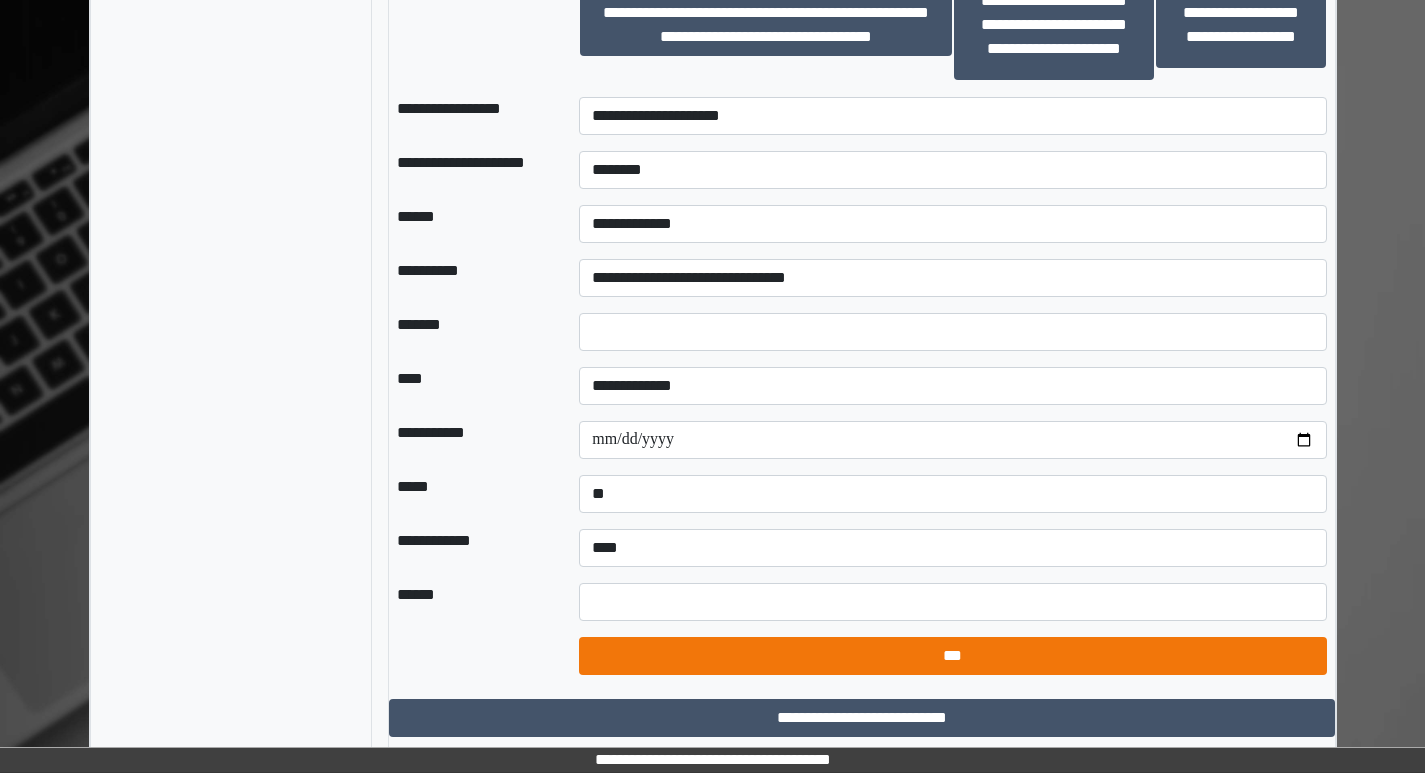select on "*" 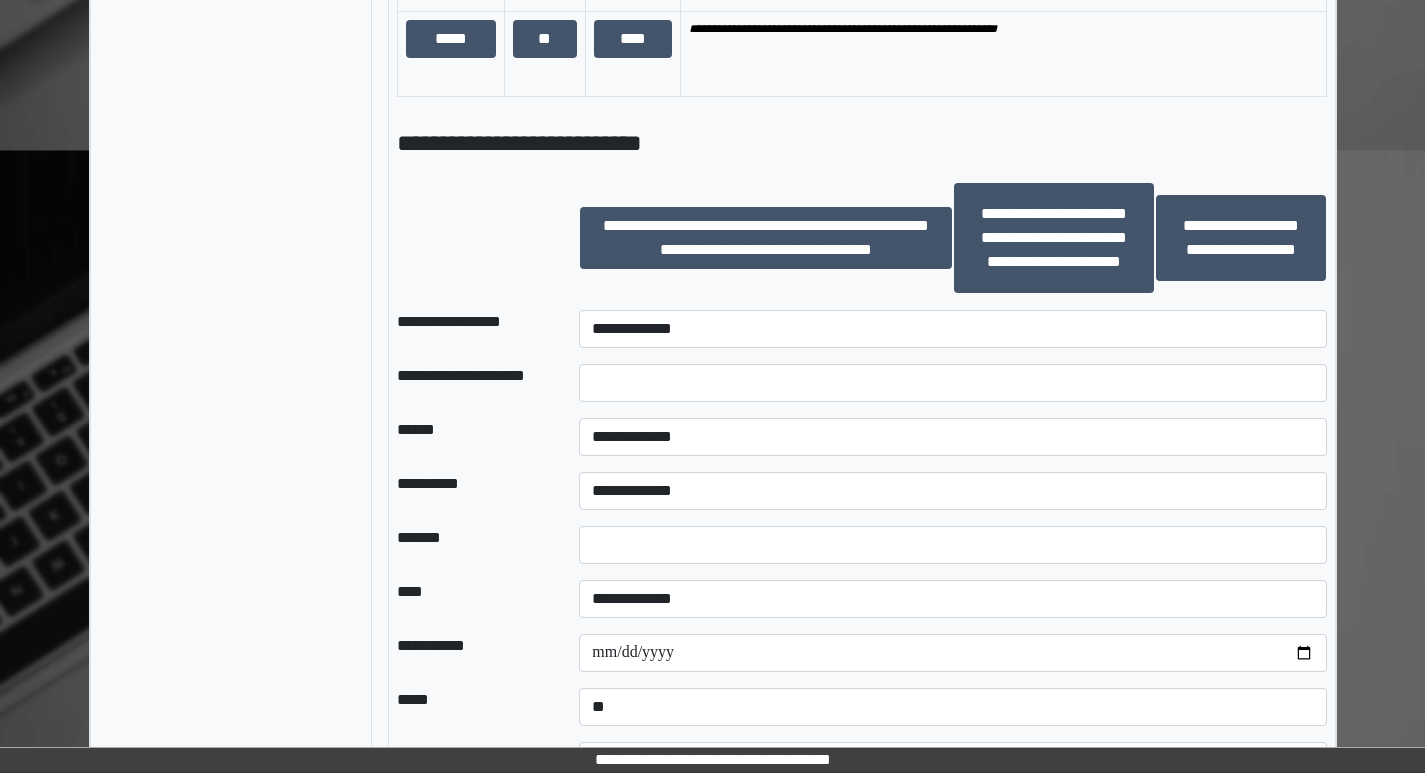 scroll, scrollTop: 1601, scrollLeft: 0, axis: vertical 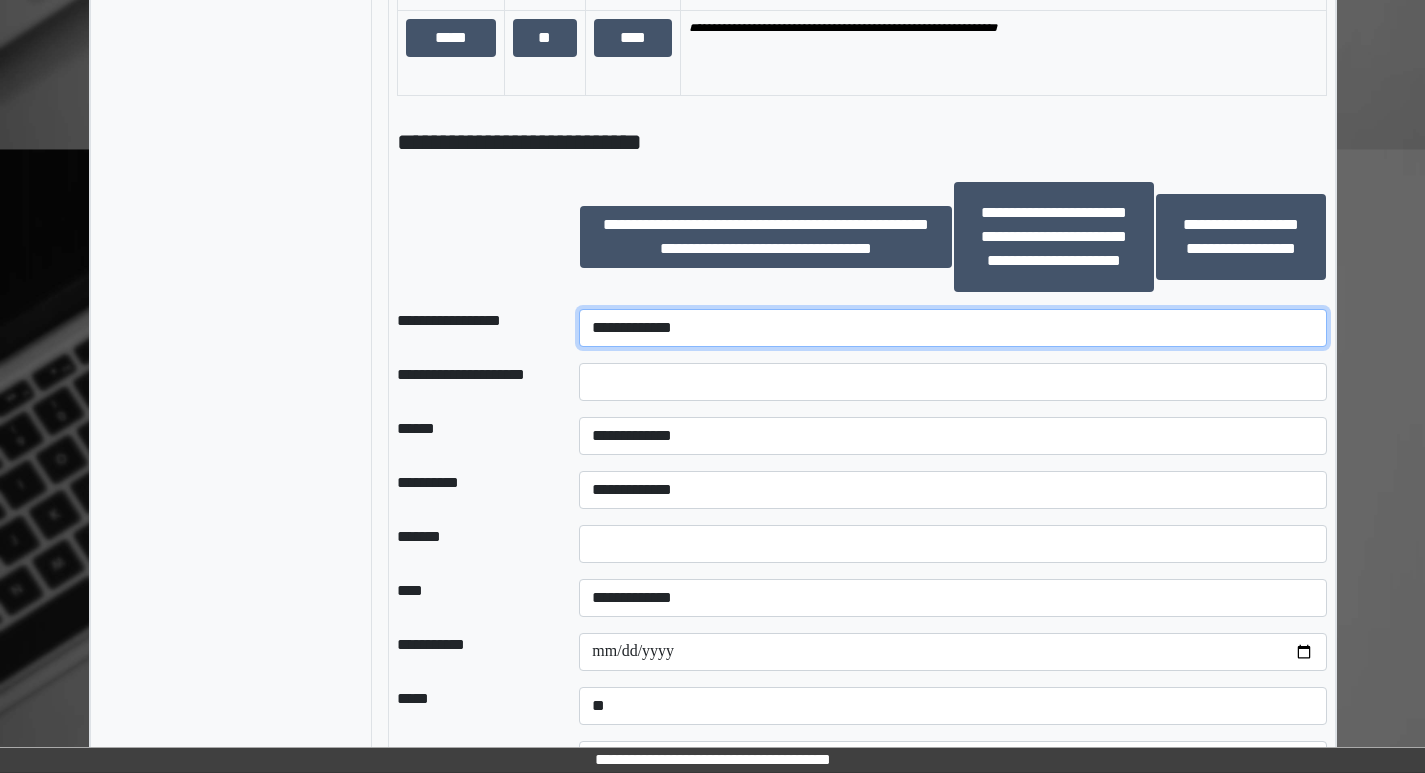 click on "**********" at bounding box center [952, 328] 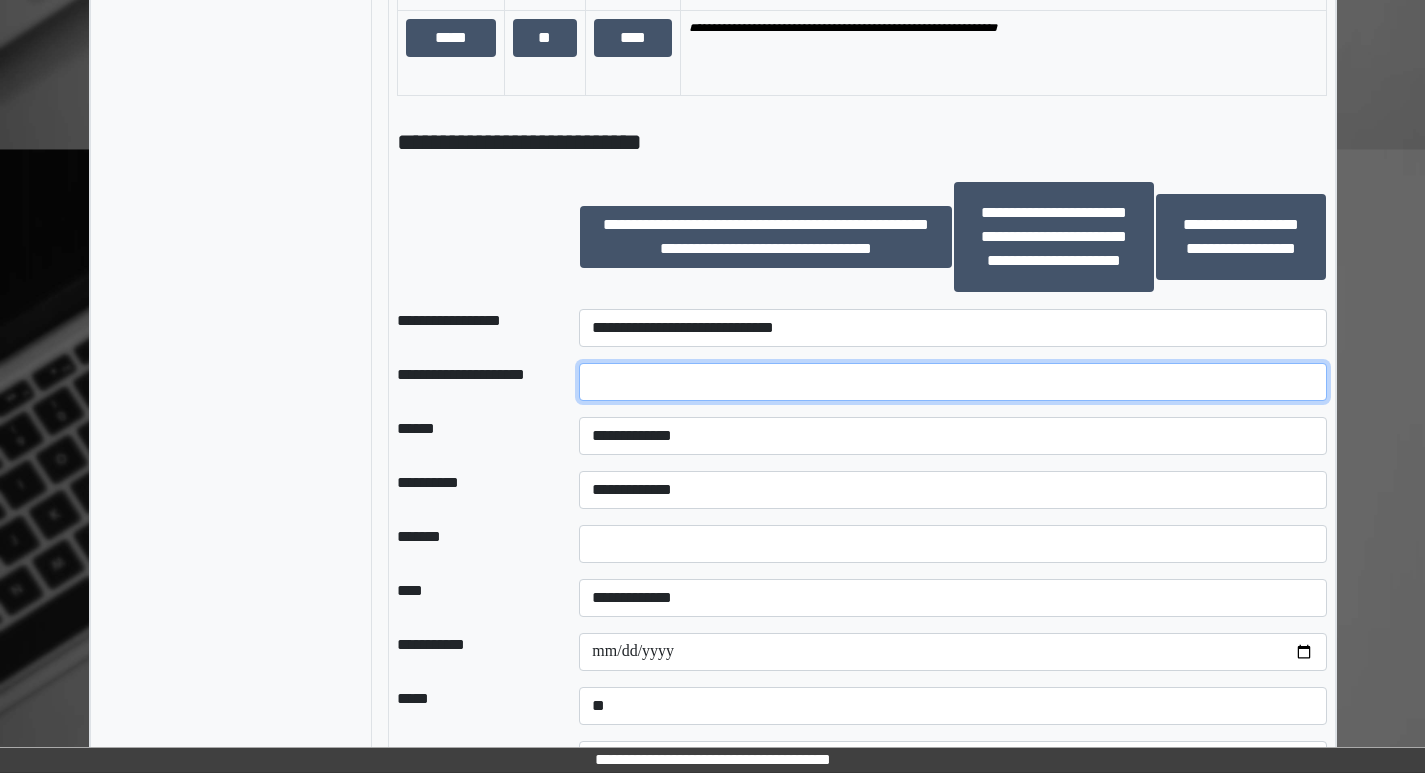 click at bounding box center [952, 382] 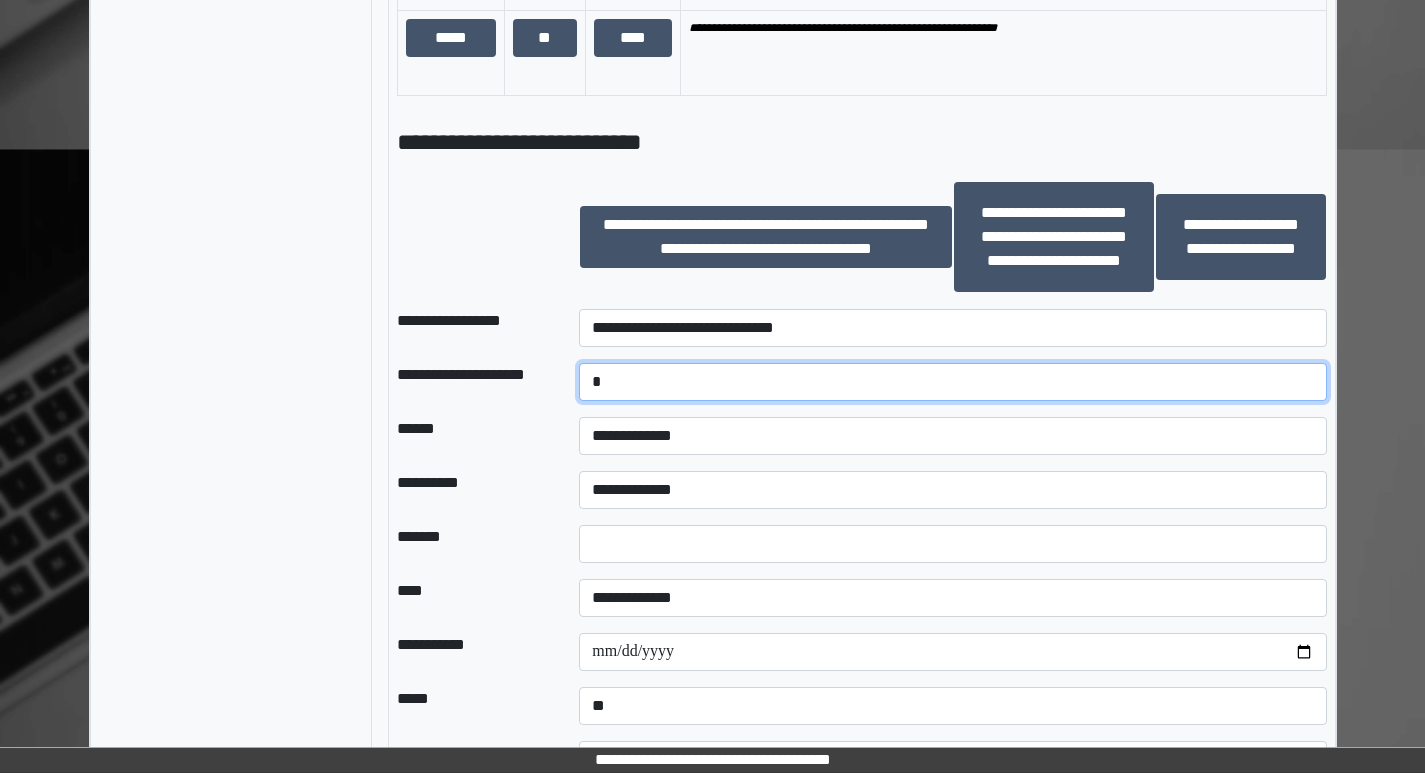 type on "*" 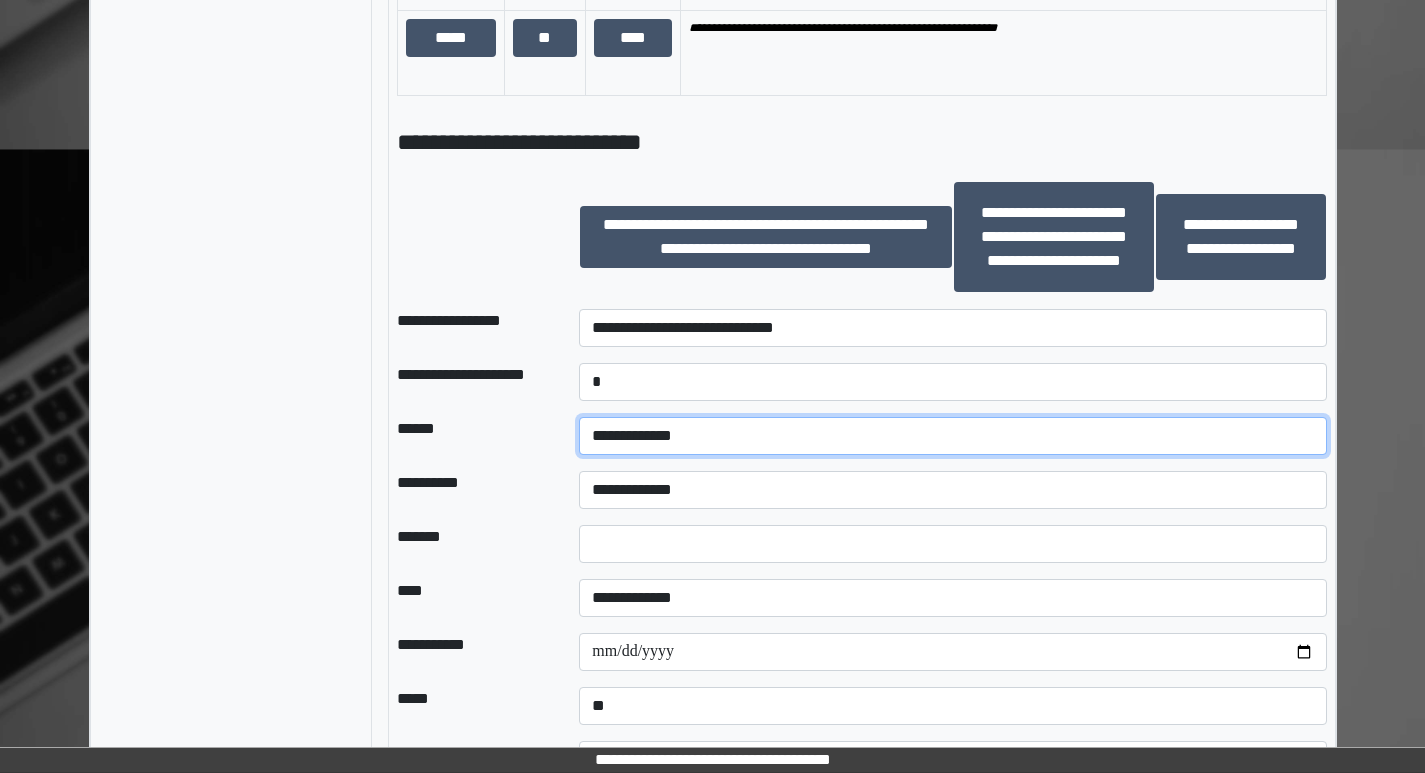 click on "**********" at bounding box center (952, 436) 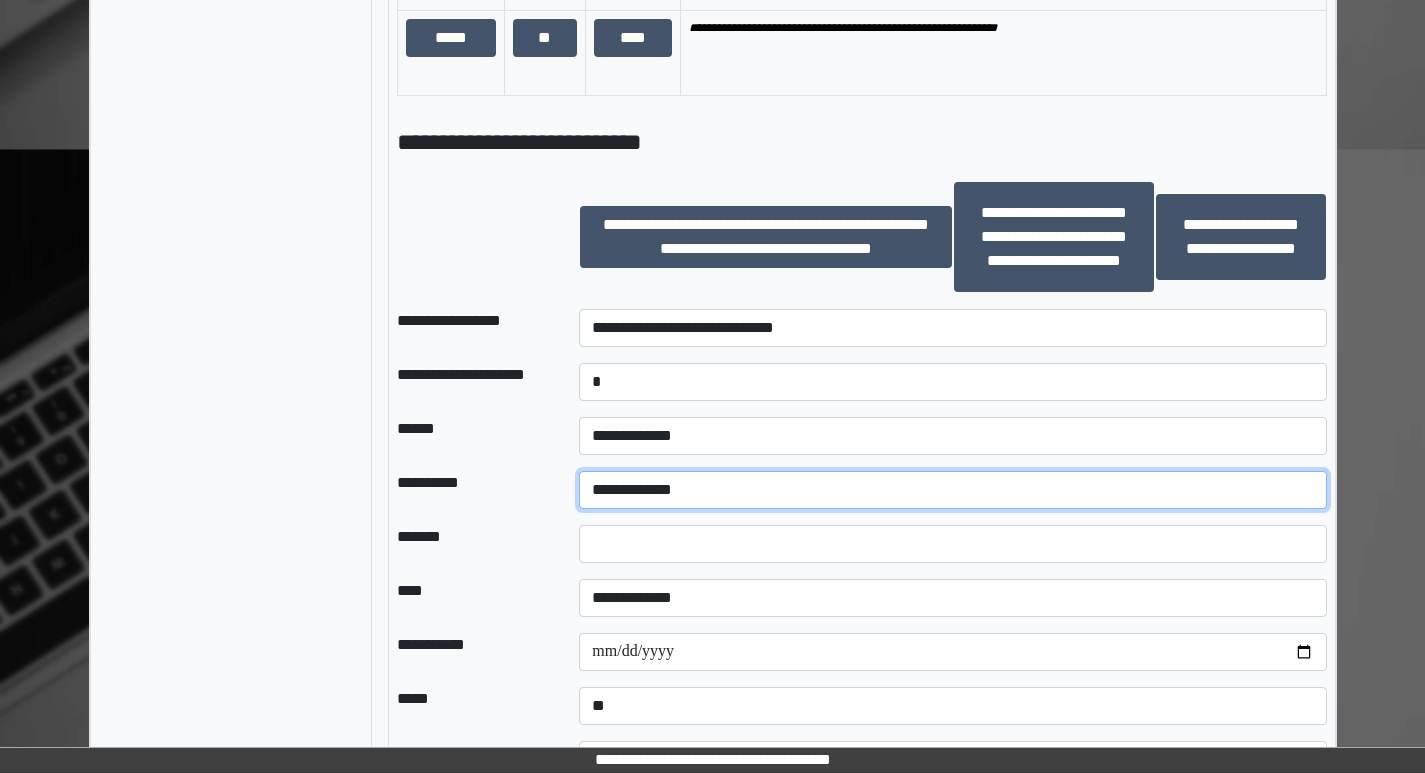 click on "**********" at bounding box center [952, 490] 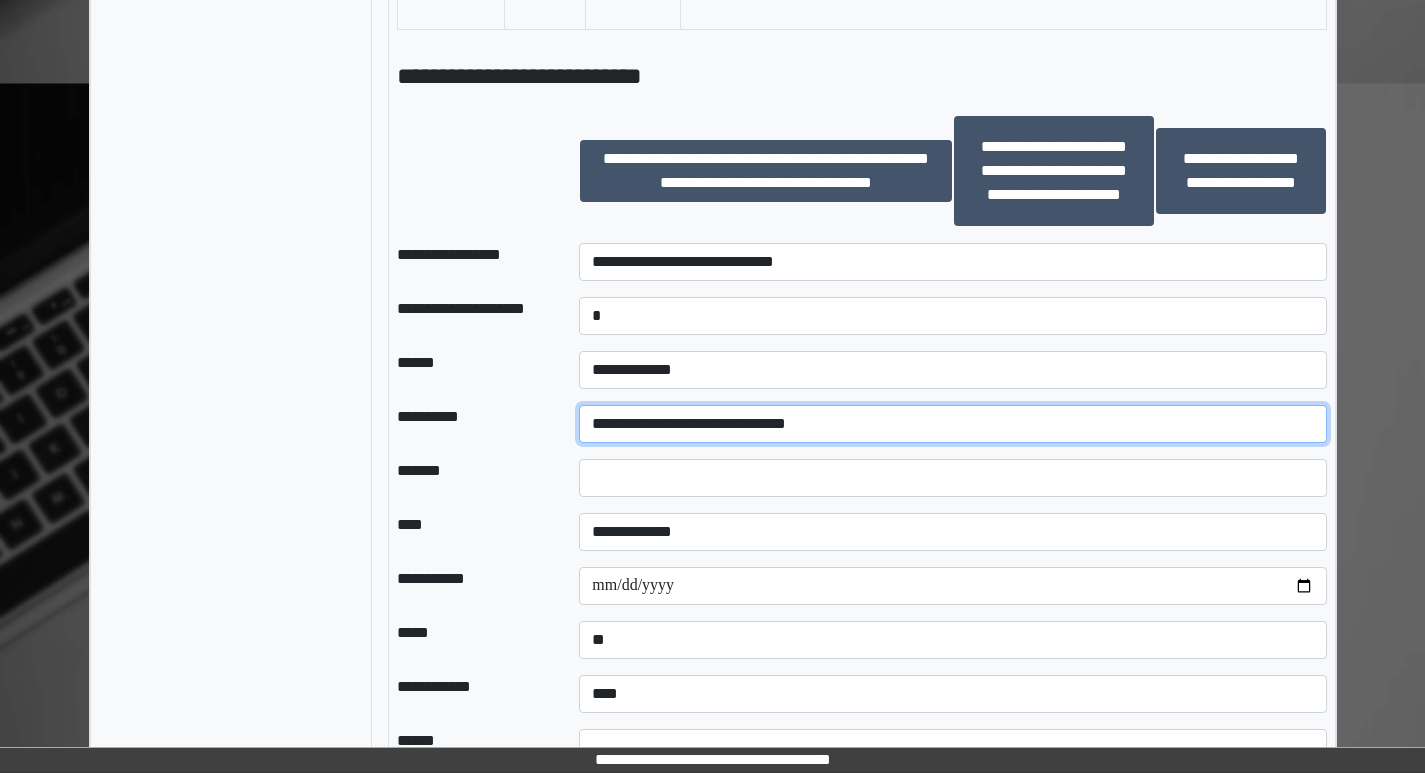 scroll, scrollTop: 1701, scrollLeft: 0, axis: vertical 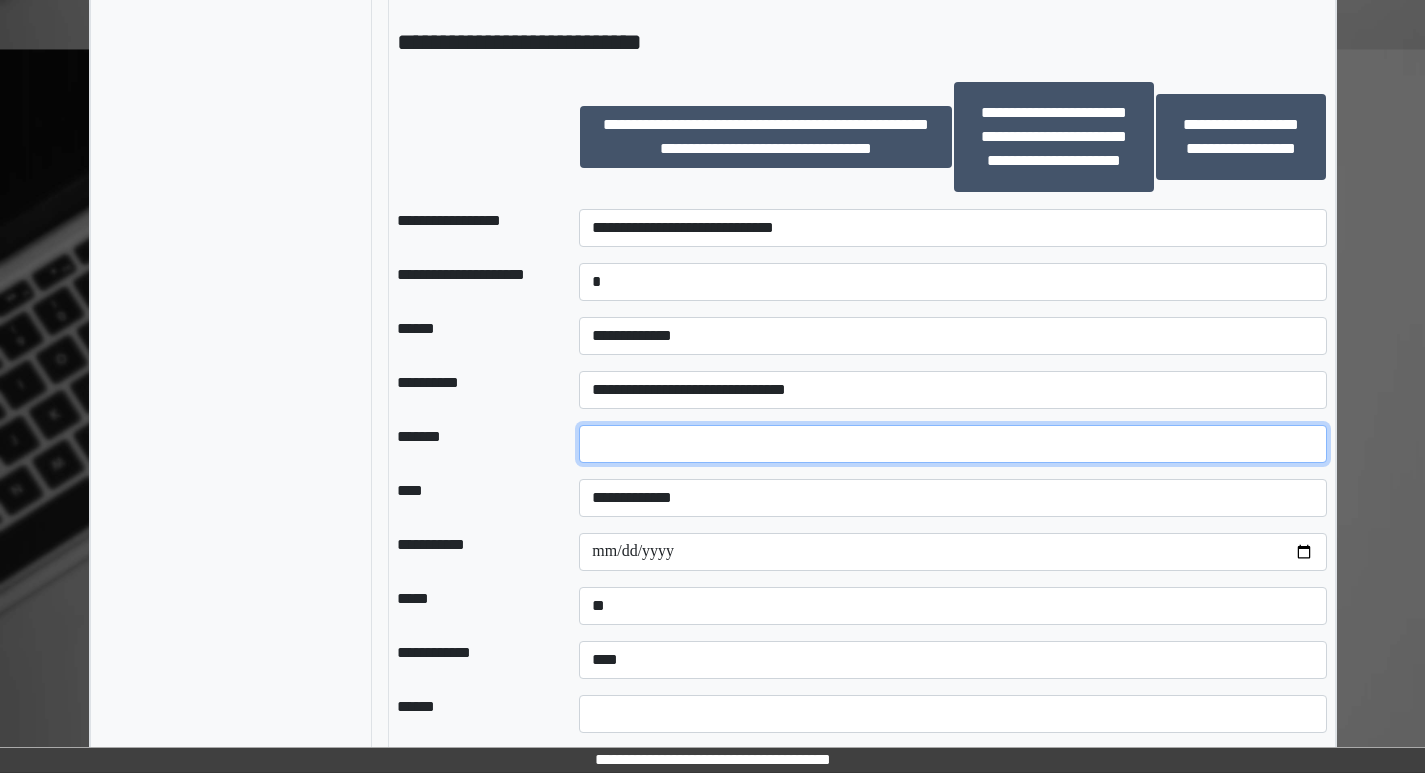 click on "*" at bounding box center (952, 444) 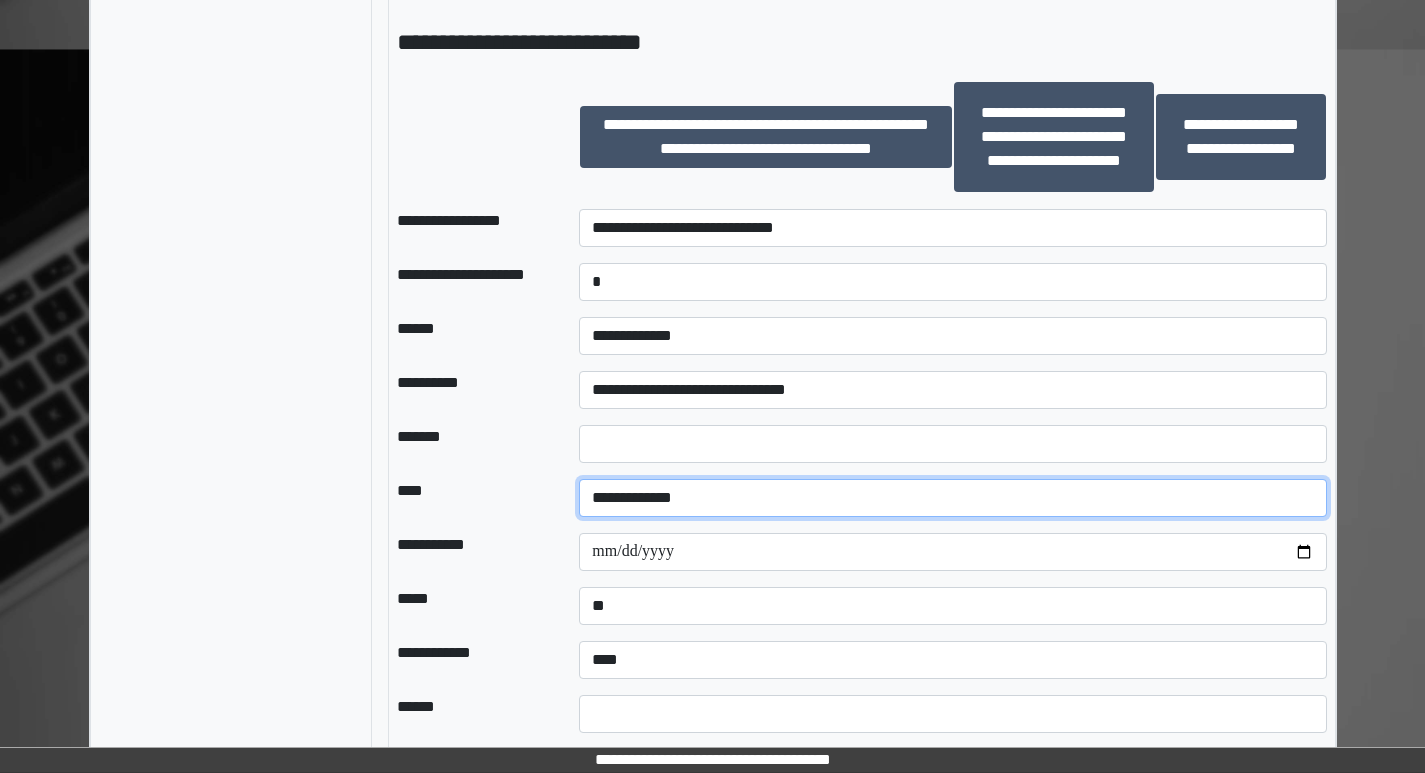click on "**********" at bounding box center [952, 498] 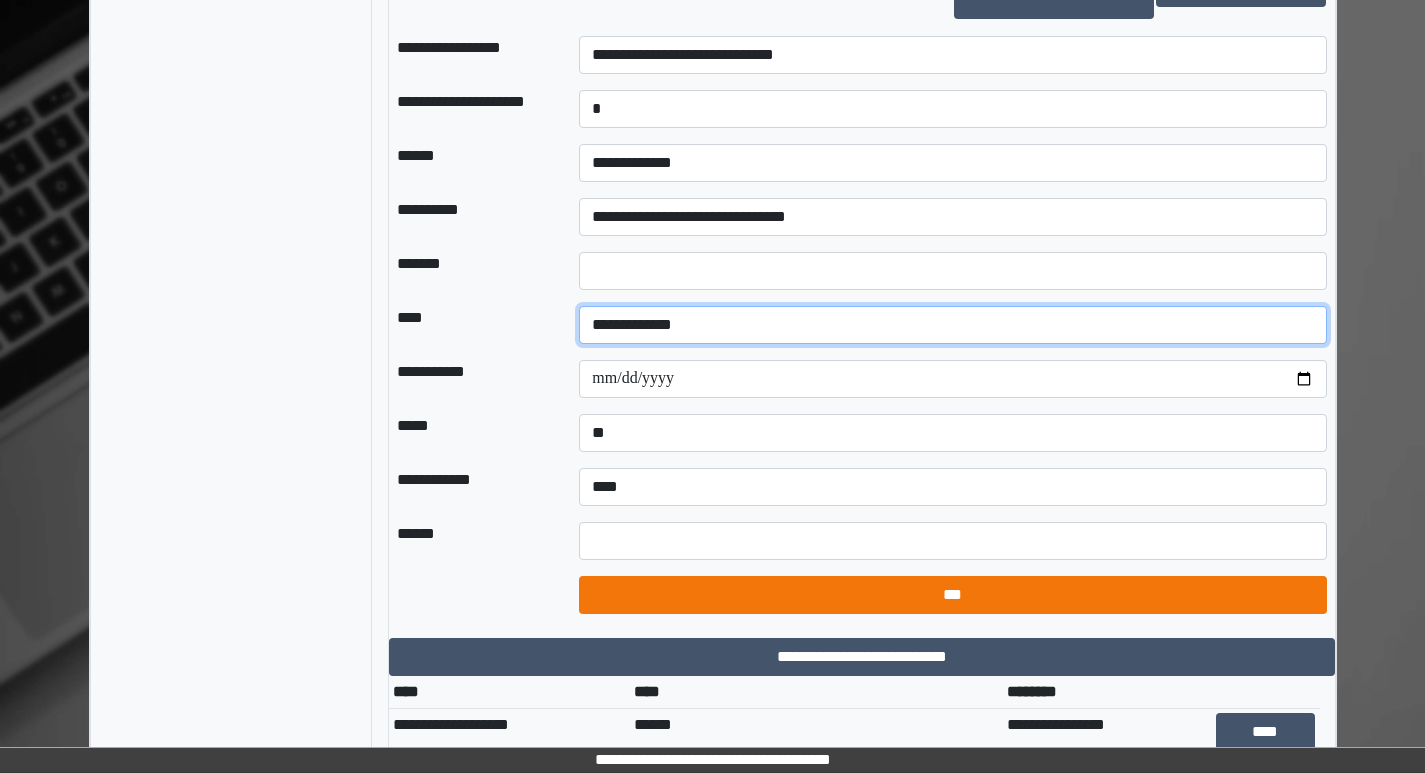 scroll, scrollTop: 1901, scrollLeft: 0, axis: vertical 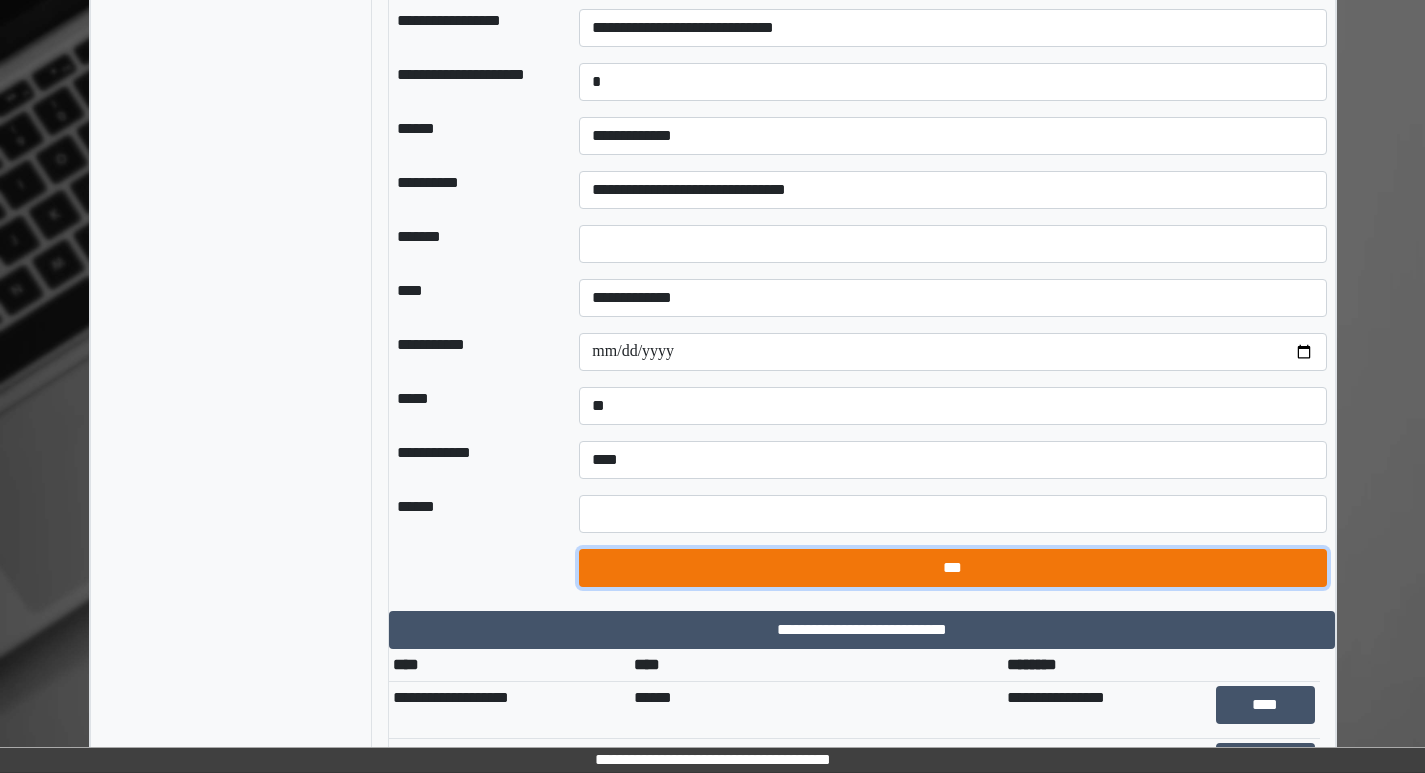 click on "***" at bounding box center (952, 568) 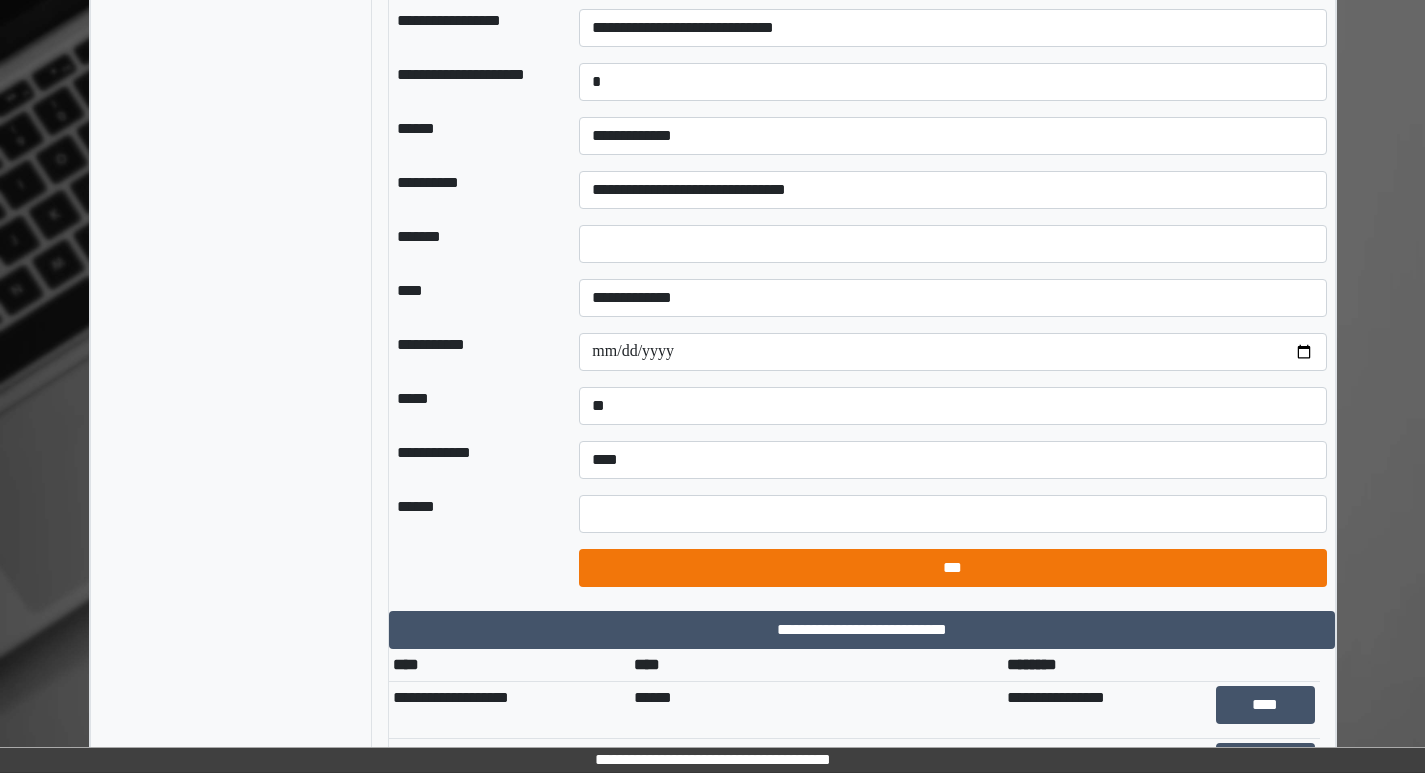 select on "*" 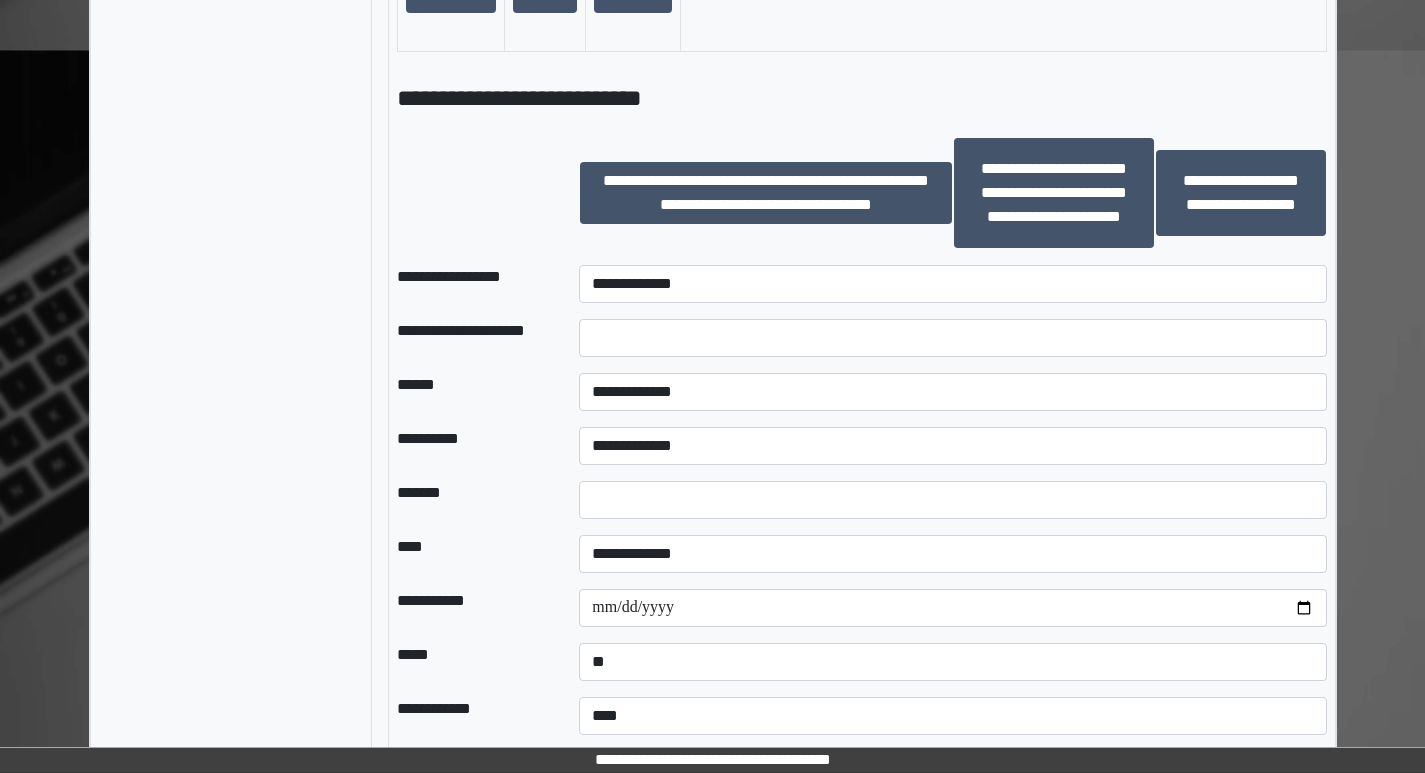 scroll, scrollTop: 1701, scrollLeft: 0, axis: vertical 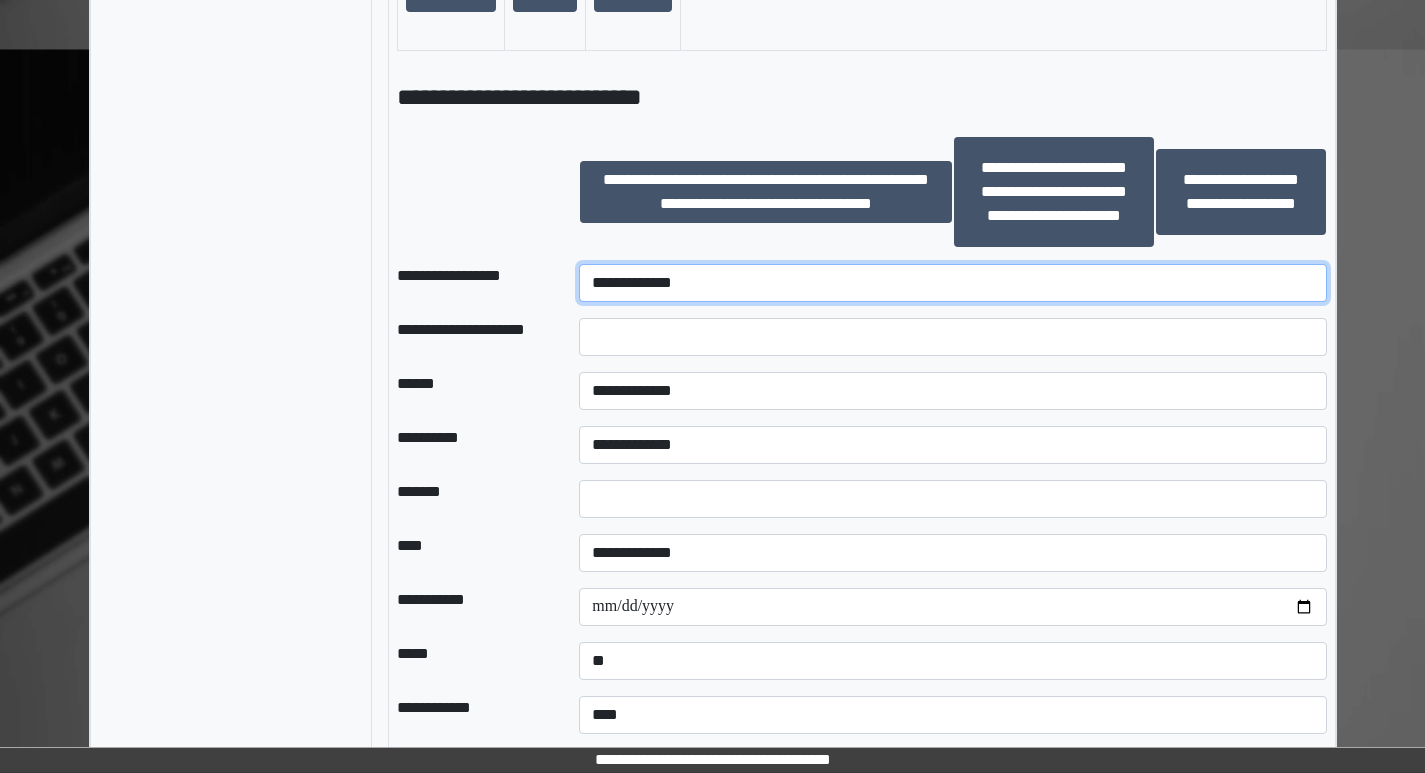click on "**********" at bounding box center (952, 283) 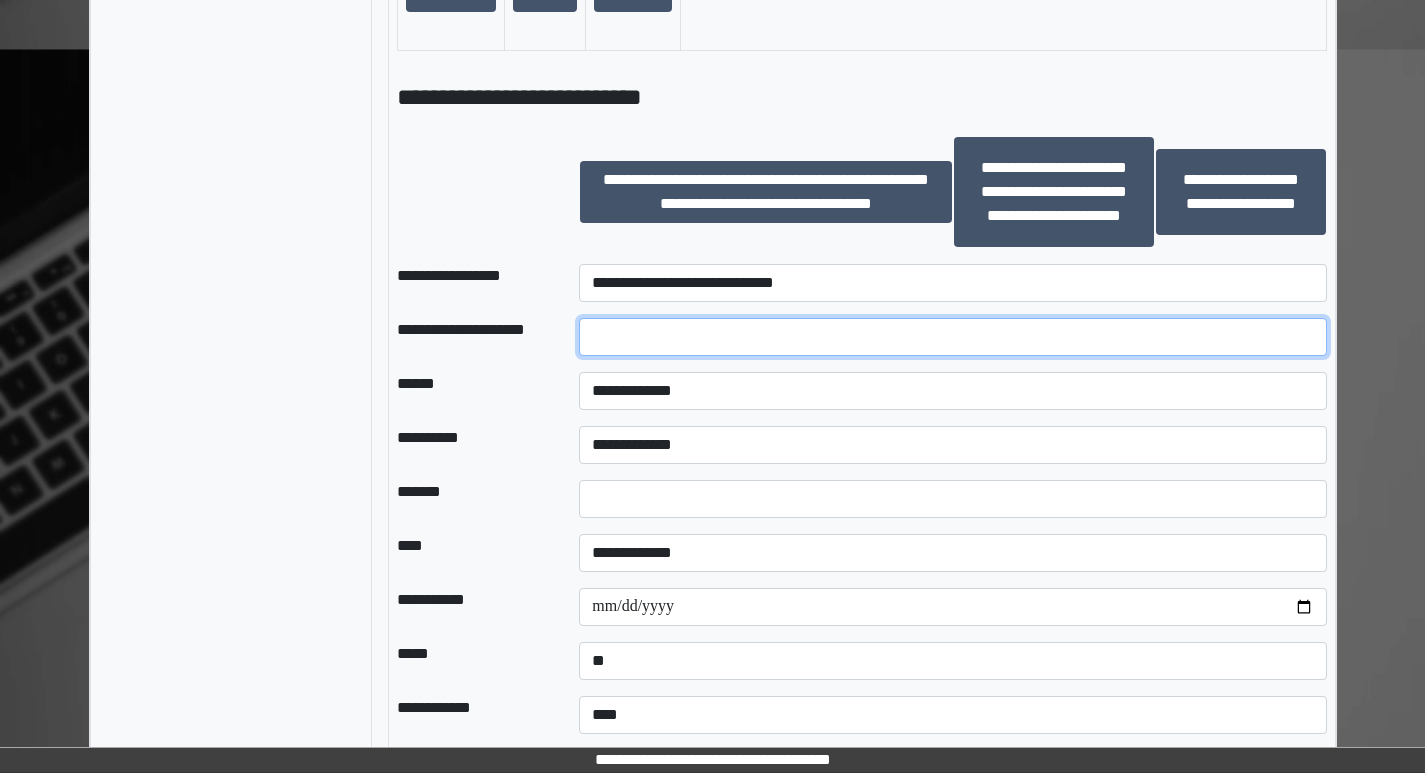 click at bounding box center [952, 337] 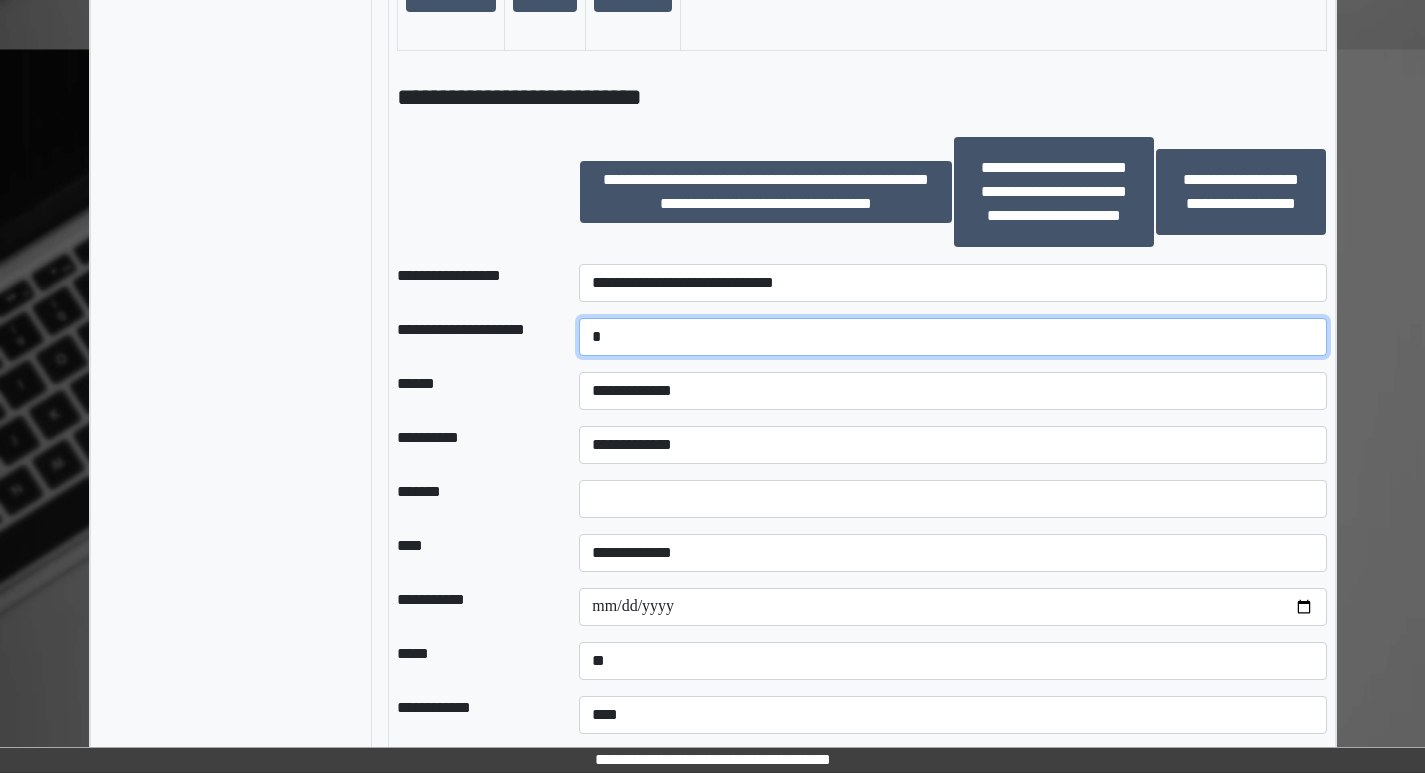 type on "*" 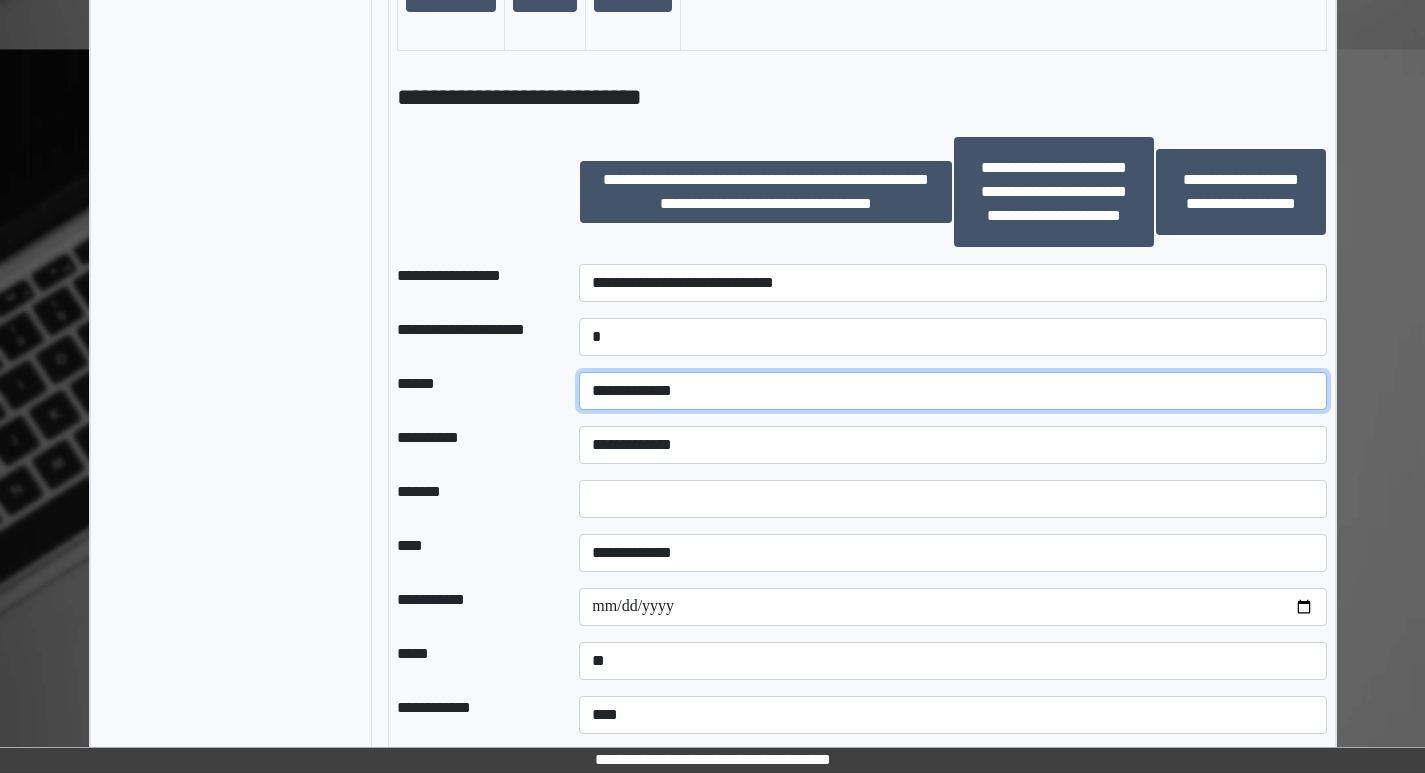 click on "**********" at bounding box center [952, 391] 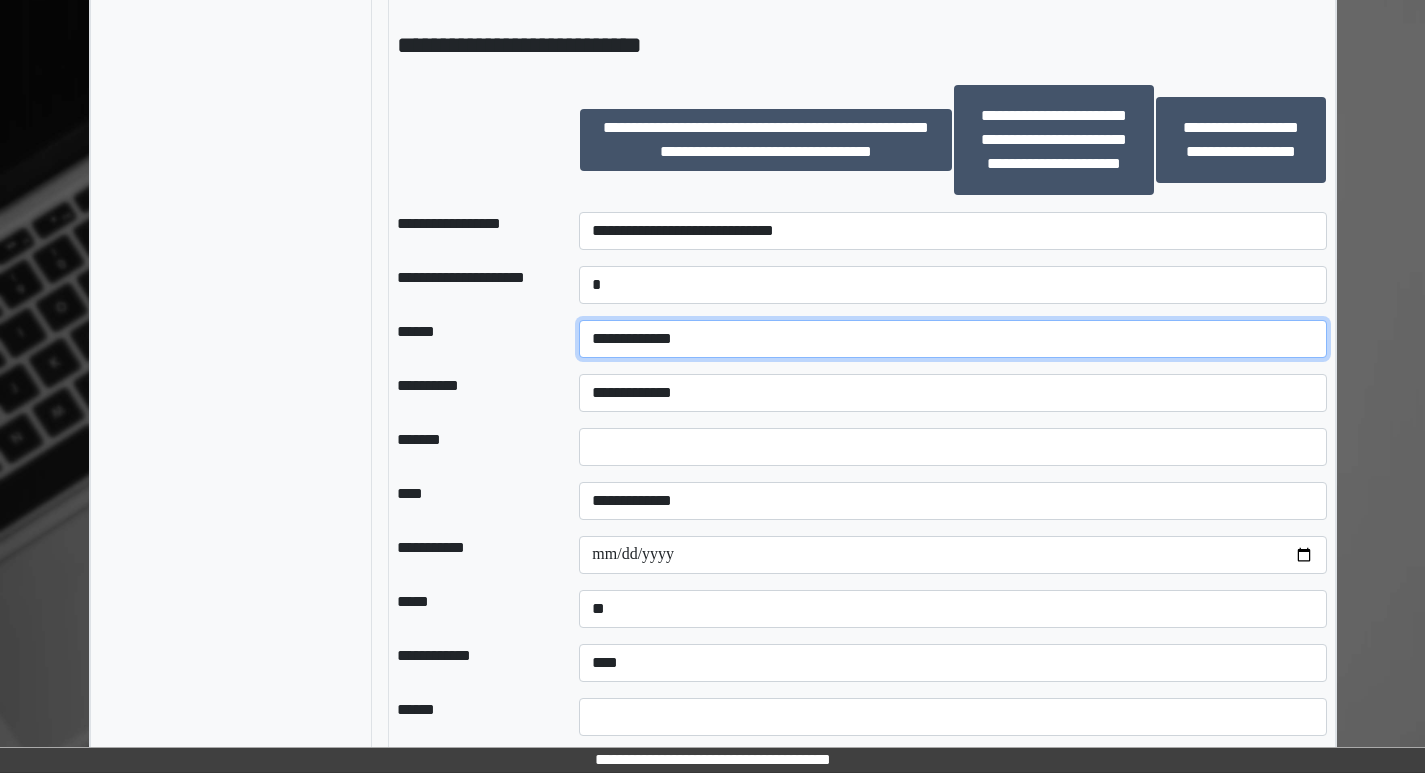 scroll, scrollTop: 1801, scrollLeft: 0, axis: vertical 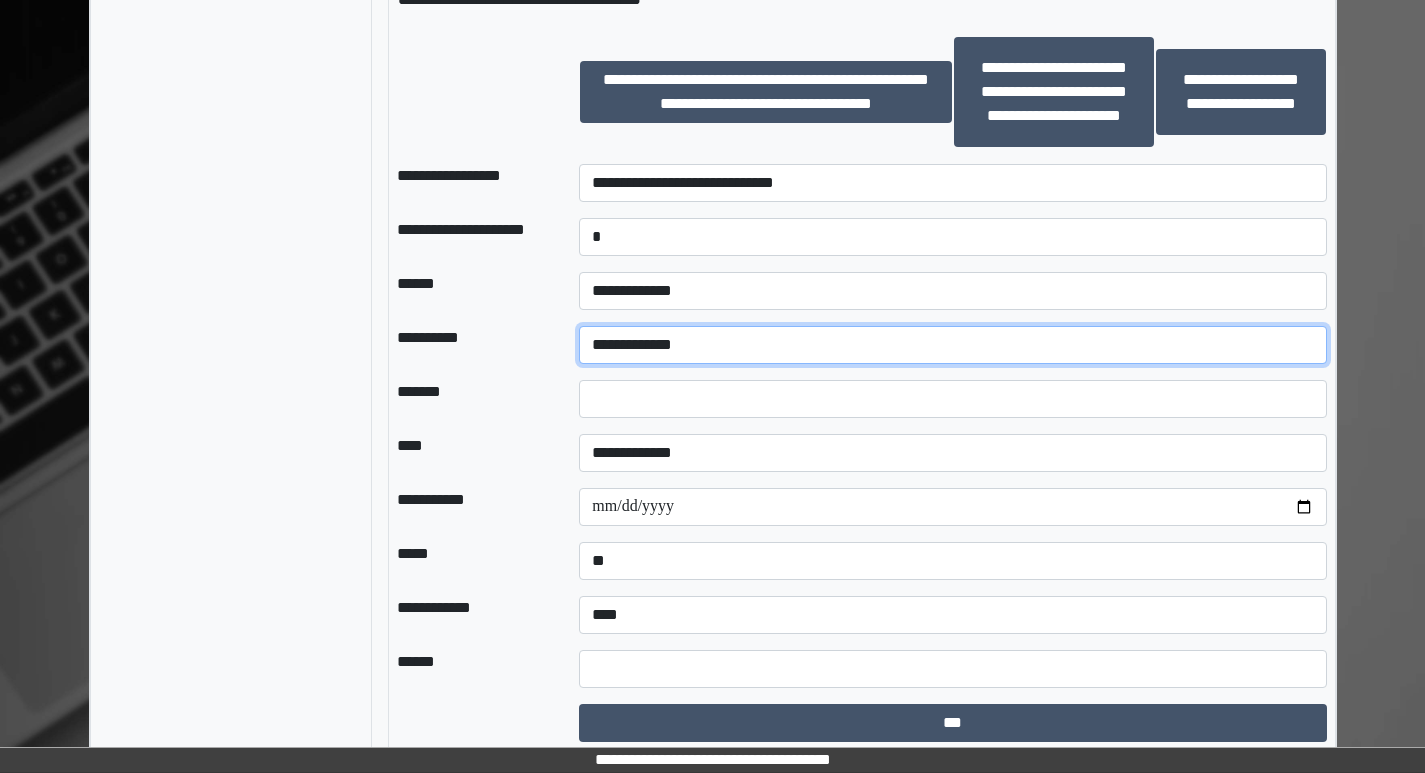 click on "**********" at bounding box center [952, 345] 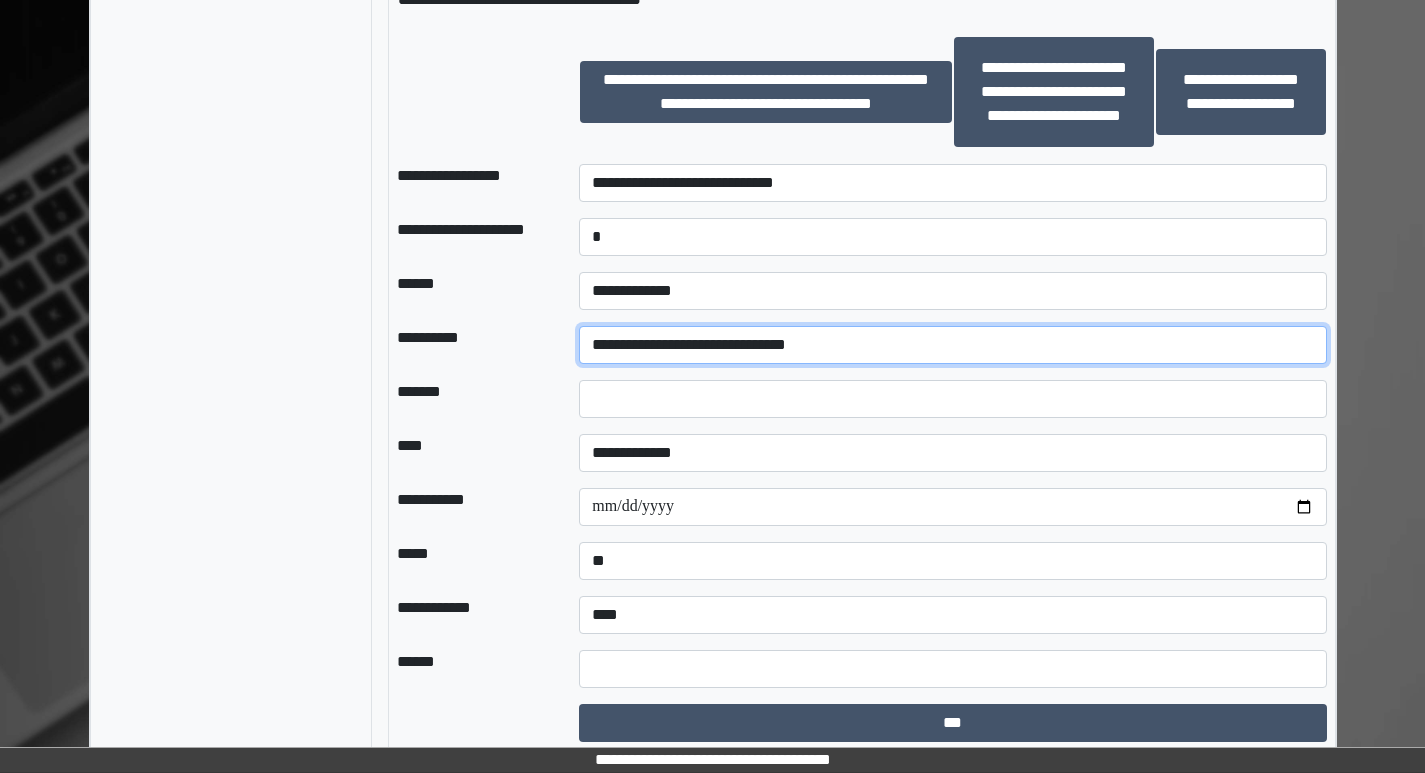 click on "**********" at bounding box center [952, 345] 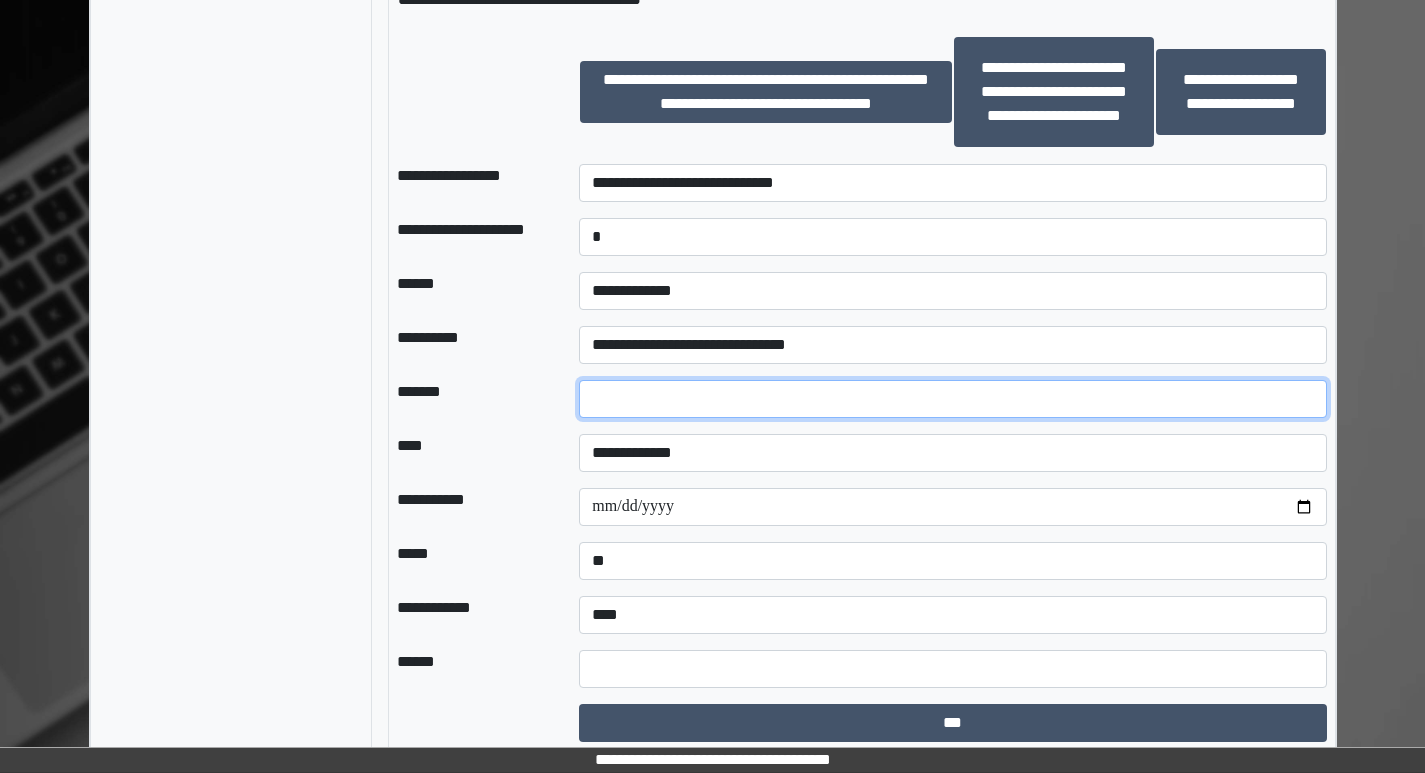 click on "*" at bounding box center [952, 399] 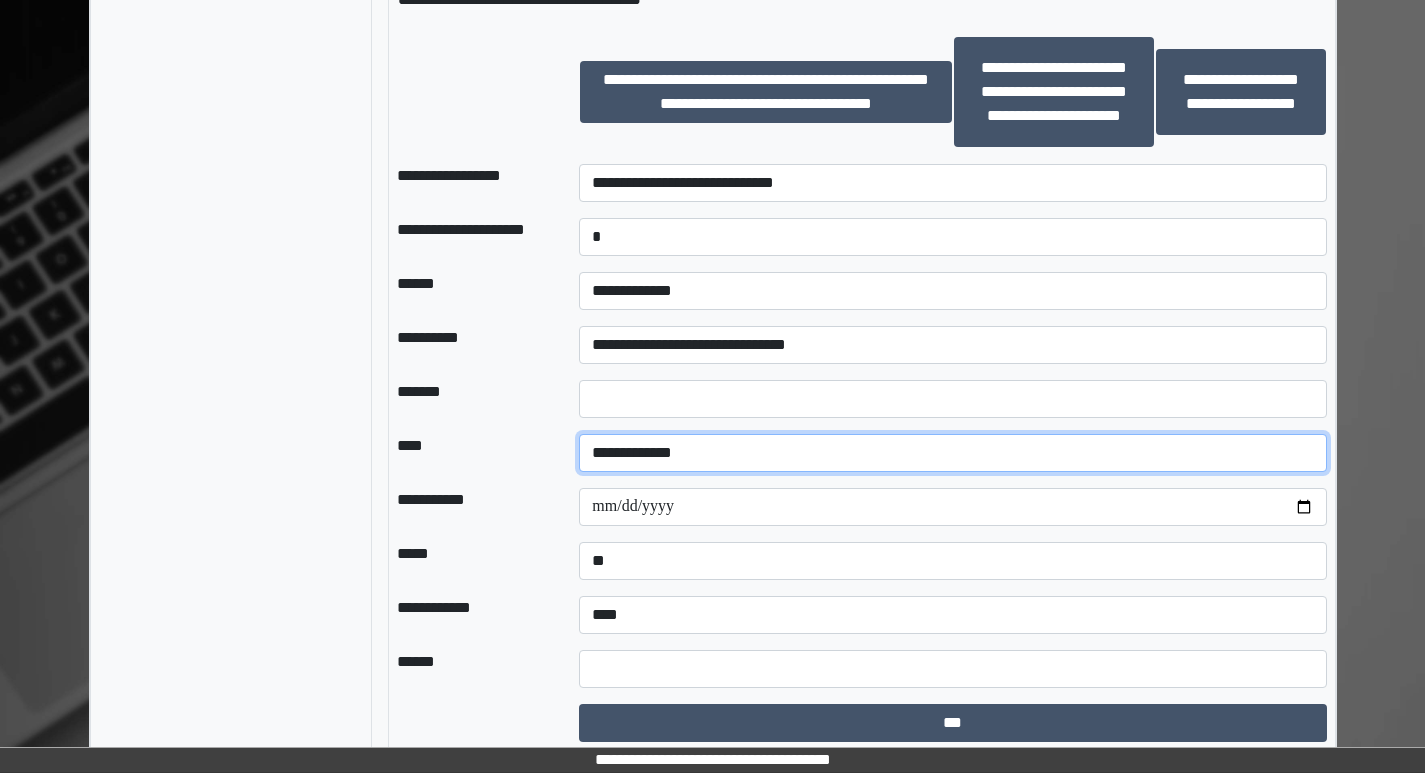 click on "**********" at bounding box center (952, 453) 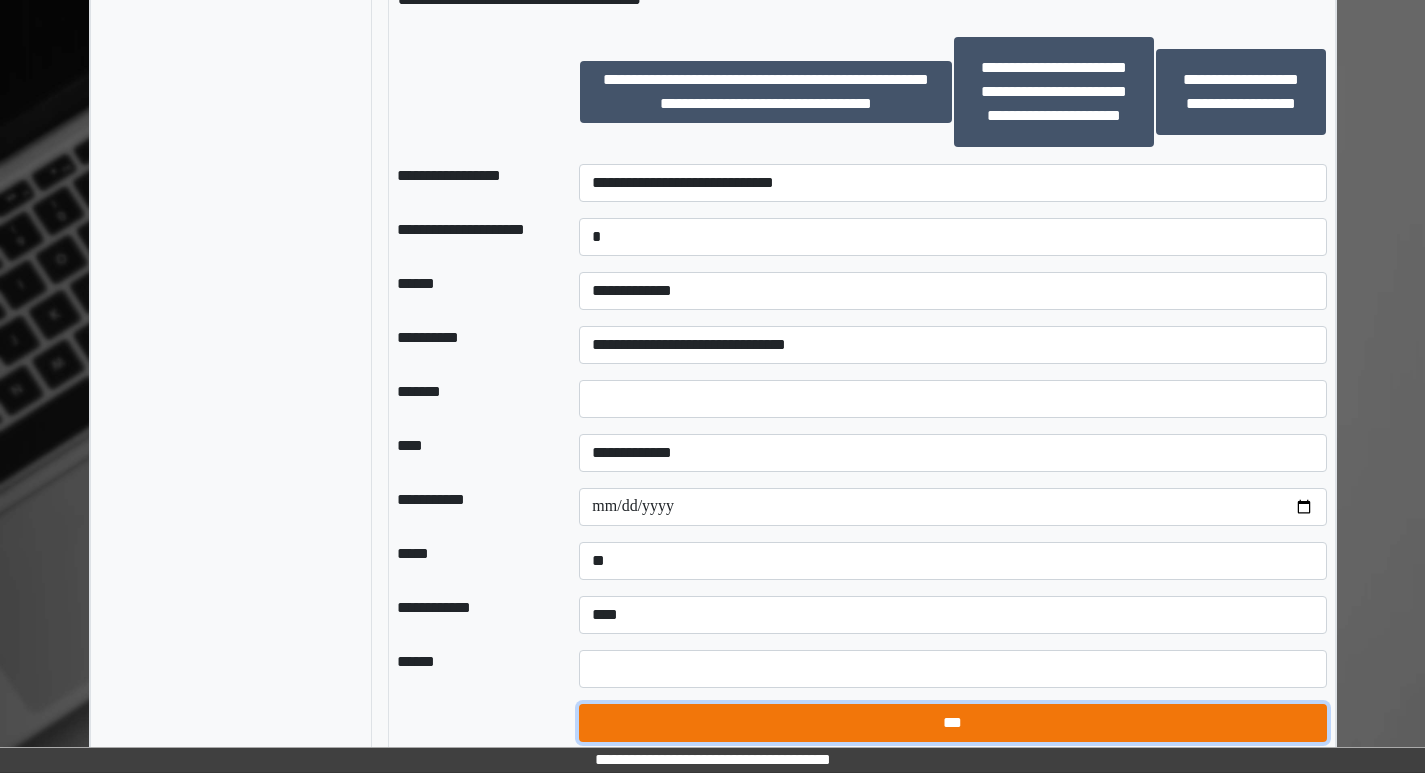 click on "***" at bounding box center [952, 723] 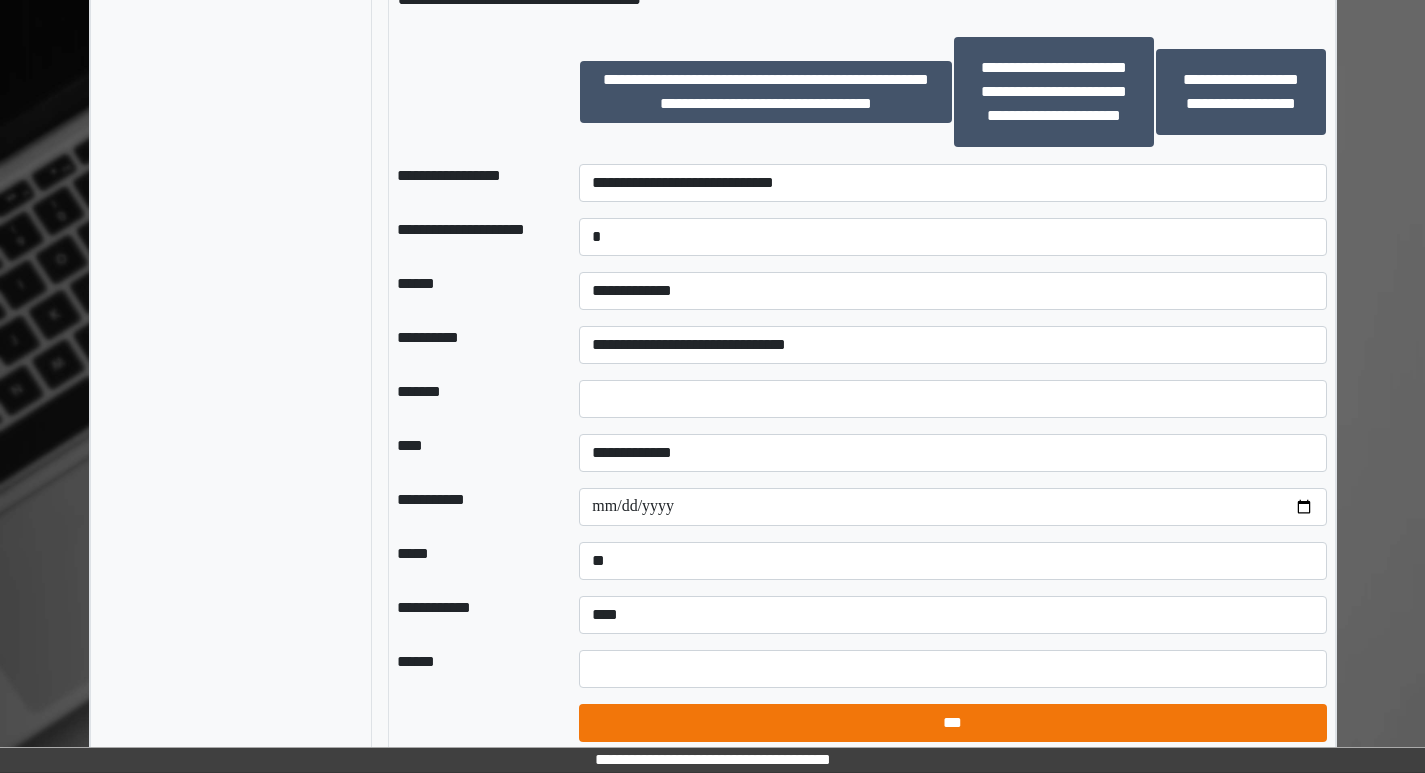 select on "*" 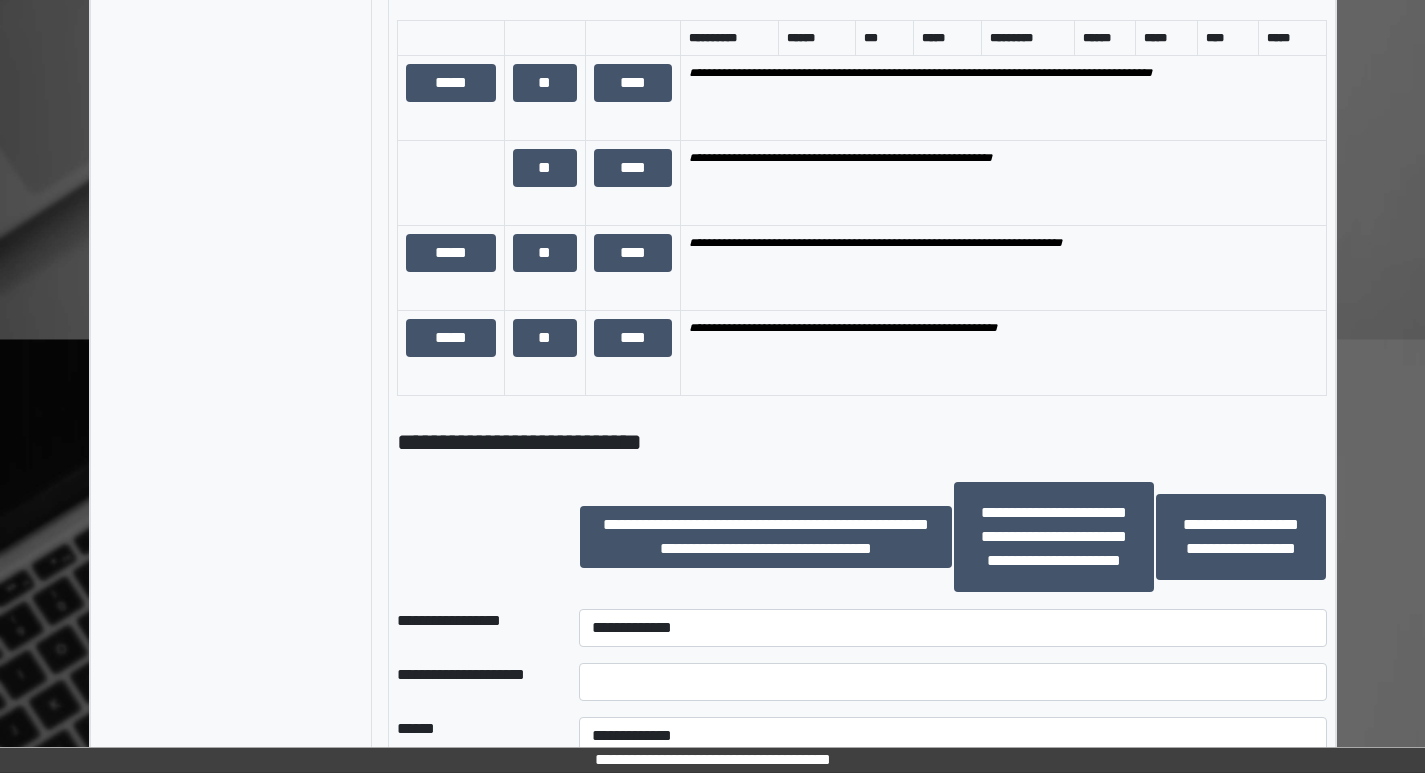 scroll, scrollTop: 1601, scrollLeft: 0, axis: vertical 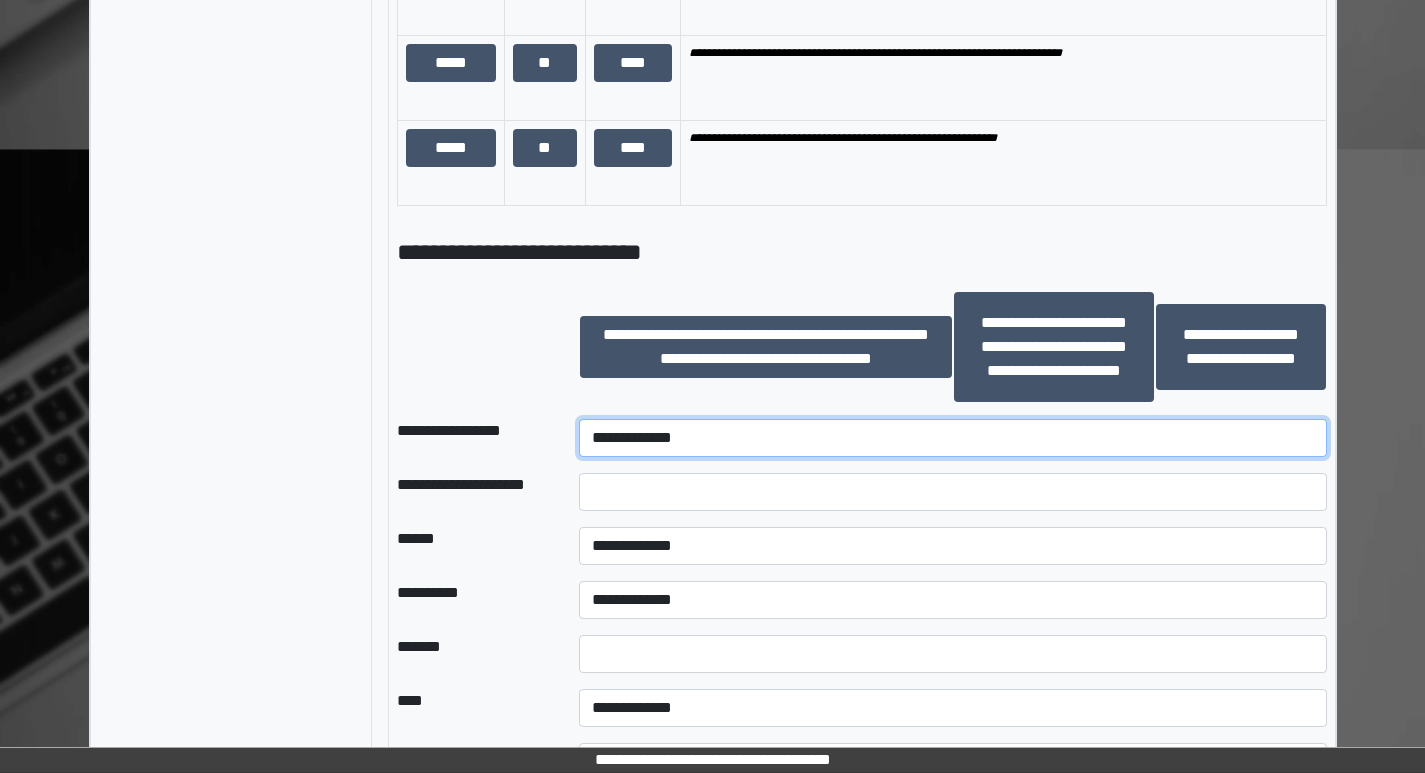 click on "**********" at bounding box center (952, 438) 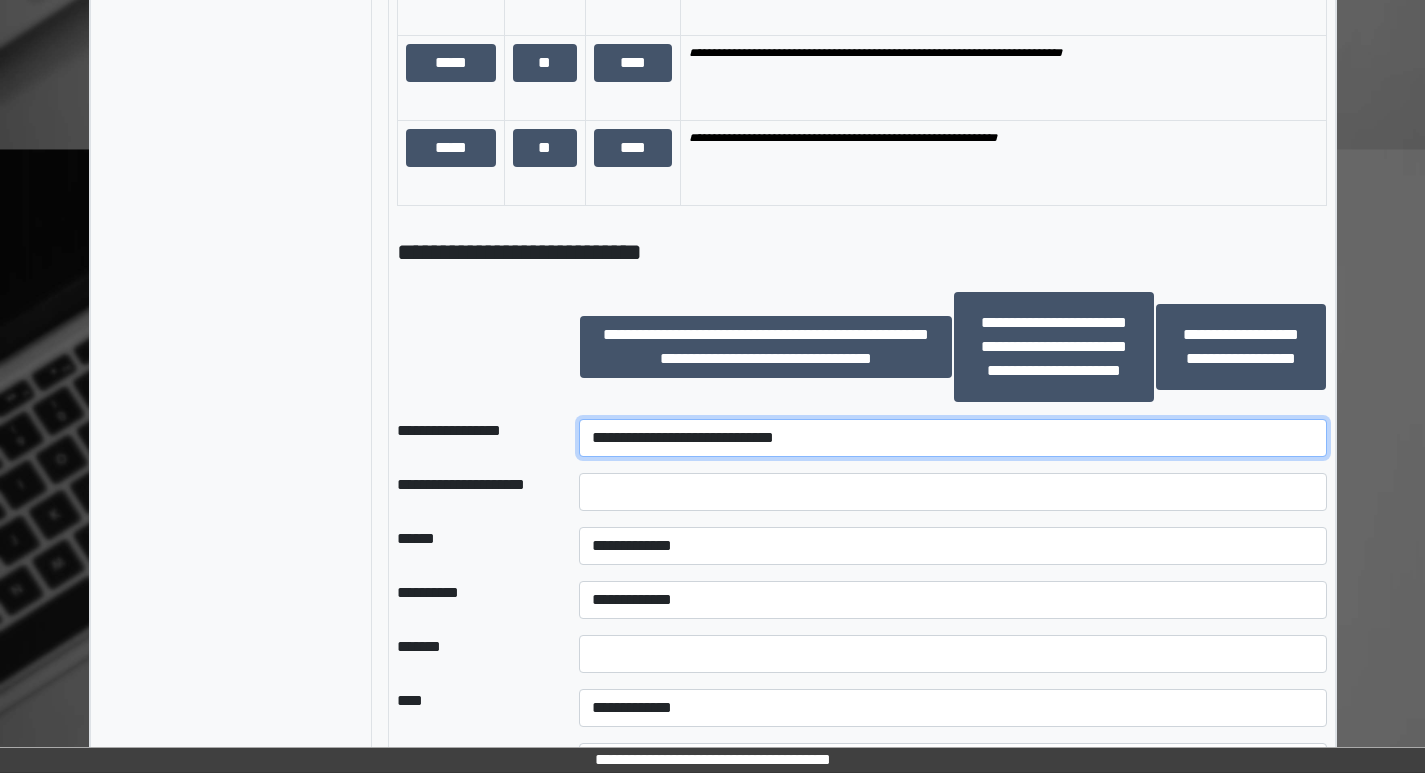 click on "**********" at bounding box center (952, 438) 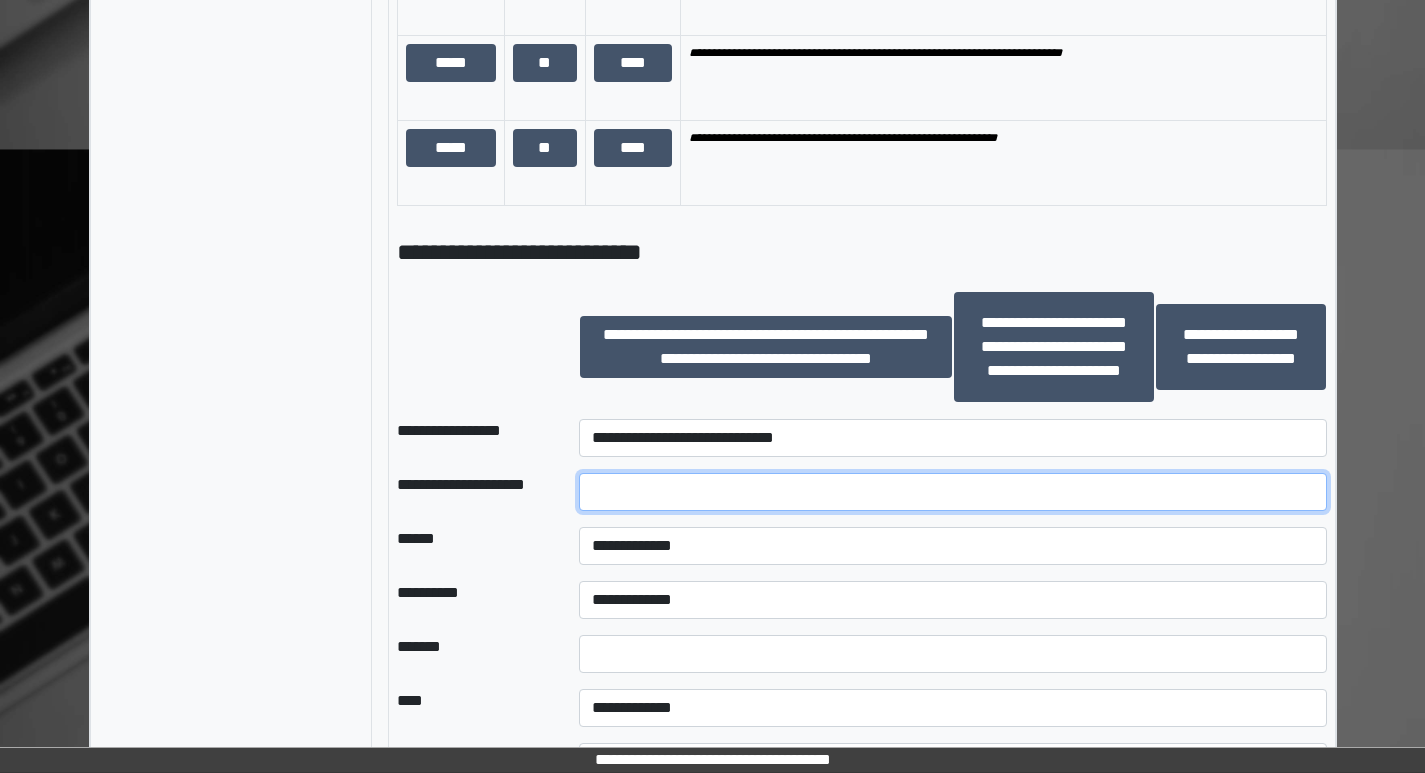 click at bounding box center (952, 492) 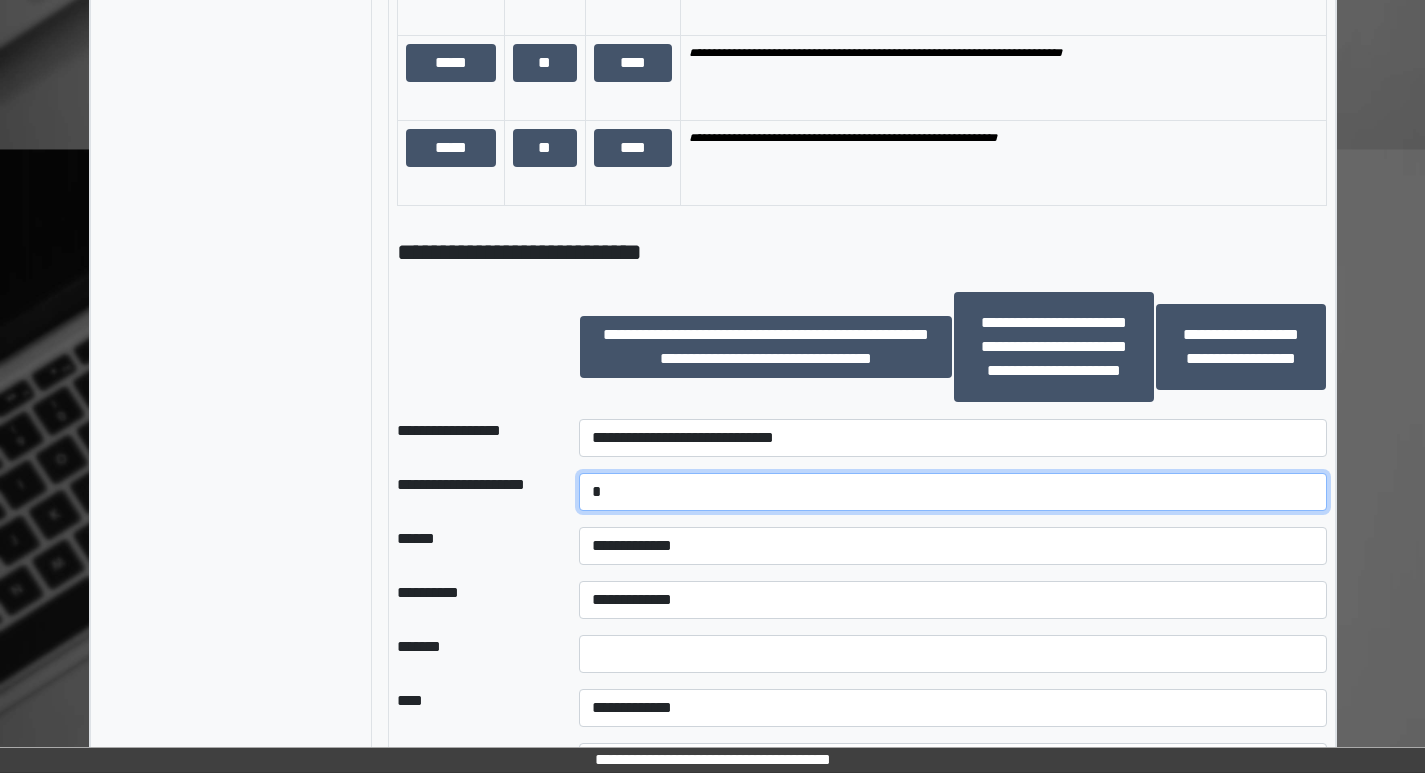 type on "*" 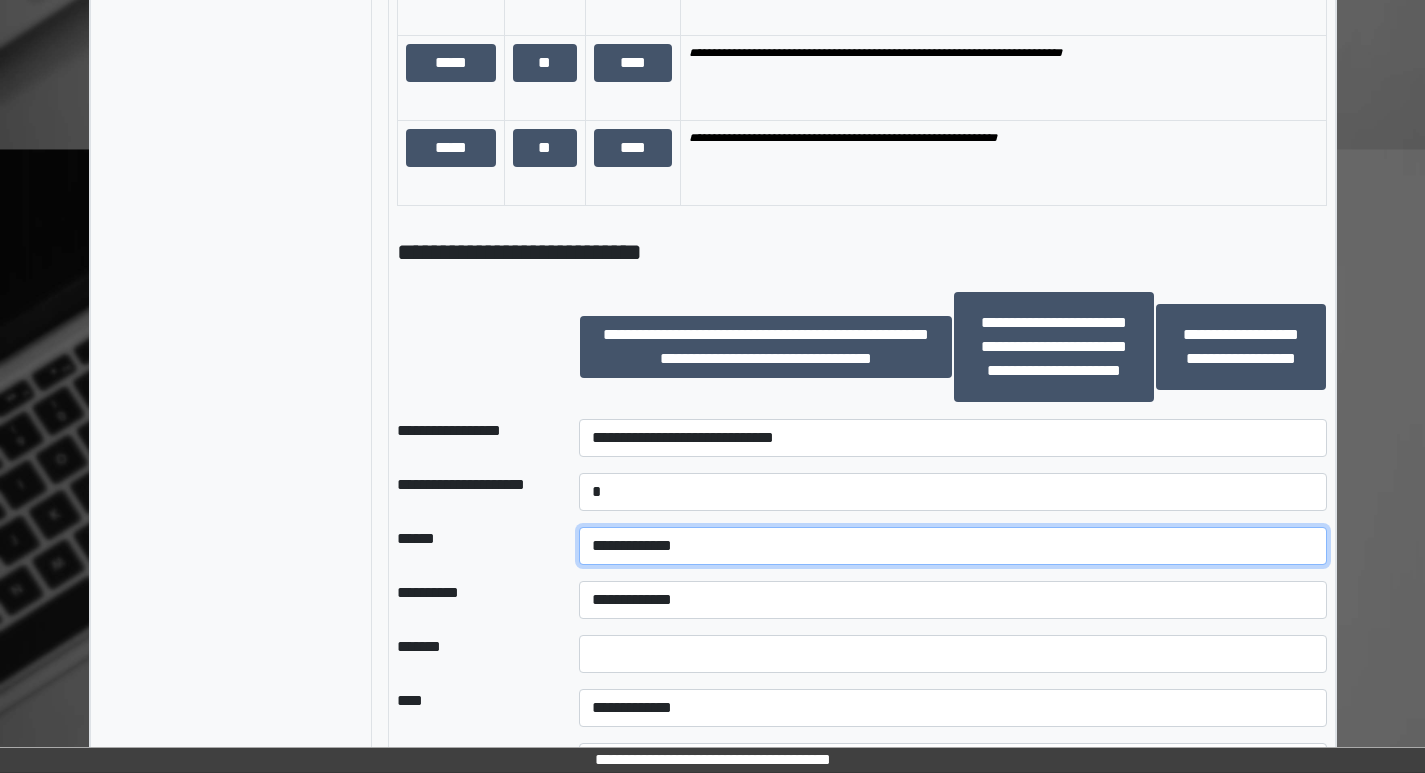 click on "**********" at bounding box center [952, 546] 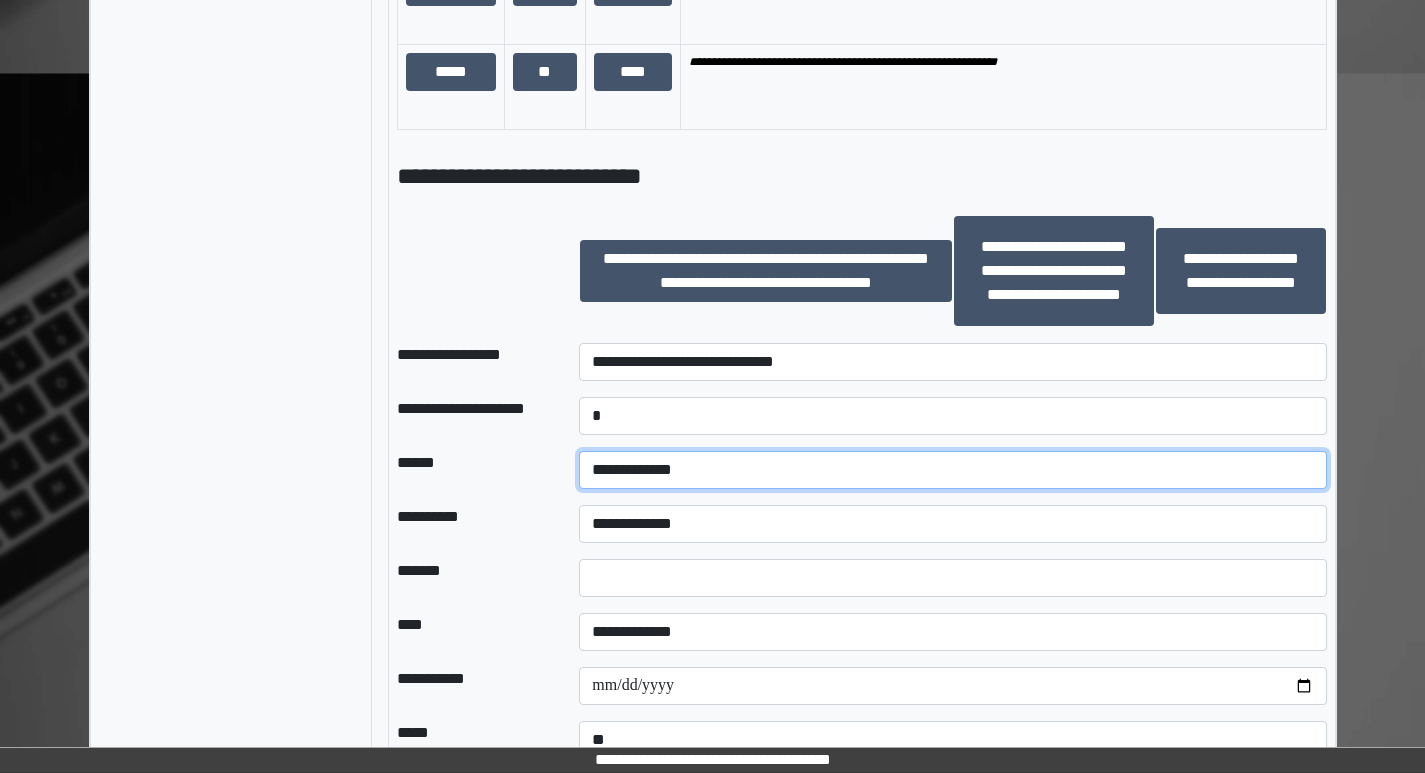 scroll, scrollTop: 1801, scrollLeft: 0, axis: vertical 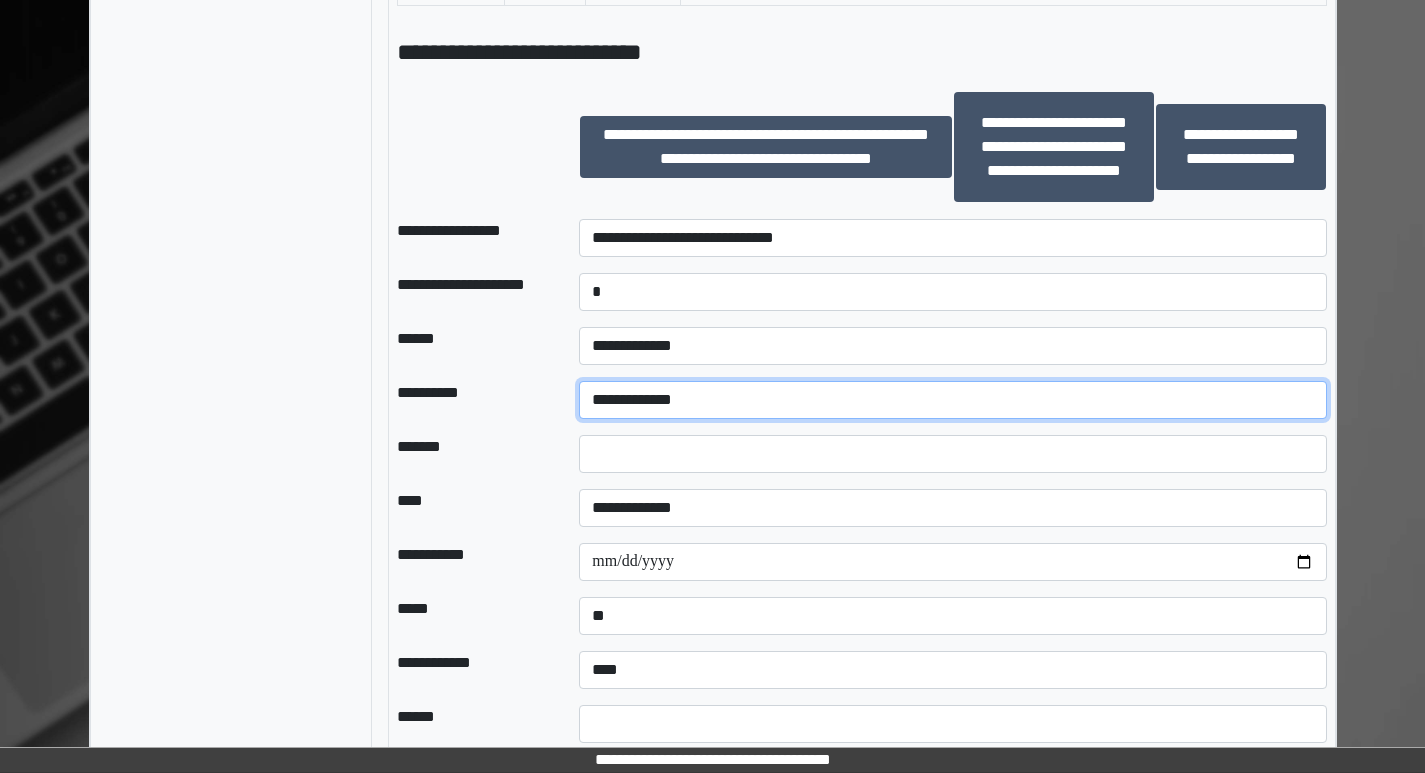 click on "**********" at bounding box center (952, 400) 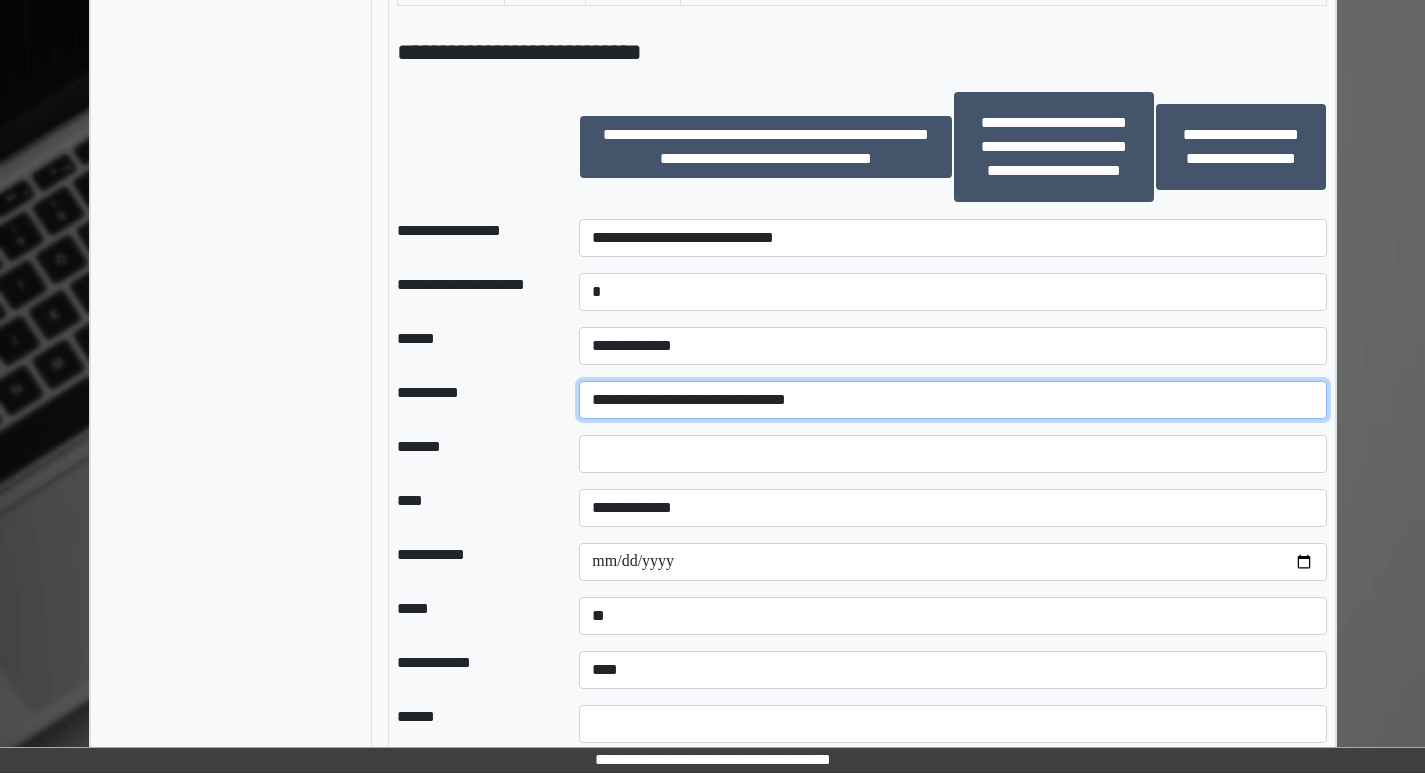 scroll, scrollTop: 2001, scrollLeft: 0, axis: vertical 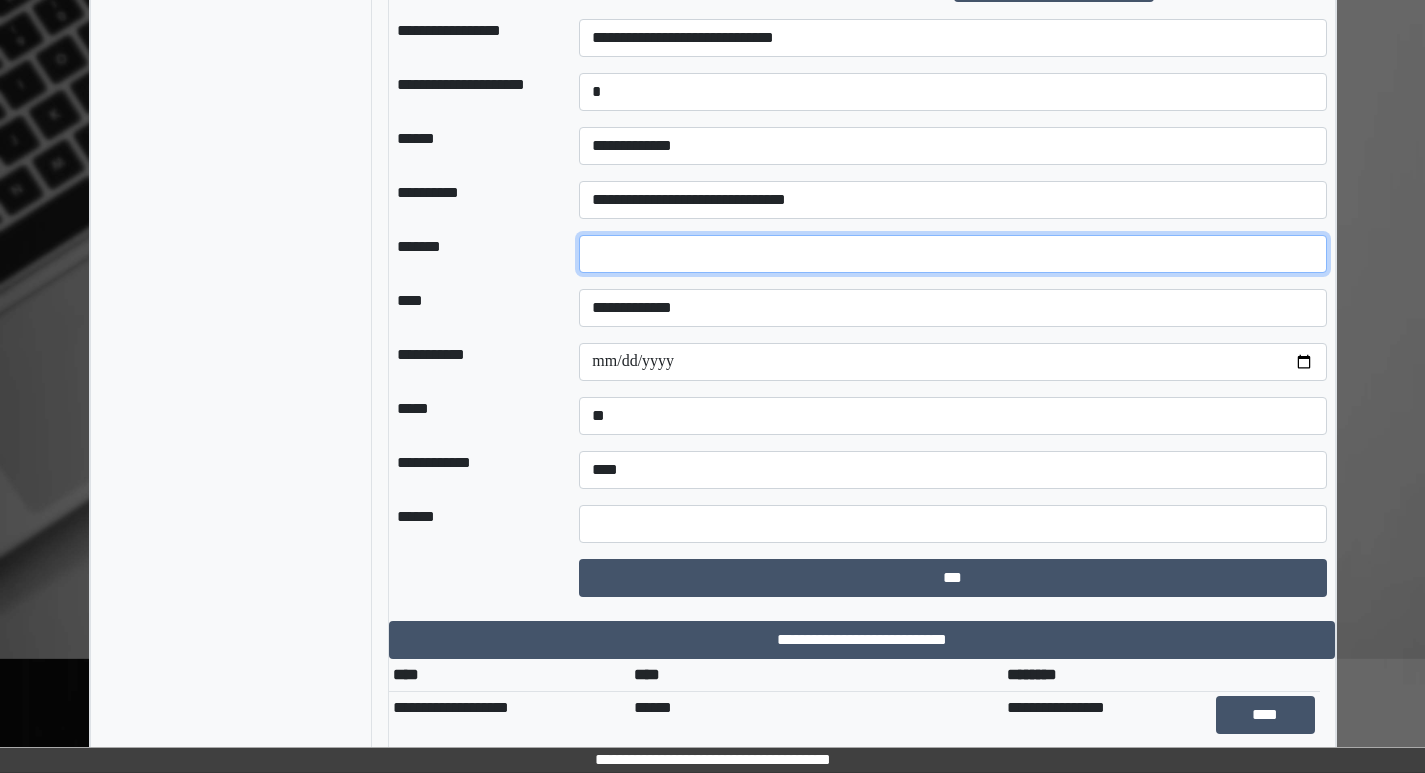 click on "*" at bounding box center [952, 254] 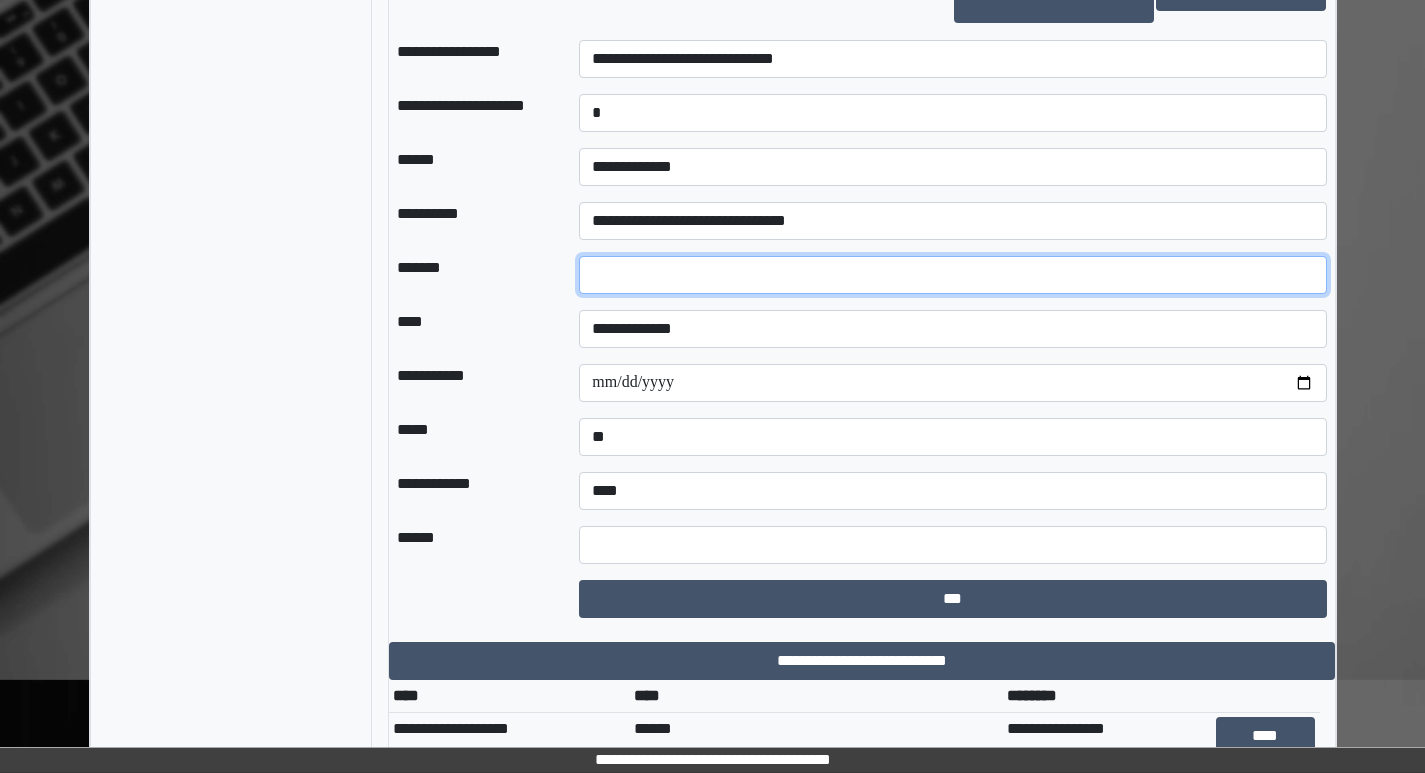 scroll, scrollTop: 2001, scrollLeft: 0, axis: vertical 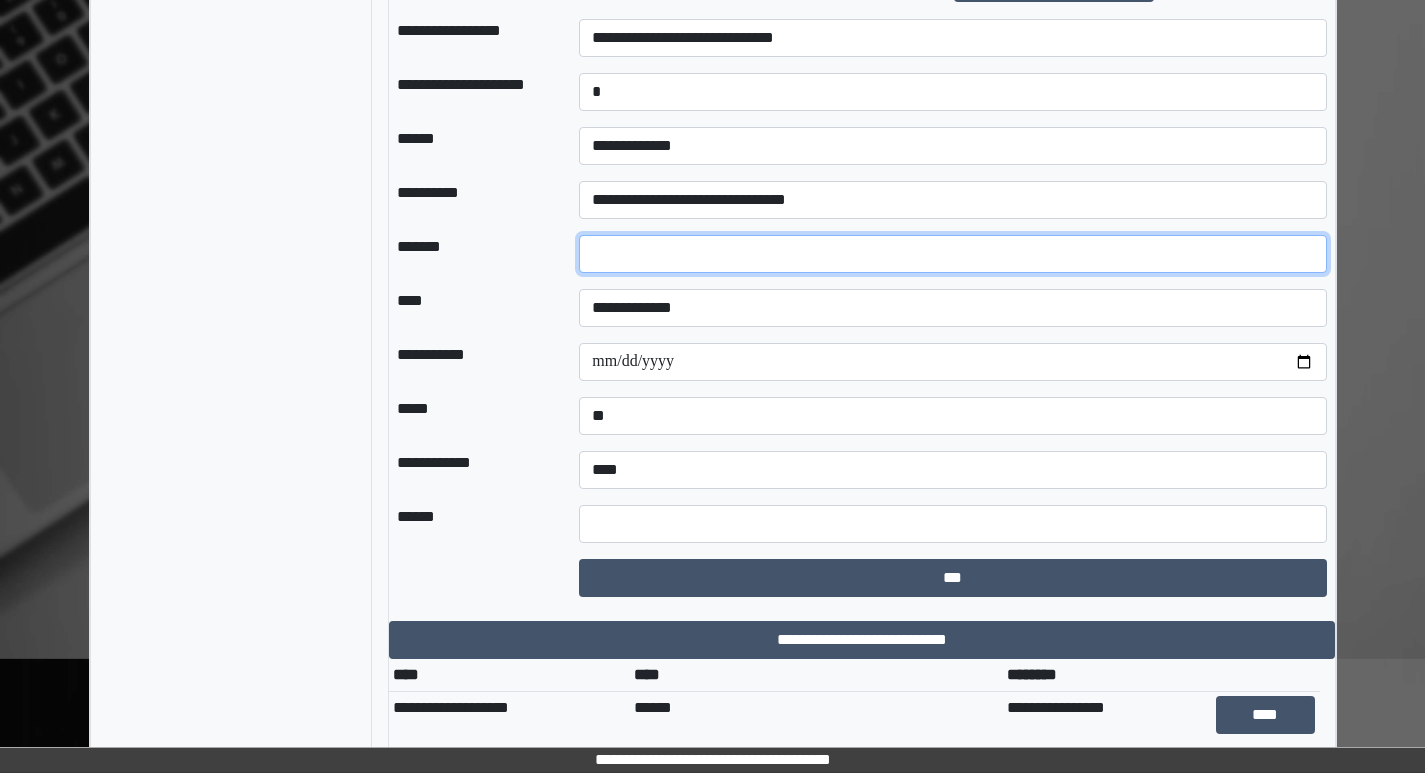 type on "**" 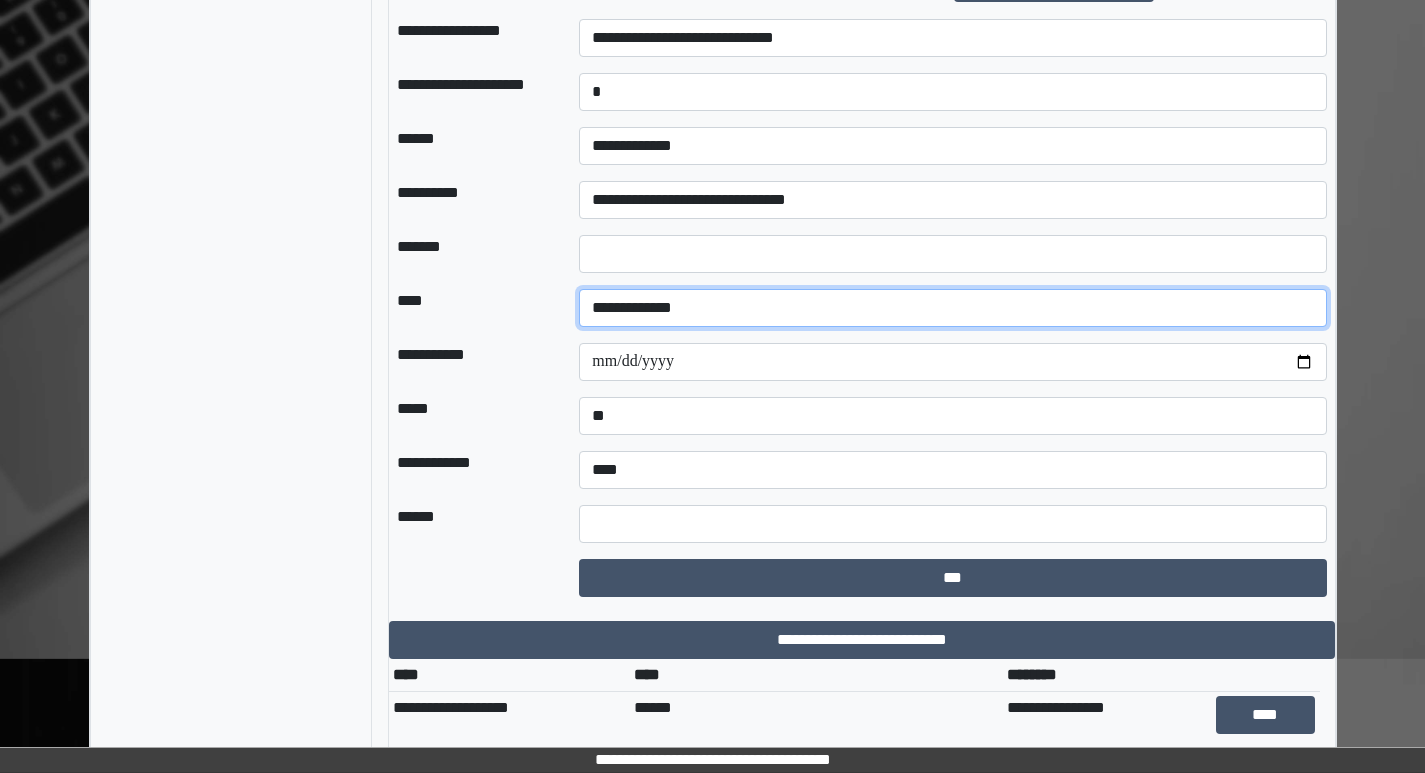 drag, startPoint x: 607, startPoint y: 310, endPoint x: 617, endPoint y: 318, distance: 12.806249 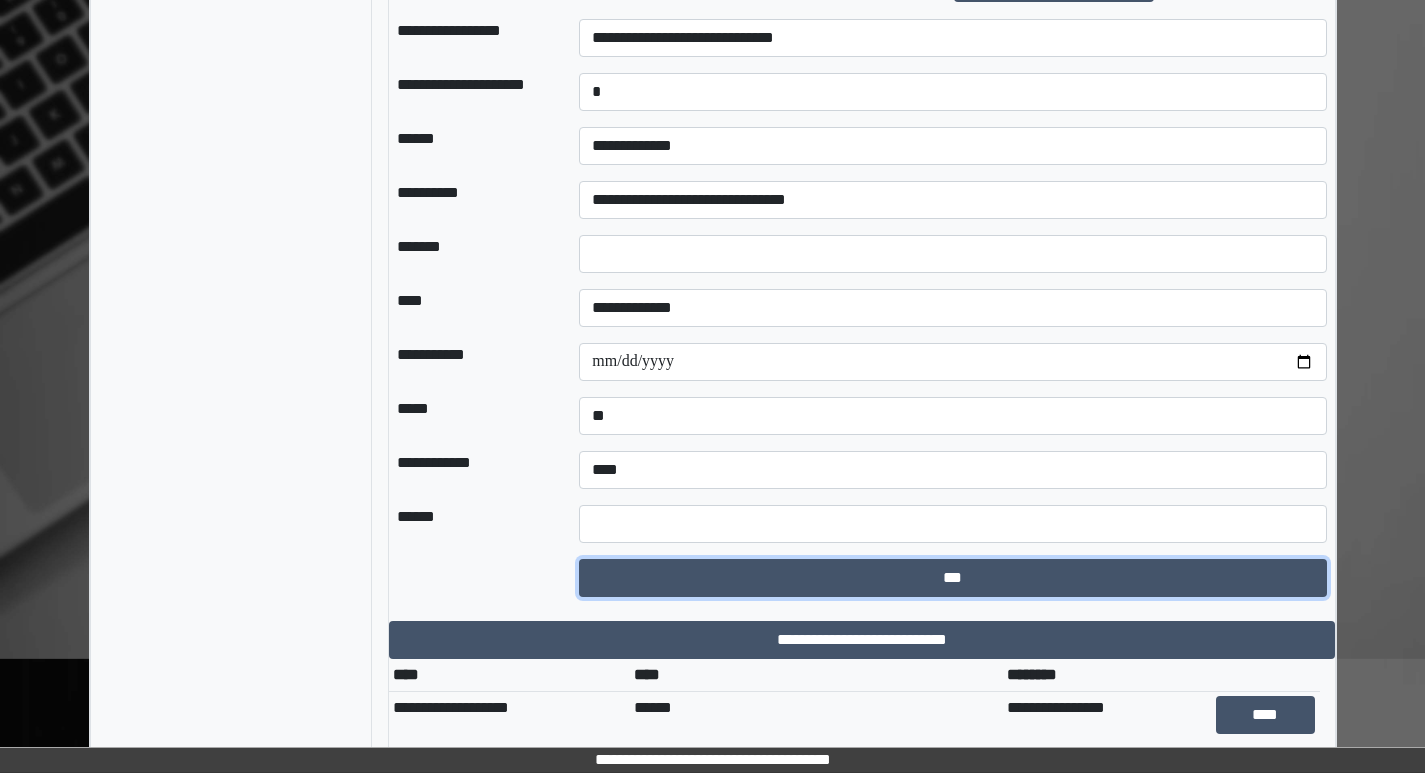 drag, startPoint x: 674, startPoint y: 567, endPoint x: 508, endPoint y: 520, distance: 172.52536 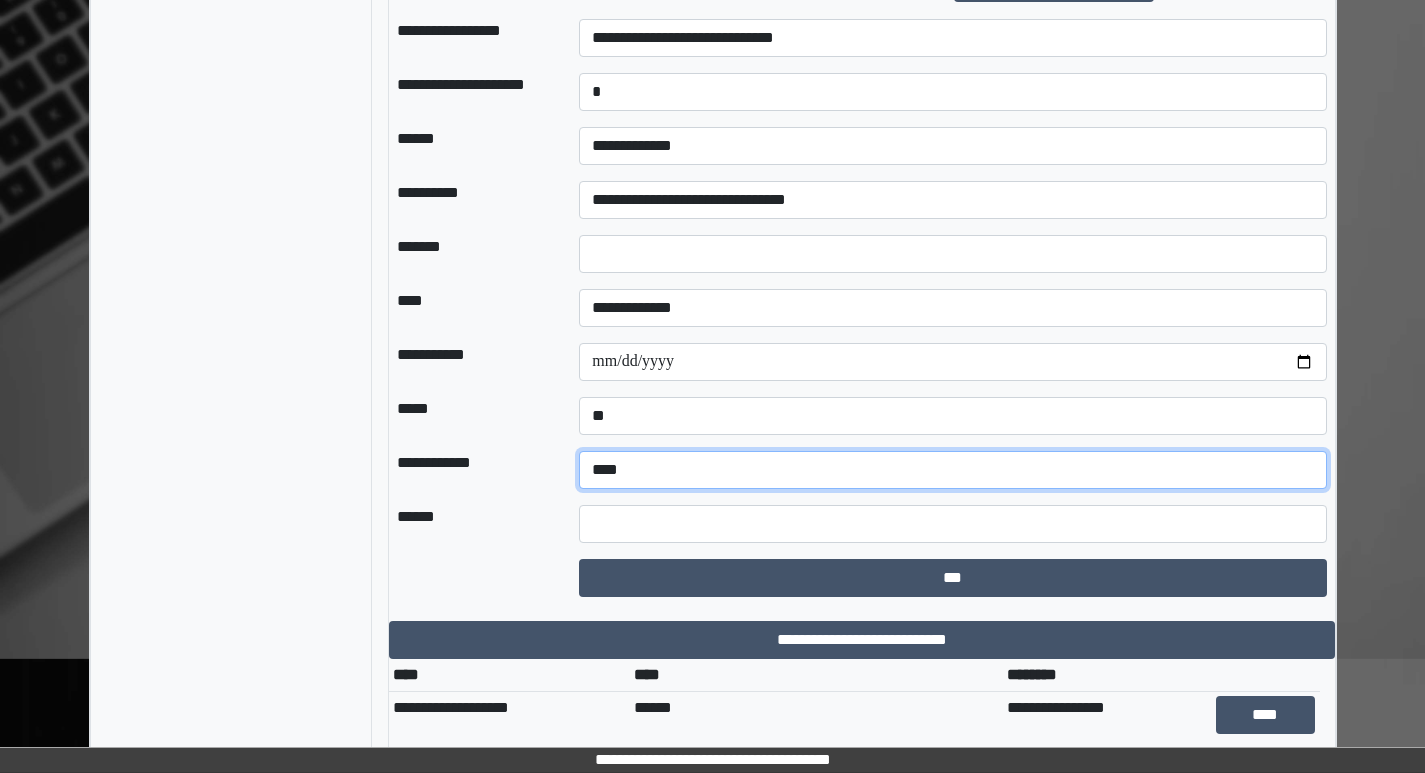 click on "**********" at bounding box center [952, 470] 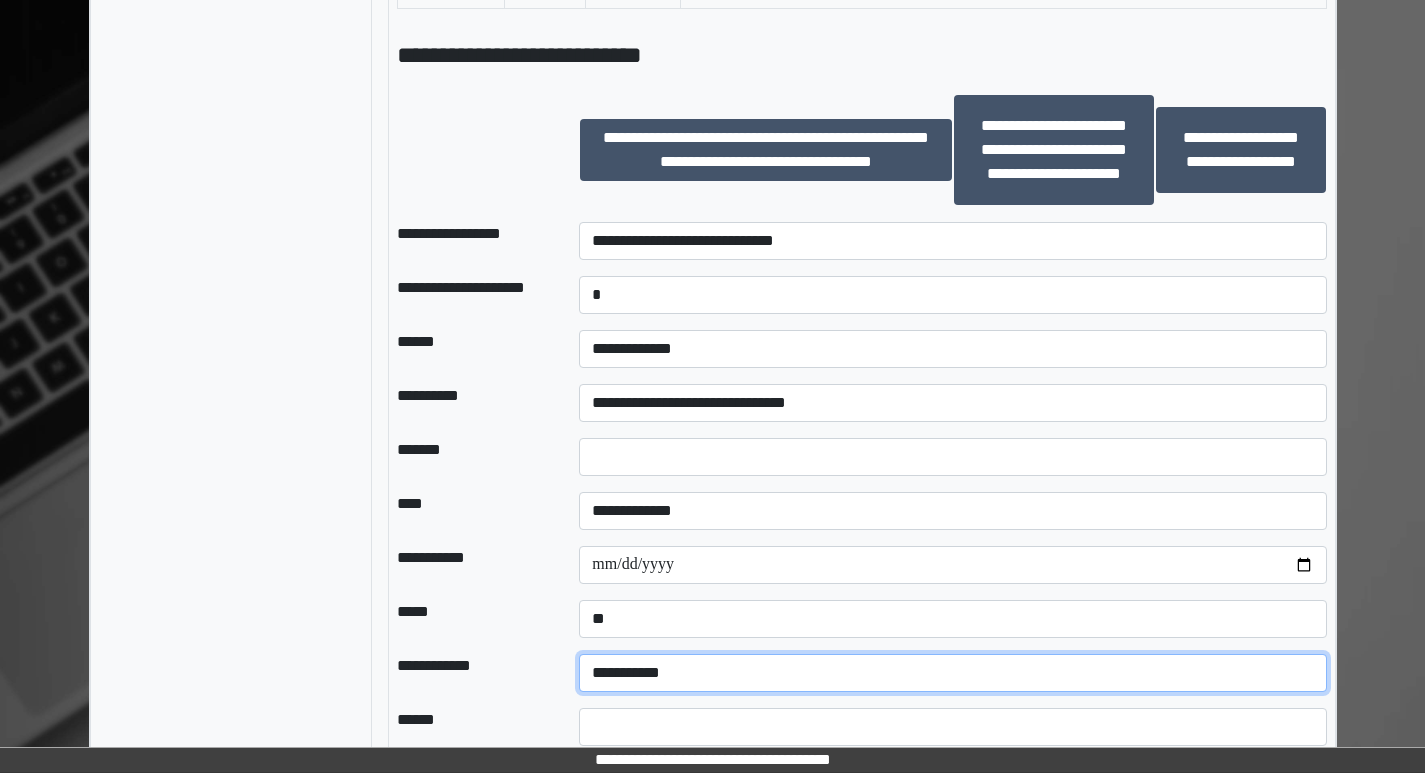 scroll, scrollTop: 2101, scrollLeft: 0, axis: vertical 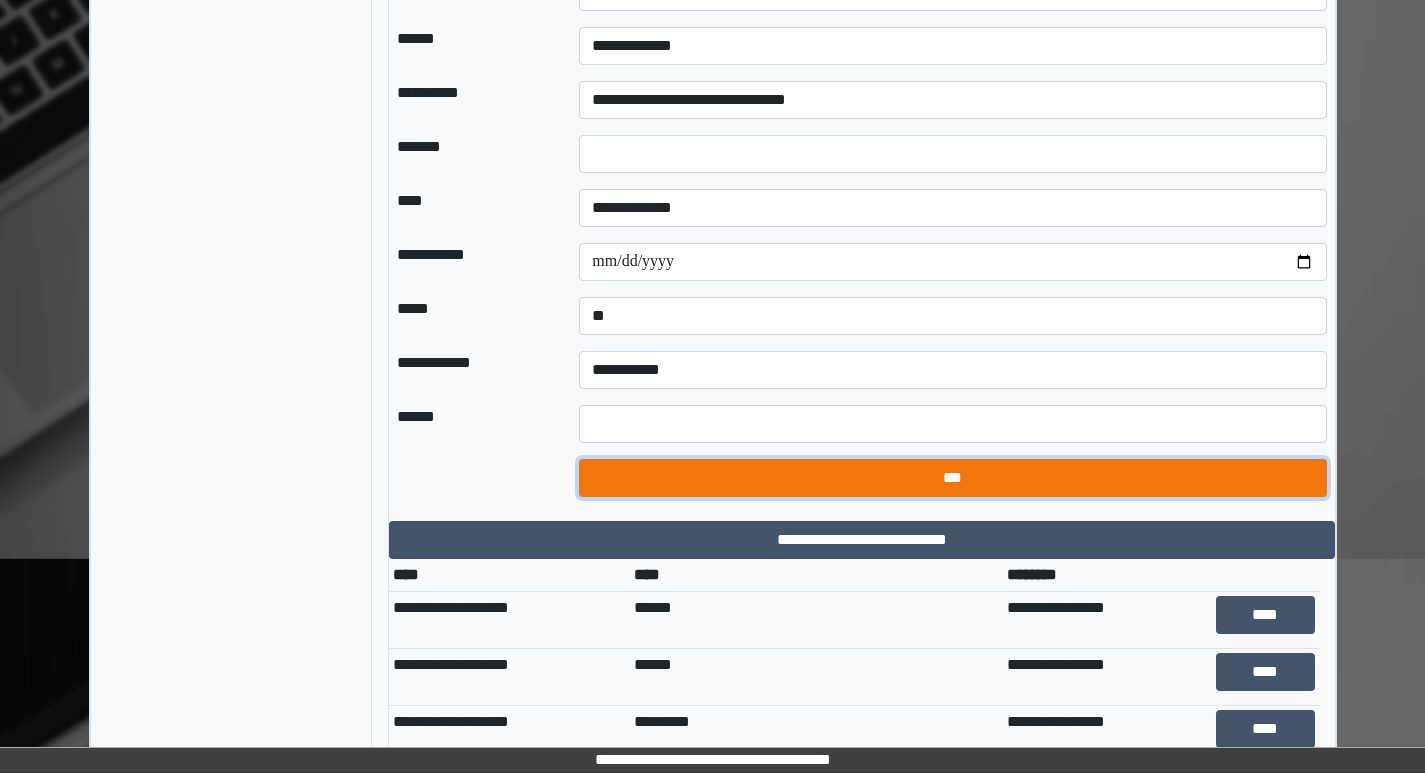 click on "***" at bounding box center (952, 478) 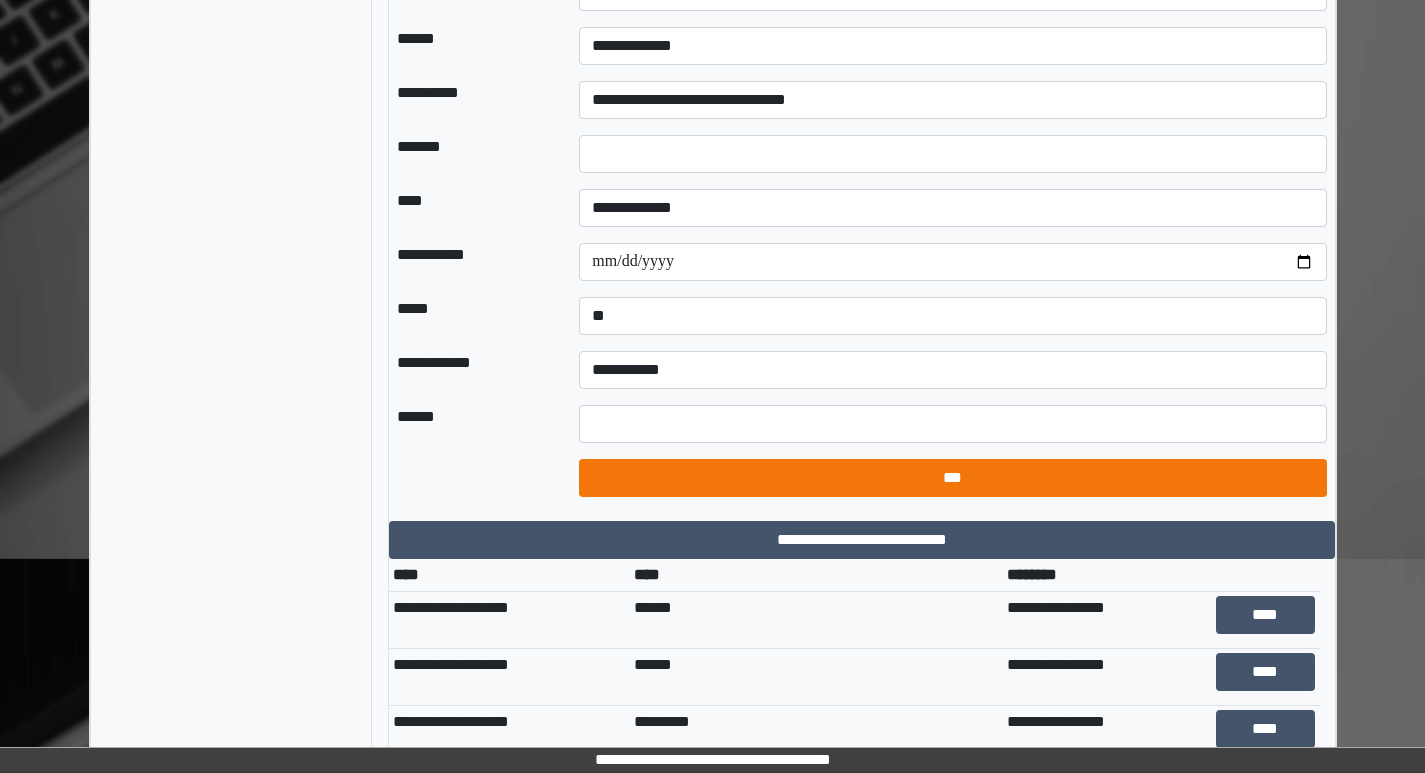 select on "*" 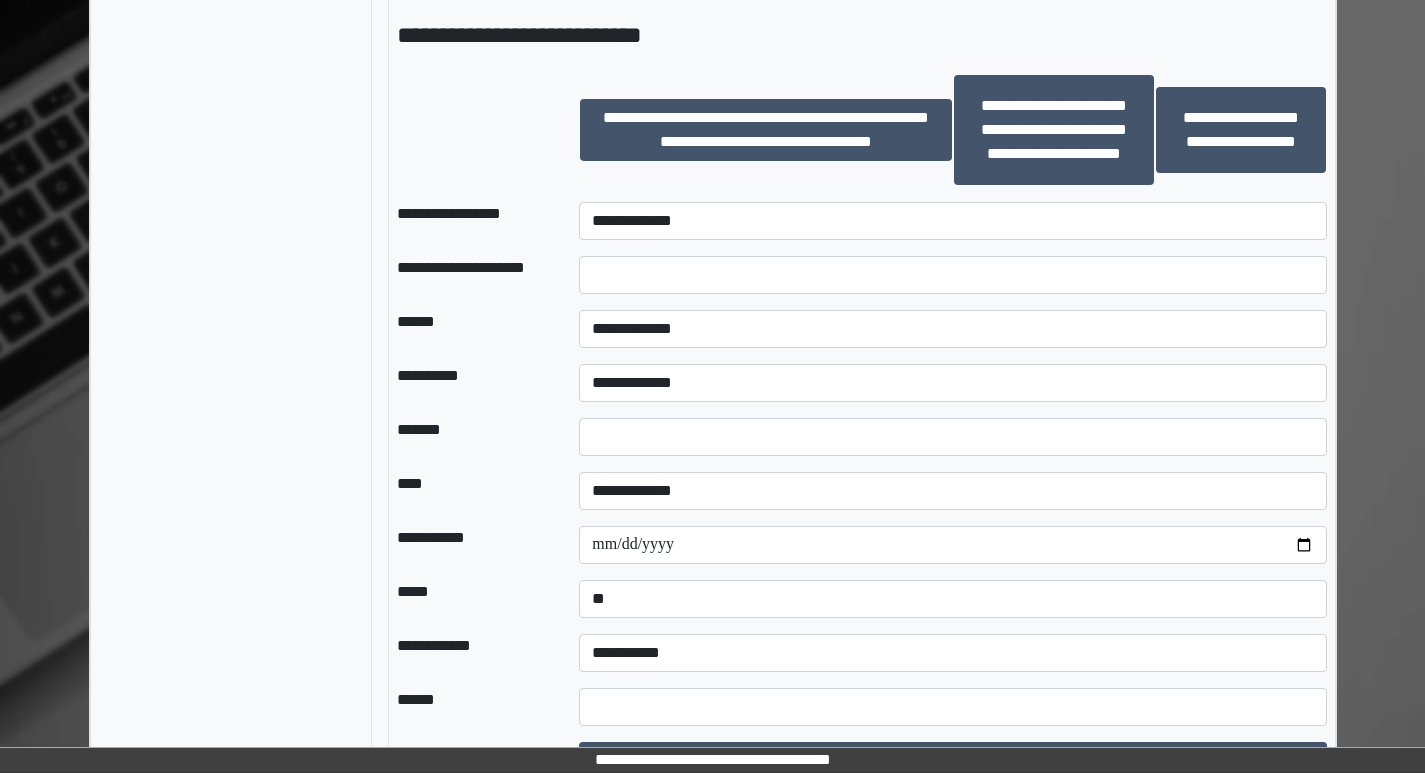 scroll, scrollTop: 1901, scrollLeft: 0, axis: vertical 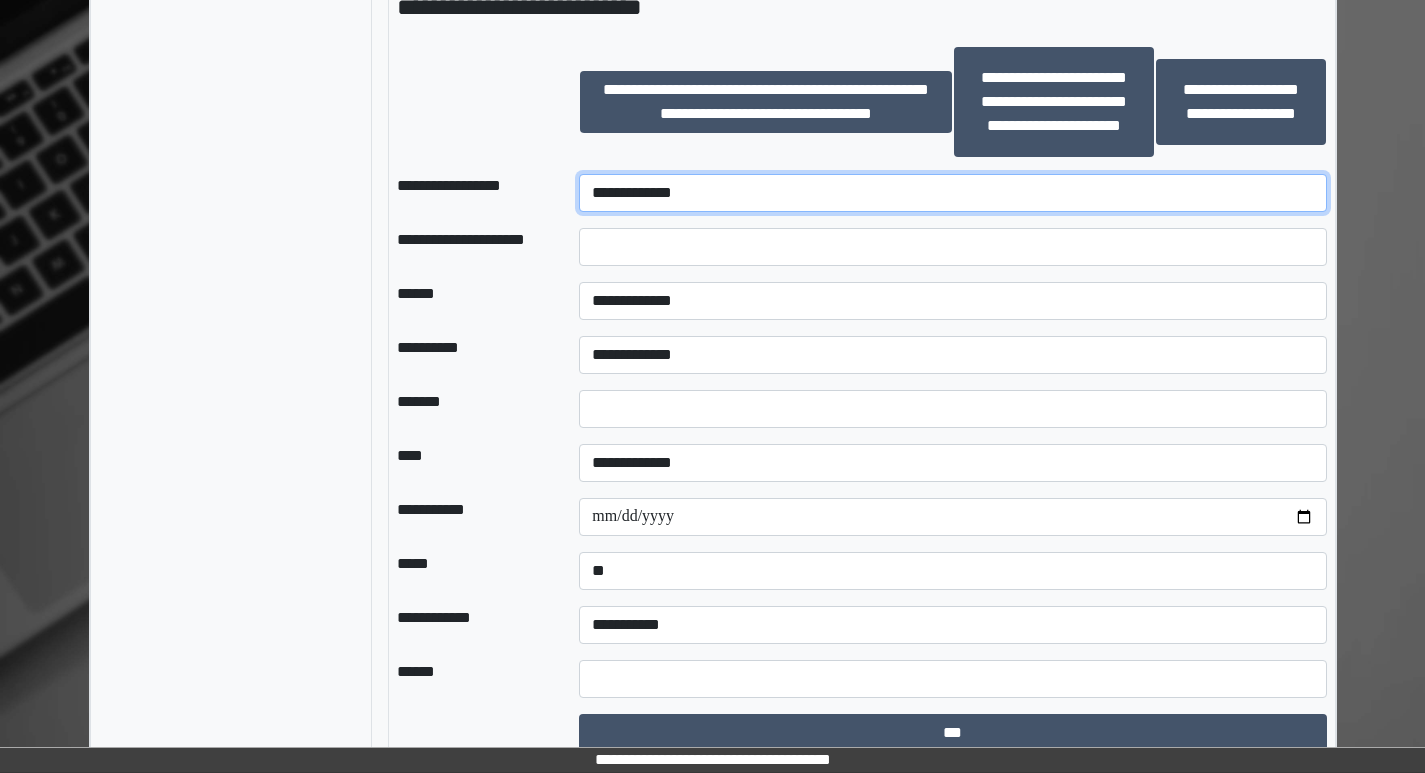click on "**********" at bounding box center [952, 193] 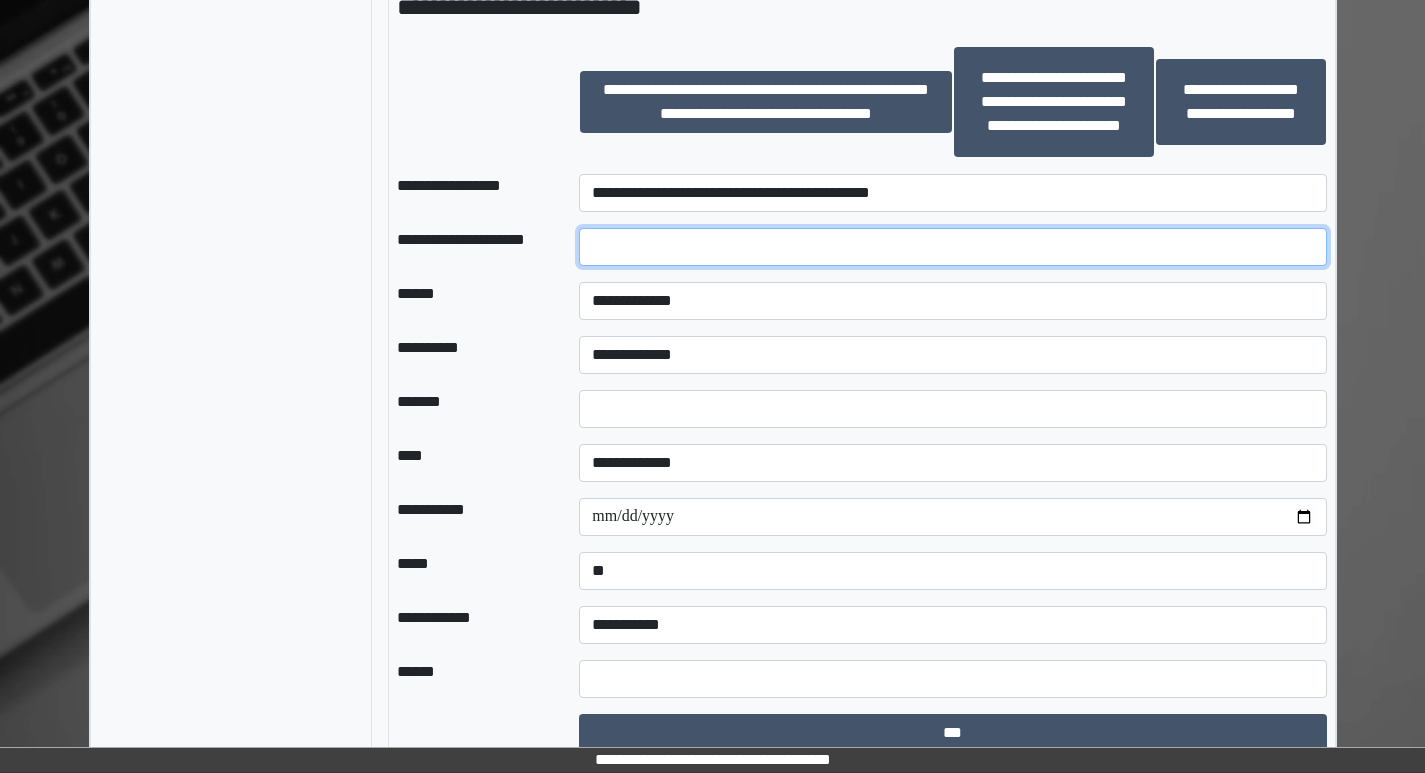 click at bounding box center [952, 247] 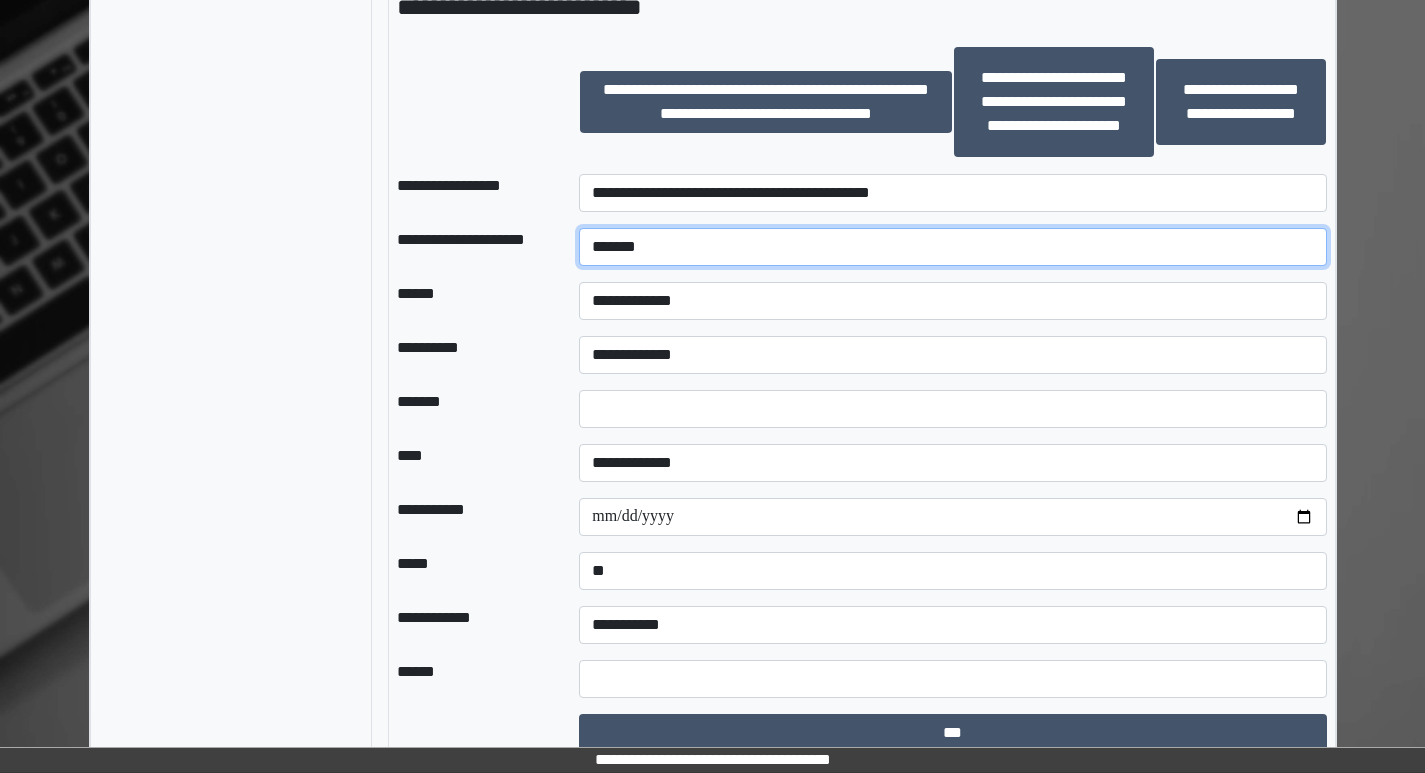 type on "******" 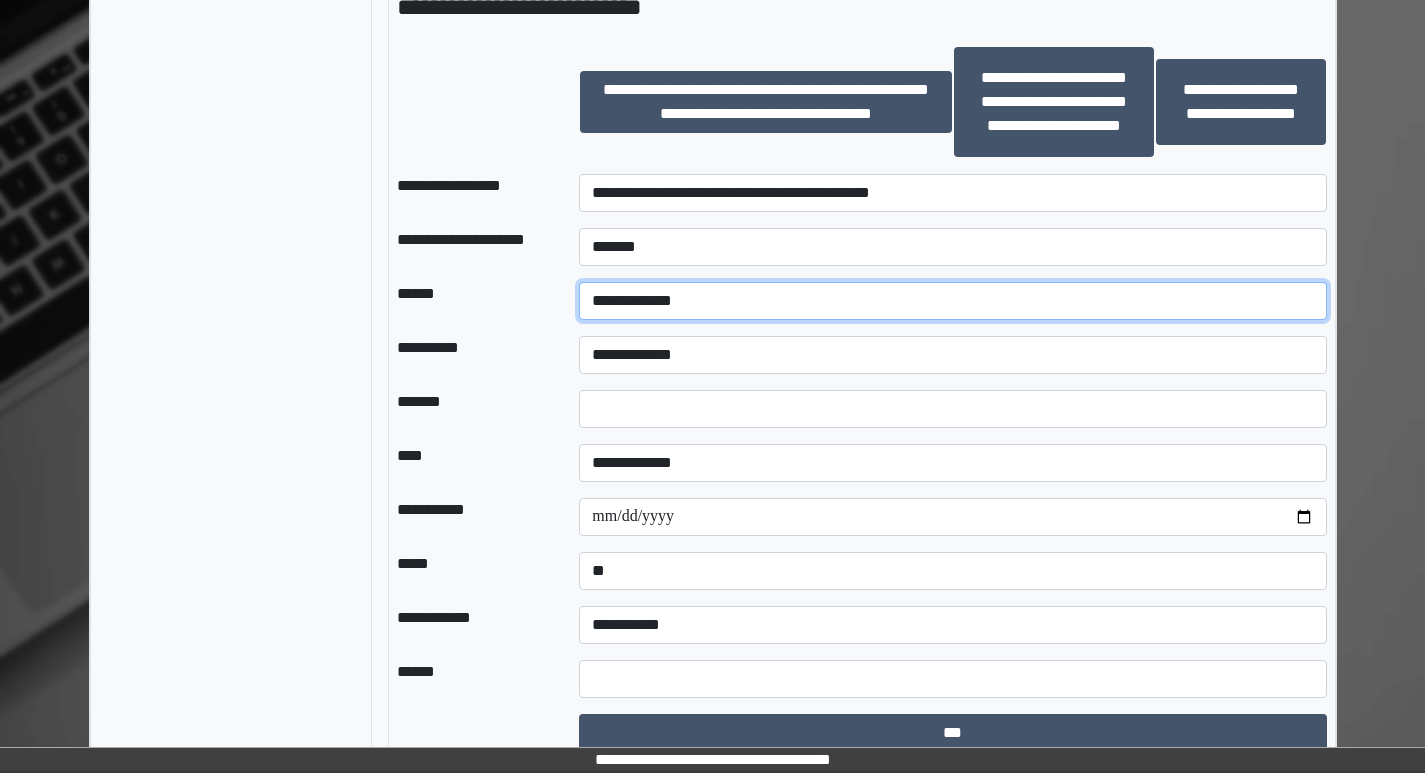 click on "**********" at bounding box center (952, 301) 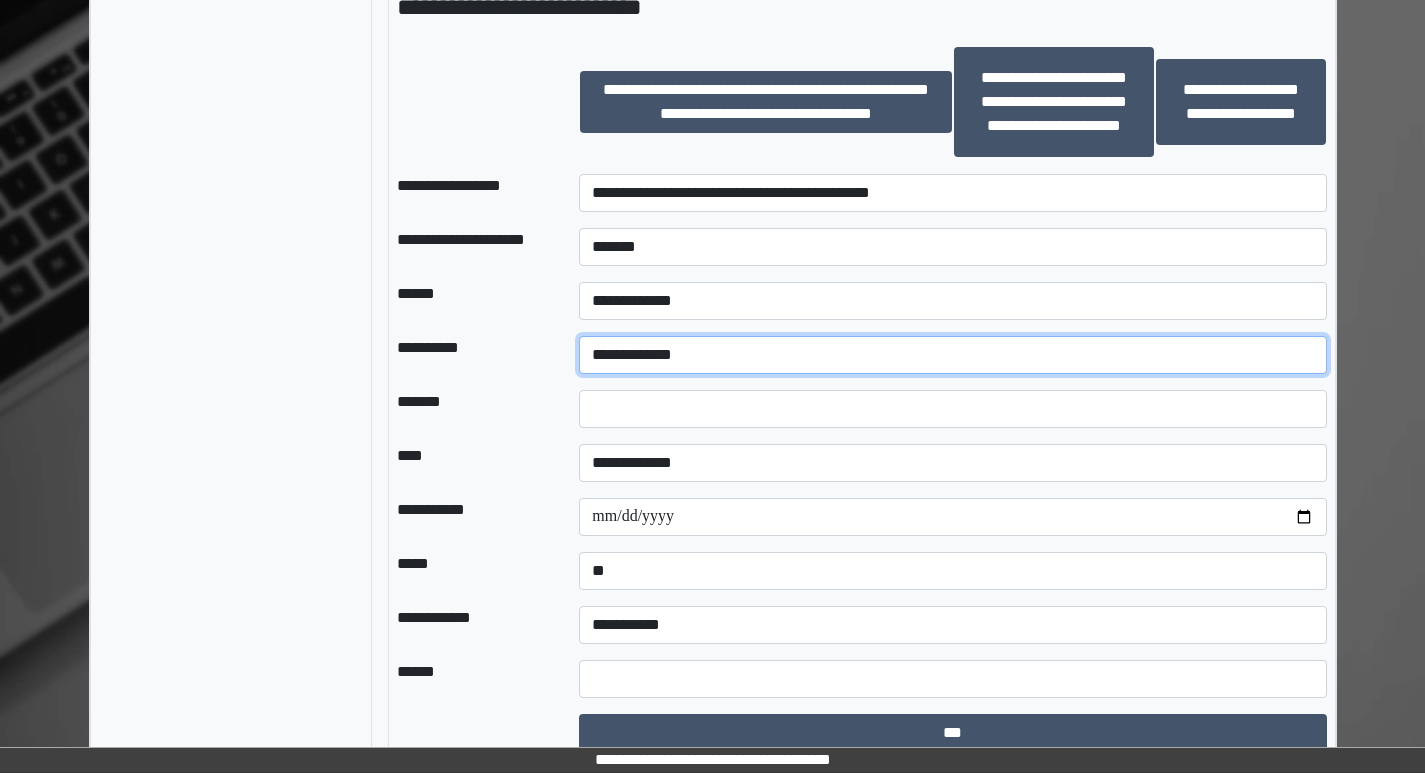click on "**********" at bounding box center (952, 355) 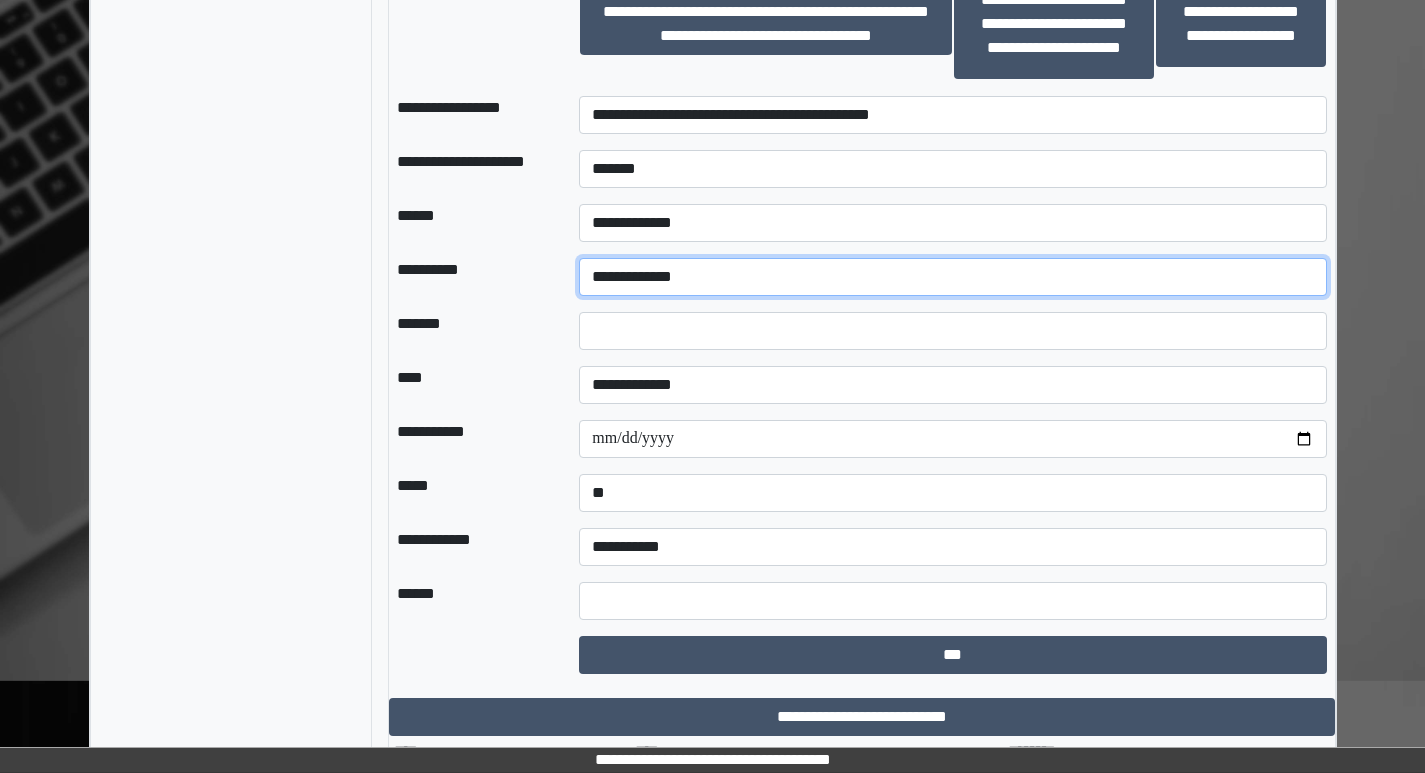 scroll, scrollTop: 2101, scrollLeft: 0, axis: vertical 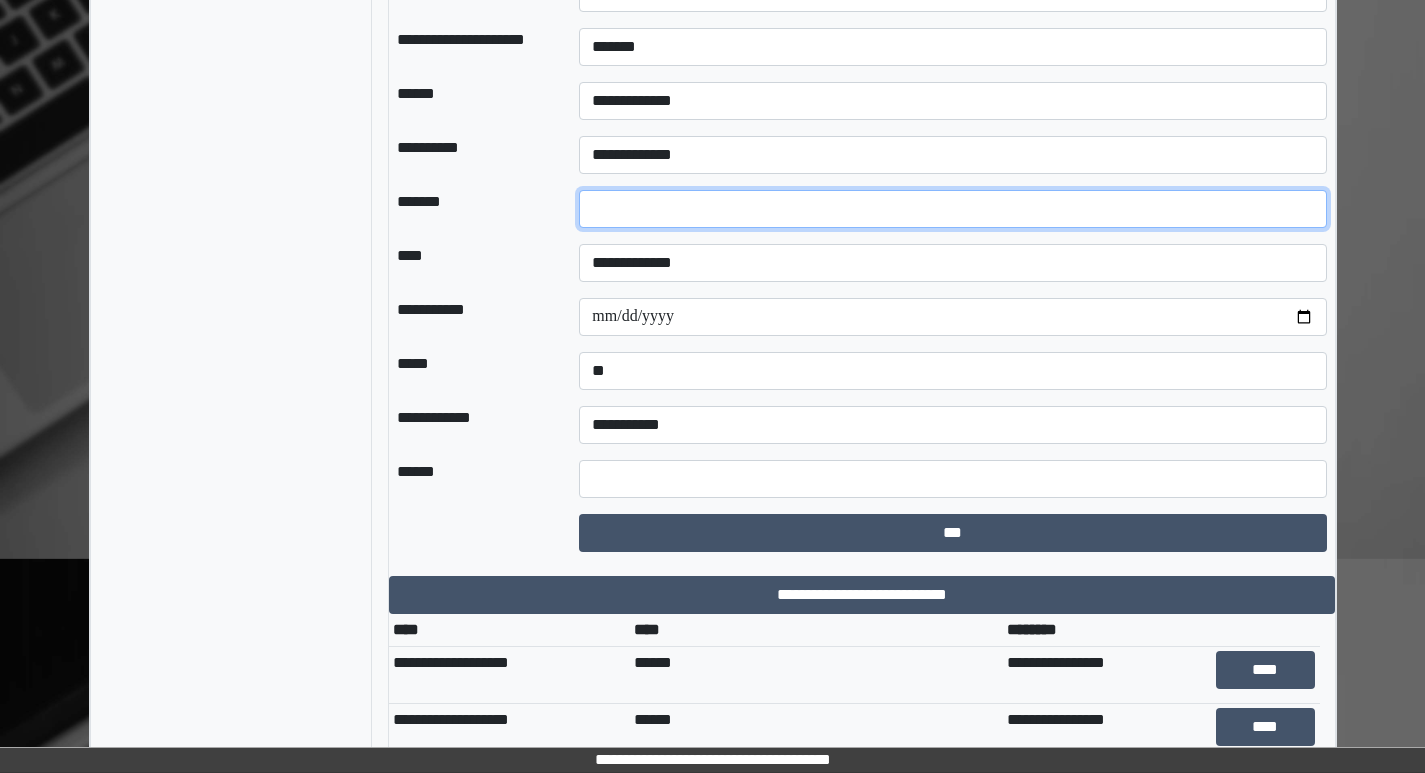 click on "*" at bounding box center [952, 209] 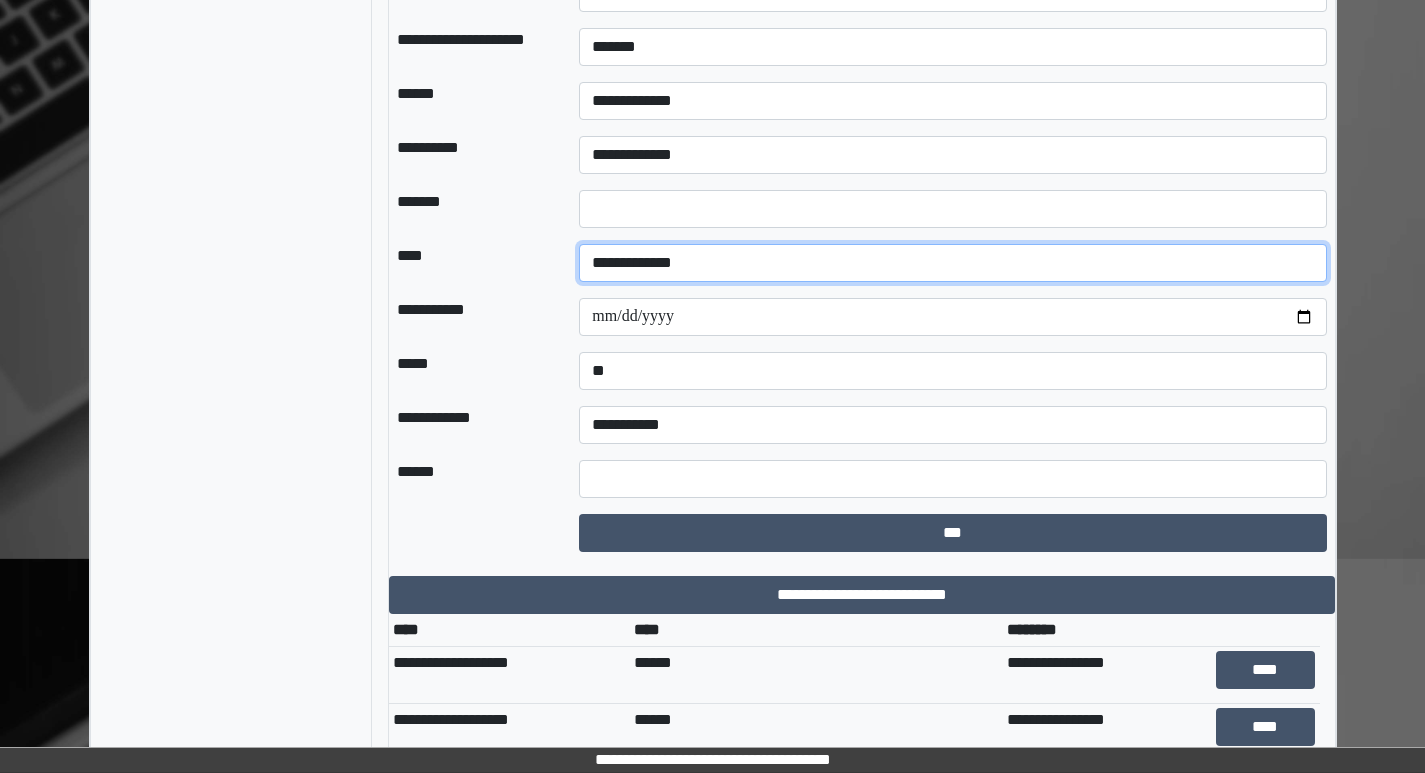 click on "**********" at bounding box center [952, 263] 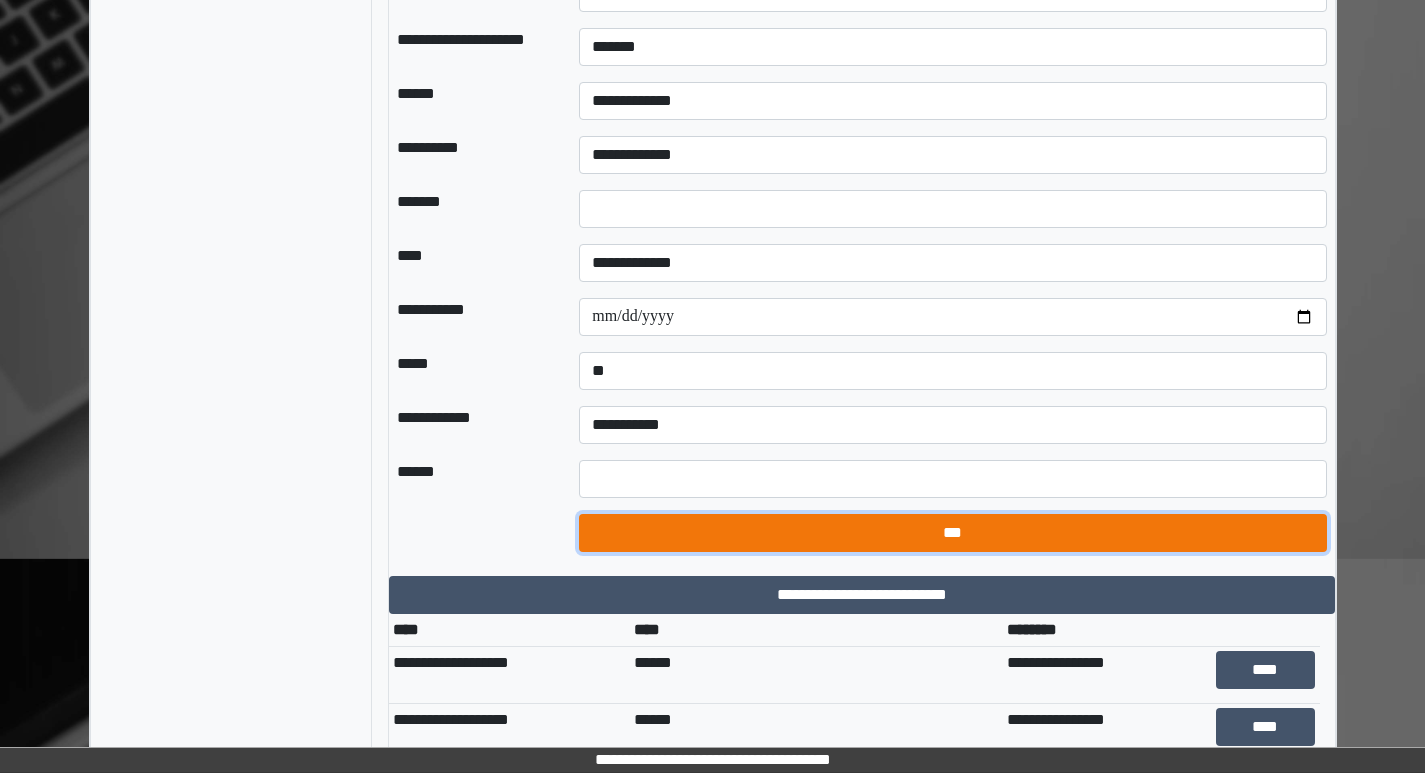 click on "***" at bounding box center (952, 533) 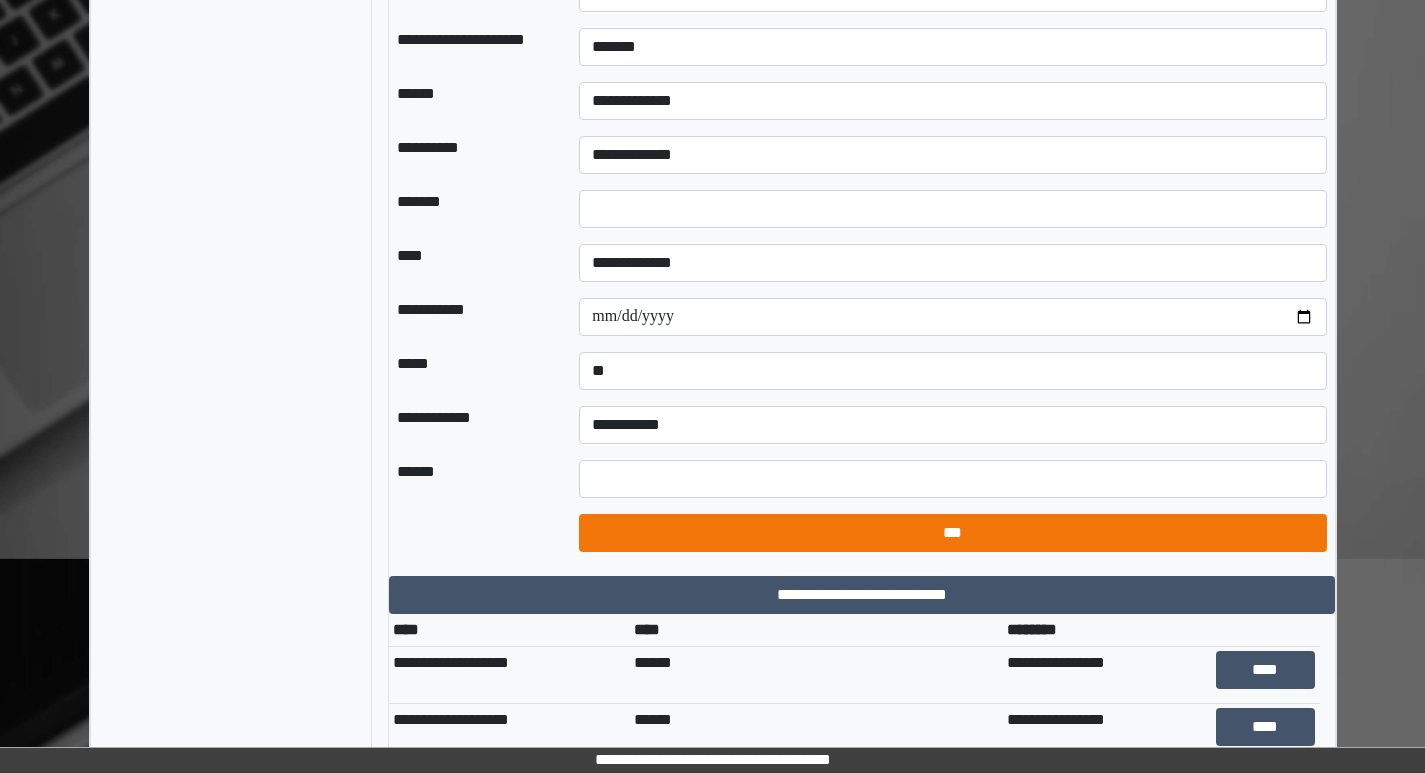 select on "*" 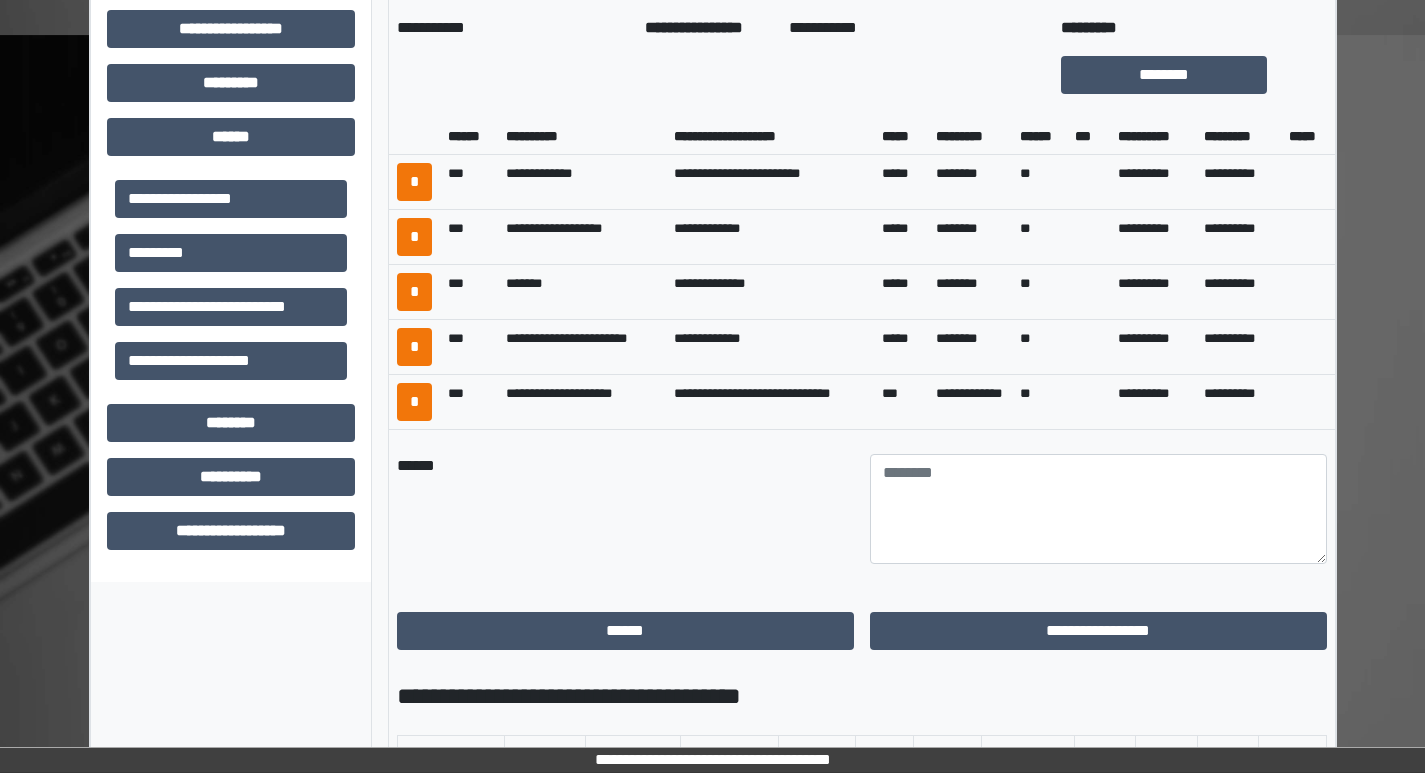 scroll, scrollTop: 801, scrollLeft: 0, axis: vertical 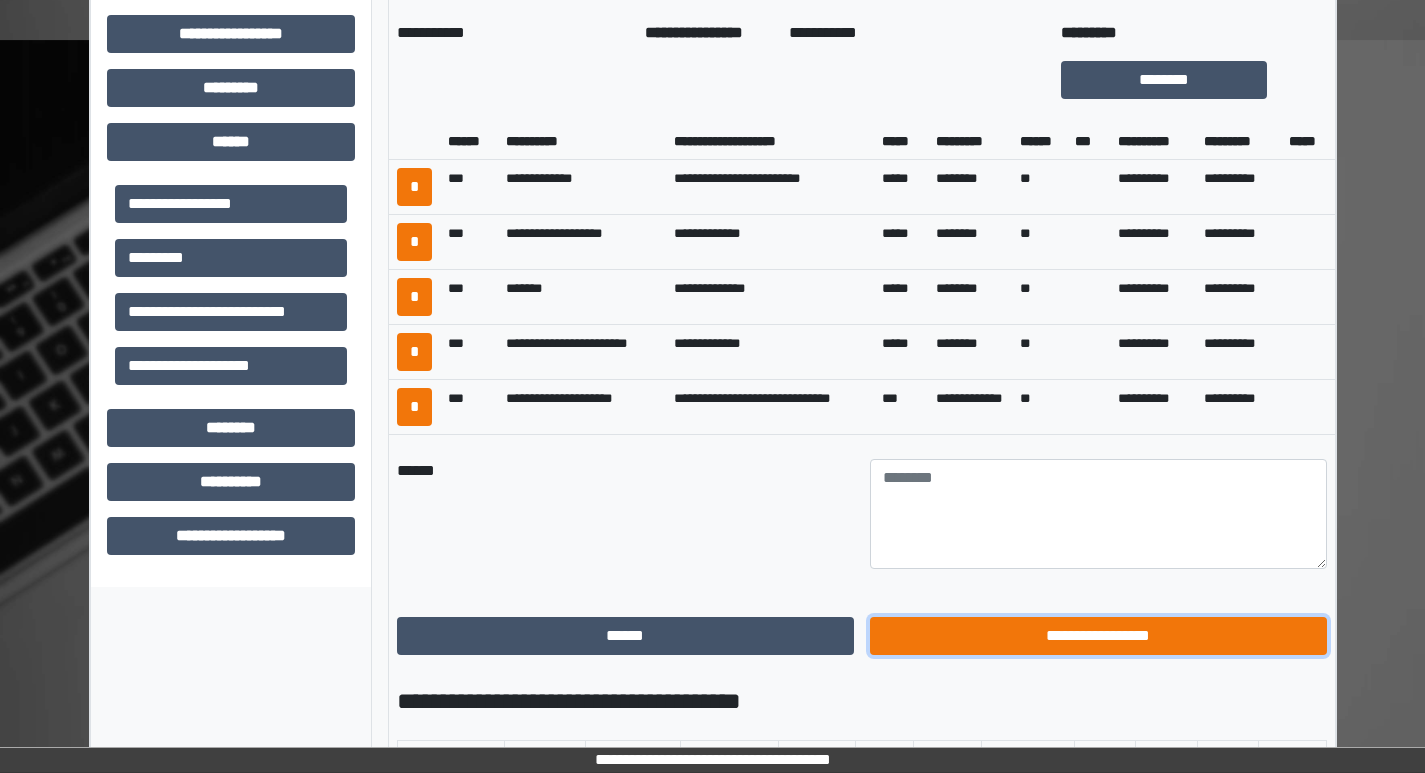 click on "**********" at bounding box center [1098, 636] 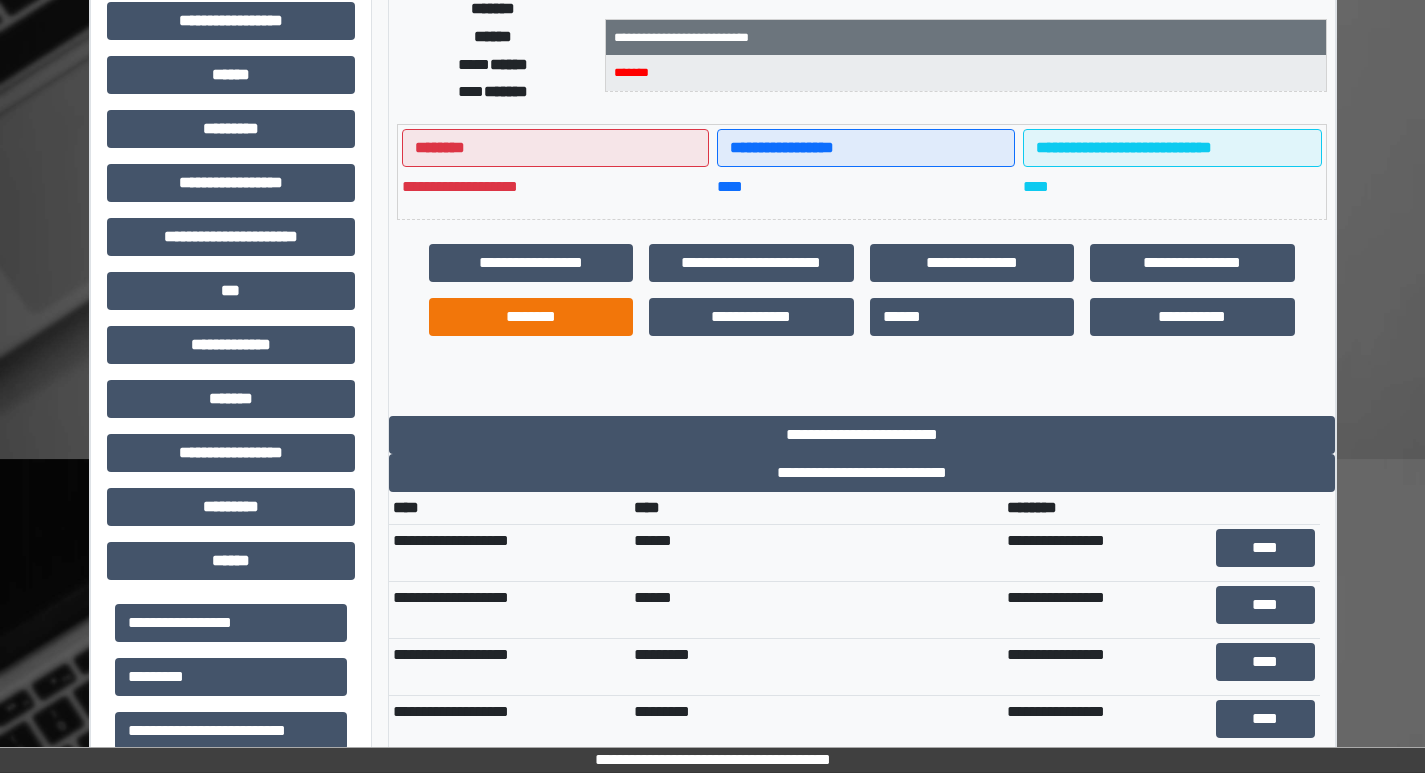scroll, scrollTop: 337, scrollLeft: 0, axis: vertical 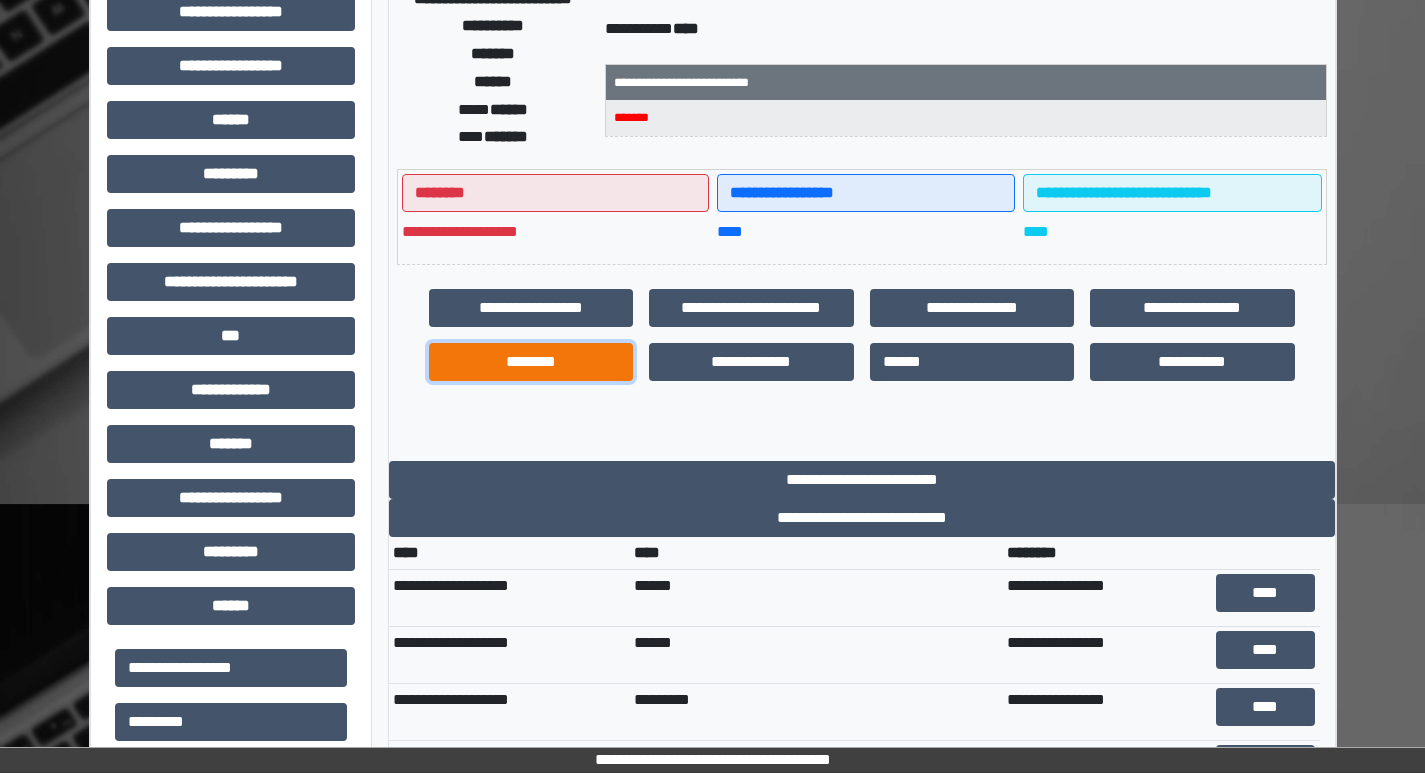click on "********" at bounding box center (531, 362) 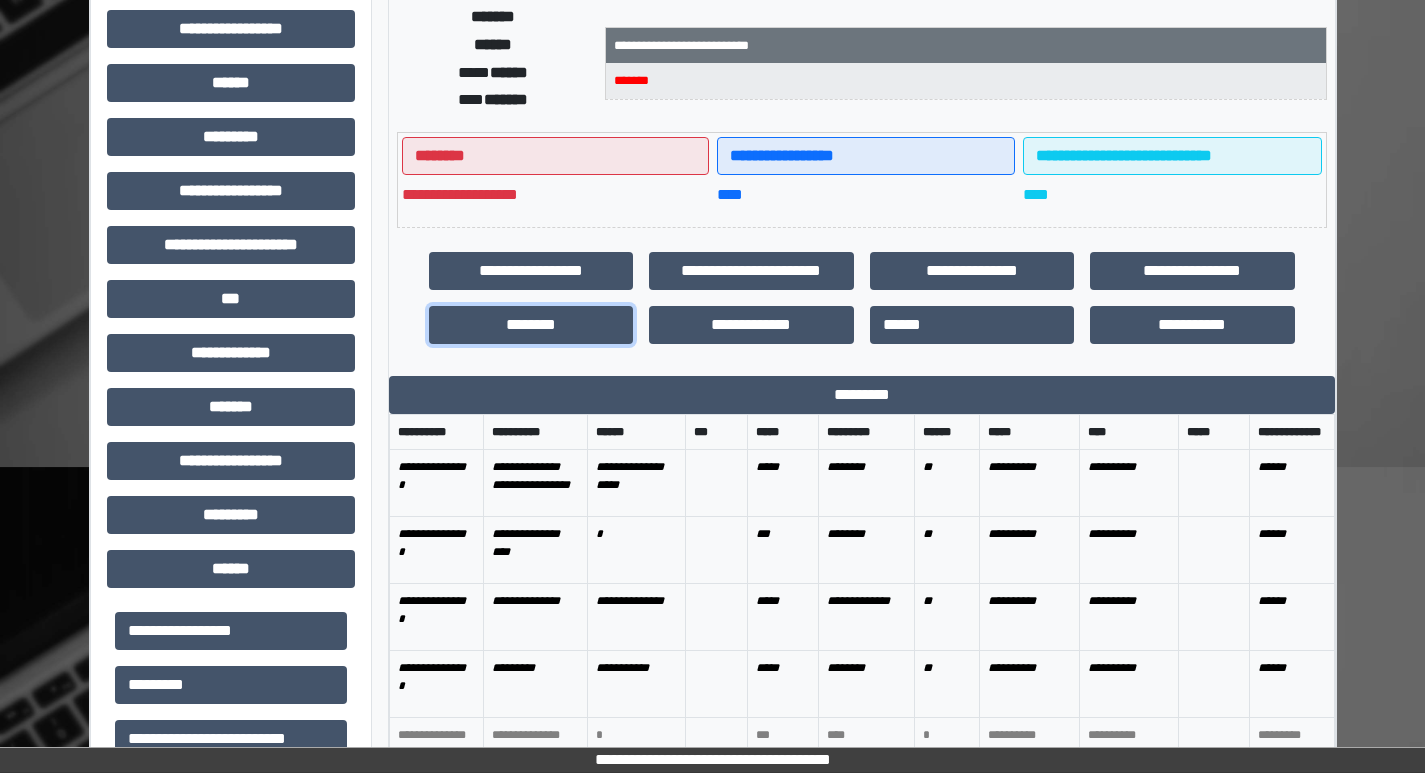 scroll, scrollTop: 369, scrollLeft: 0, axis: vertical 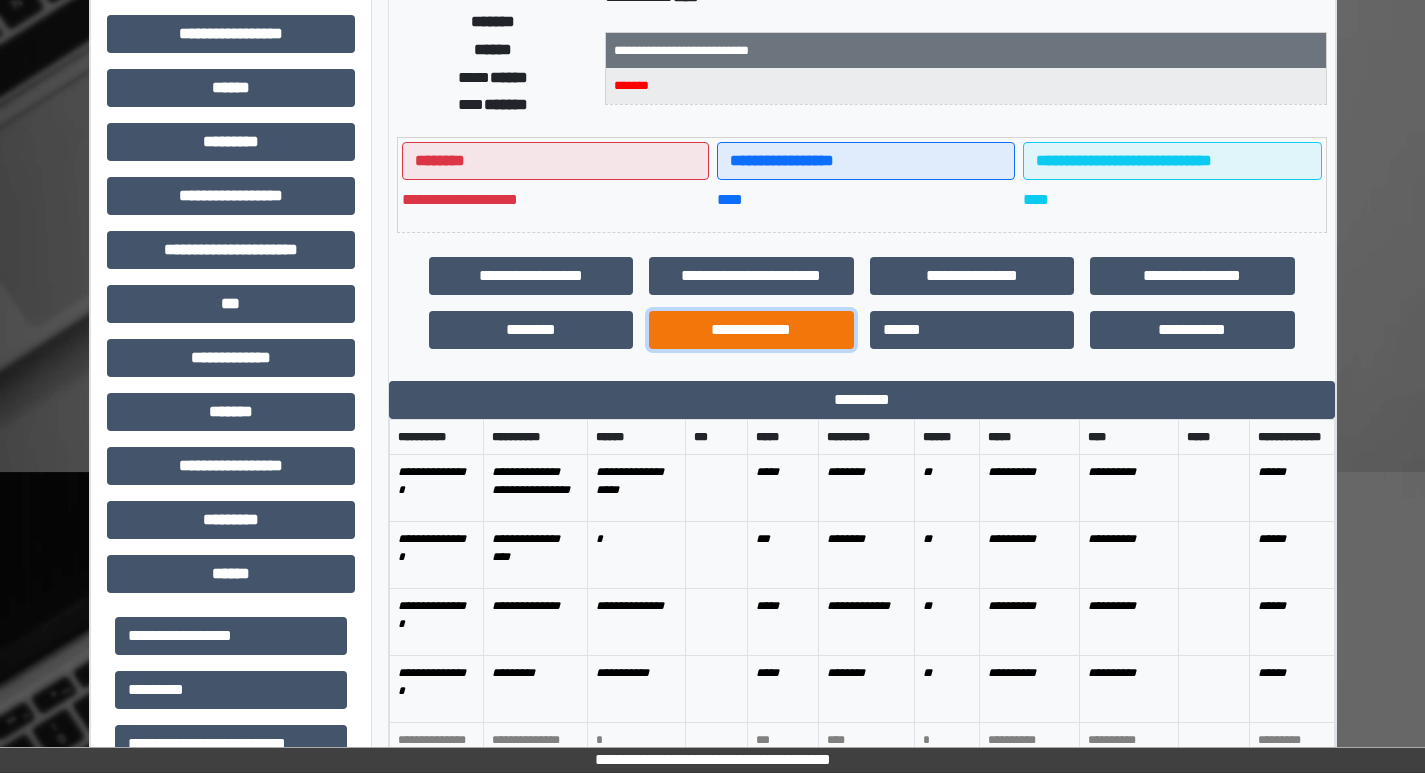click on "**********" at bounding box center (751, 330) 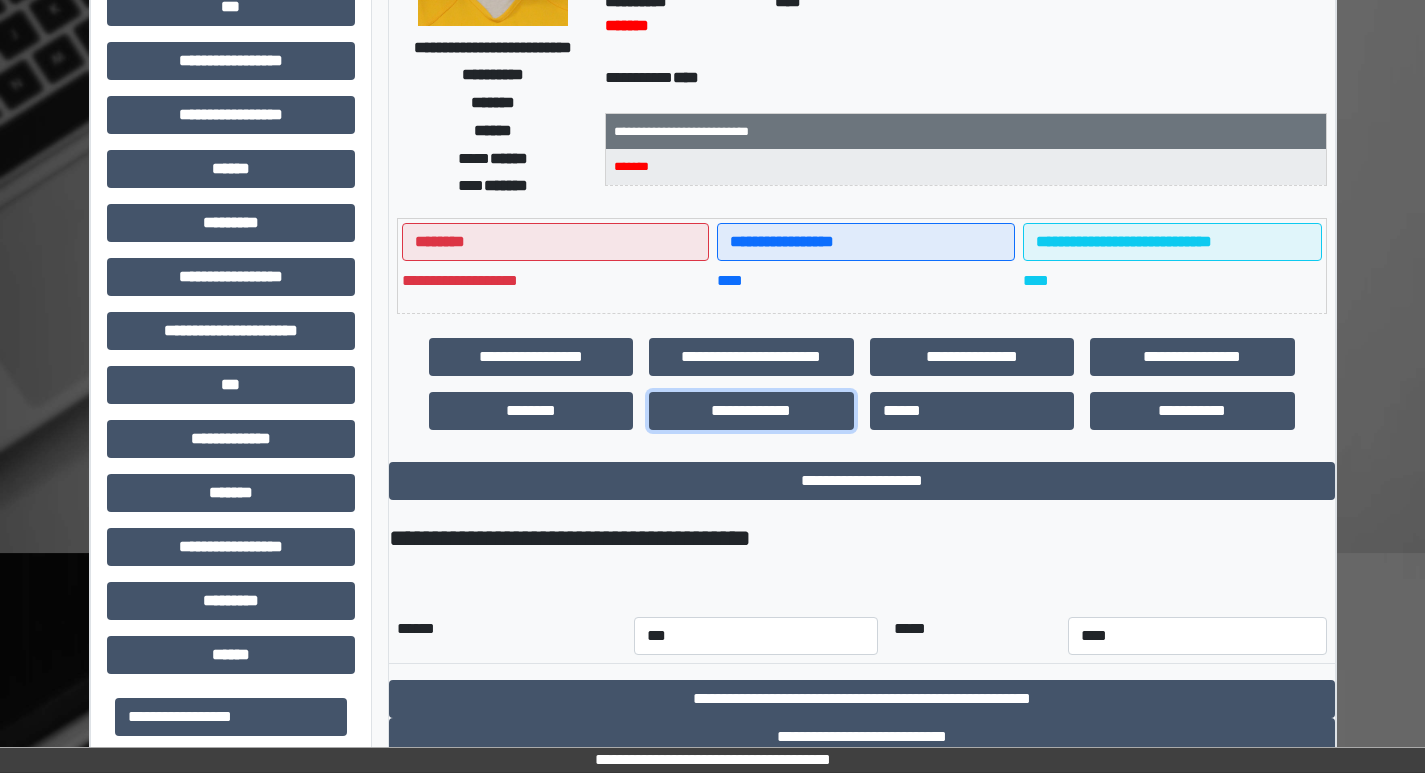 scroll, scrollTop: 207, scrollLeft: 0, axis: vertical 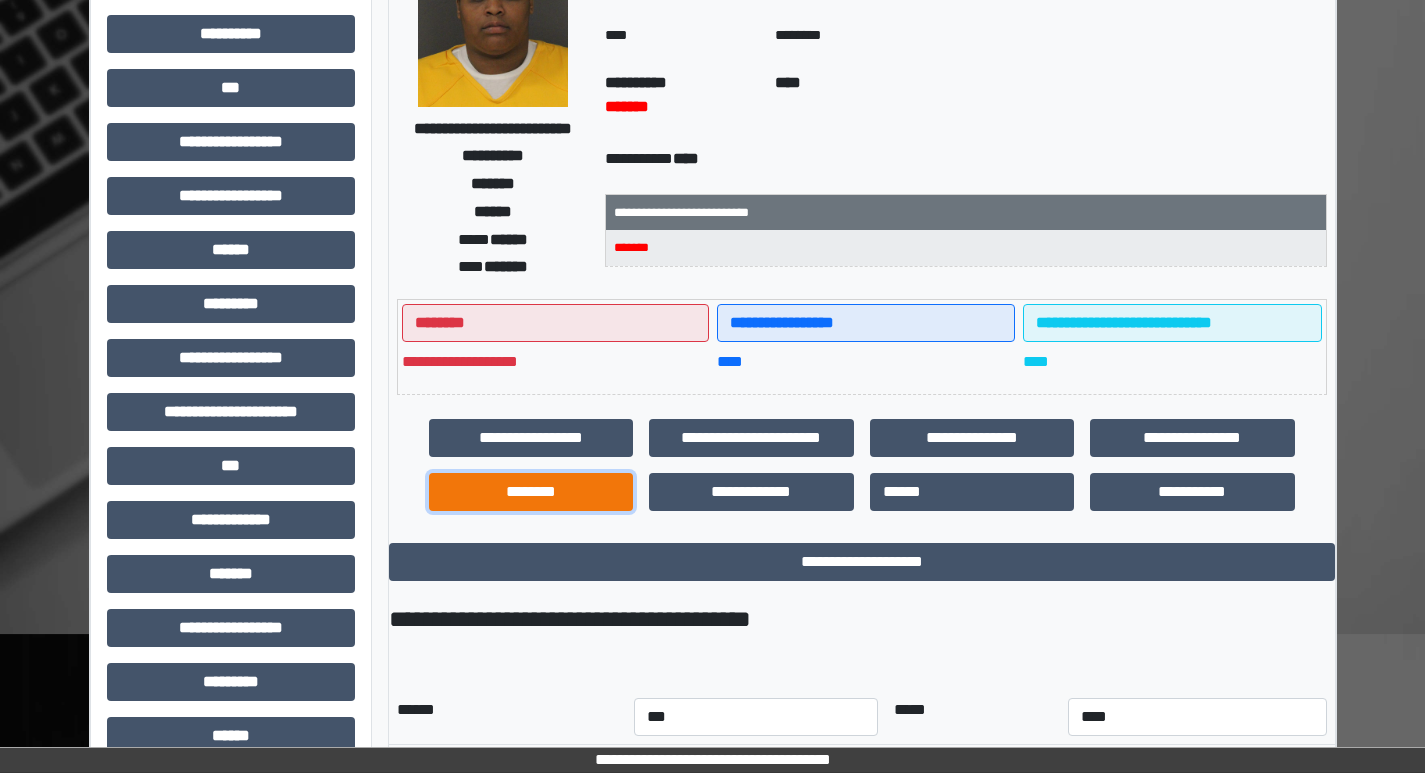 click on "********" at bounding box center [531, 492] 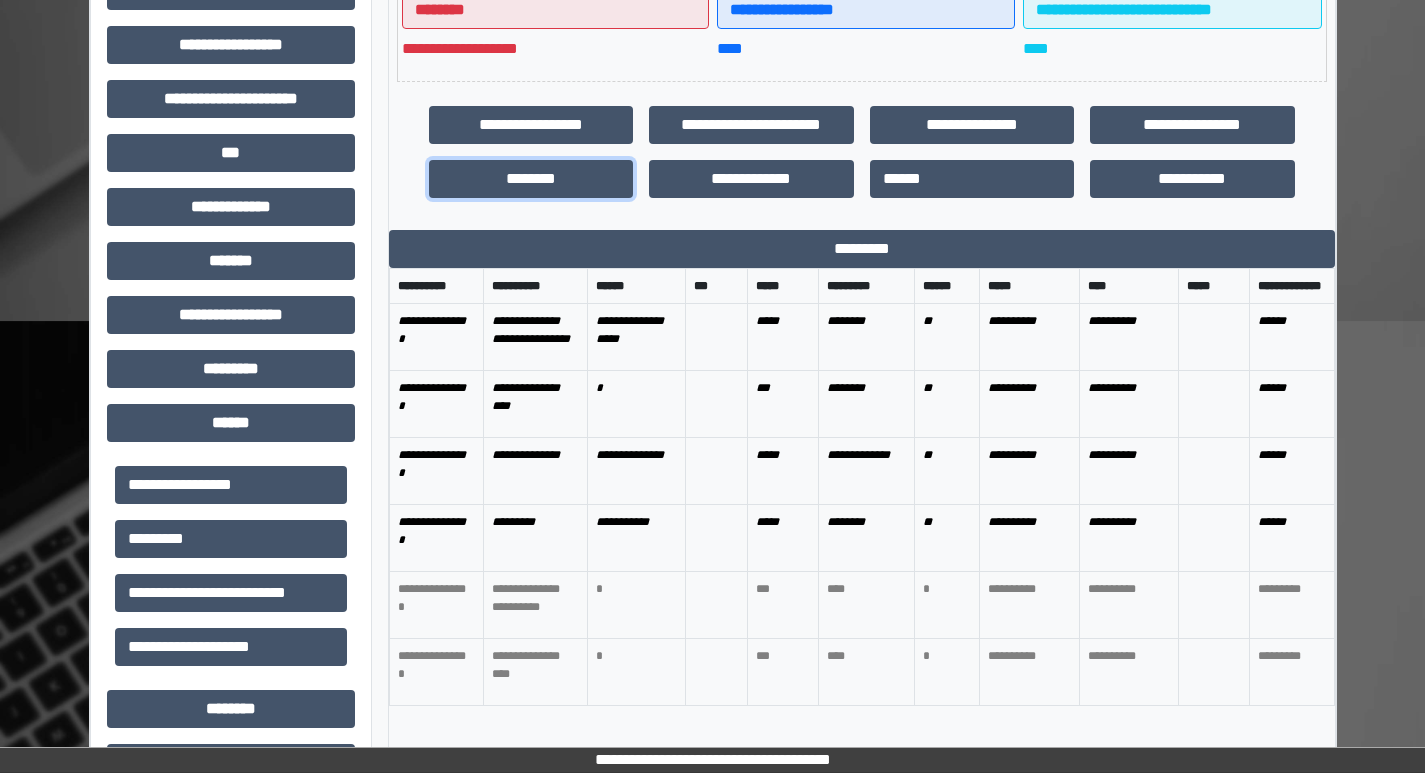scroll, scrollTop: 307, scrollLeft: 0, axis: vertical 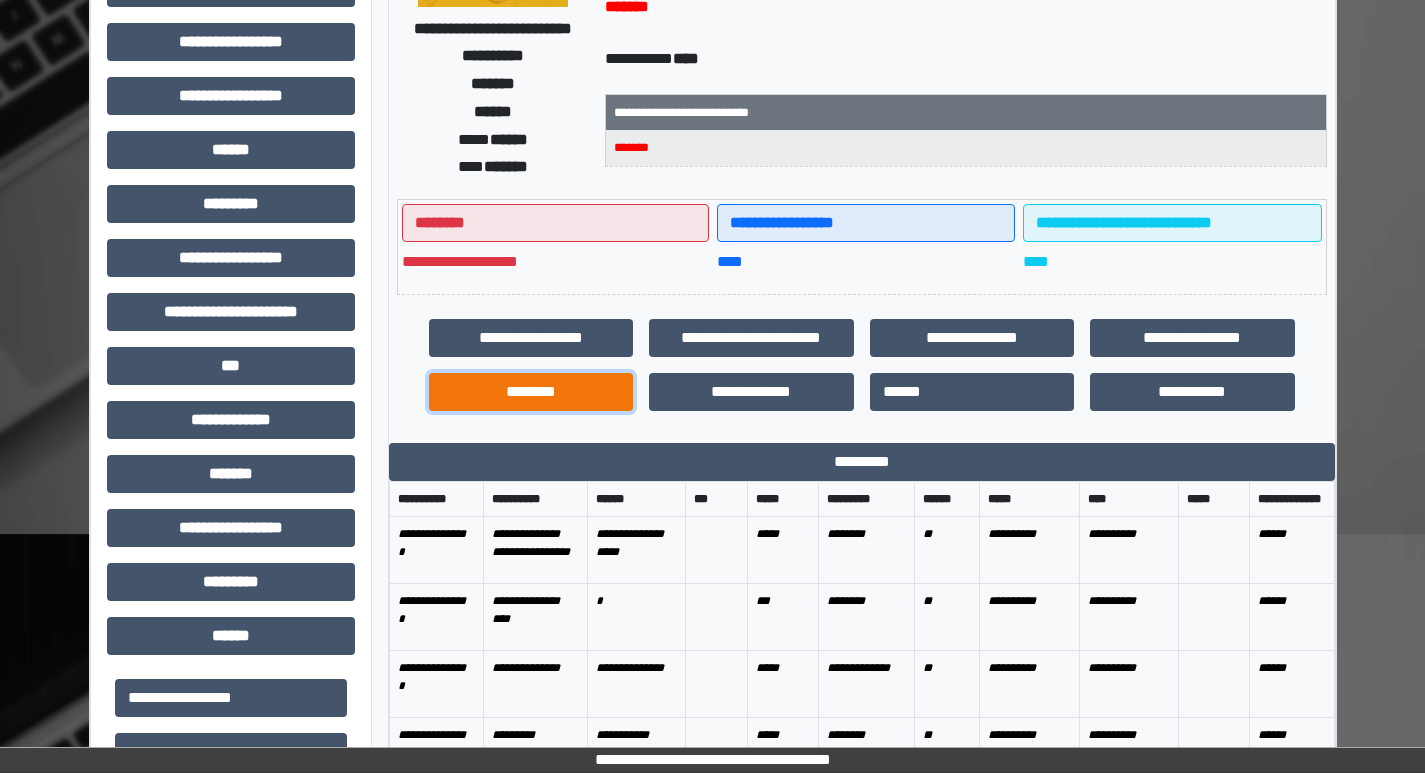 click on "********" at bounding box center (531, 392) 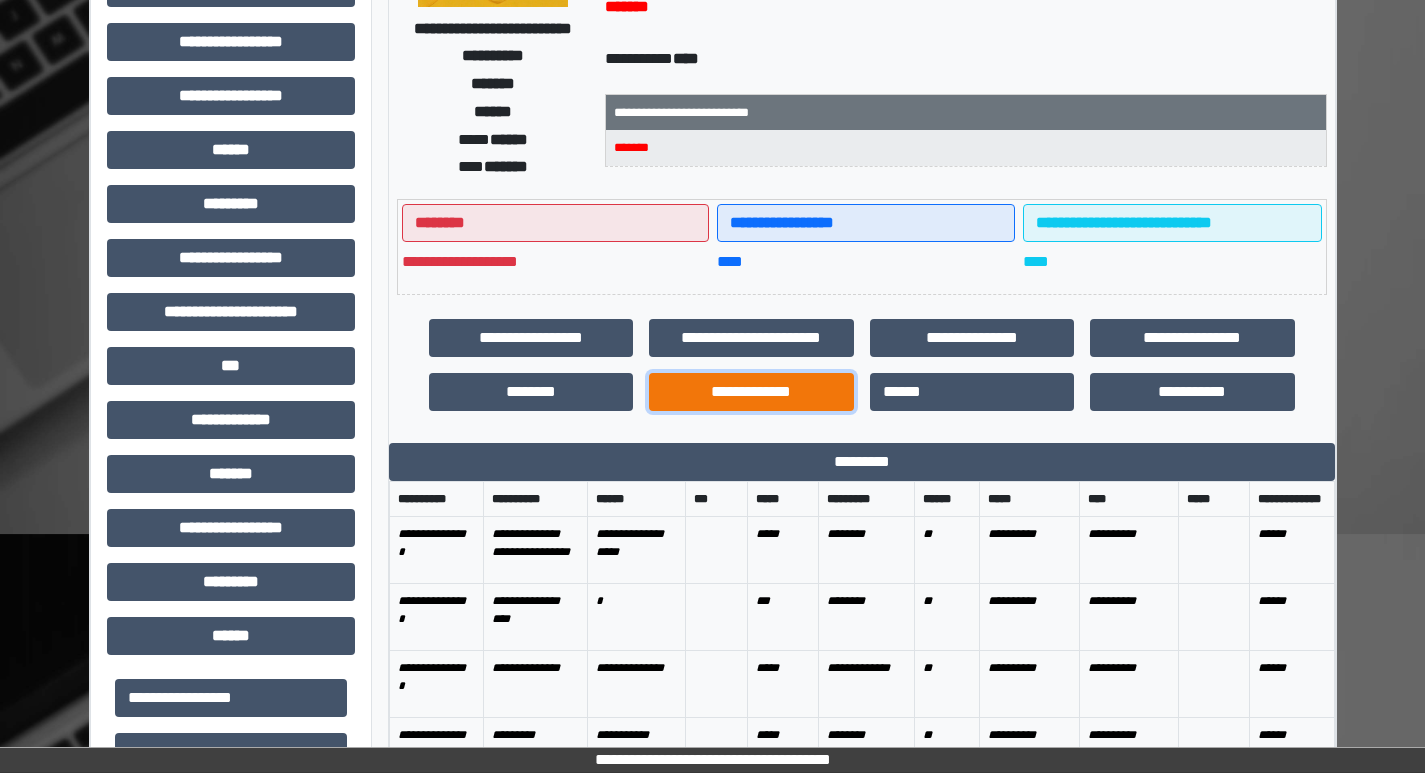 click on "**********" at bounding box center [751, 392] 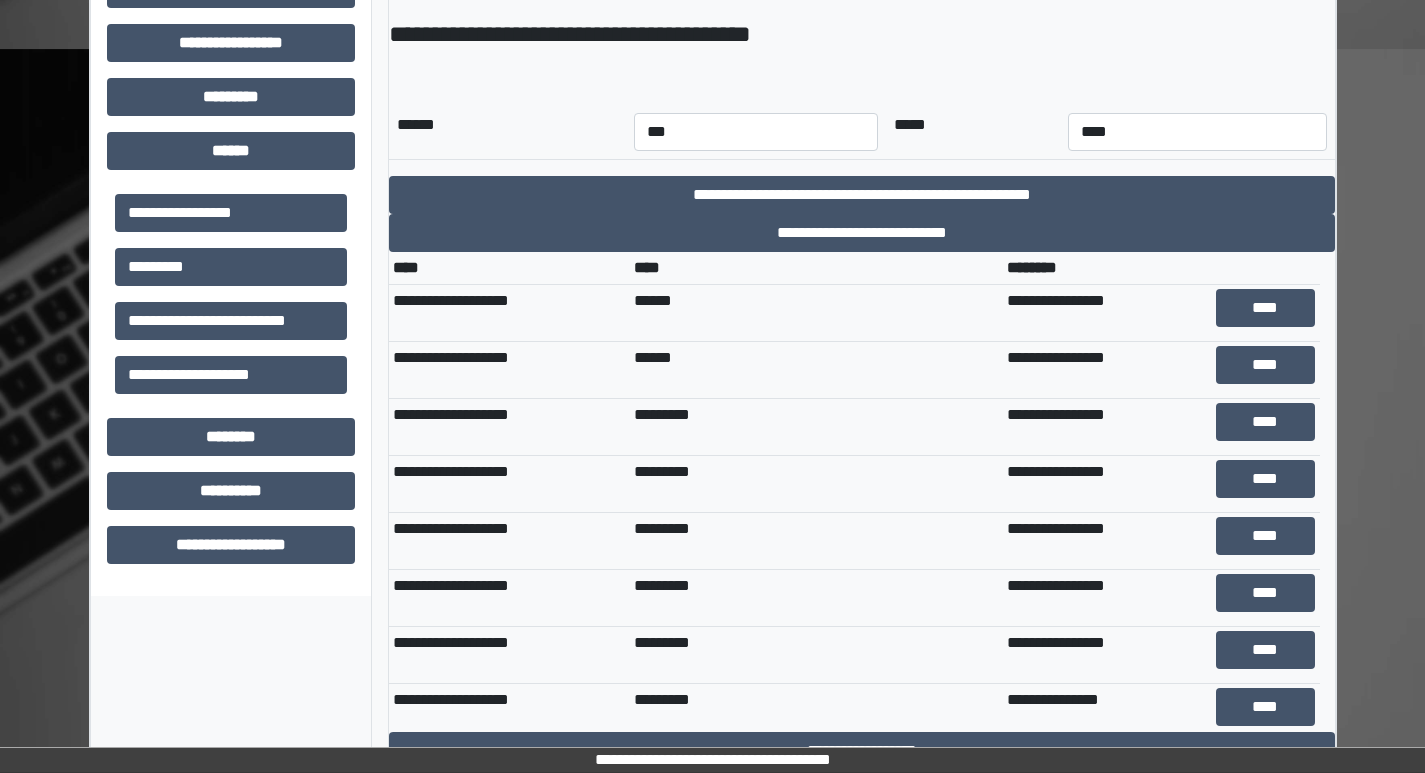 scroll, scrollTop: 807, scrollLeft: 0, axis: vertical 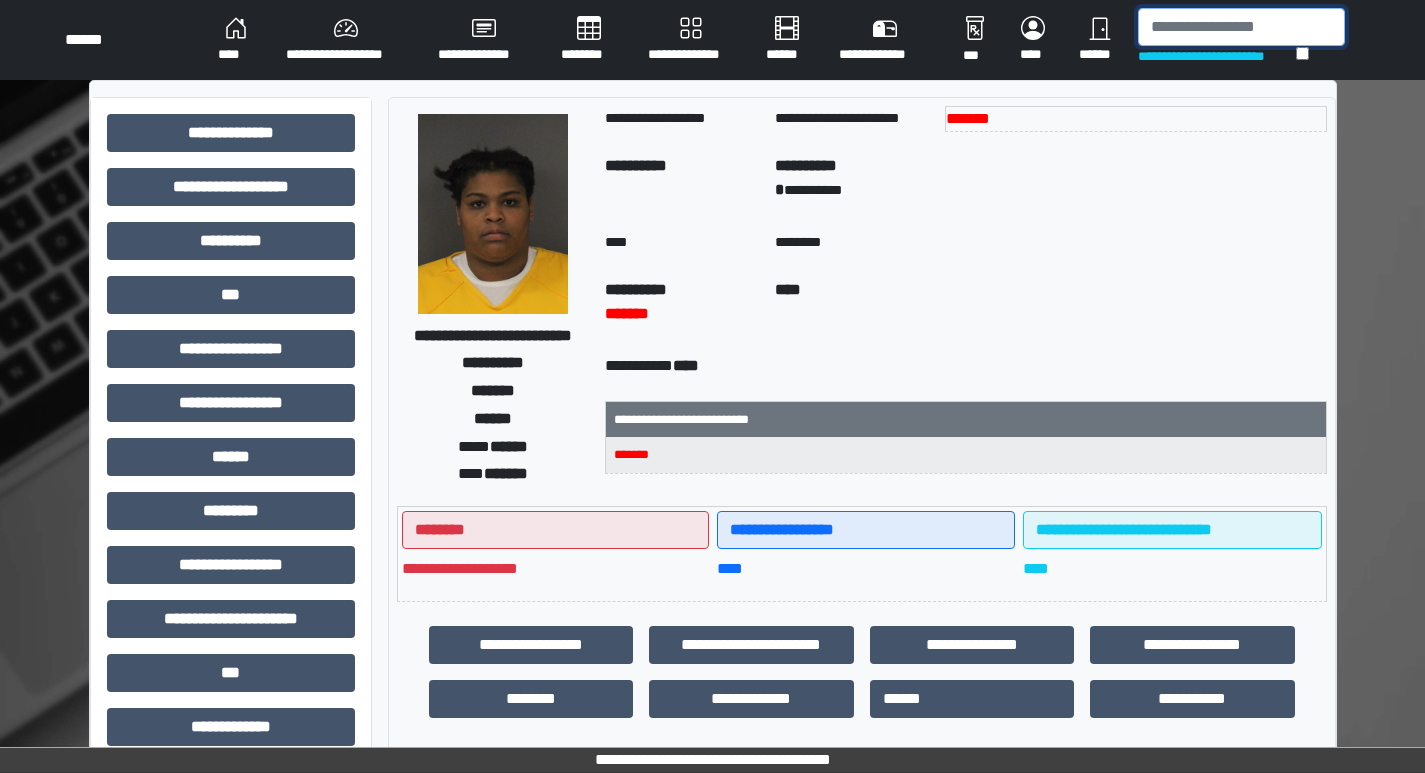 click at bounding box center [1241, 27] 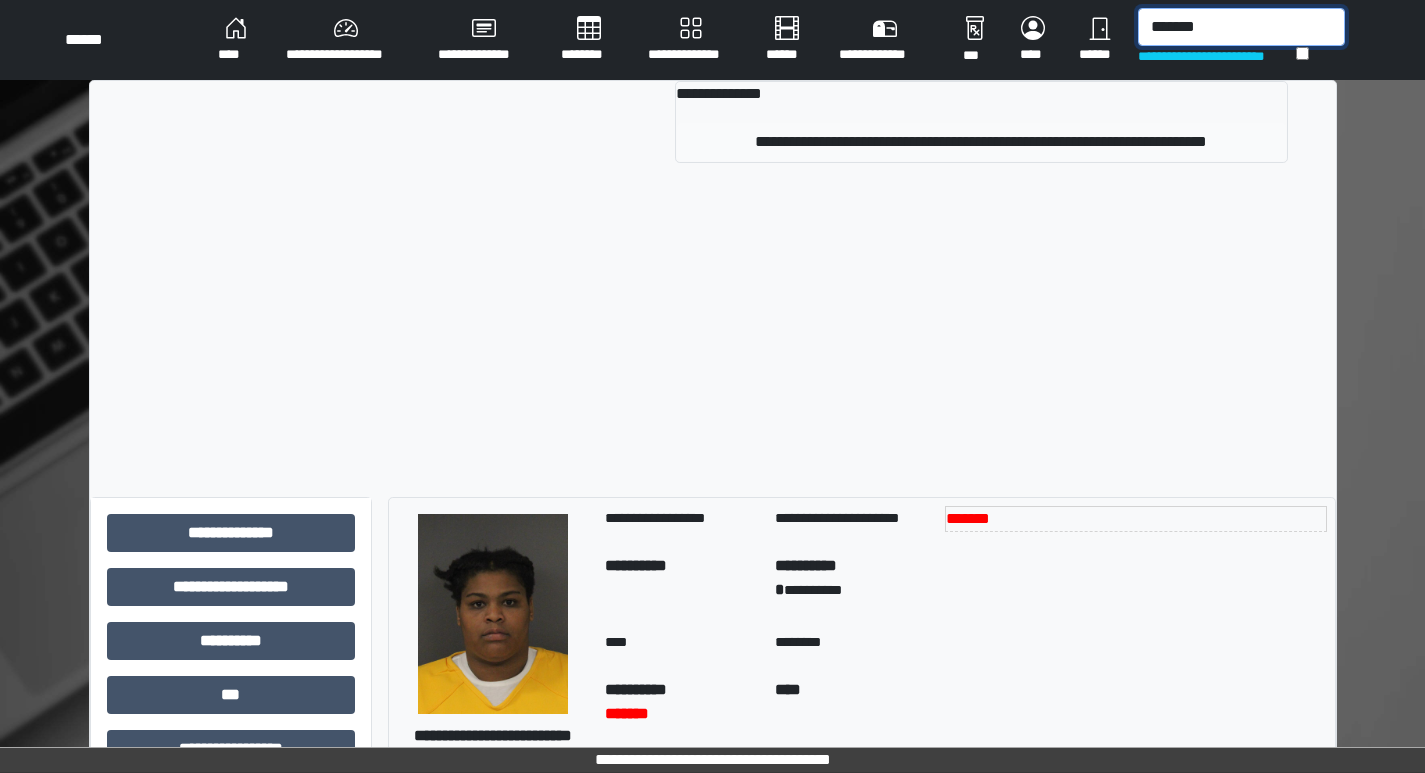 type on "*******" 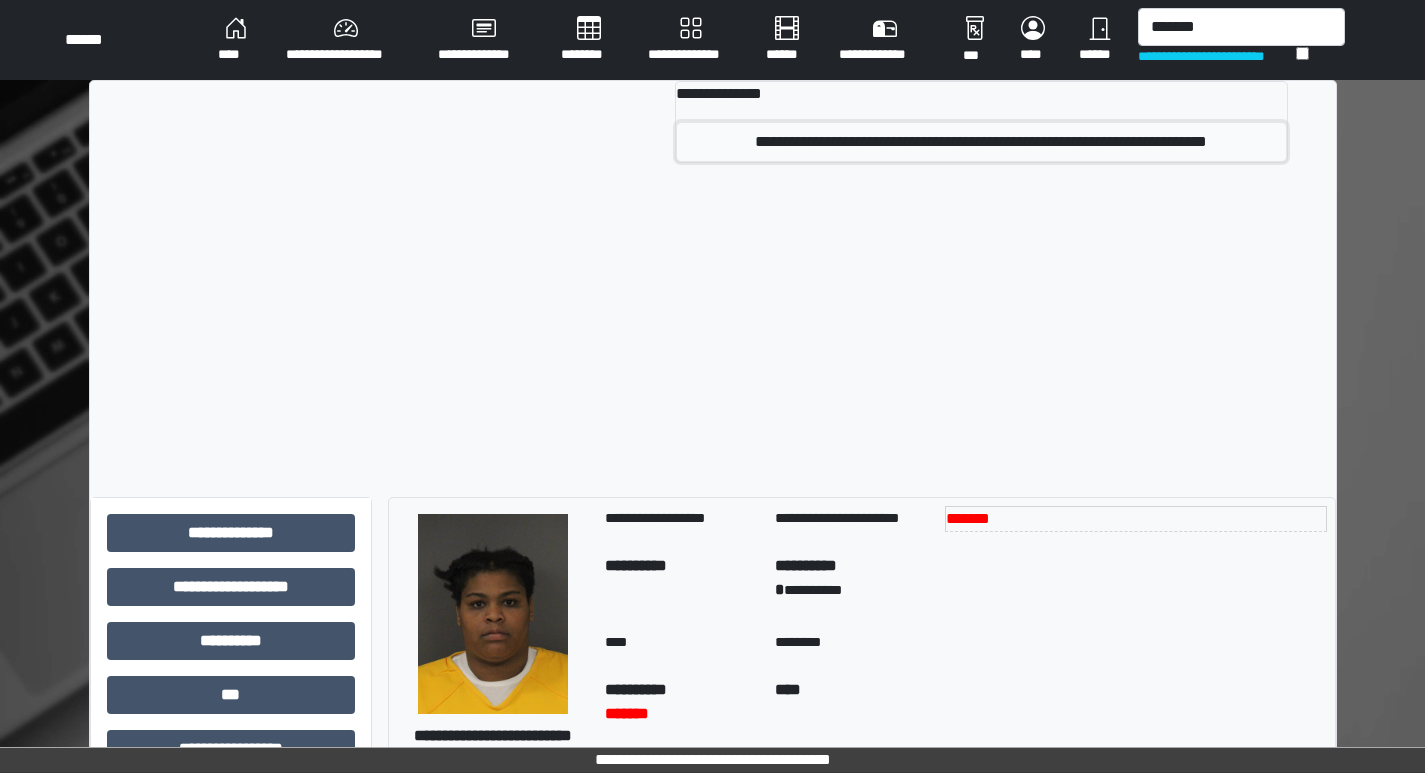 click on "**********" at bounding box center [981, 142] 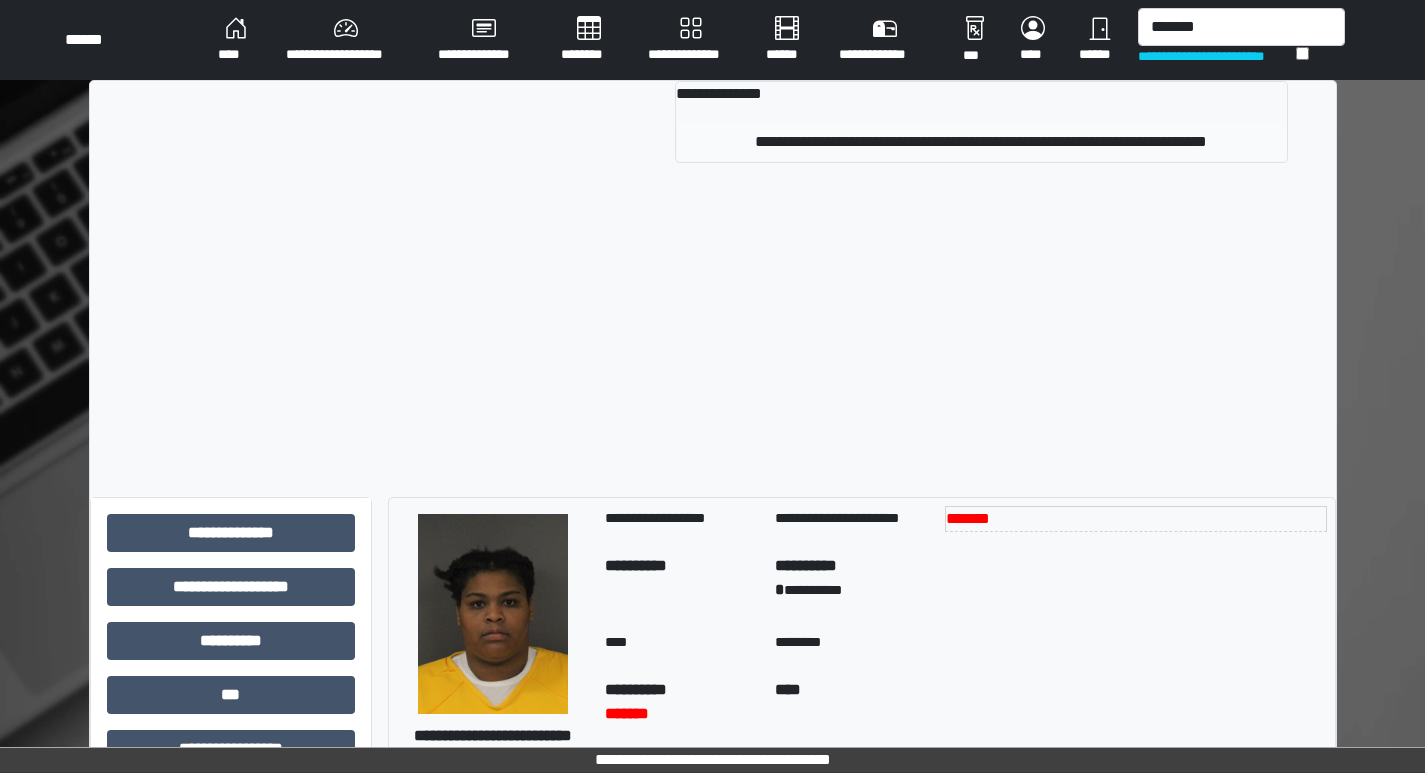type 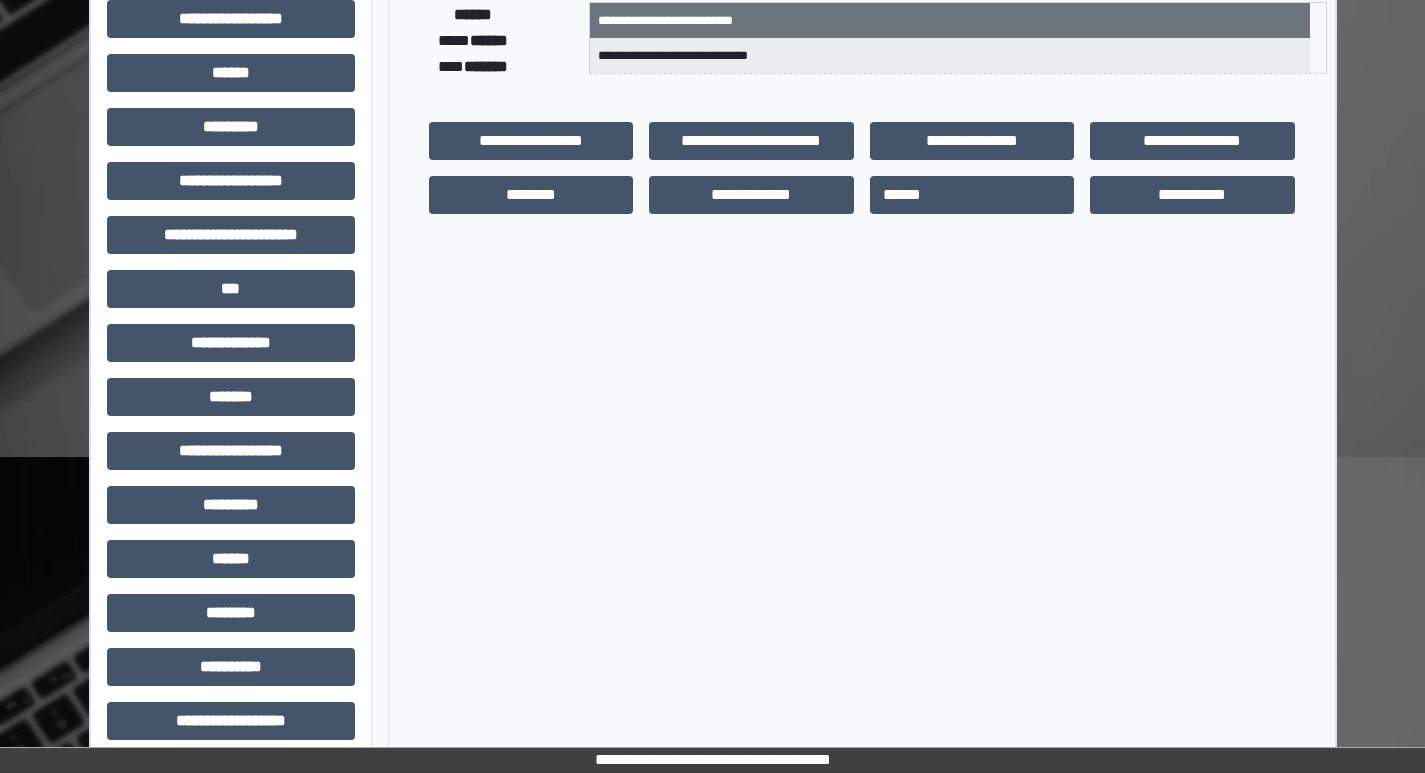 scroll, scrollTop: 400, scrollLeft: 0, axis: vertical 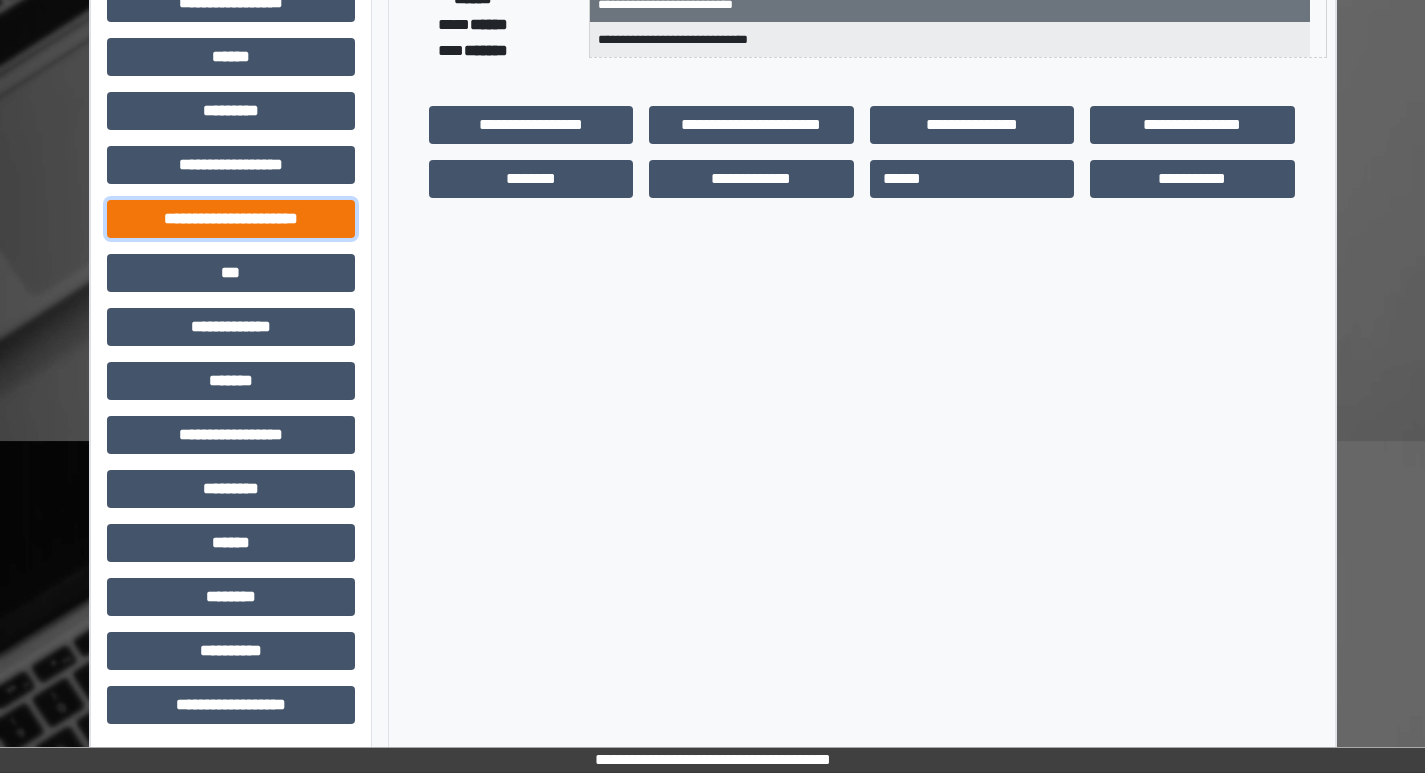 drag, startPoint x: 194, startPoint y: 237, endPoint x: 204, endPoint y: 228, distance: 13.453624 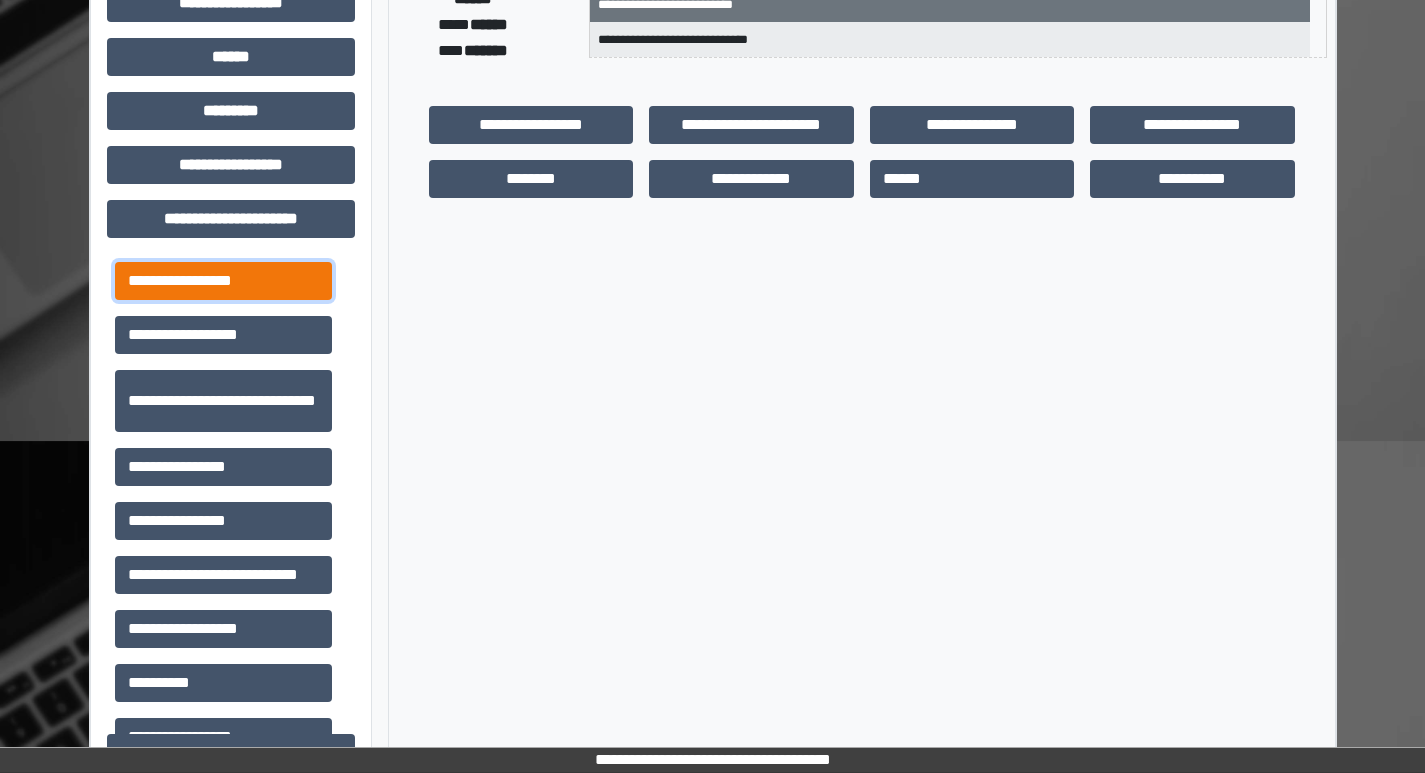 click on "**********" at bounding box center (223, 281) 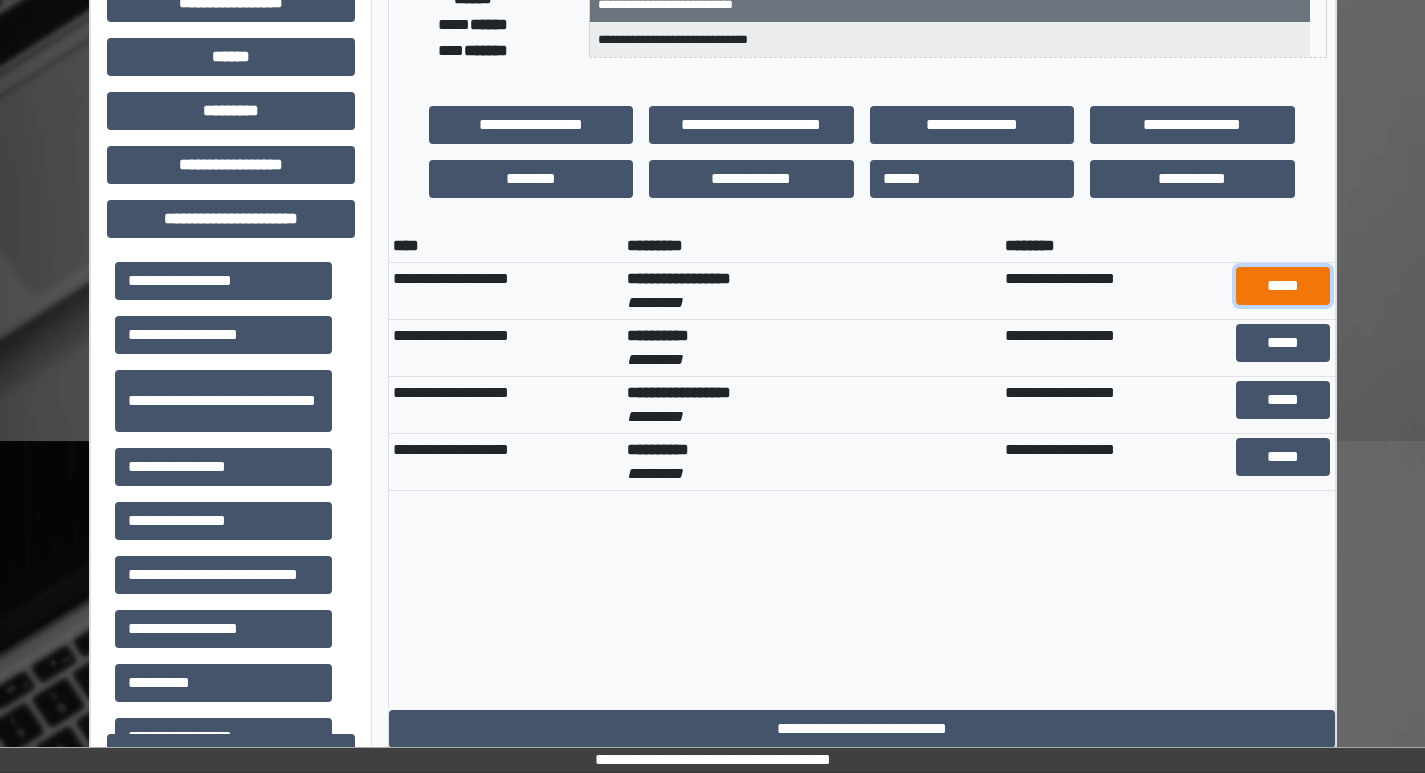 click on "*****" at bounding box center (1283, 286) 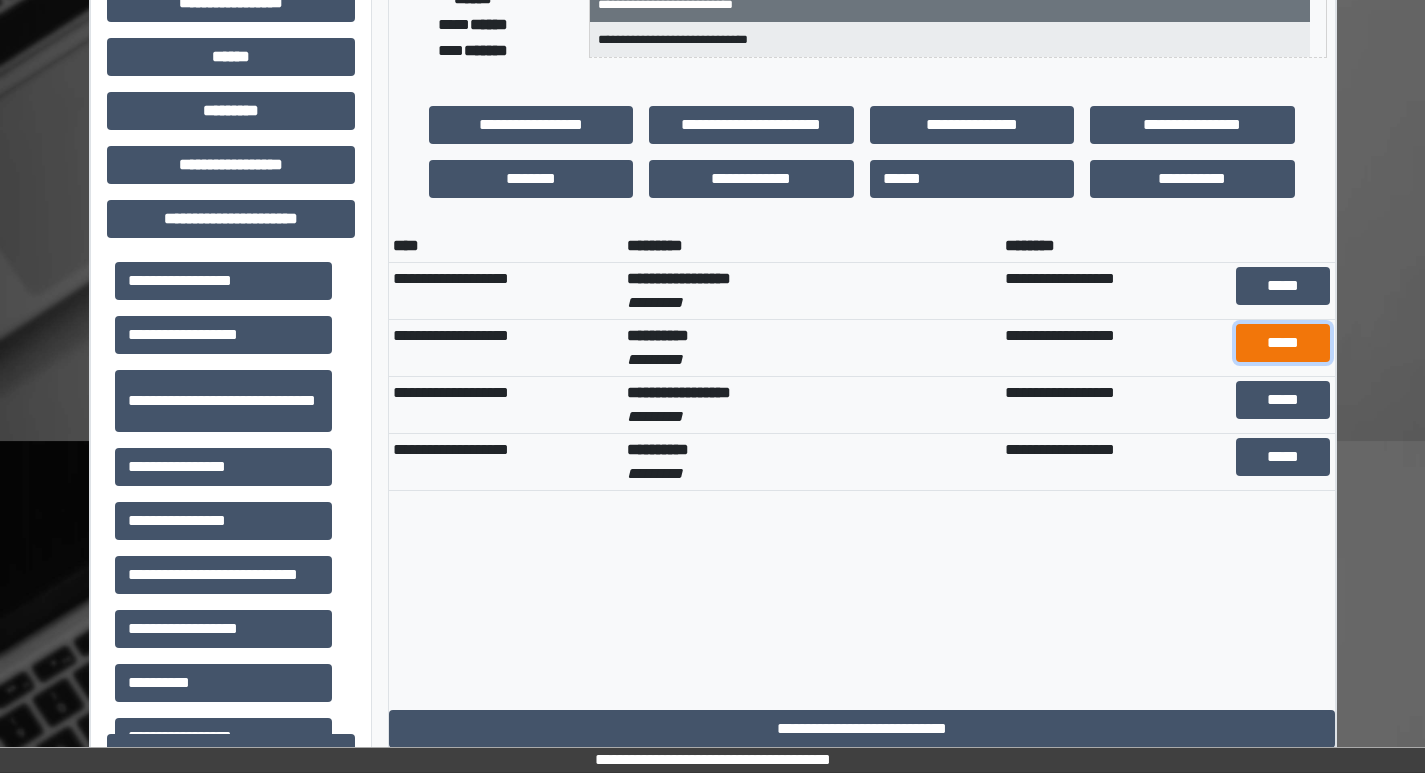 click on "*****" at bounding box center [1283, 343] 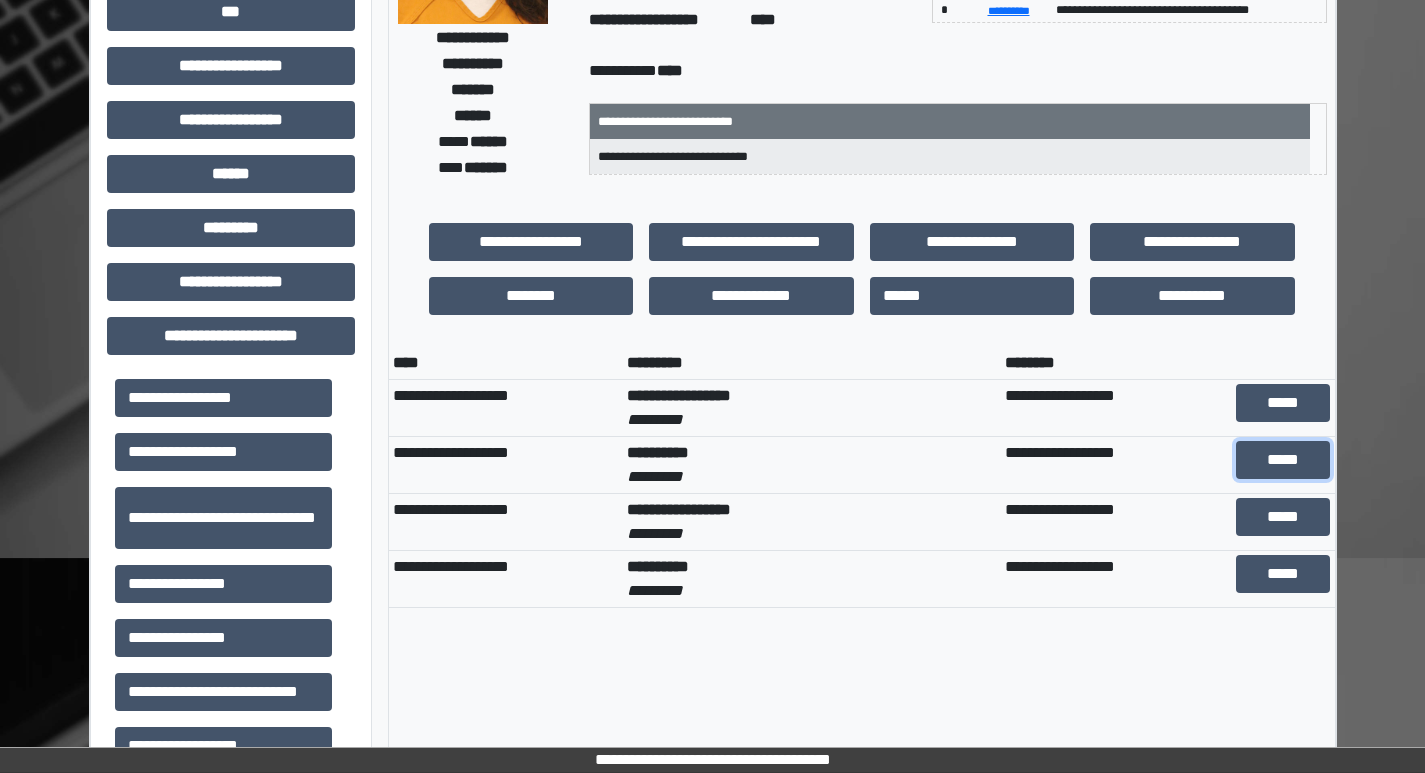 scroll, scrollTop: 0, scrollLeft: 0, axis: both 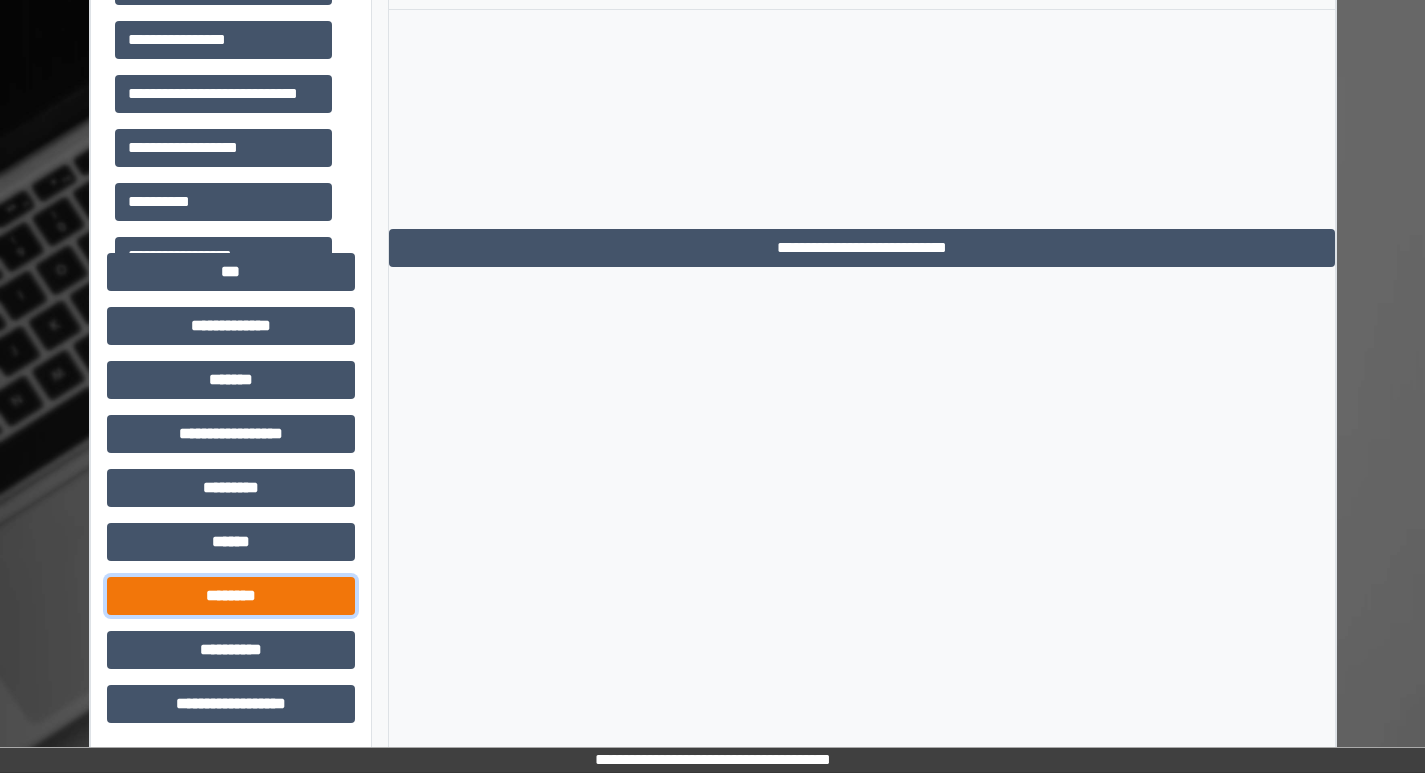 click on "********" at bounding box center [231, 596] 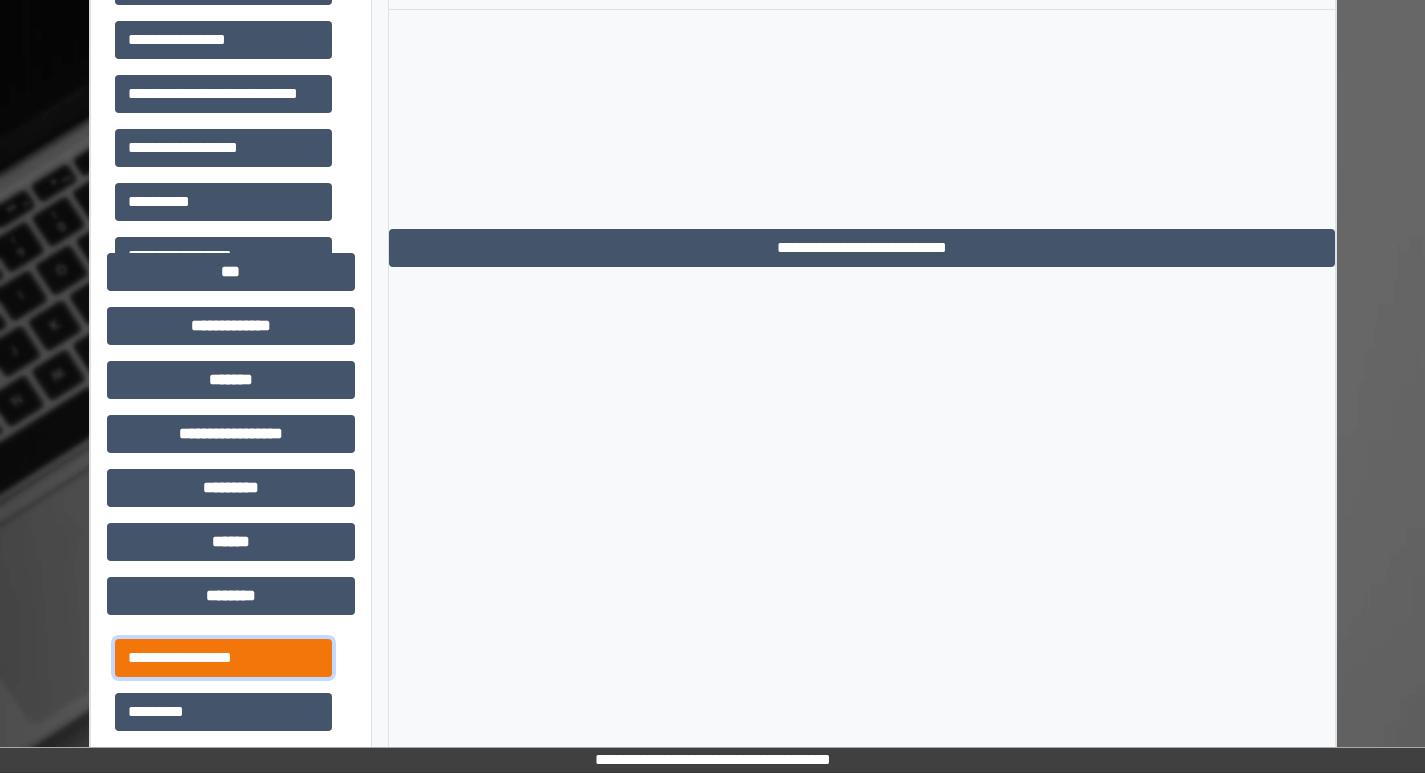 click on "**********" at bounding box center (223, 658) 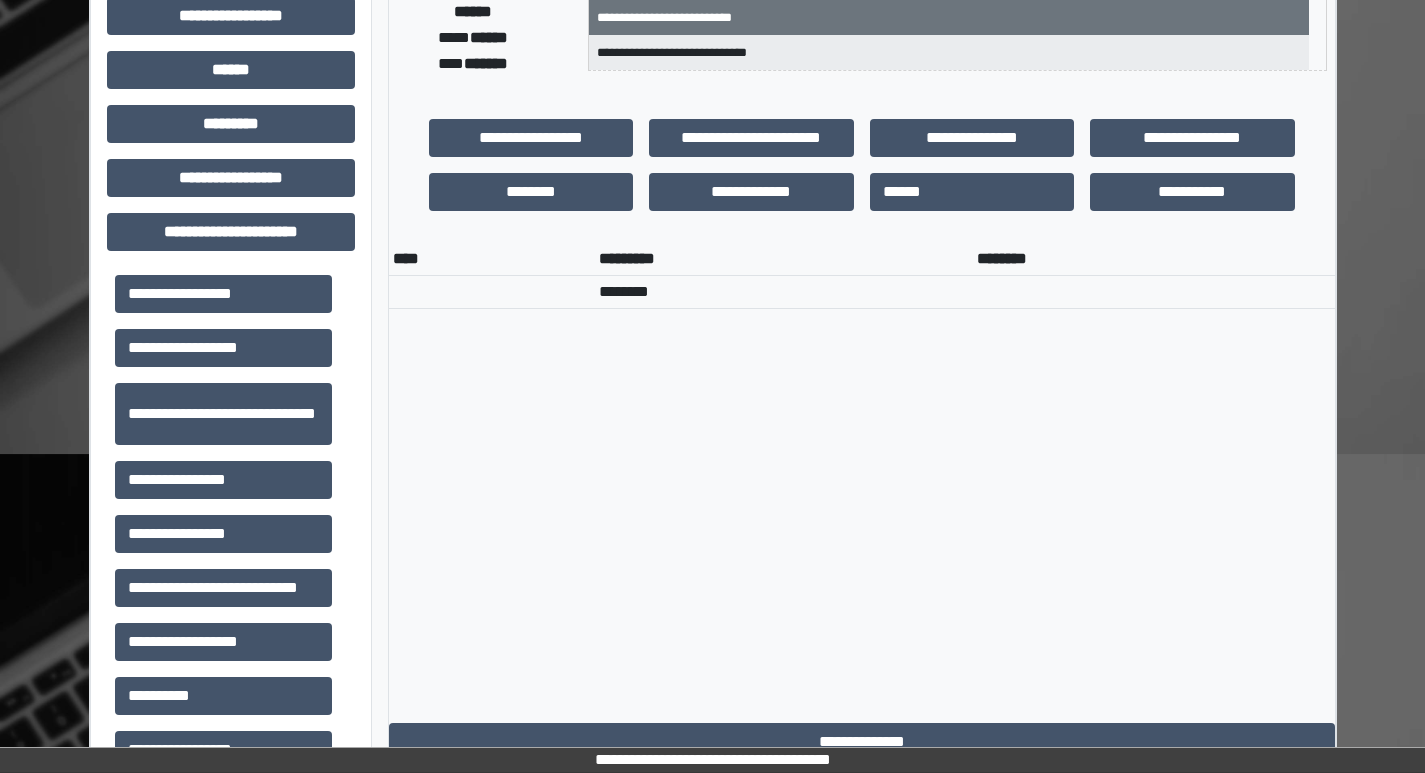scroll, scrollTop: 381, scrollLeft: 0, axis: vertical 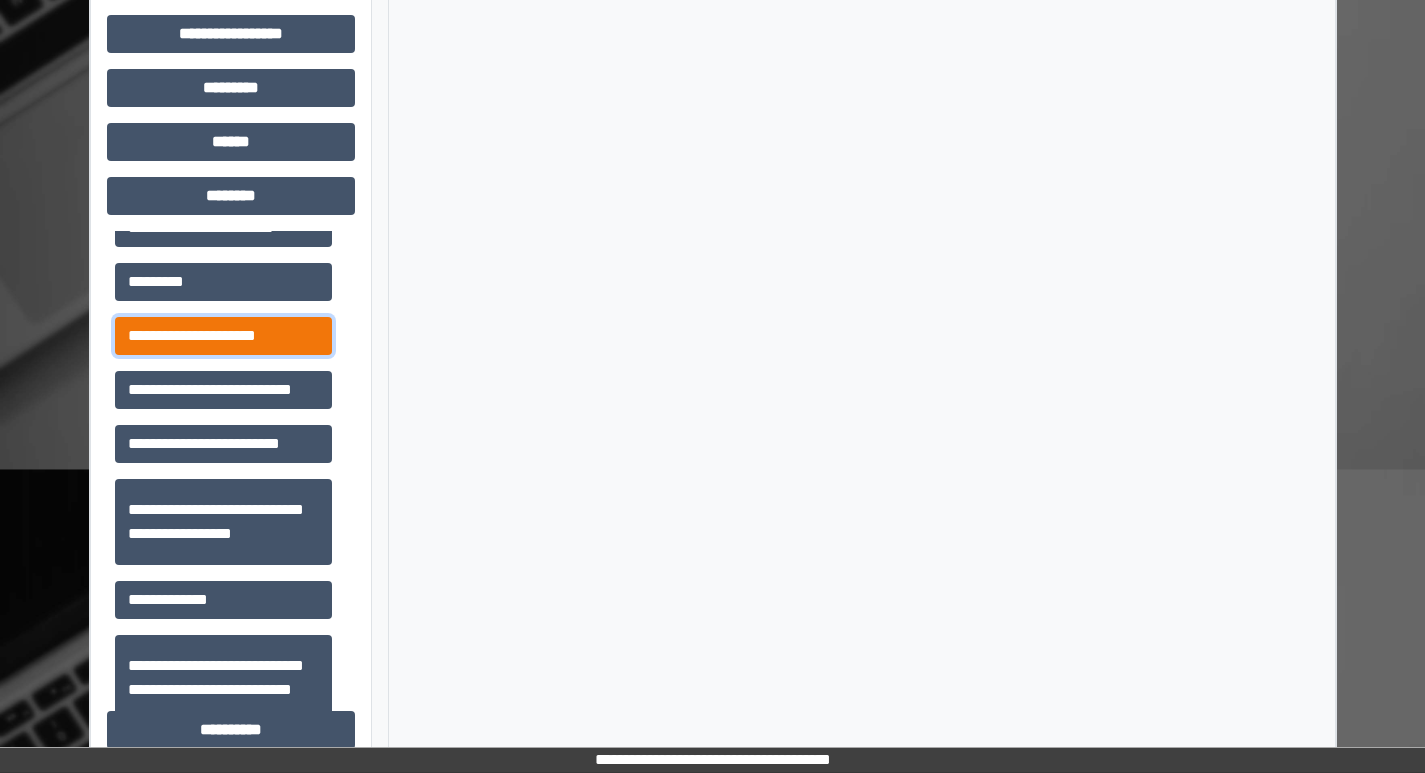 click on "**********" at bounding box center (223, 336) 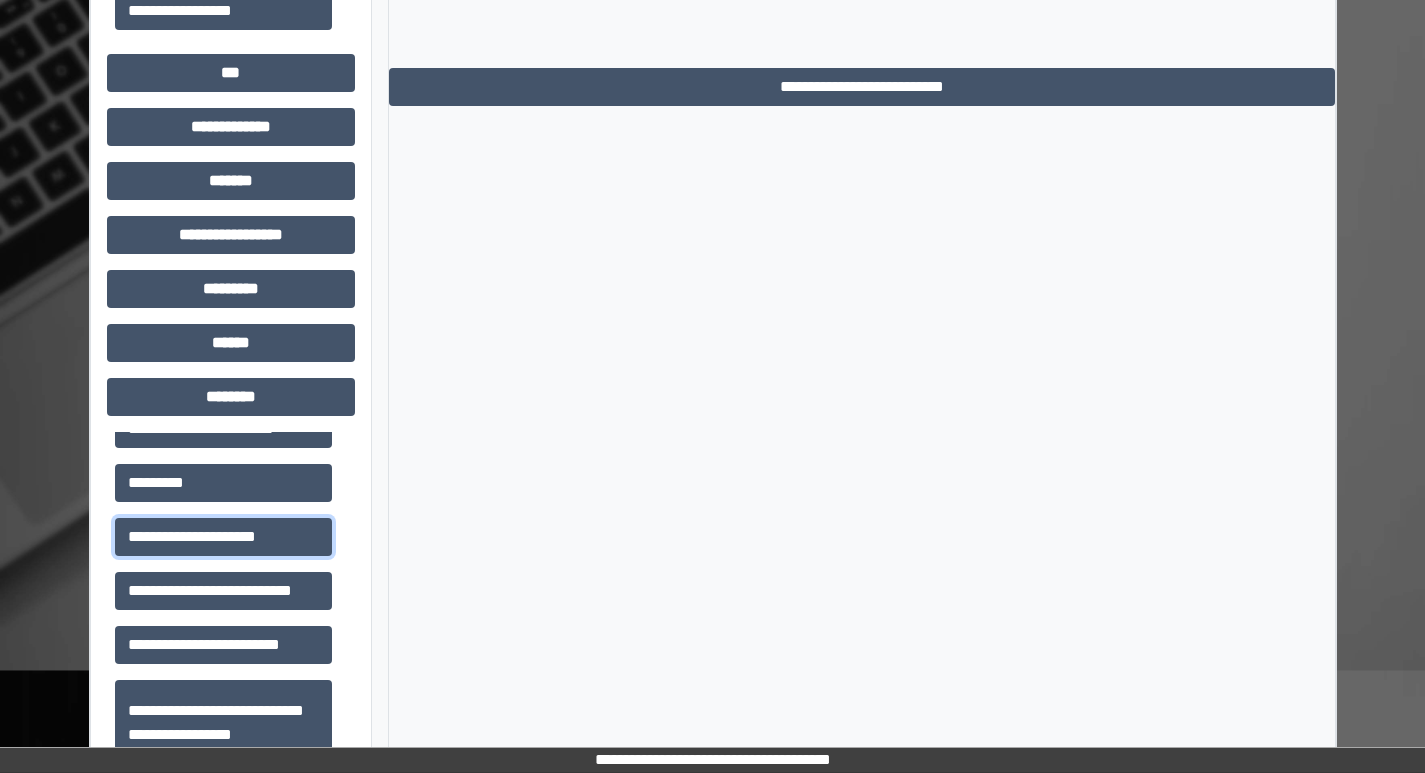 scroll, scrollTop: 1081, scrollLeft: 0, axis: vertical 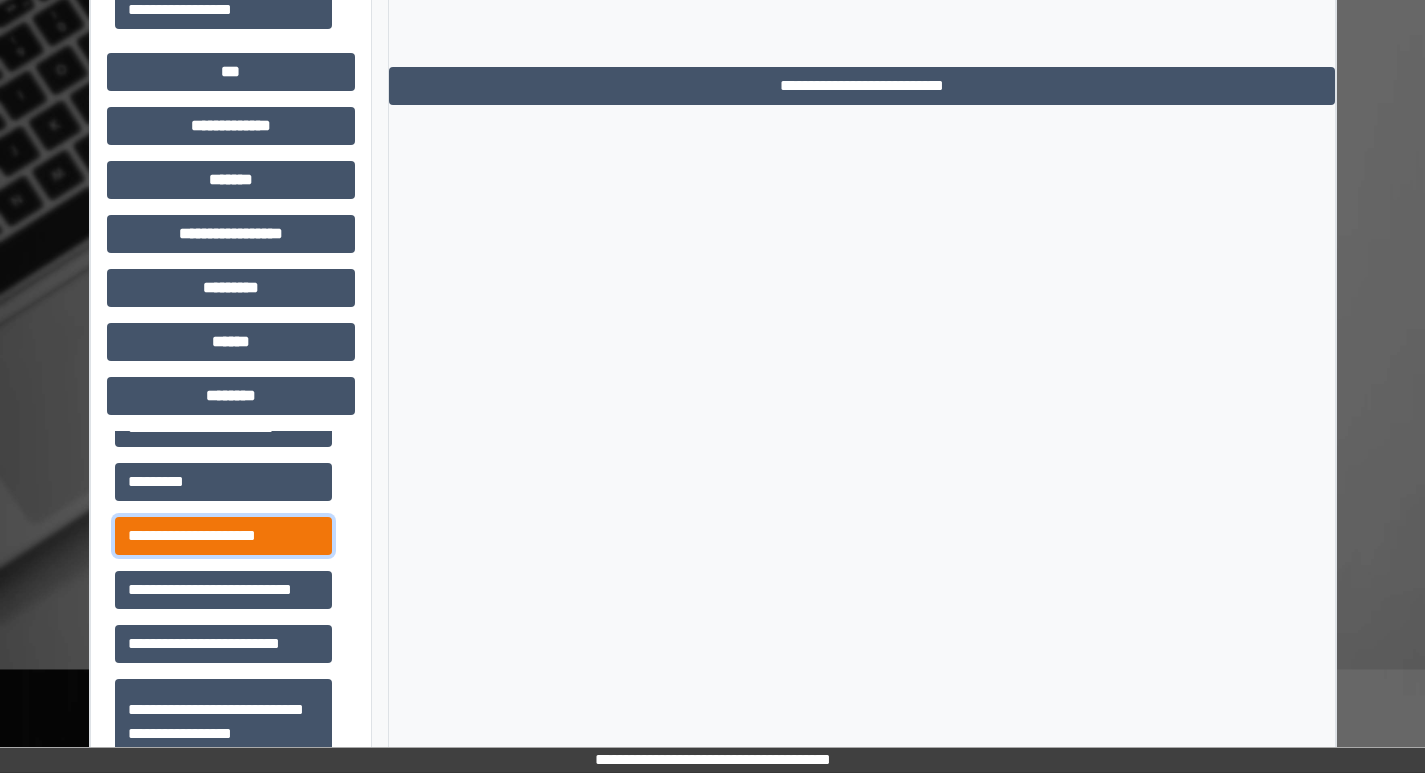click on "**********" at bounding box center (223, 536) 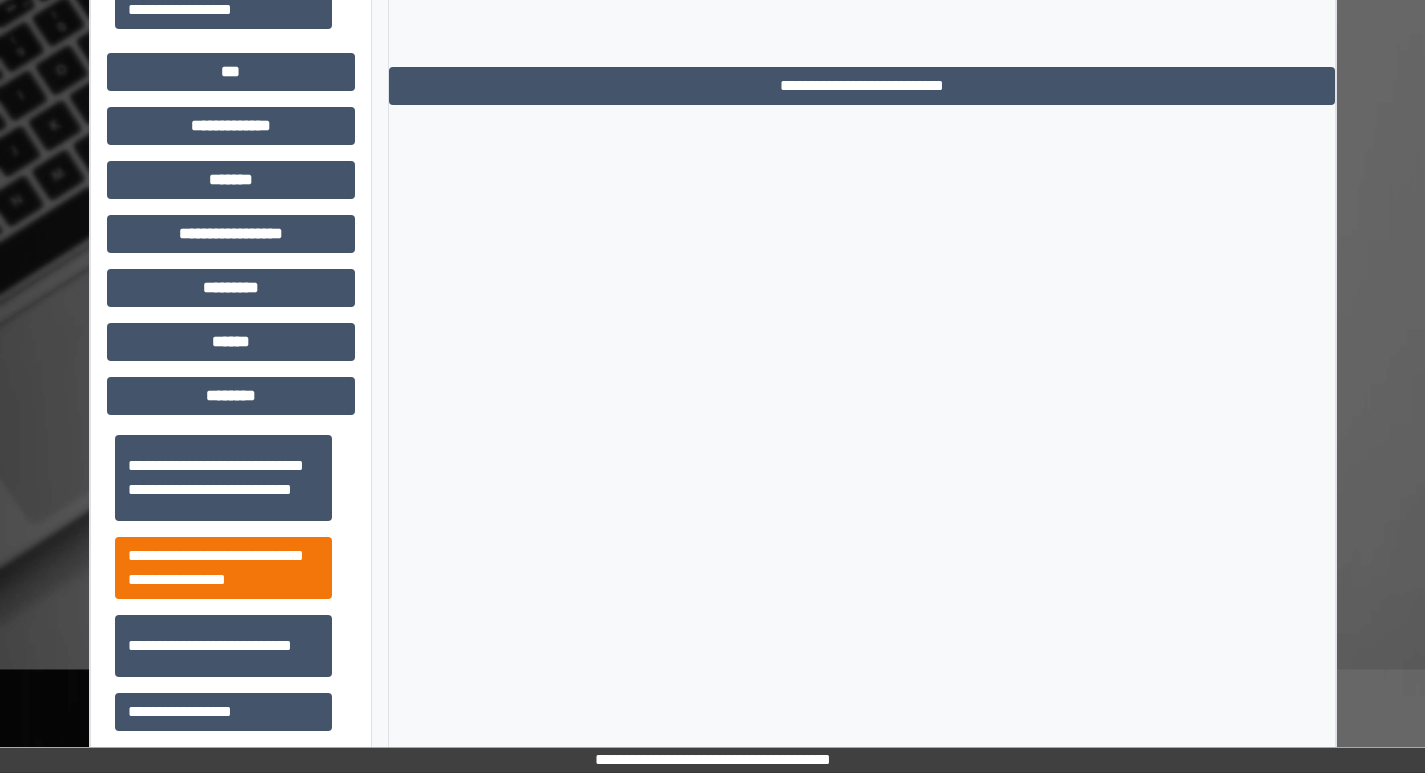 scroll, scrollTop: 808, scrollLeft: 0, axis: vertical 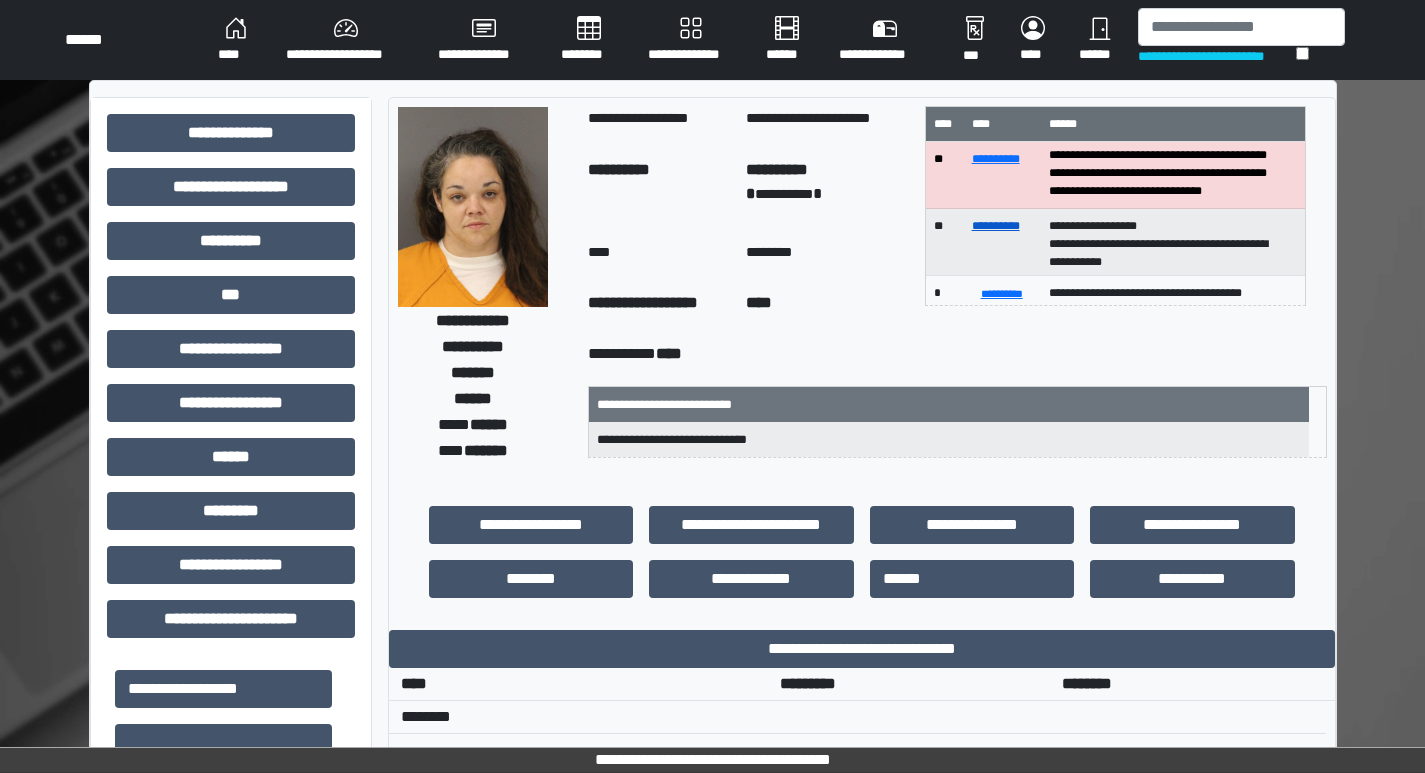 click on "**********" at bounding box center [996, 226] 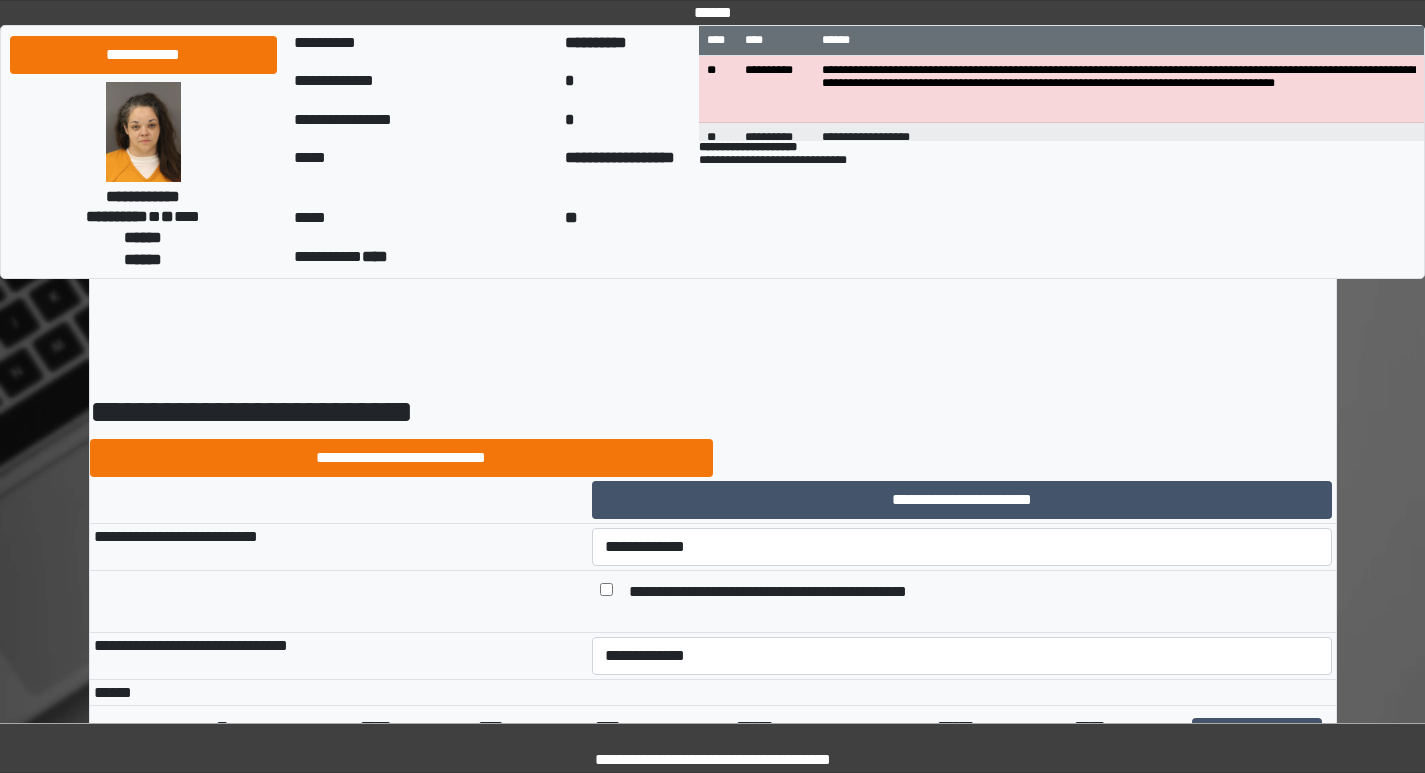 scroll, scrollTop: 0, scrollLeft: 0, axis: both 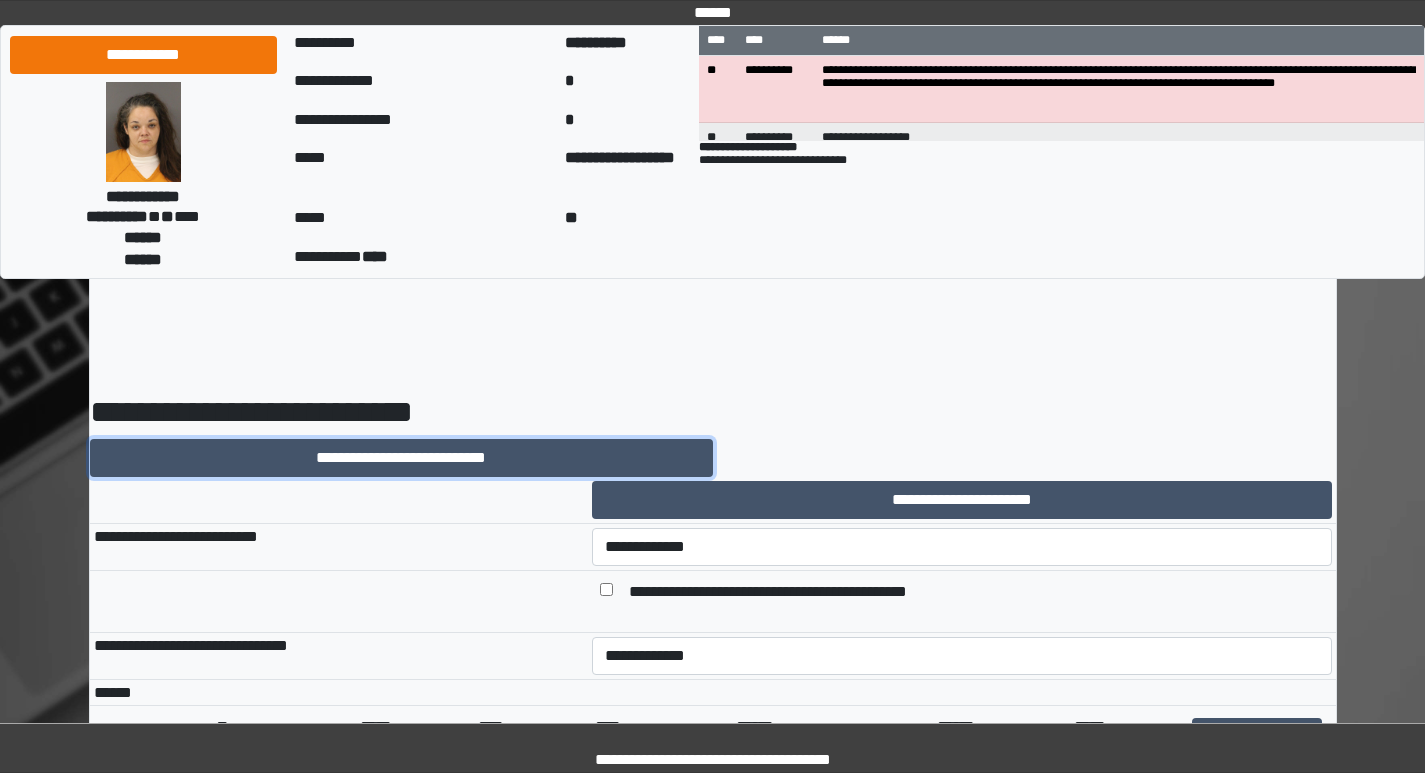 click on "**********" at bounding box center [401, 458] 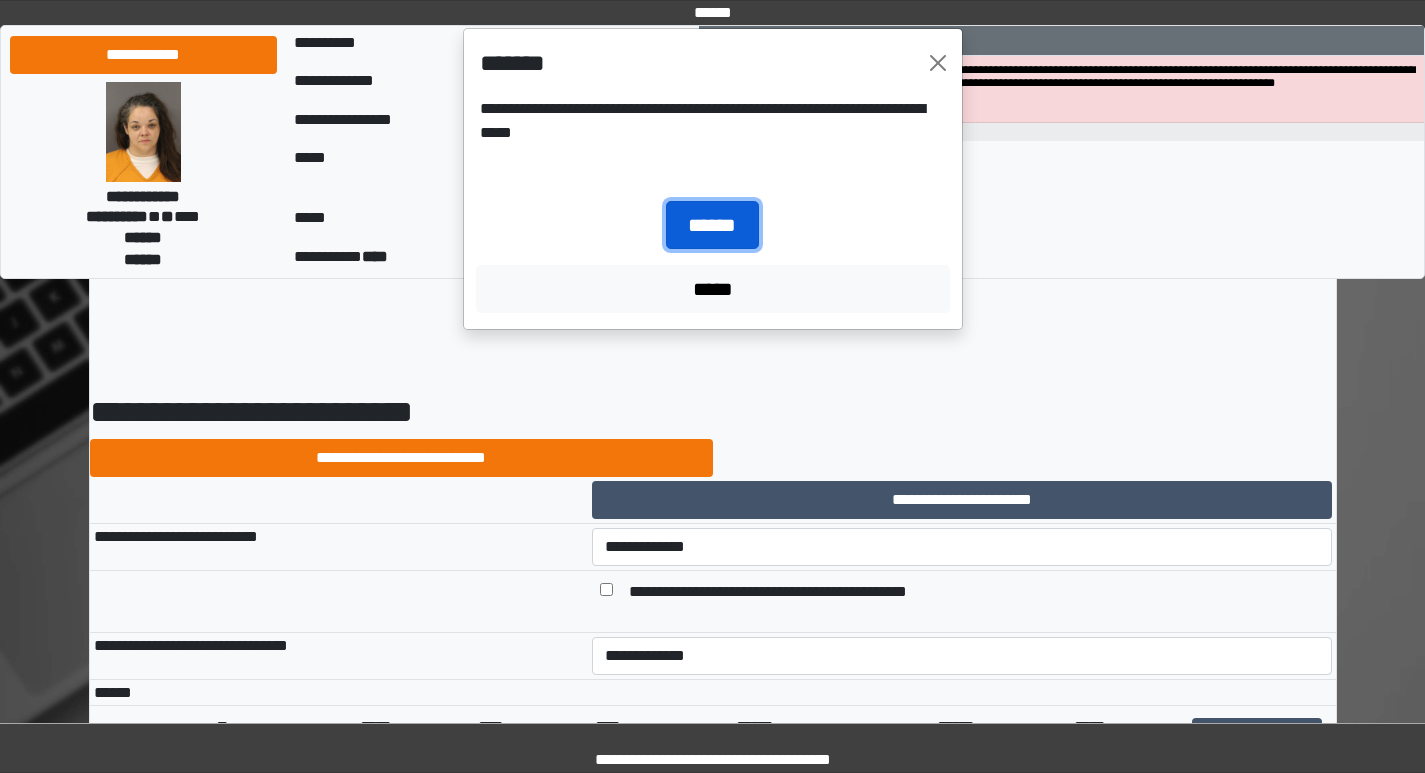 click on "******" at bounding box center [712, 225] 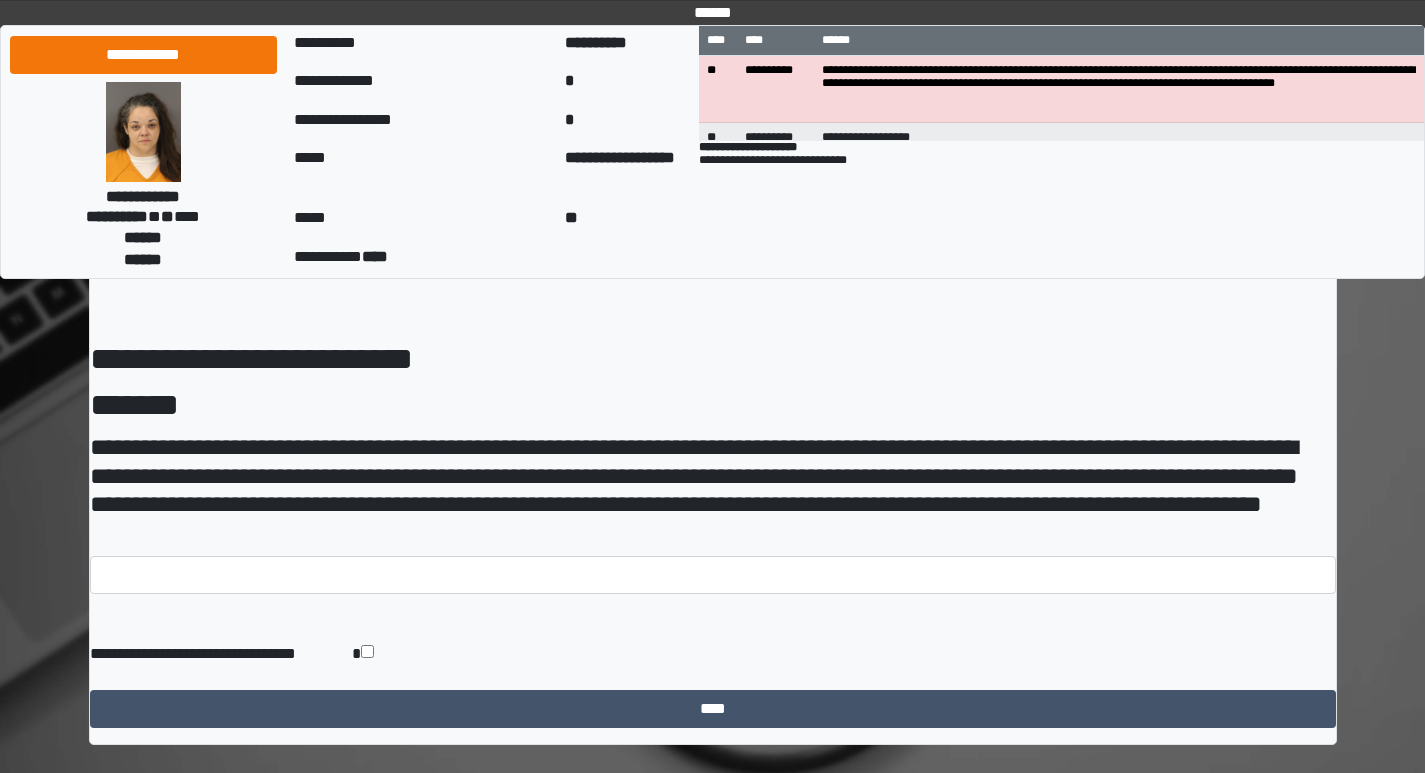 scroll, scrollTop: 79, scrollLeft: 0, axis: vertical 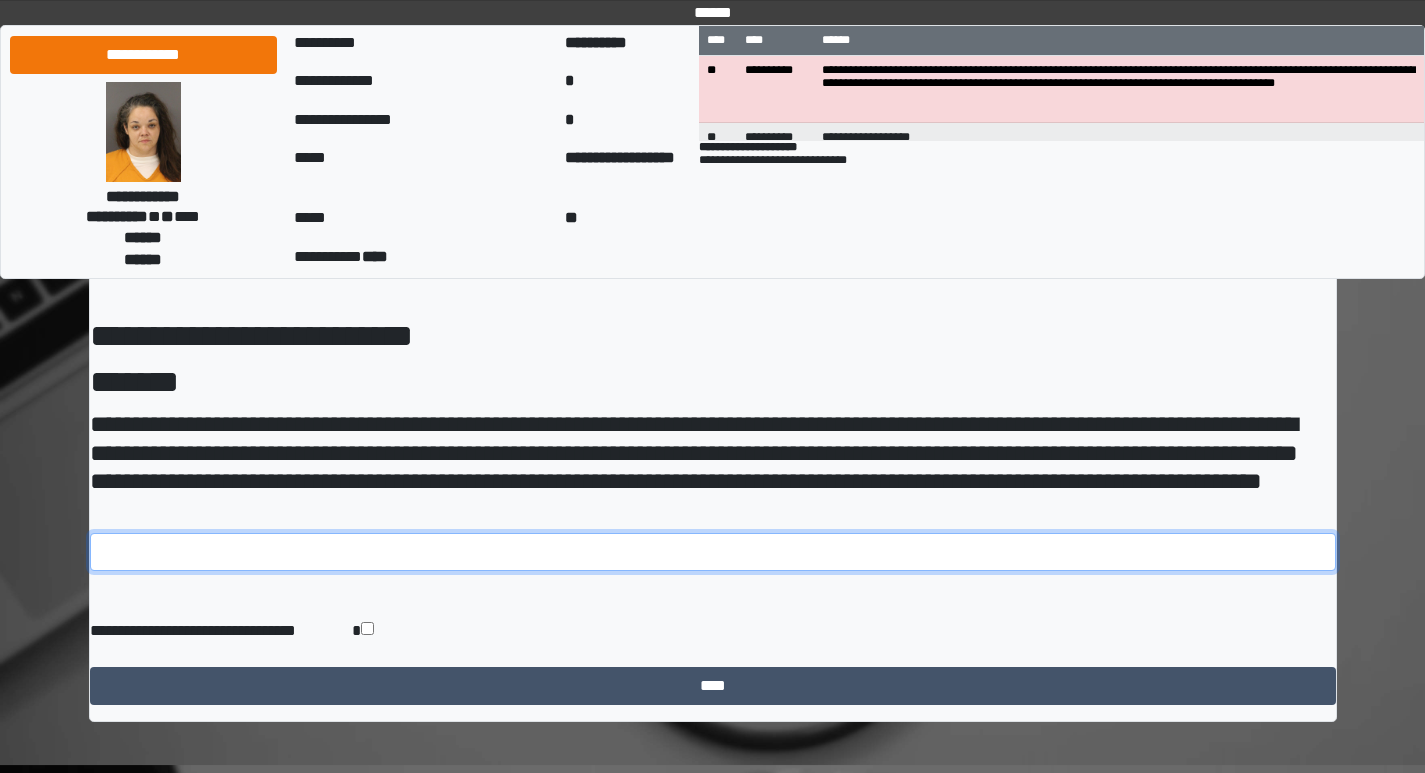 click at bounding box center (713, 552) 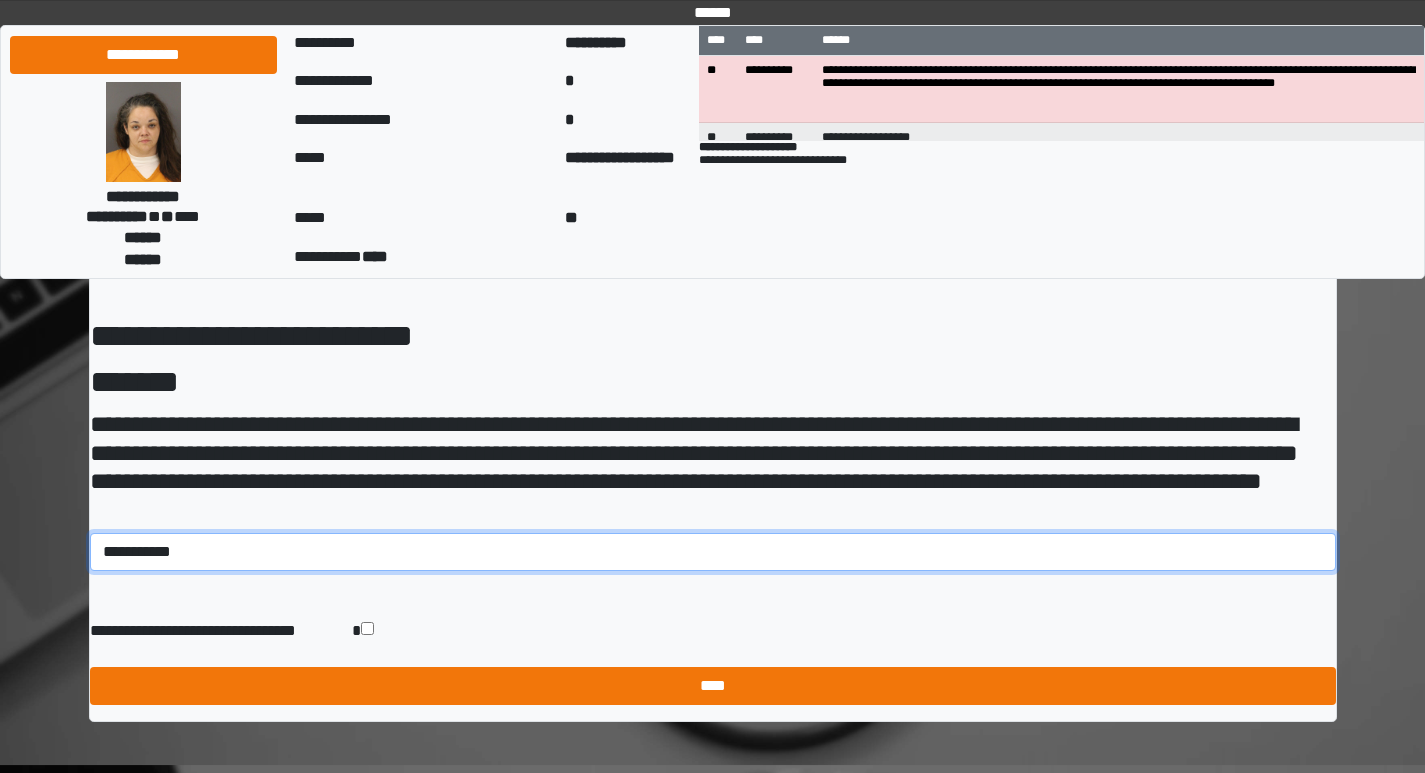 type on "**********" 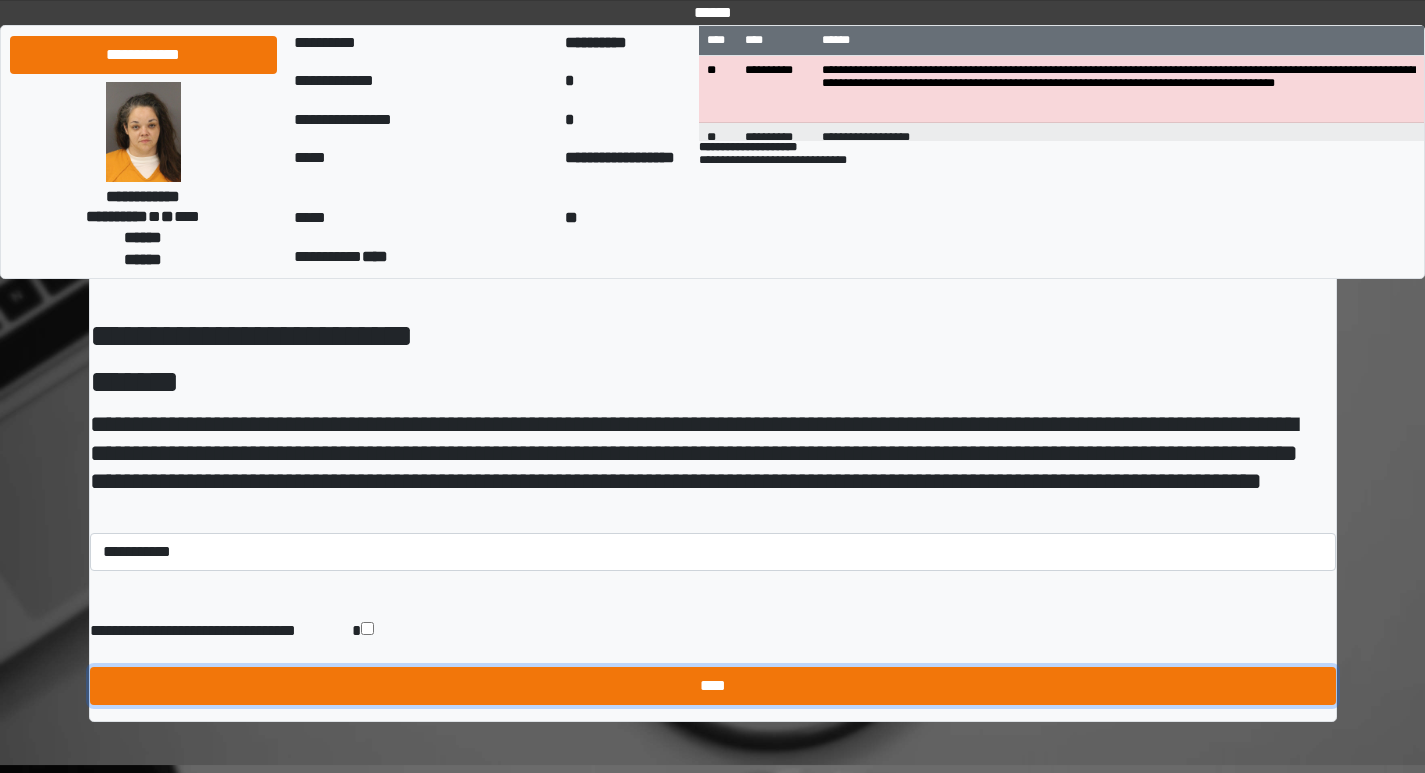 click on "****" at bounding box center (713, 686) 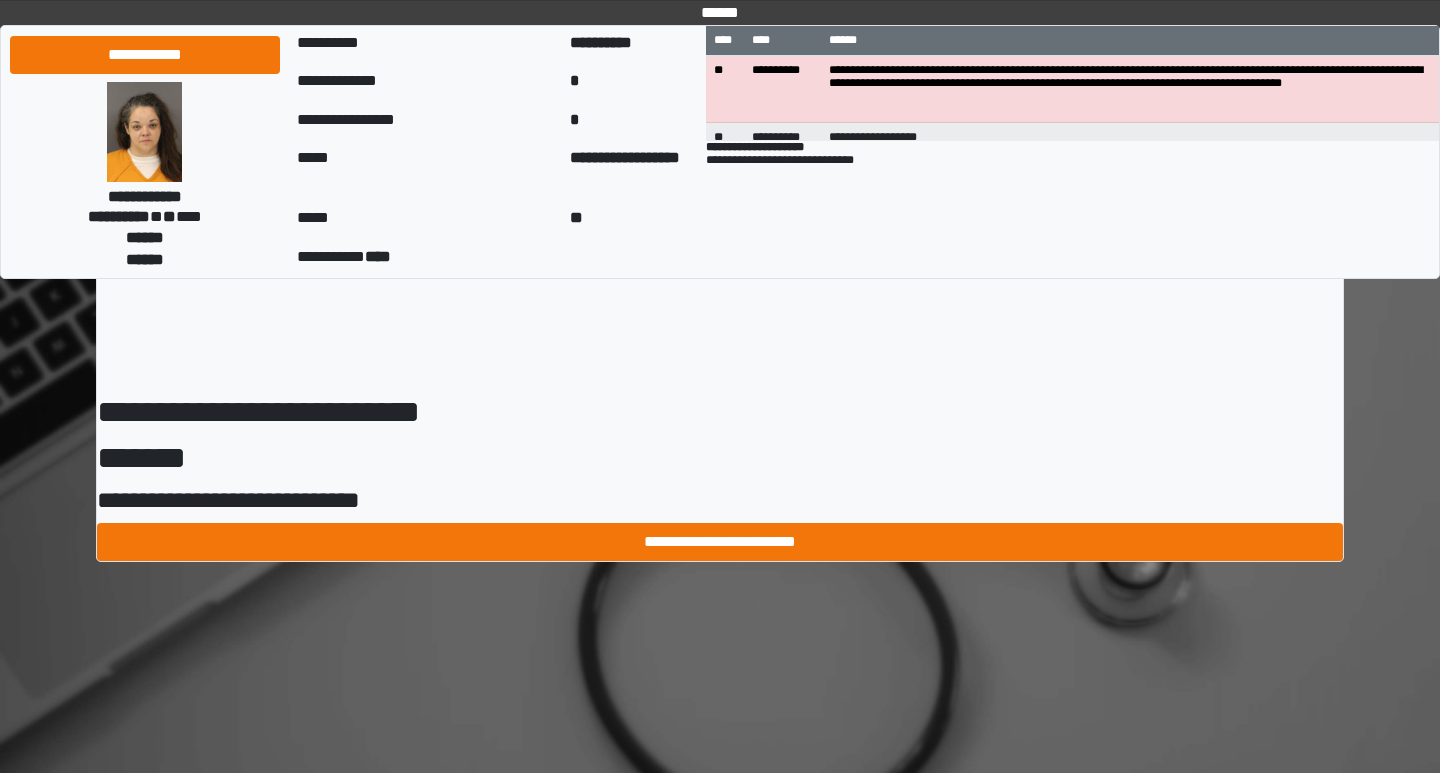 scroll, scrollTop: 0, scrollLeft: 0, axis: both 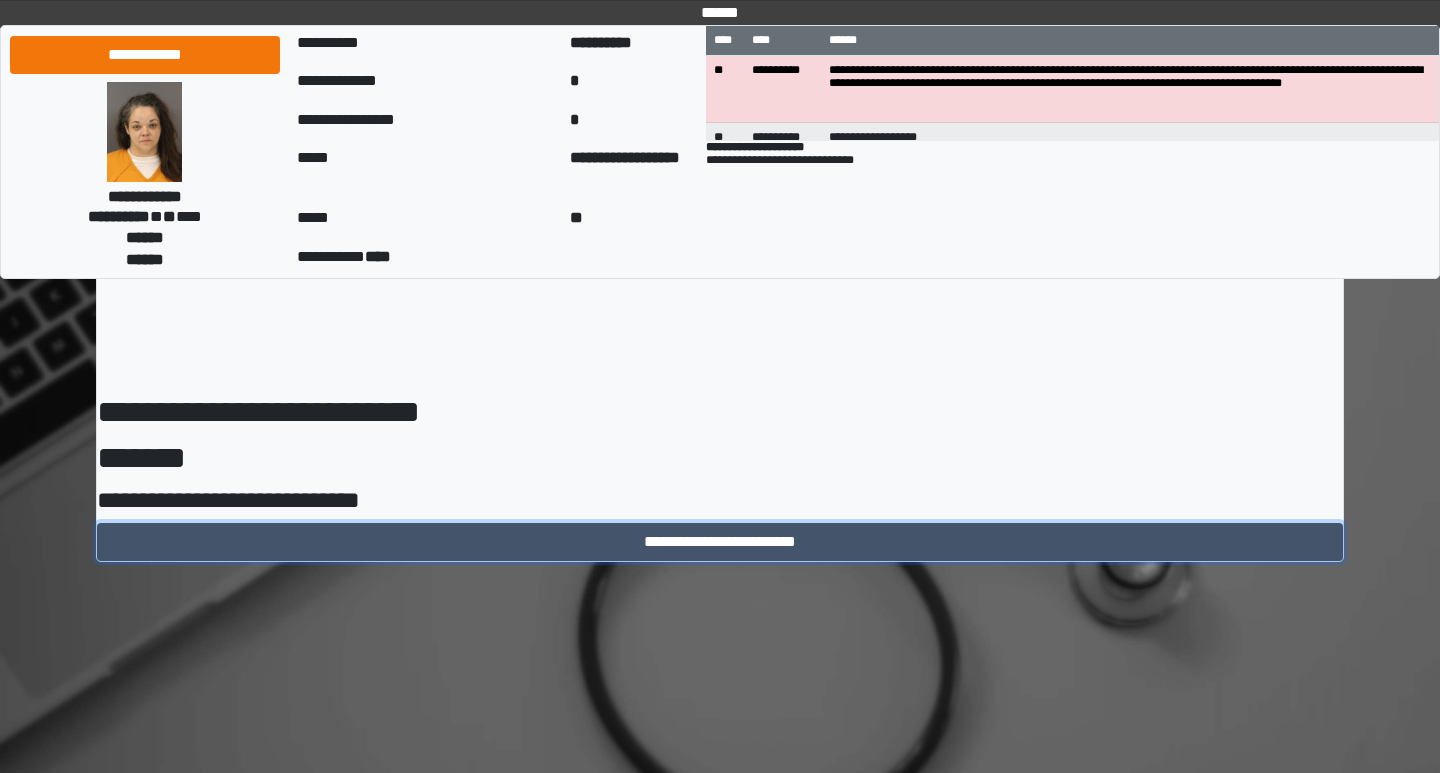 click on "**********" at bounding box center [720, 542] 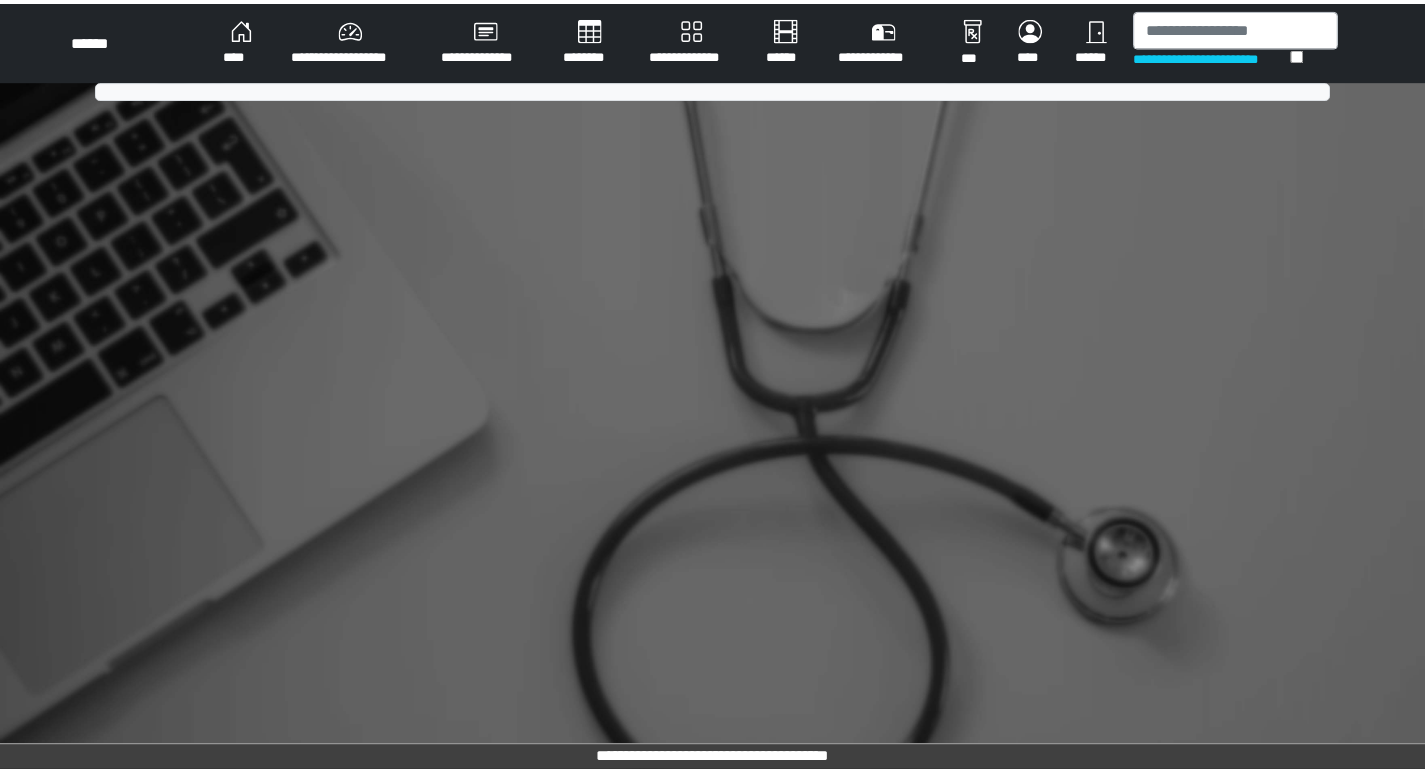 scroll, scrollTop: 0, scrollLeft: 0, axis: both 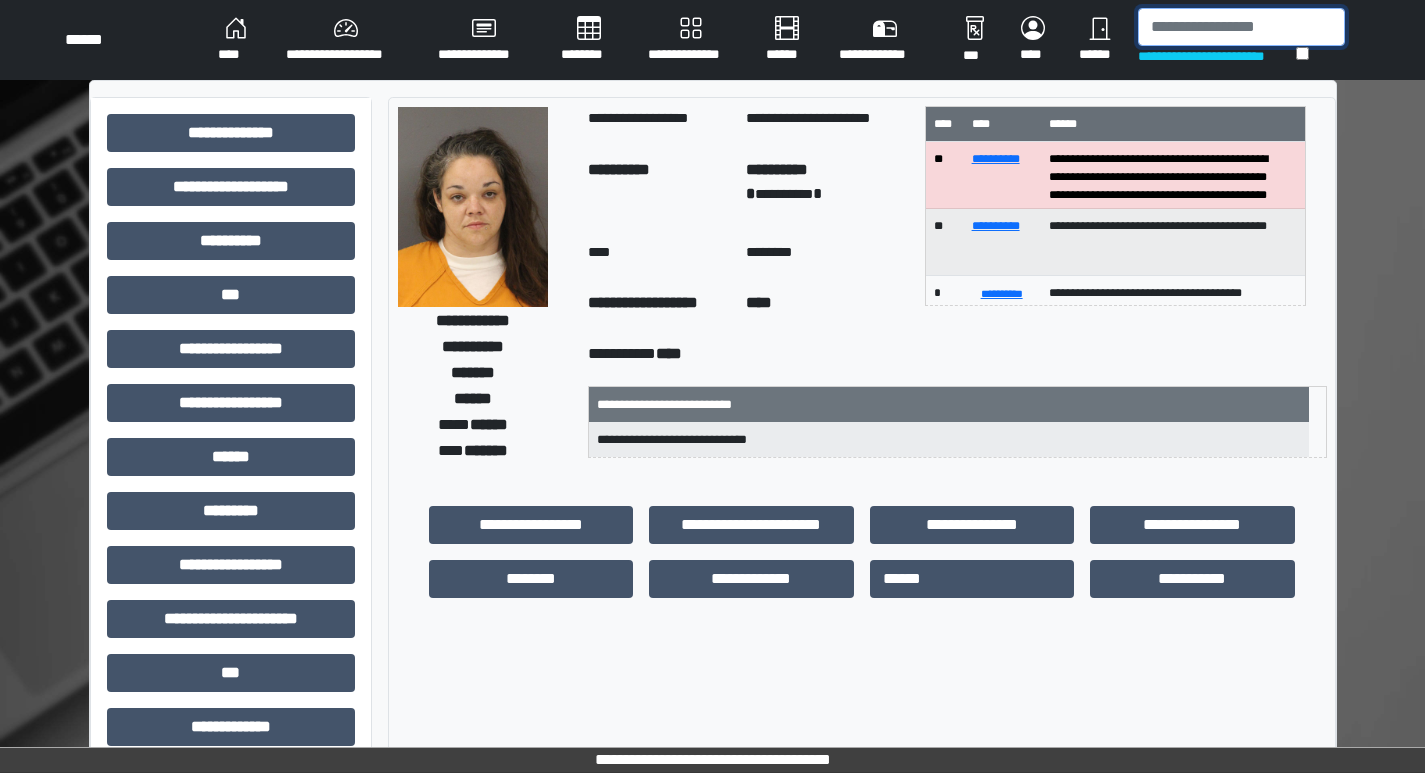 click at bounding box center [1241, 27] 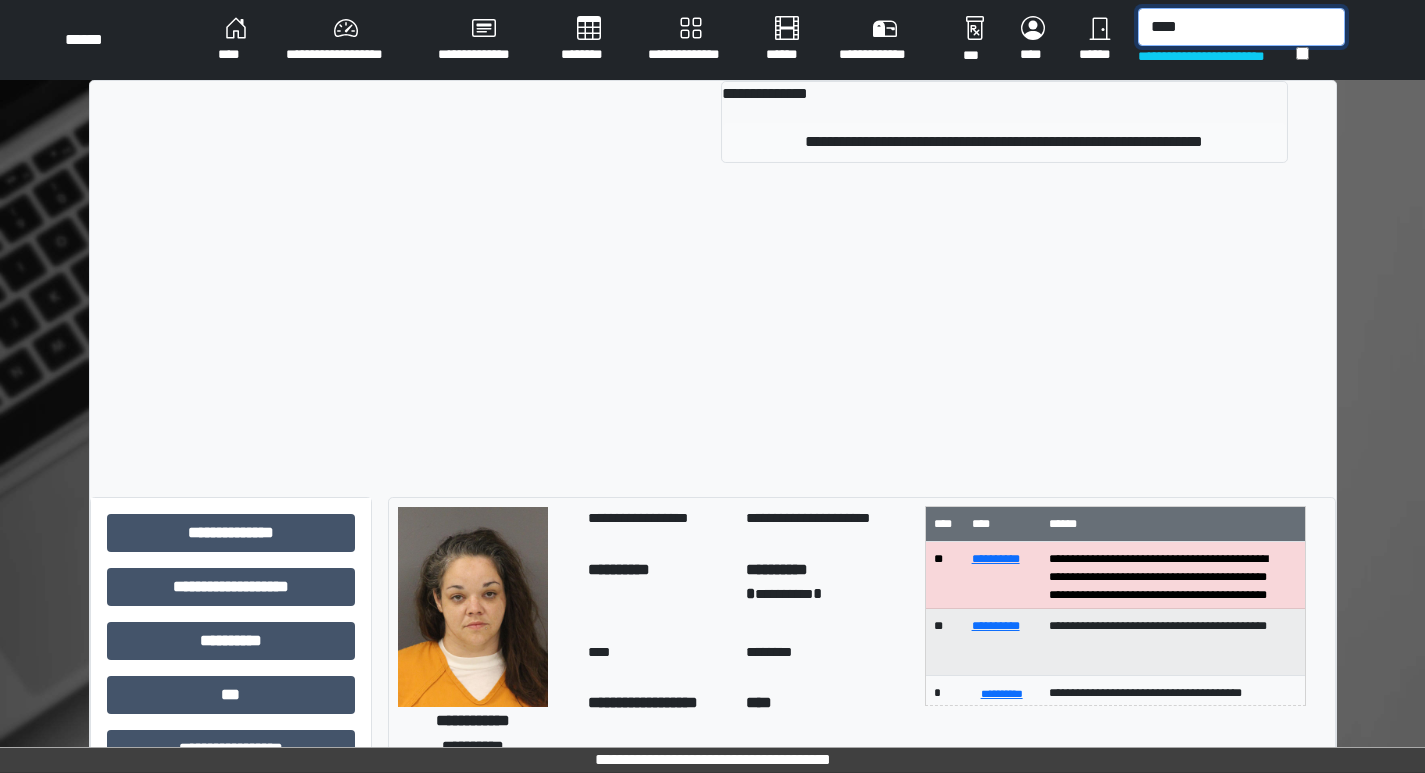 type on "****" 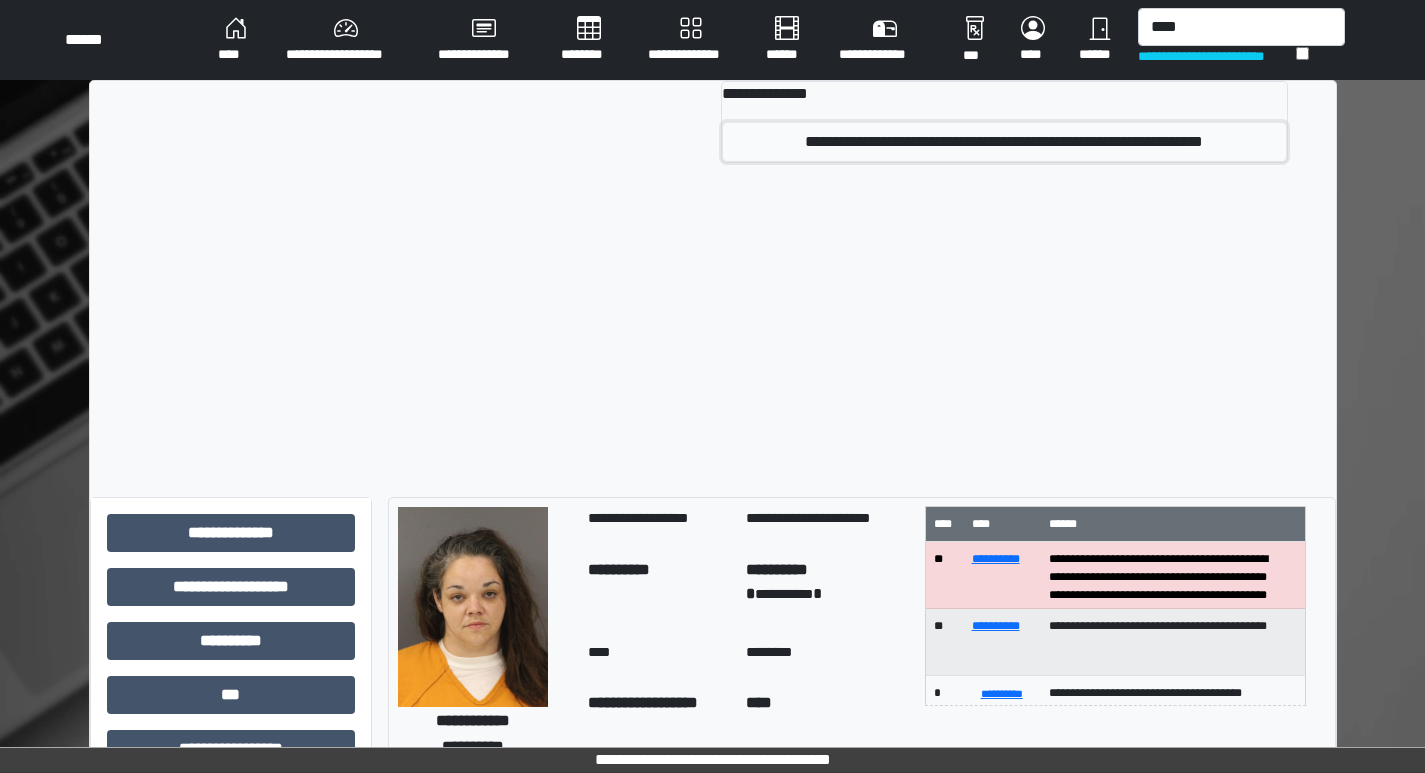 click on "**********" at bounding box center (1004, 142) 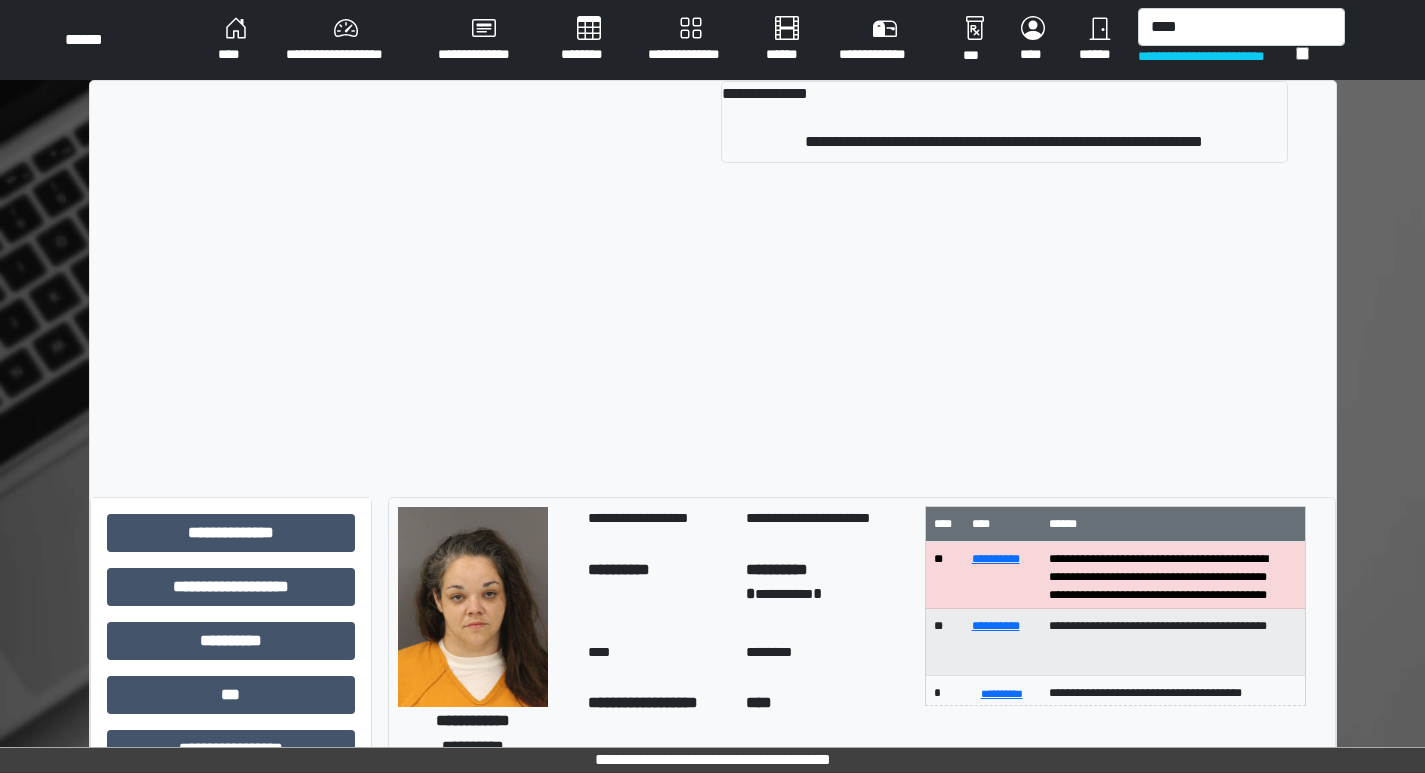 type 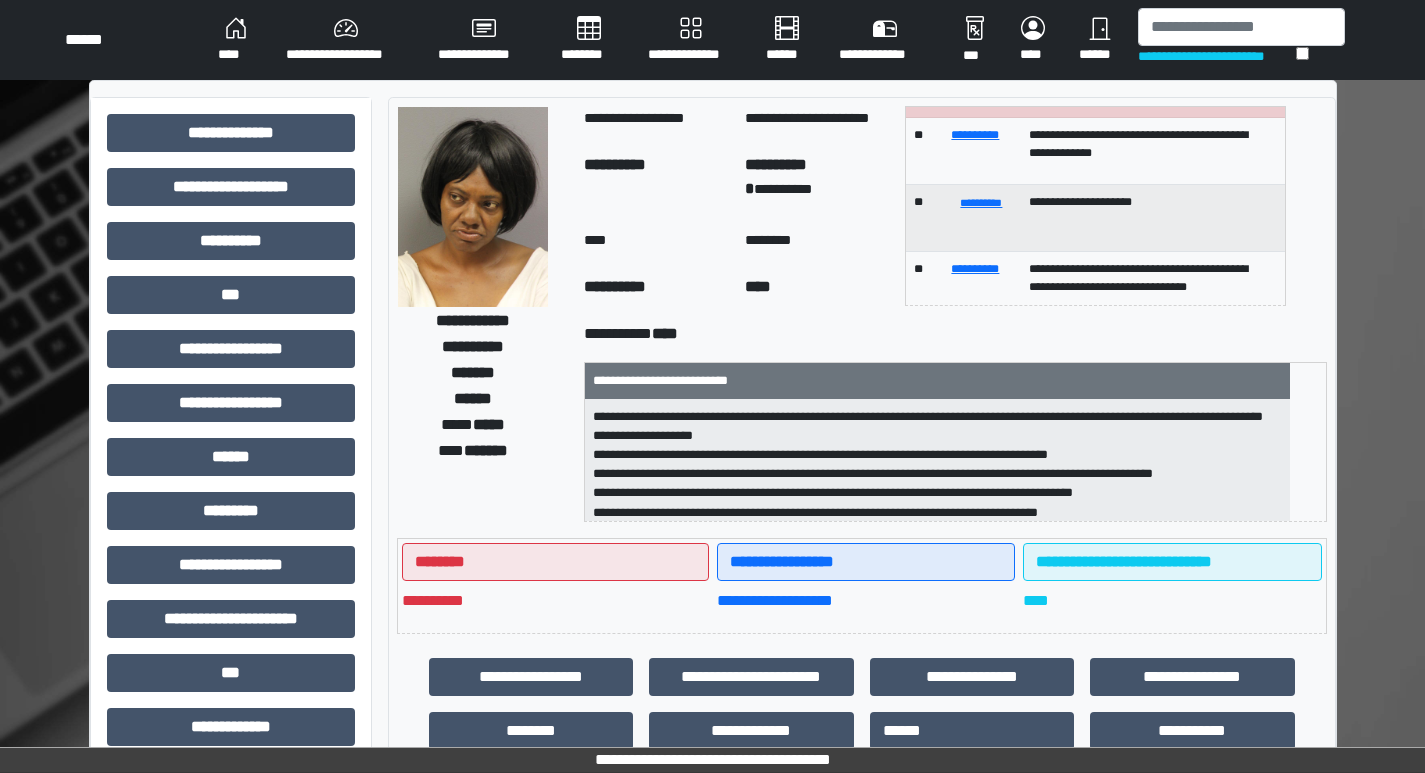 scroll, scrollTop: 255, scrollLeft: 0, axis: vertical 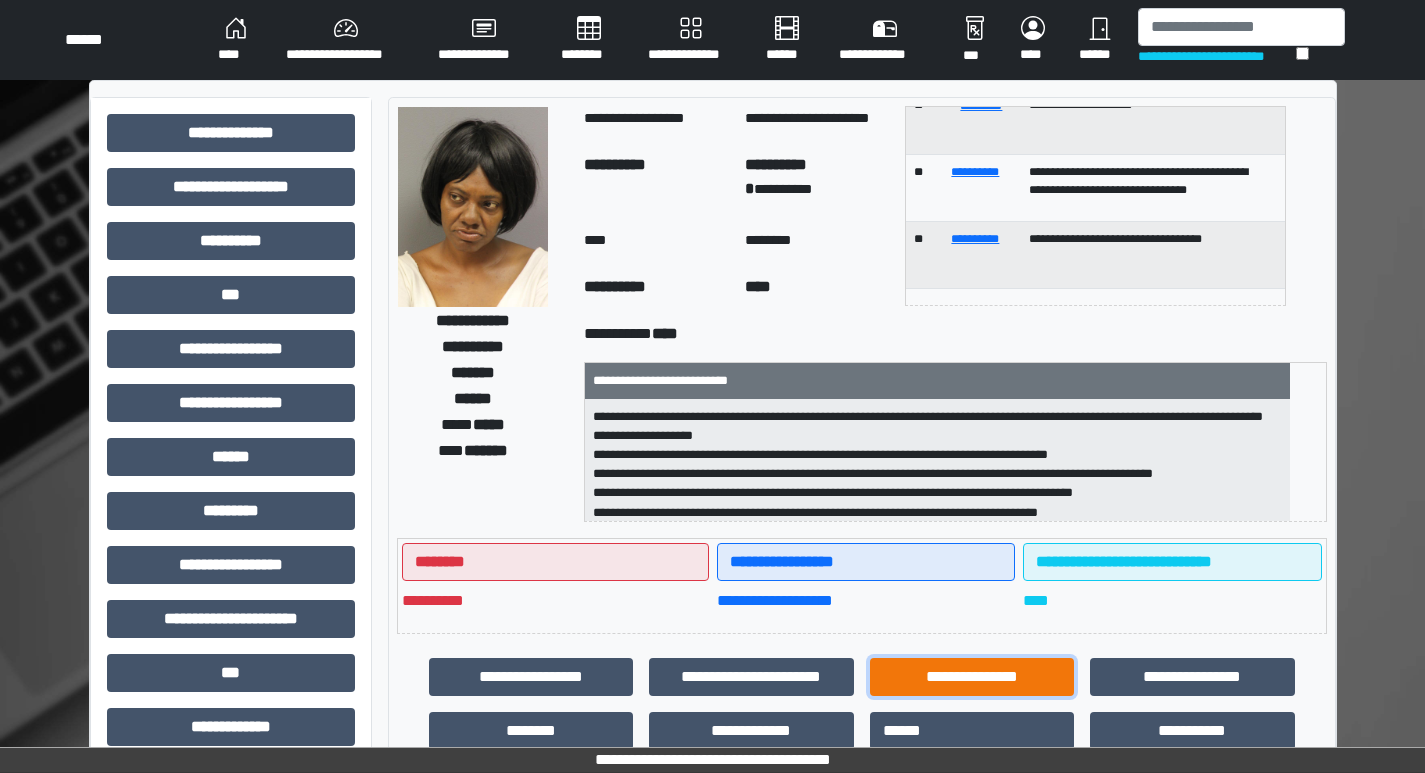 click on "**********" at bounding box center (972, 677) 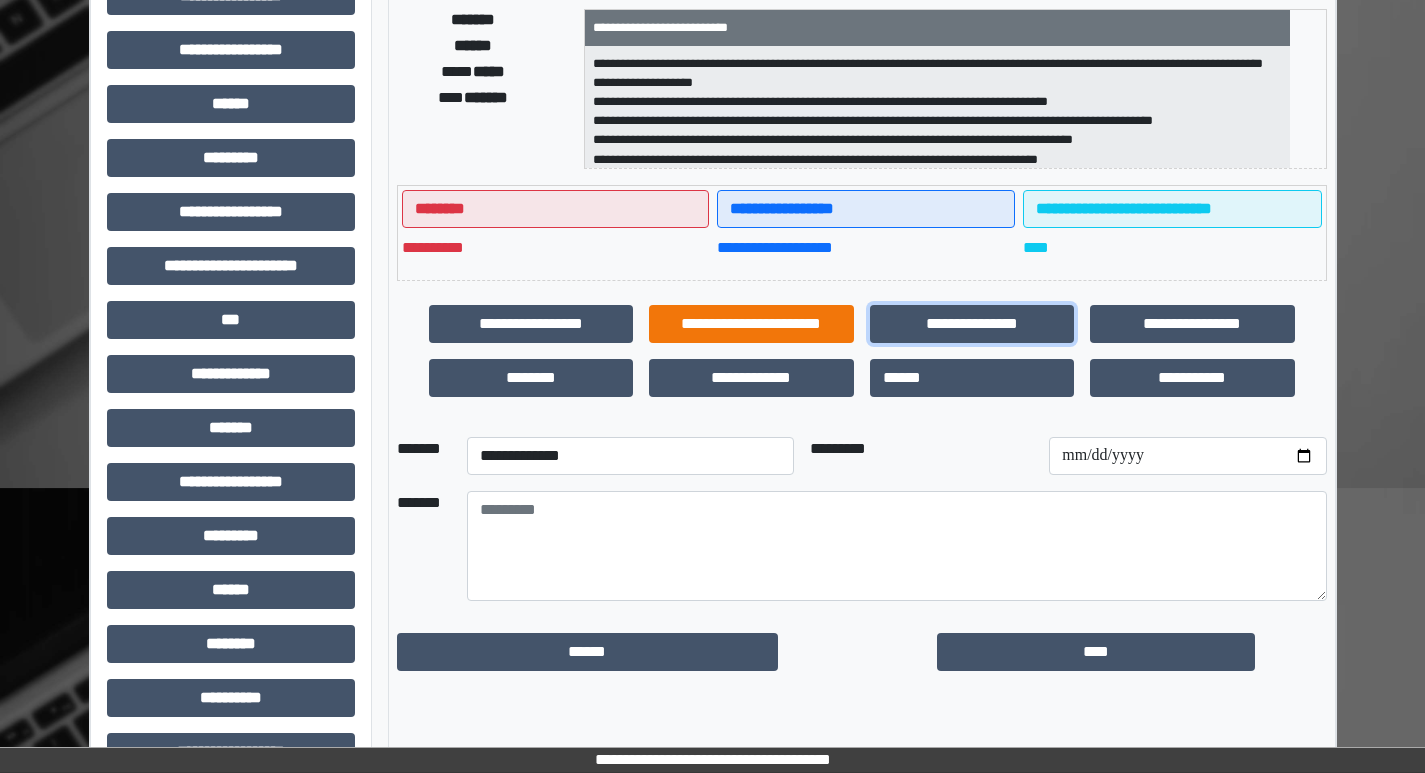 scroll, scrollTop: 401, scrollLeft: 0, axis: vertical 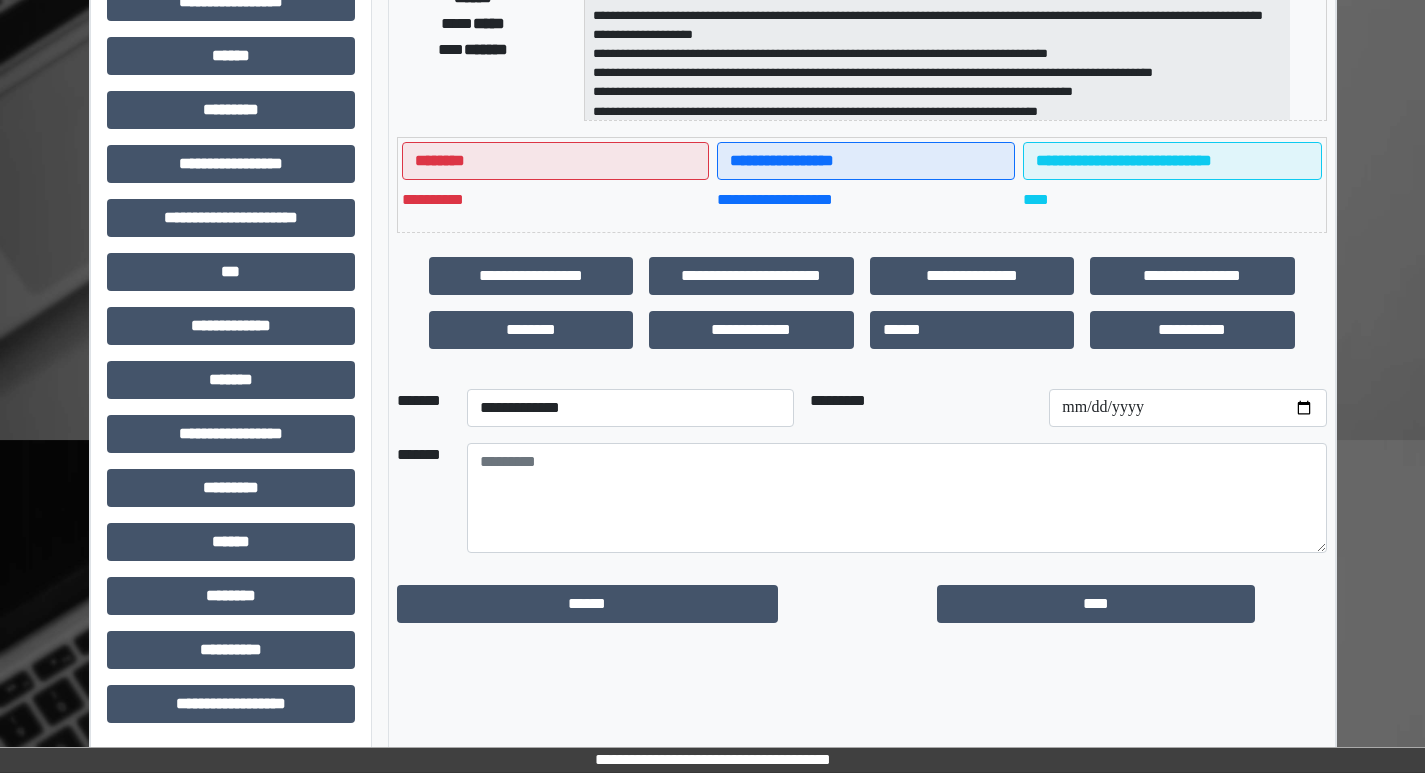 click on "**********" at bounding box center [630, 408] 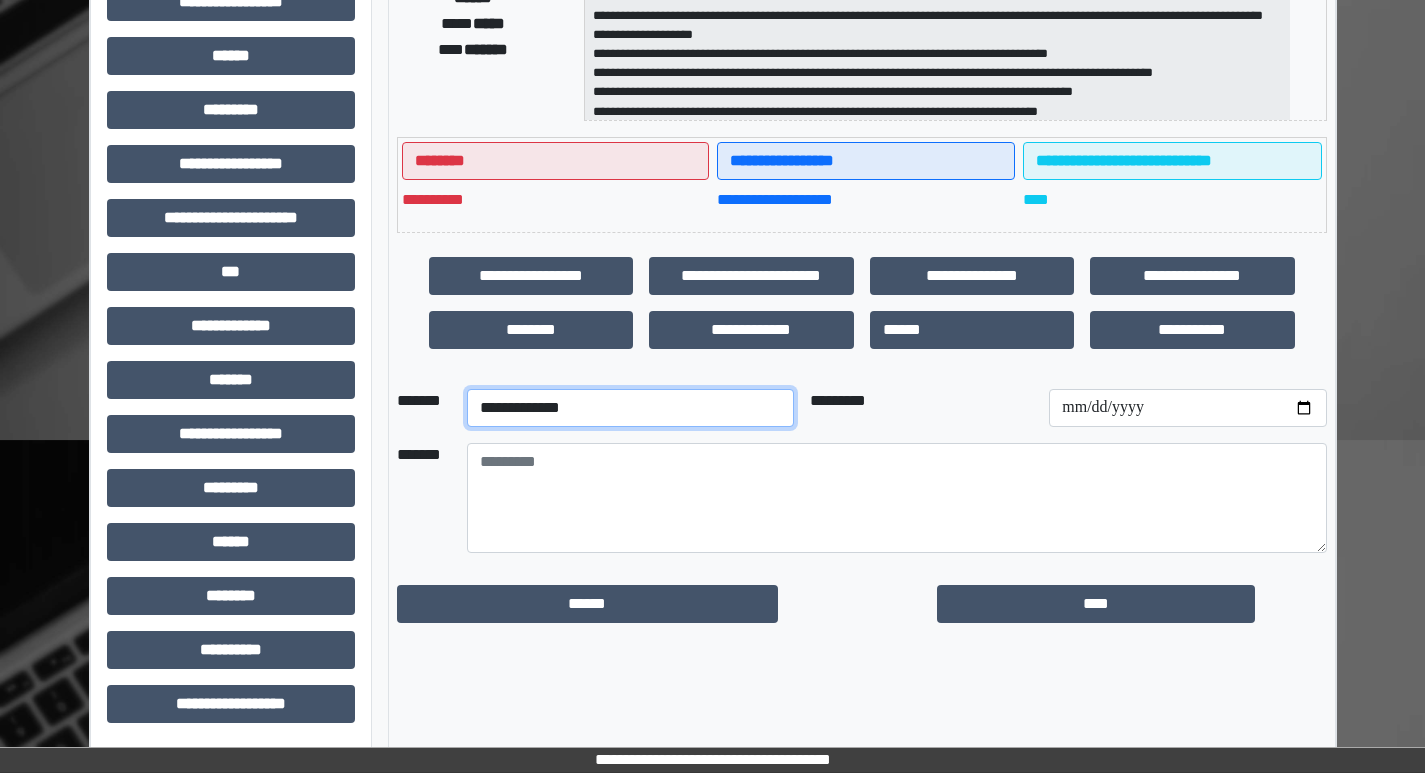 click on "**********" at bounding box center (630, 408) 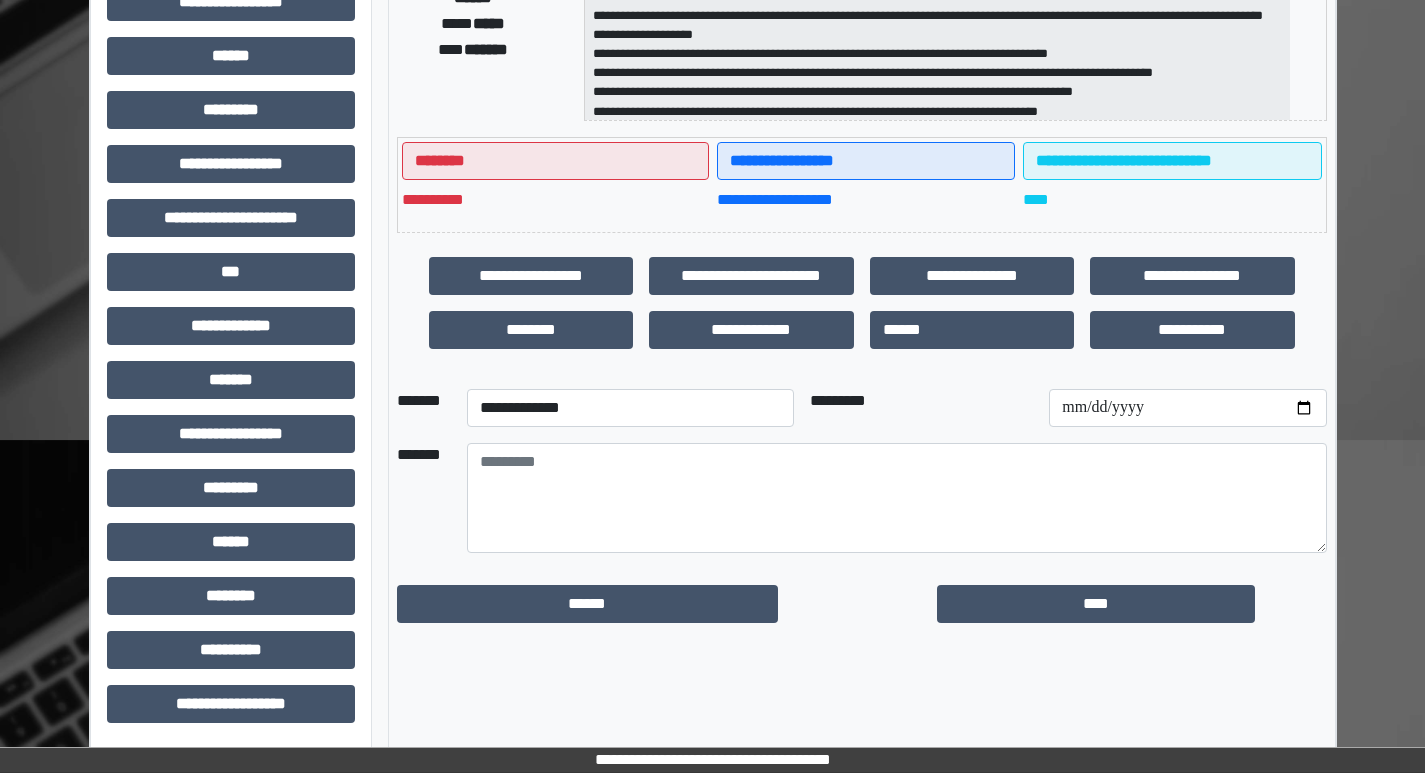click on "********" at bounding box center (556, 161) 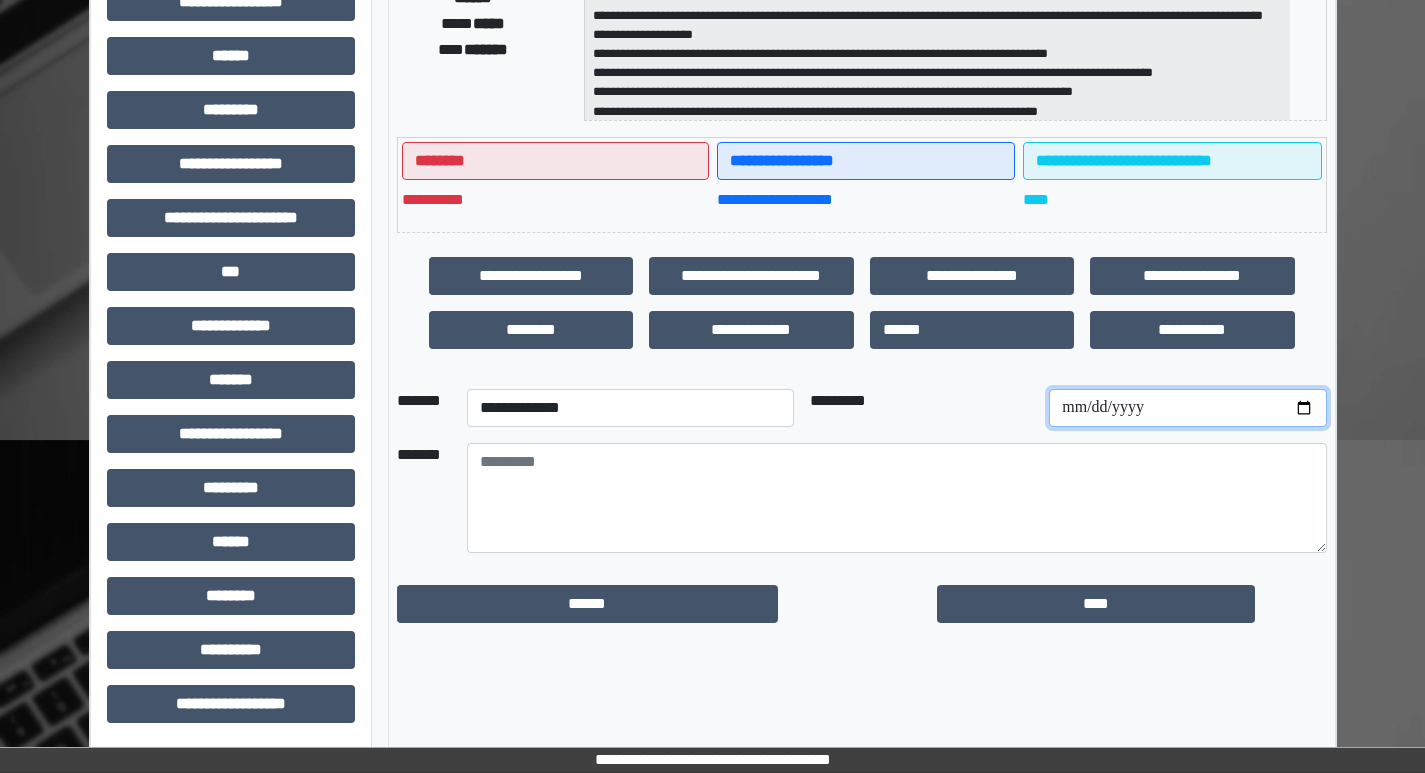 click at bounding box center [1187, 408] 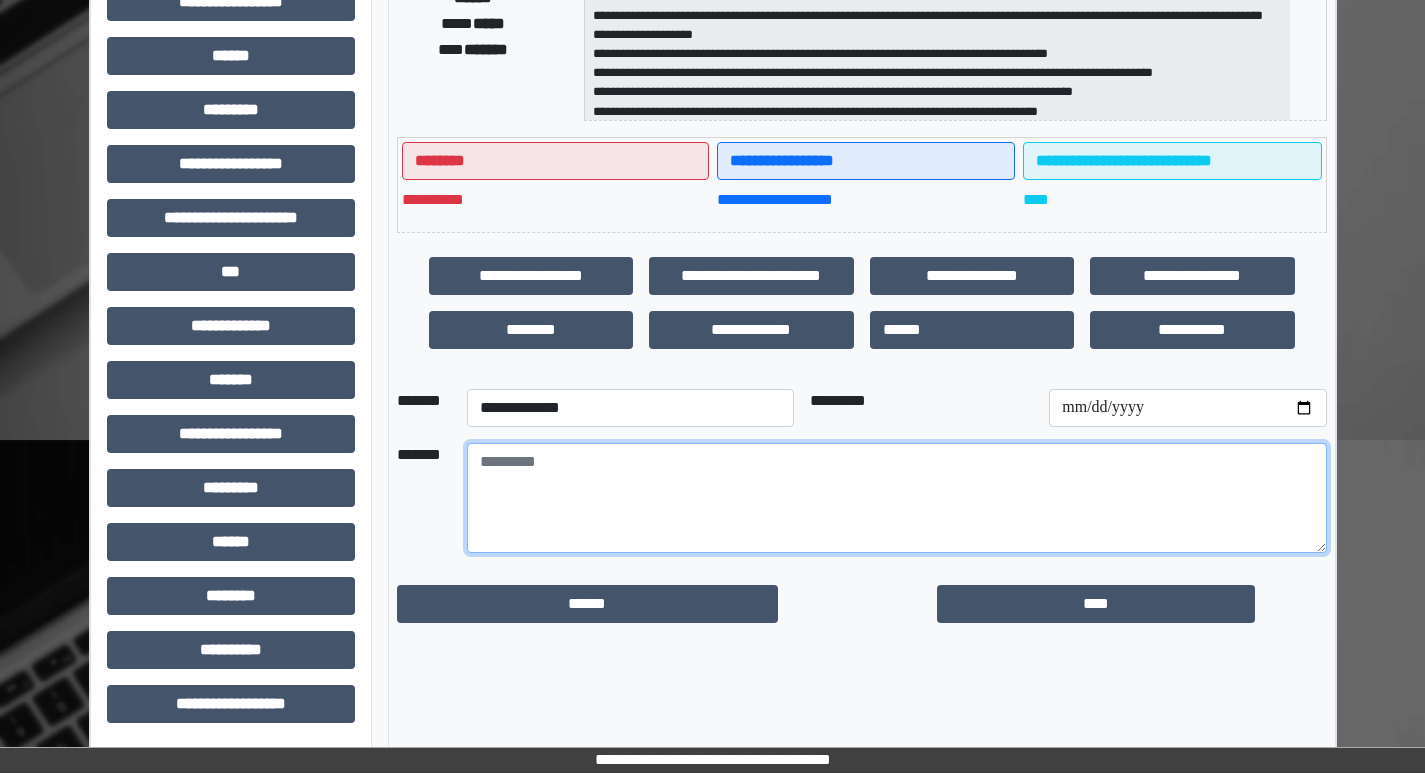 click at bounding box center [897, 498] 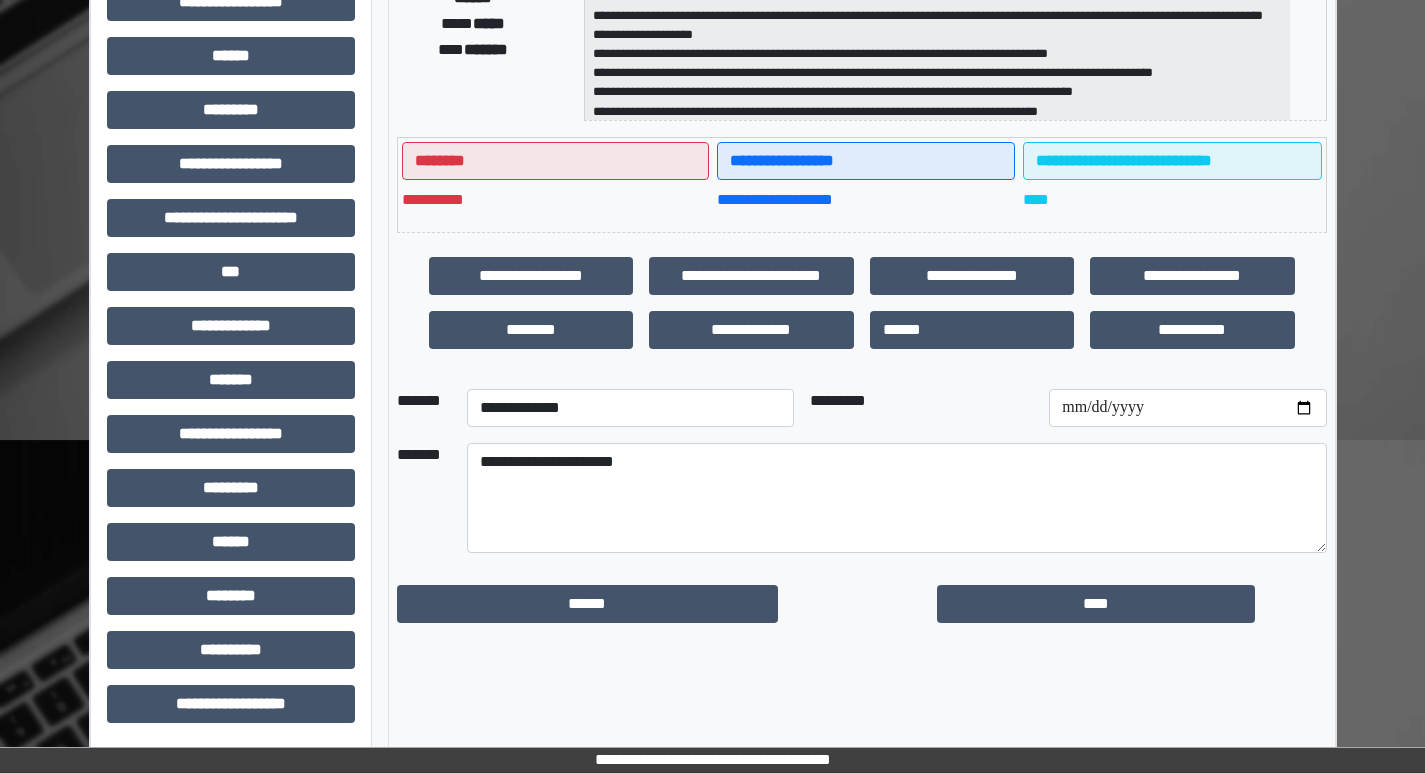 click on "*********" at bounding box center (922, 408) 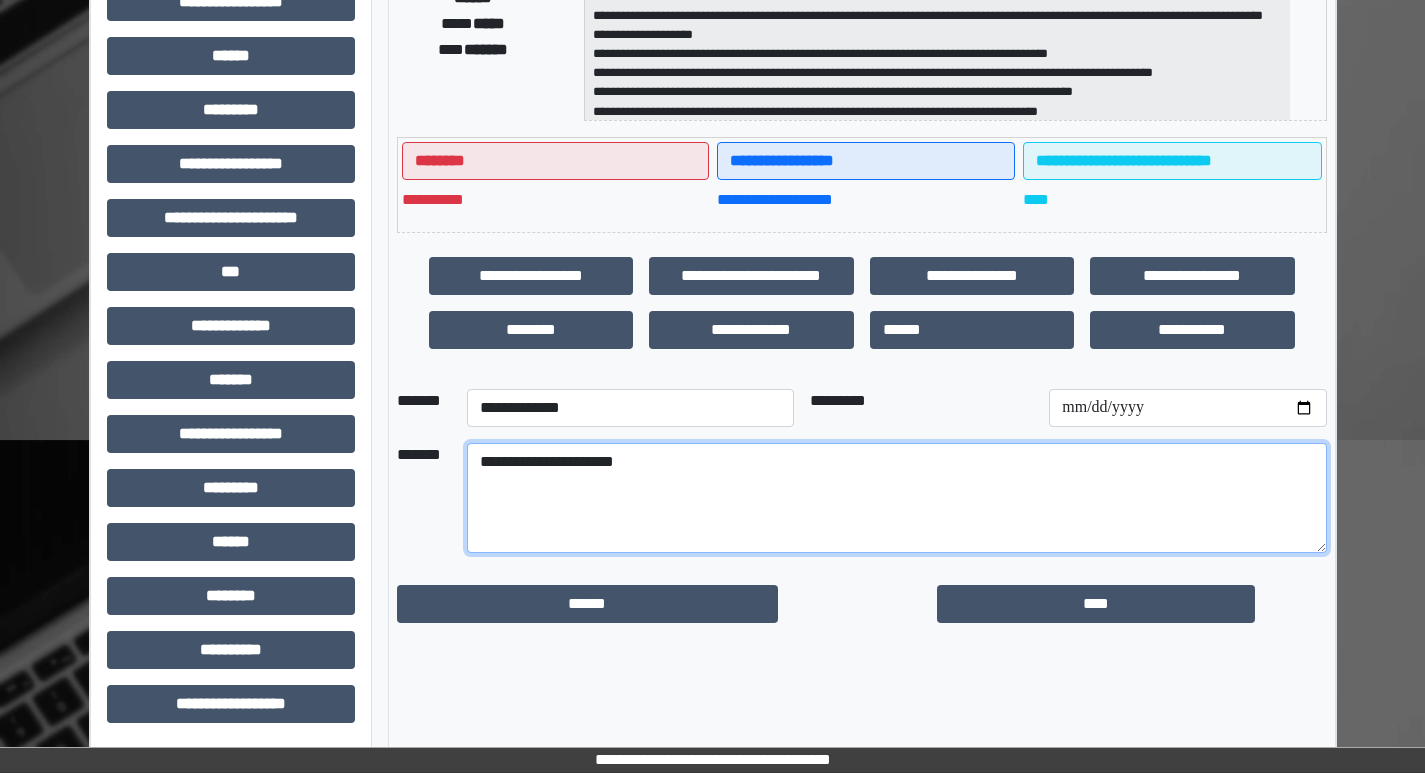 click on "**********" at bounding box center (897, 498) 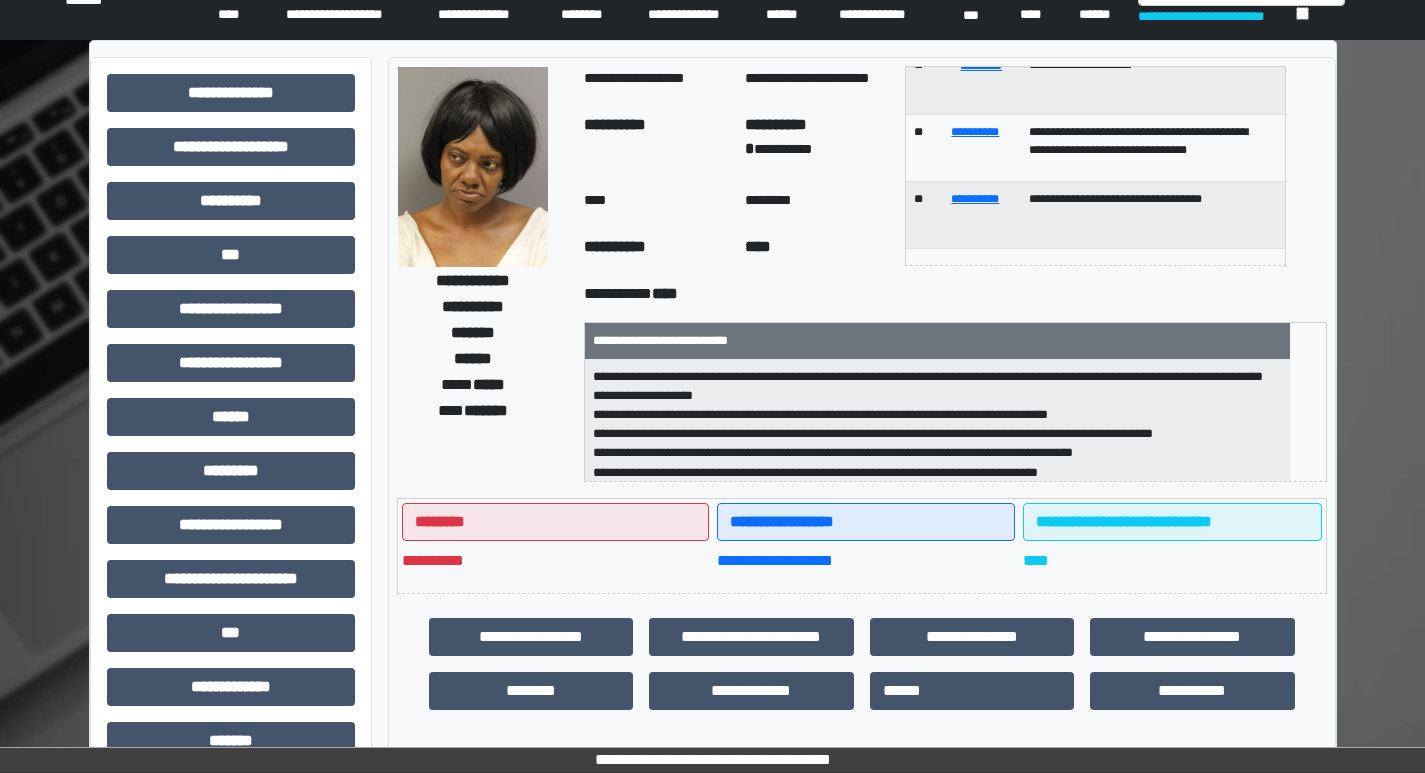 scroll, scrollTop: 0, scrollLeft: 0, axis: both 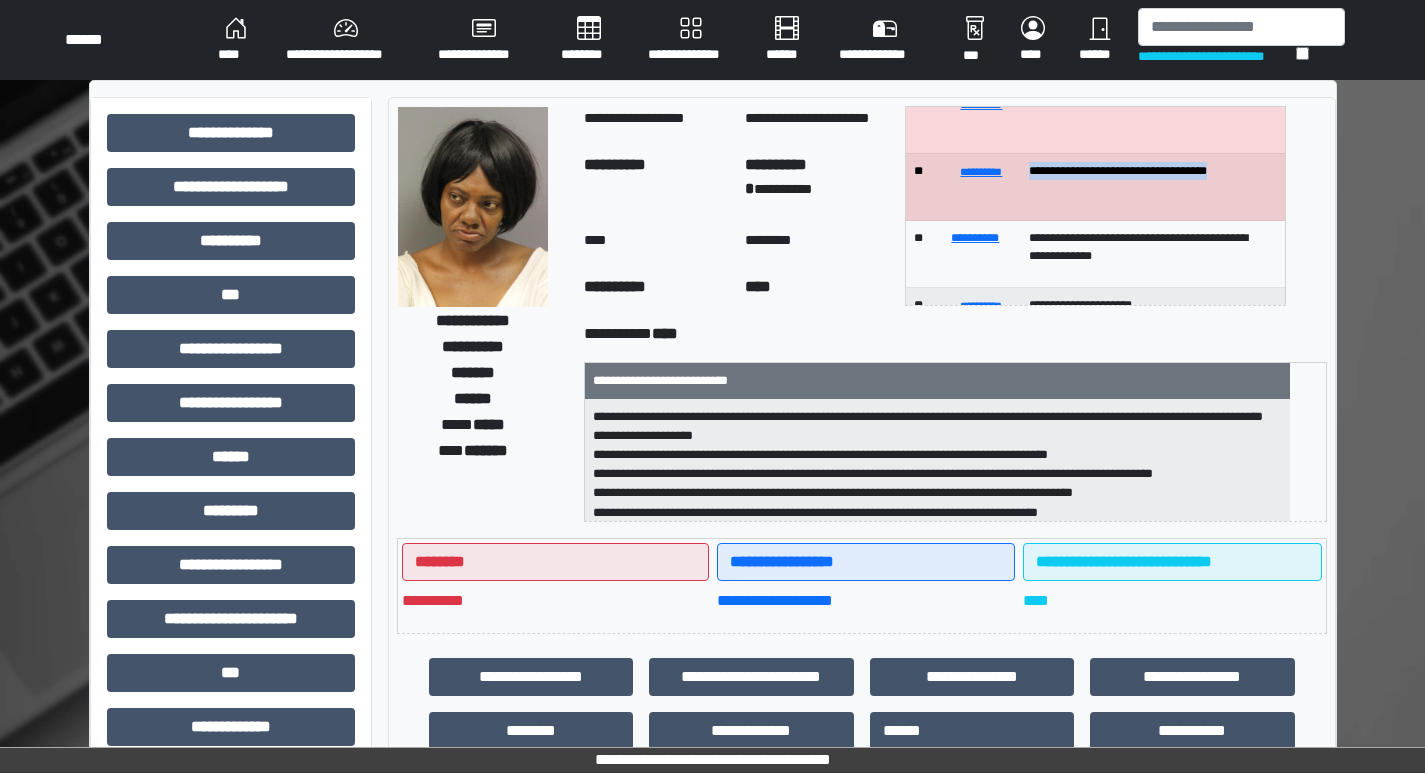 drag, startPoint x: 1266, startPoint y: 171, endPoint x: 1068, endPoint y: 176, distance: 198.06313 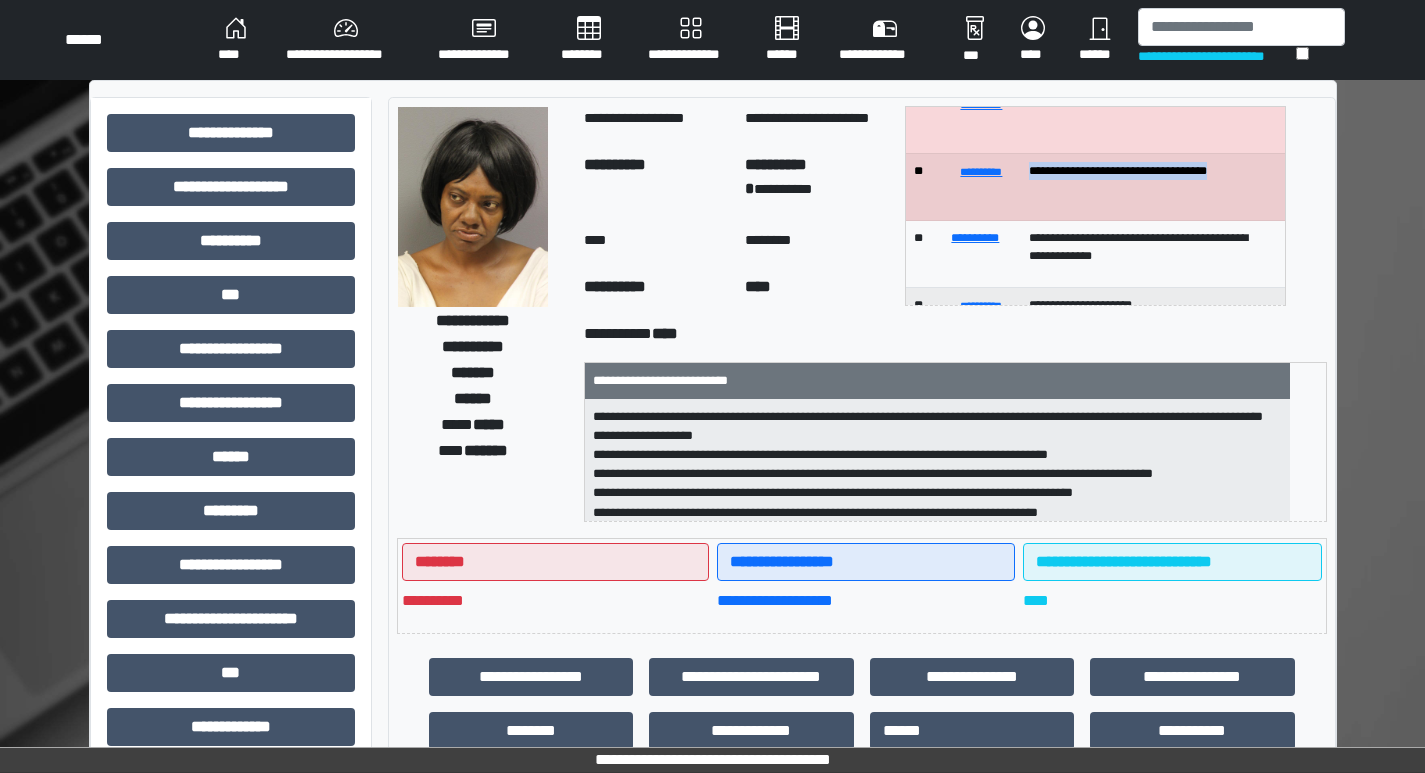 copy on "**********" 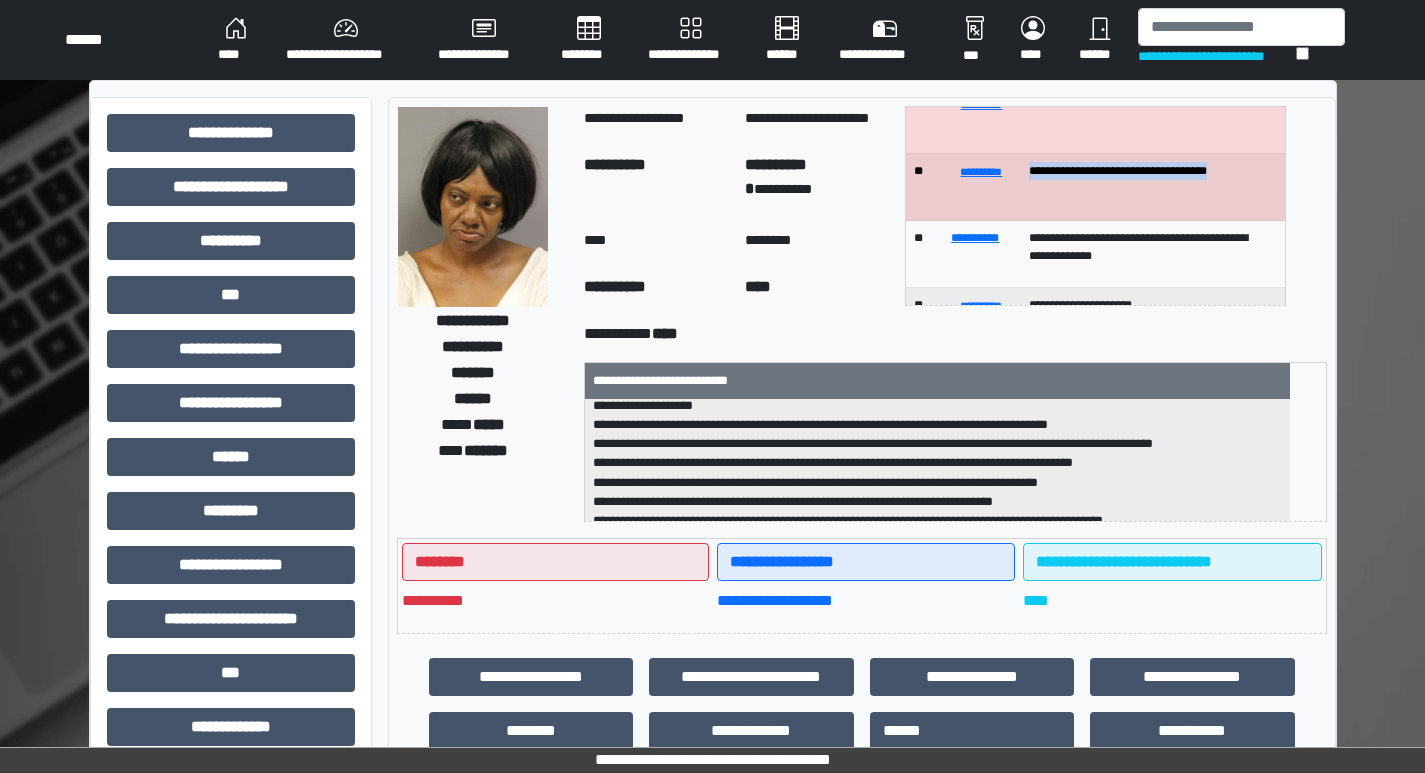 scroll, scrollTop: 44, scrollLeft: 0, axis: vertical 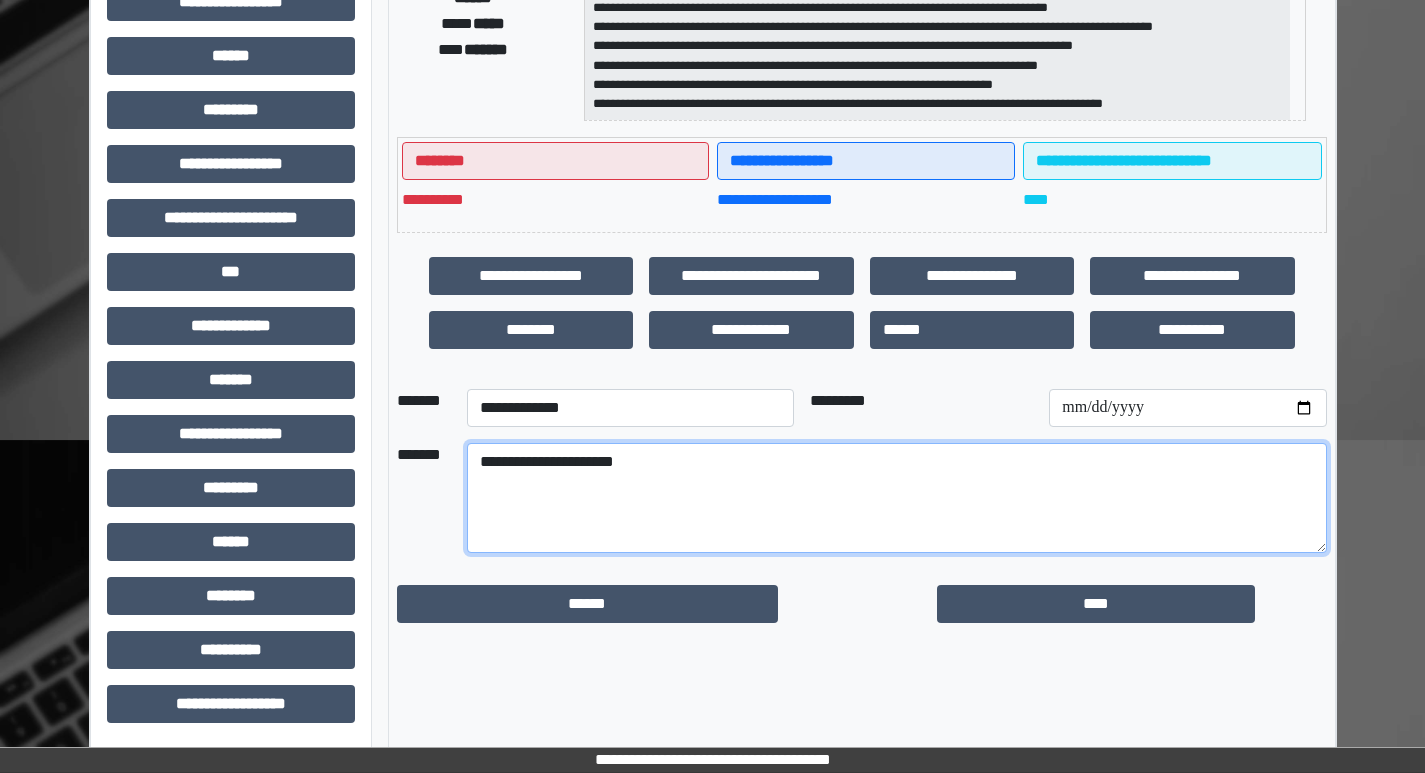 drag, startPoint x: 677, startPoint y: 469, endPoint x: 649, endPoint y: 467, distance: 28.071337 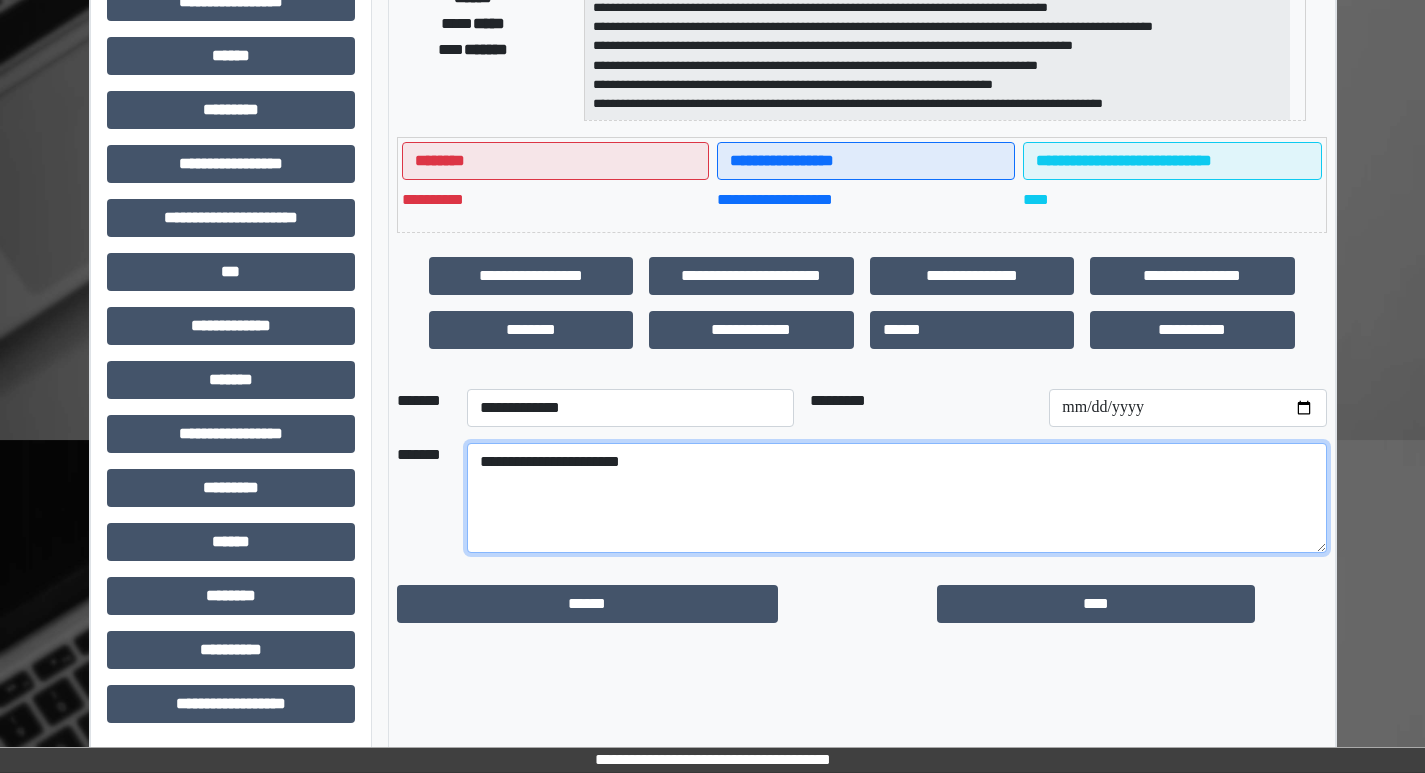 paste on "**********" 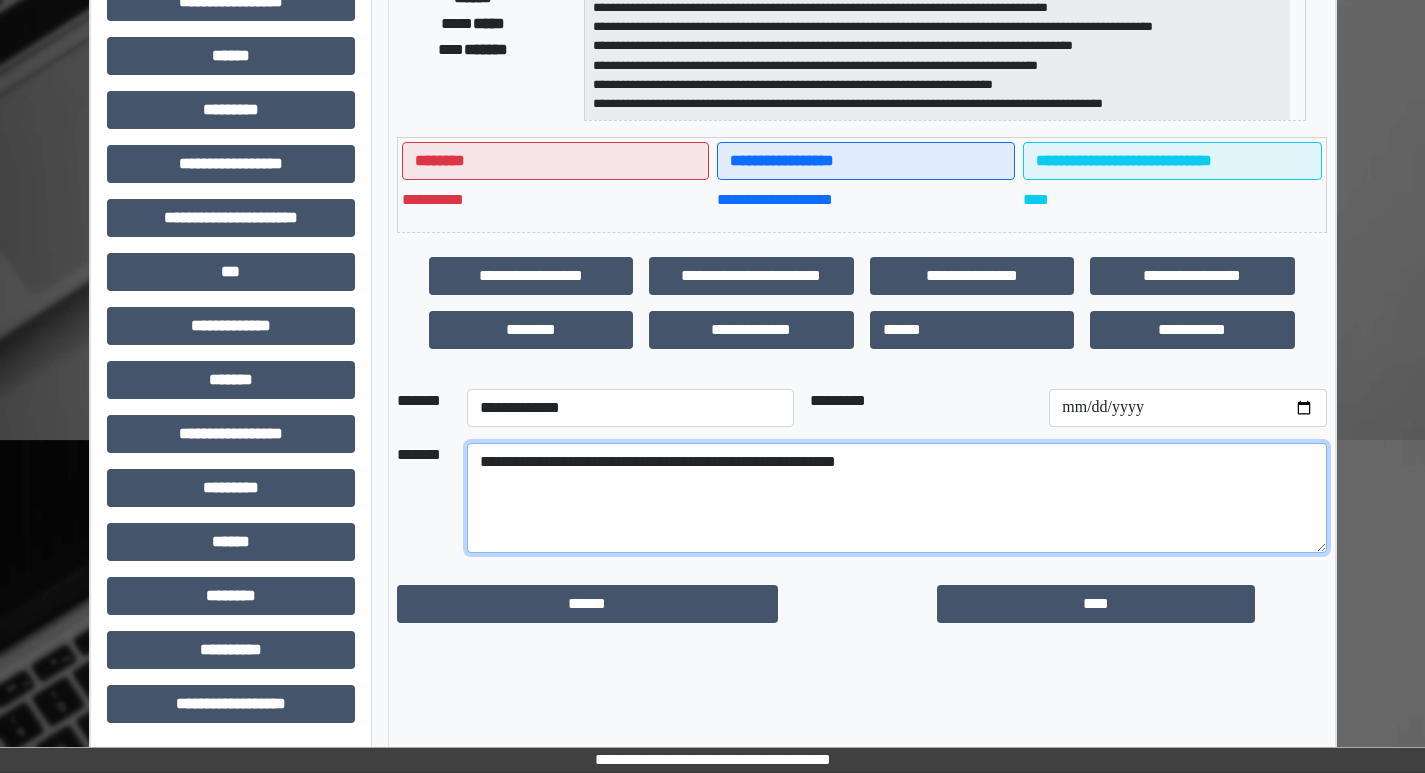 drag, startPoint x: 638, startPoint y: 467, endPoint x: 707, endPoint y: 466, distance: 69.00725 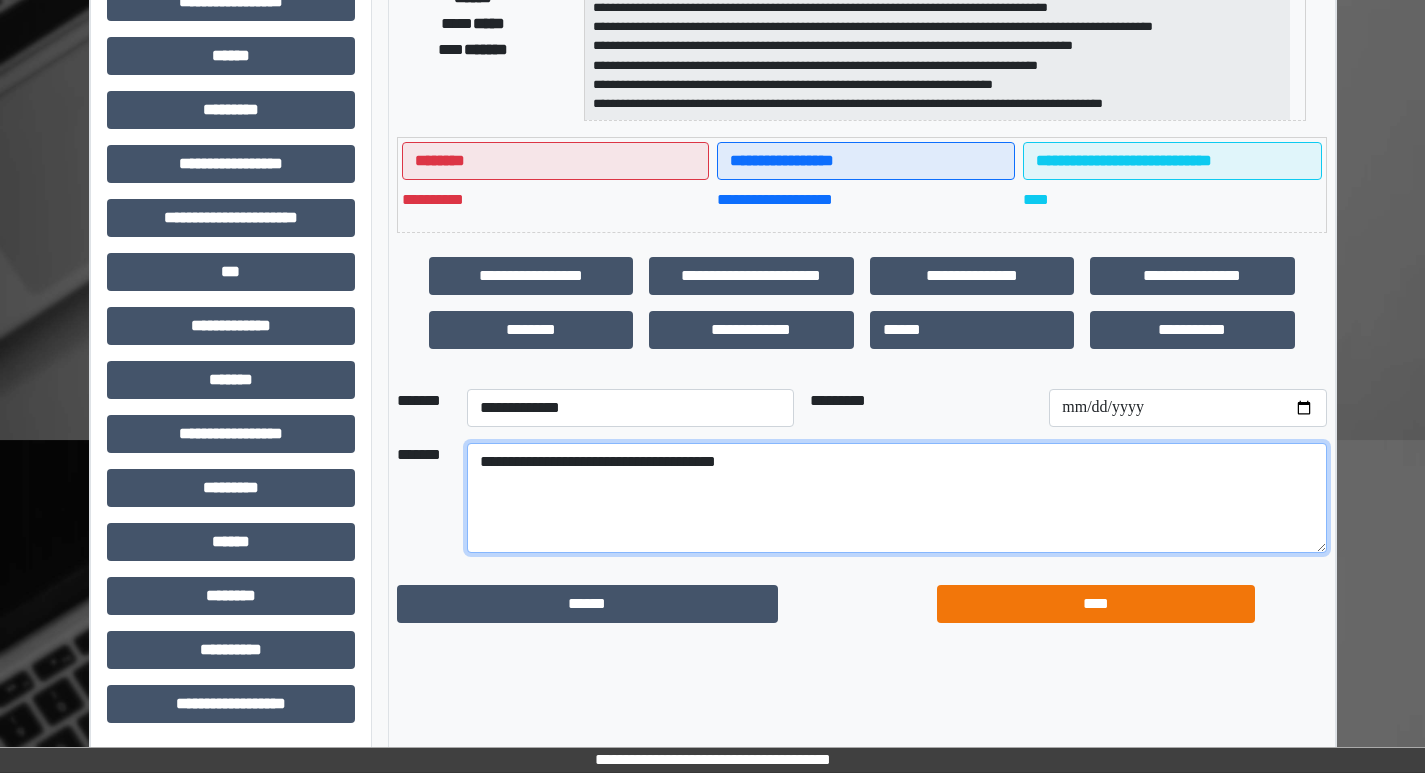 type on "**********" 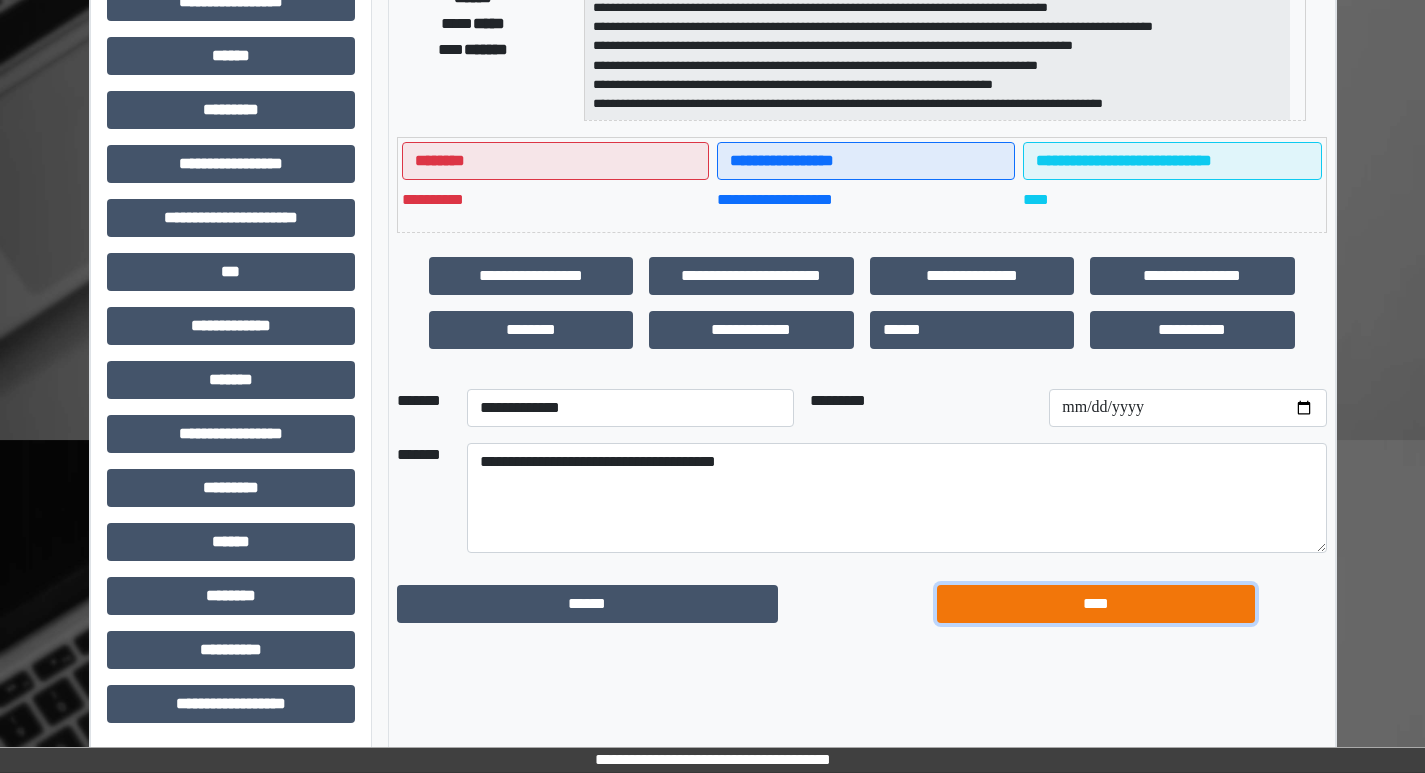 click on "****" at bounding box center (1096, 604) 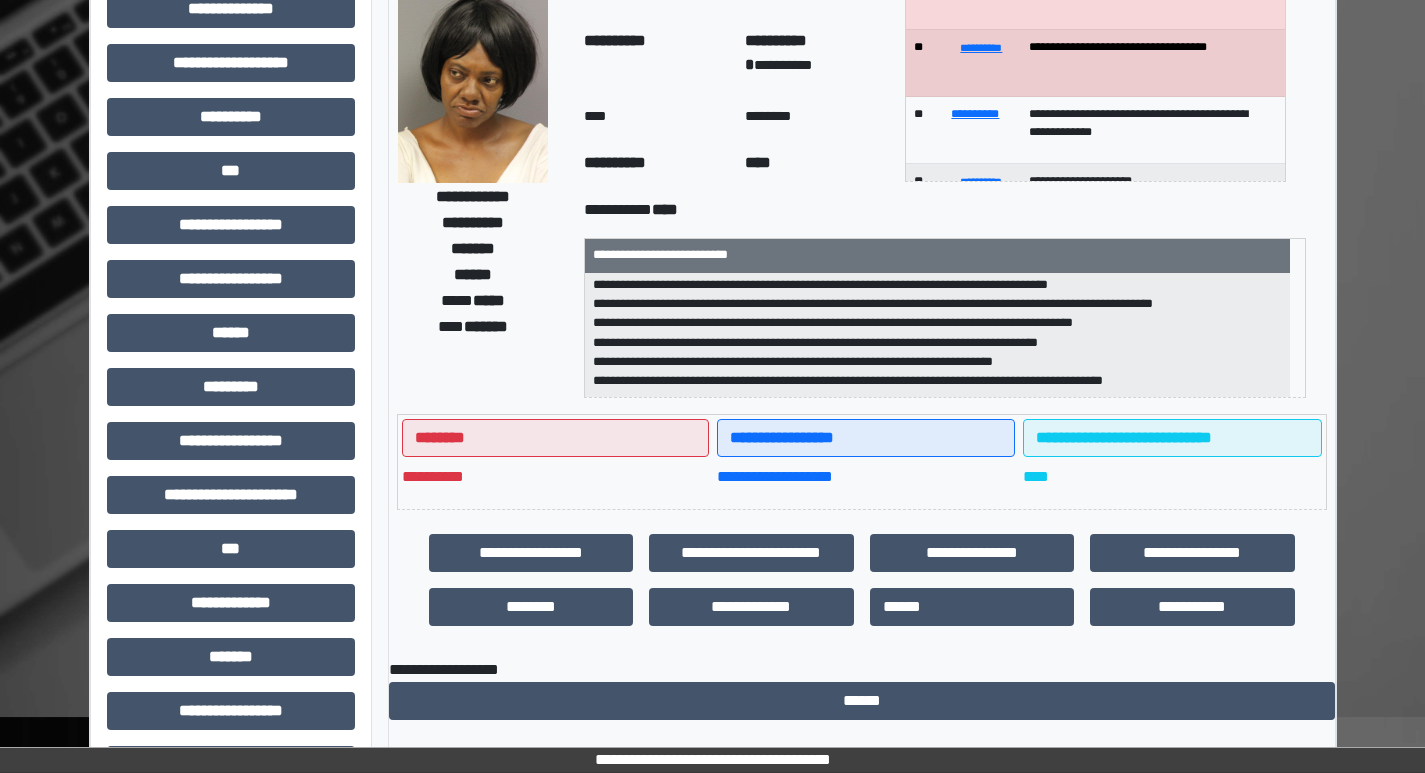 scroll, scrollTop: 101, scrollLeft: 0, axis: vertical 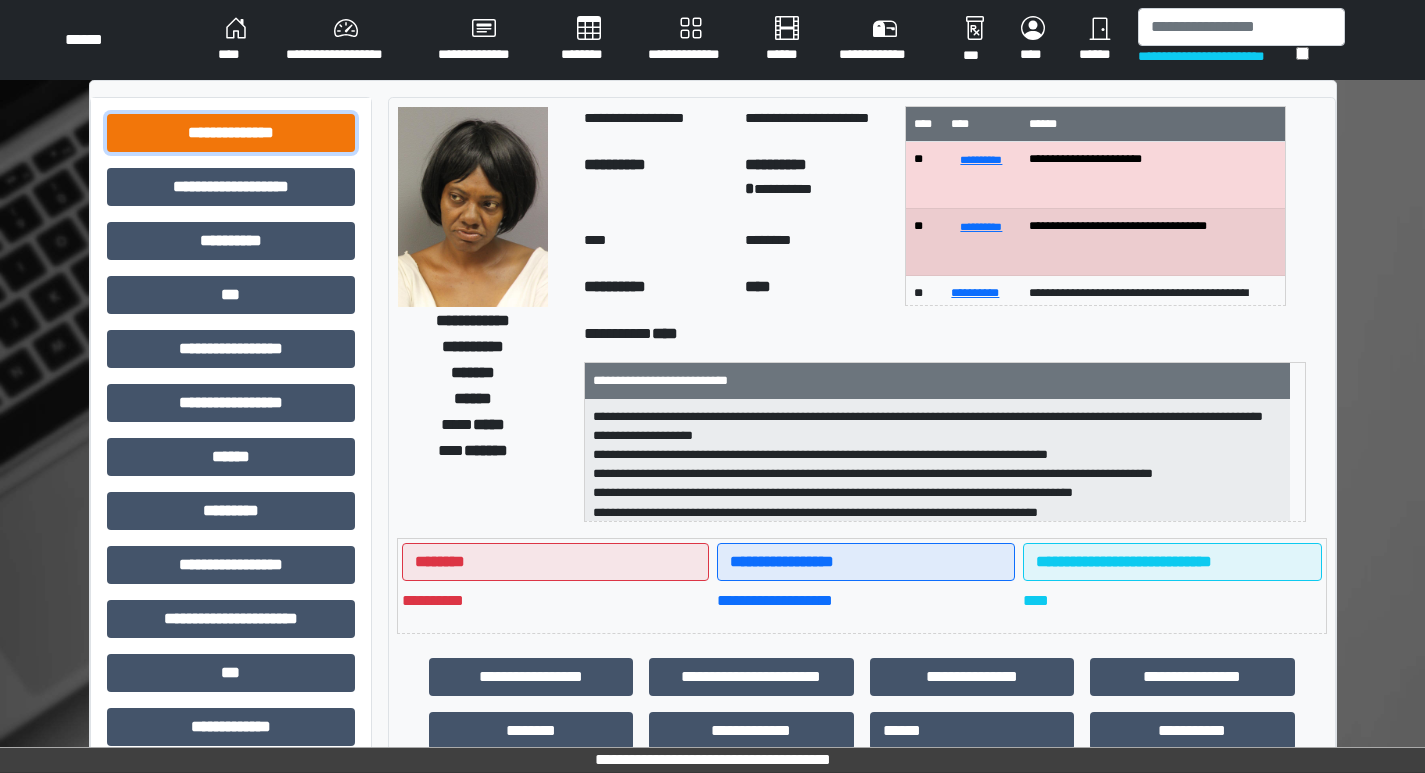 click on "**********" at bounding box center (231, 133) 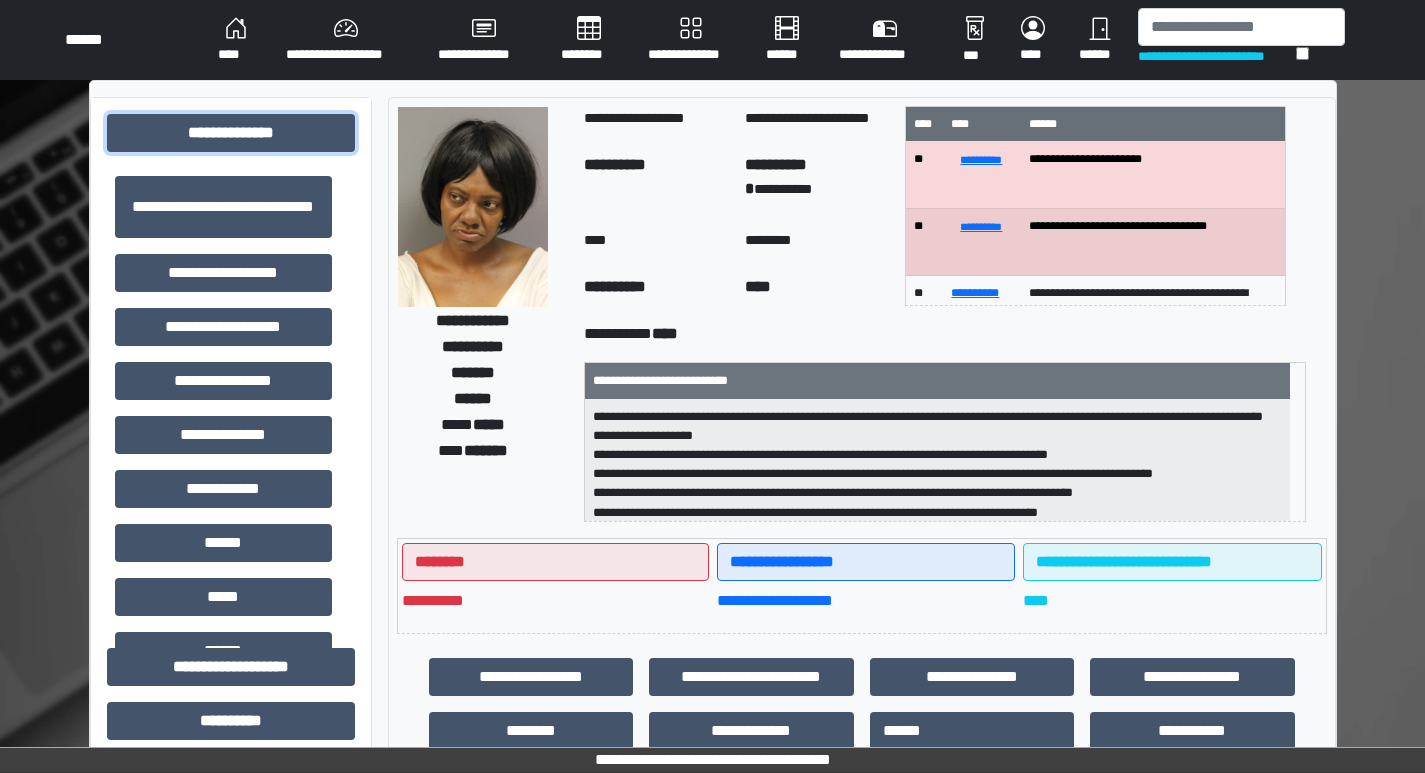 scroll, scrollTop: 2, scrollLeft: 0, axis: vertical 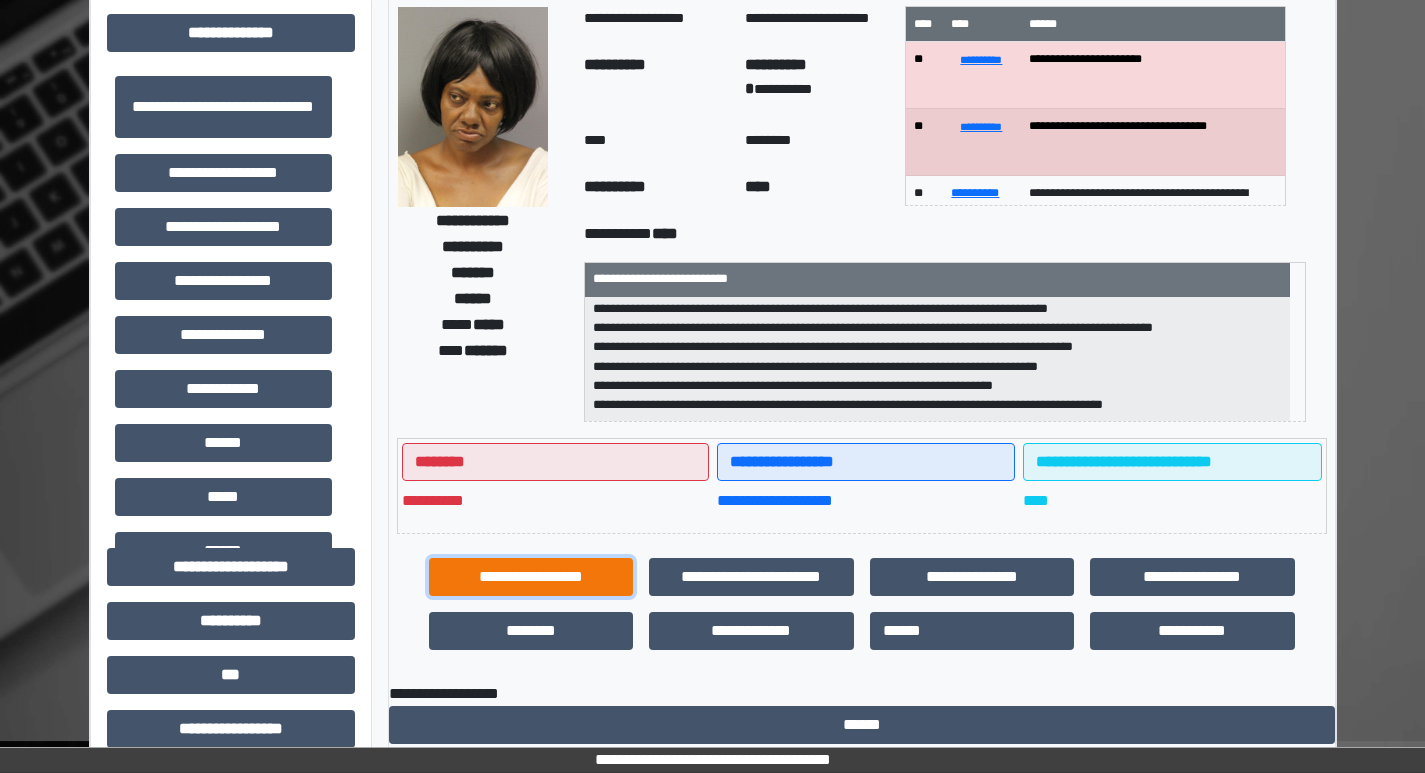 click on "**********" at bounding box center [531, 577] 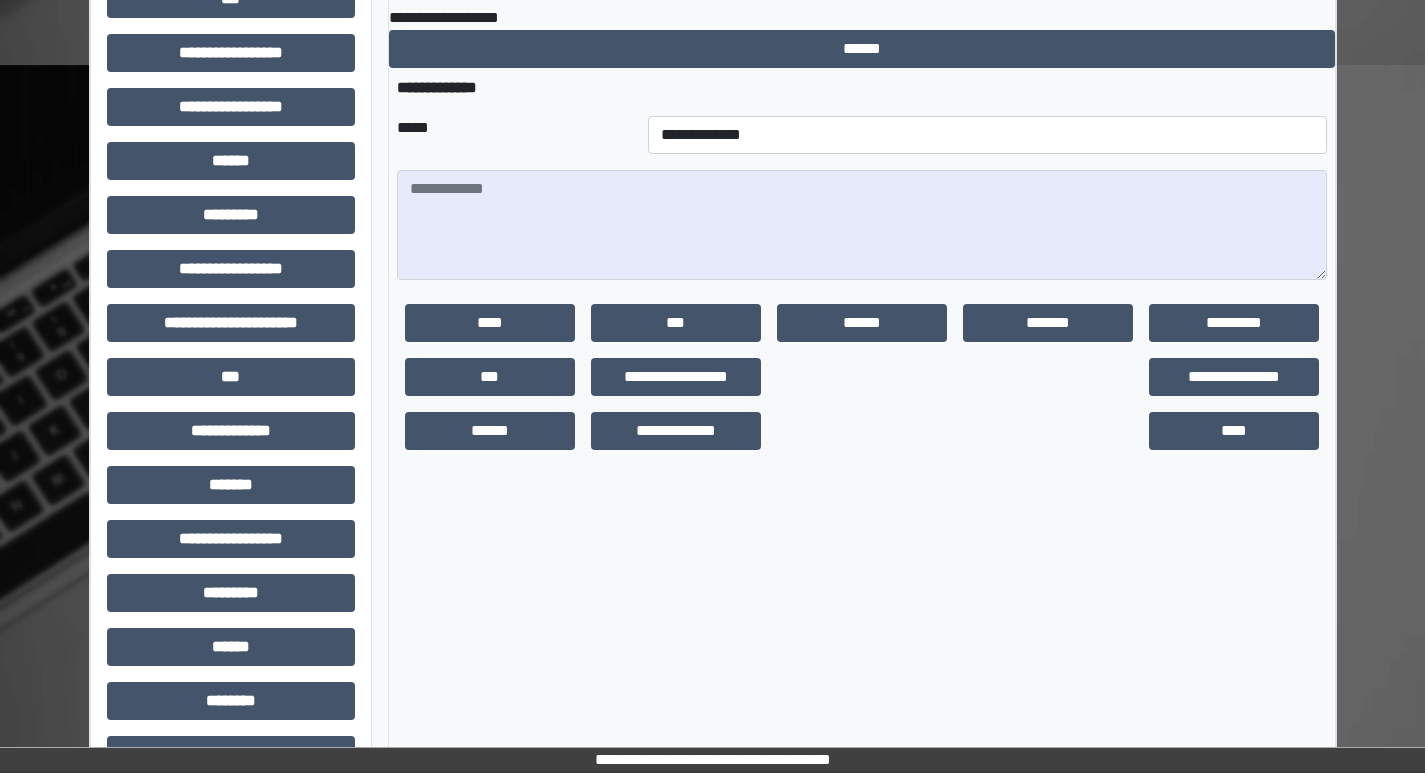 scroll, scrollTop: 681, scrollLeft: 0, axis: vertical 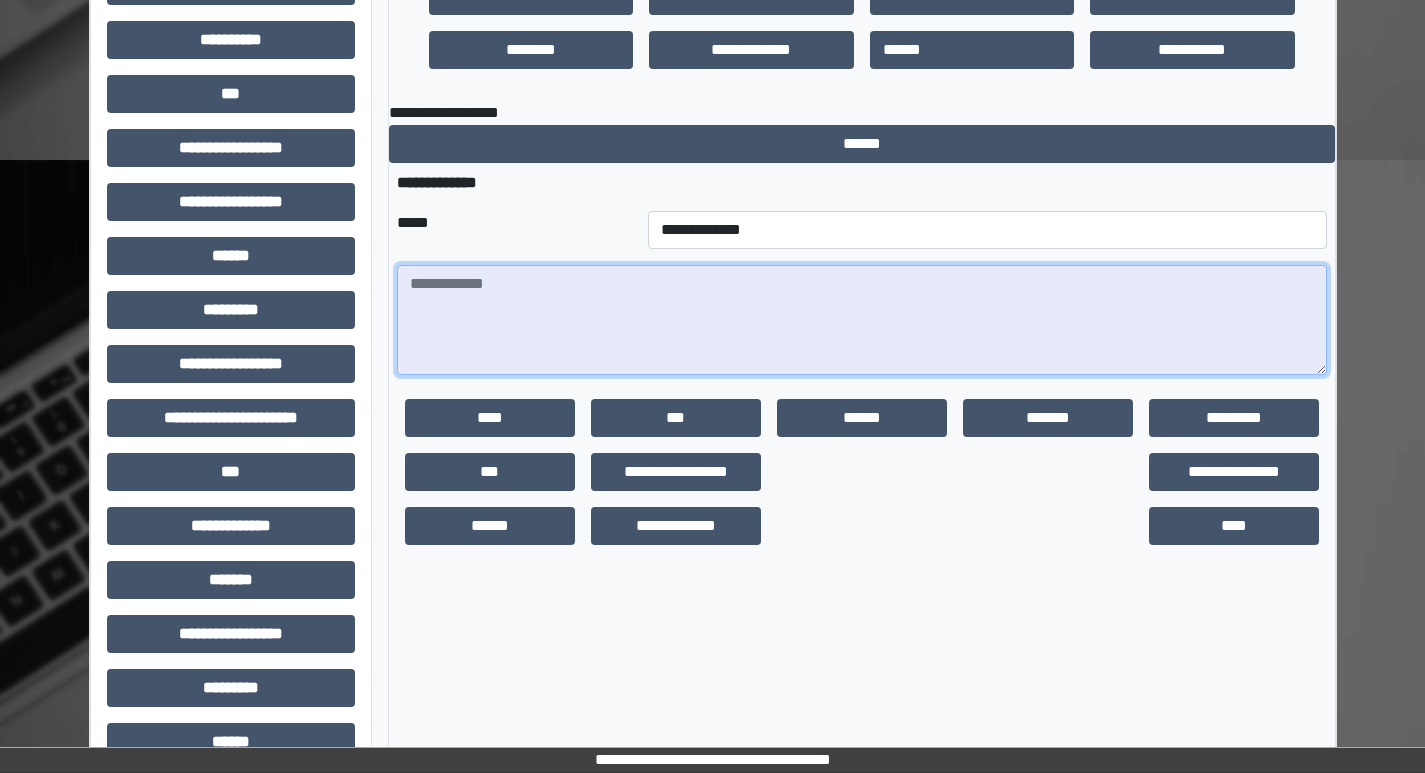 click at bounding box center [862, 320] 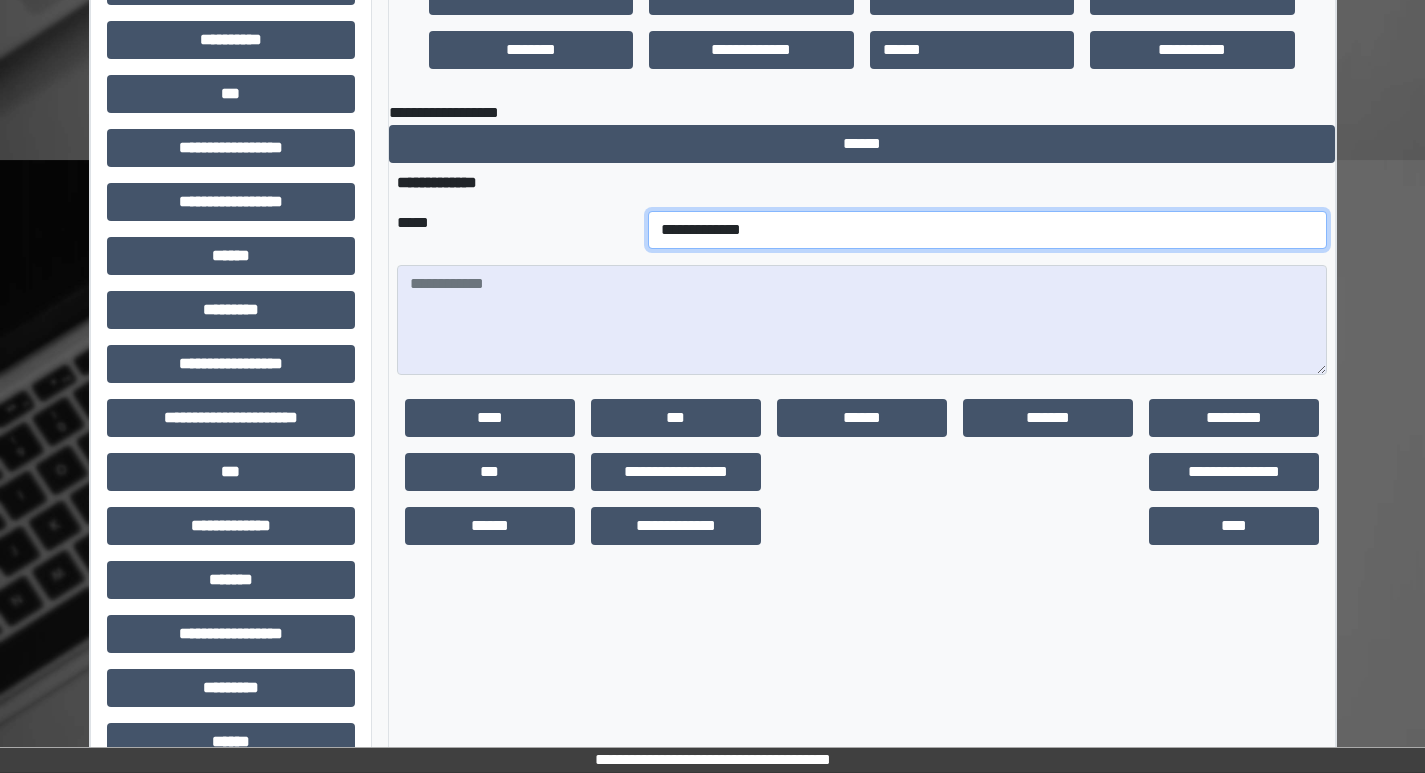 click on "**********" at bounding box center (987, 230) 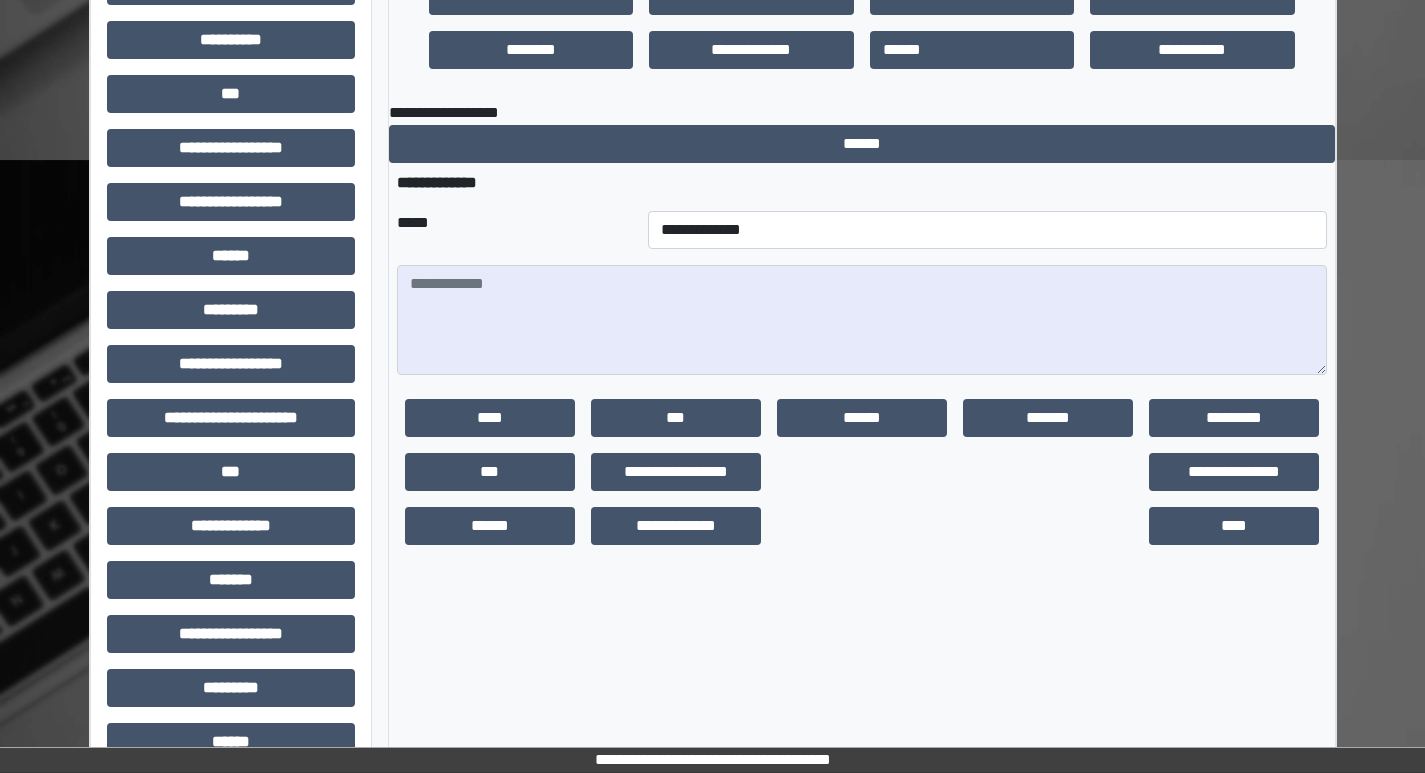 click on "**********" at bounding box center (713, 186) 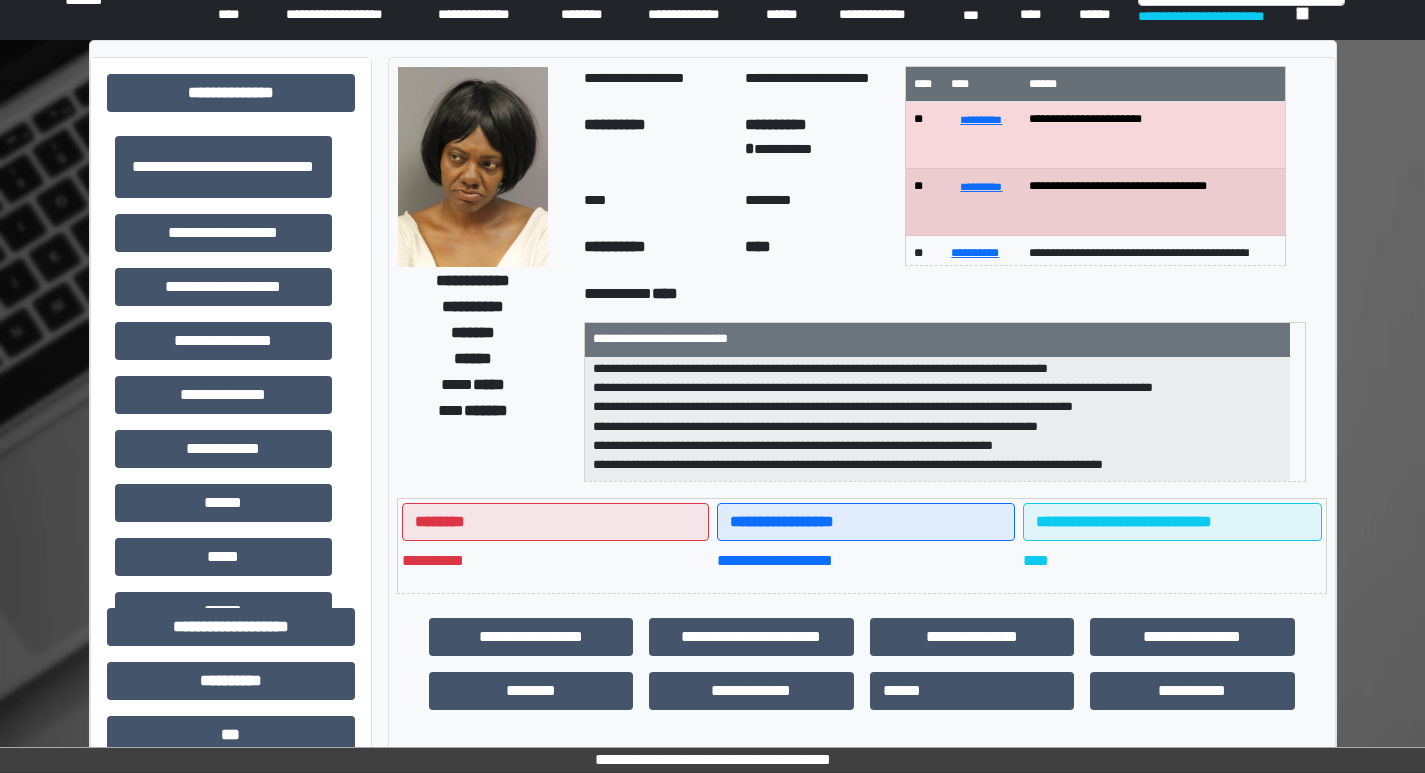 scroll, scrollTop: 0, scrollLeft: 0, axis: both 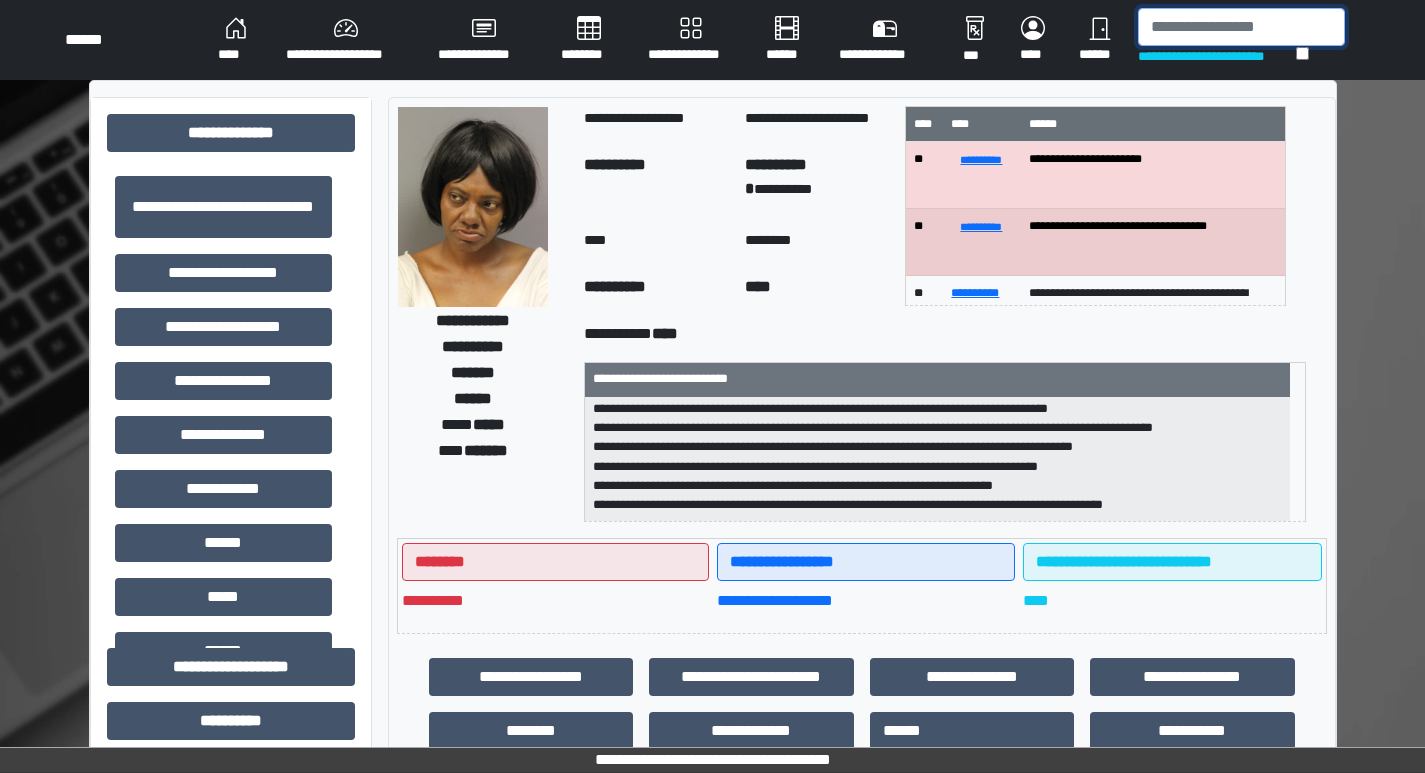 drag, startPoint x: 1198, startPoint y: 25, endPoint x: 1159, endPoint y: 35, distance: 40.261642 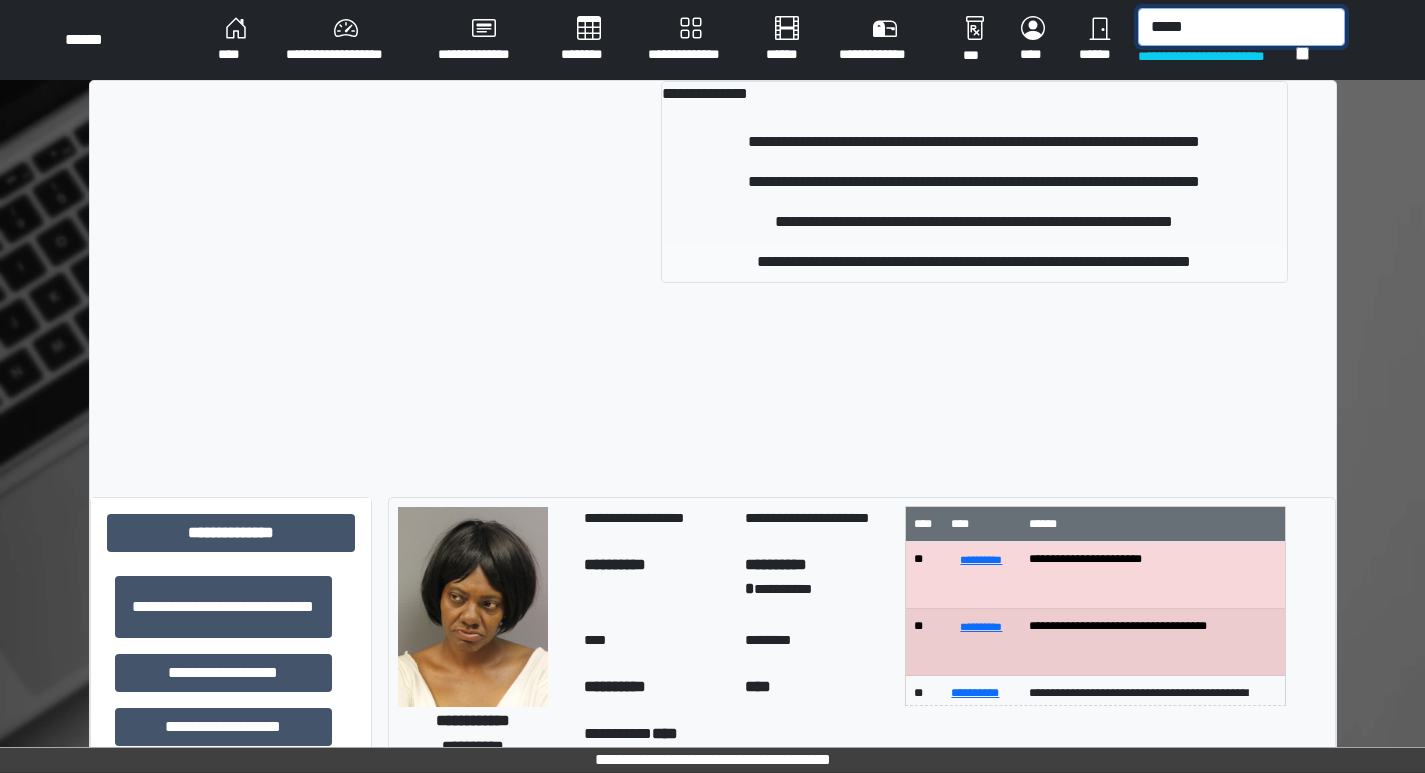 type on "*****" 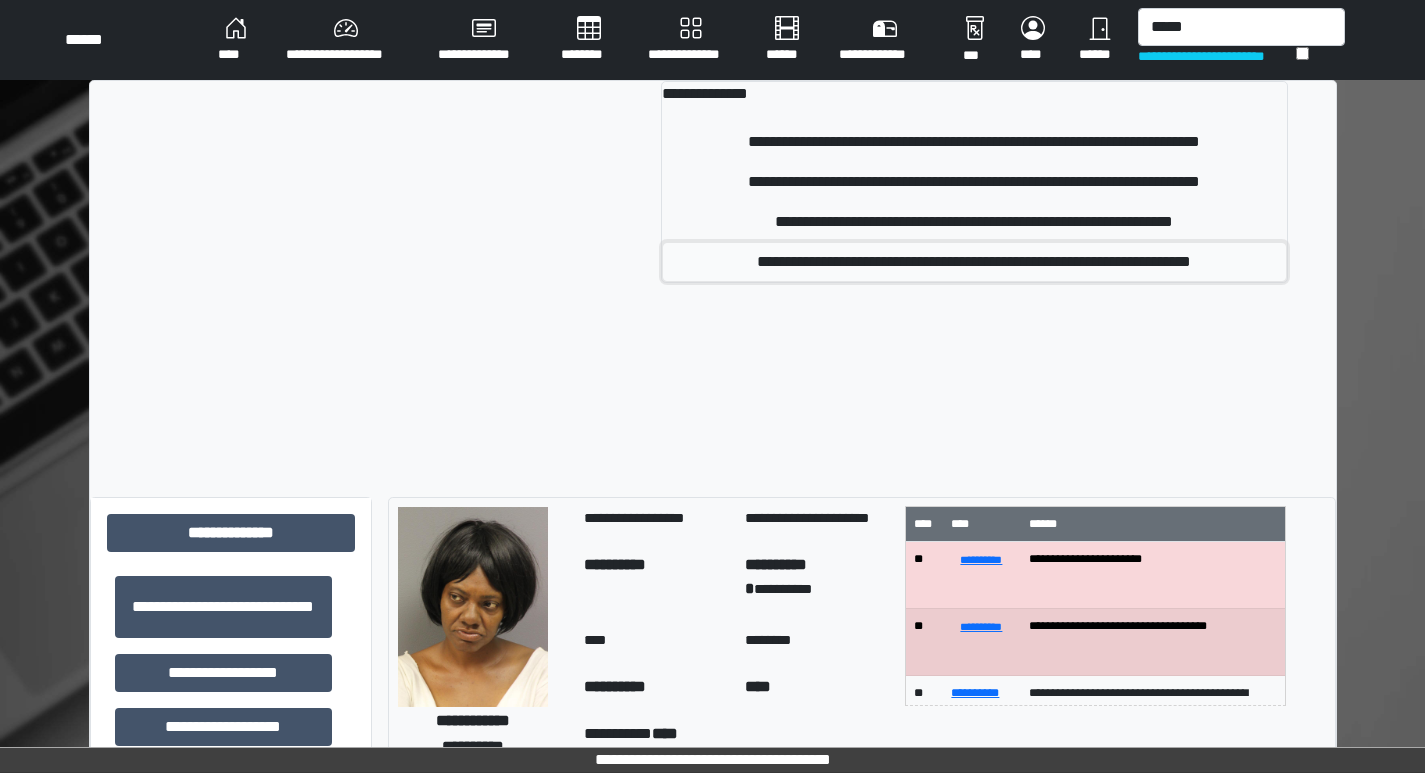 click on "**********" at bounding box center [974, 262] 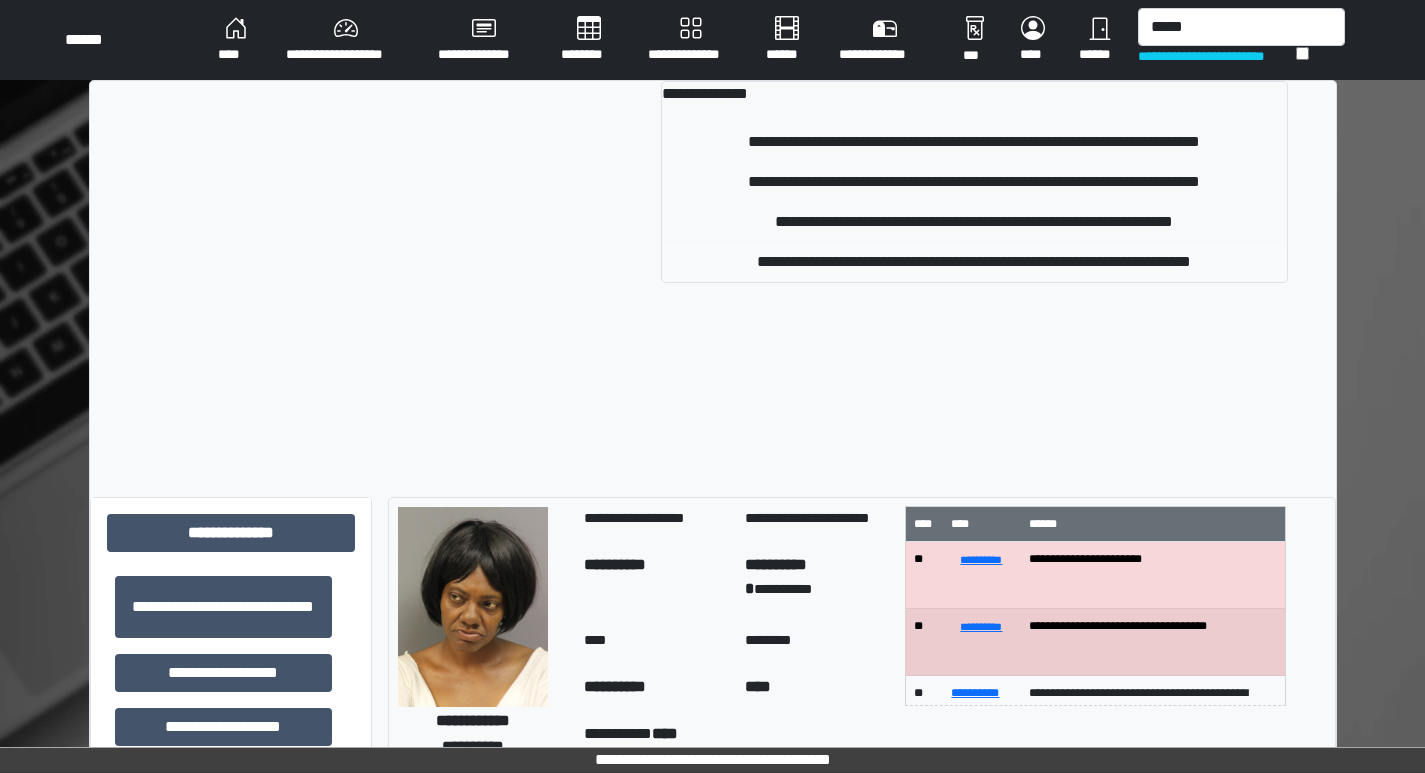 type 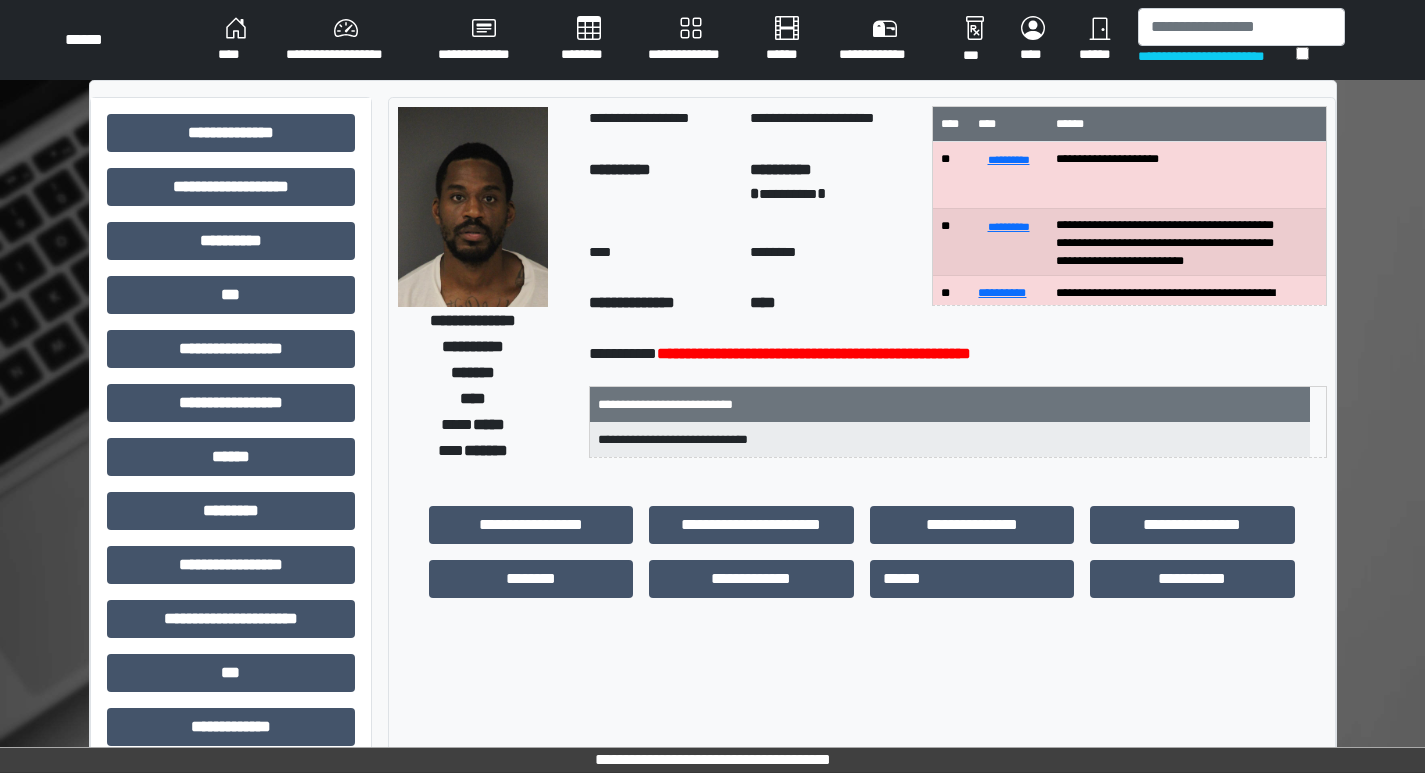 scroll, scrollTop: 58, scrollLeft: 0, axis: vertical 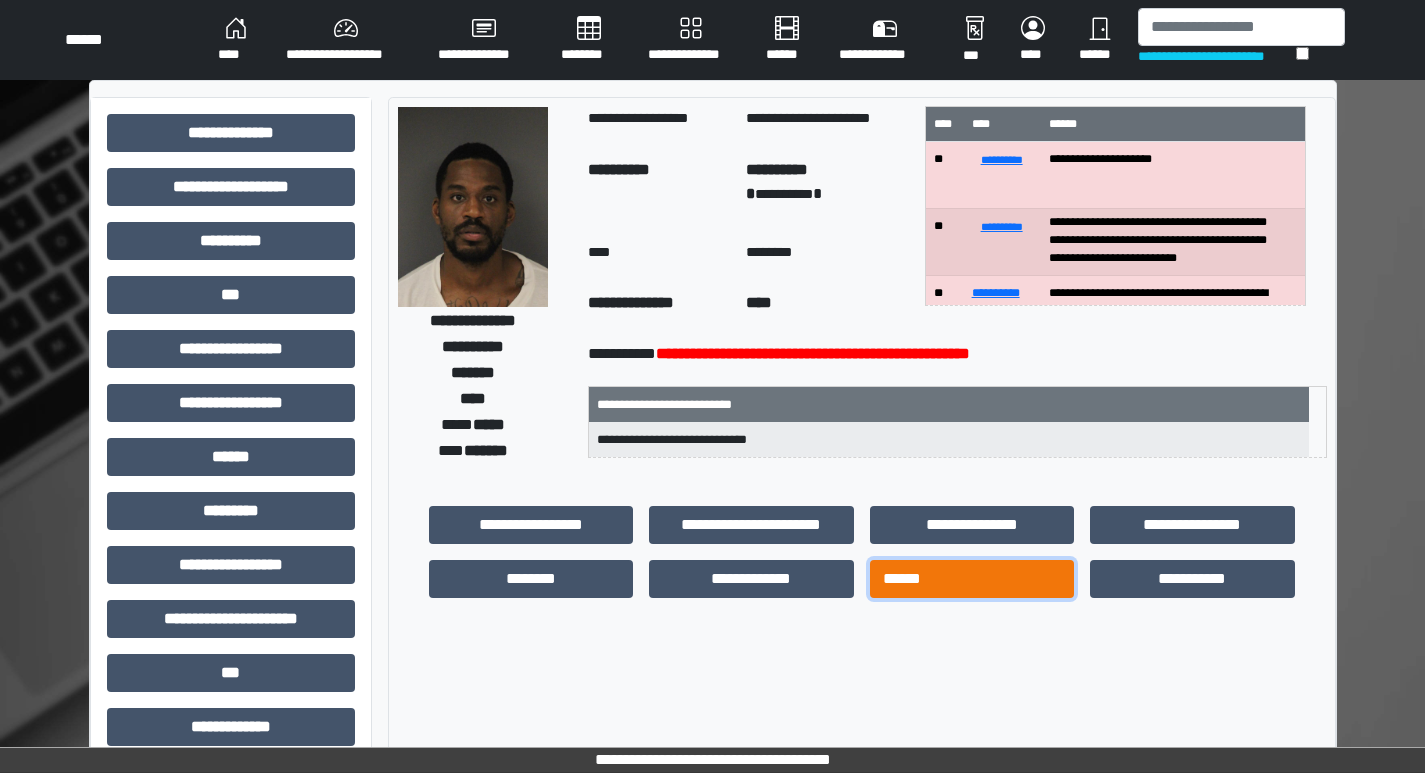 click on "******" at bounding box center [972, 579] 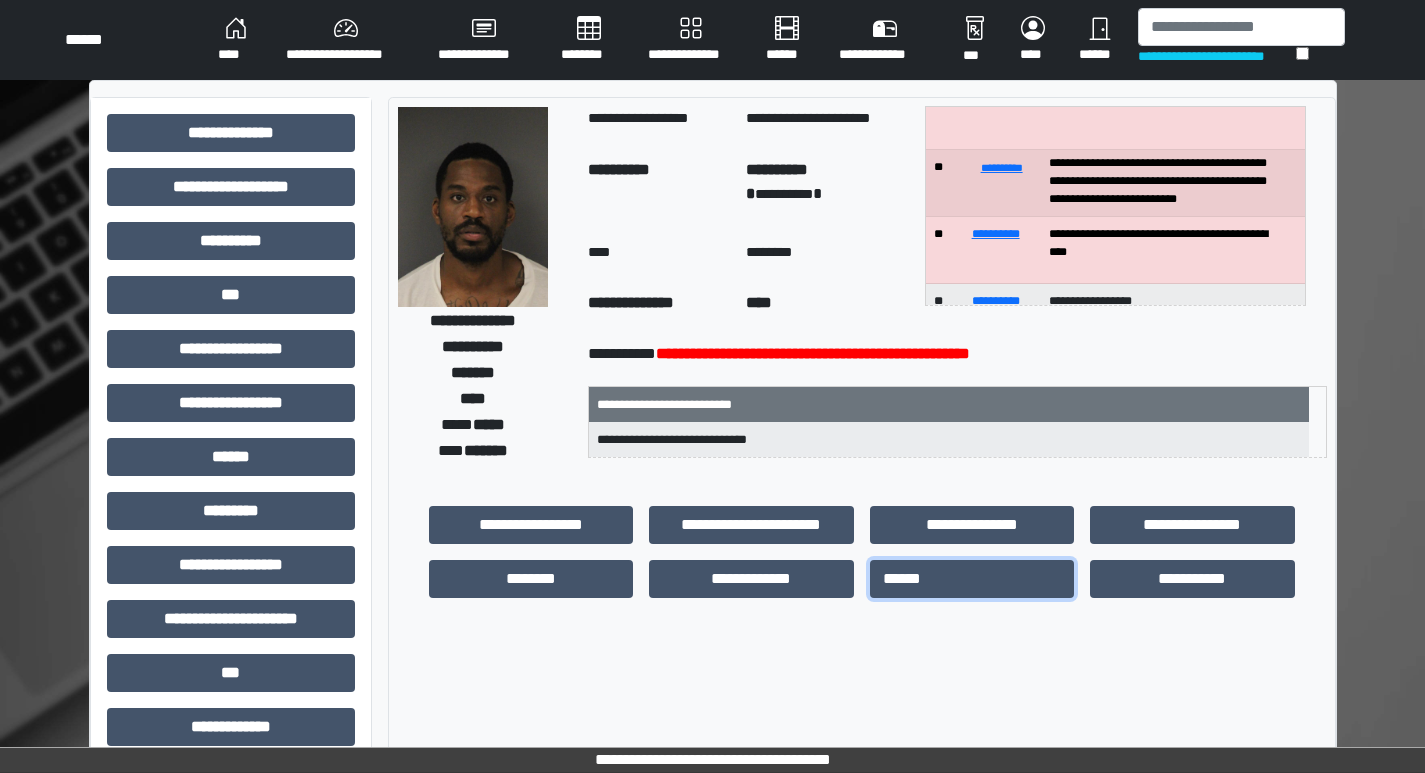 scroll, scrollTop: 121, scrollLeft: 0, axis: vertical 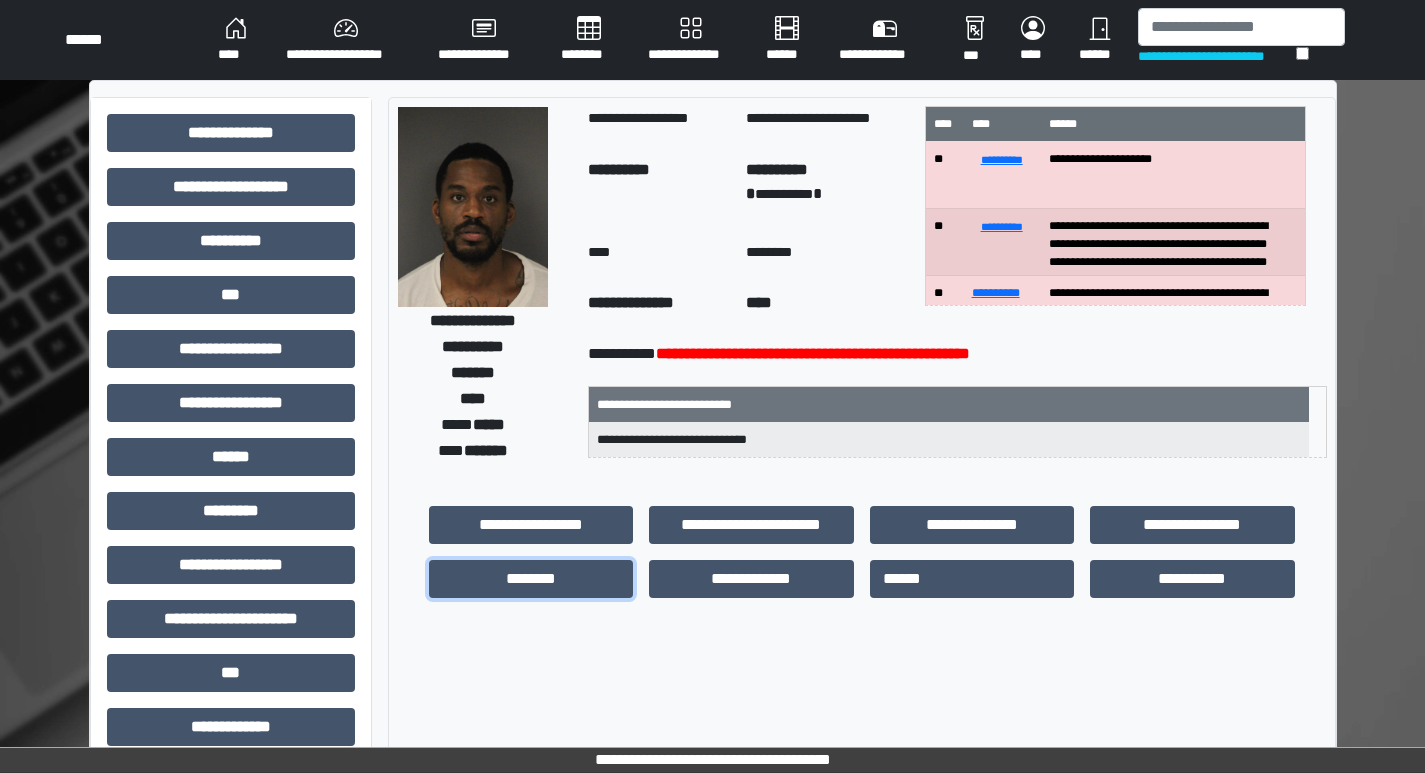 click on "********" at bounding box center [531, 579] 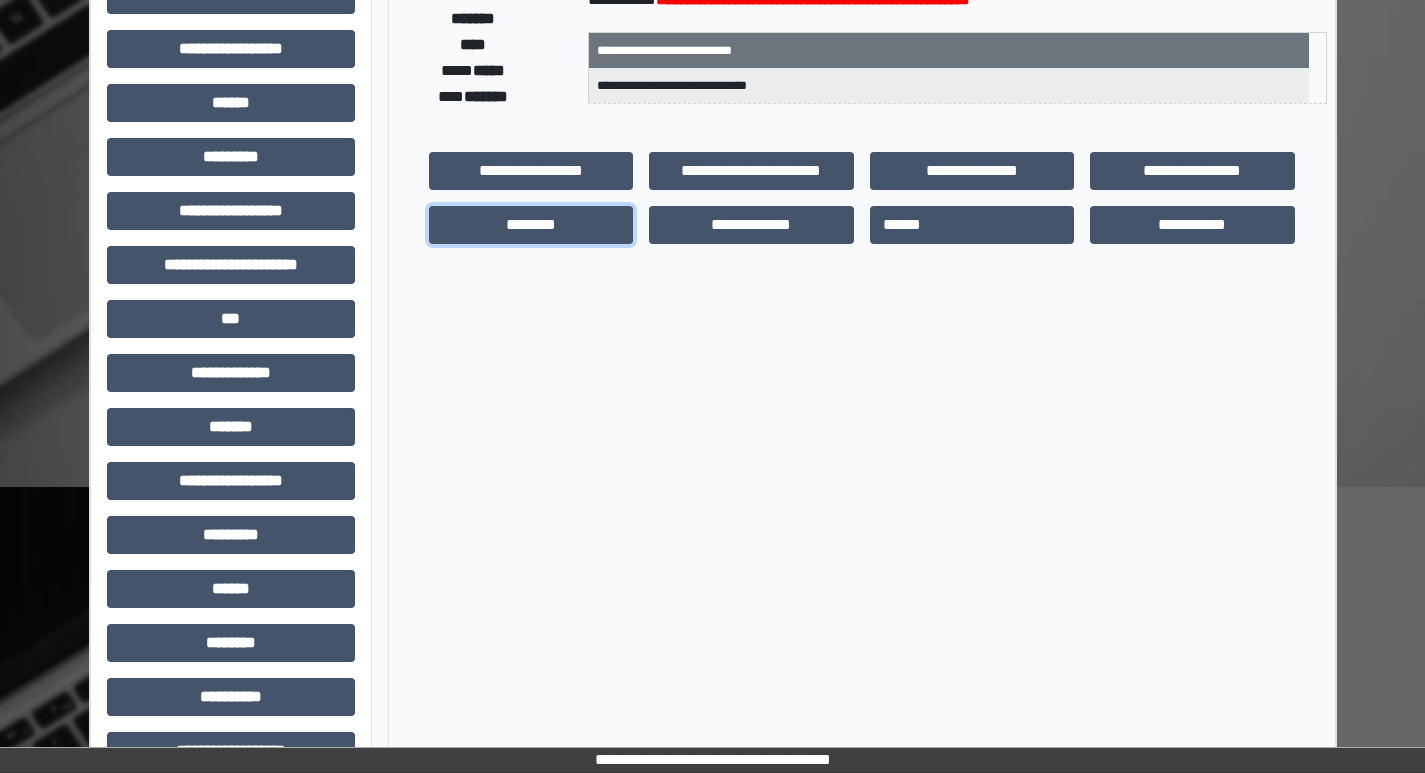 scroll, scrollTop: 401, scrollLeft: 0, axis: vertical 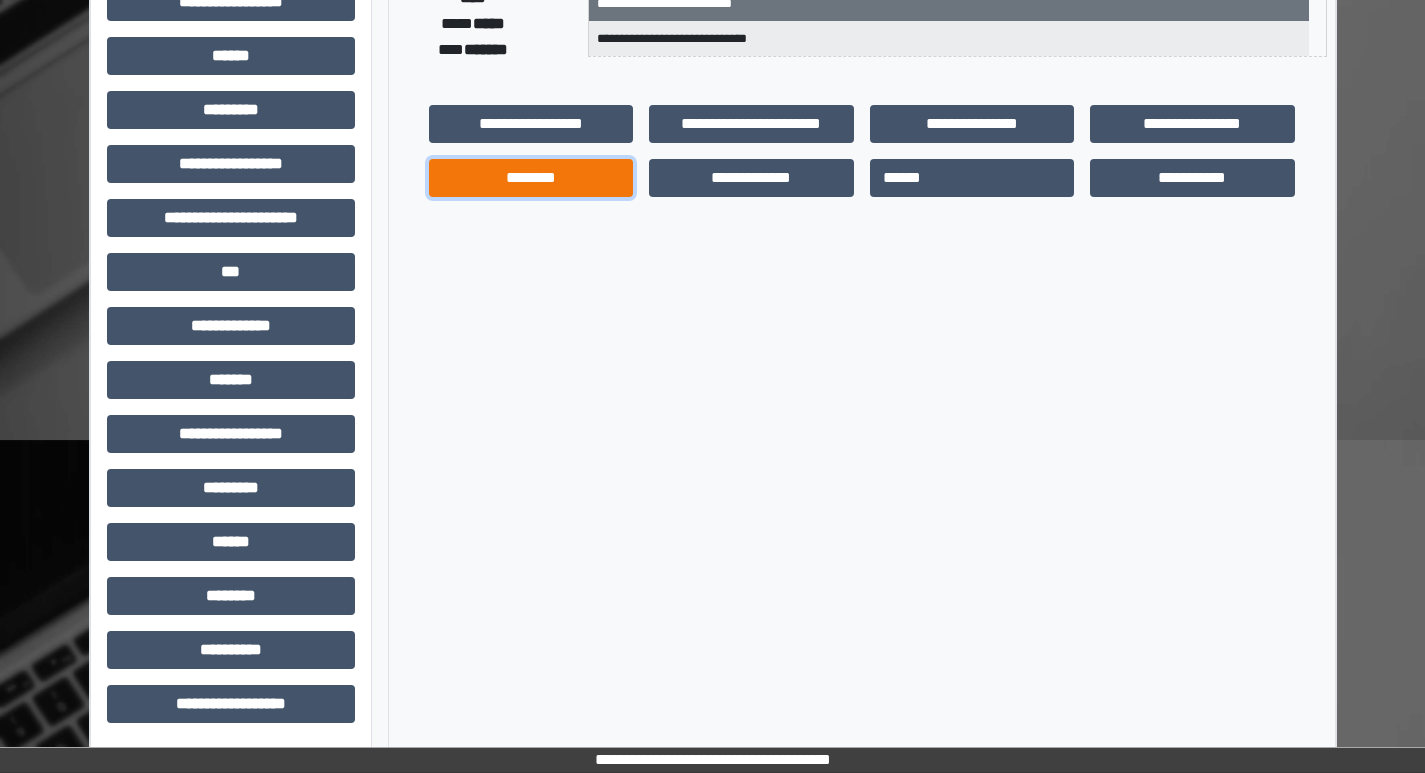 click on "********" at bounding box center [531, 178] 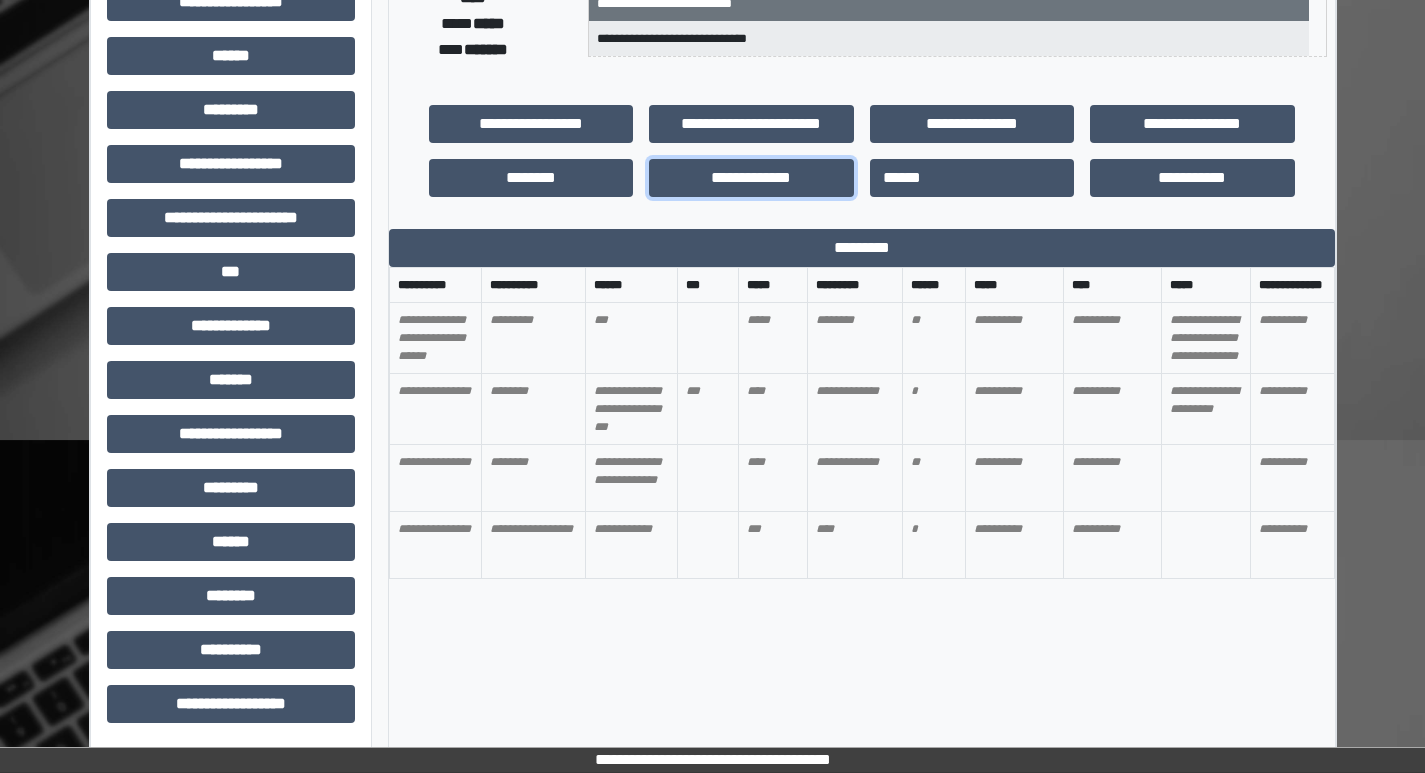 drag, startPoint x: 758, startPoint y: 176, endPoint x: 722, endPoint y: 500, distance: 325.99387 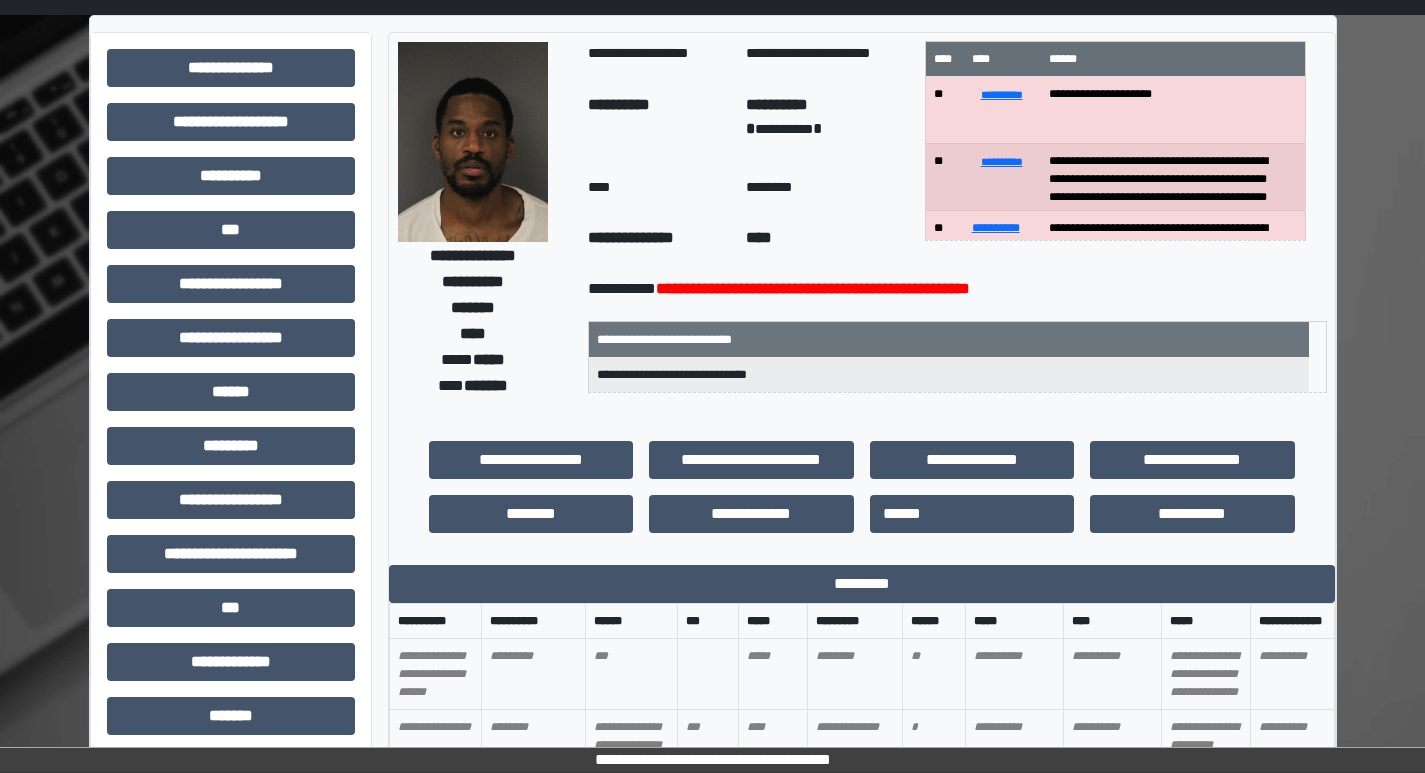 scroll, scrollTop: 100, scrollLeft: 0, axis: vertical 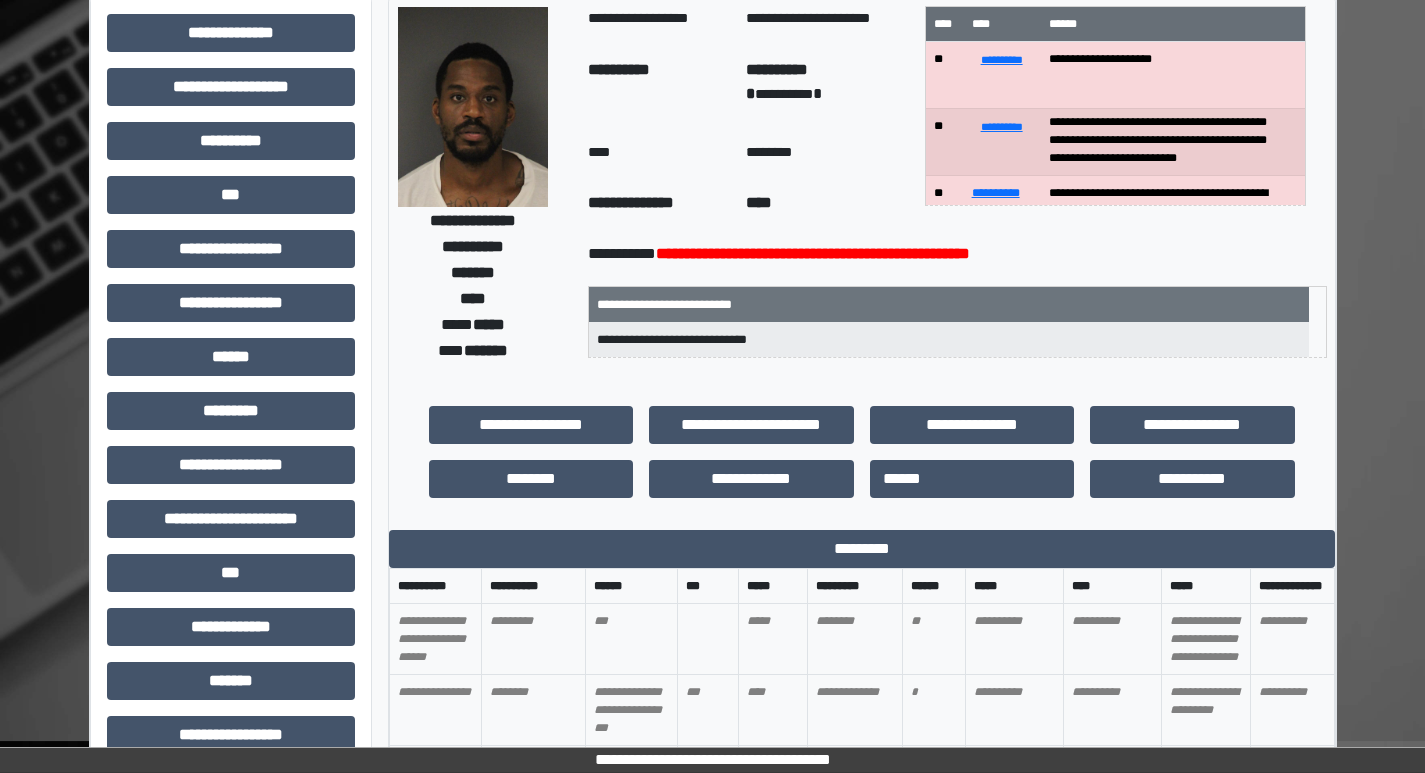 click on "**********" at bounding box center (949, 339) 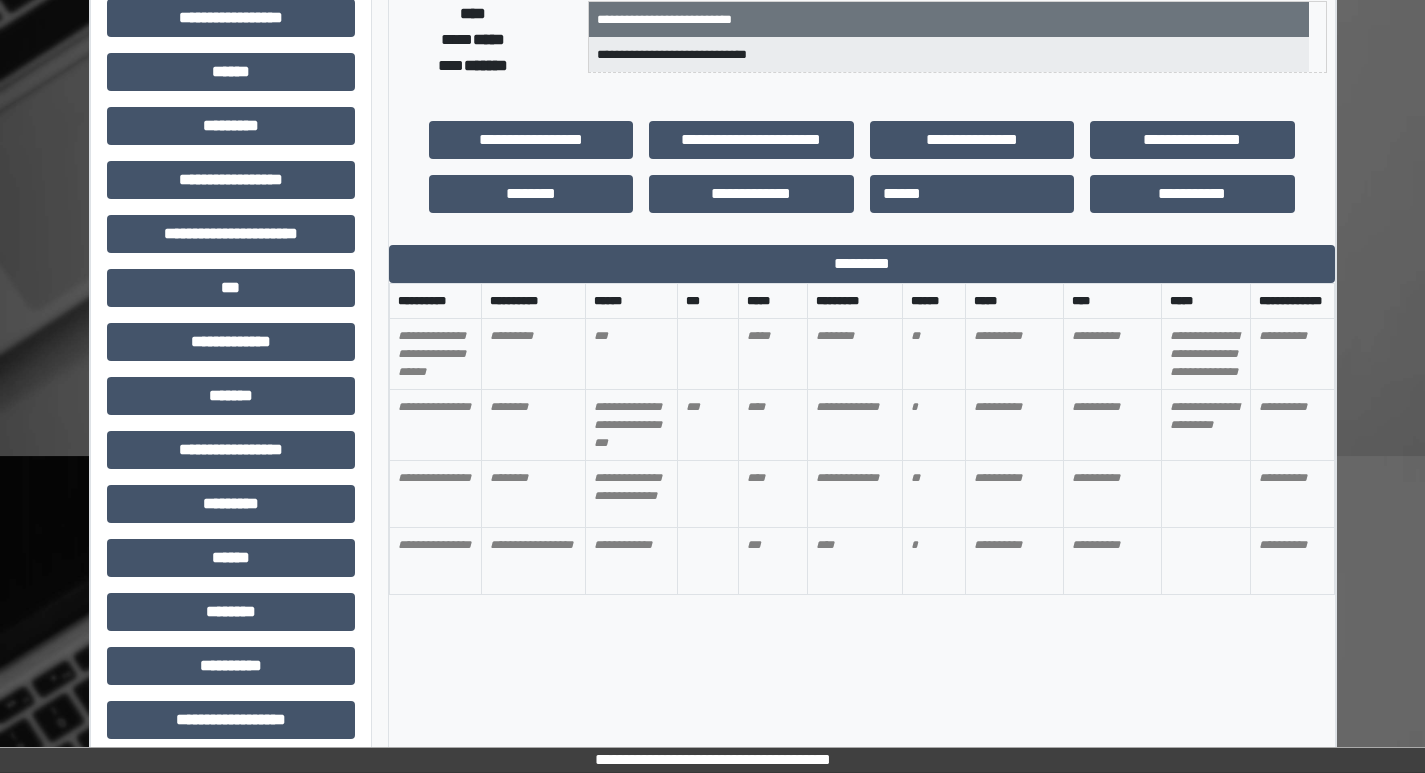 scroll, scrollTop: 400, scrollLeft: 0, axis: vertical 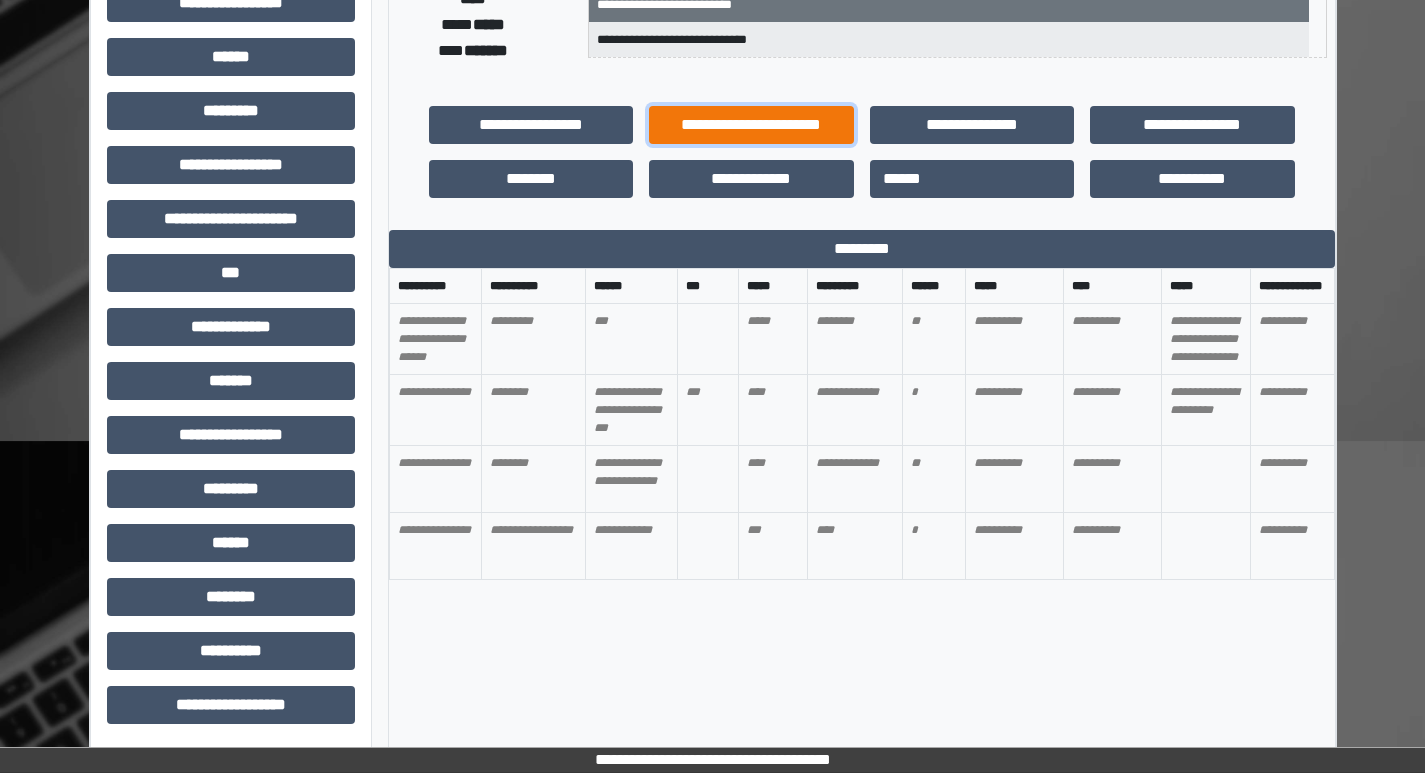 click on "**********" at bounding box center [751, 125] 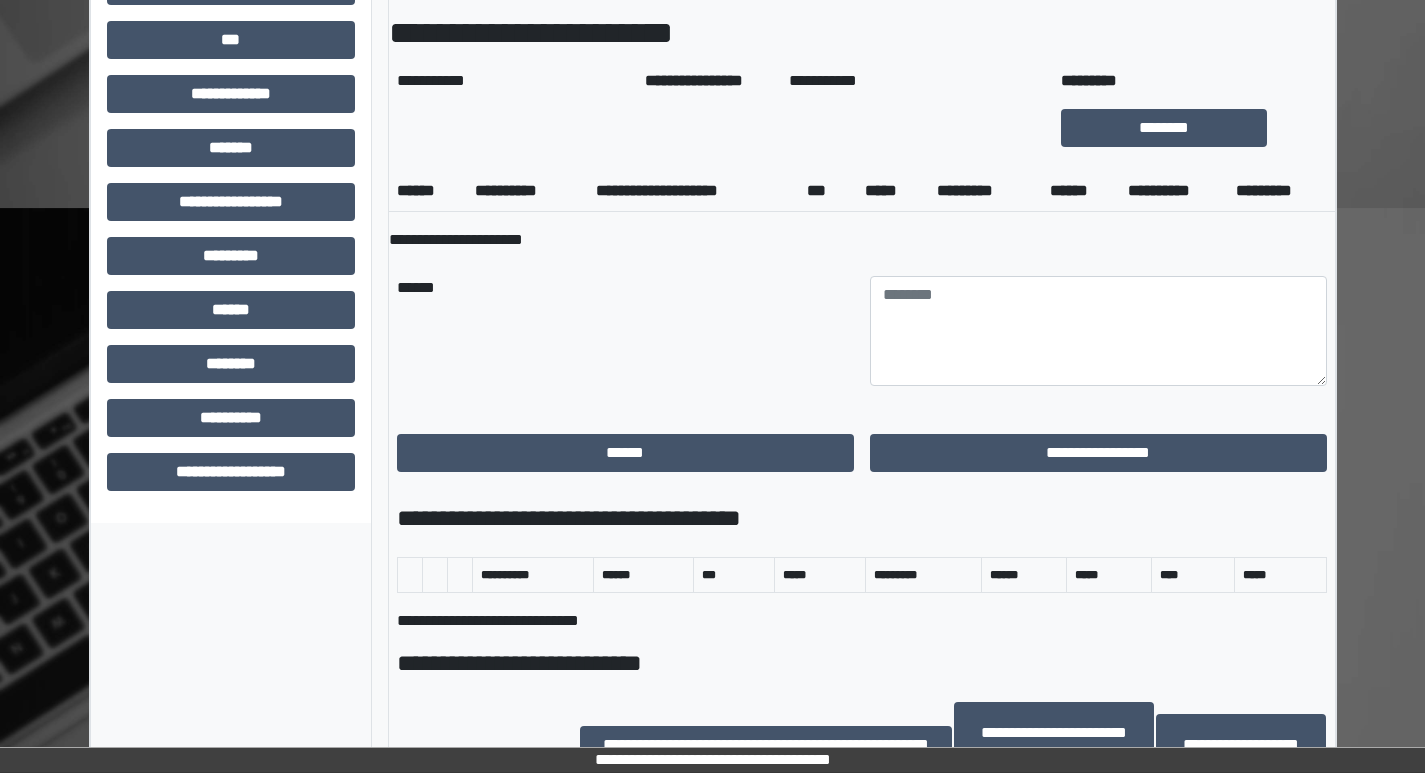 scroll, scrollTop: 1000, scrollLeft: 0, axis: vertical 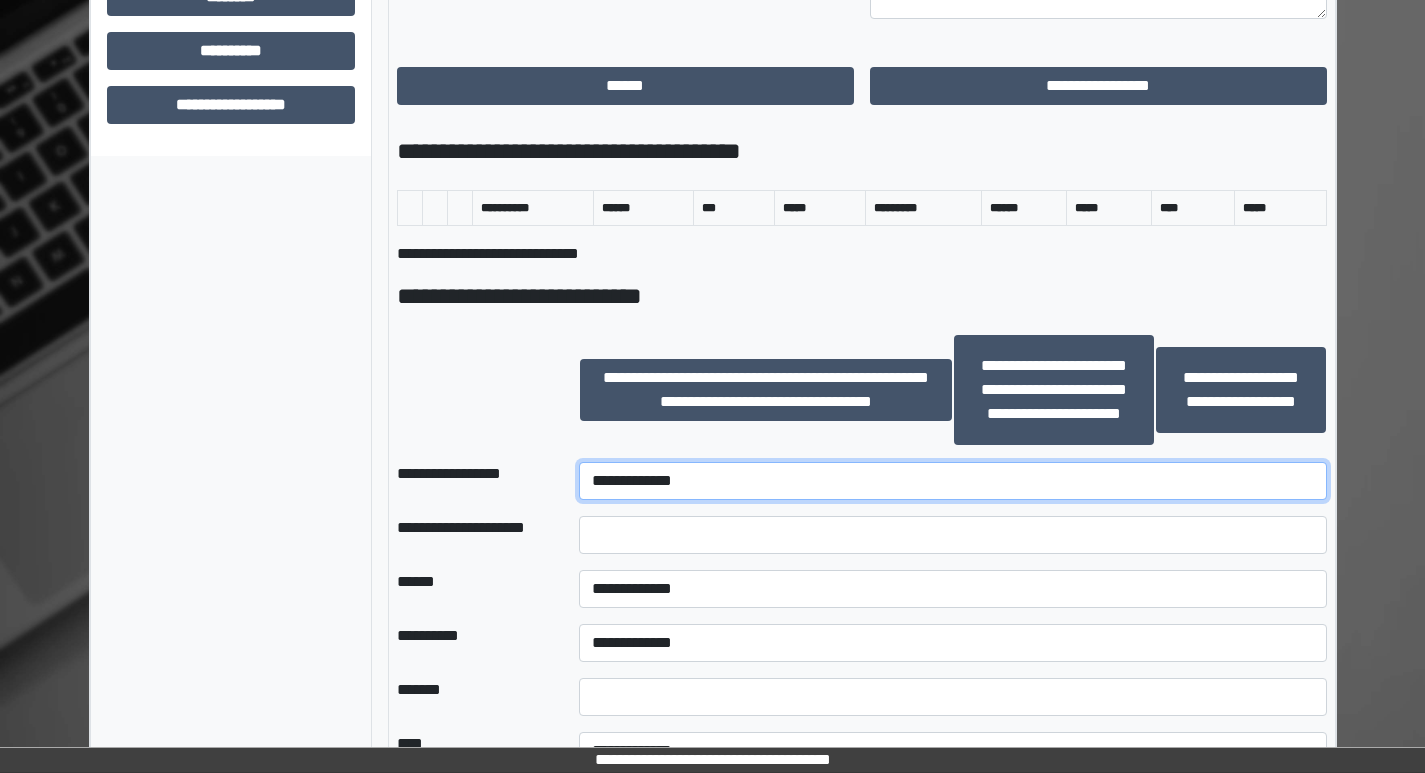 click on "**********" at bounding box center (952, 481) 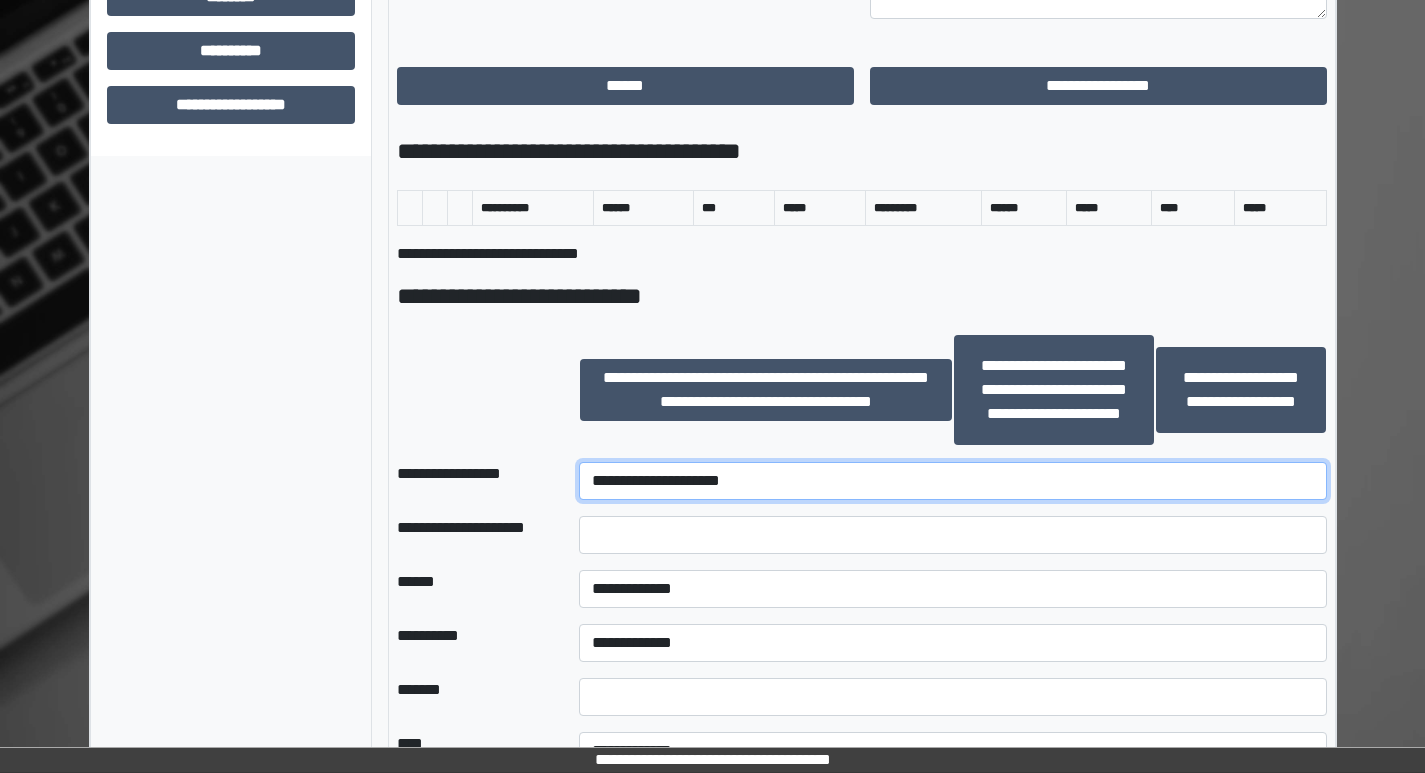 click on "**********" at bounding box center (952, 481) 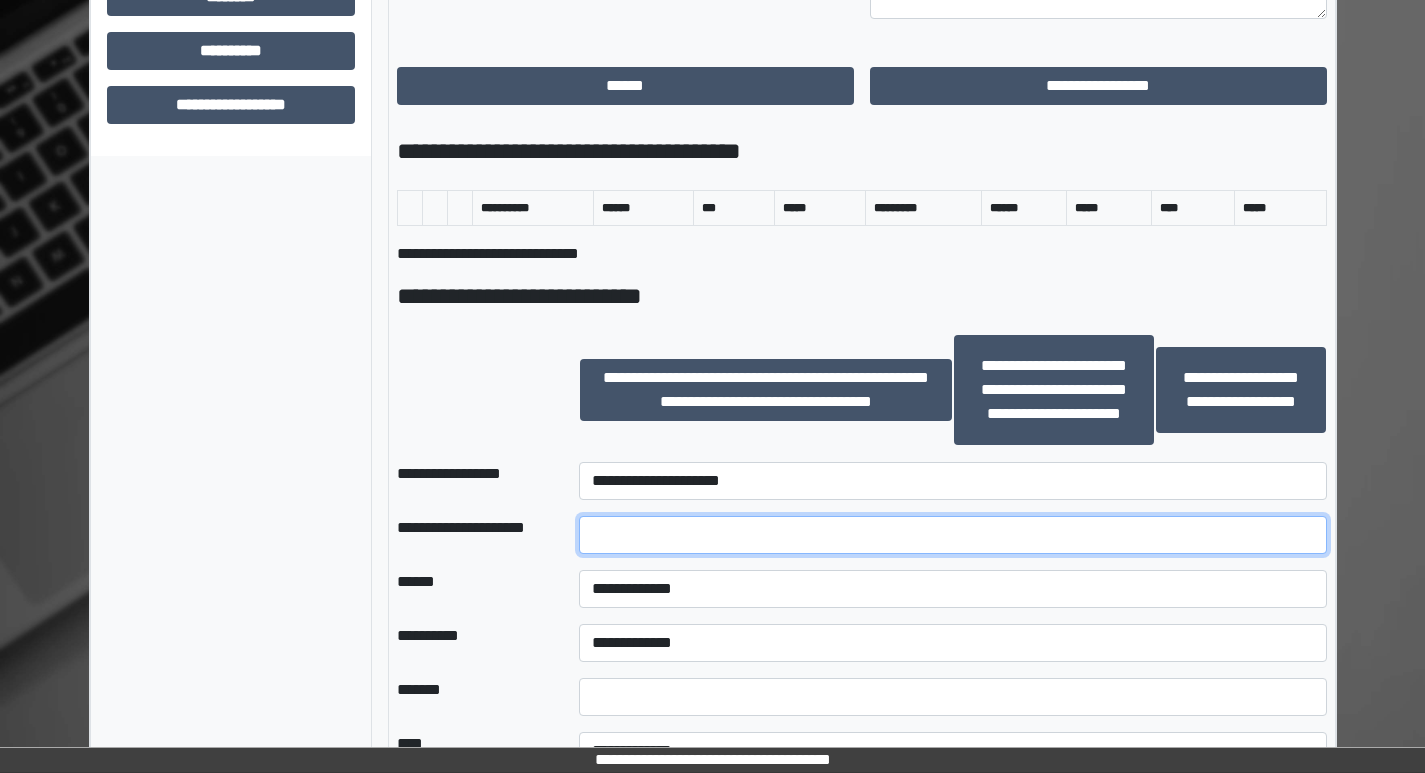 click at bounding box center (952, 535) 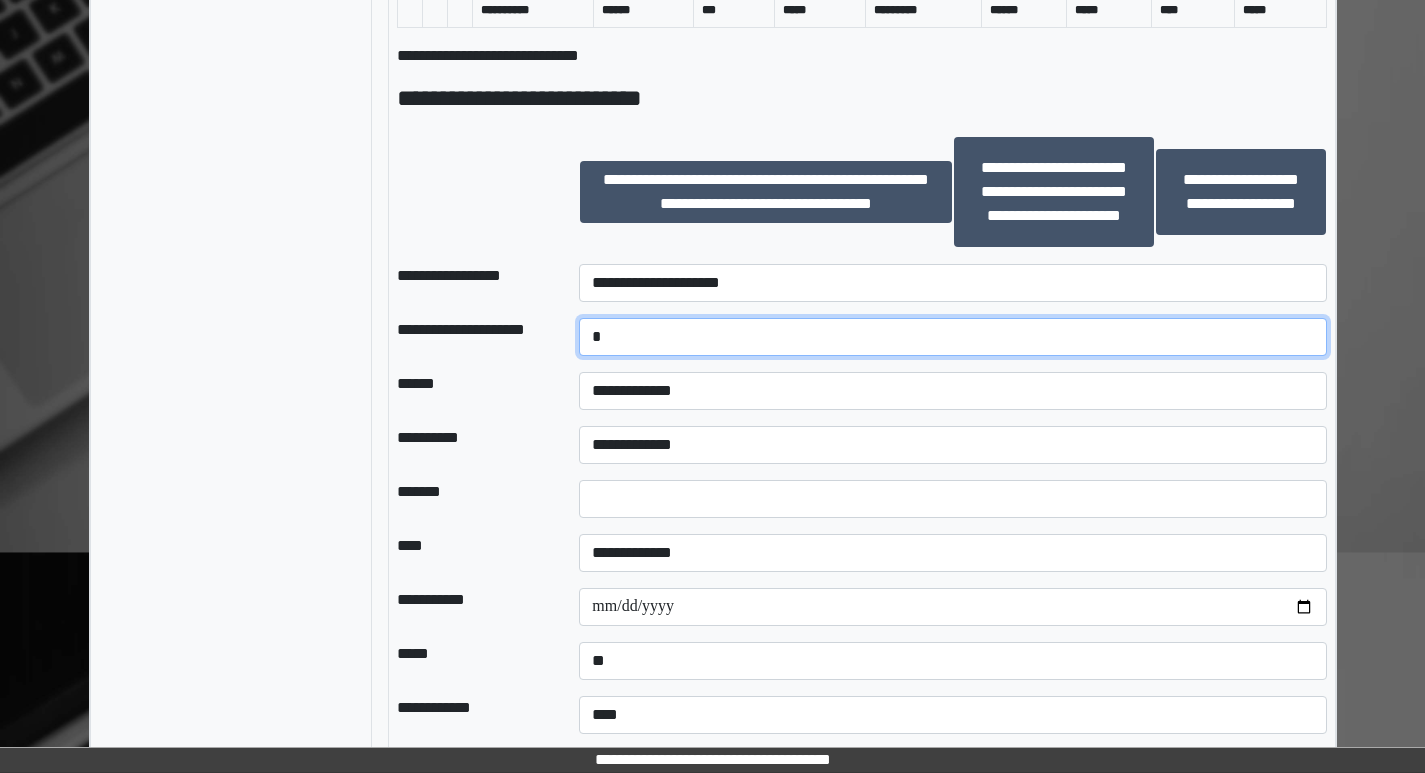 scroll, scrollTop: 1200, scrollLeft: 0, axis: vertical 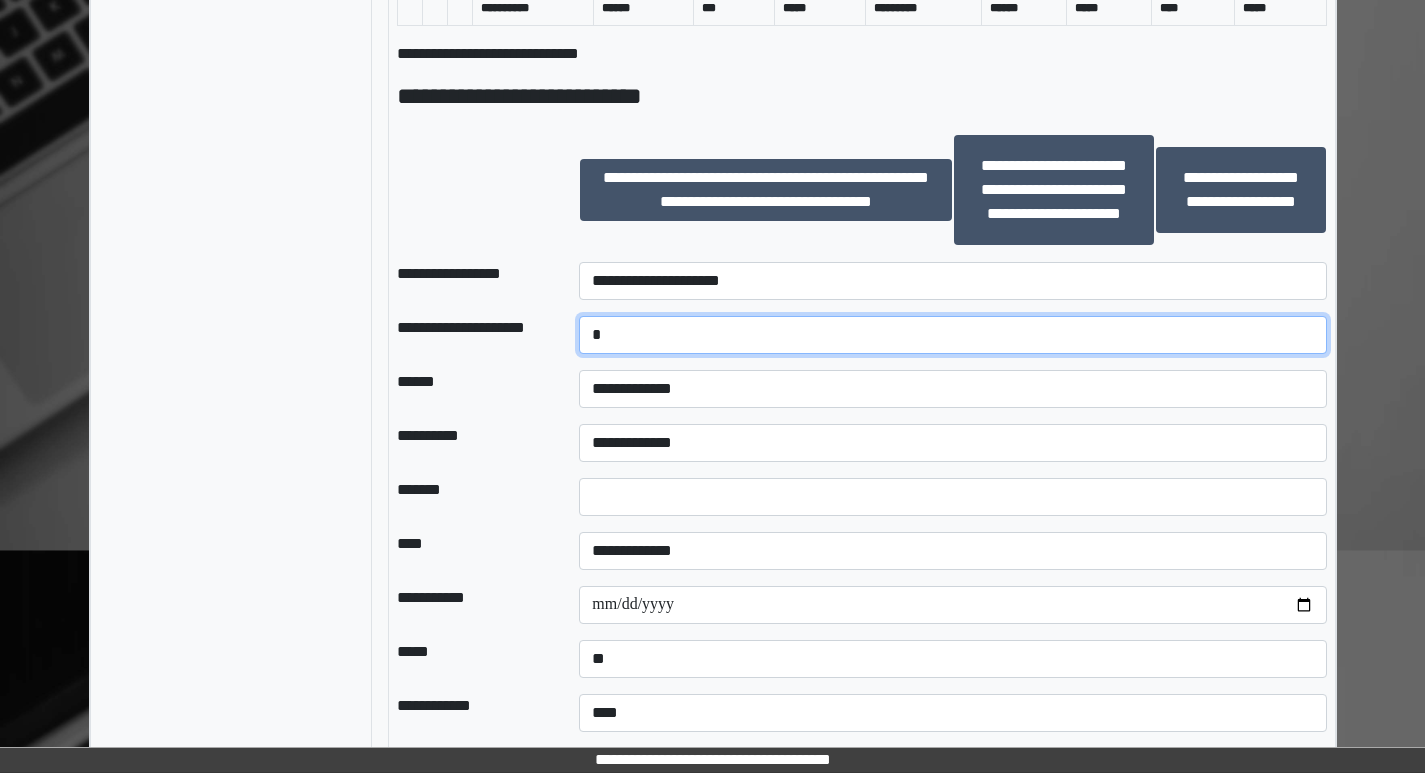 type on "*" 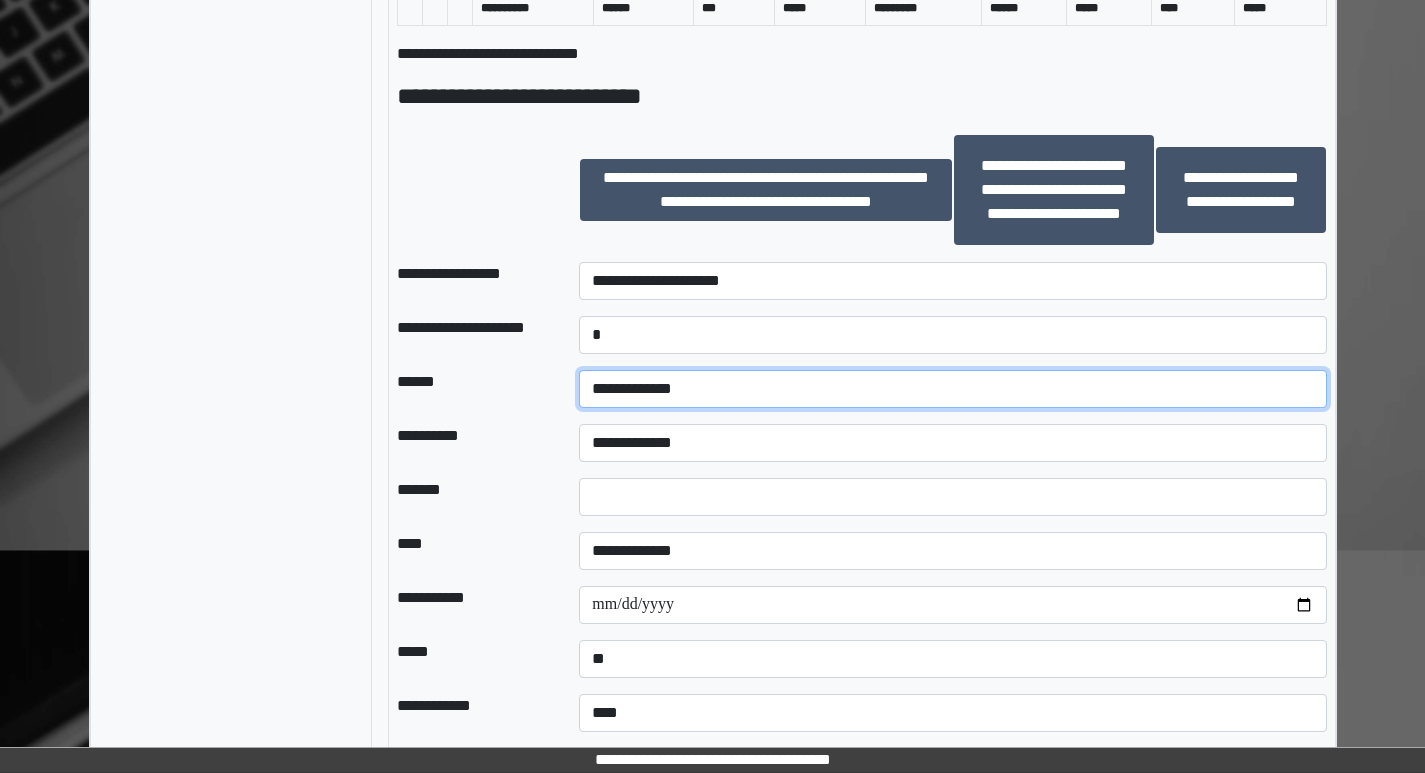 click on "**********" at bounding box center (952, 389) 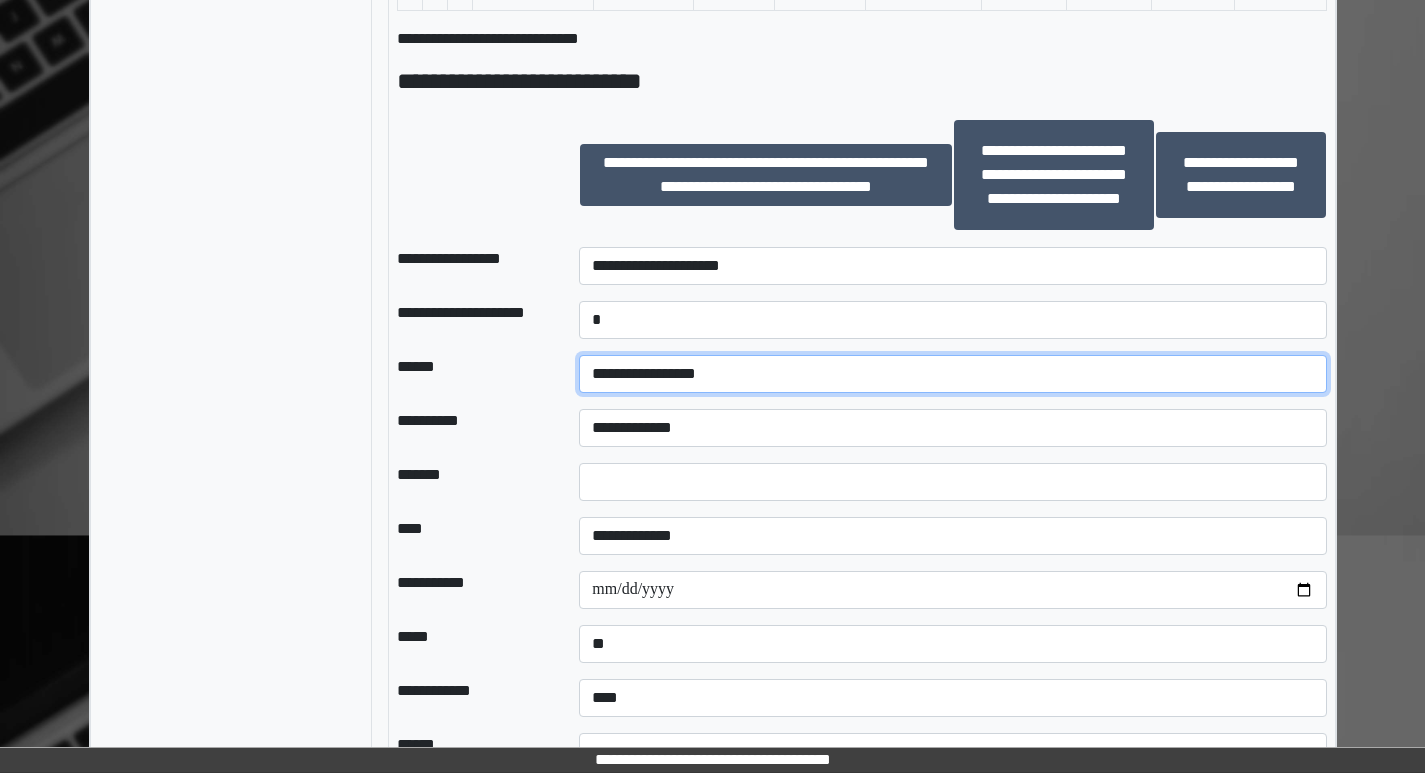scroll, scrollTop: 1300, scrollLeft: 0, axis: vertical 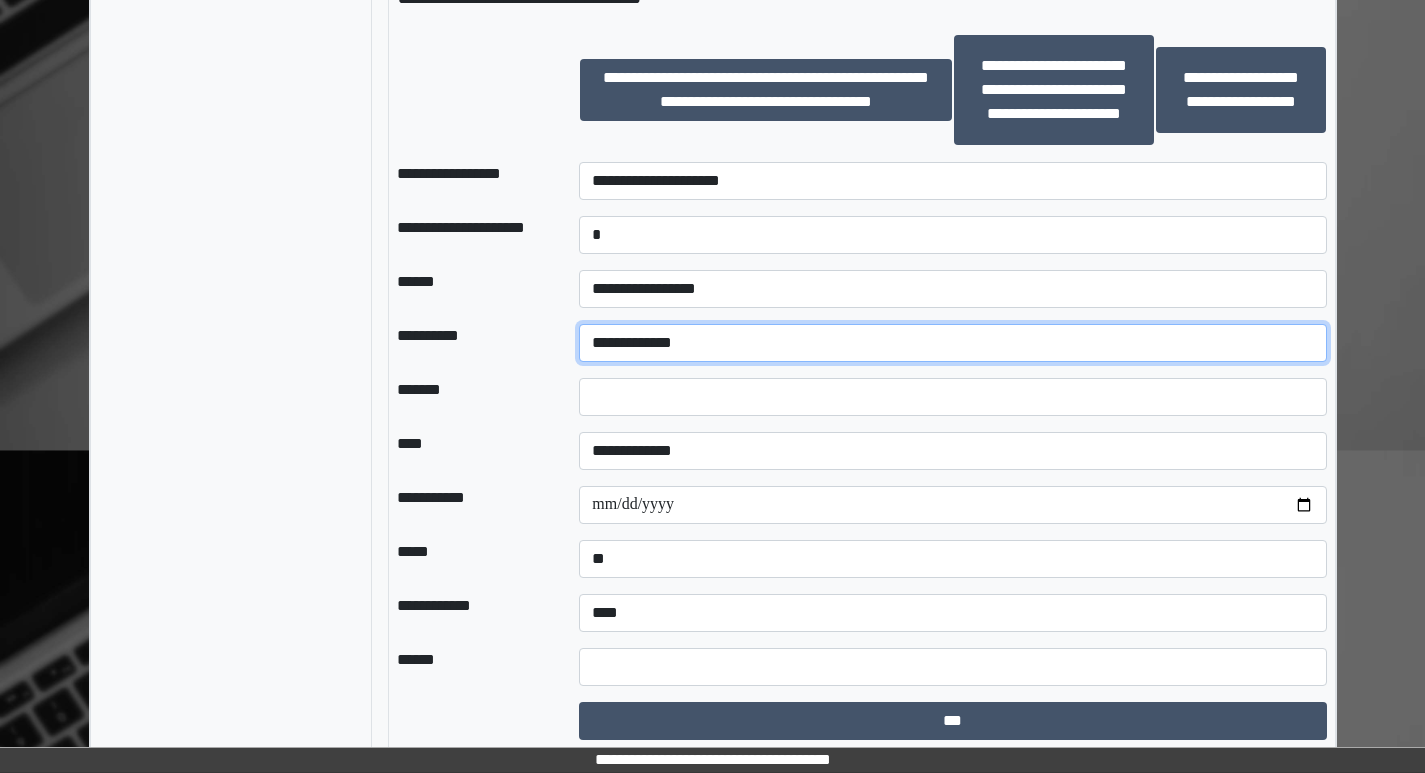 click on "**********" at bounding box center (952, 343) 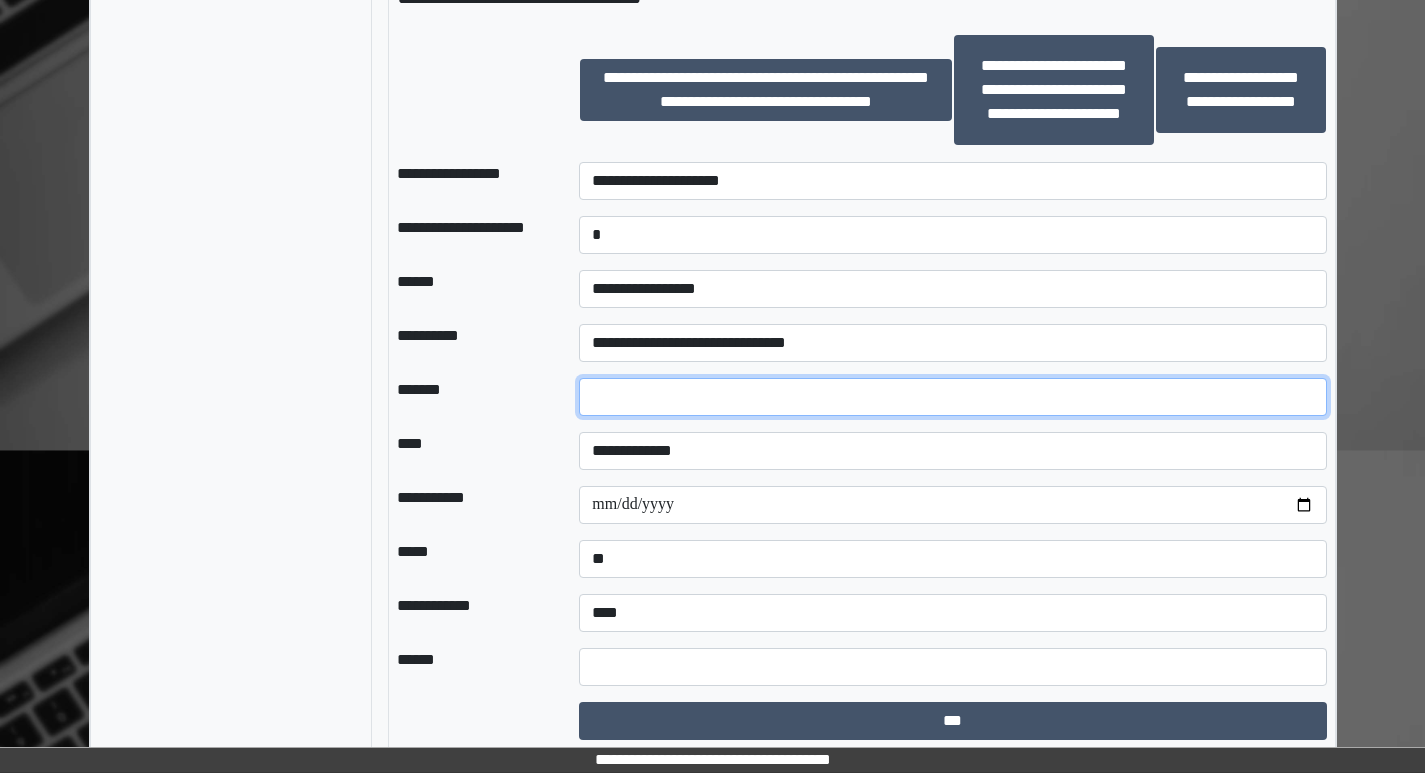 click at bounding box center [952, 397] 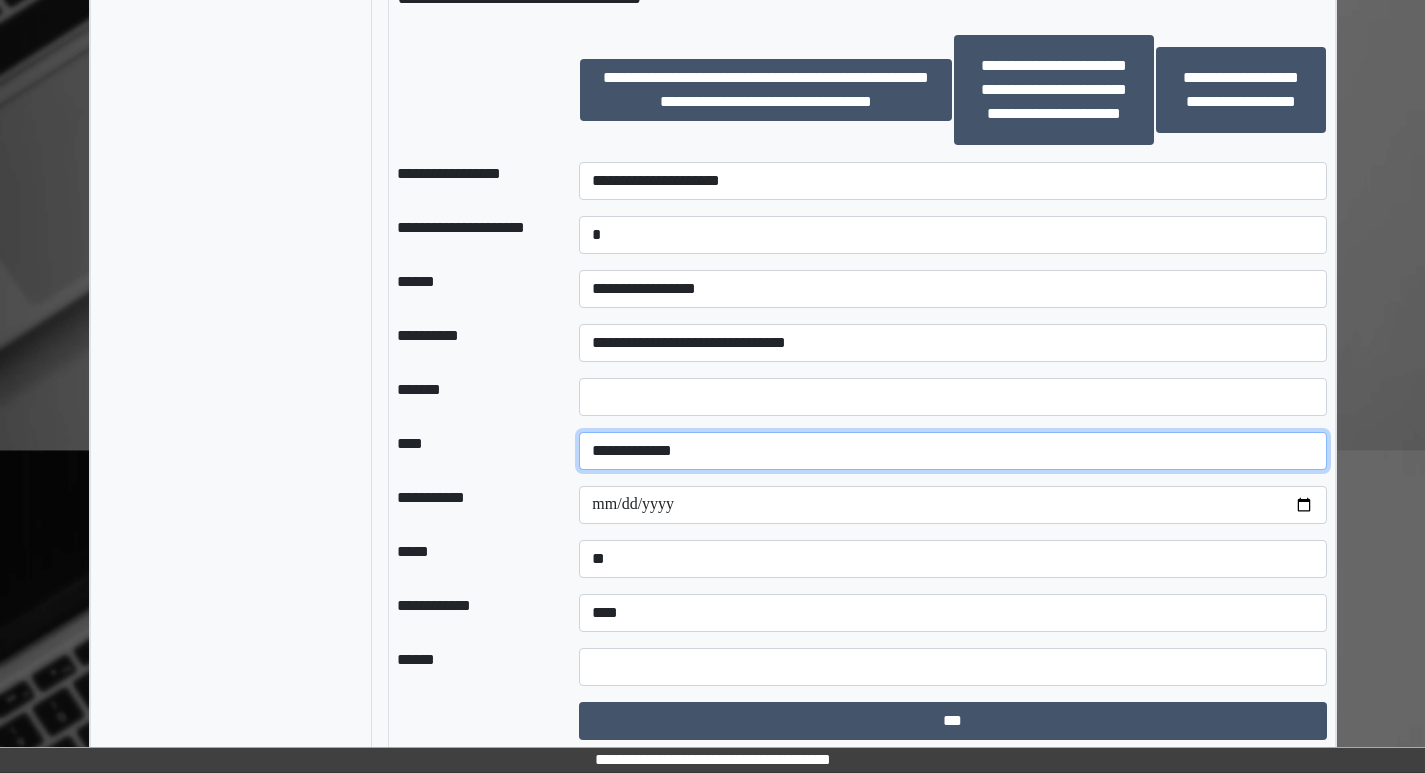 click on "**********" at bounding box center (952, 451) 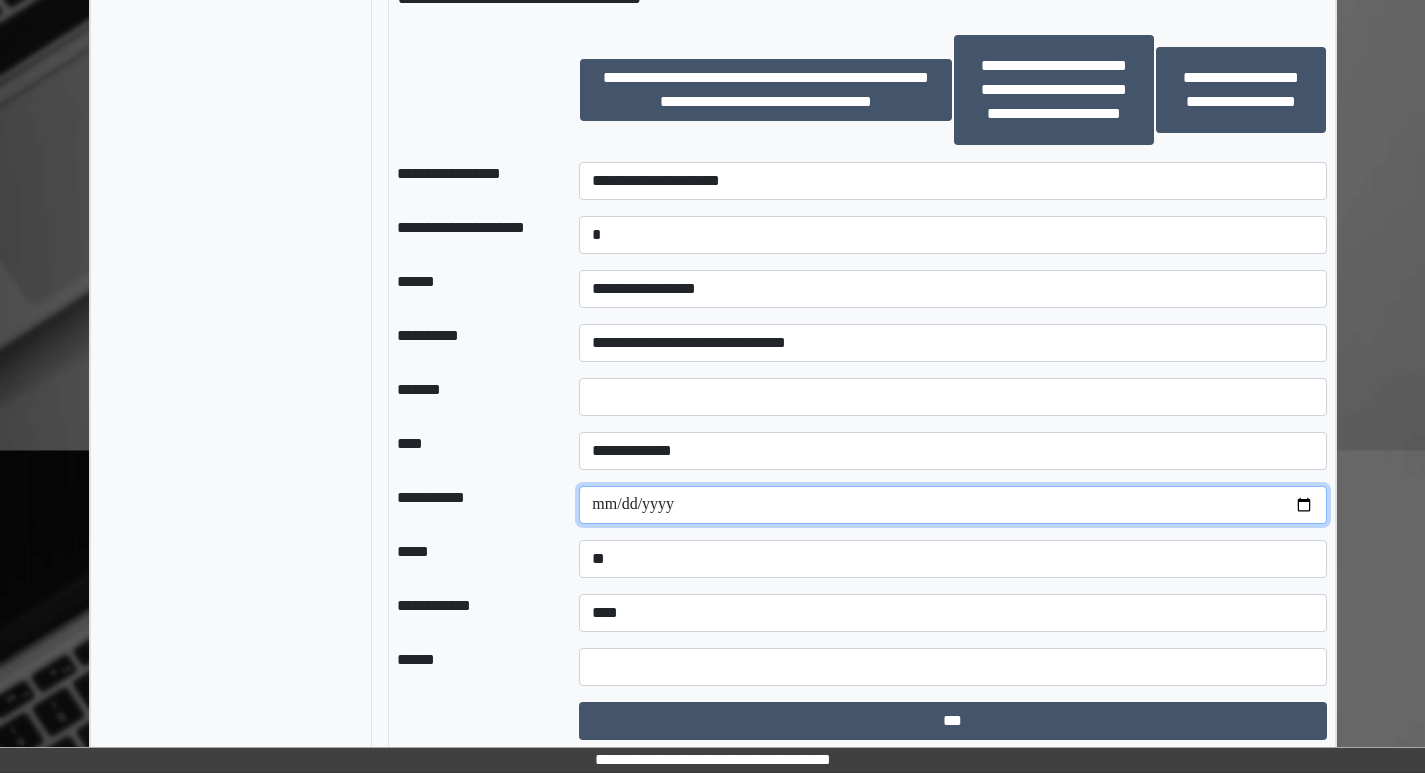 click at bounding box center [952, 505] 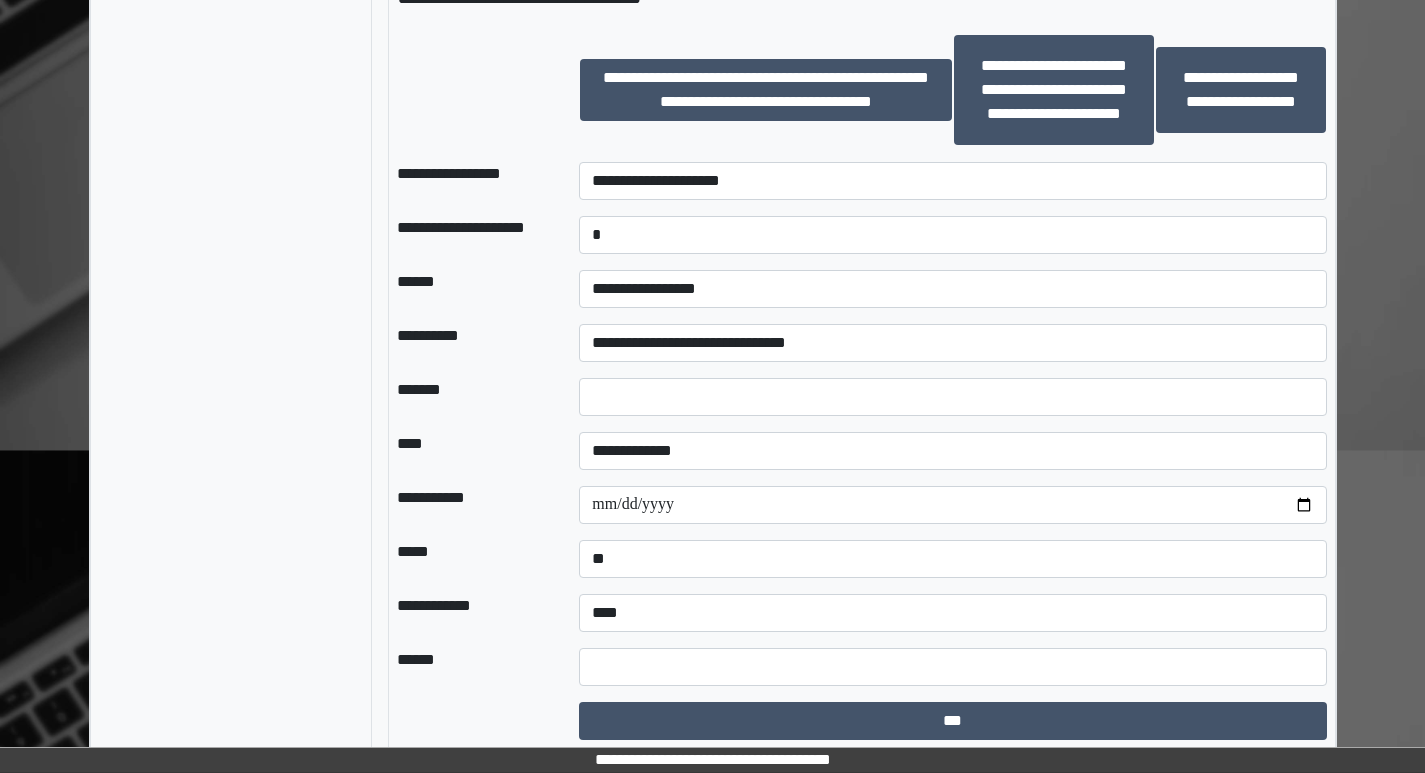 click on "**********" at bounding box center (952, 613) 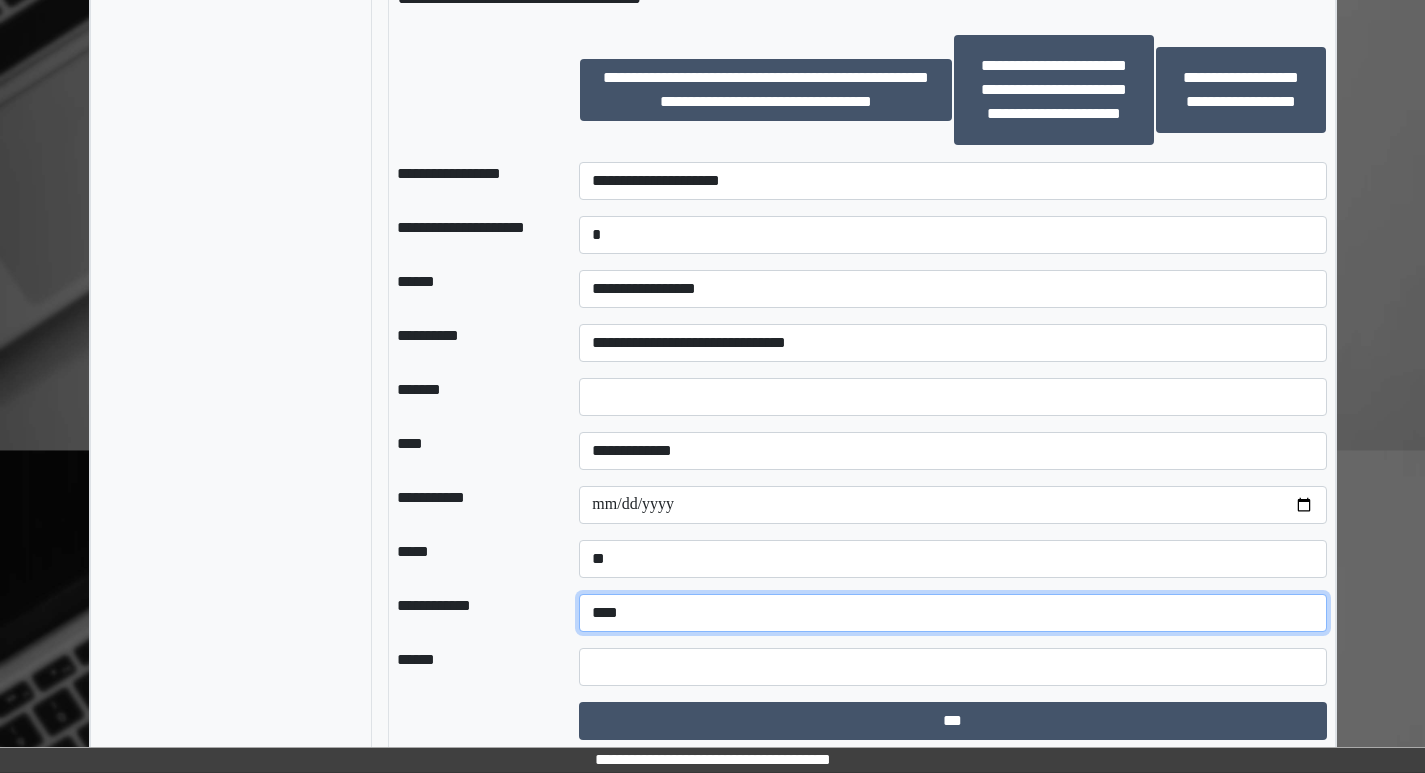 click on "**********" at bounding box center (952, 613) 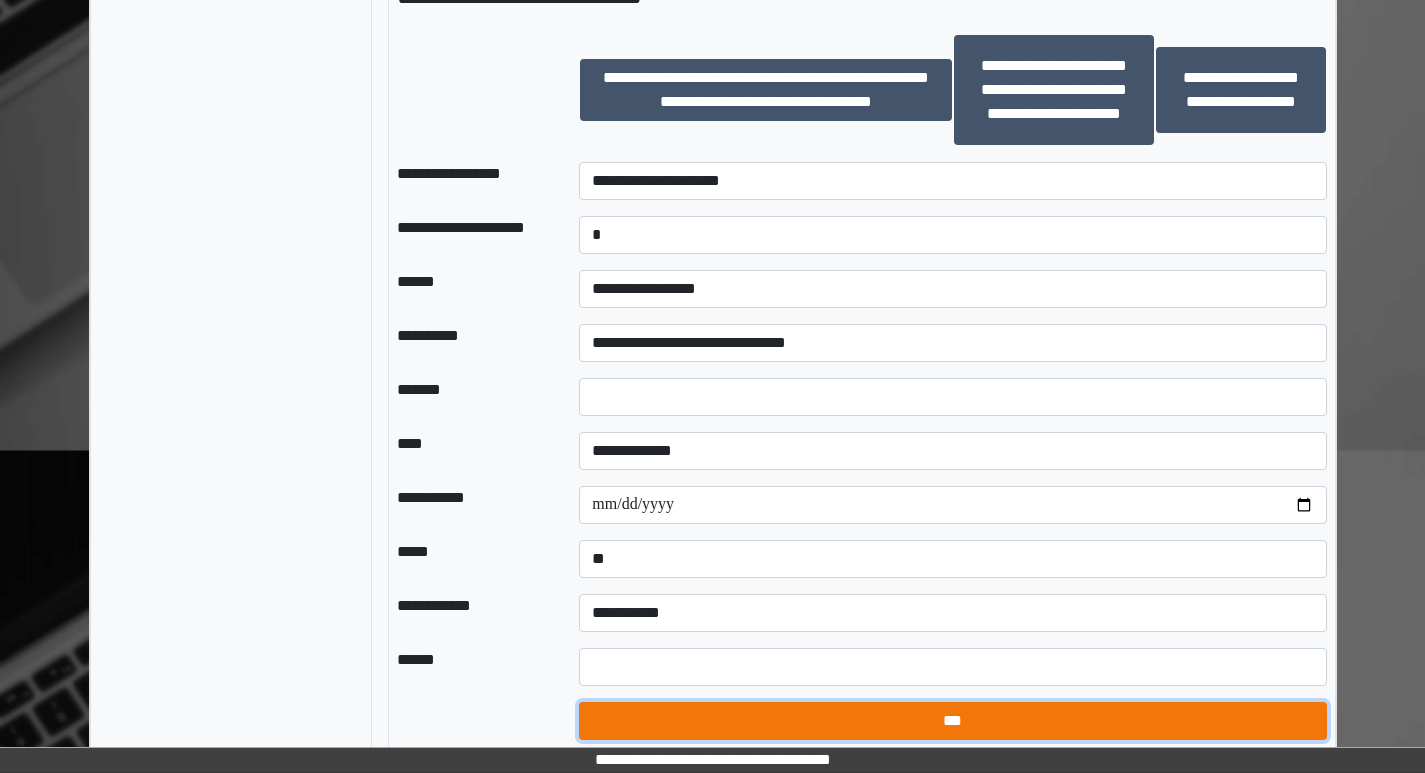 click on "***" at bounding box center [952, 721] 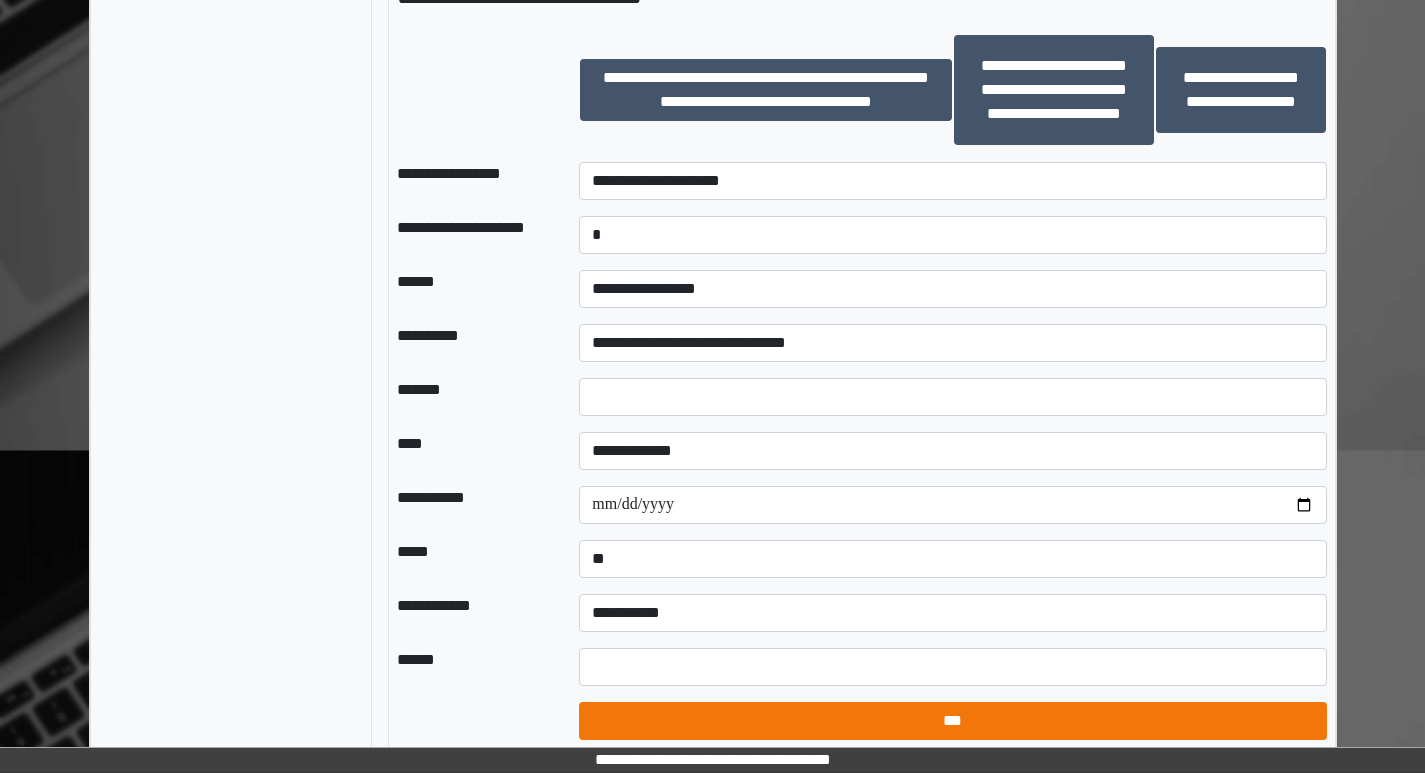 select on "*" 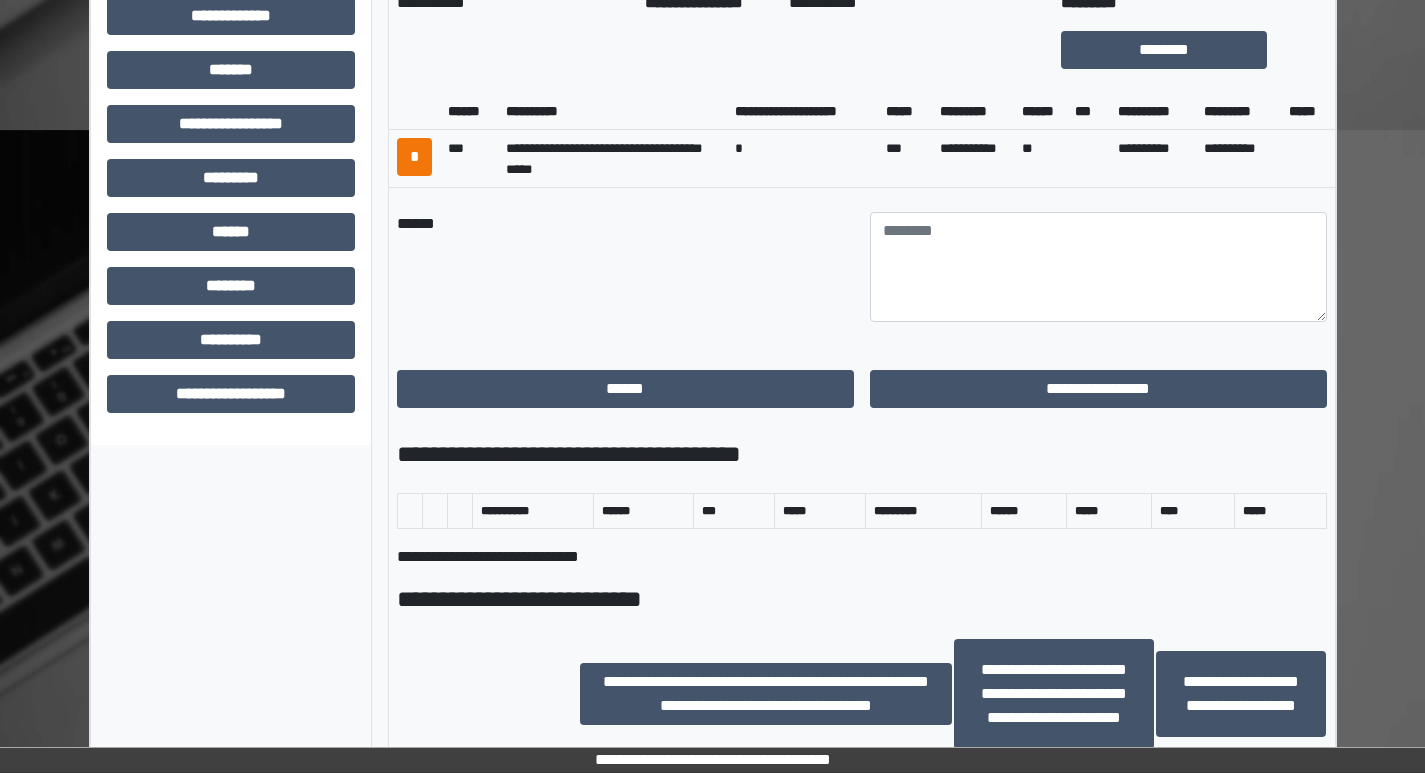 scroll, scrollTop: 700, scrollLeft: 0, axis: vertical 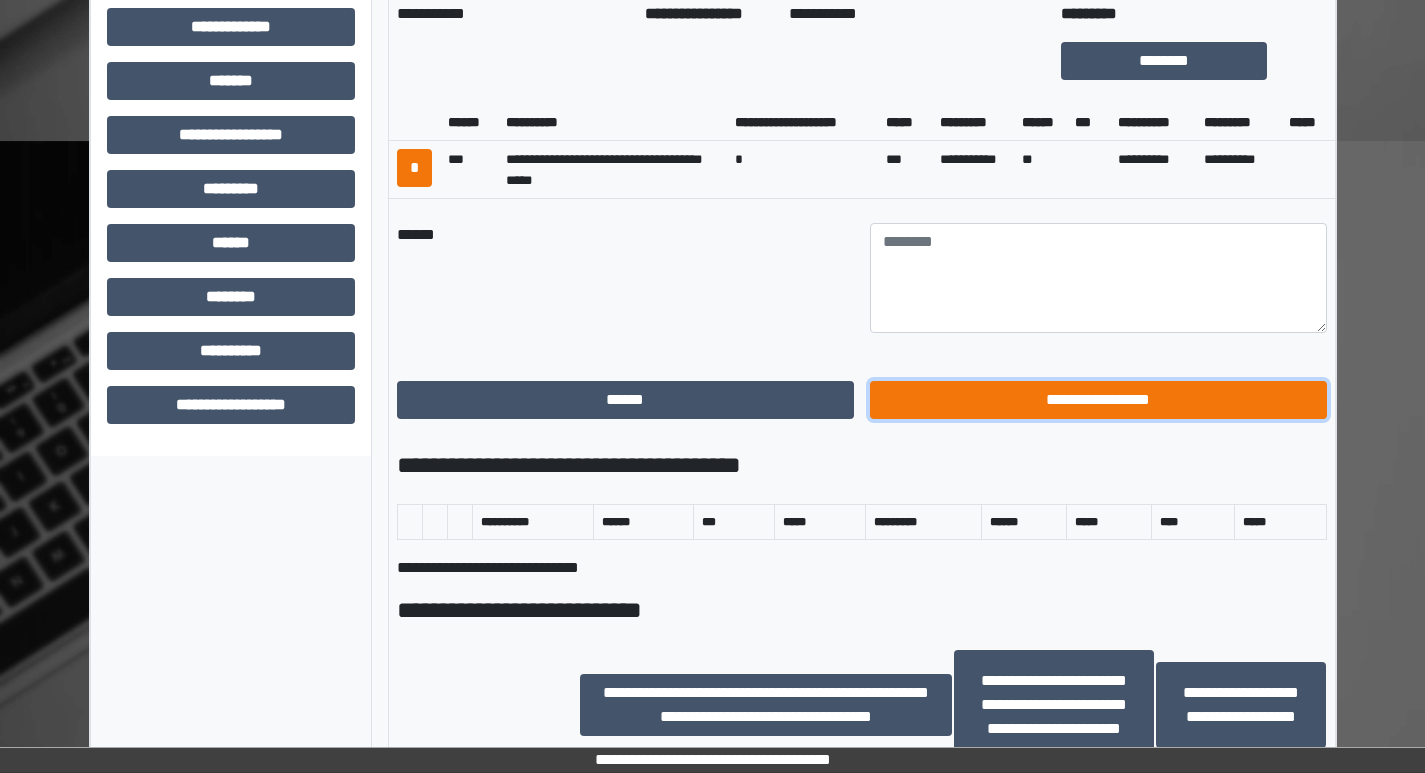 click on "**********" at bounding box center [1098, 400] 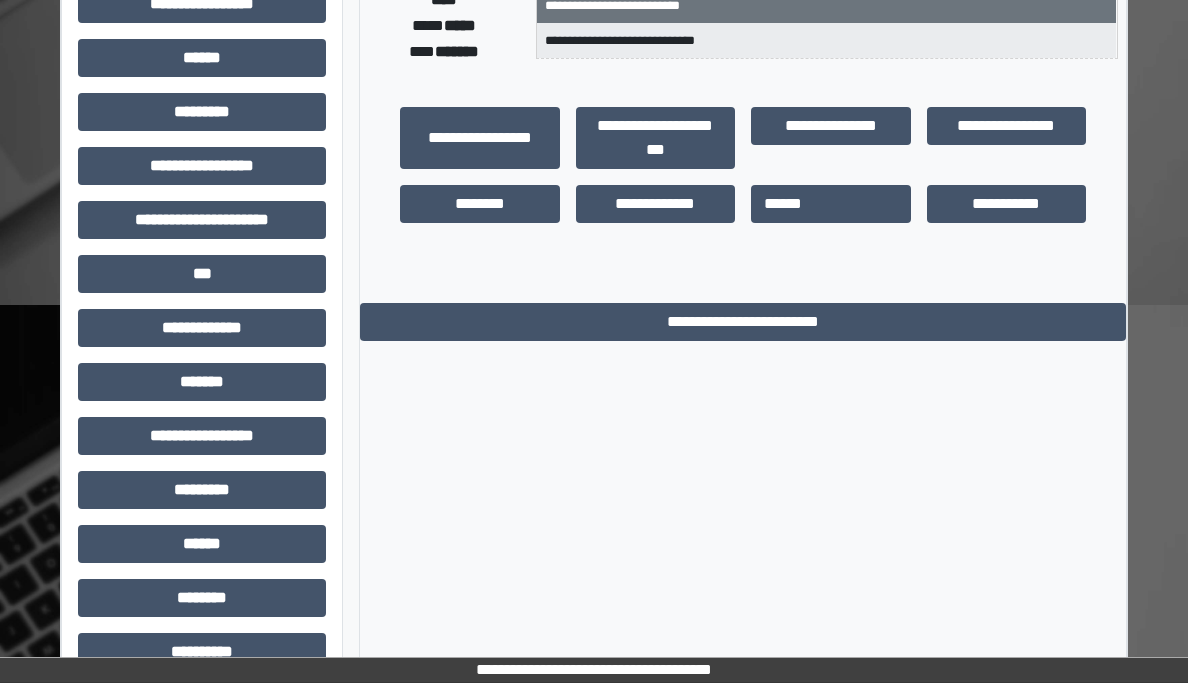 scroll, scrollTop: 500, scrollLeft: 0, axis: vertical 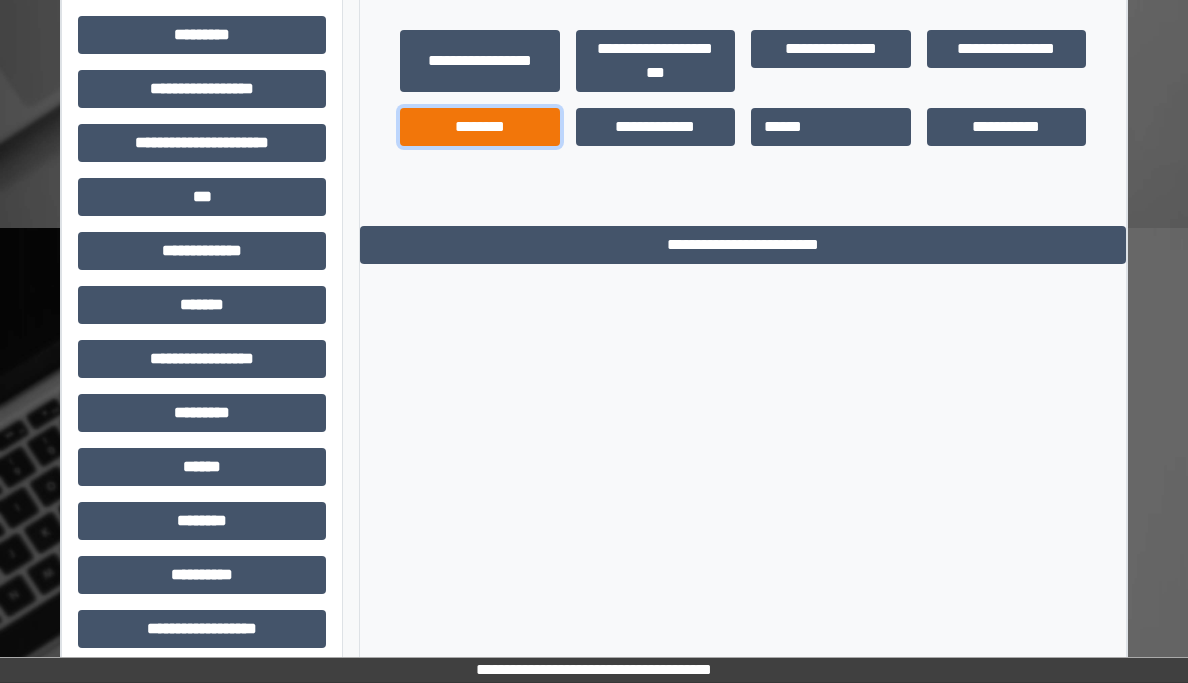 click on "********" at bounding box center [480, 127] 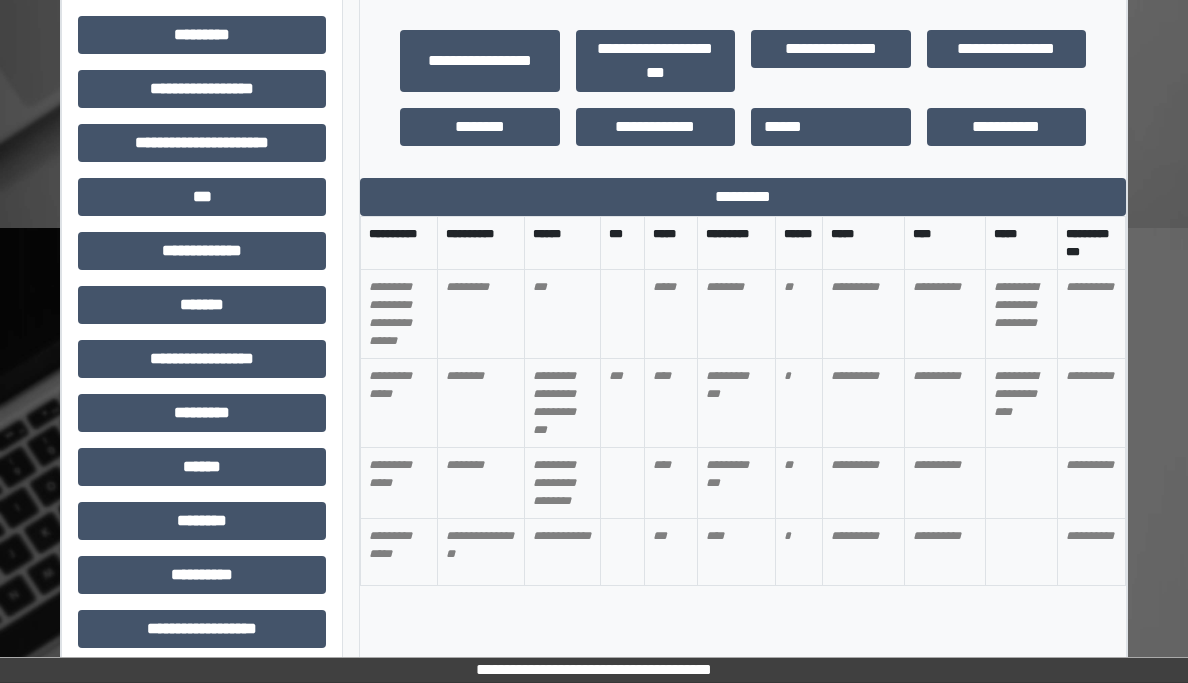 click on "*" at bounding box center (799, 403) 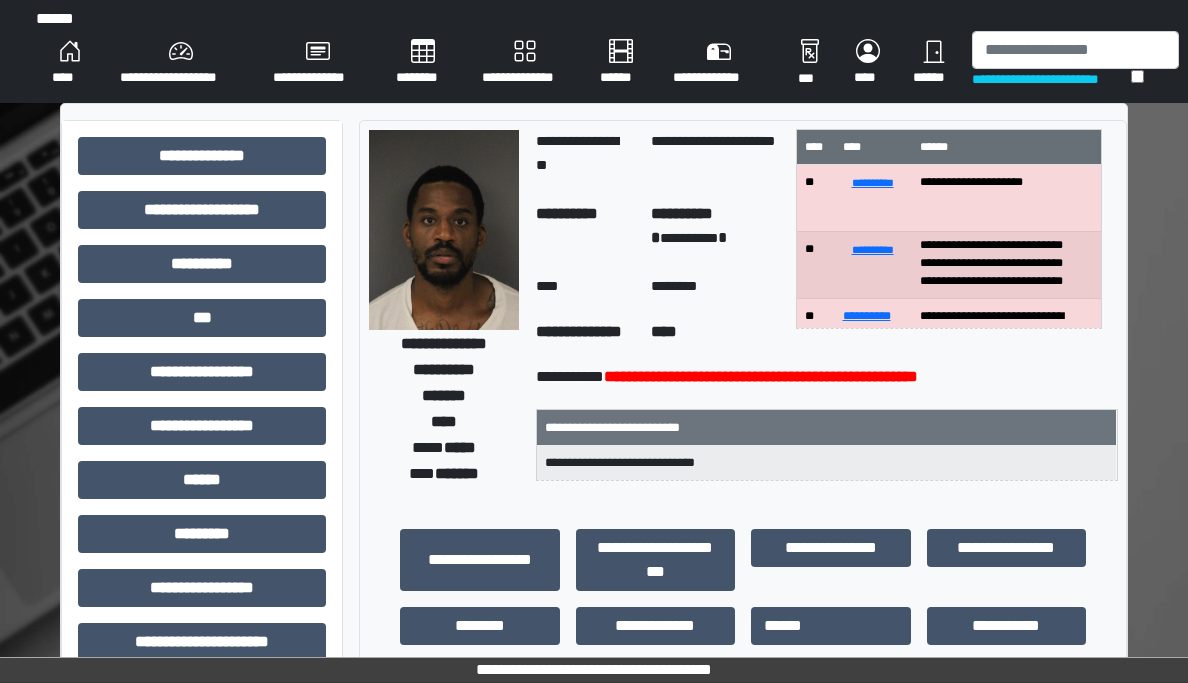 scroll, scrollTop: 0, scrollLeft: 0, axis: both 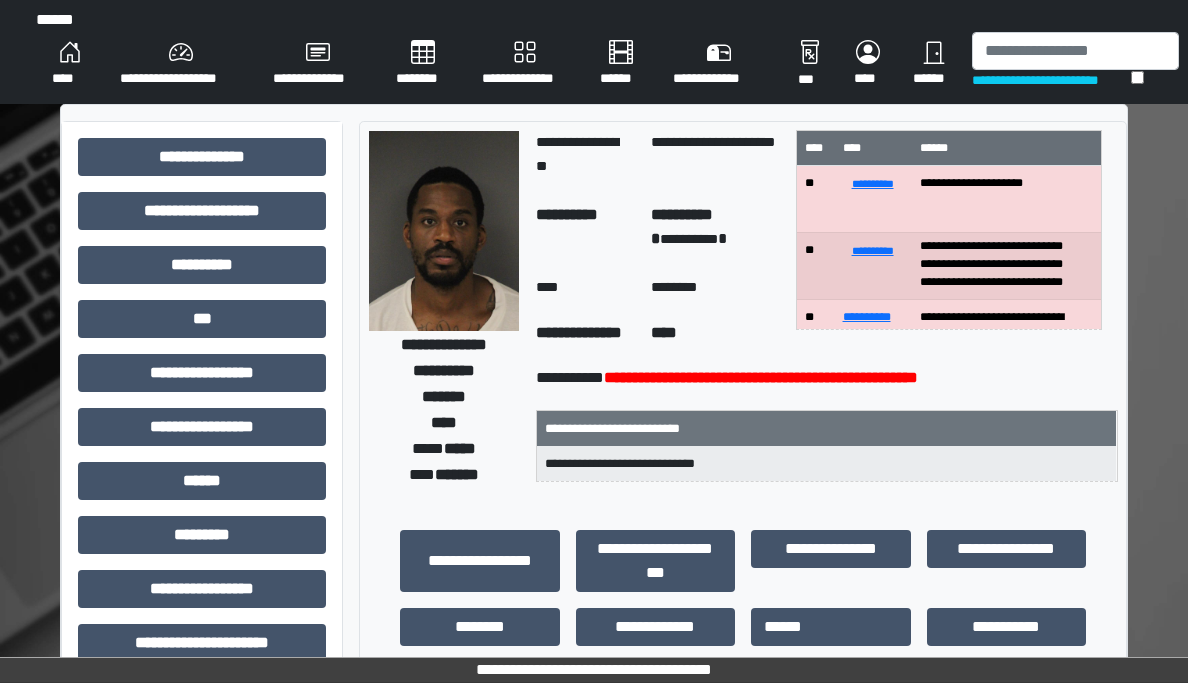 click on "****" at bounding box center (715, 335) 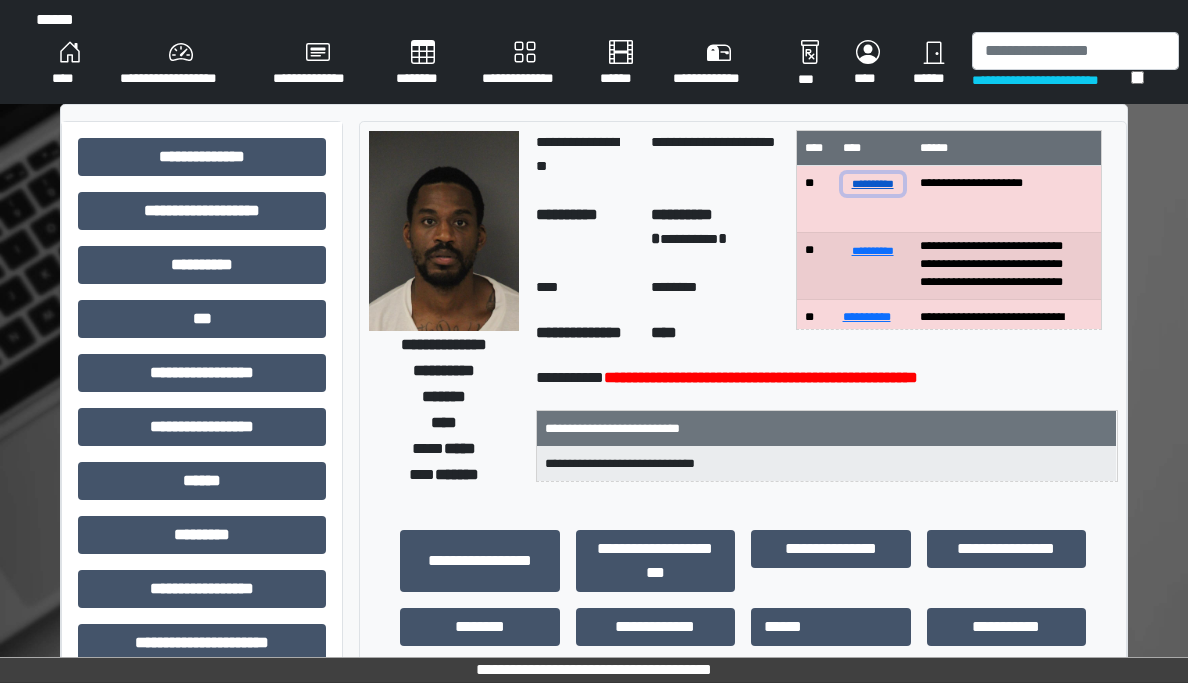 click on "**********" at bounding box center (873, 183) 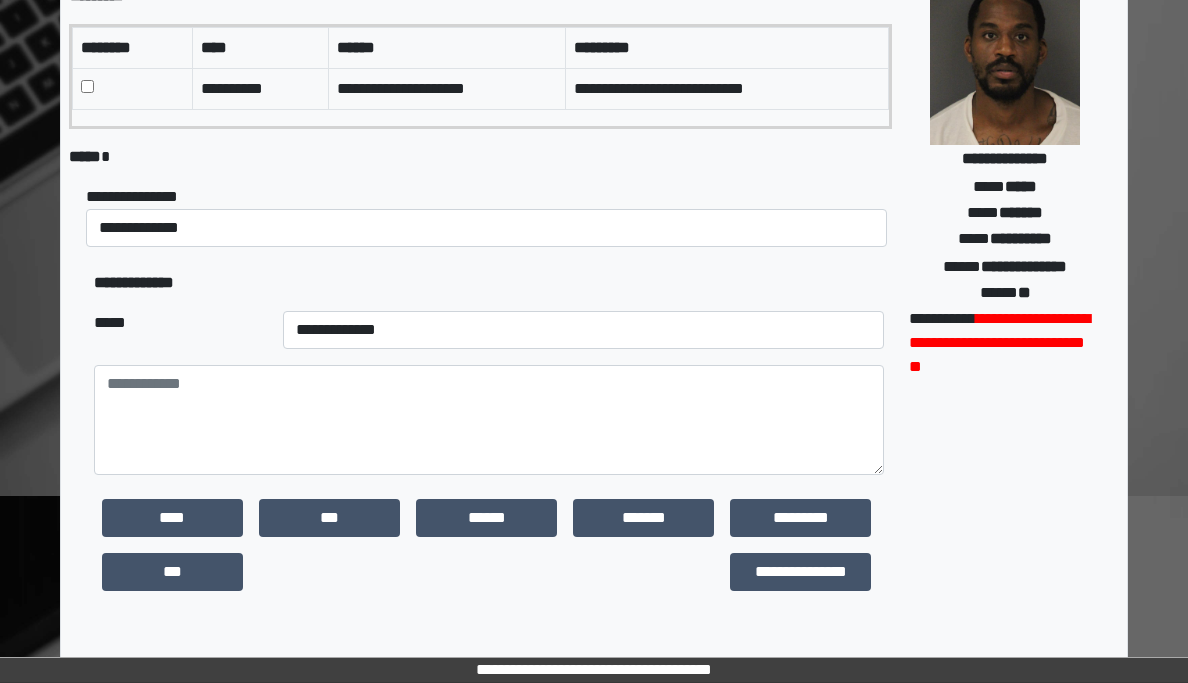 scroll, scrollTop: 200, scrollLeft: 0, axis: vertical 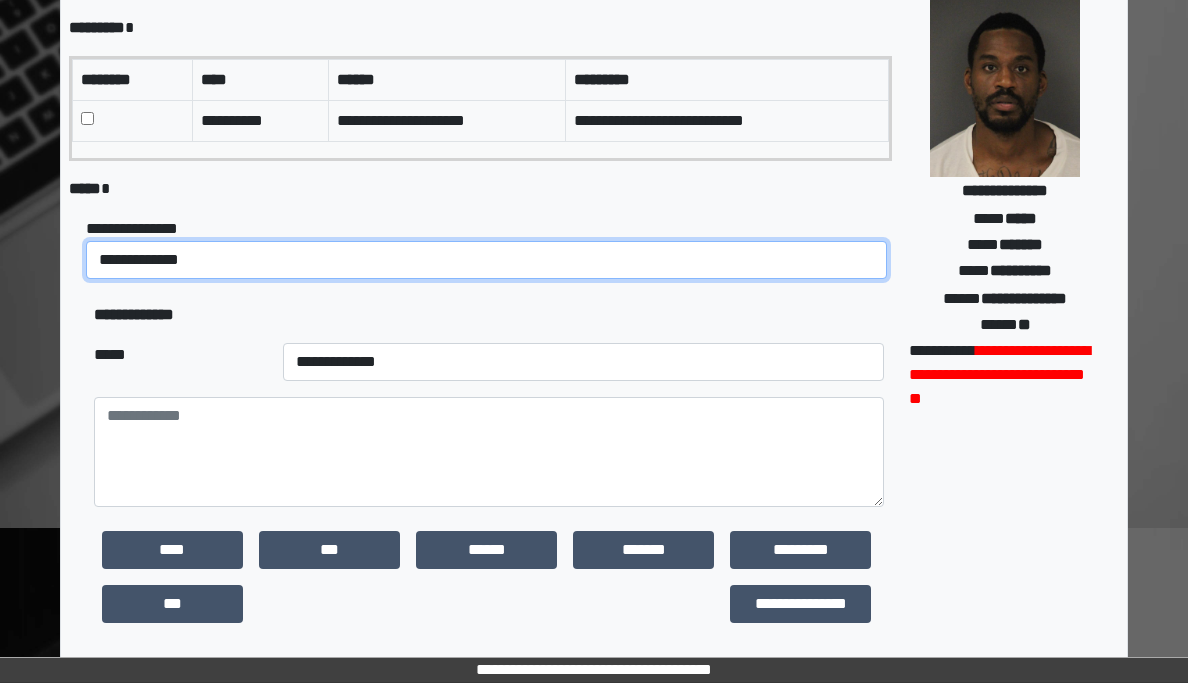 click on "**********" at bounding box center (487, 260) 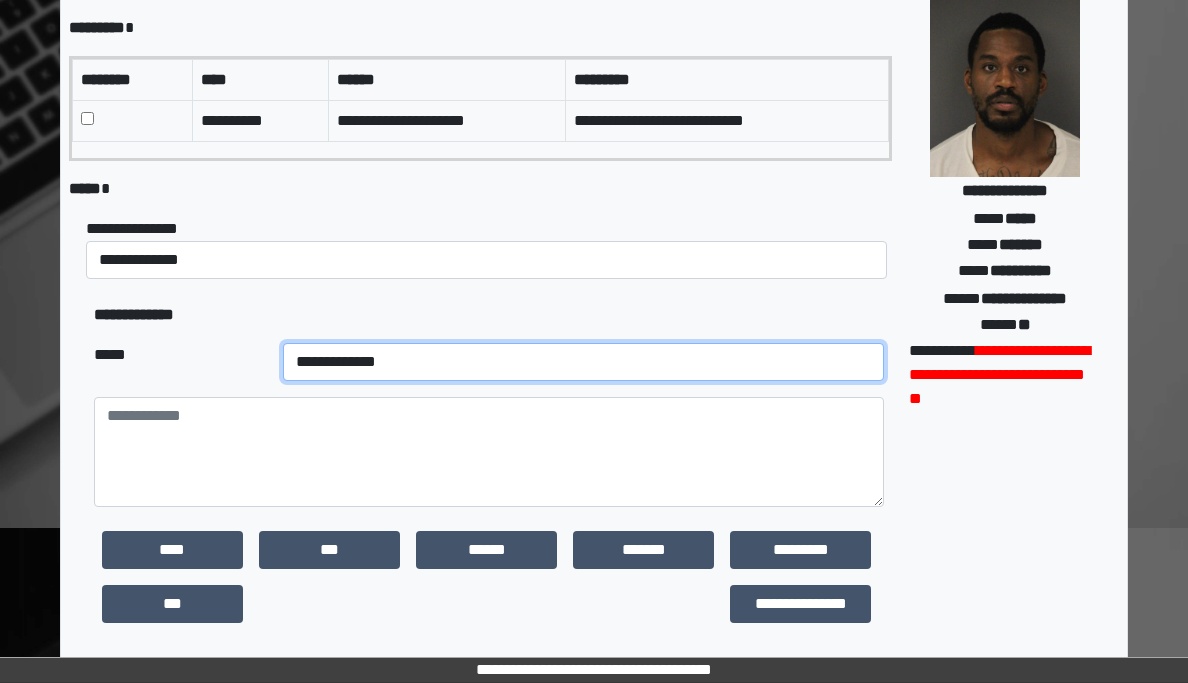click on "**********" at bounding box center (583, 362) 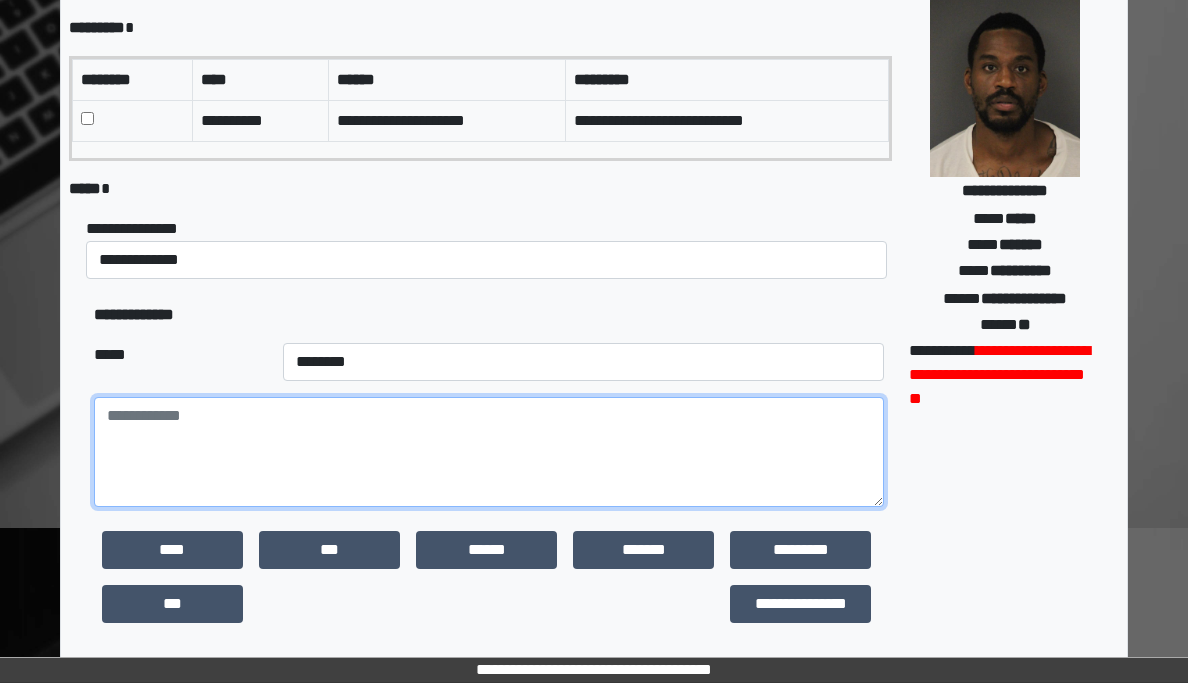 click at bounding box center (489, 452) 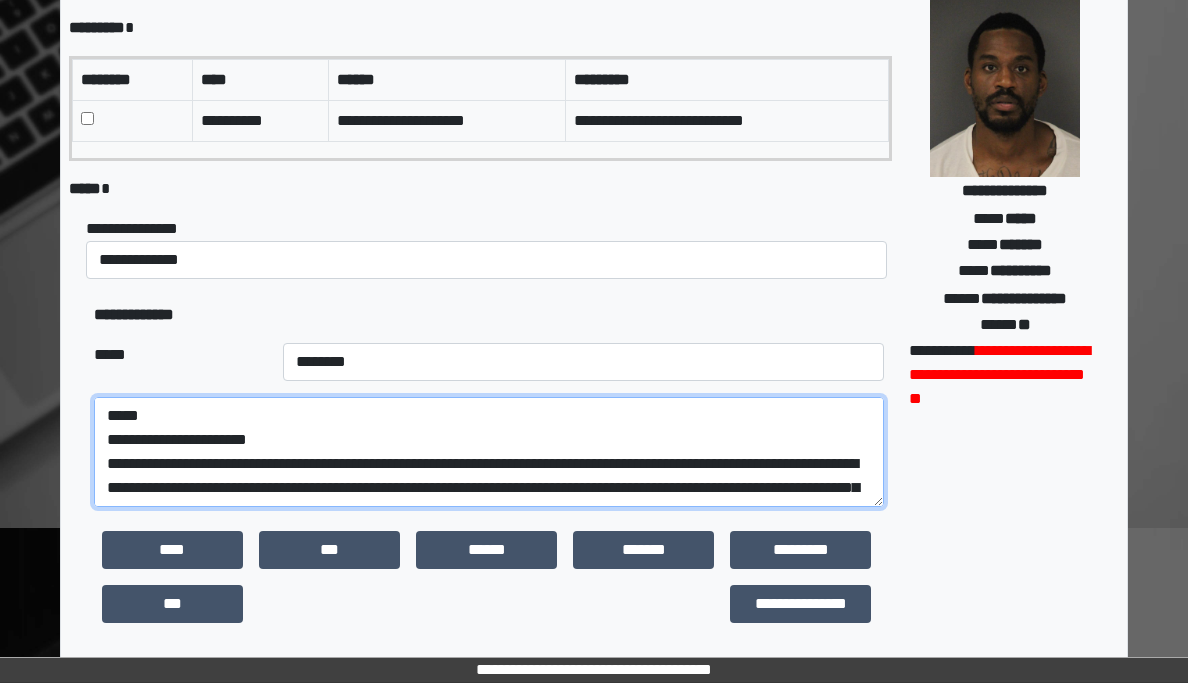 scroll, scrollTop: 184, scrollLeft: 0, axis: vertical 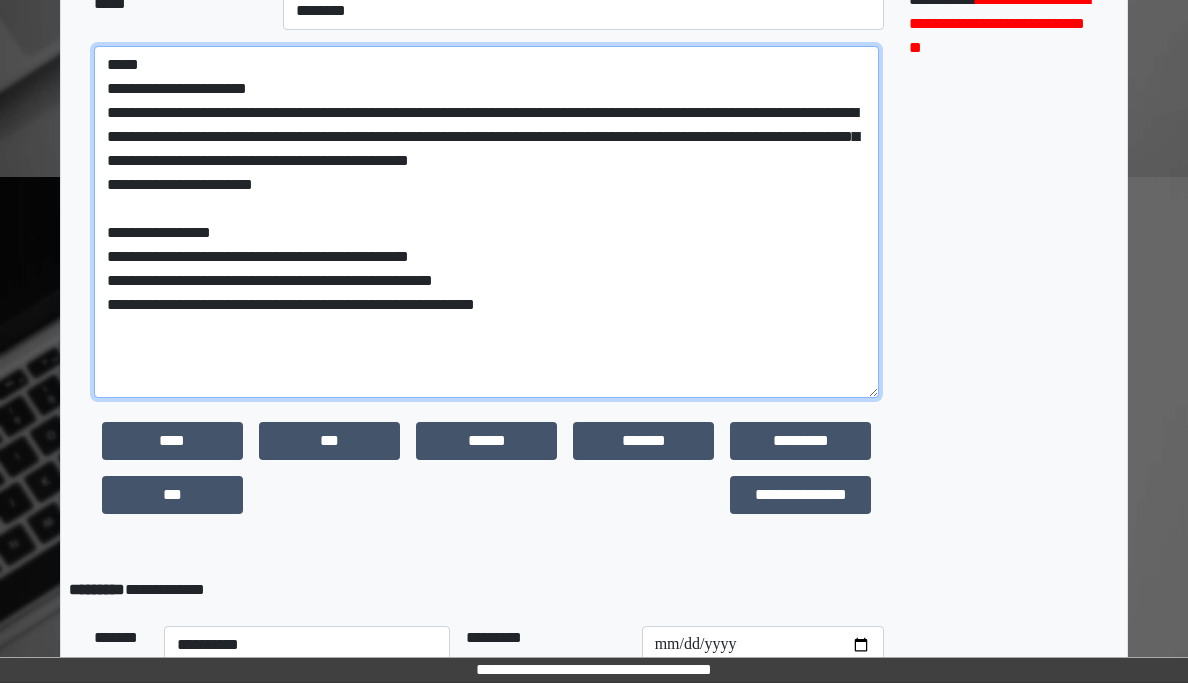 drag, startPoint x: 880, startPoint y: 147, endPoint x: 888, endPoint y: 389, distance: 242.1322 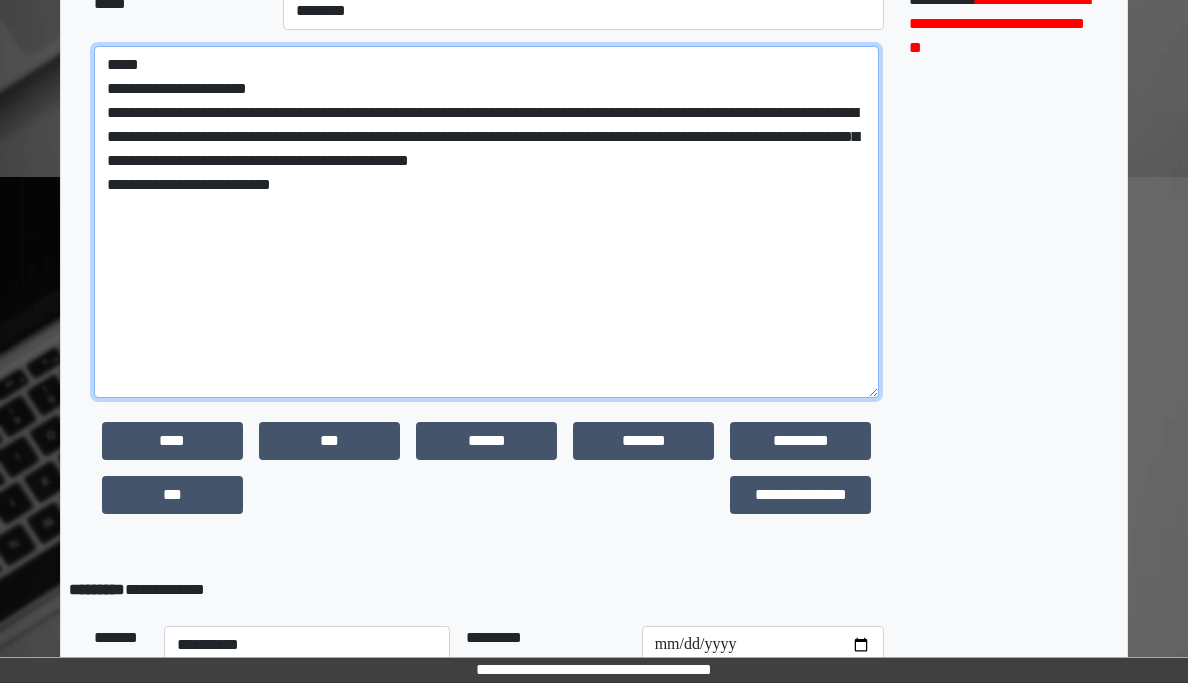 click on "**********" at bounding box center (487, 222) 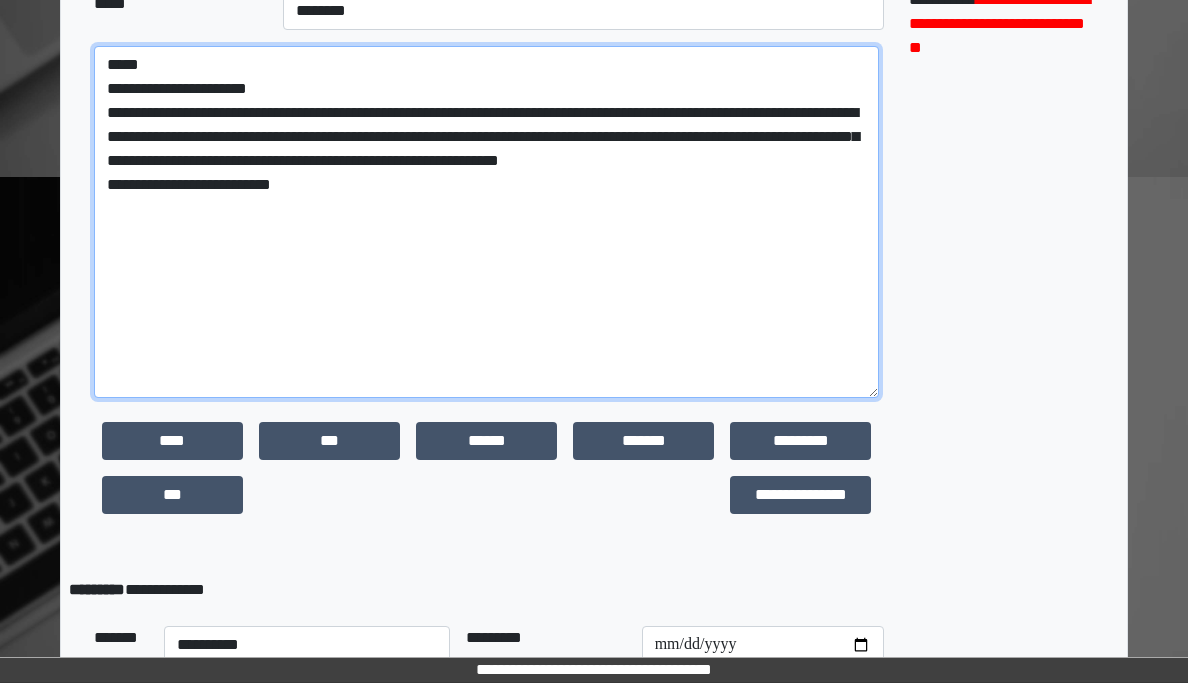 click on "**********" at bounding box center [487, 222] 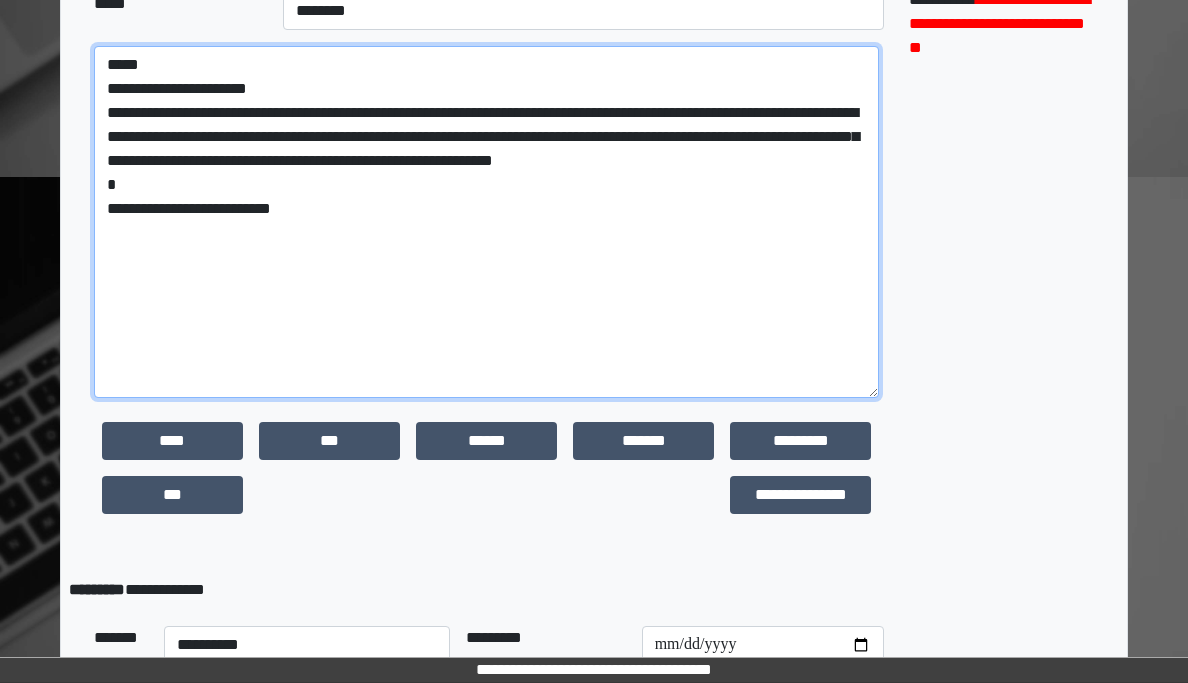 drag, startPoint x: 110, startPoint y: 116, endPoint x: 851, endPoint y: 156, distance: 742.07886 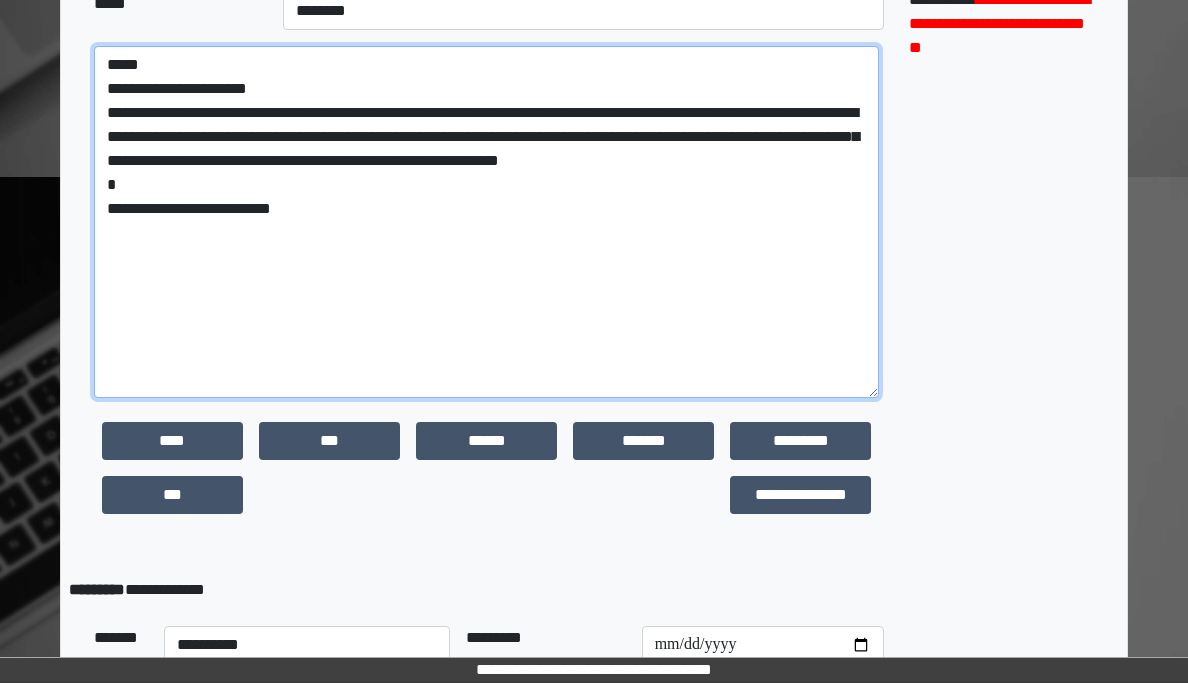 click on "**********" at bounding box center [487, 222] 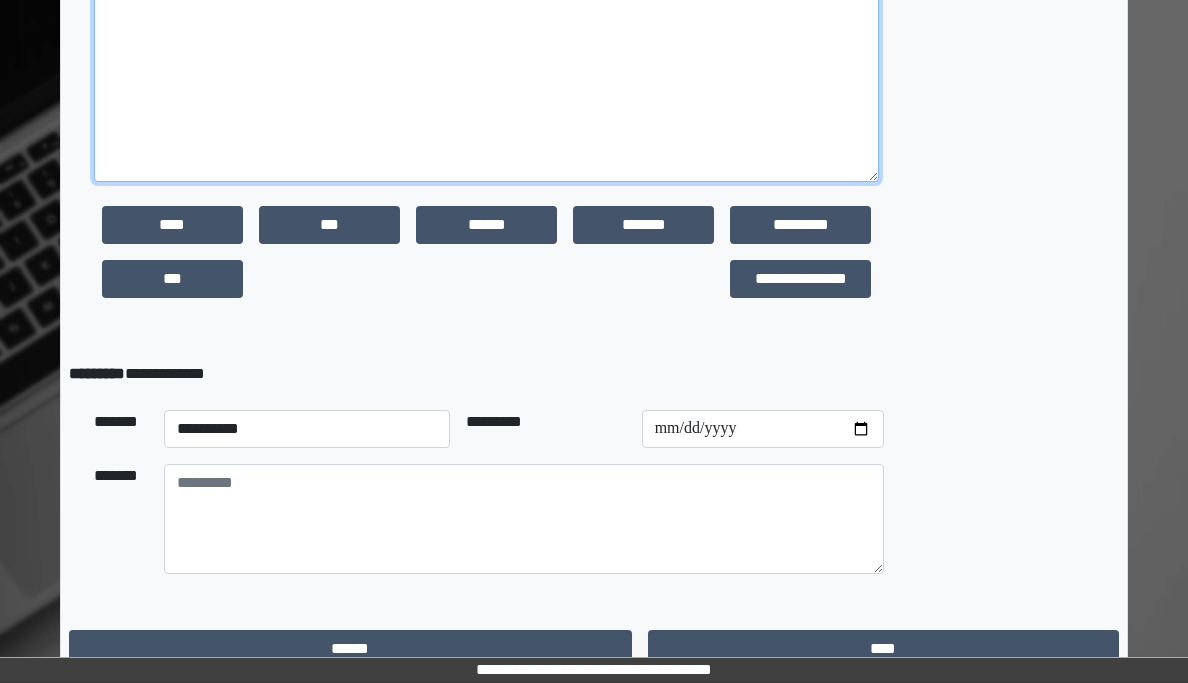 scroll, scrollTop: 793, scrollLeft: 0, axis: vertical 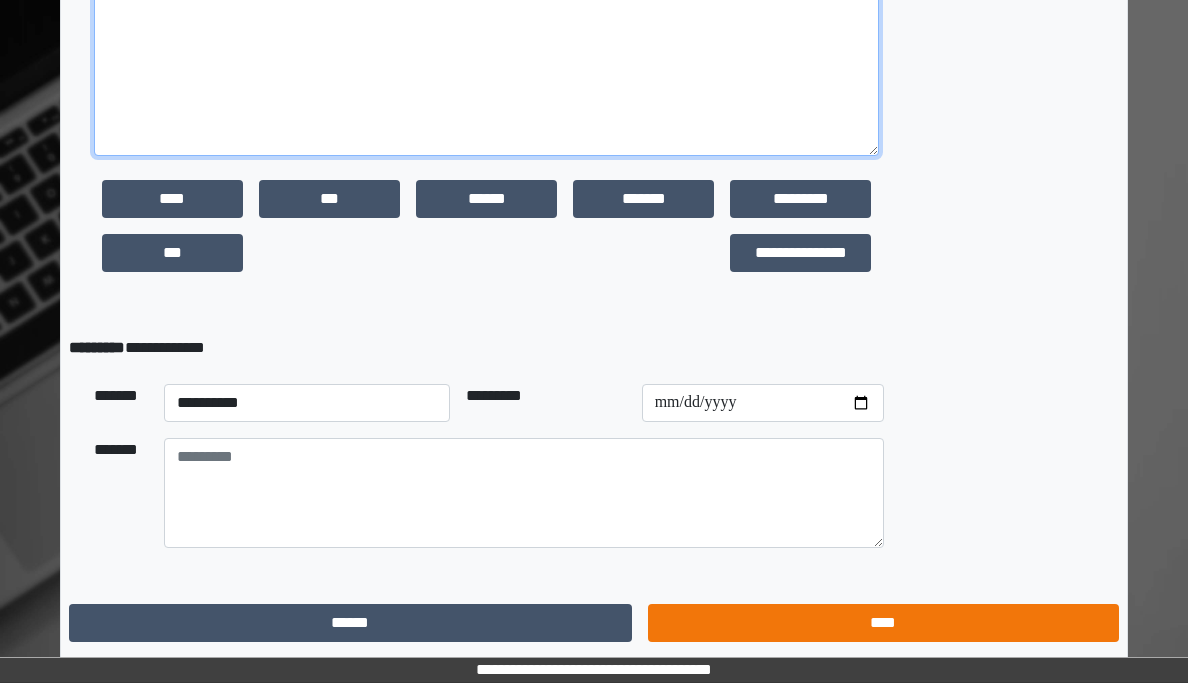 type on "**********" 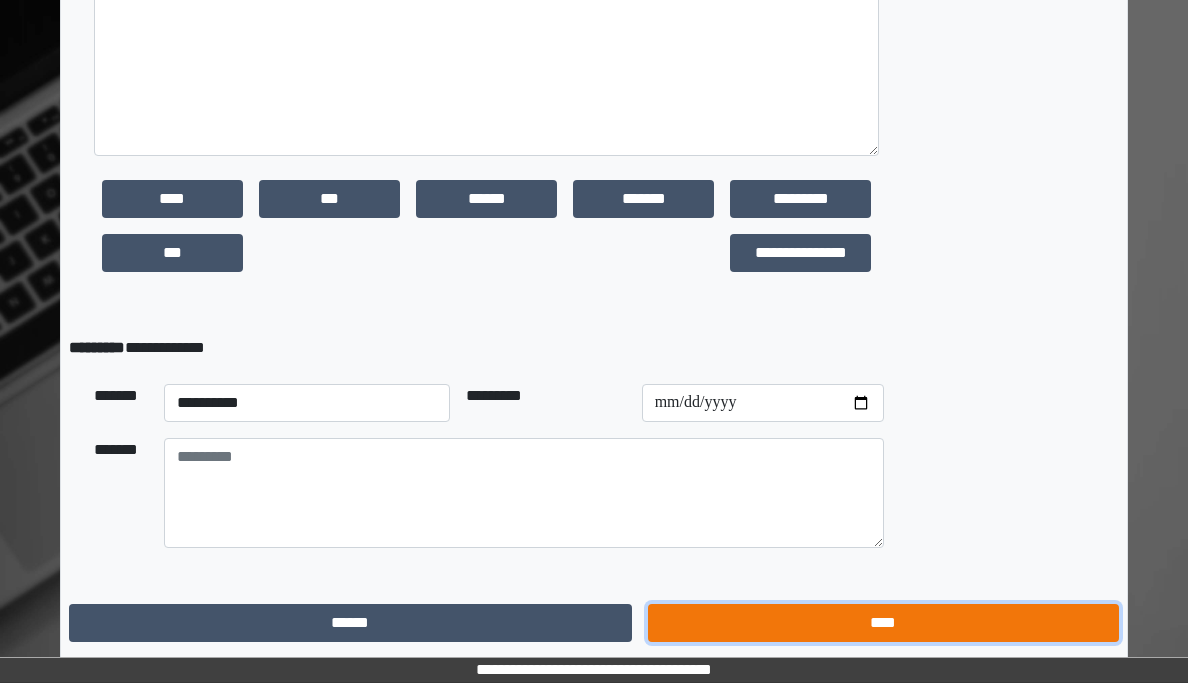 click on "****" at bounding box center (883, 623) 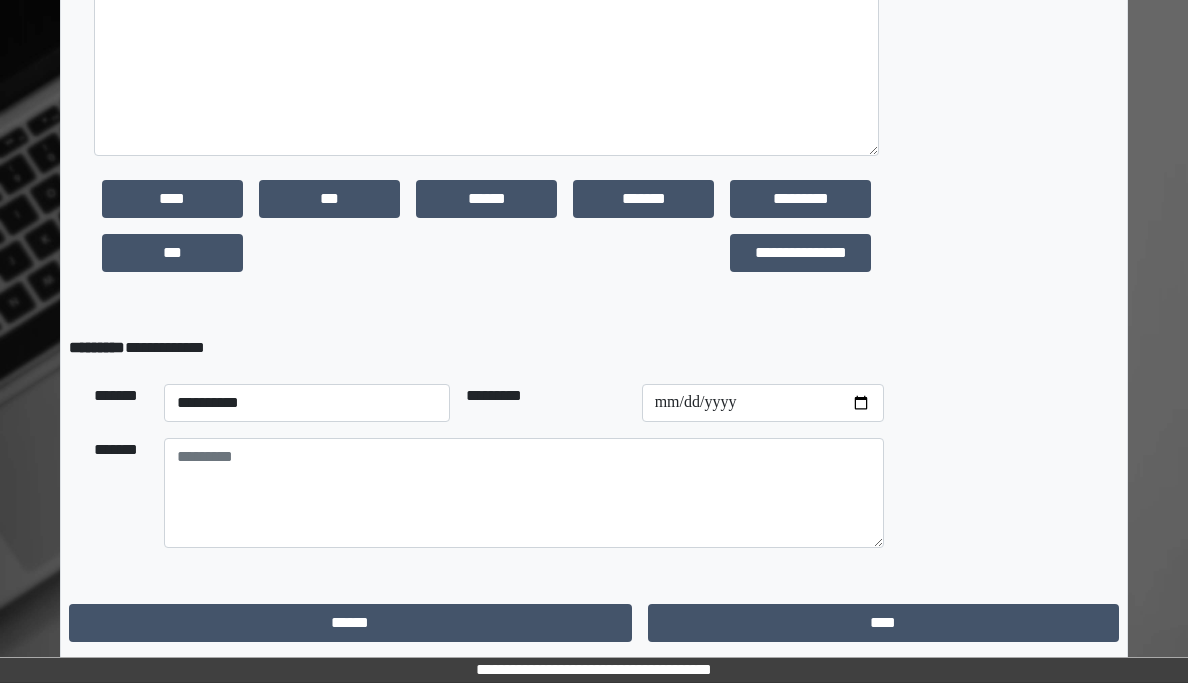 scroll, scrollTop: 0, scrollLeft: 0, axis: both 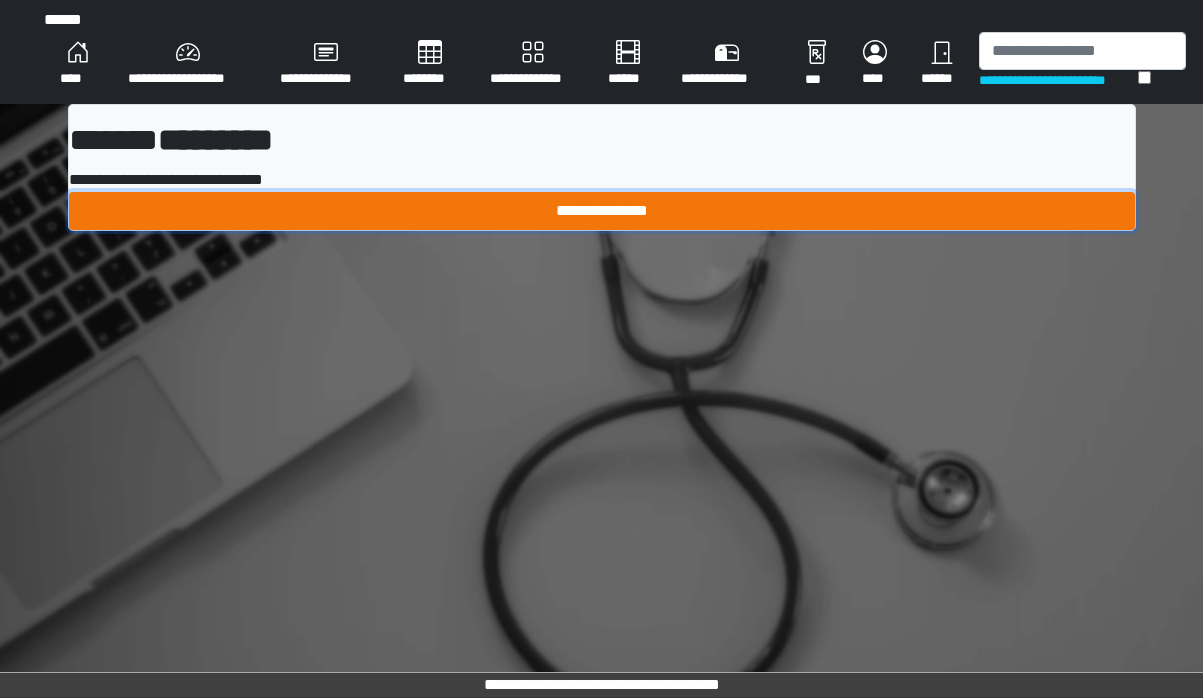 click on "**********" at bounding box center (602, 211) 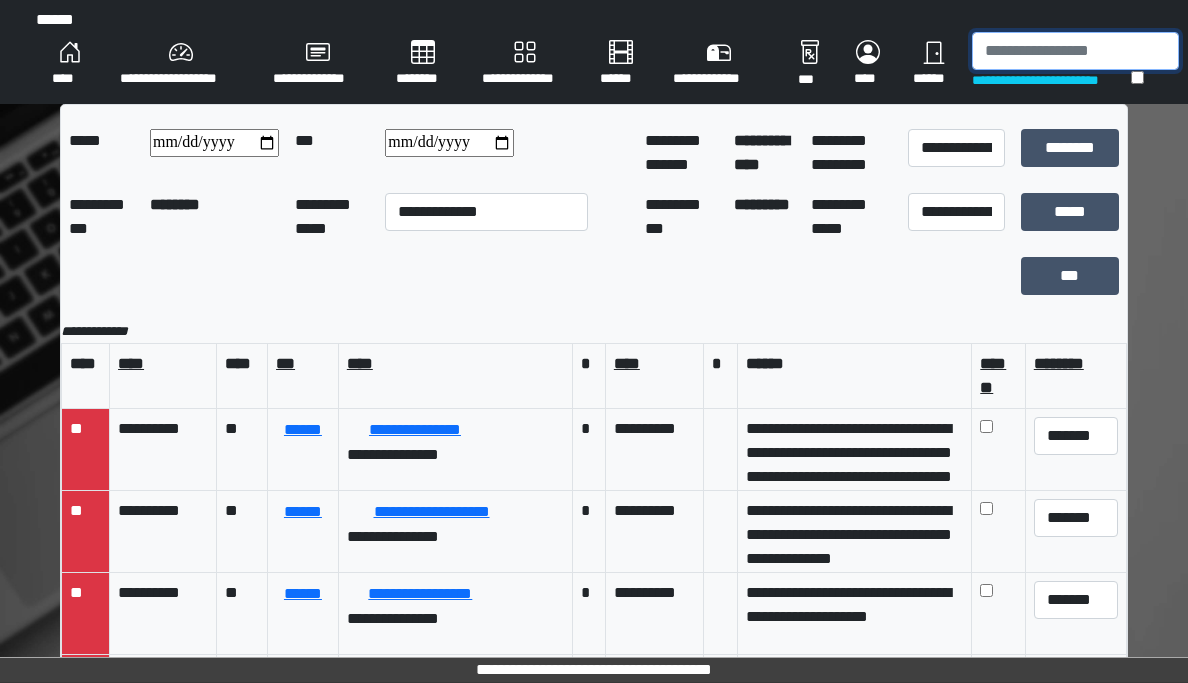 drag, startPoint x: 987, startPoint y: 50, endPoint x: 1006, endPoint y: 56, distance: 19.924858 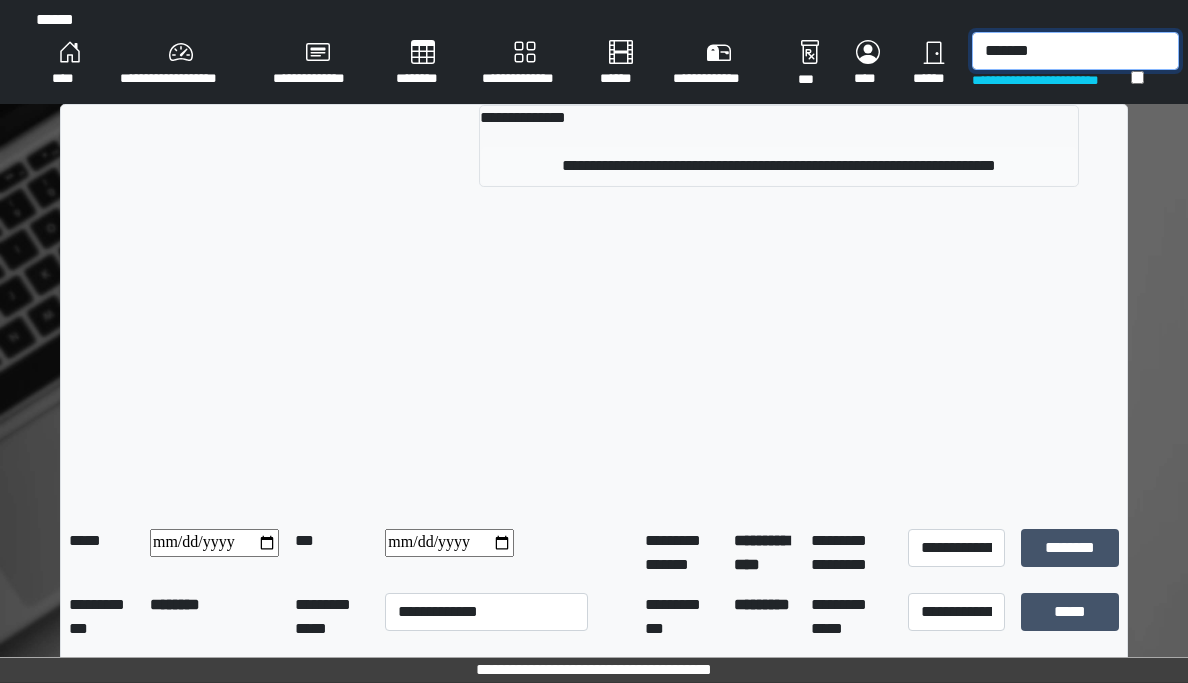 type on "*******" 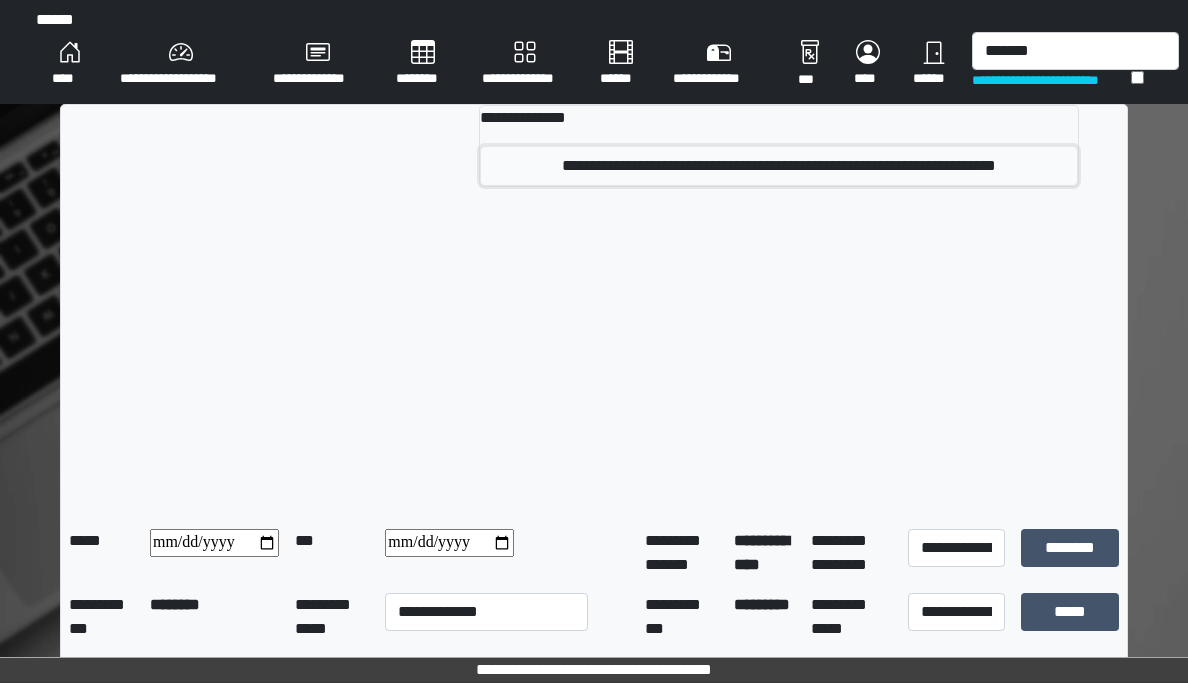 click on "**********" at bounding box center [779, 166] 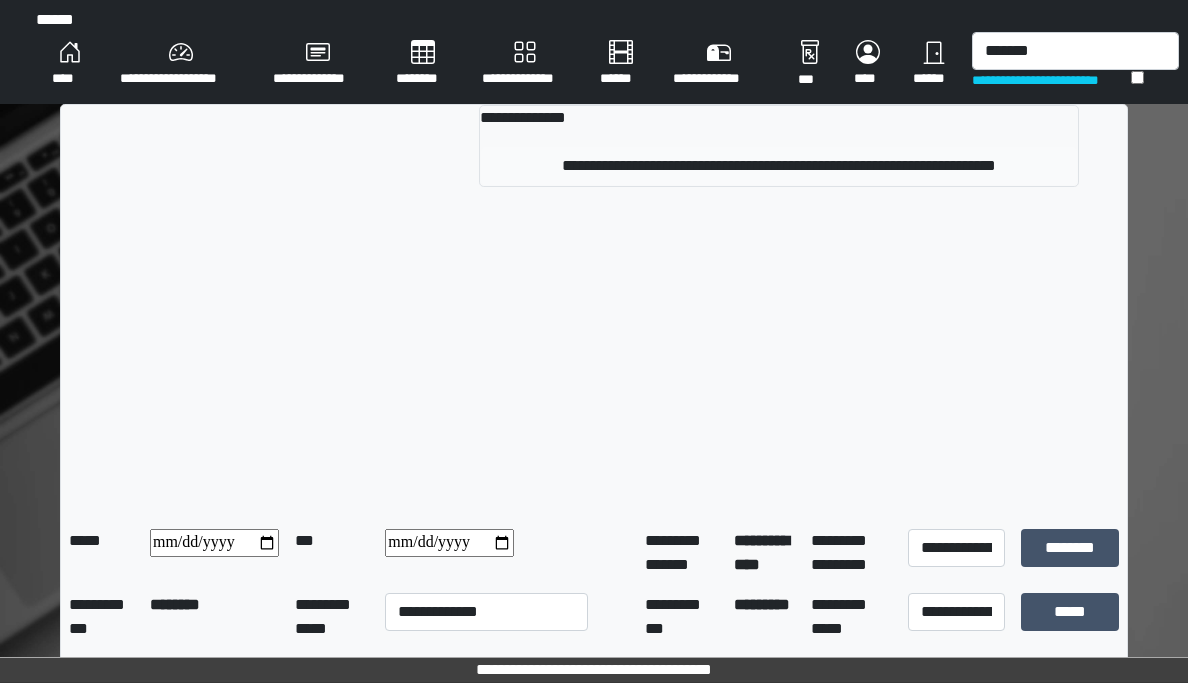type 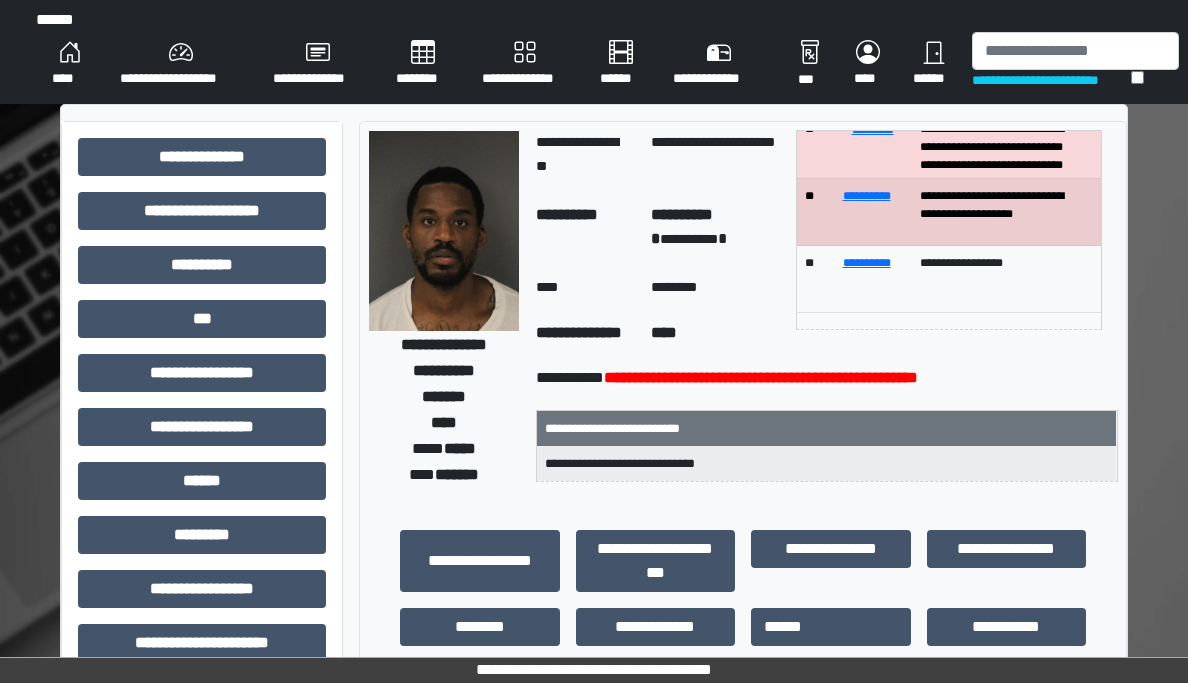 scroll, scrollTop: 0, scrollLeft: 0, axis: both 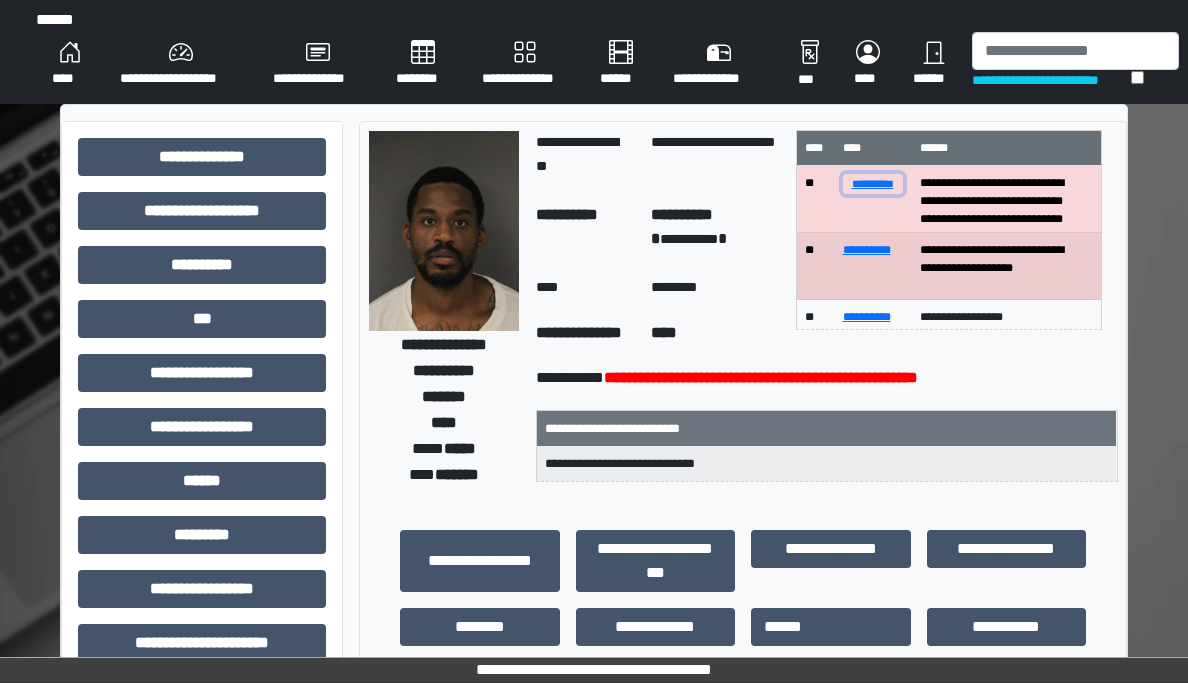 drag, startPoint x: 887, startPoint y: 188, endPoint x: 853, endPoint y: 251, distance: 71.5891 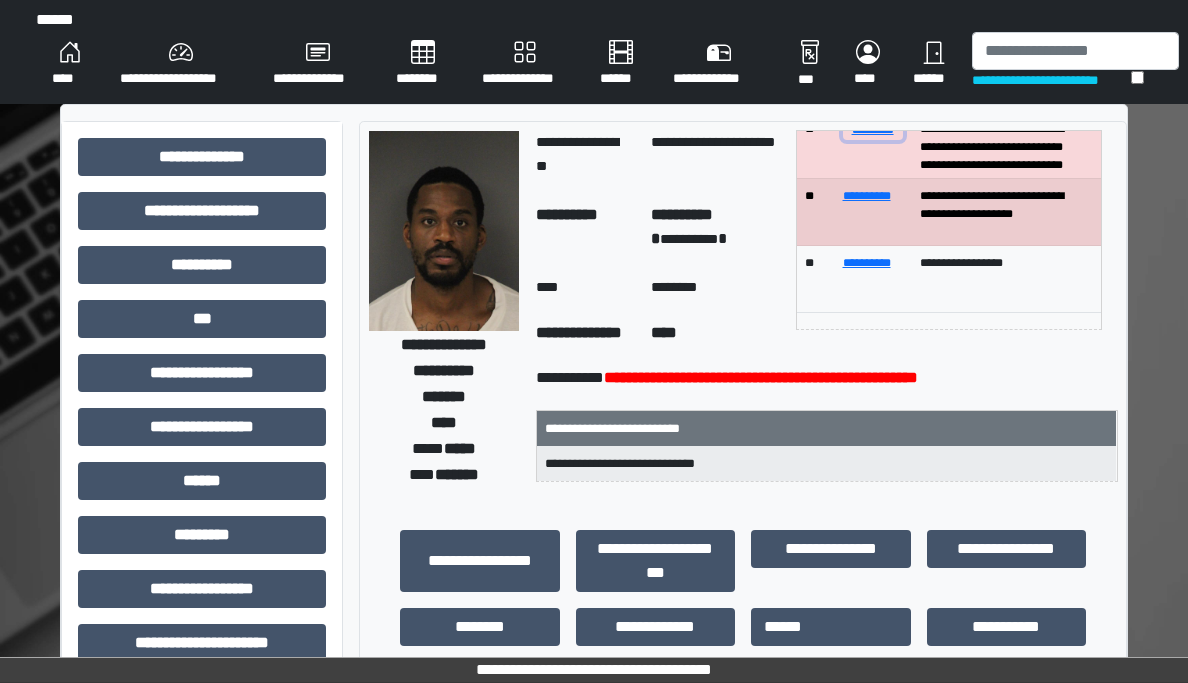 scroll, scrollTop: 0, scrollLeft: 0, axis: both 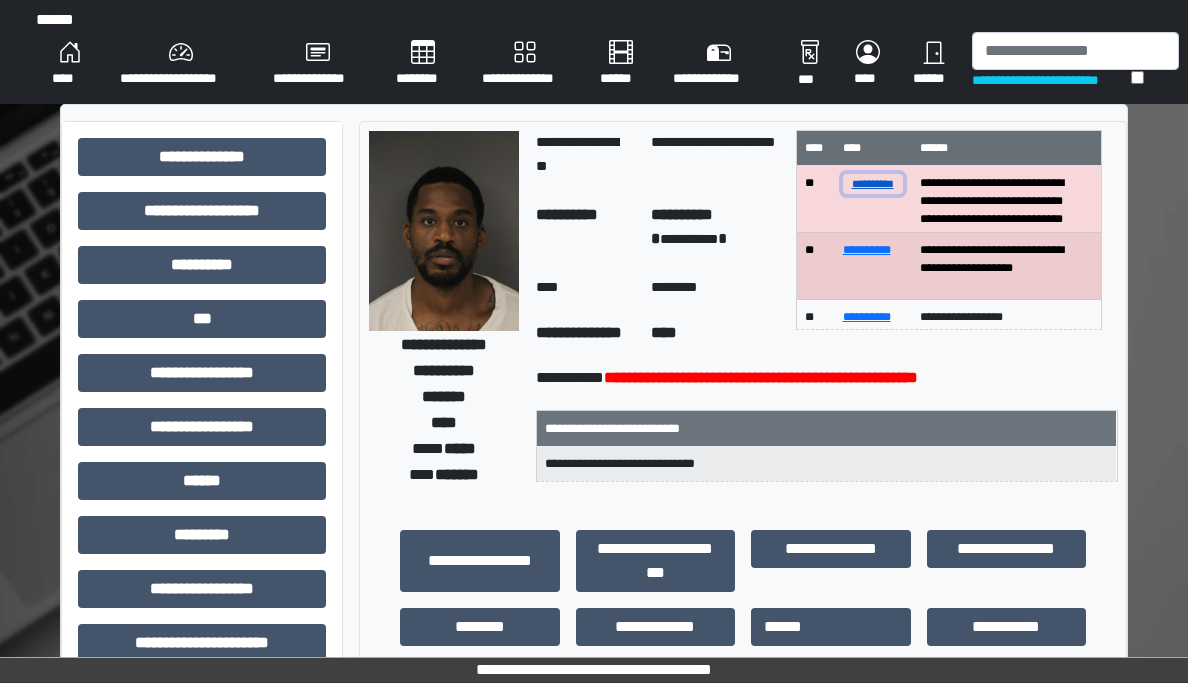 click on "**********" at bounding box center (873, 183) 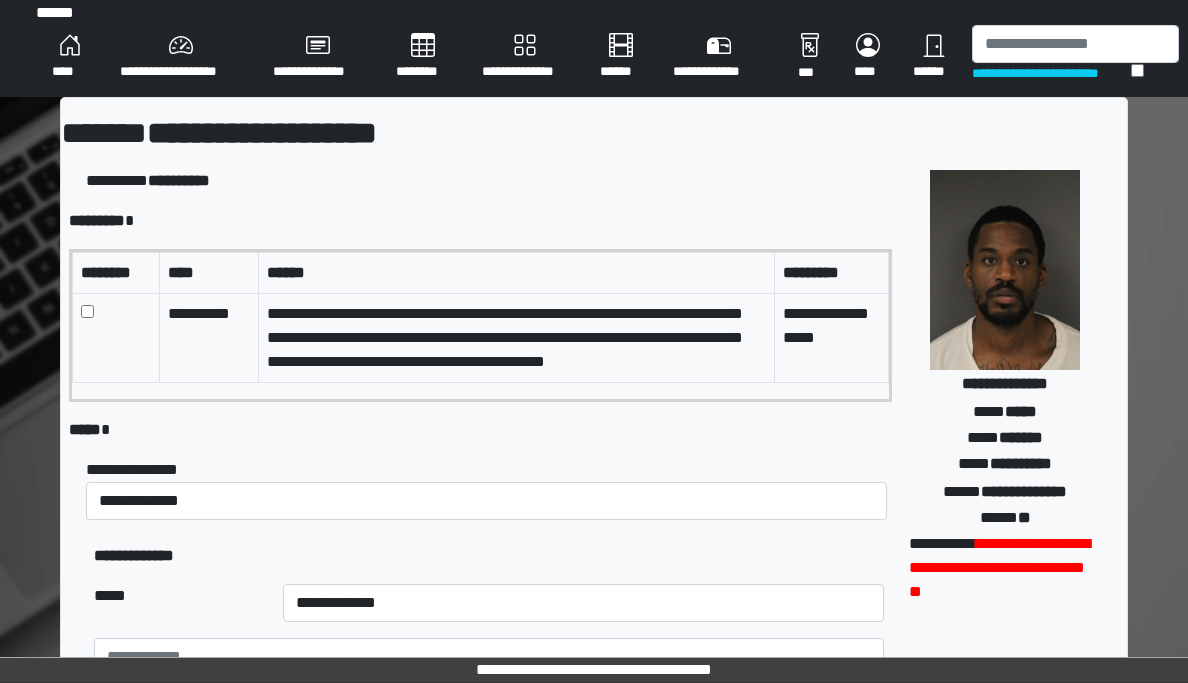 scroll, scrollTop: 0, scrollLeft: 0, axis: both 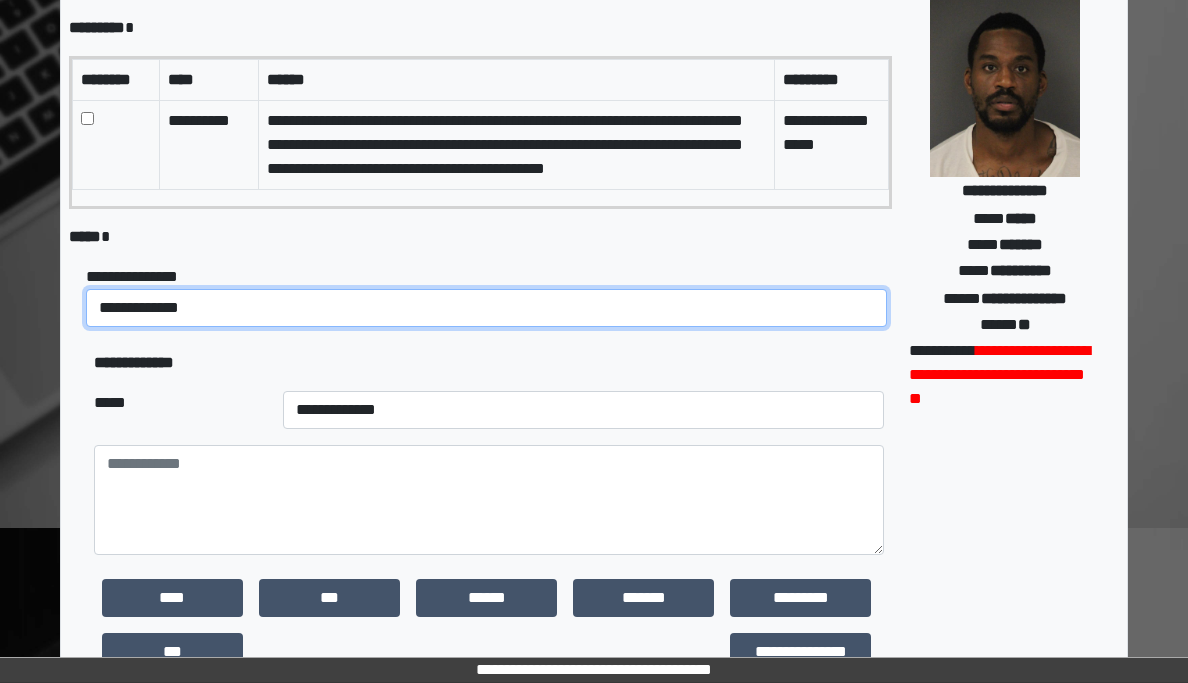 click on "**********" at bounding box center [487, 308] 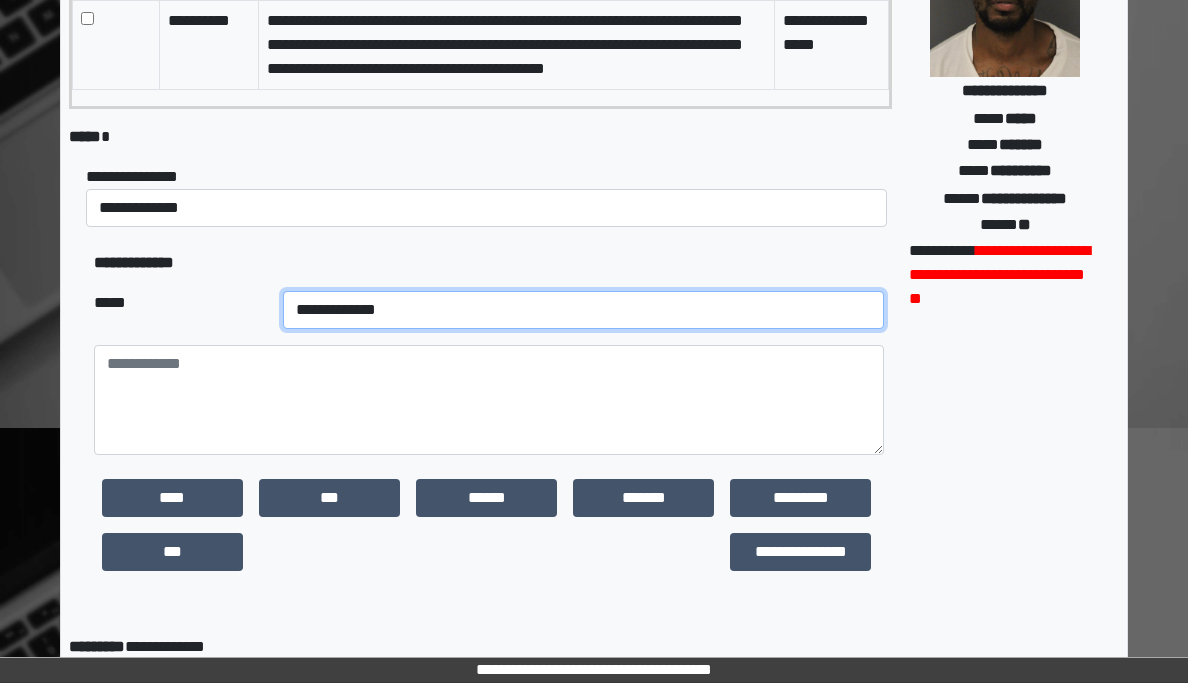click on "**********" at bounding box center [583, 310] 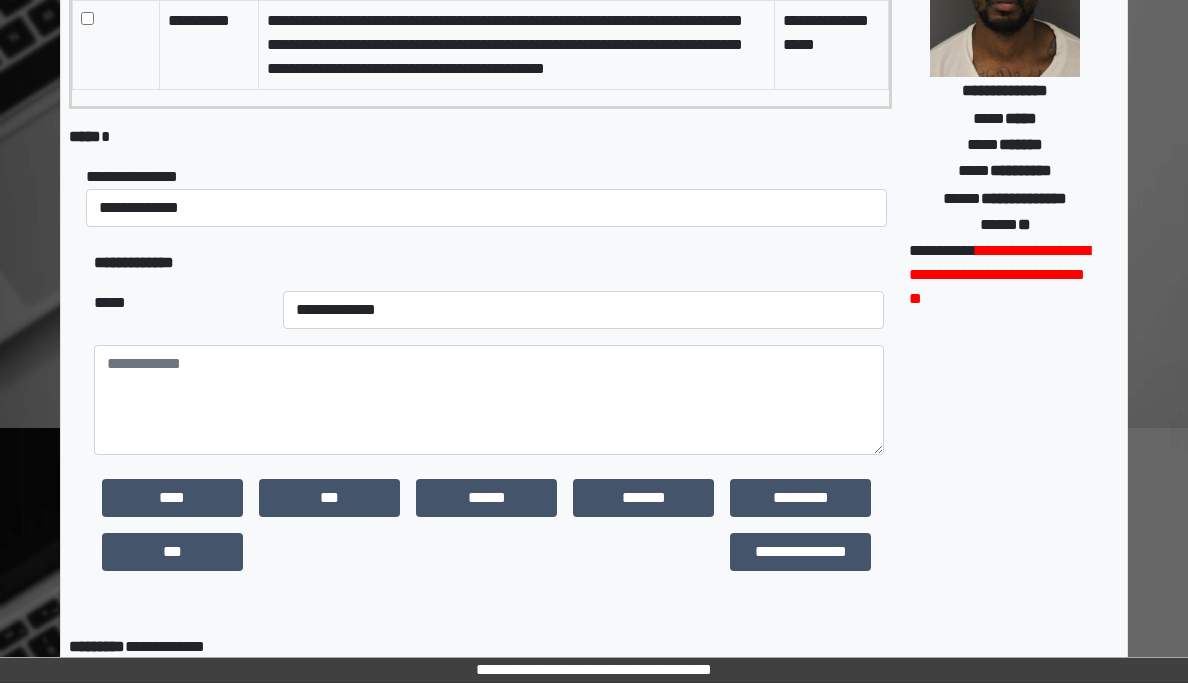click on "*****" at bounding box center [181, 310] 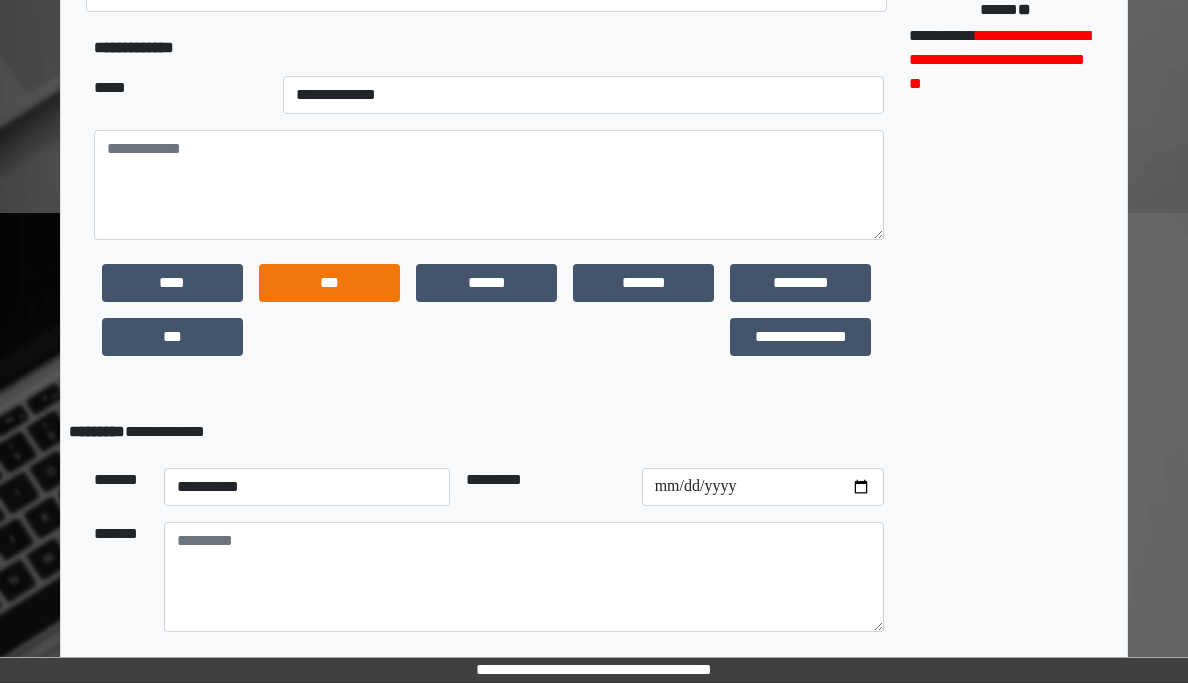 scroll, scrollTop: 400, scrollLeft: 0, axis: vertical 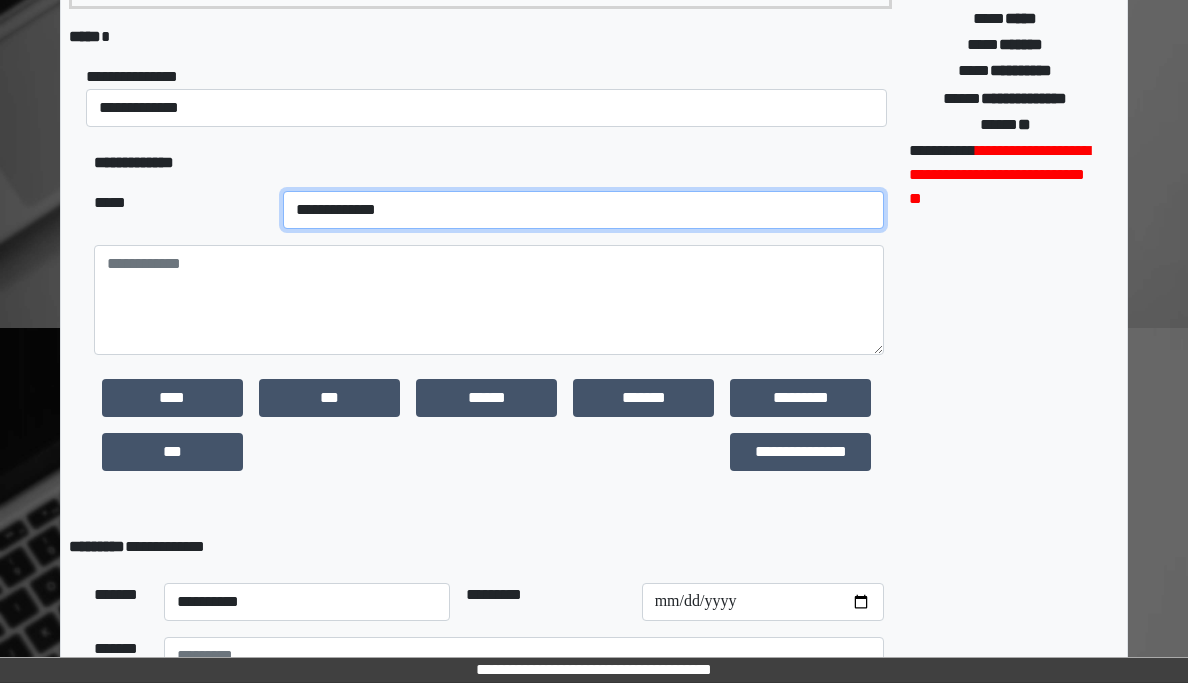 click on "**********" at bounding box center (583, 210) 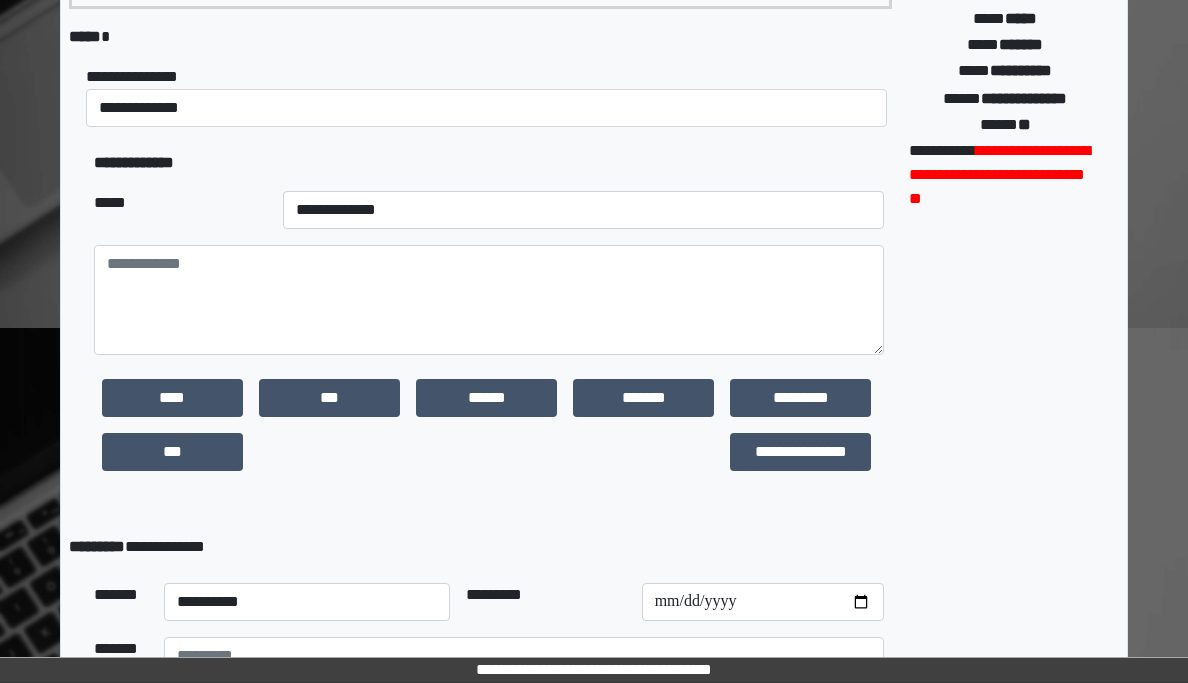 click on "**********" at bounding box center (594, 304) 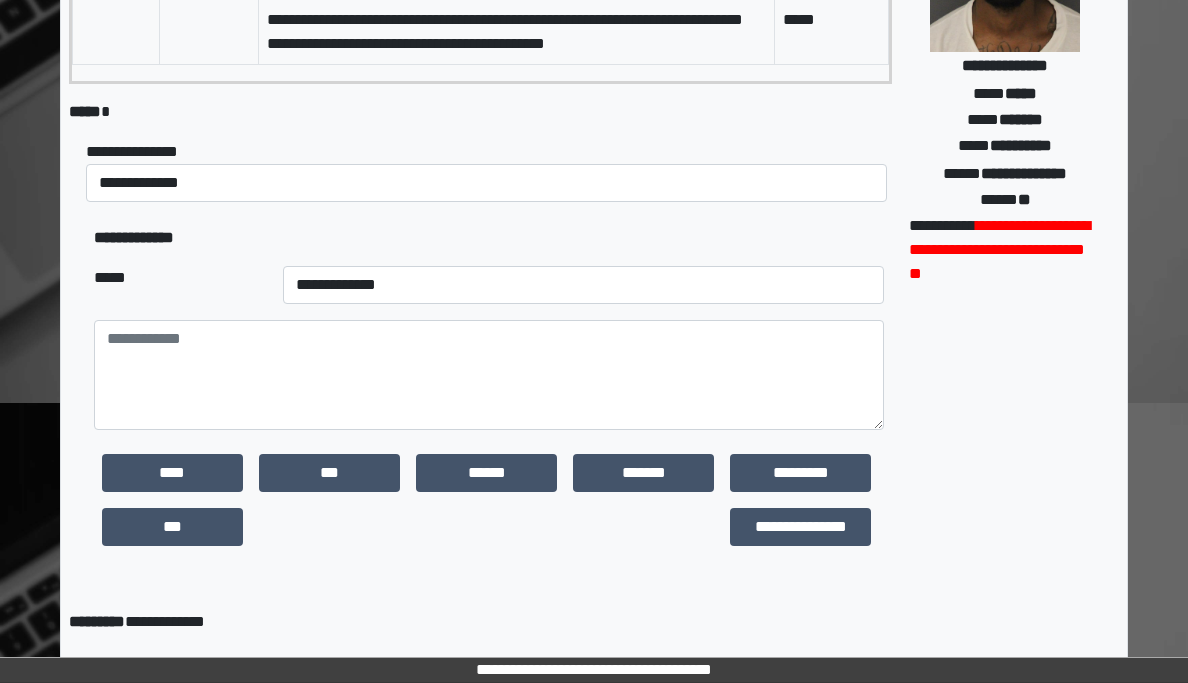 scroll, scrollTop: 200, scrollLeft: 0, axis: vertical 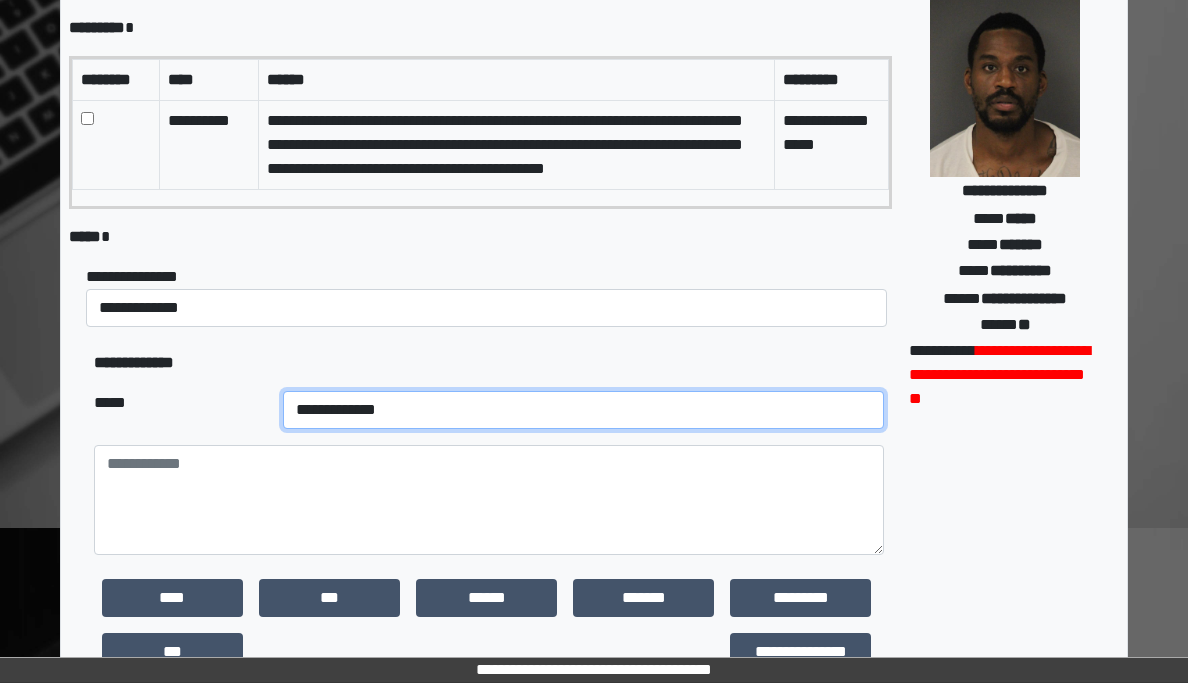 click on "**********" at bounding box center (583, 410) 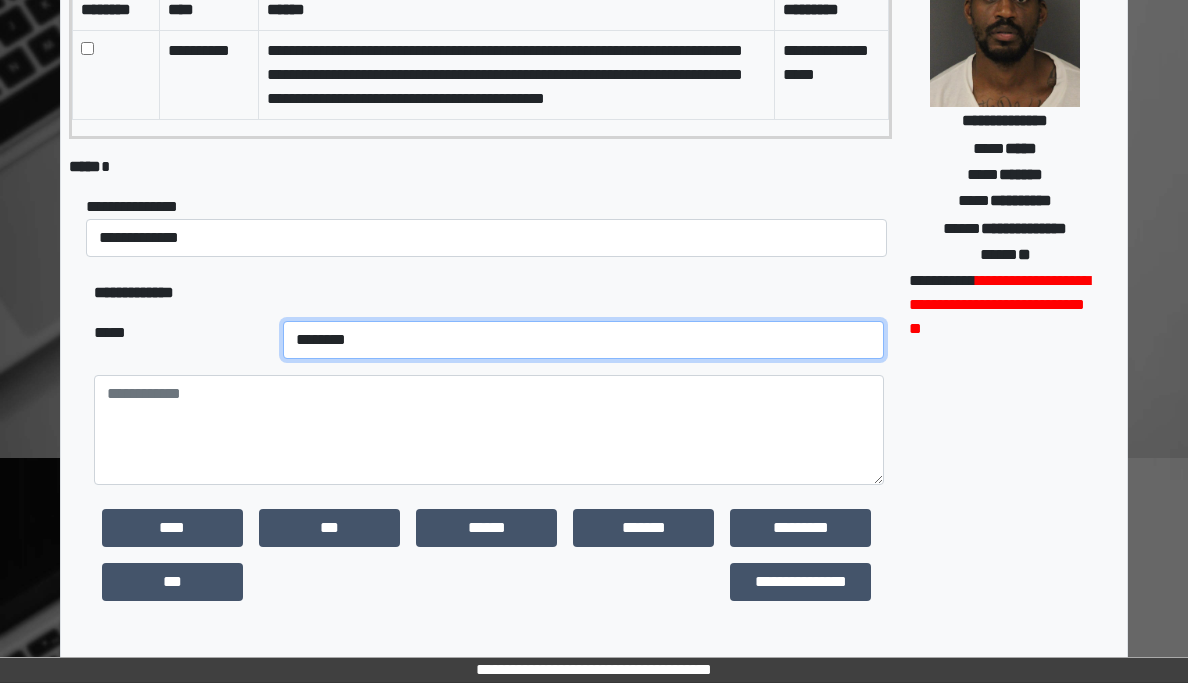scroll, scrollTop: 300, scrollLeft: 0, axis: vertical 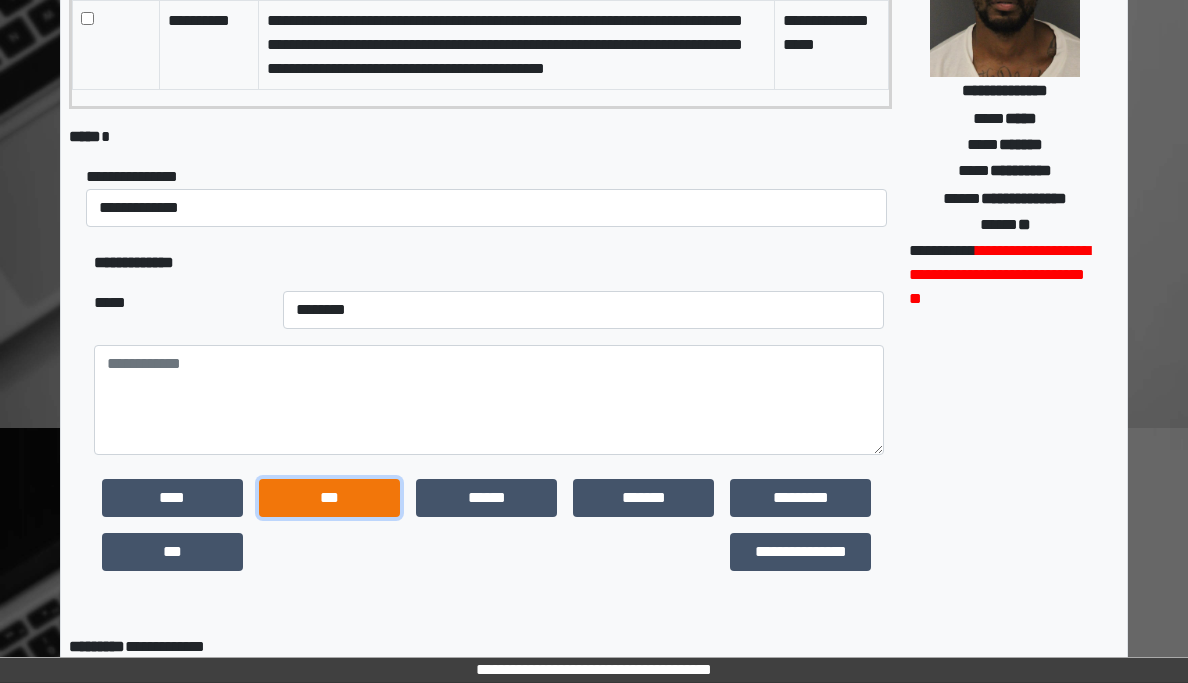drag, startPoint x: 348, startPoint y: 516, endPoint x: 476, endPoint y: 524, distance: 128.24976 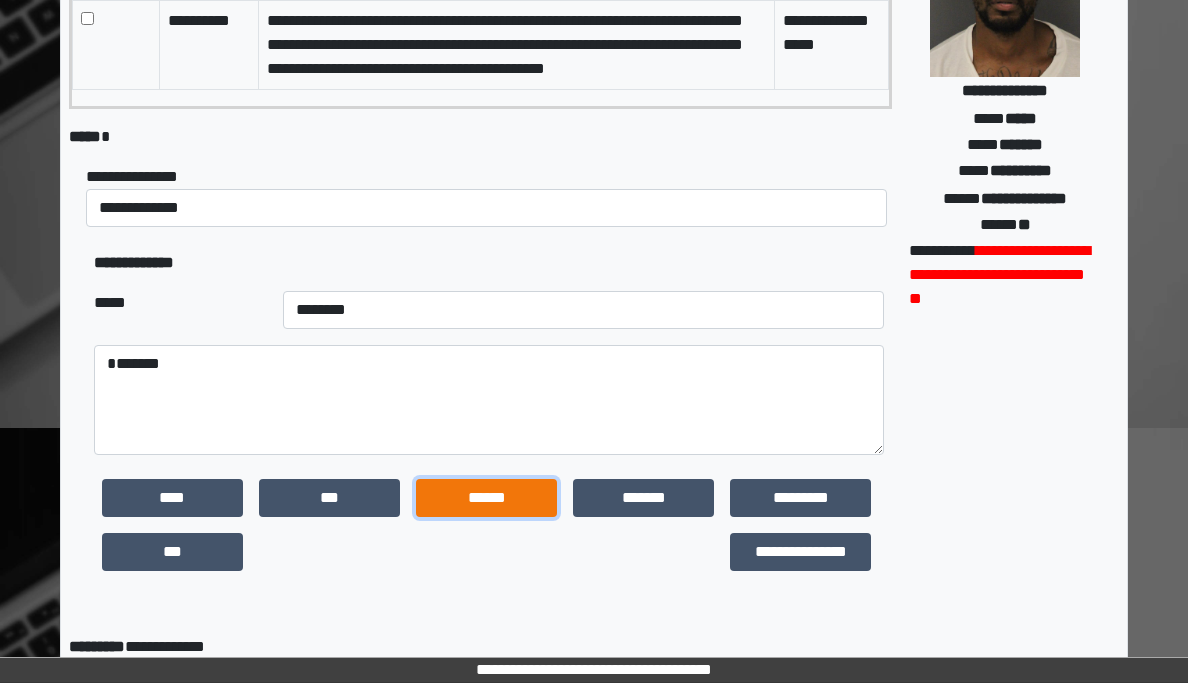 click on "******" at bounding box center (486, 498) 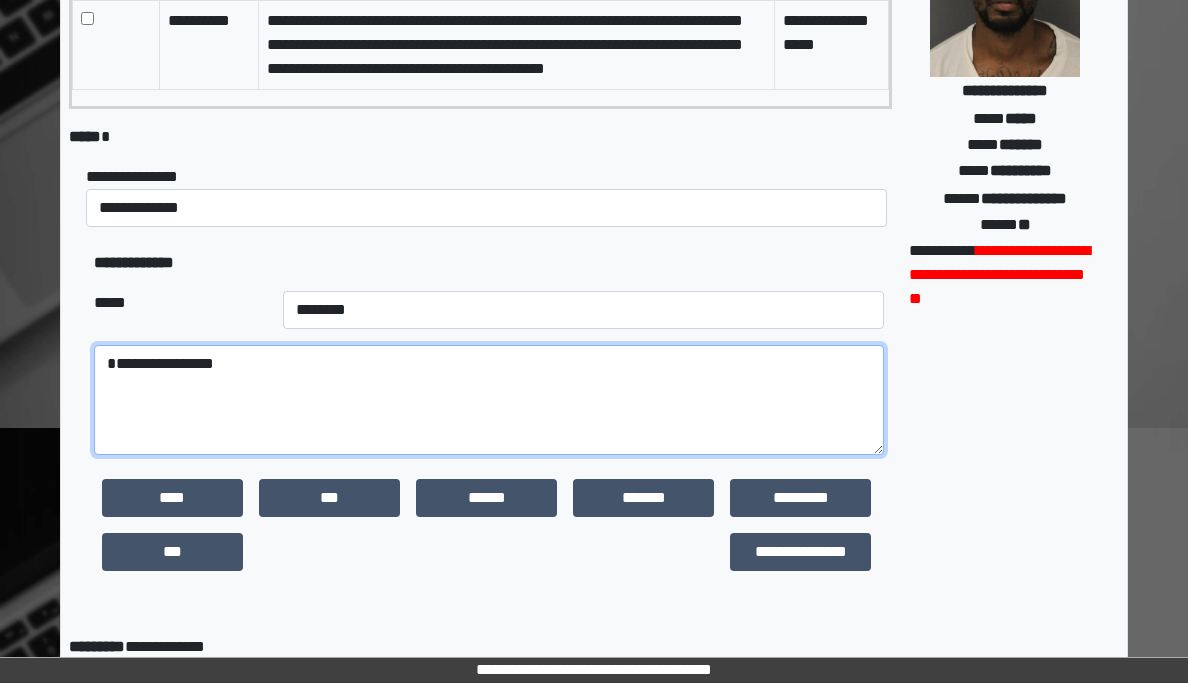 click on "**********" at bounding box center (489, 400) 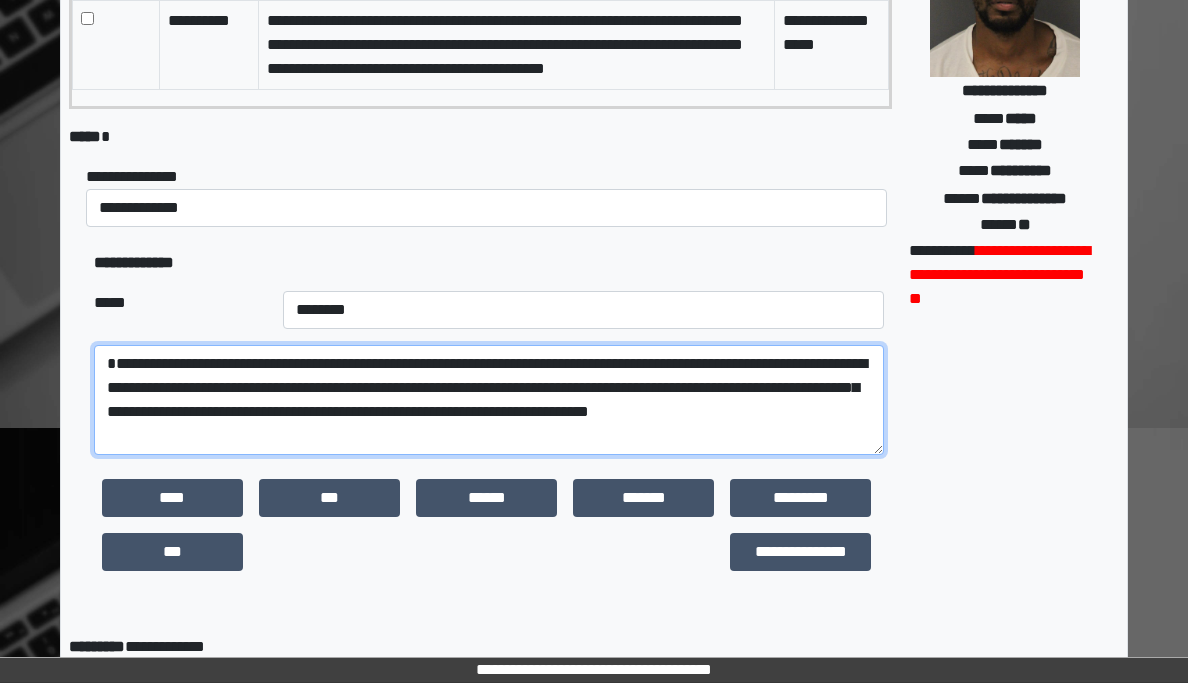 drag, startPoint x: 215, startPoint y: 391, endPoint x: 218, endPoint y: 475, distance: 84.05355 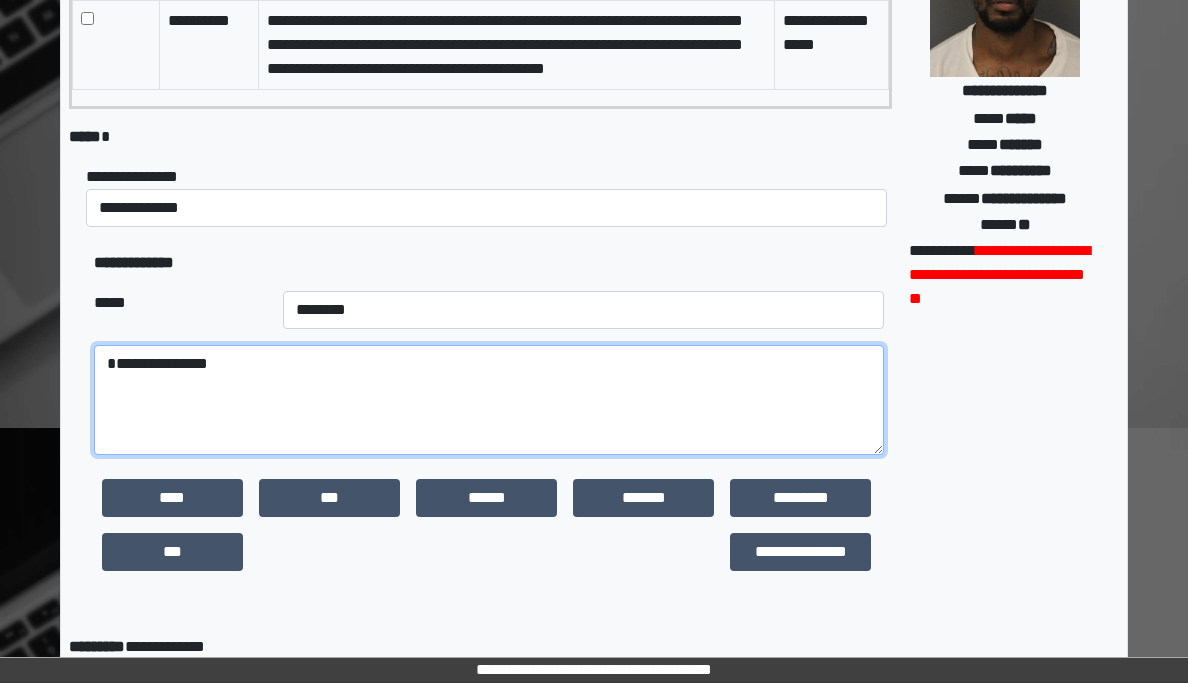 paste on "**********" 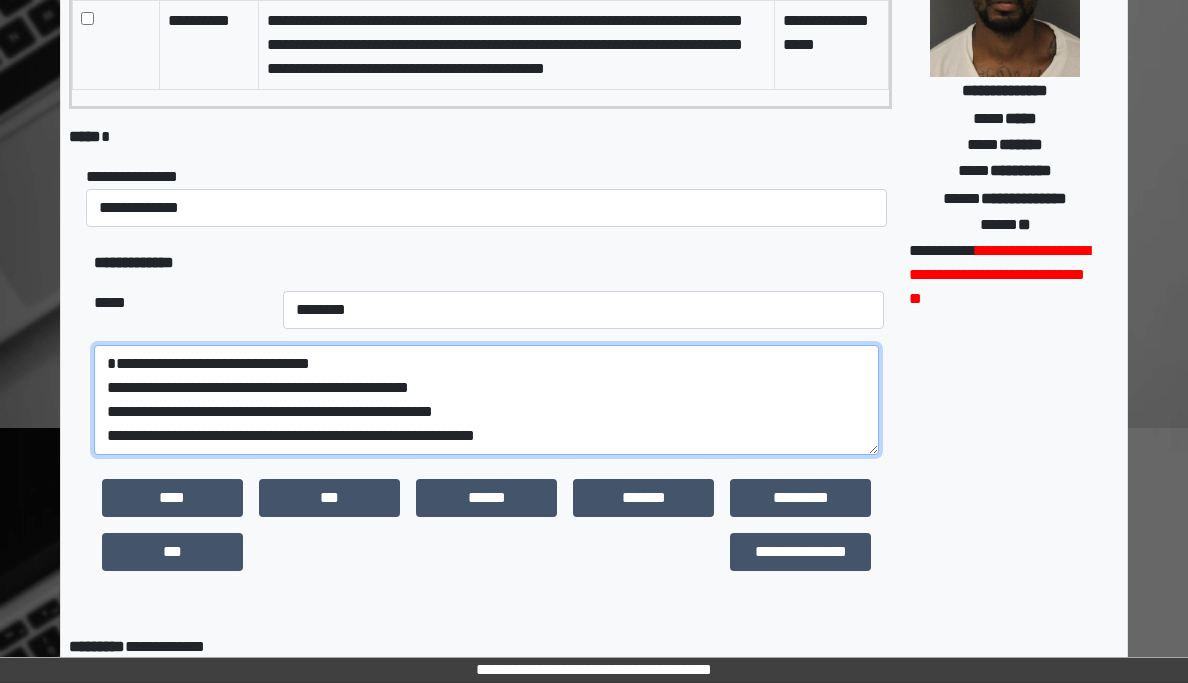 scroll, scrollTop: 0, scrollLeft: 0, axis: both 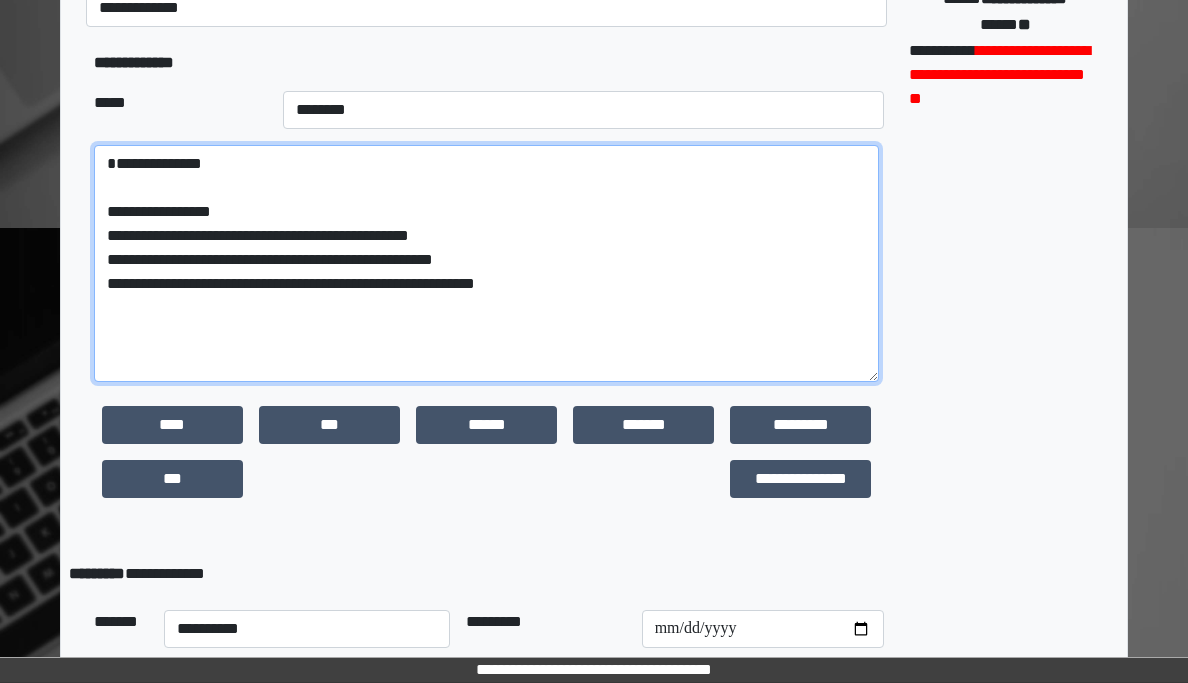 drag, startPoint x: 879, startPoint y: 272, endPoint x: 951, endPoint y: 399, distance: 145.98973 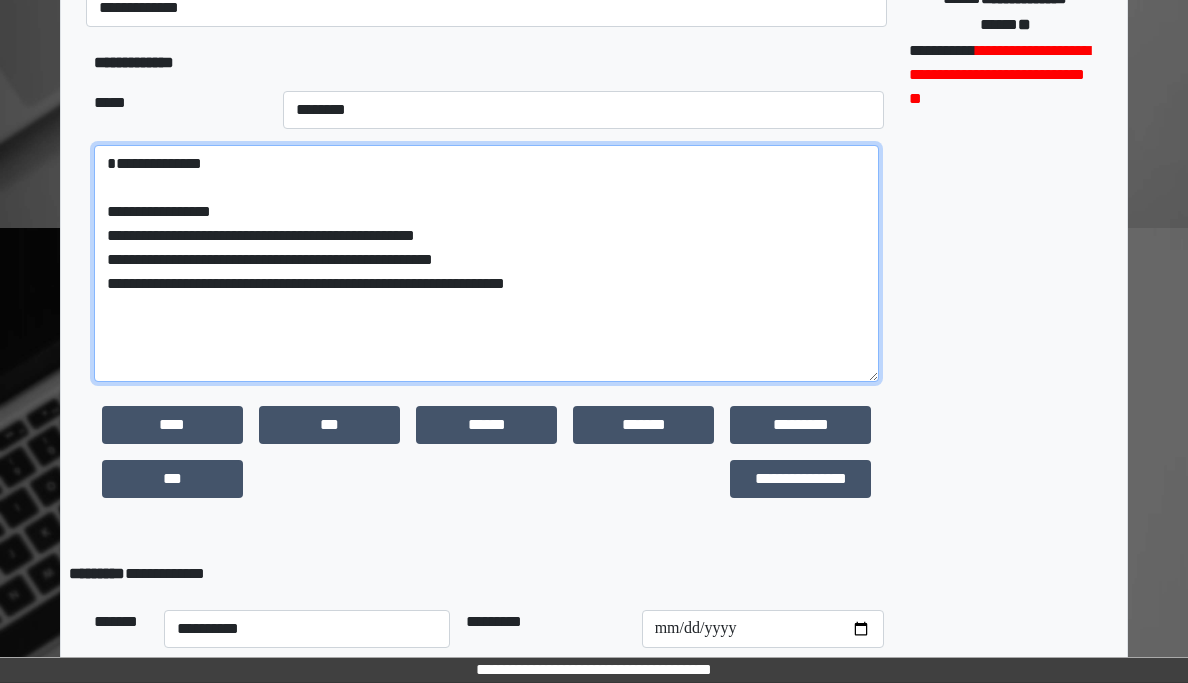 click on "**********" at bounding box center (487, 263) 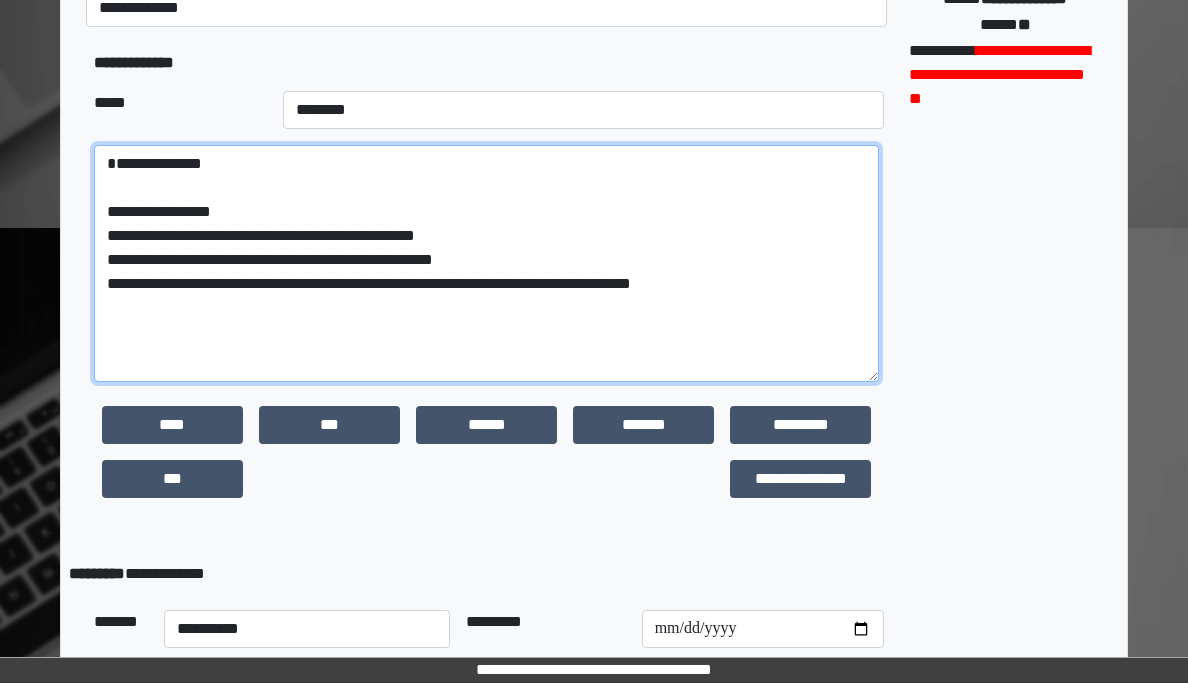 click on "**********" at bounding box center (487, 263) 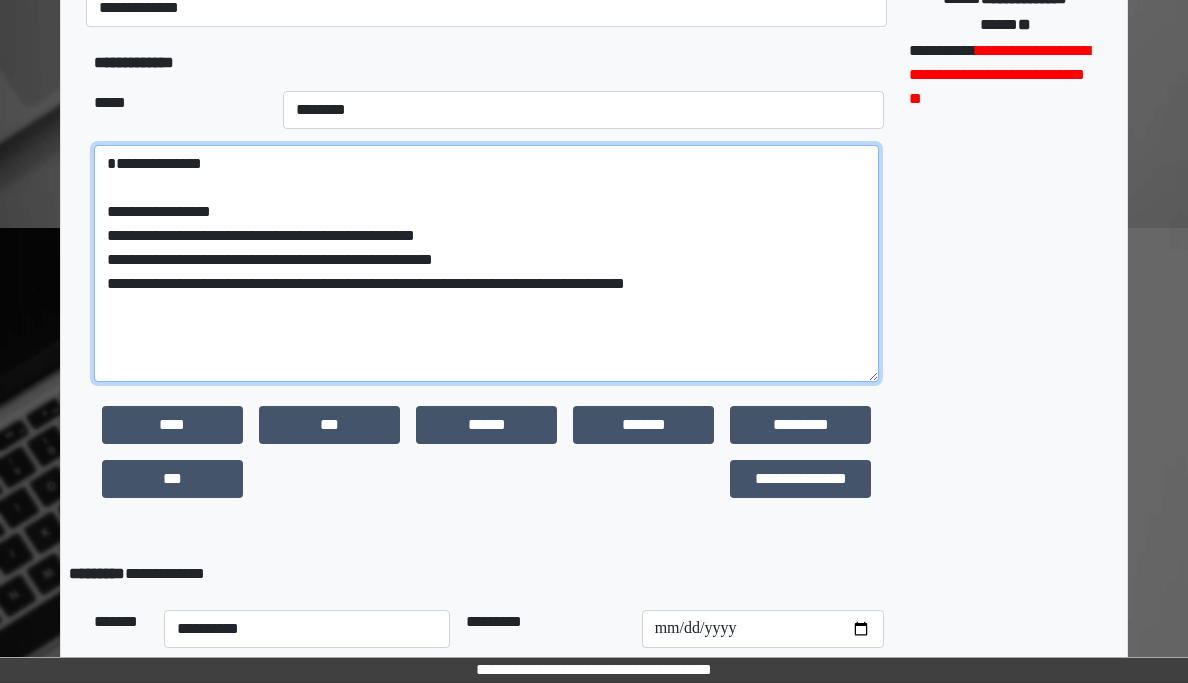 click on "**********" at bounding box center (487, 263) 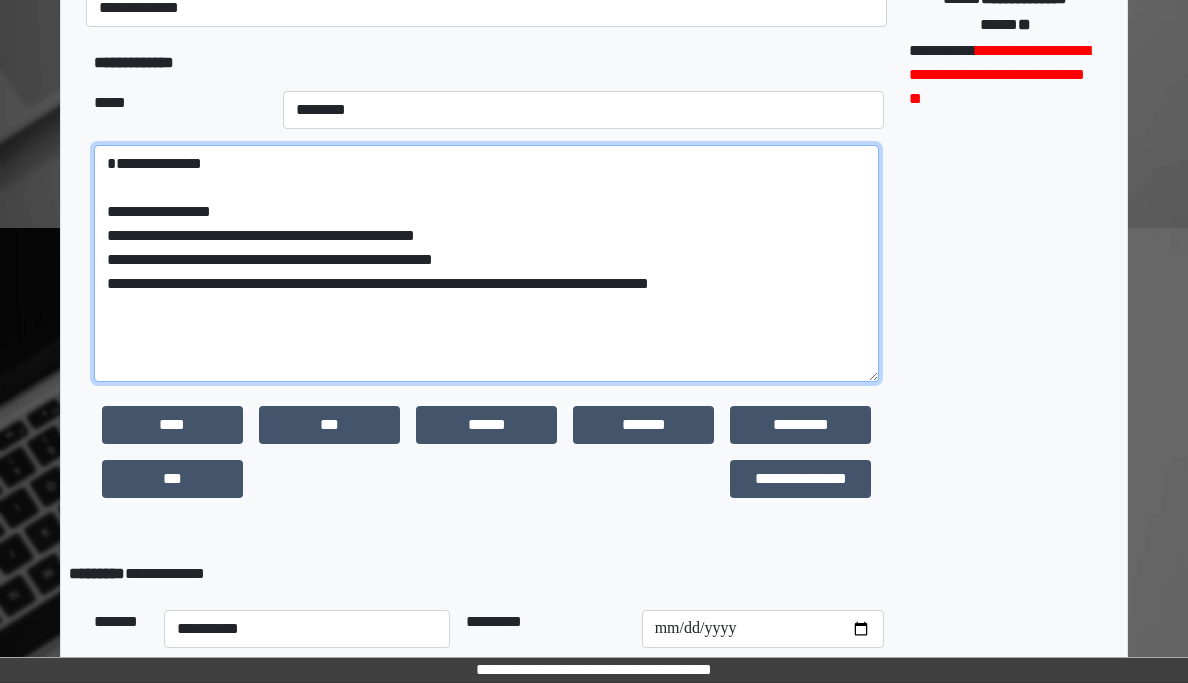 click on "**********" at bounding box center (487, 263) 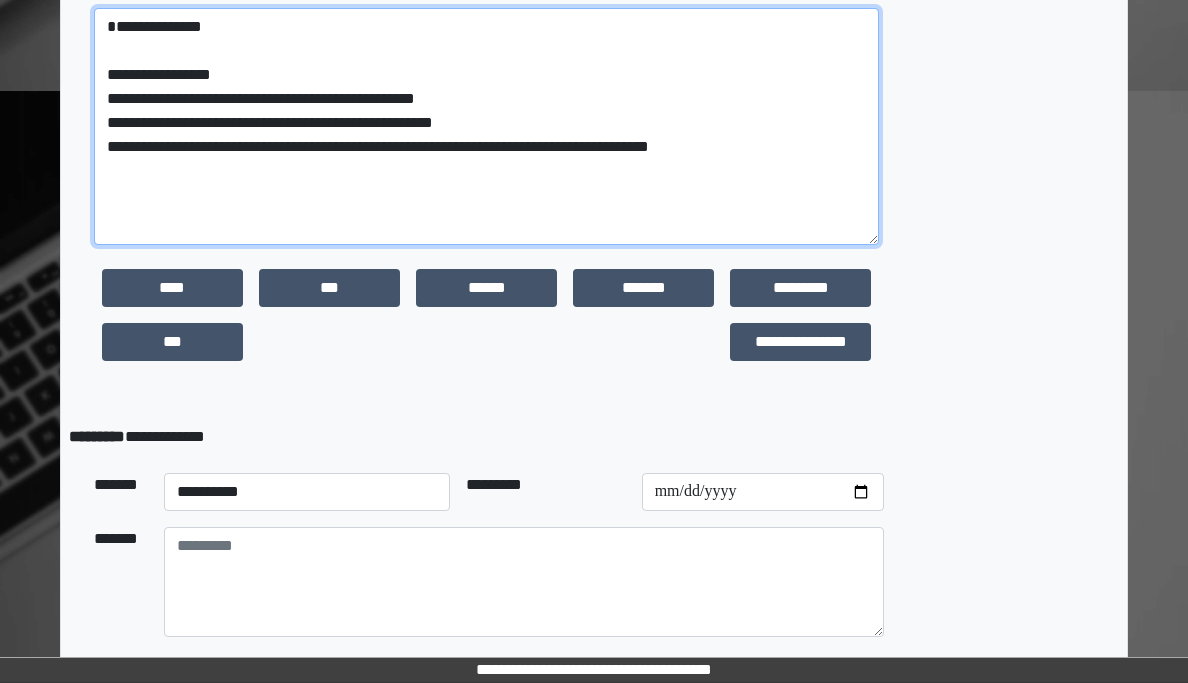 scroll, scrollTop: 750, scrollLeft: 0, axis: vertical 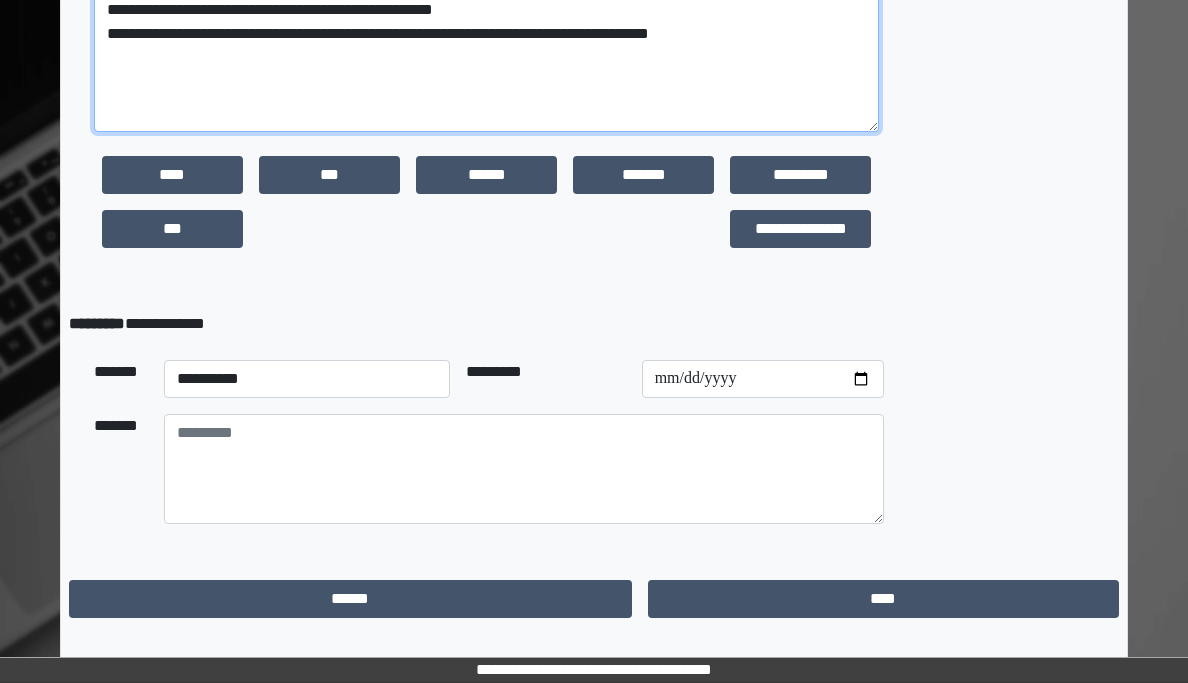 type on "**********" 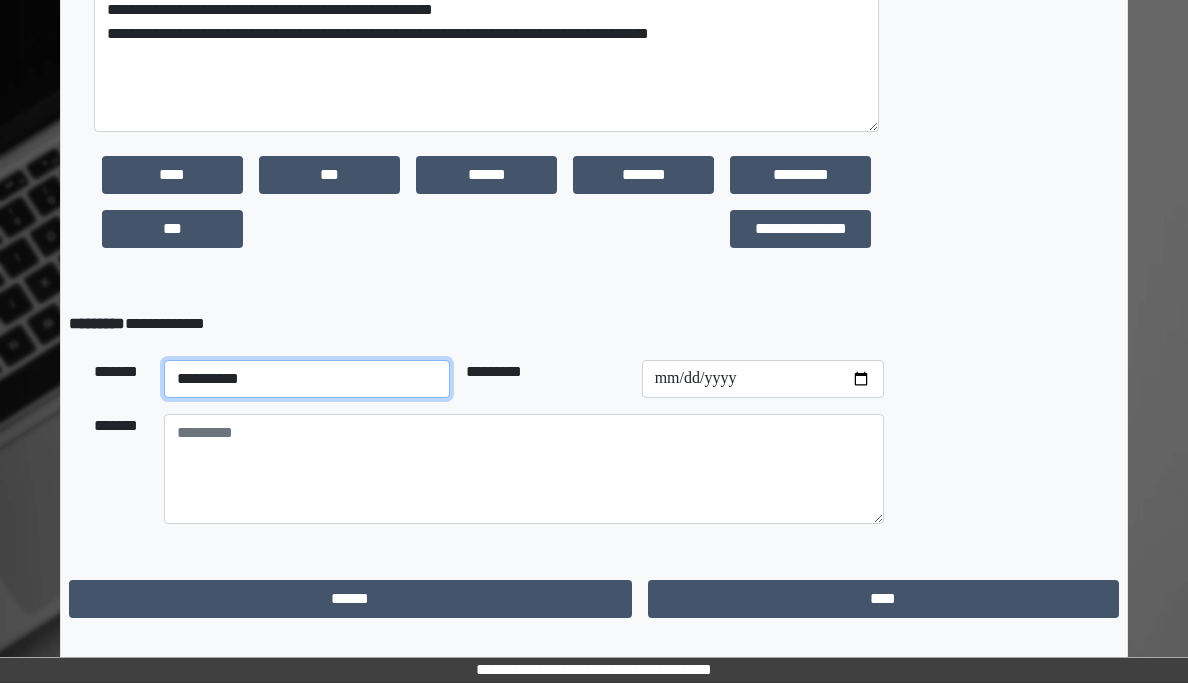 click on "**********" at bounding box center (306, 379) 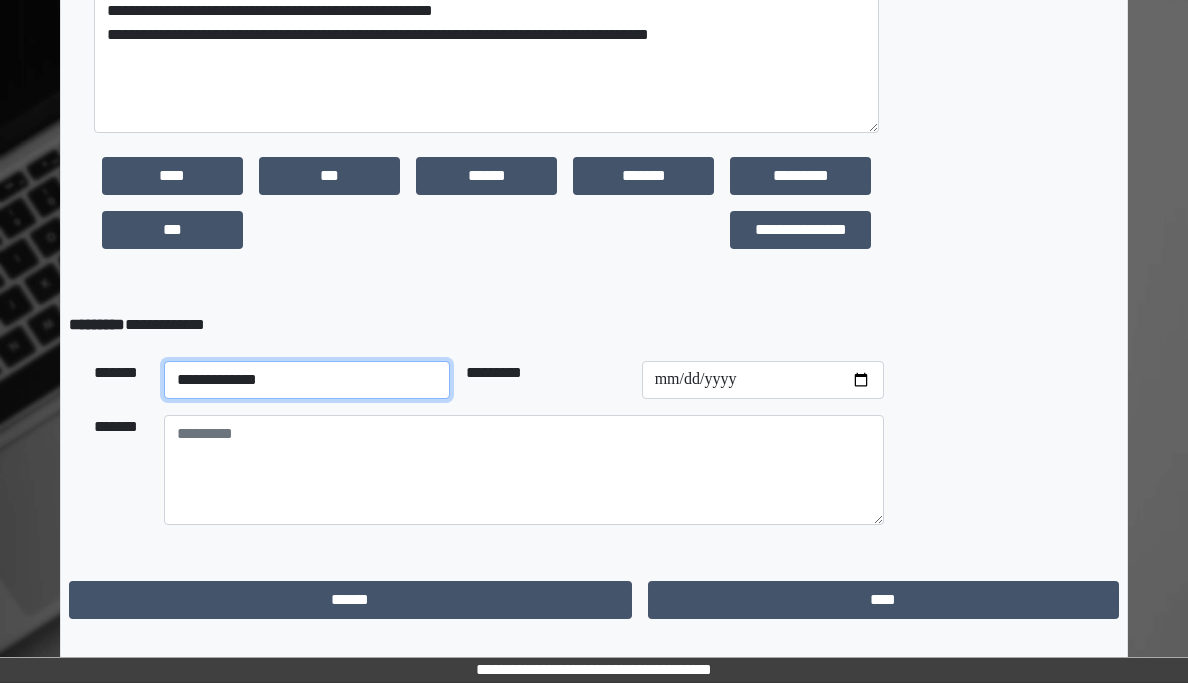 scroll, scrollTop: 750, scrollLeft: 0, axis: vertical 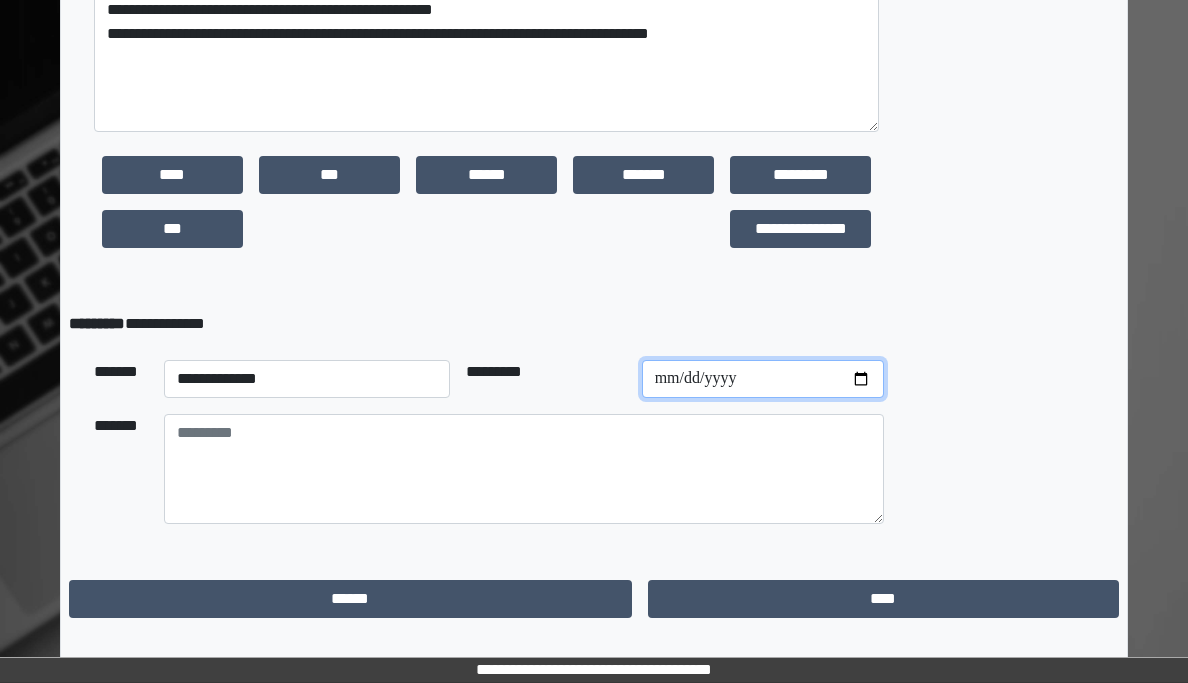 click at bounding box center (763, 379) 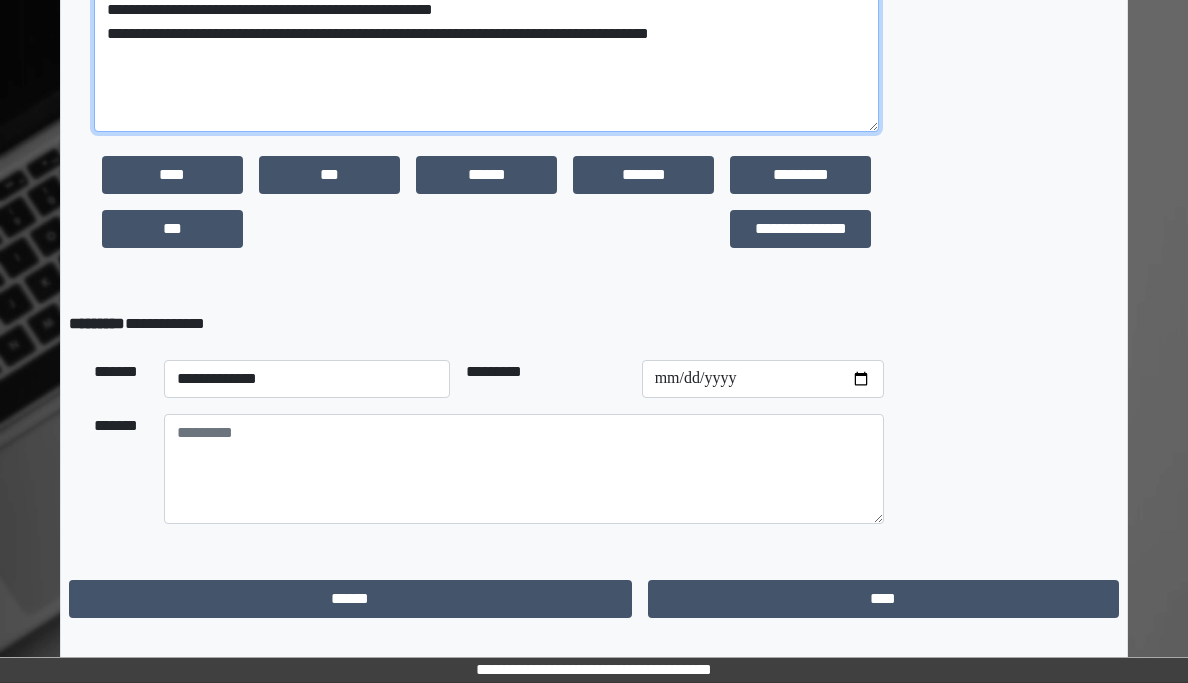 drag, startPoint x: 331, startPoint y: 55, endPoint x: 630, endPoint y: 55, distance: 299 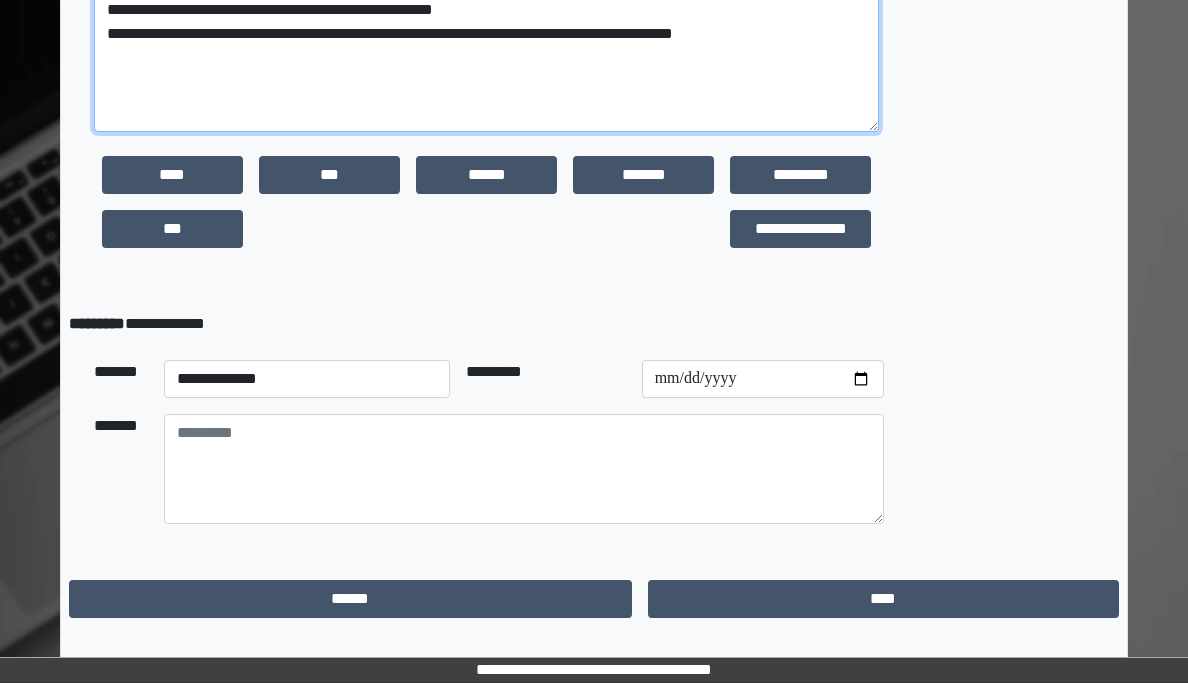 drag, startPoint x: 107, startPoint y: 59, endPoint x: 318, endPoint y: 48, distance: 211.28653 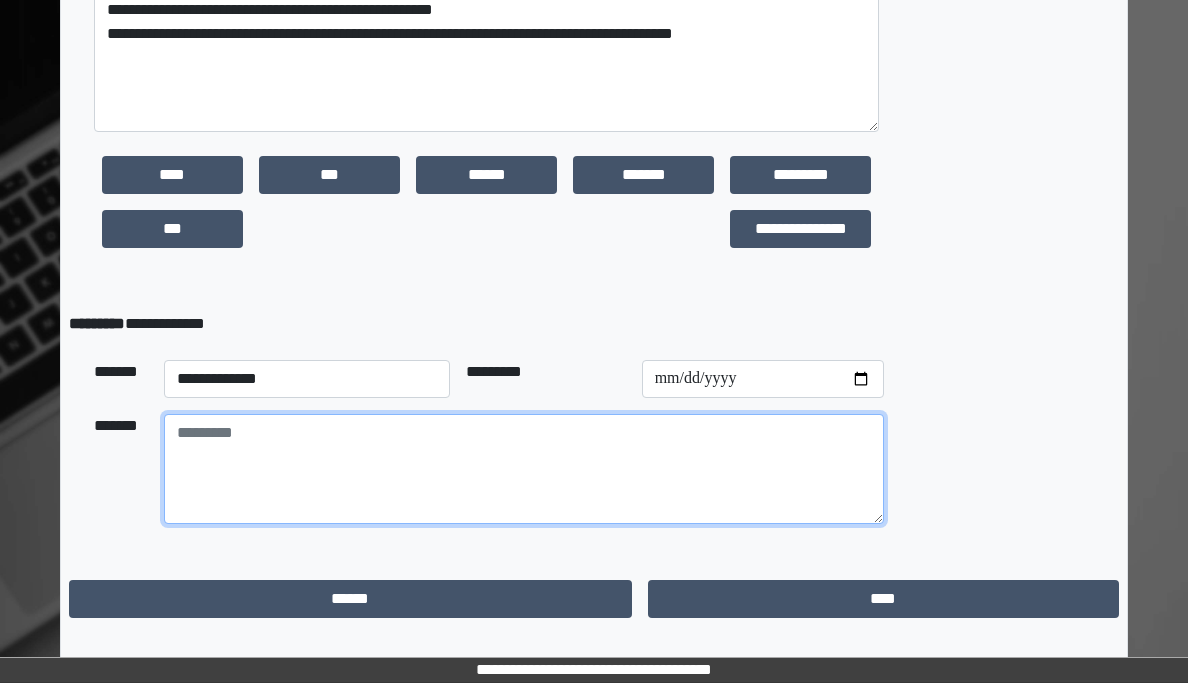 click at bounding box center [523, 469] 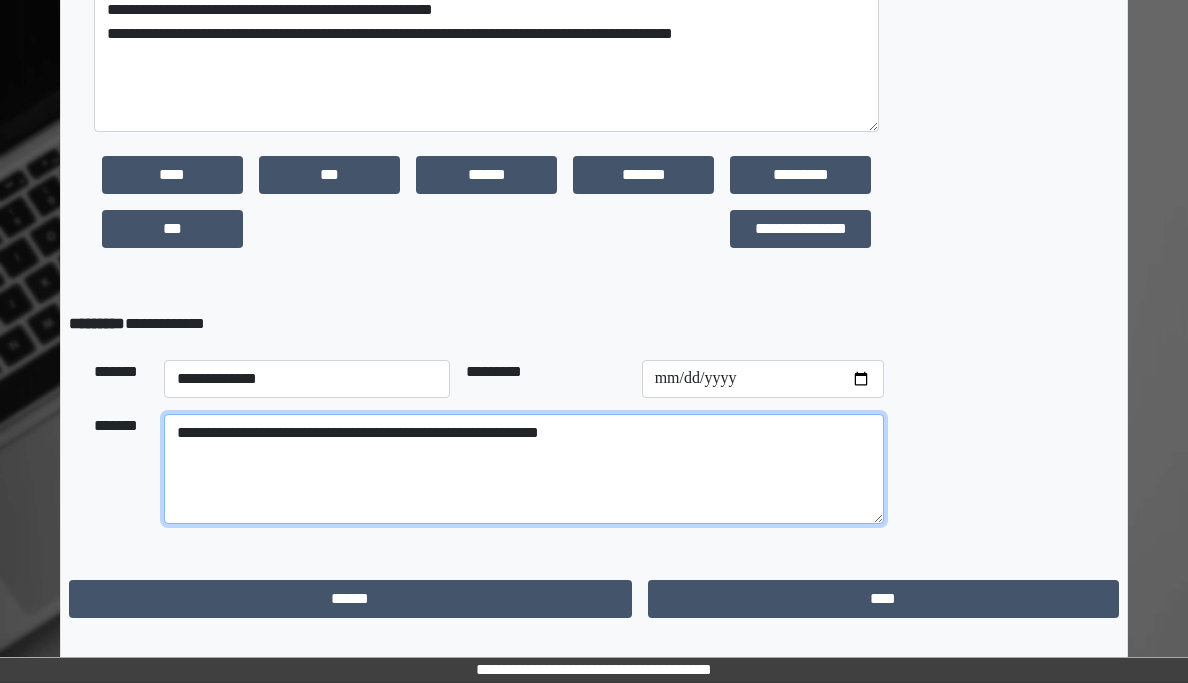 click on "**********" at bounding box center (523, 469) 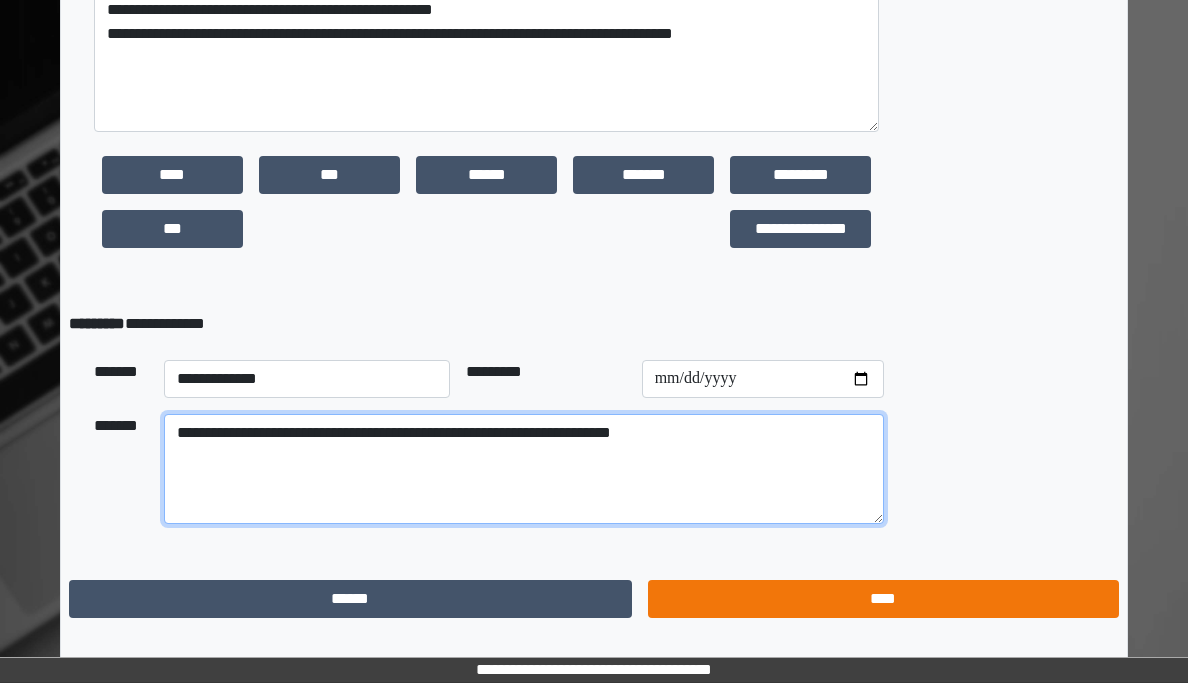 type on "**********" 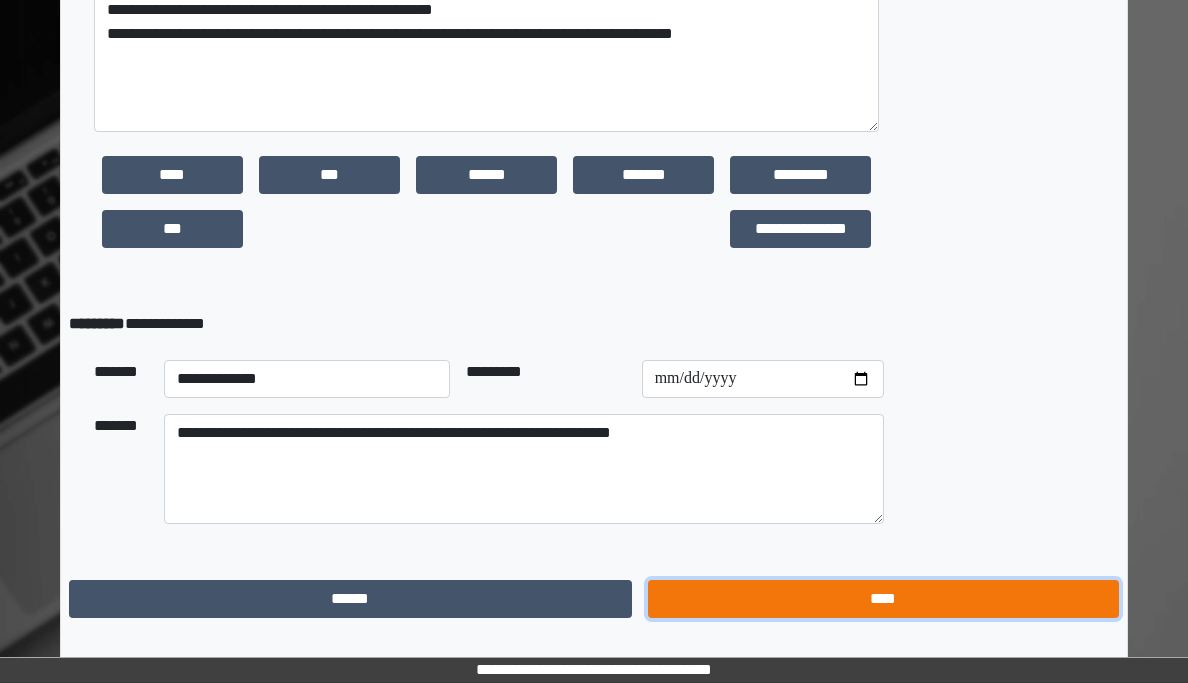click on "****" at bounding box center [883, 599] 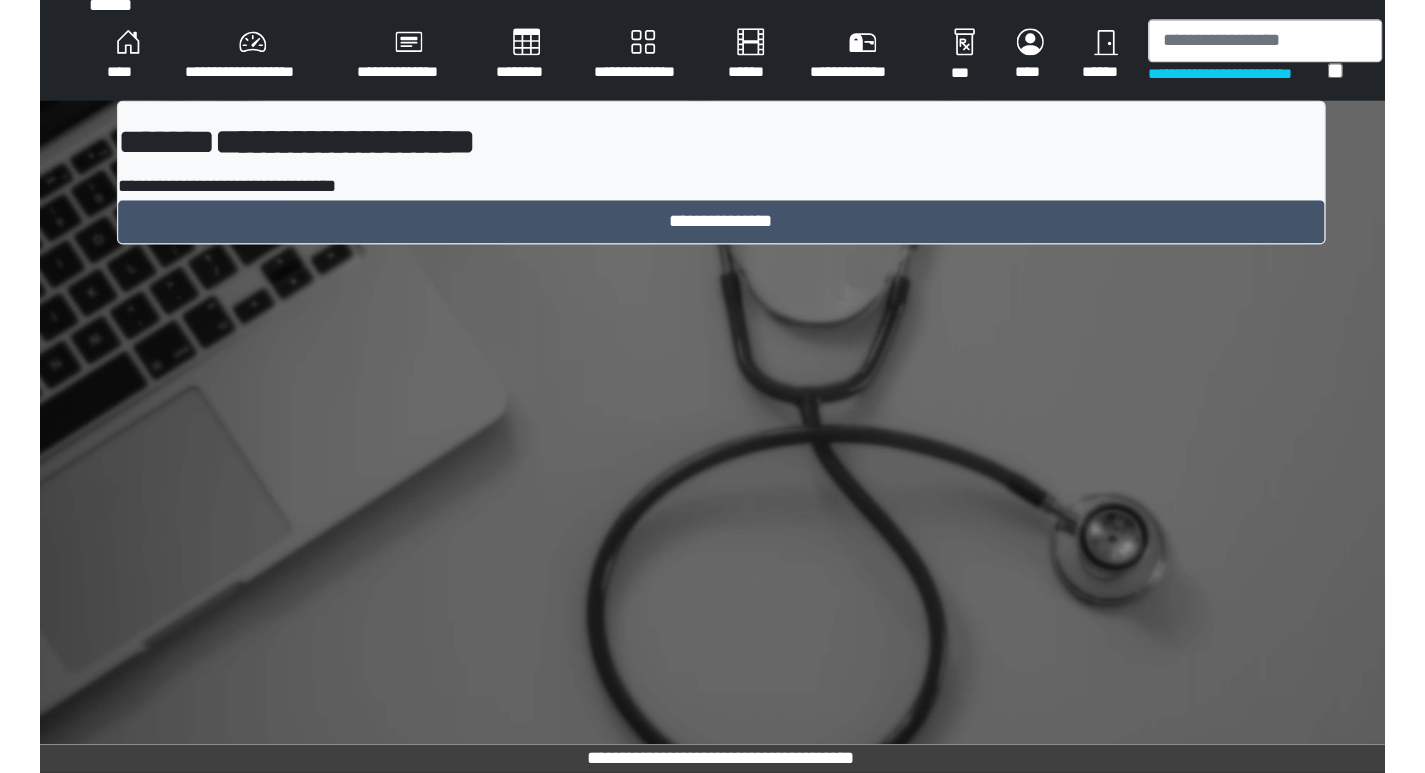 scroll, scrollTop: 0, scrollLeft: 0, axis: both 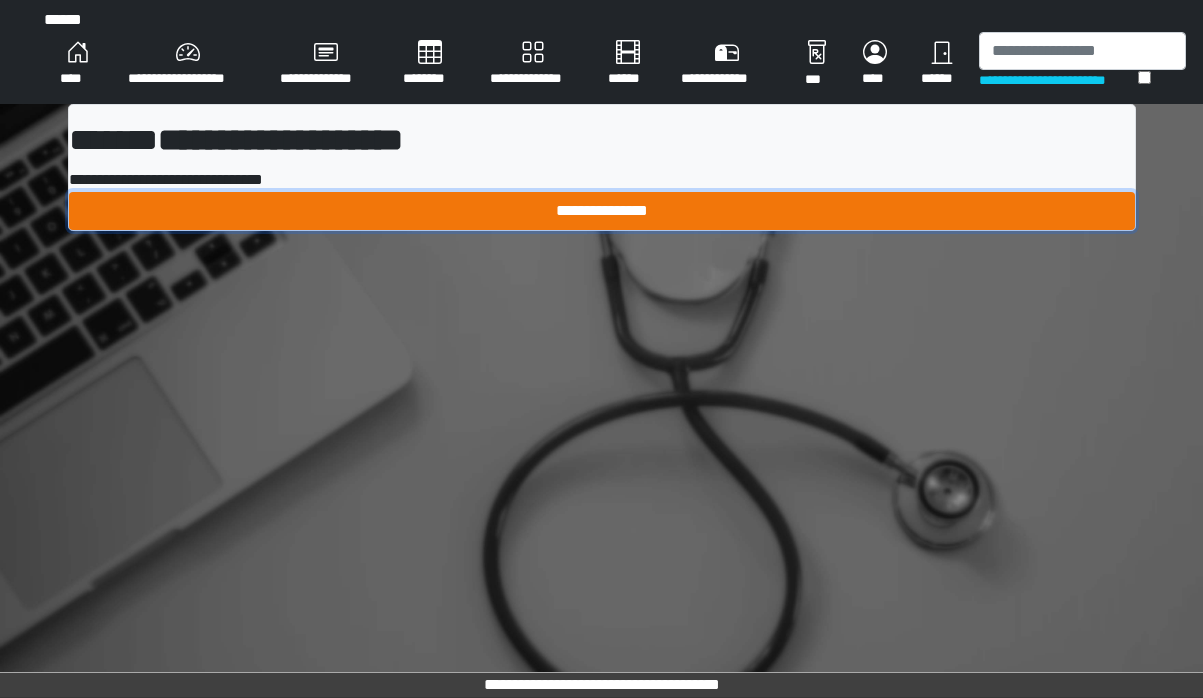 click on "**********" at bounding box center [602, 211] 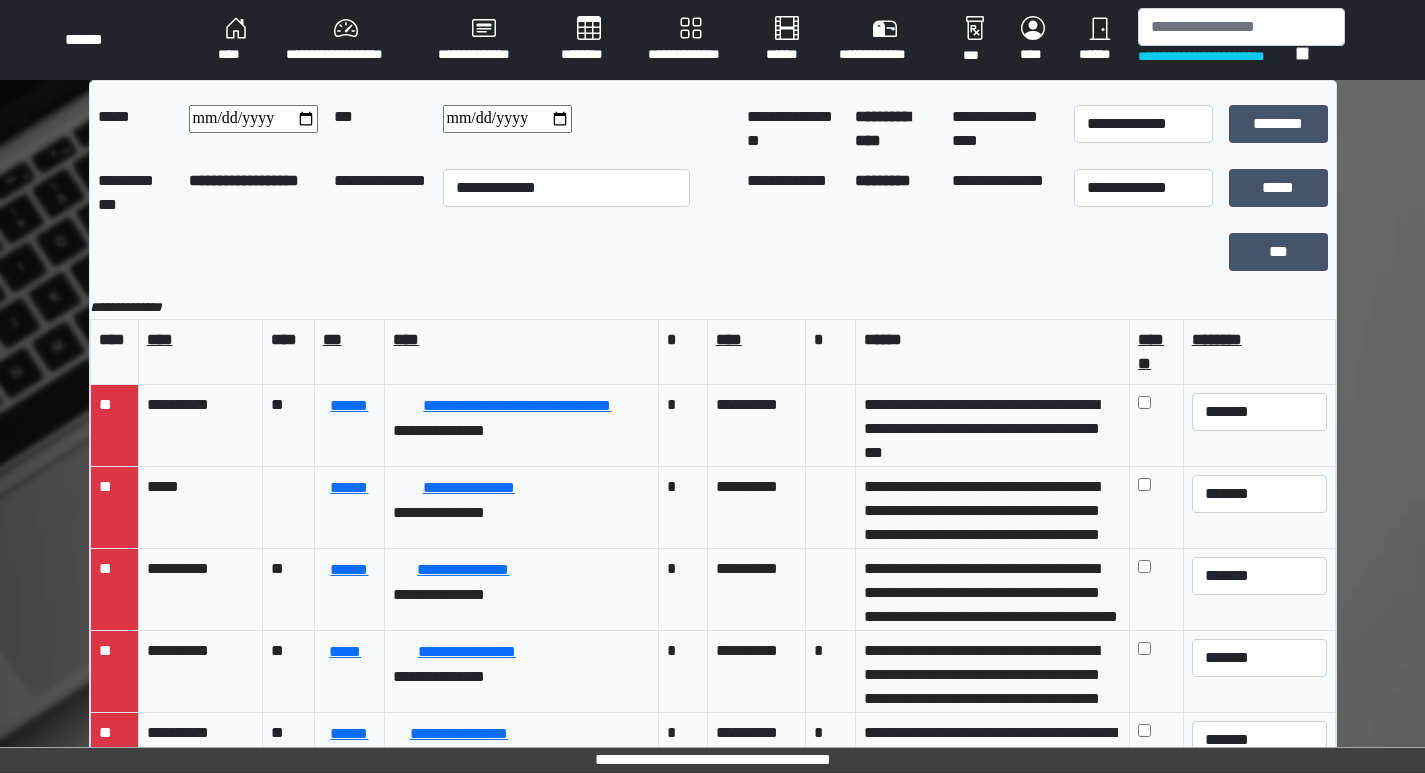 click on "****" at bounding box center (236, 40) 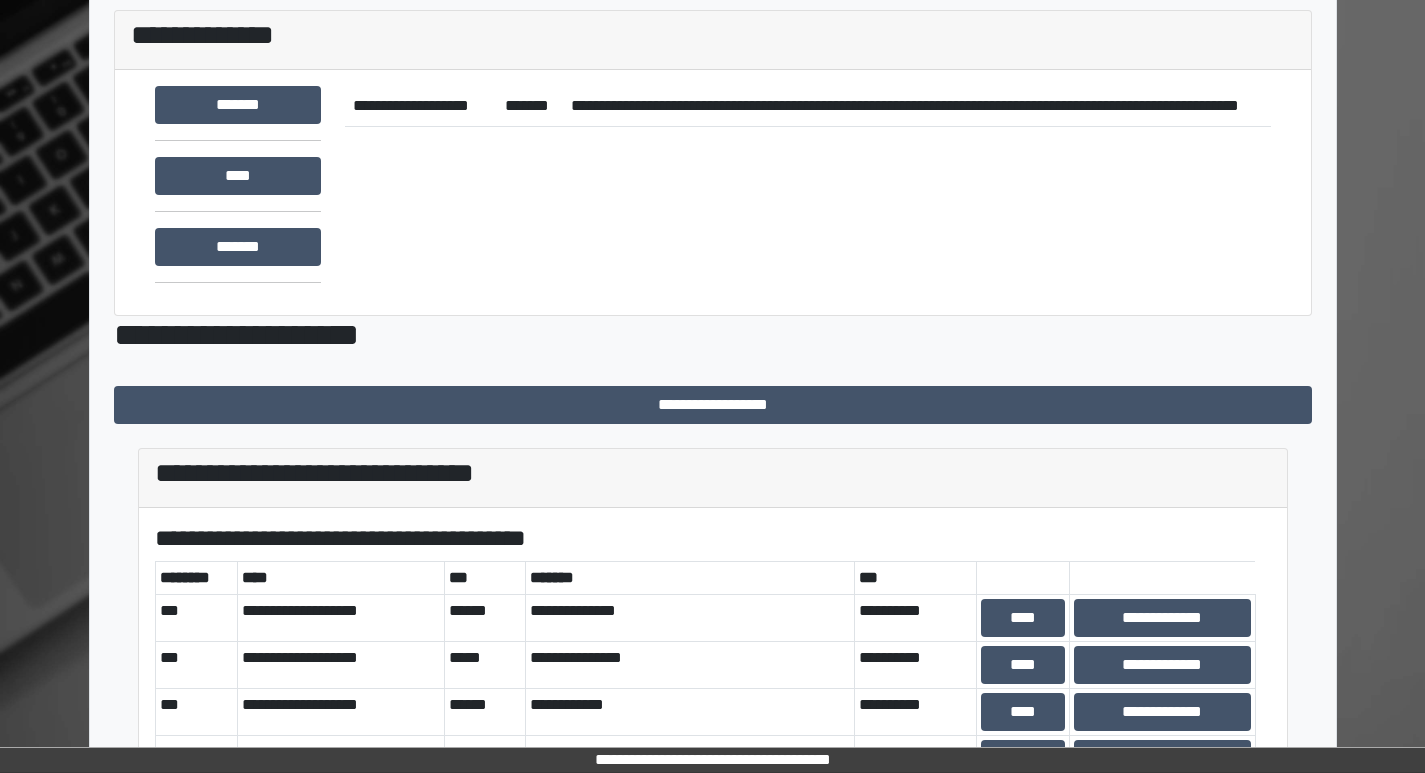 scroll, scrollTop: 173, scrollLeft: 0, axis: vertical 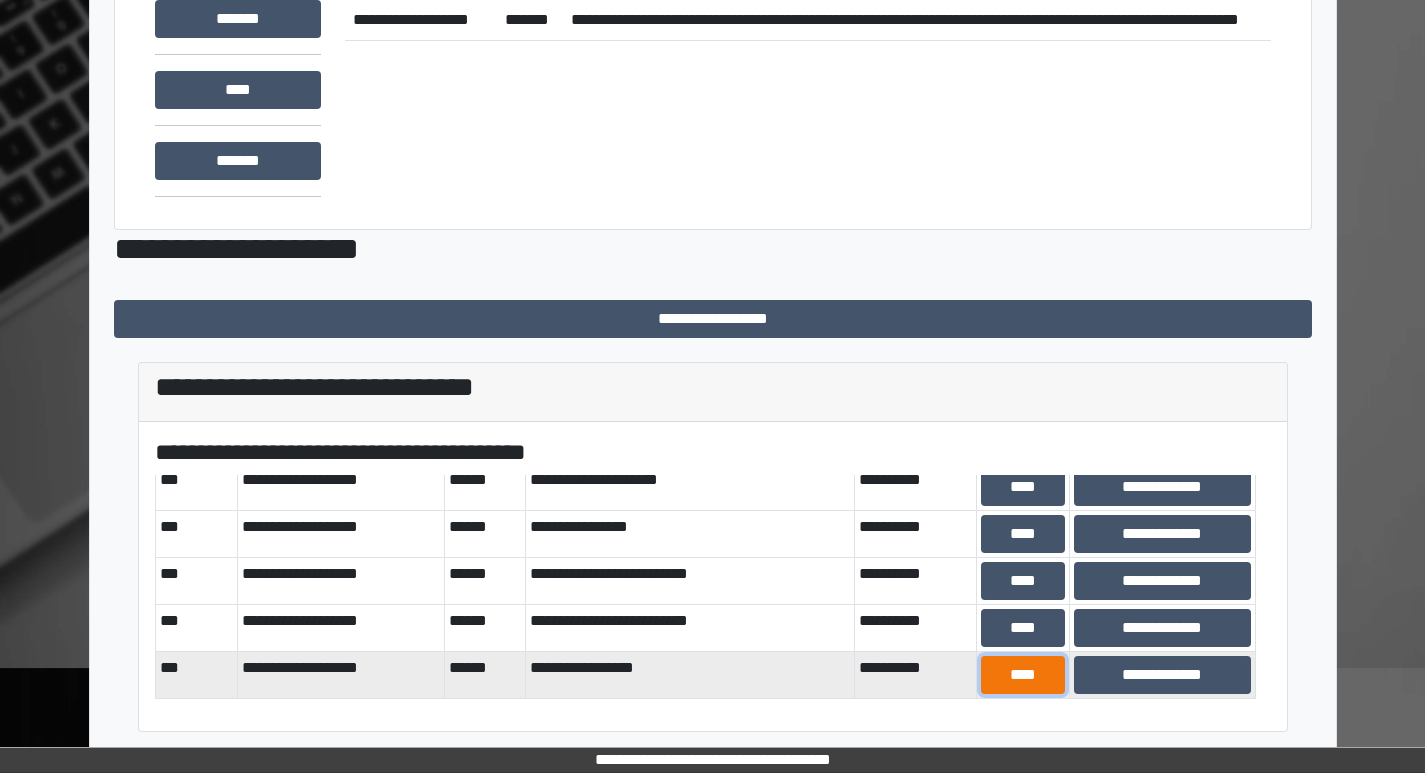 click on "****" at bounding box center [1022, 675] 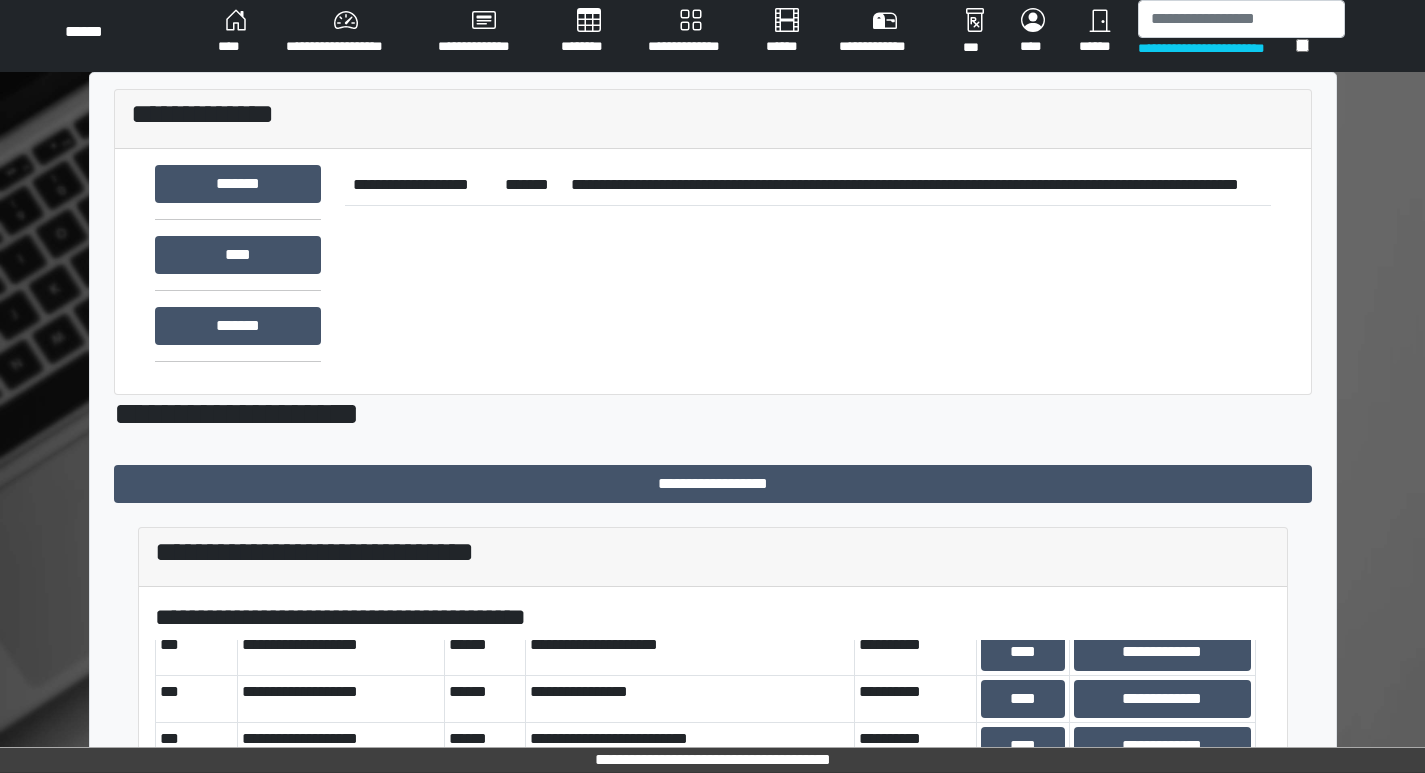 scroll, scrollTop: 0, scrollLeft: 0, axis: both 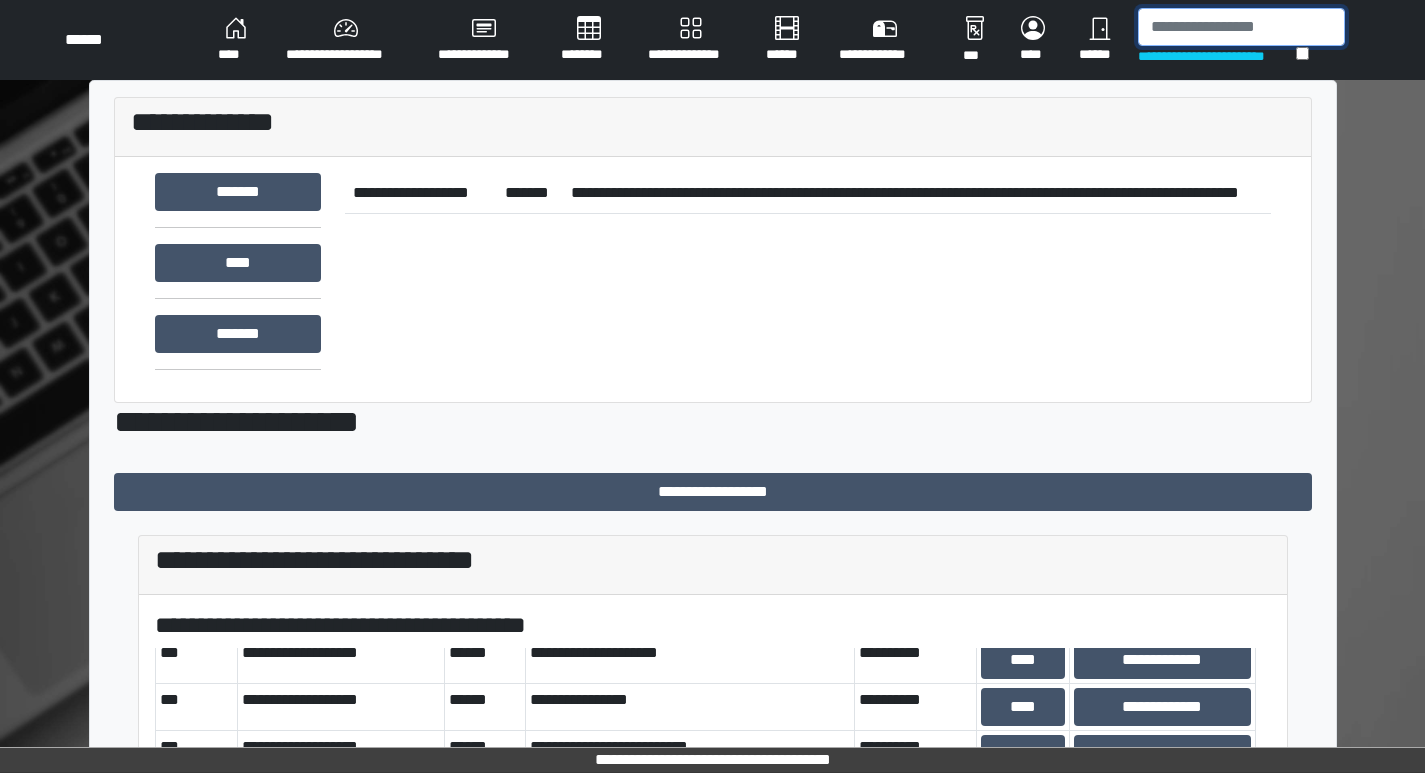 click at bounding box center [1241, 27] 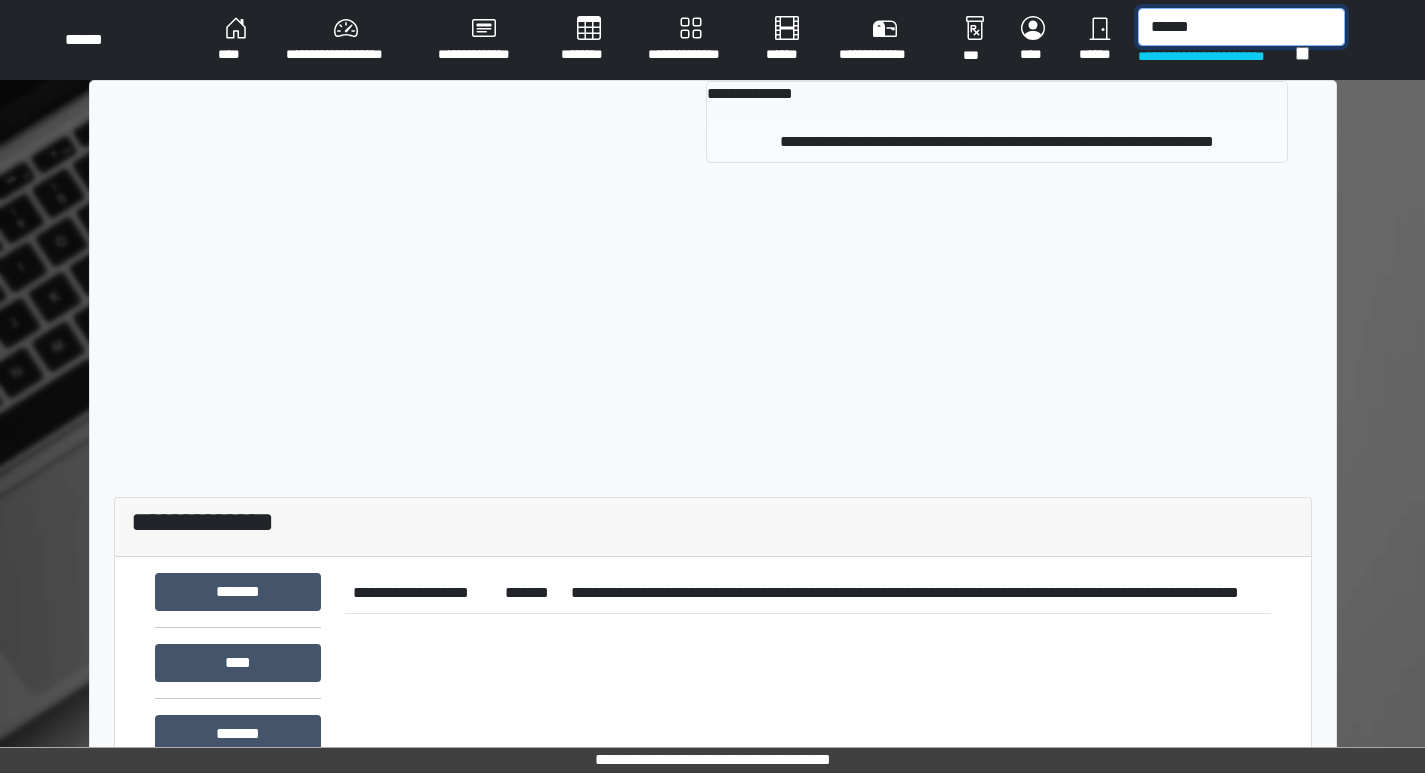 type on "******" 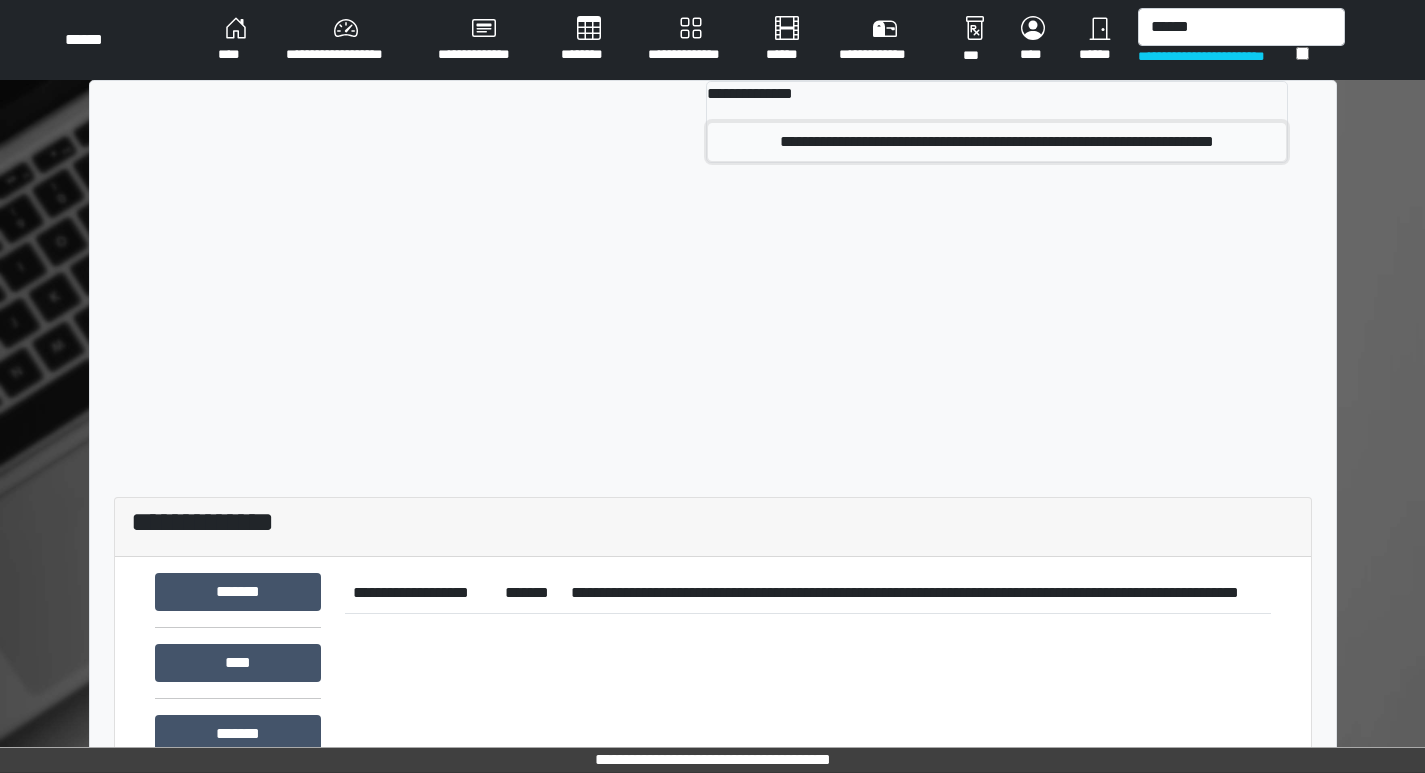 click on "**********" at bounding box center (997, 142) 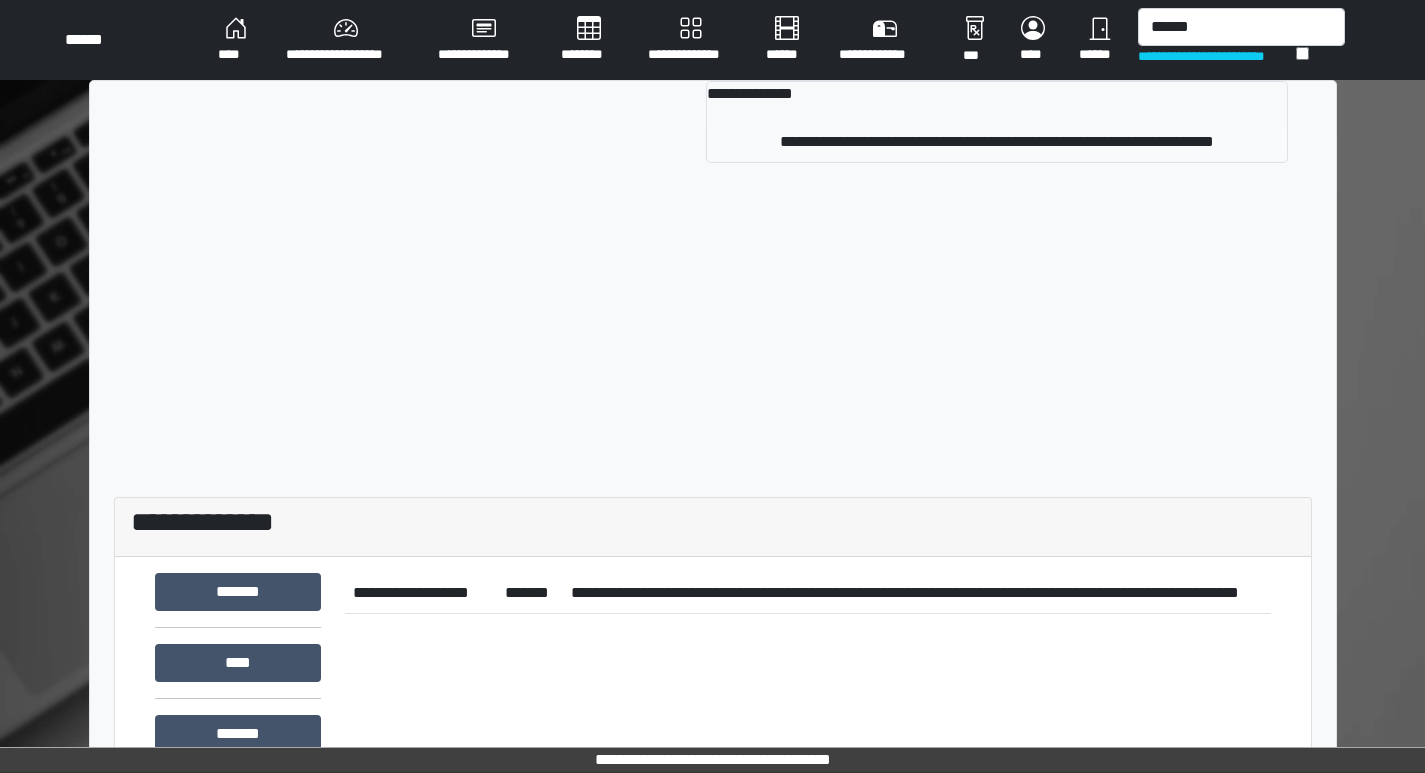 type 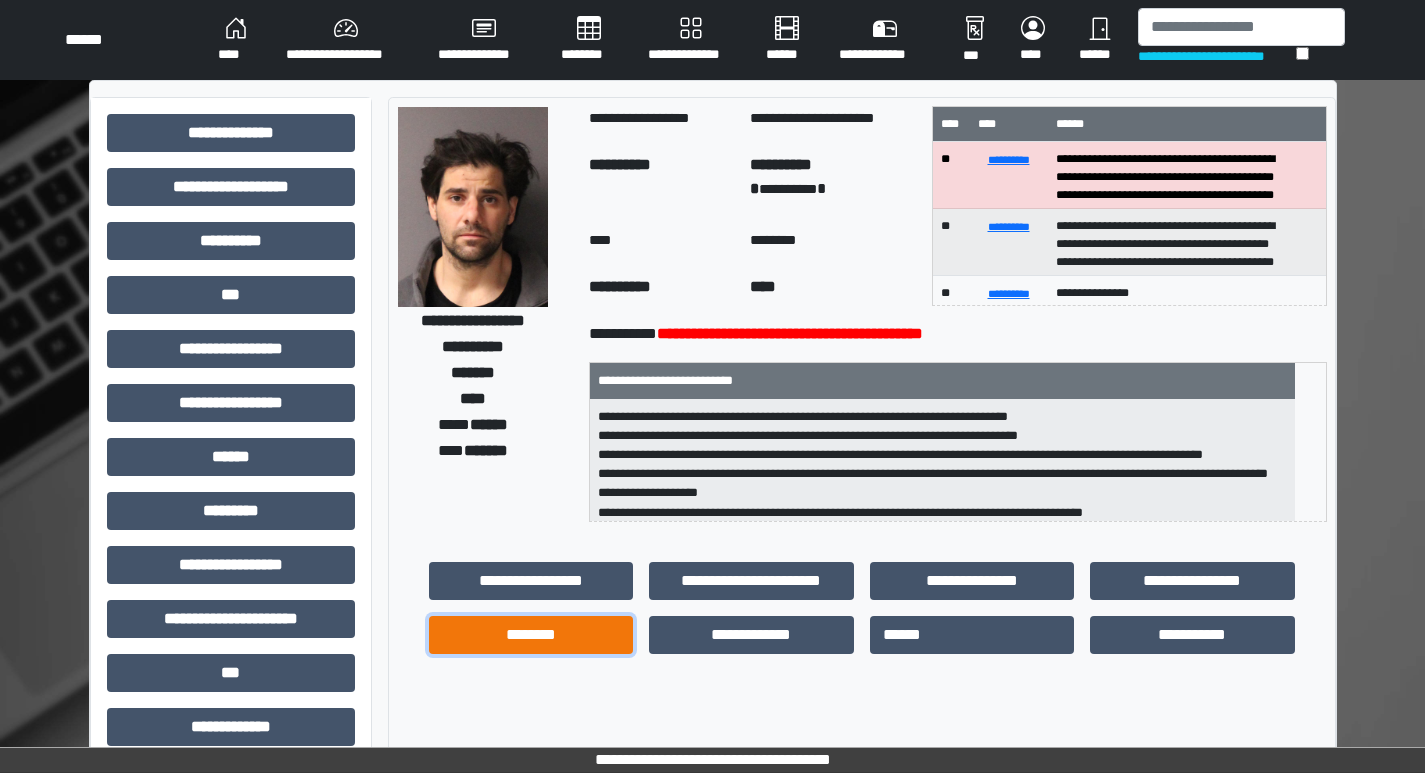 click on "********" at bounding box center [531, 635] 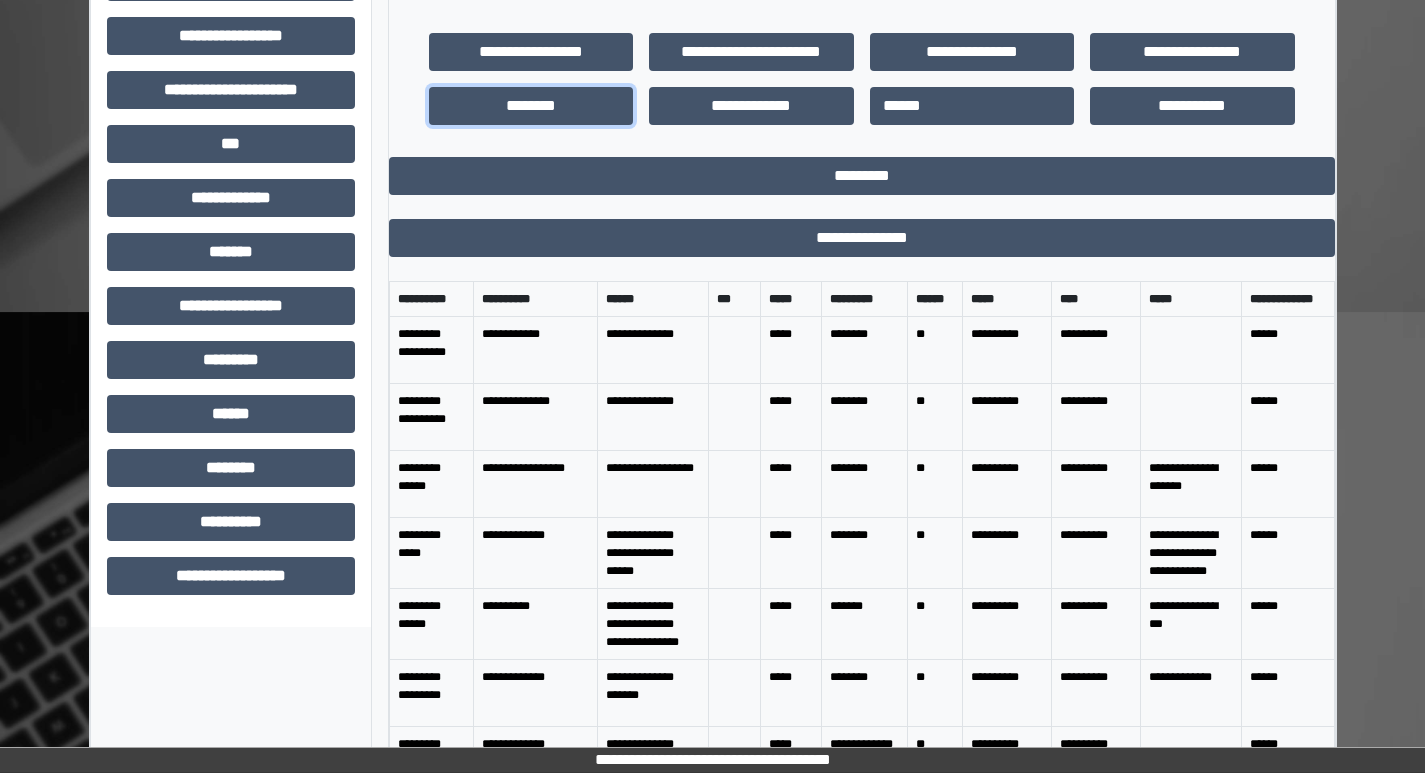 scroll, scrollTop: 535, scrollLeft: 0, axis: vertical 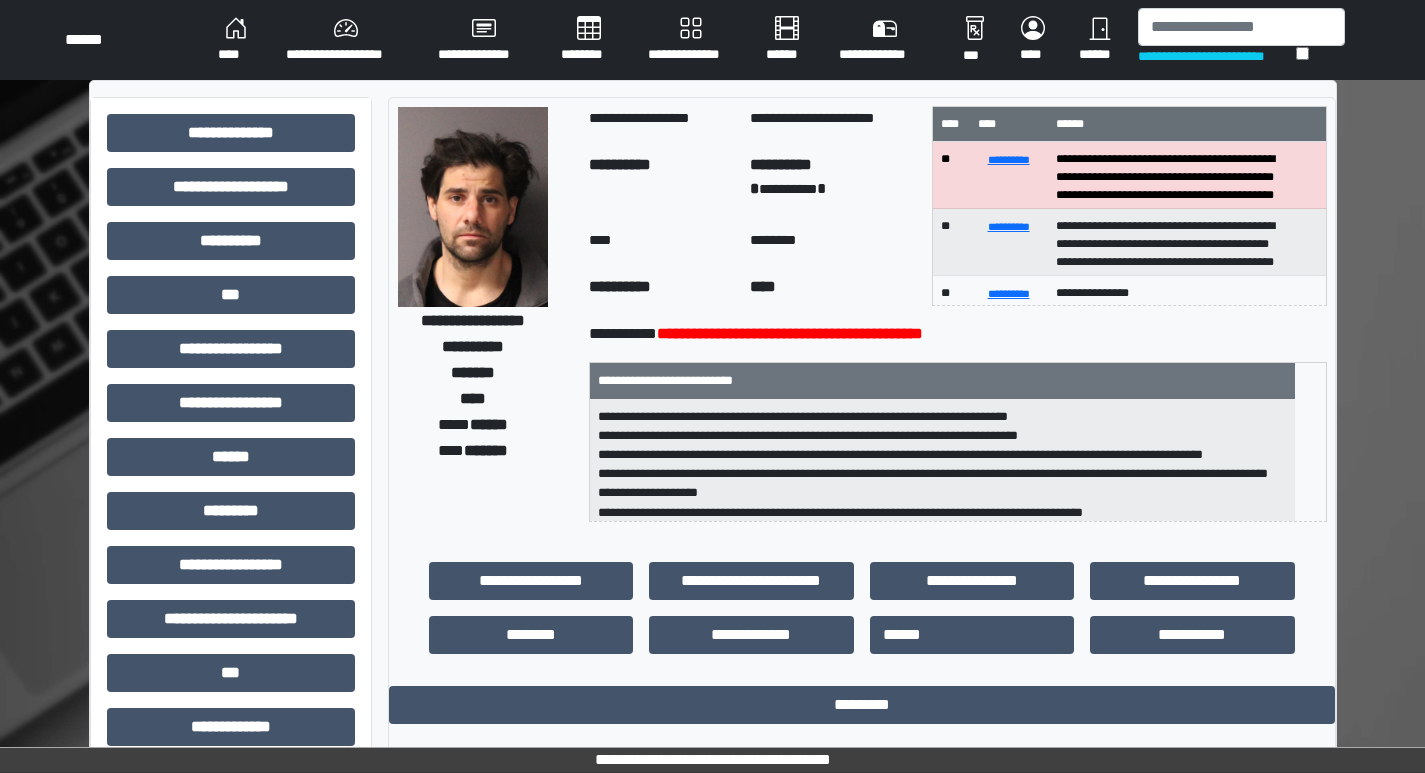 click on "****" at bounding box center (236, 40) 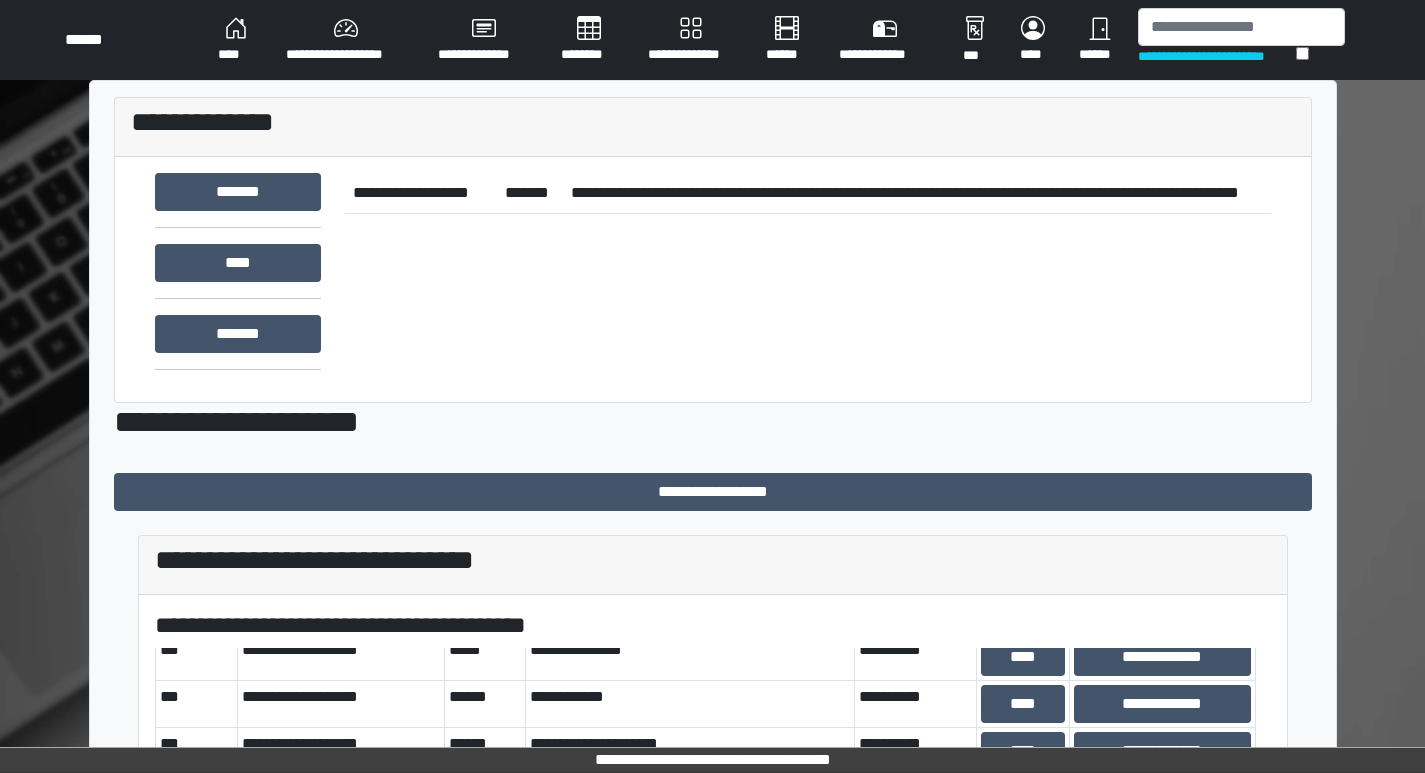 scroll, scrollTop: 186, scrollLeft: 0, axis: vertical 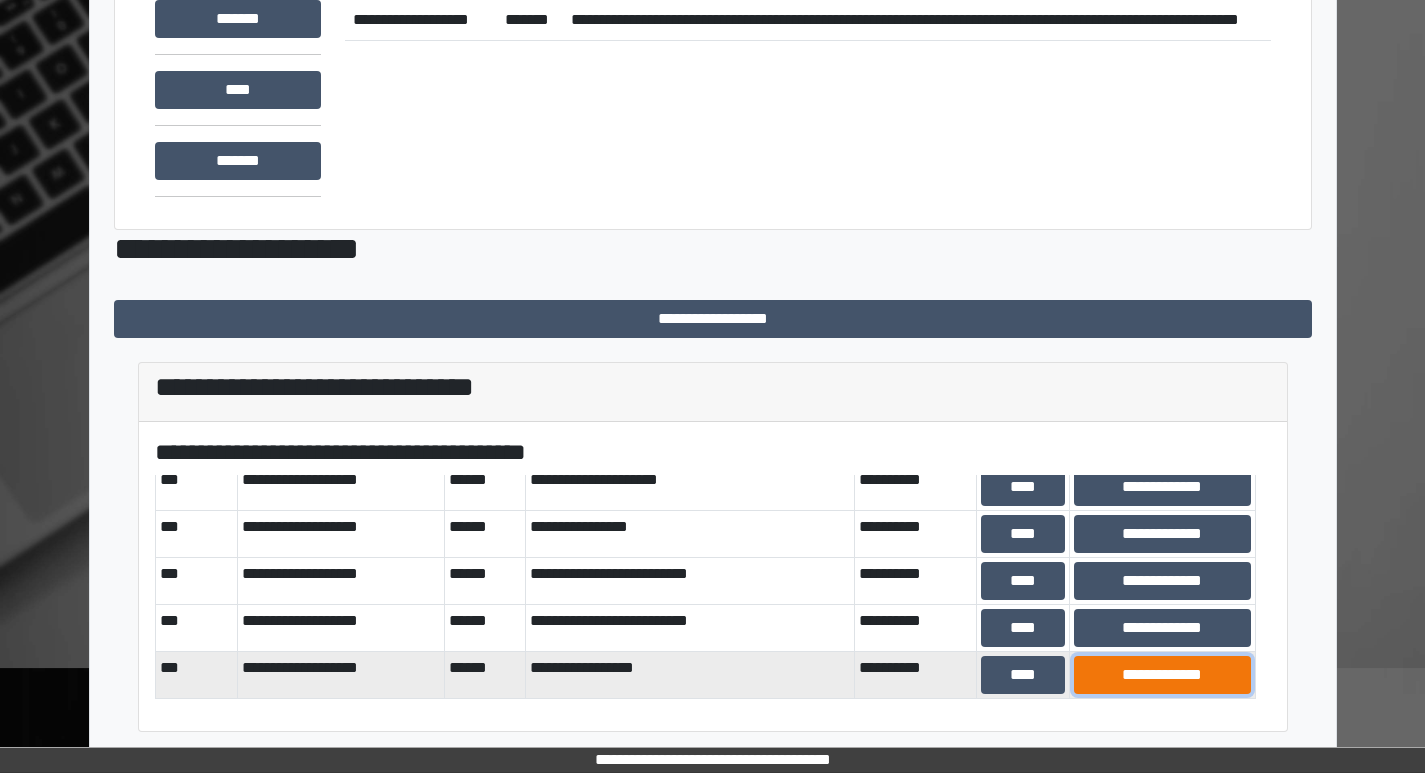 click on "**********" at bounding box center (1162, 675) 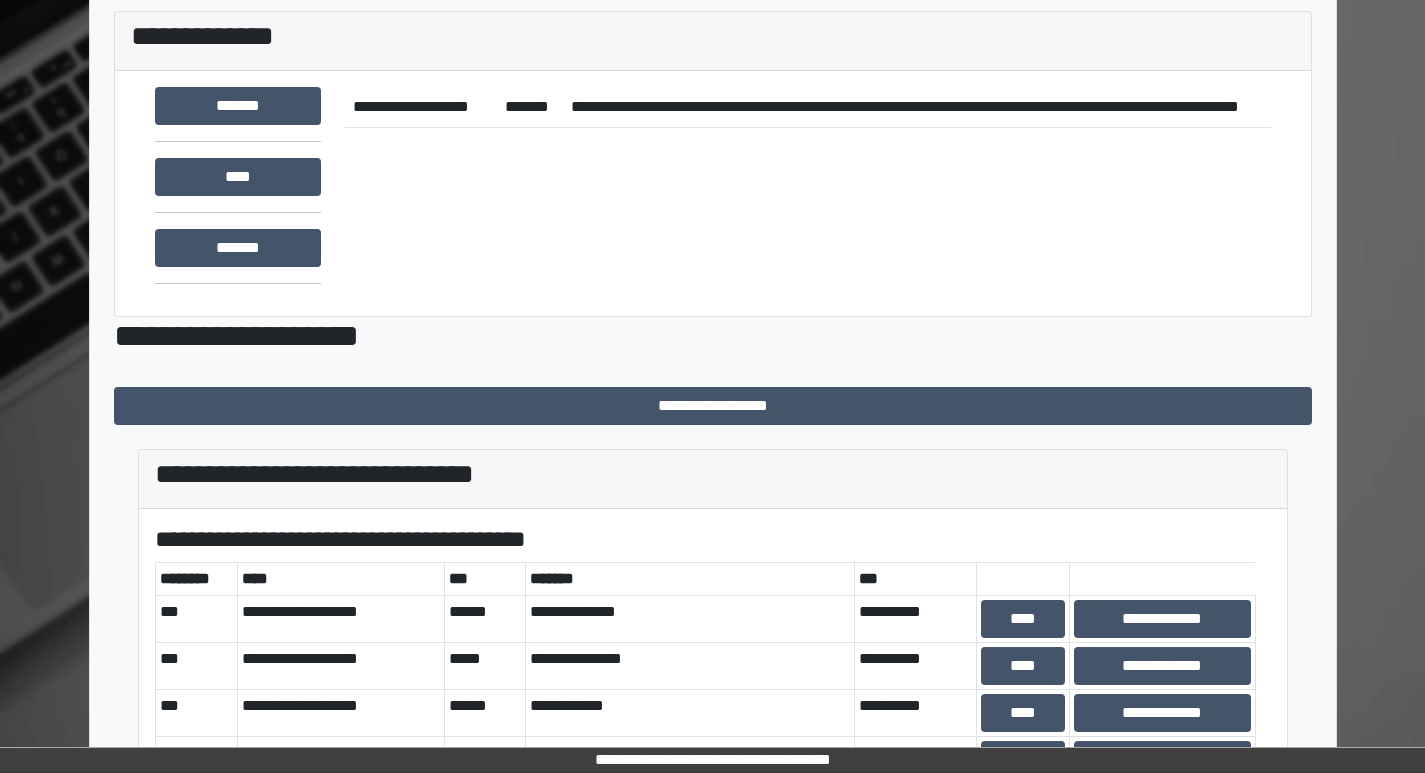 scroll, scrollTop: 173, scrollLeft: 0, axis: vertical 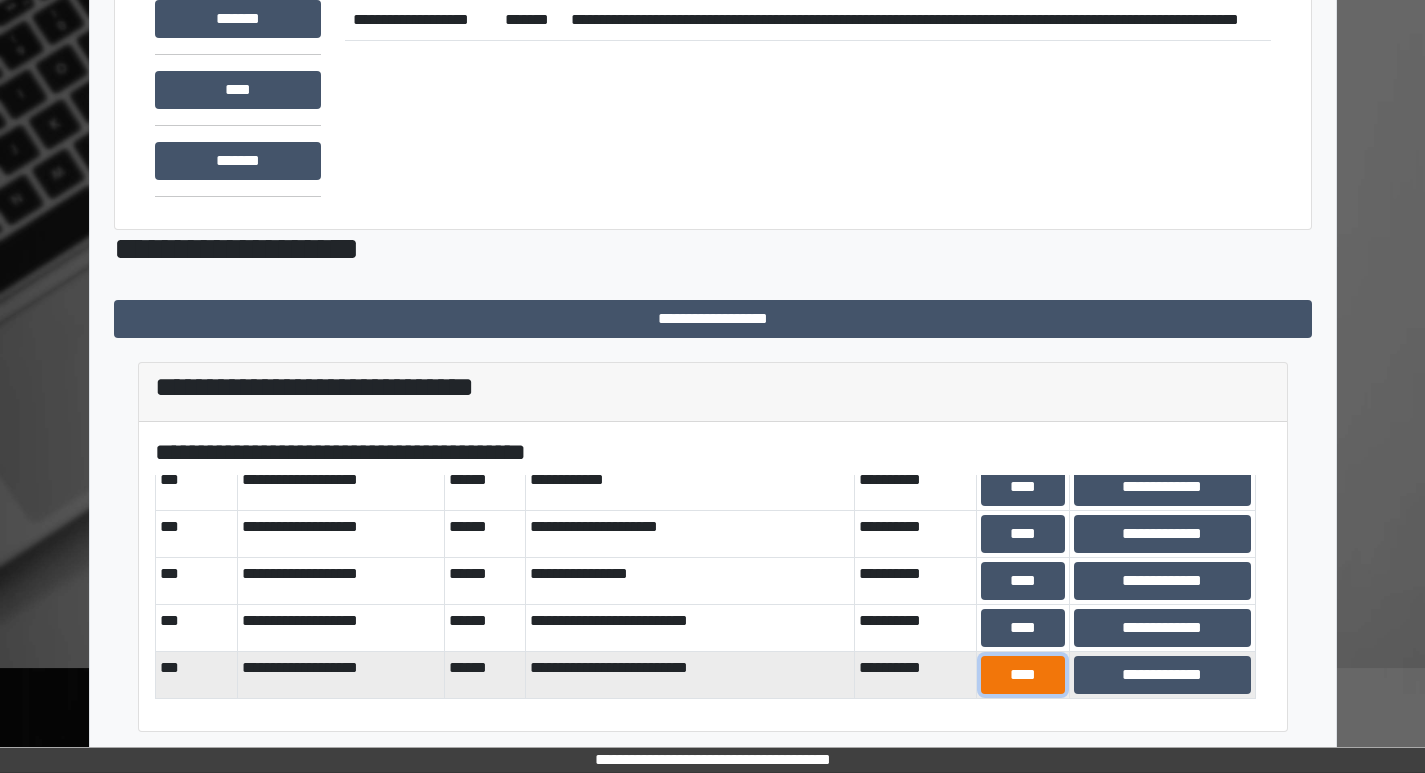 click on "****" at bounding box center [1022, 675] 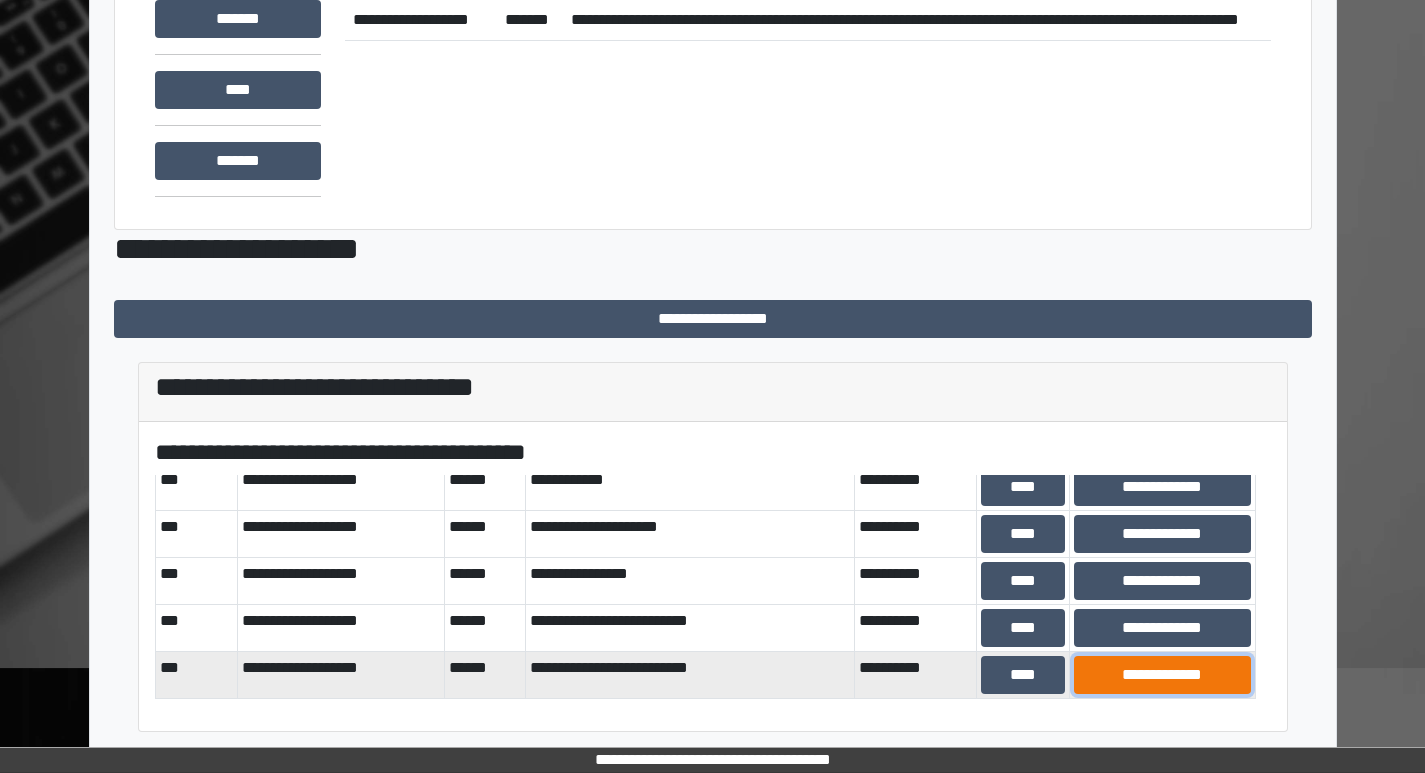click on "**********" at bounding box center (1162, 675) 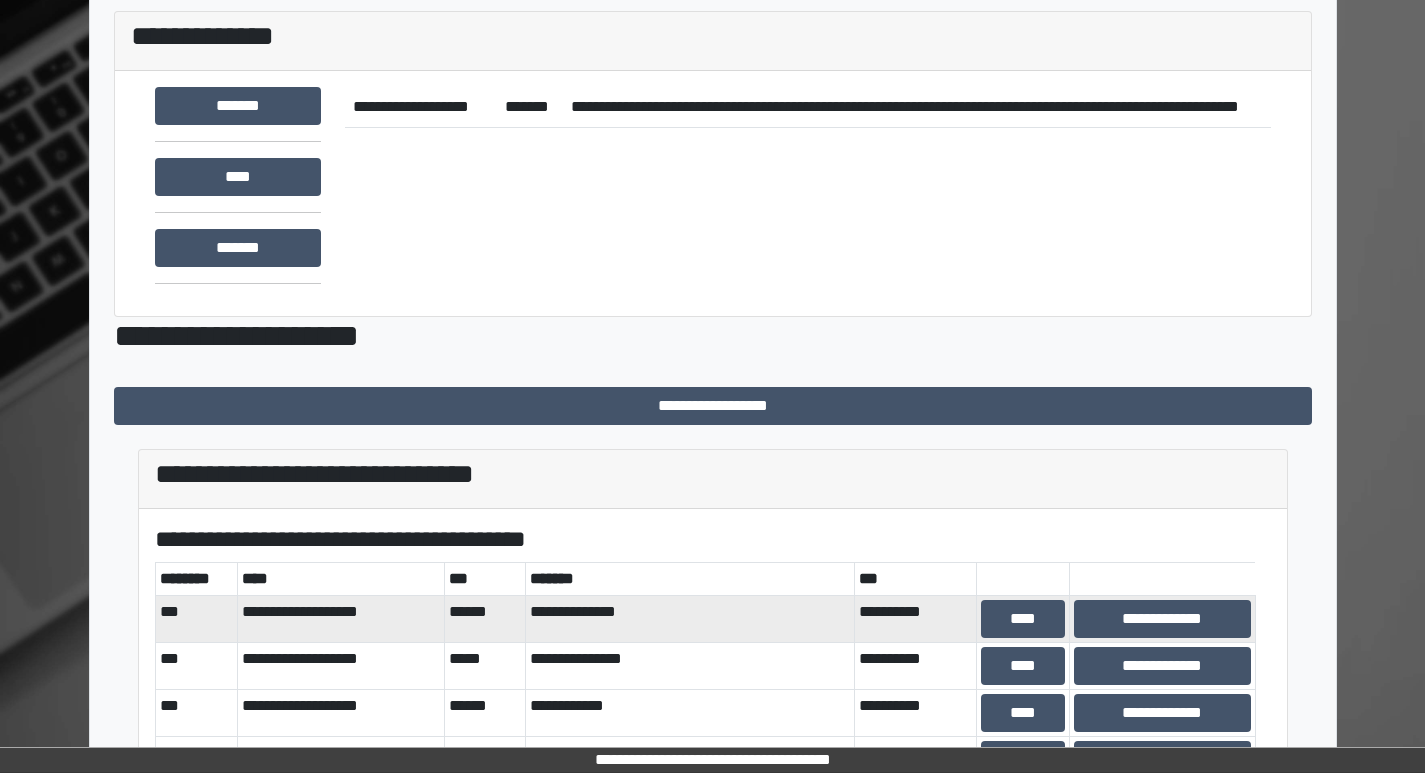 scroll, scrollTop: 173, scrollLeft: 0, axis: vertical 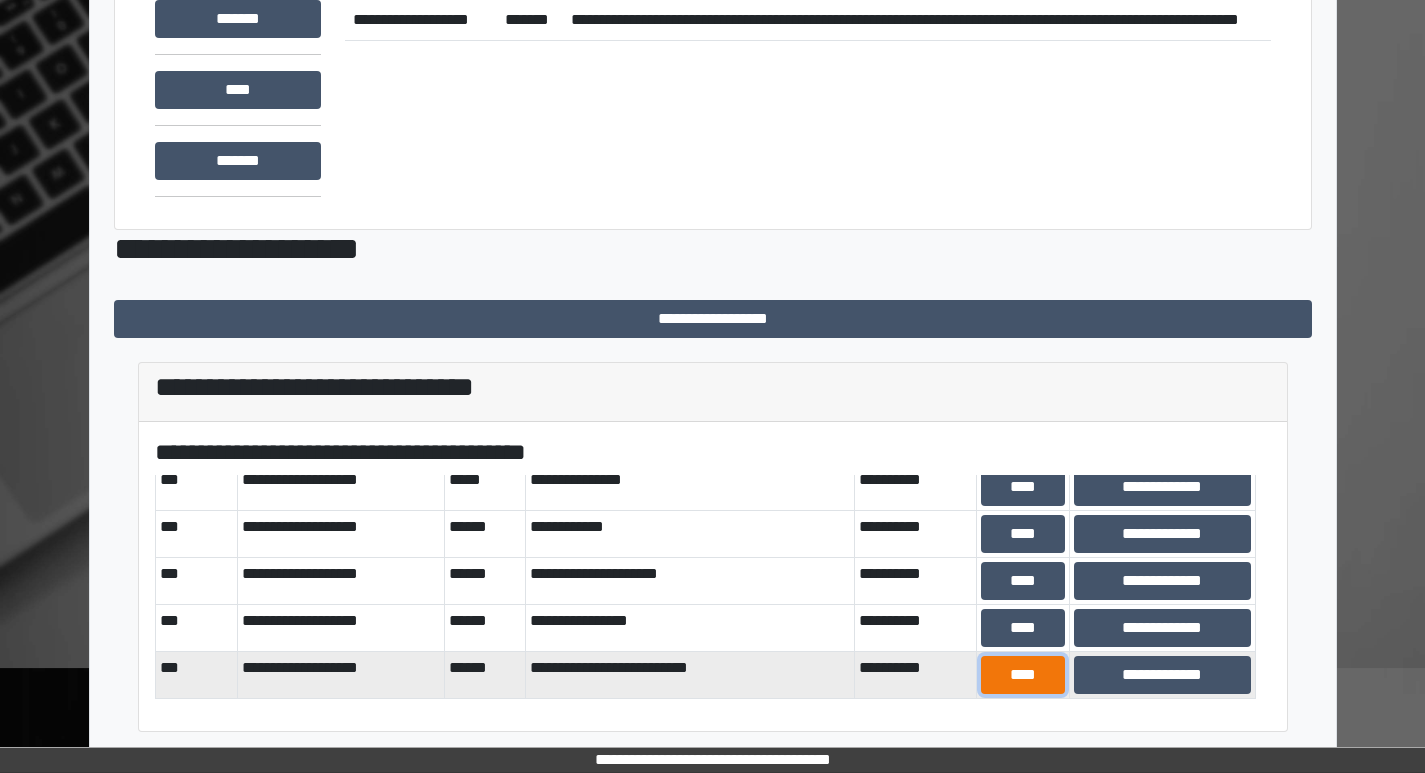 click on "****" at bounding box center [1022, 675] 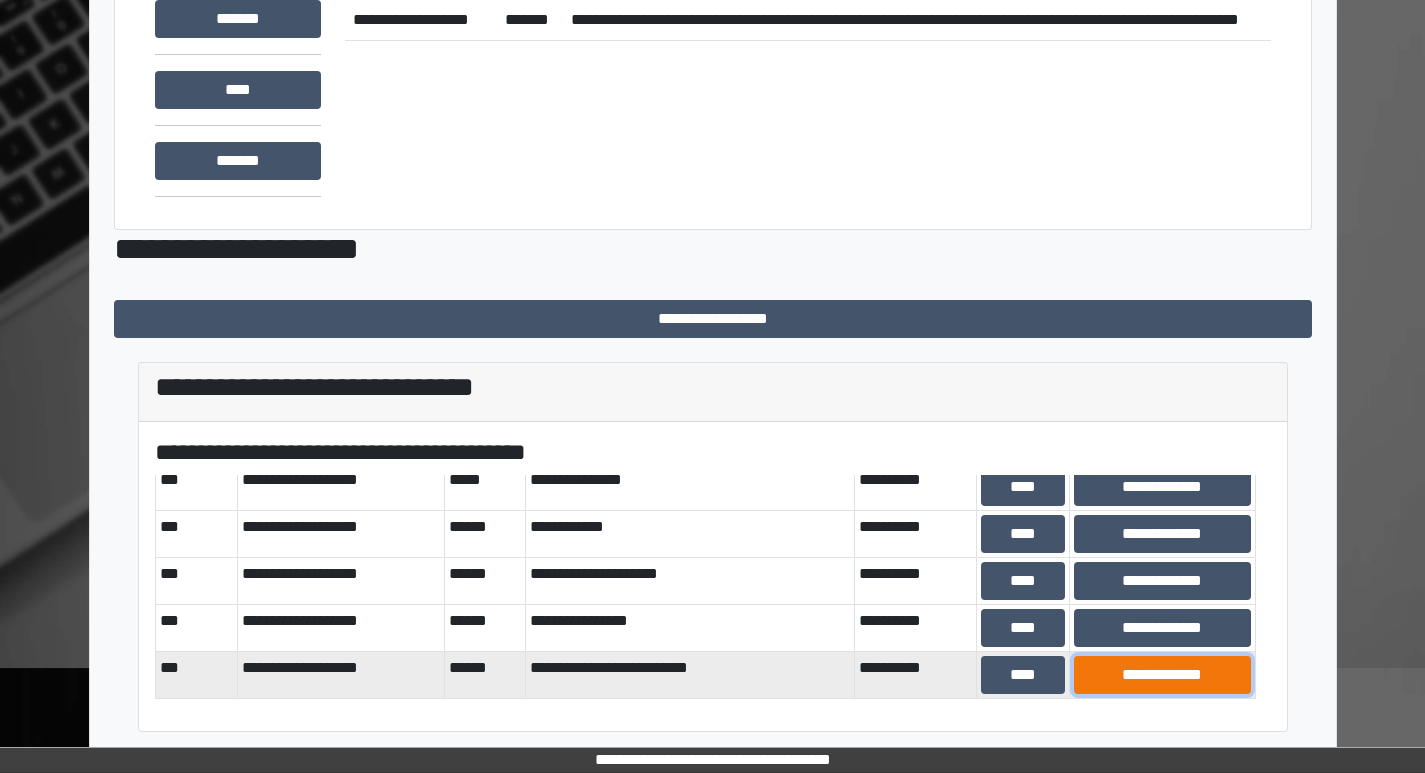 click on "**********" at bounding box center (1162, 675) 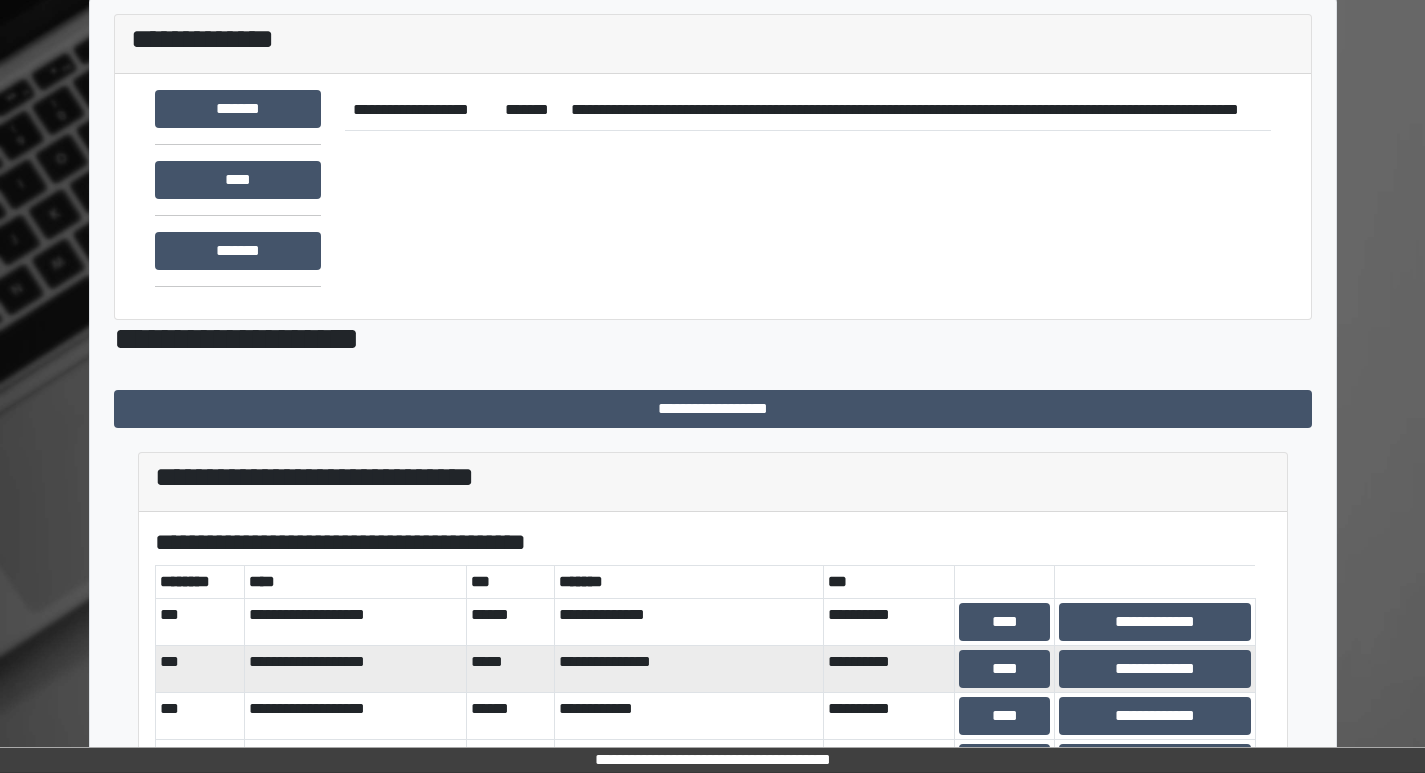 scroll, scrollTop: 173, scrollLeft: 0, axis: vertical 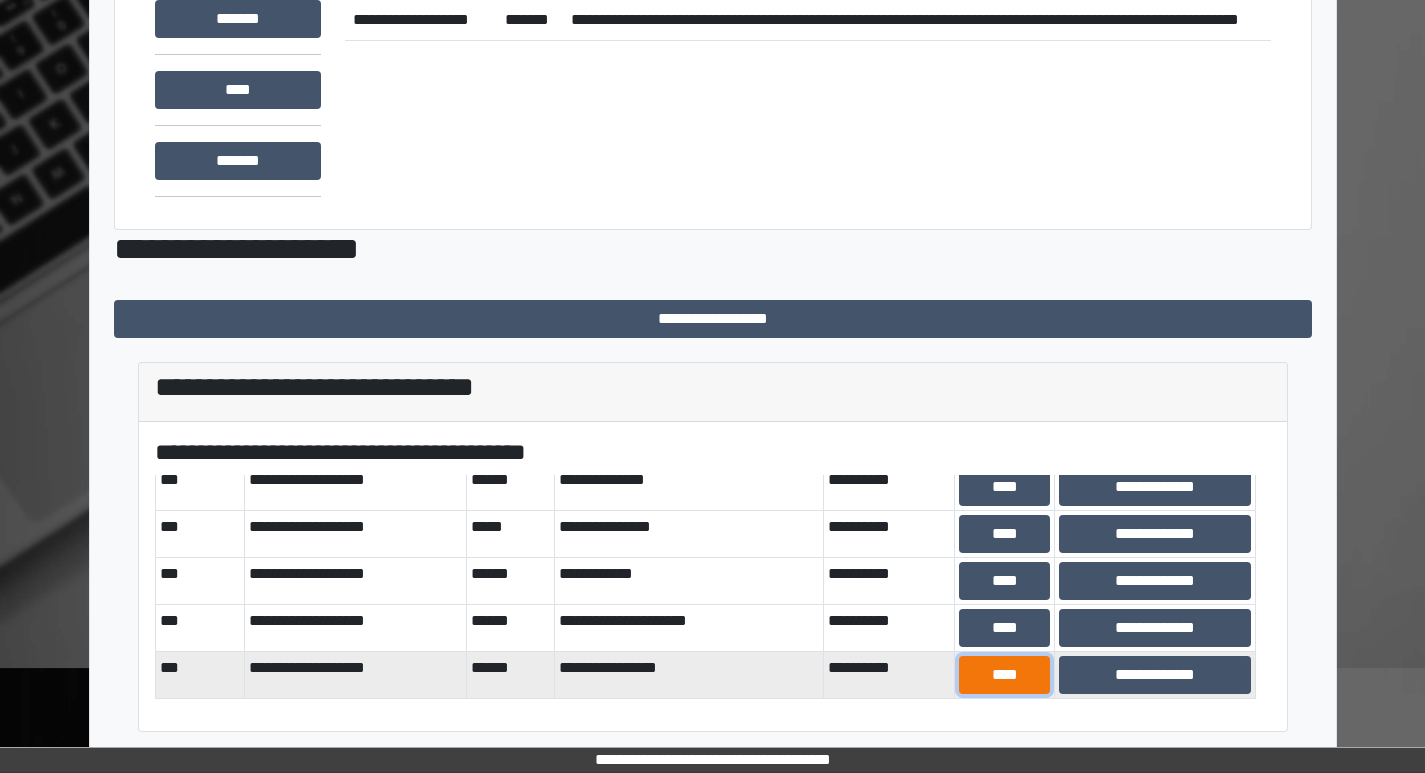 click on "****" at bounding box center (1004, 675) 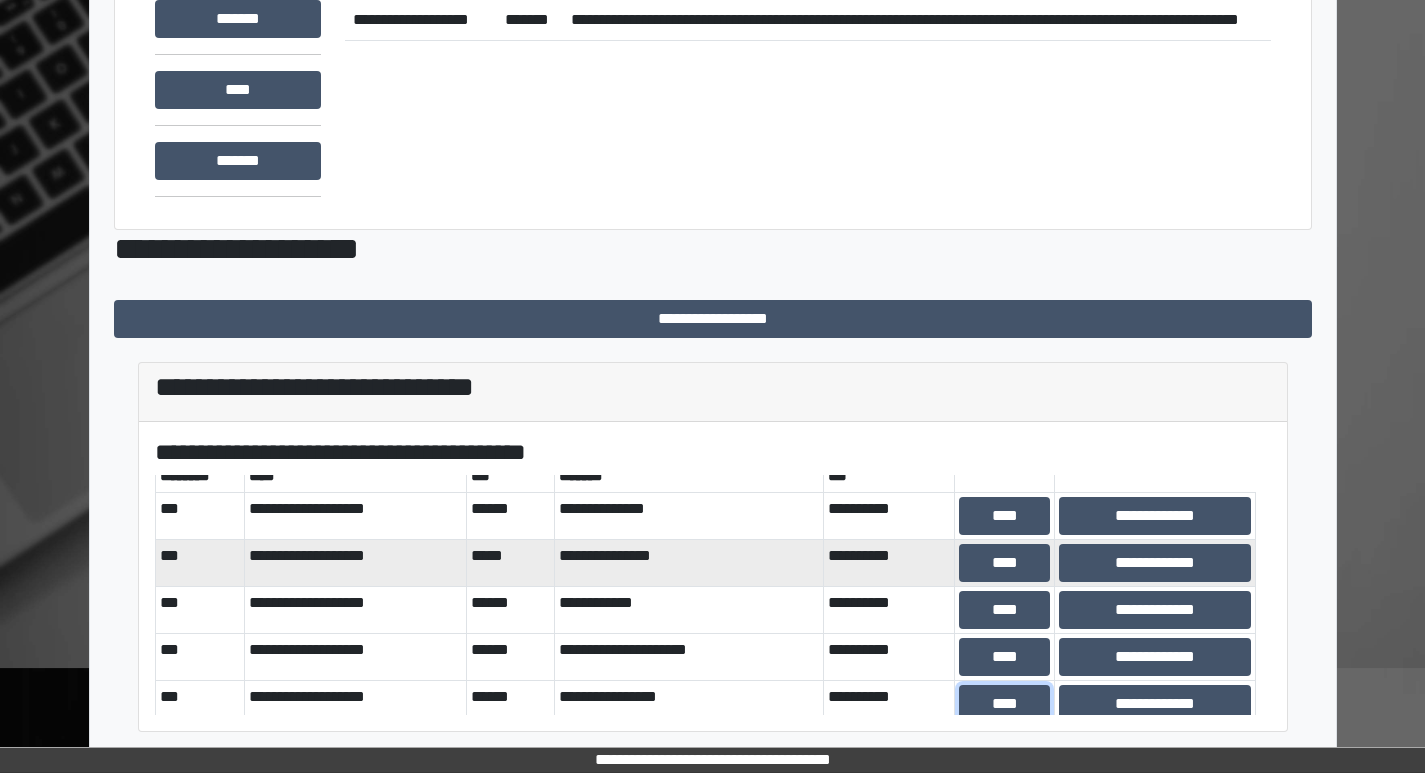 scroll, scrollTop: 0, scrollLeft: 0, axis: both 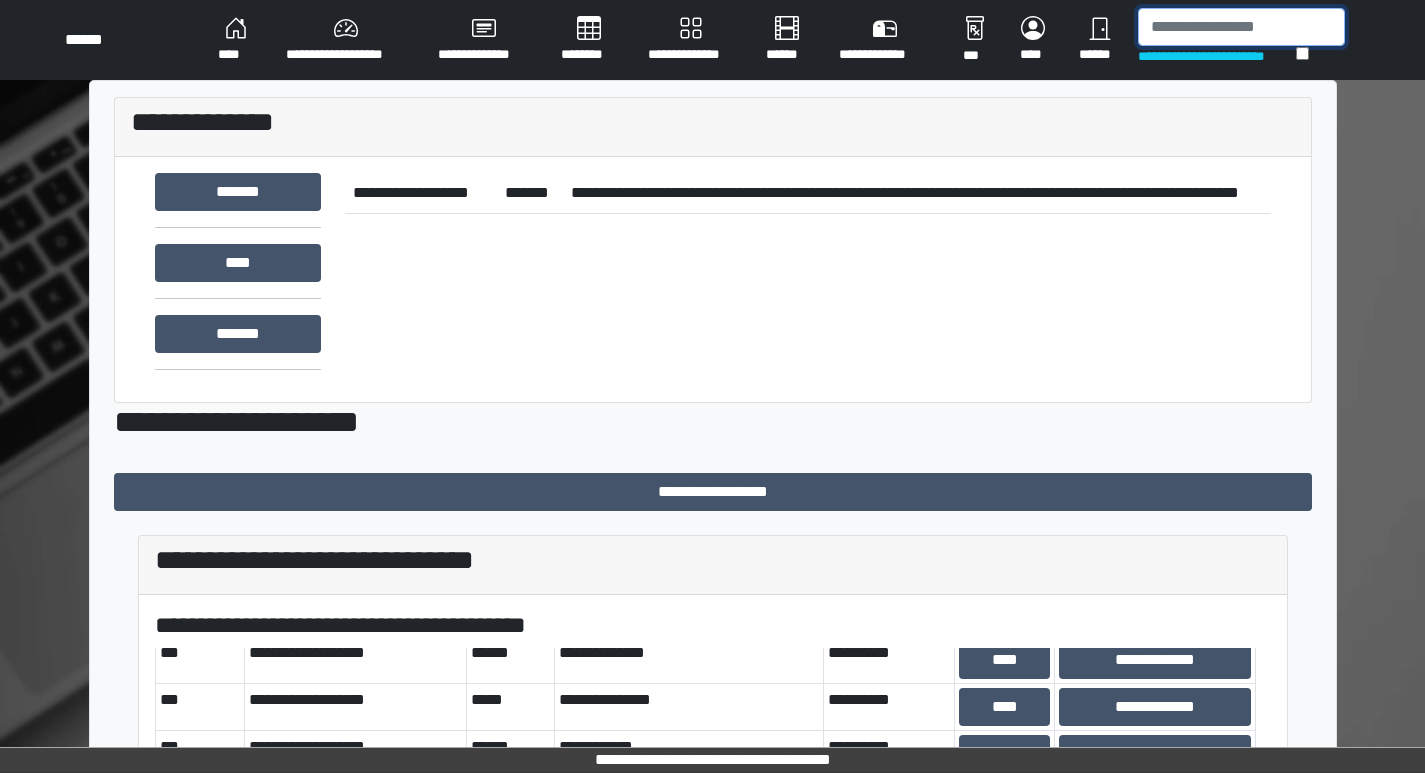 click at bounding box center (1241, 27) 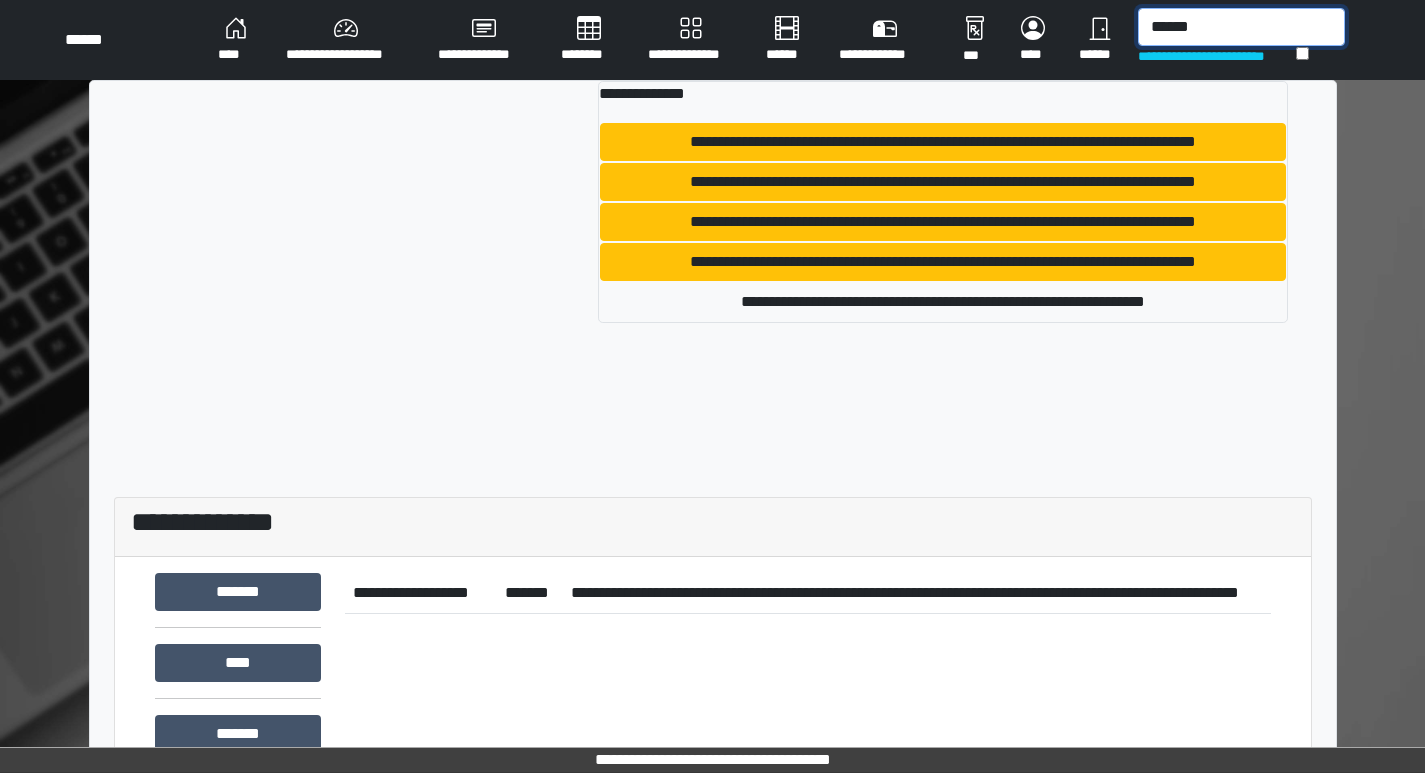 type on "******" 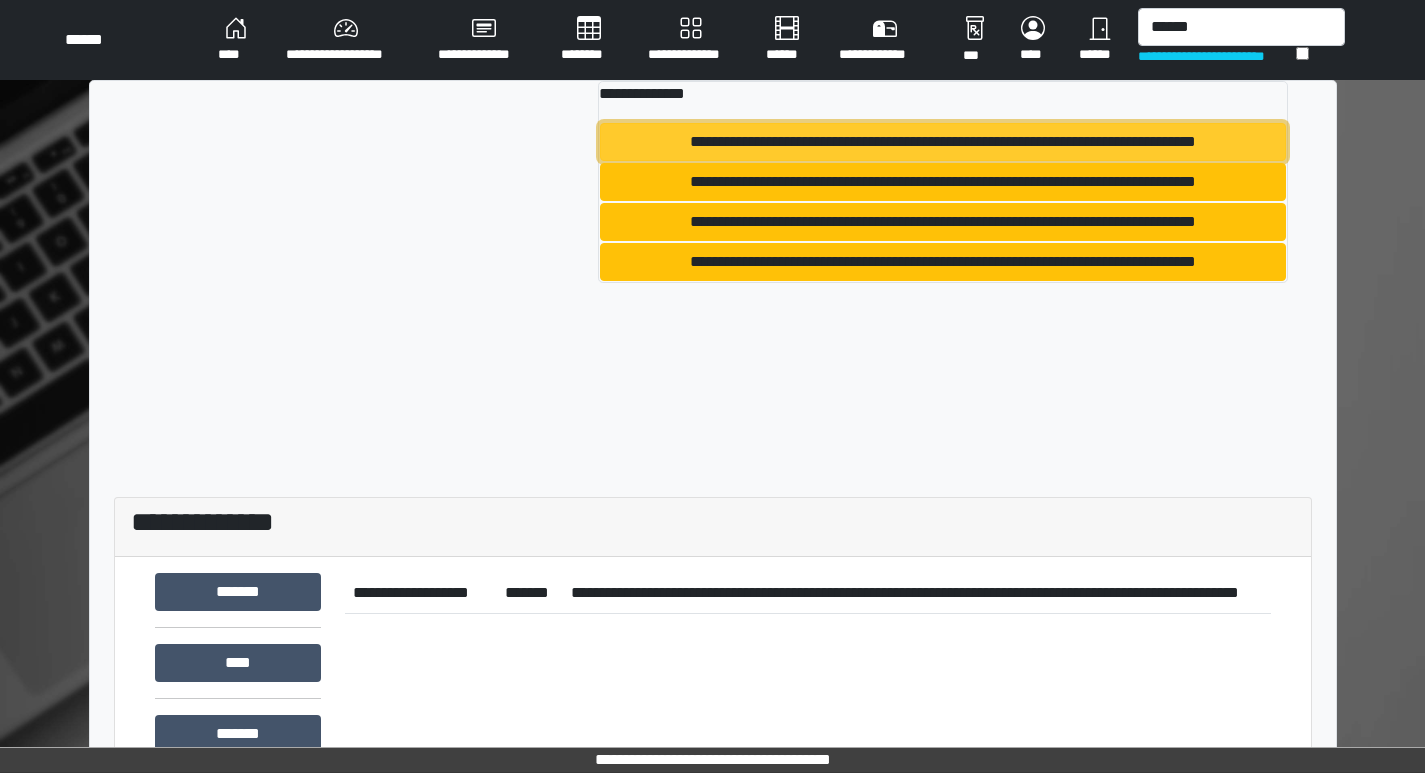 click on "**********" at bounding box center (942, 142) 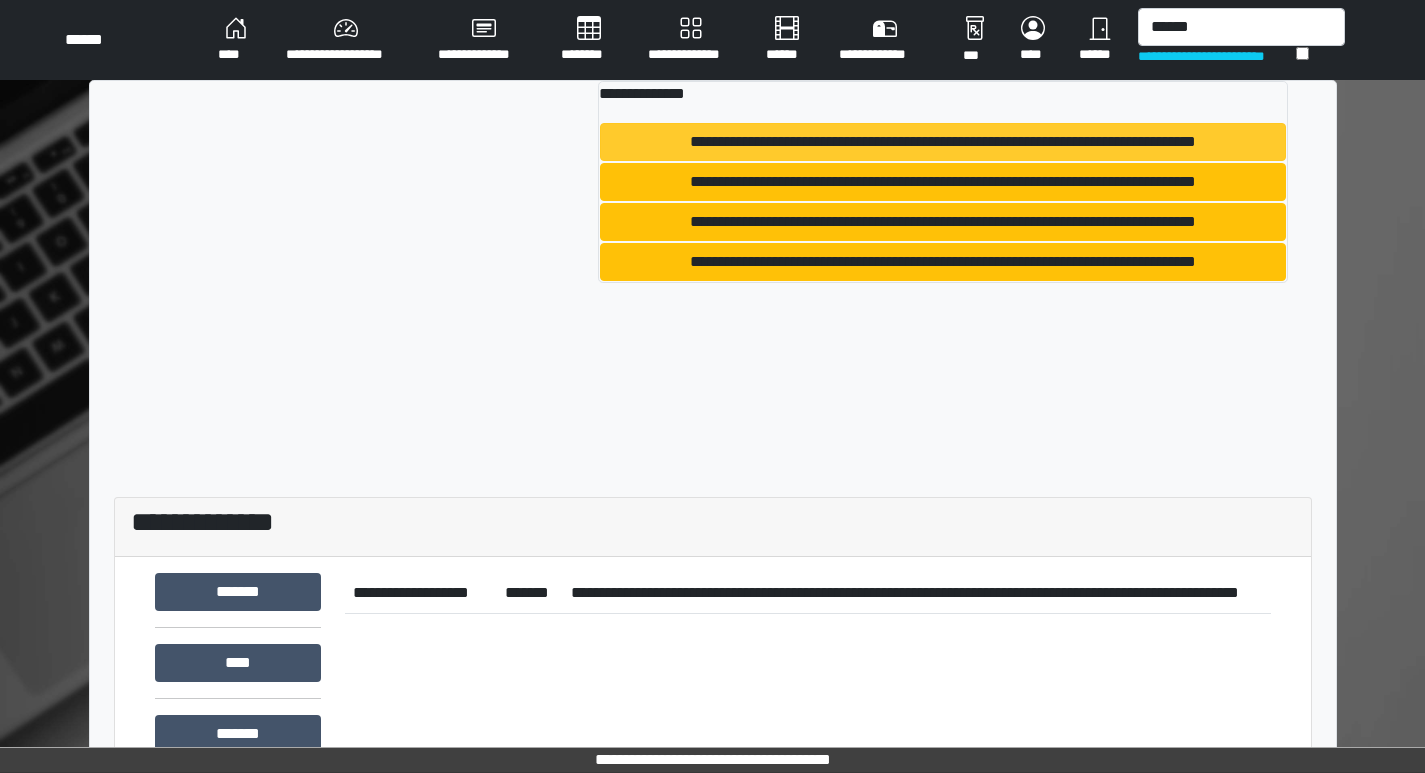 type 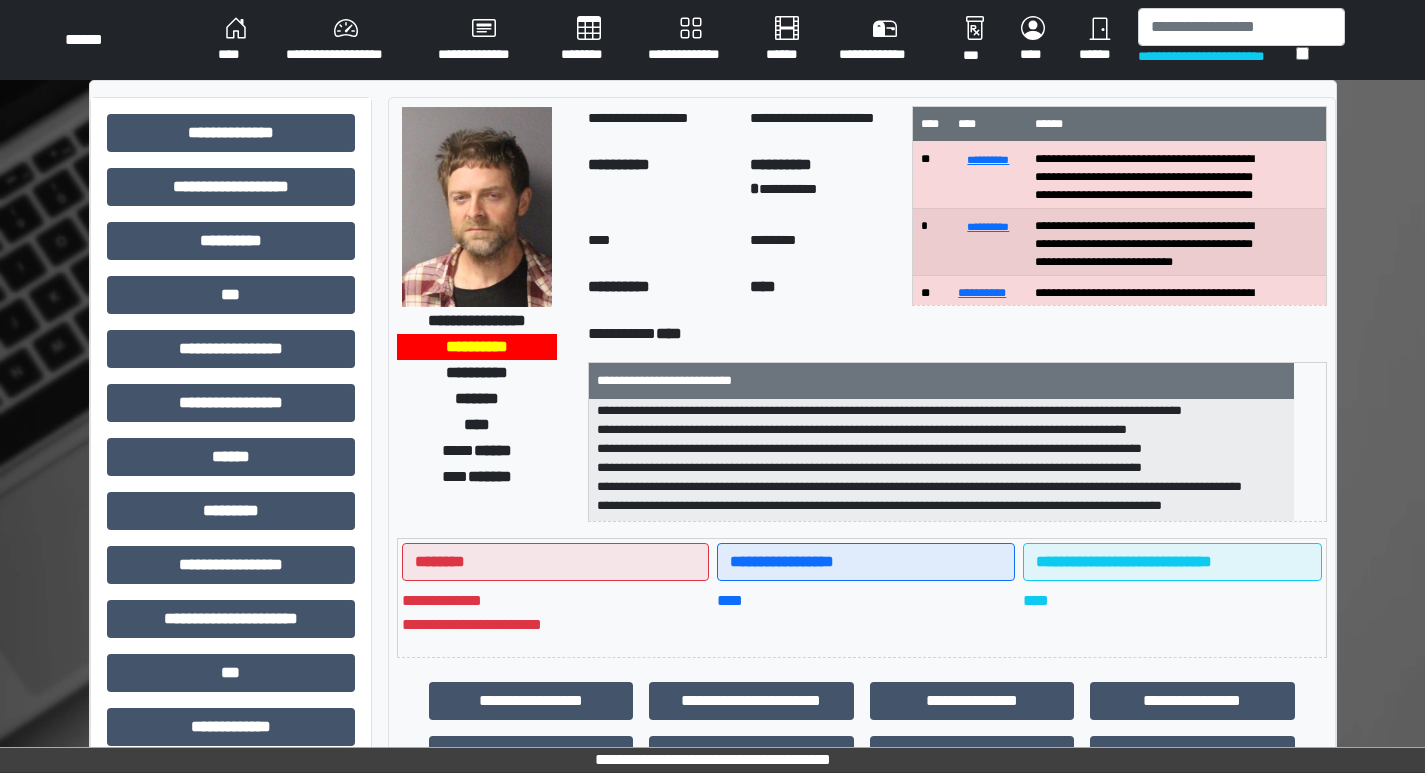 scroll, scrollTop: 178, scrollLeft: 0, axis: vertical 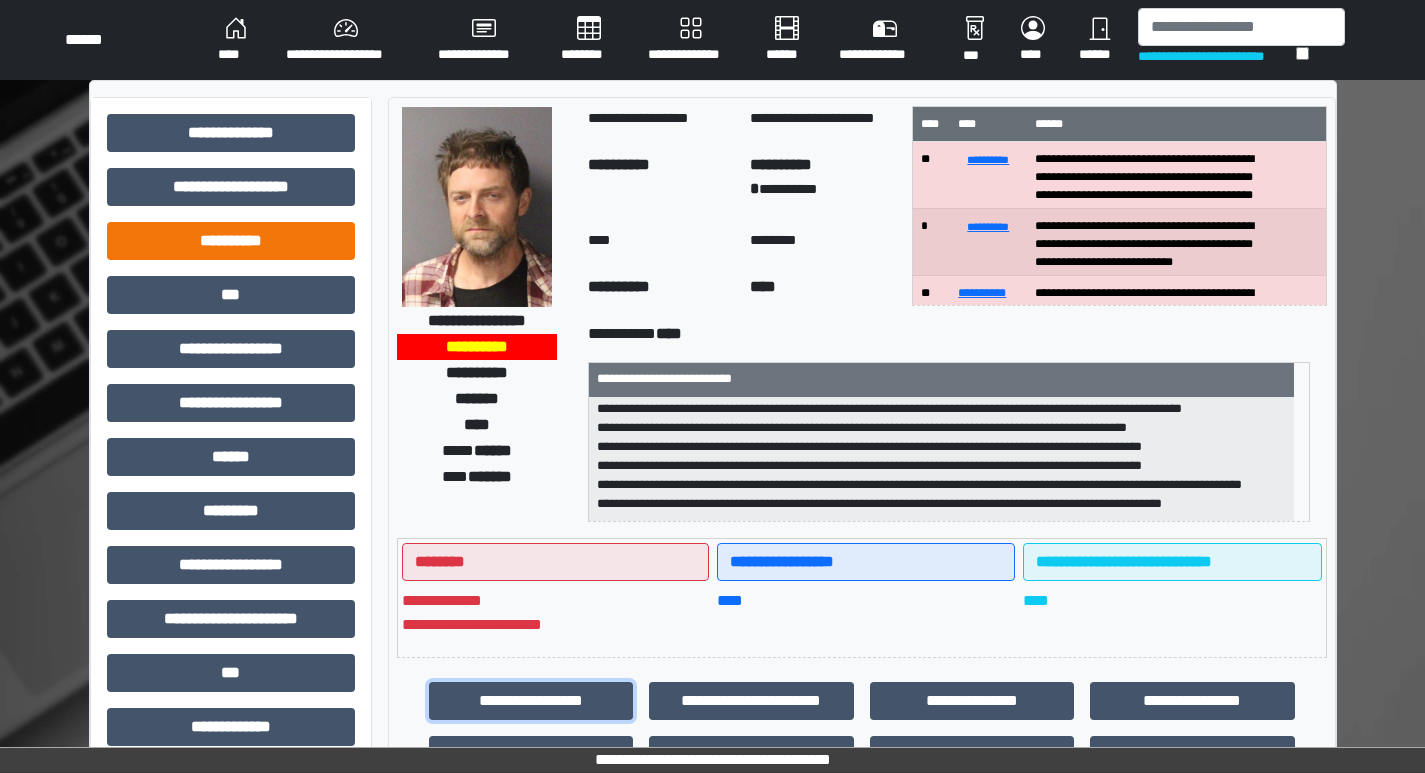 drag, startPoint x: 509, startPoint y: 690, endPoint x: 275, endPoint y: 233, distance: 513.4248 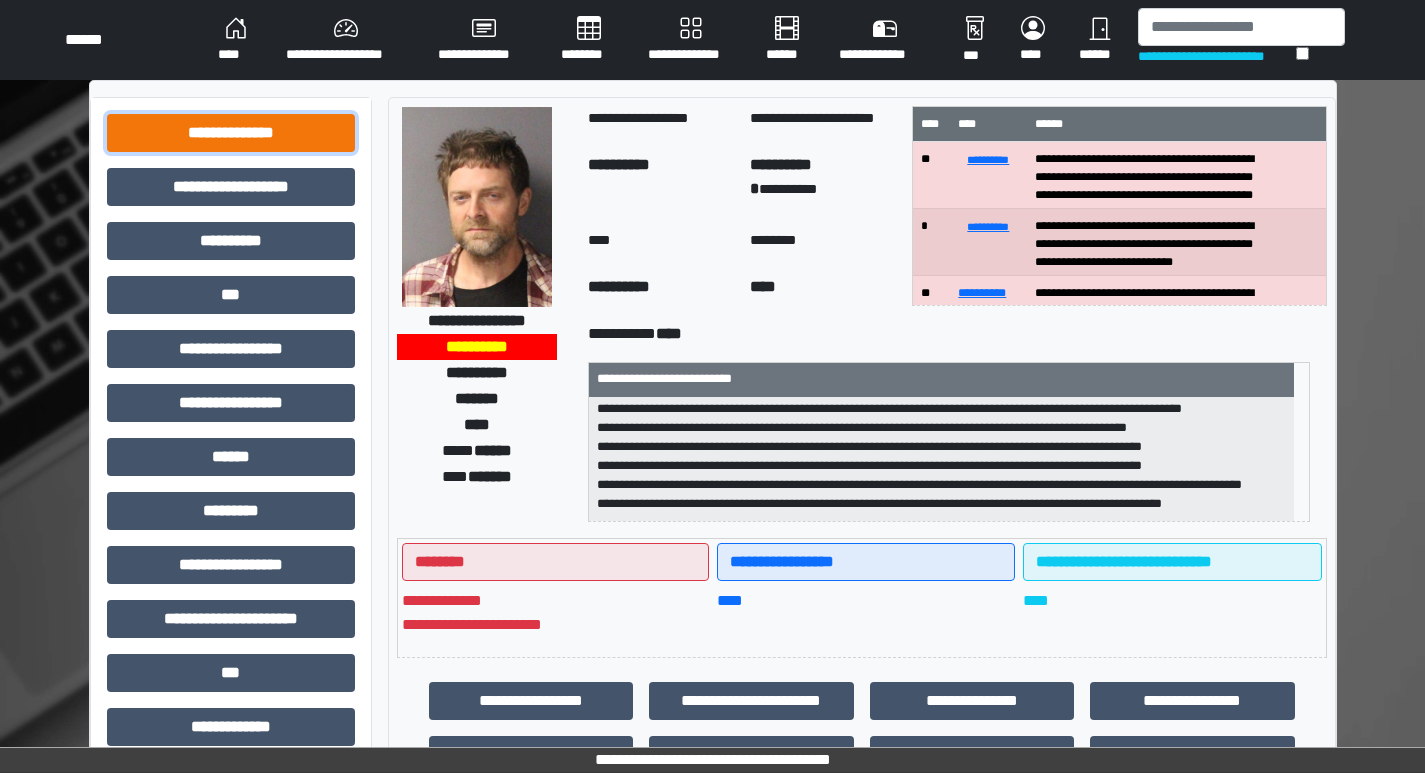 click on "**********" at bounding box center [231, 133] 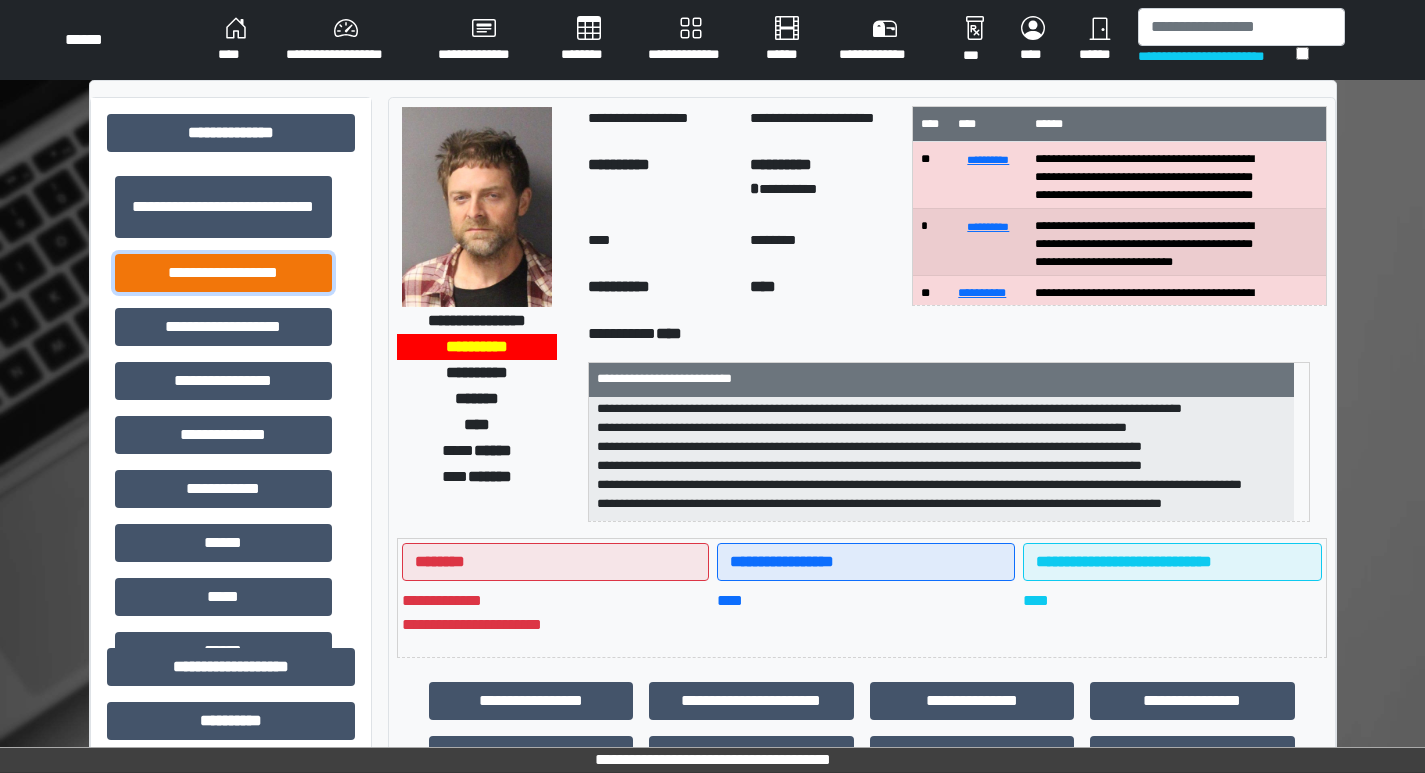 click on "**********" at bounding box center (223, 273) 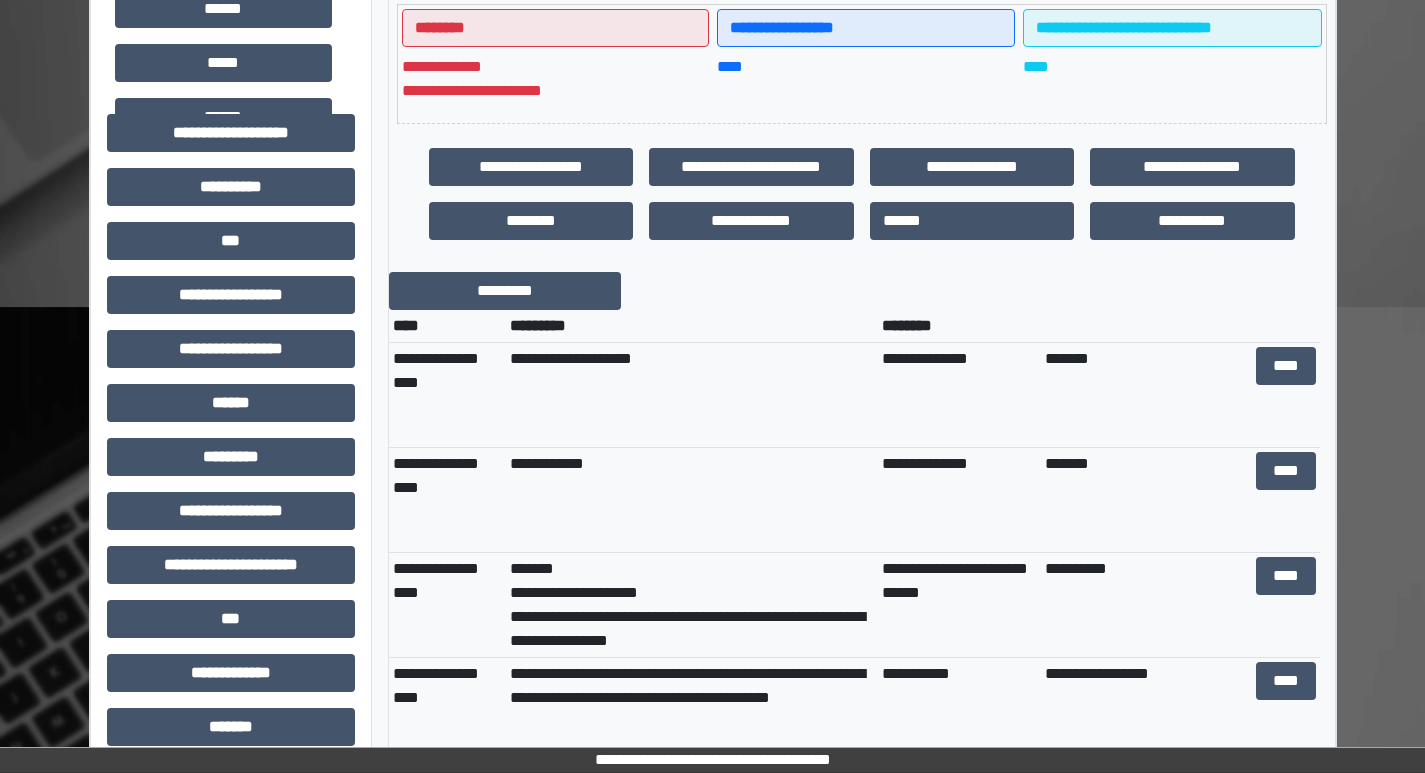 scroll, scrollTop: 500, scrollLeft: 0, axis: vertical 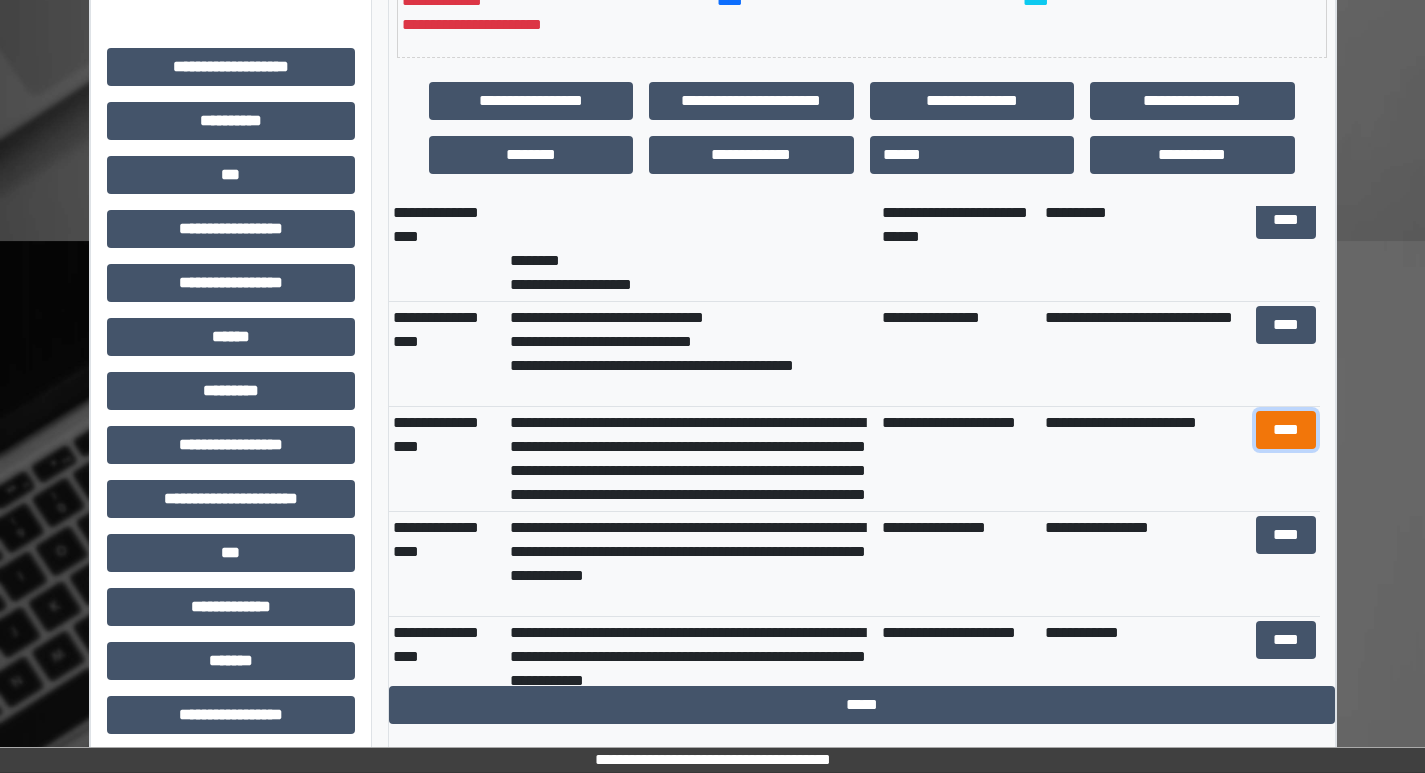 click on "****" at bounding box center [1286, 430] 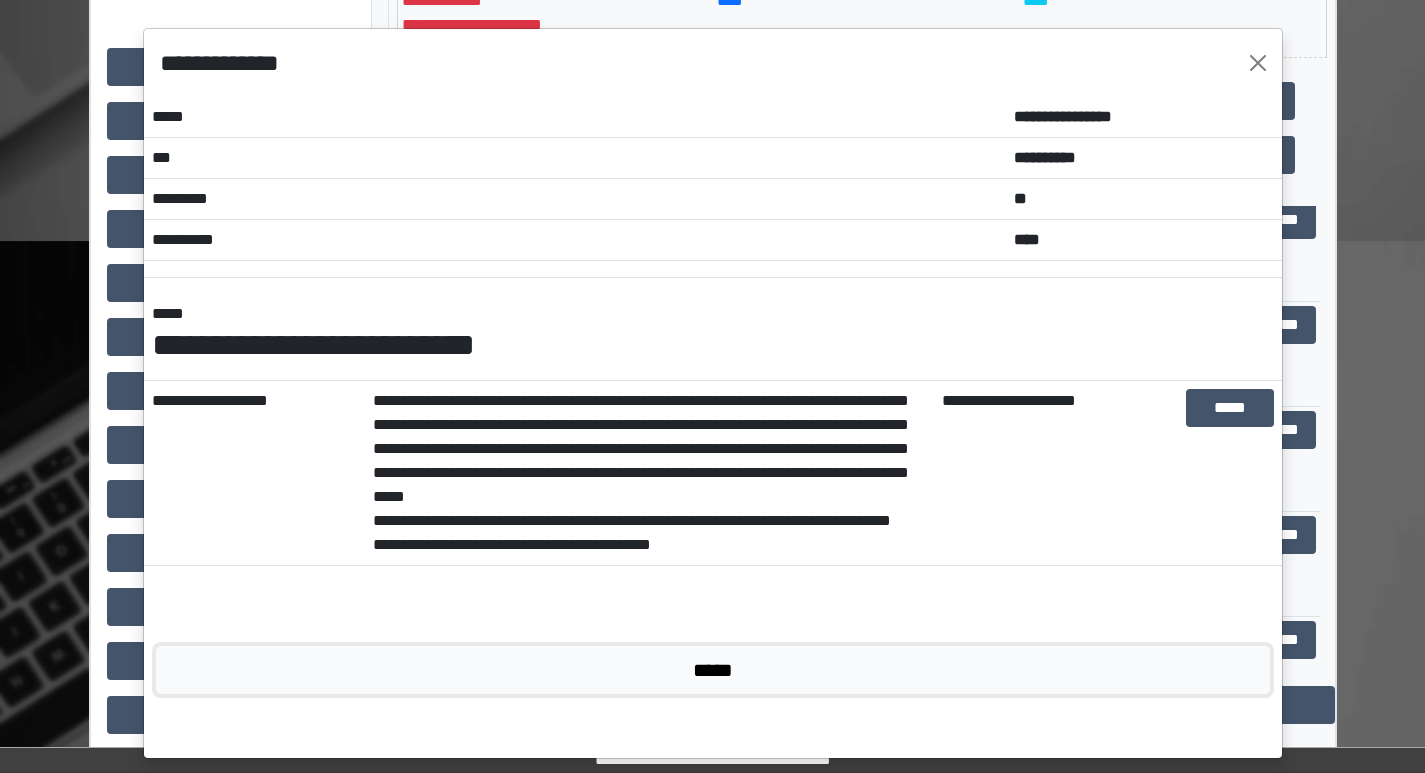 click on "*****" at bounding box center (713, 670) 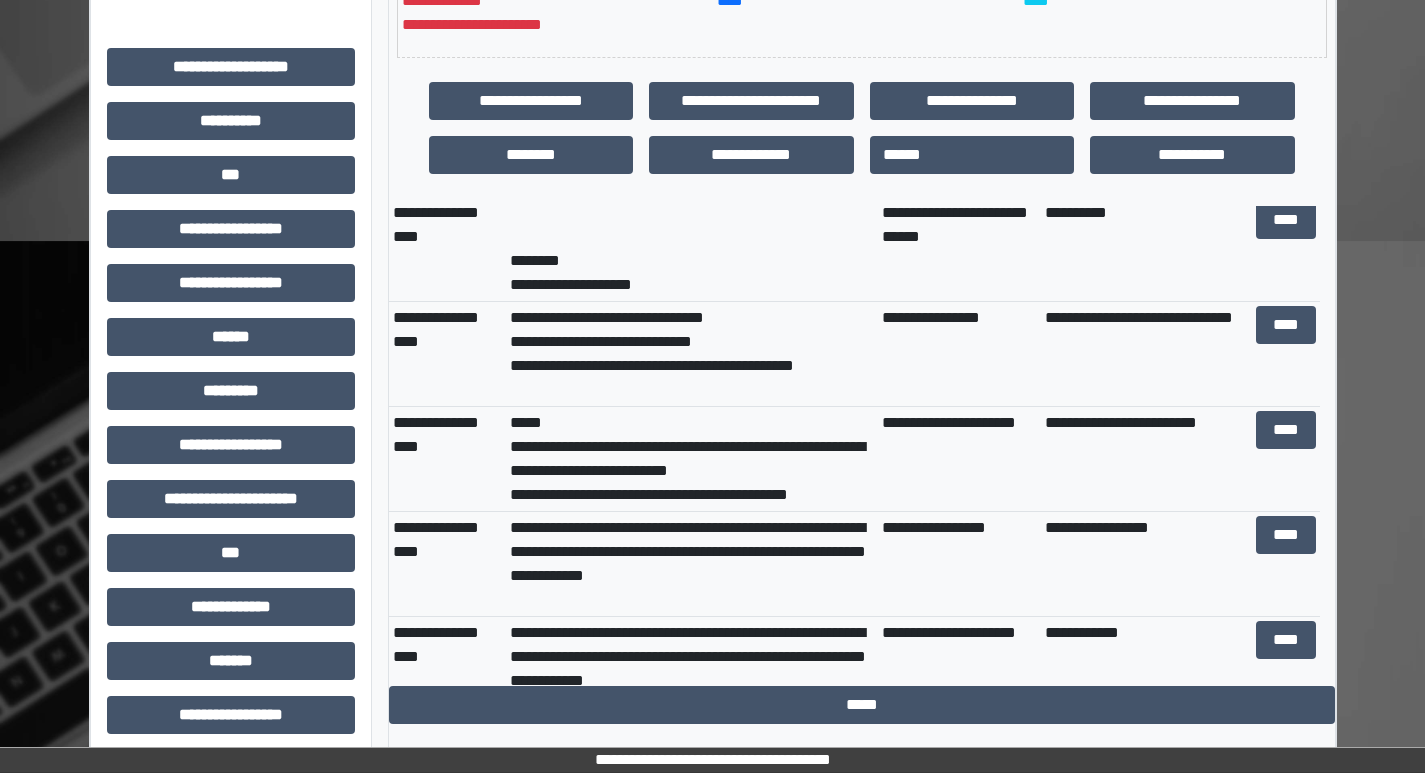 scroll, scrollTop: 192, scrollLeft: 0, axis: vertical 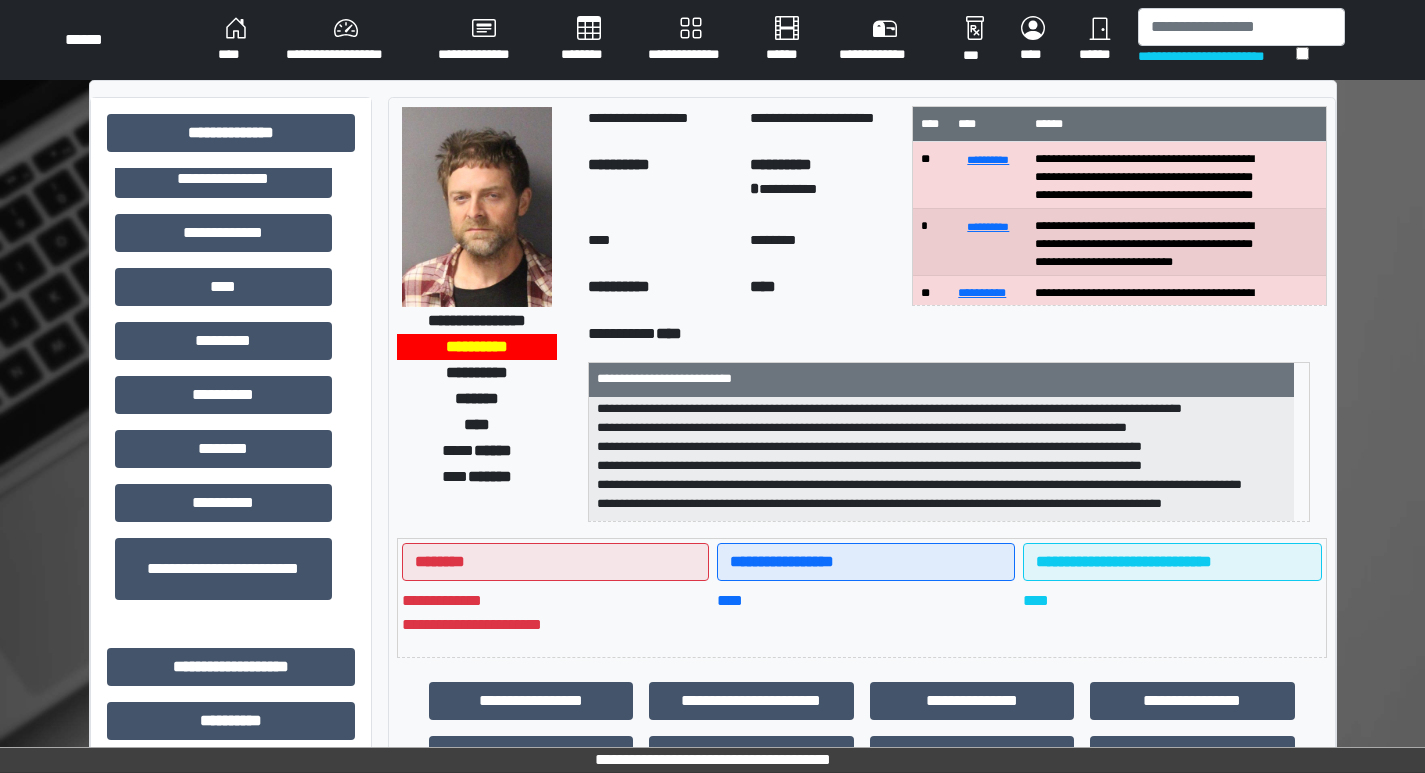 click on "****" at bounding box center (236, 40) 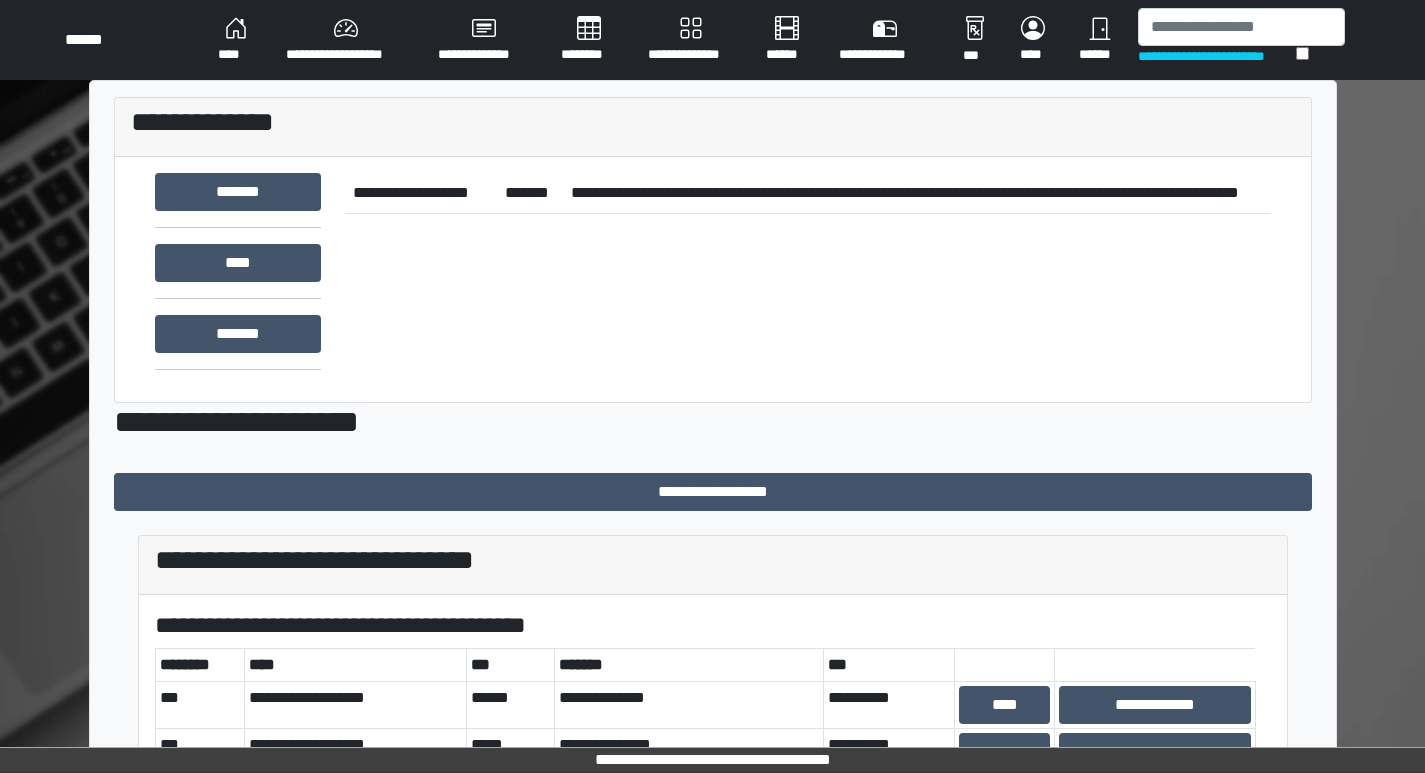 scroll, scrollTop: 173, scrollLeft: 0, axis: vertical 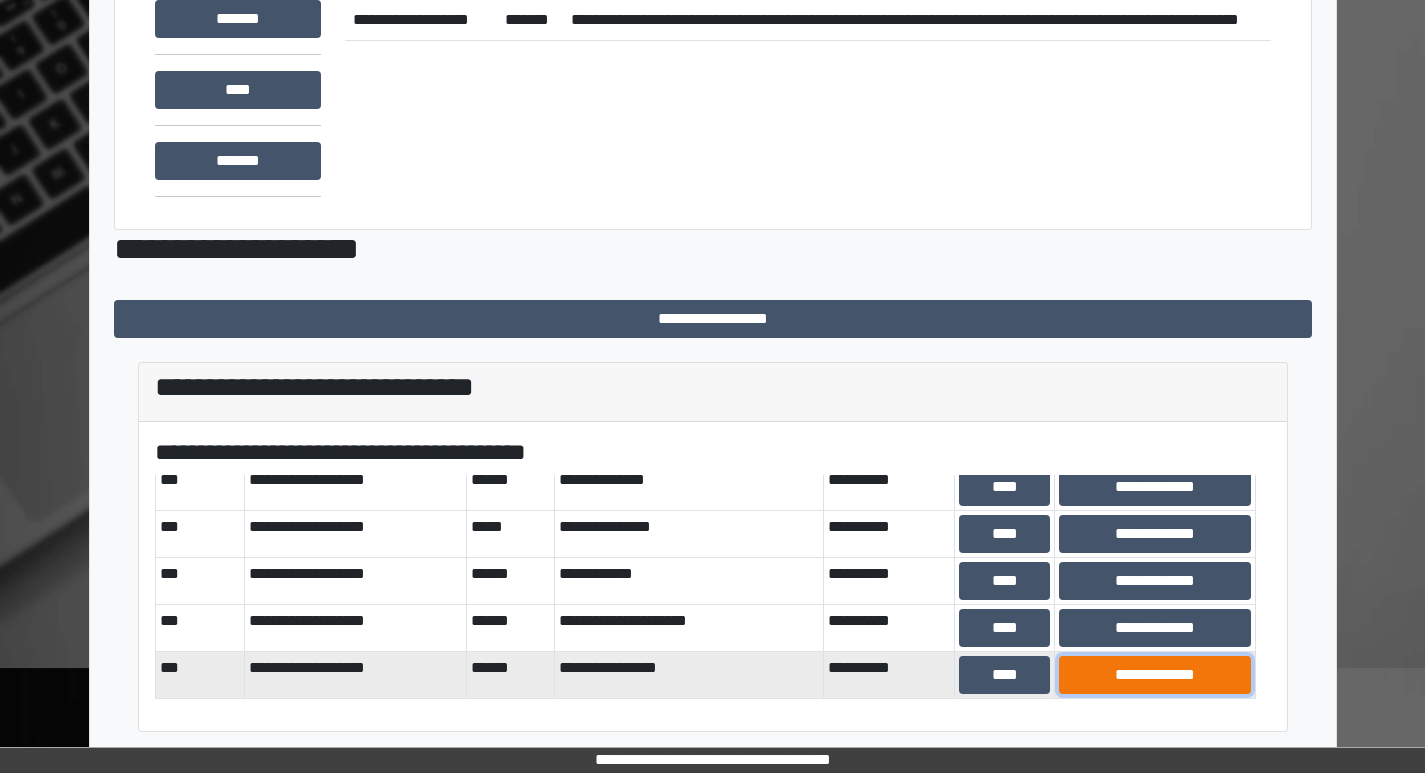 click on "**********" at bounding box center [1155, 675] 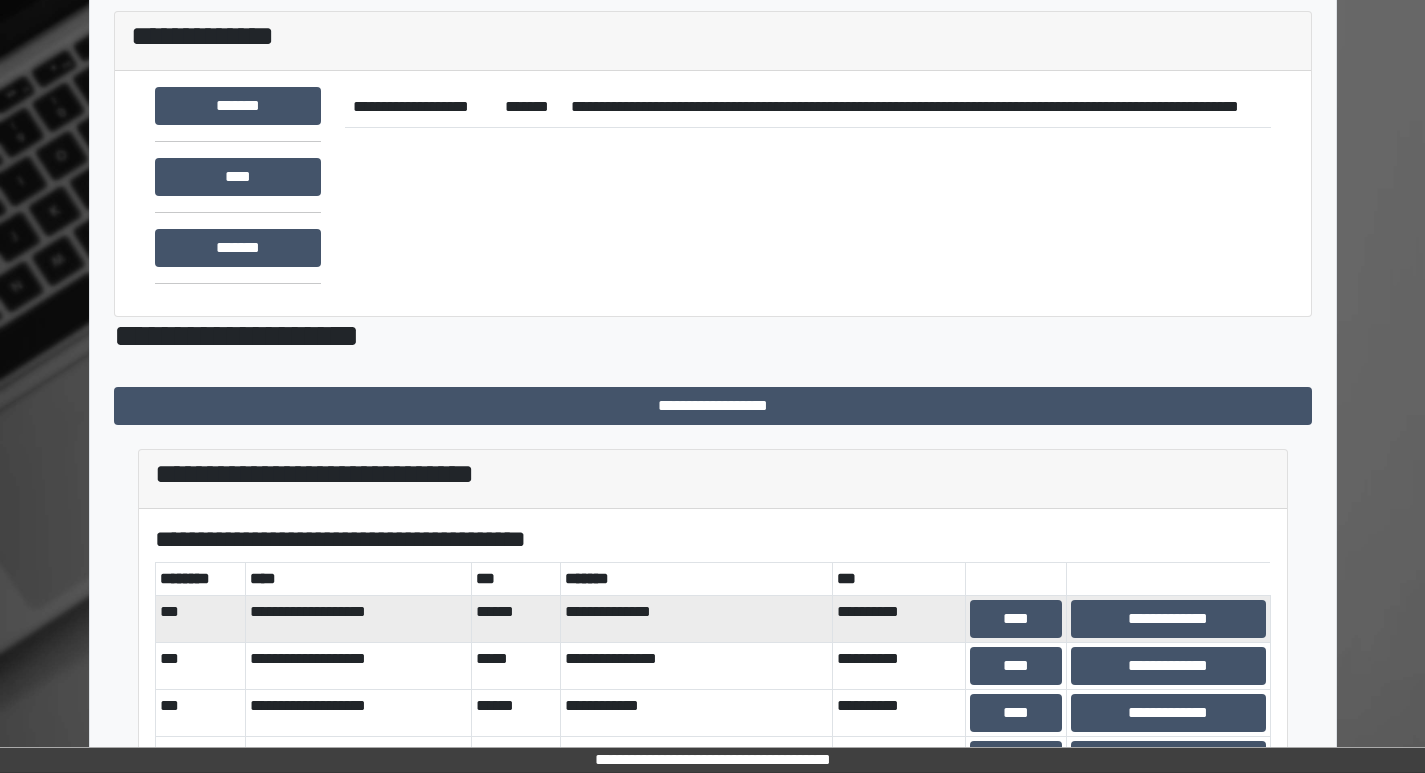 scroll, scrollTop: 173, scrollLeft: 0, axis: vertical 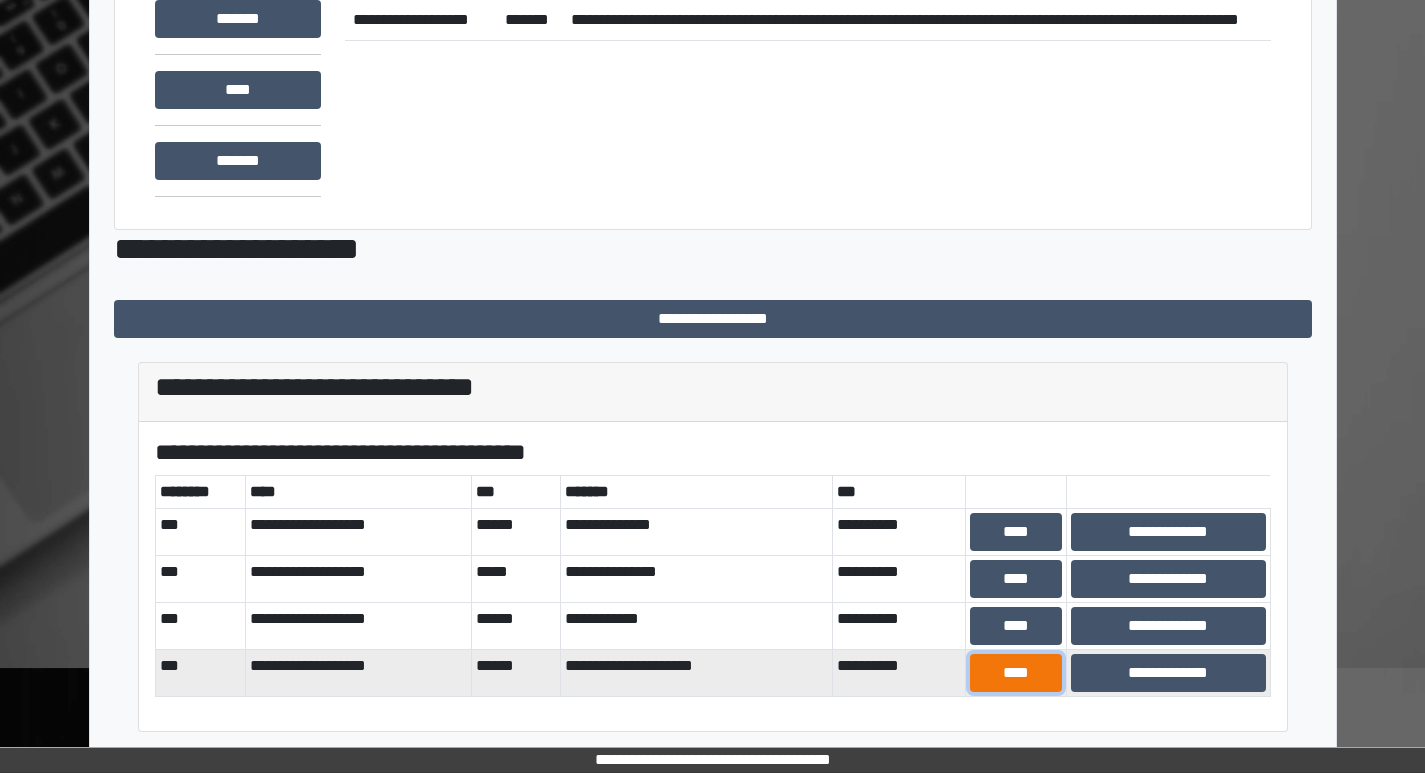 click on "****" at bounding box center [1016, 673] 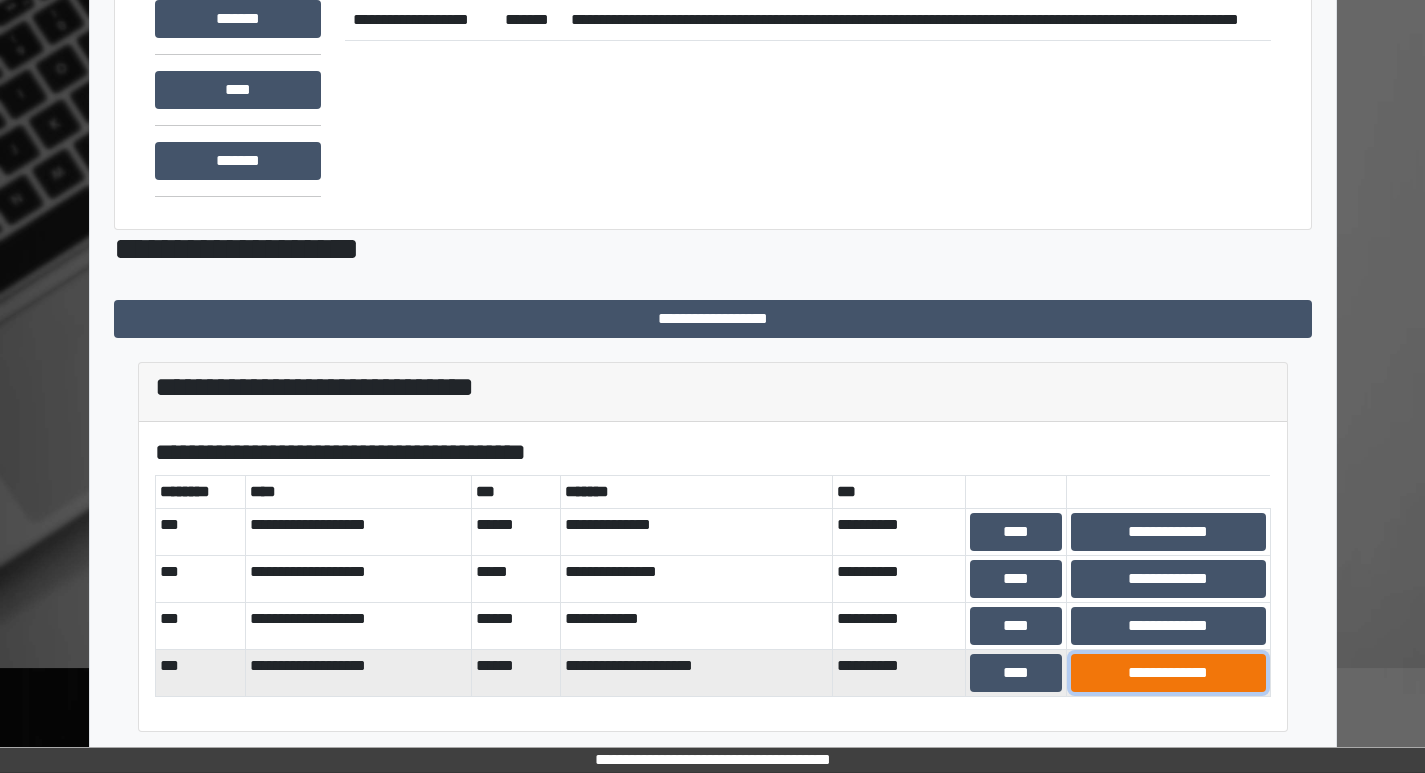click on "**********" at bounding box center (1168, 673) 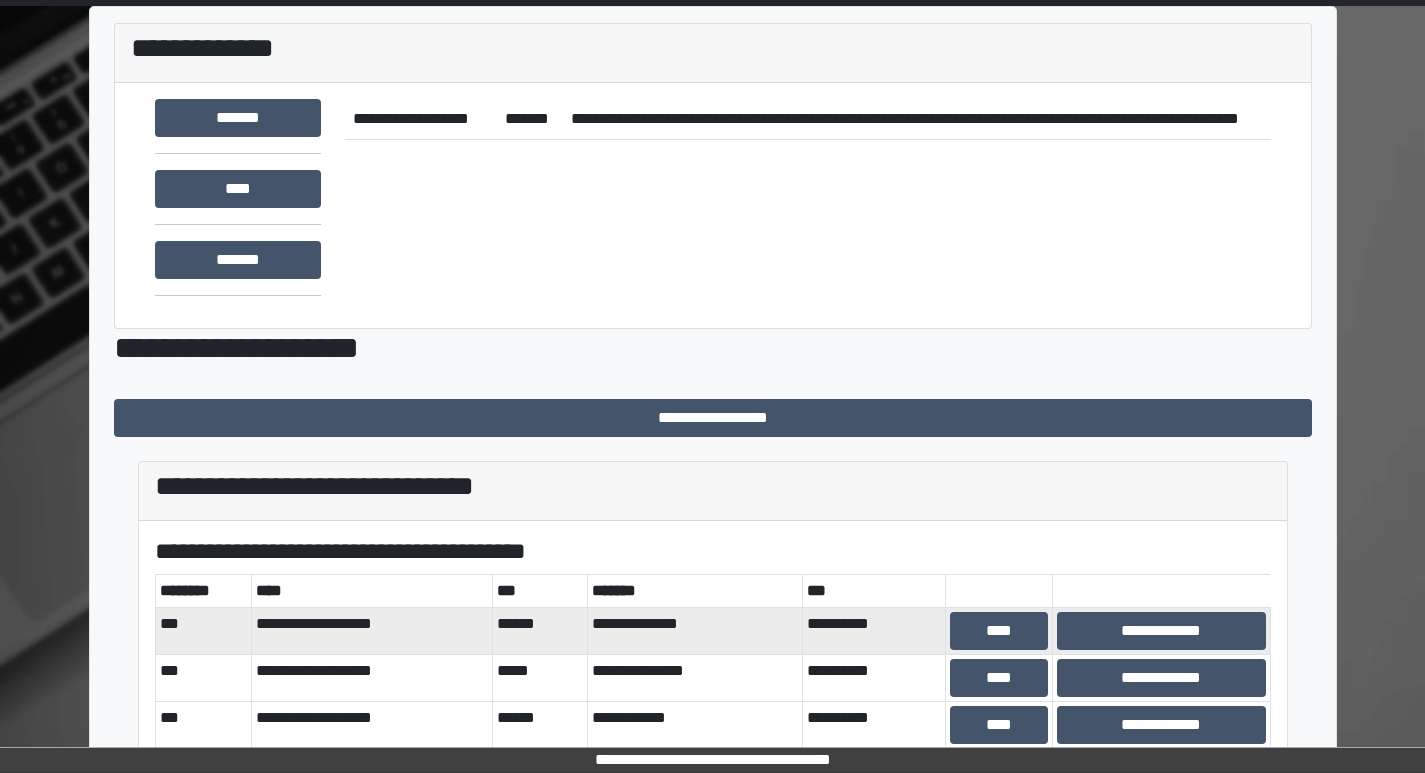 scroll, scrollTop: 173, scrollLeft: 0, axis: vertical 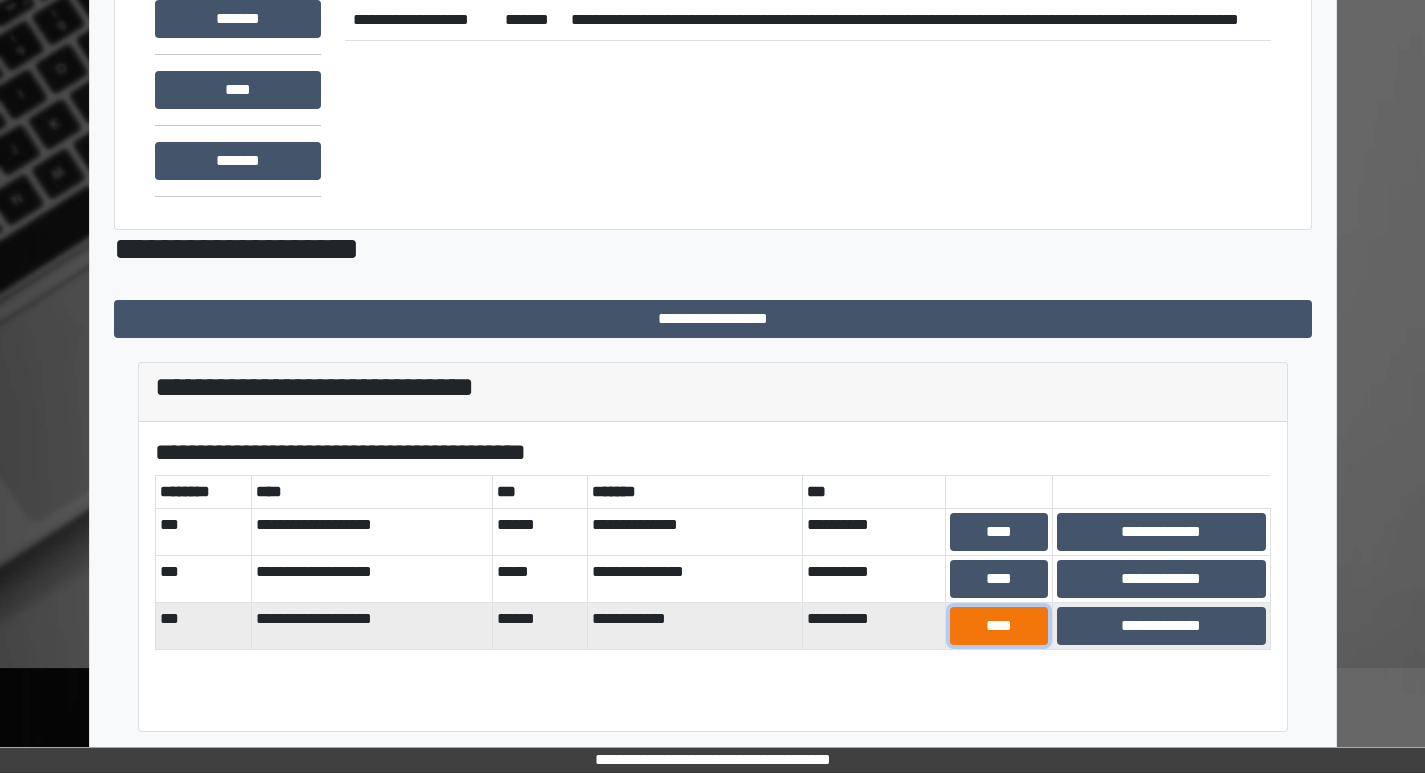 click on "****" at bounding box center [999, 626] 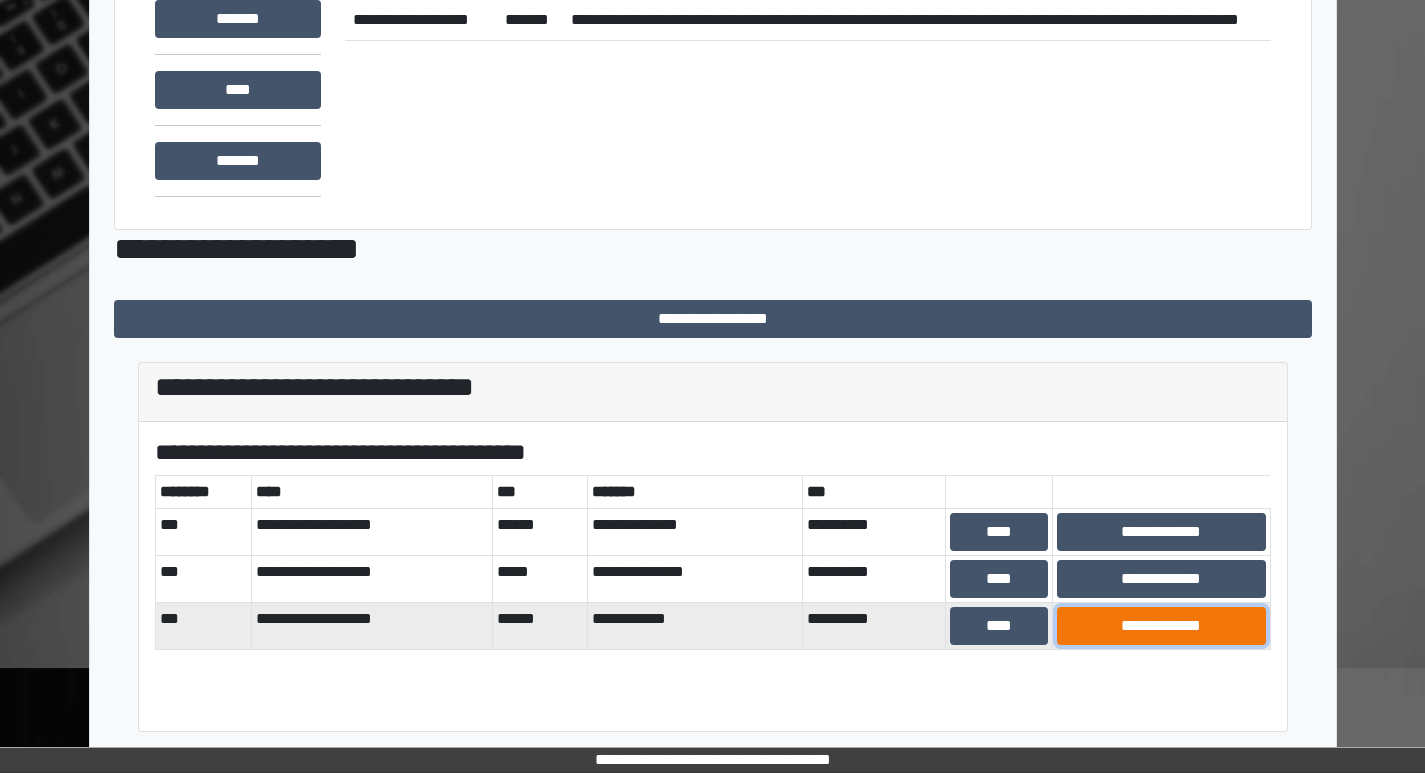 click on "**********" at bounding box center (1161, 626) 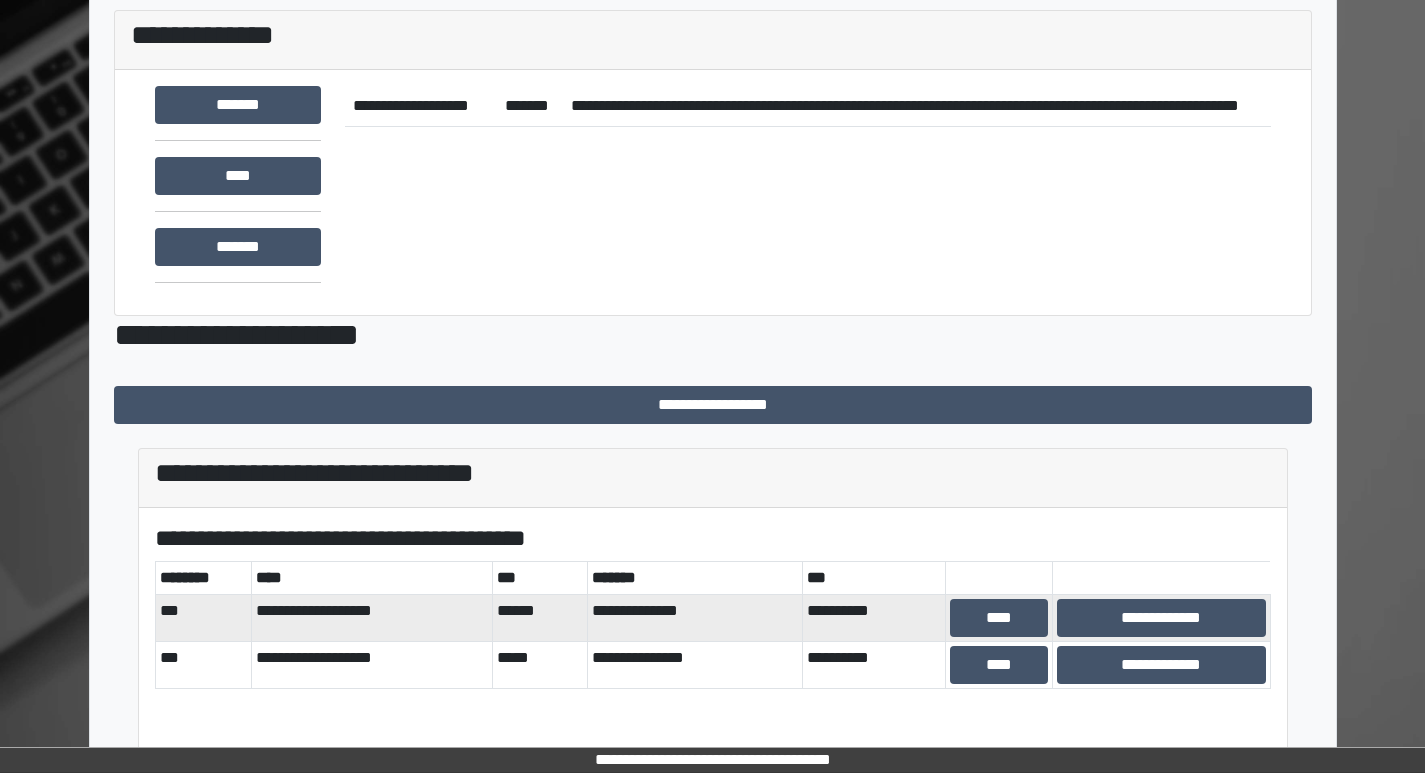 scroll, scrollTop: 173, scrollLeft: 0, axis: vertical 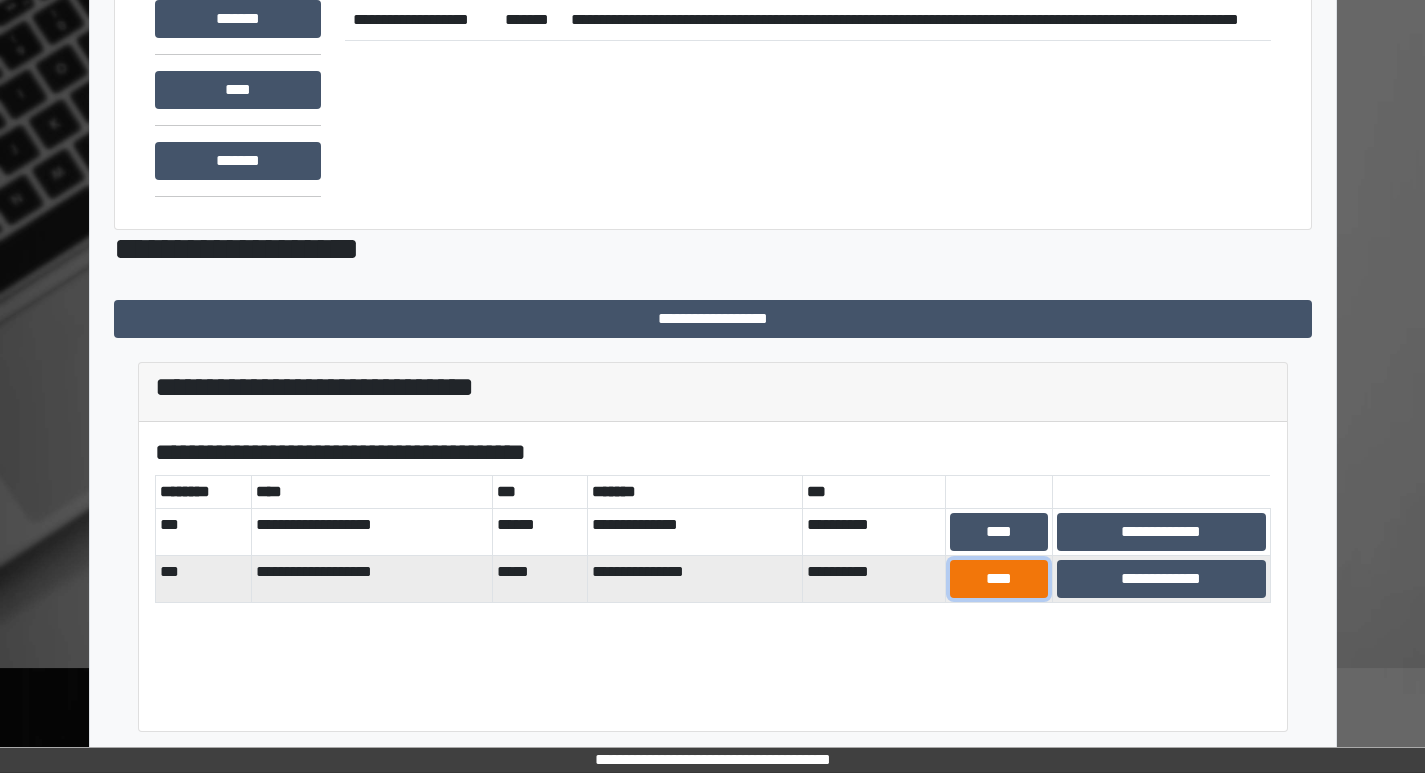 click on "****" at bounding box center (999, 579) 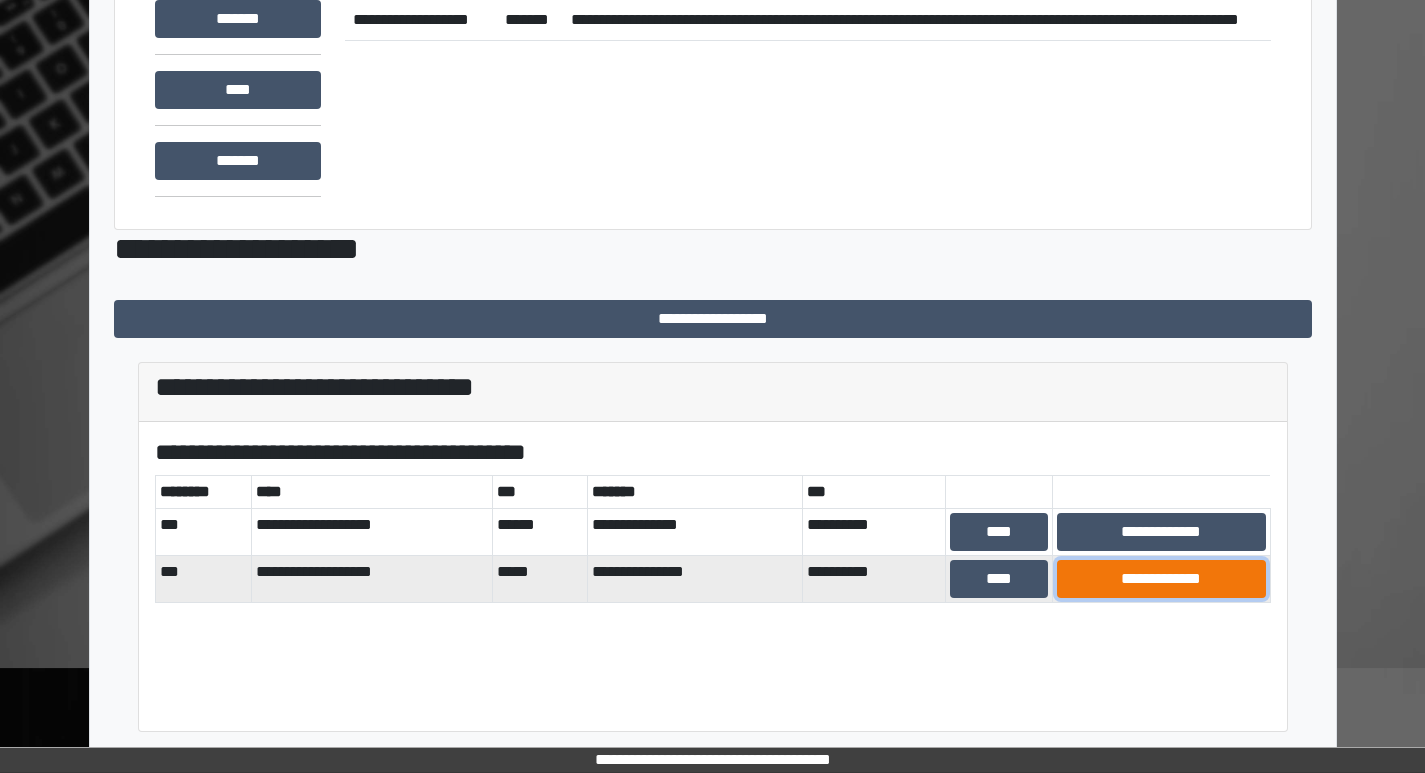 click on "**********" at bounding box center (1161, 579) 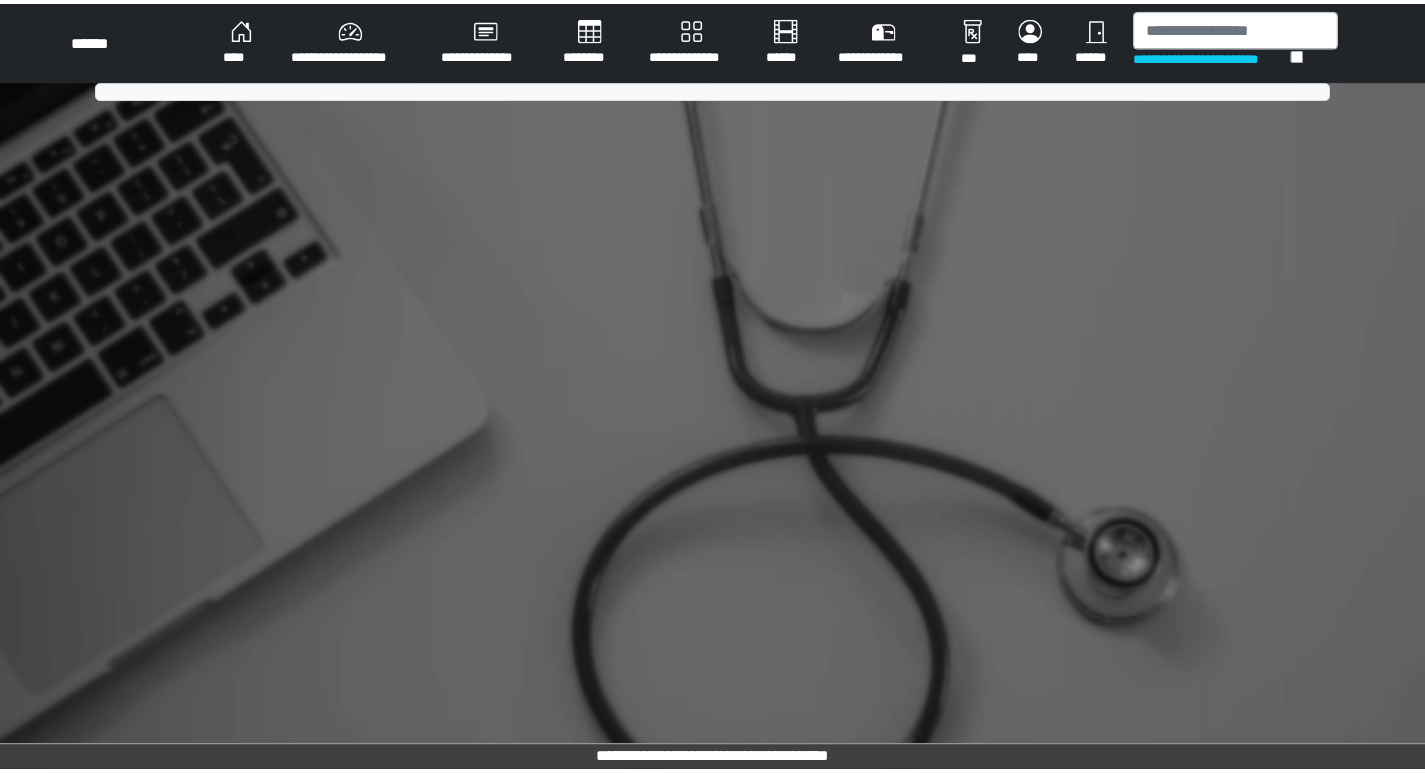 scroll, scrollTop: 0, scrollLeft: 0, axis: both 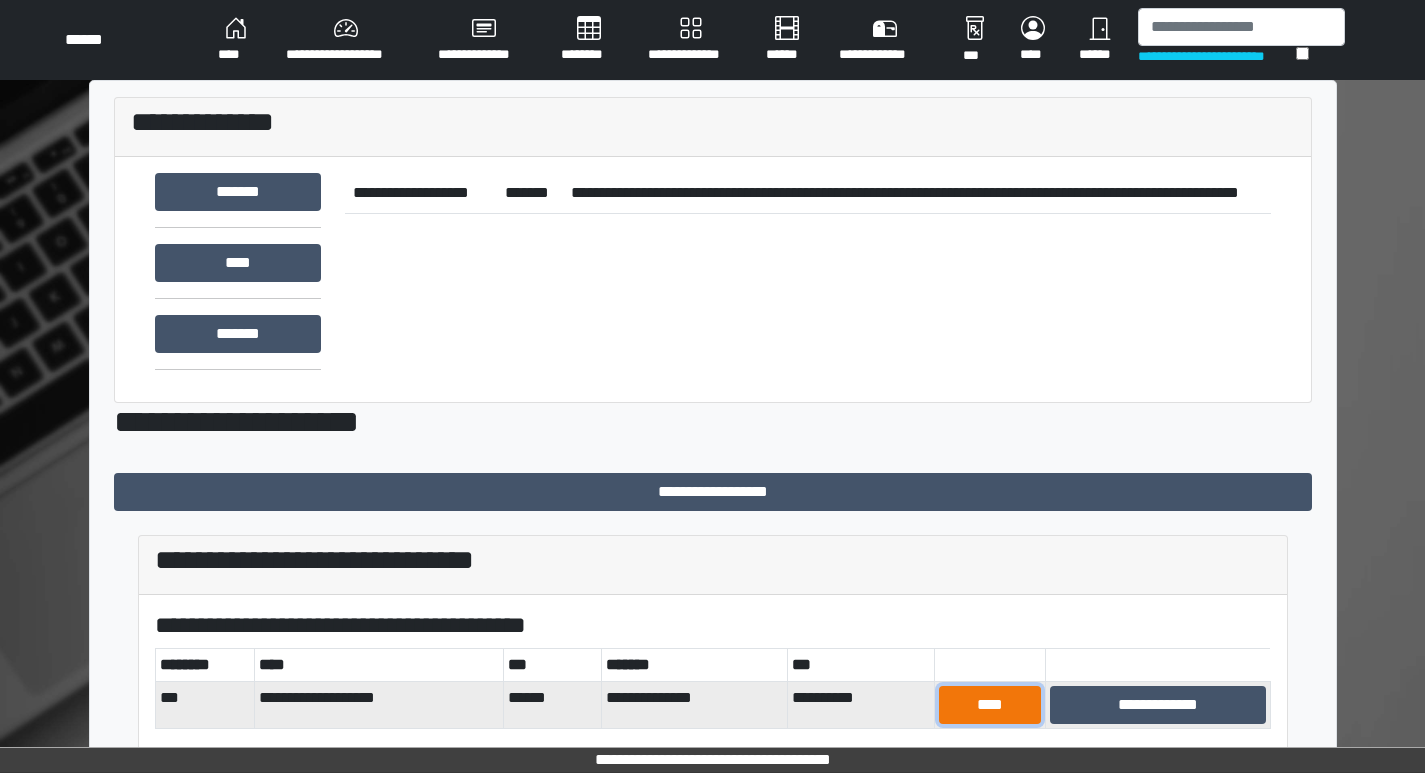 click on "****" at bounding box center [990, 705] 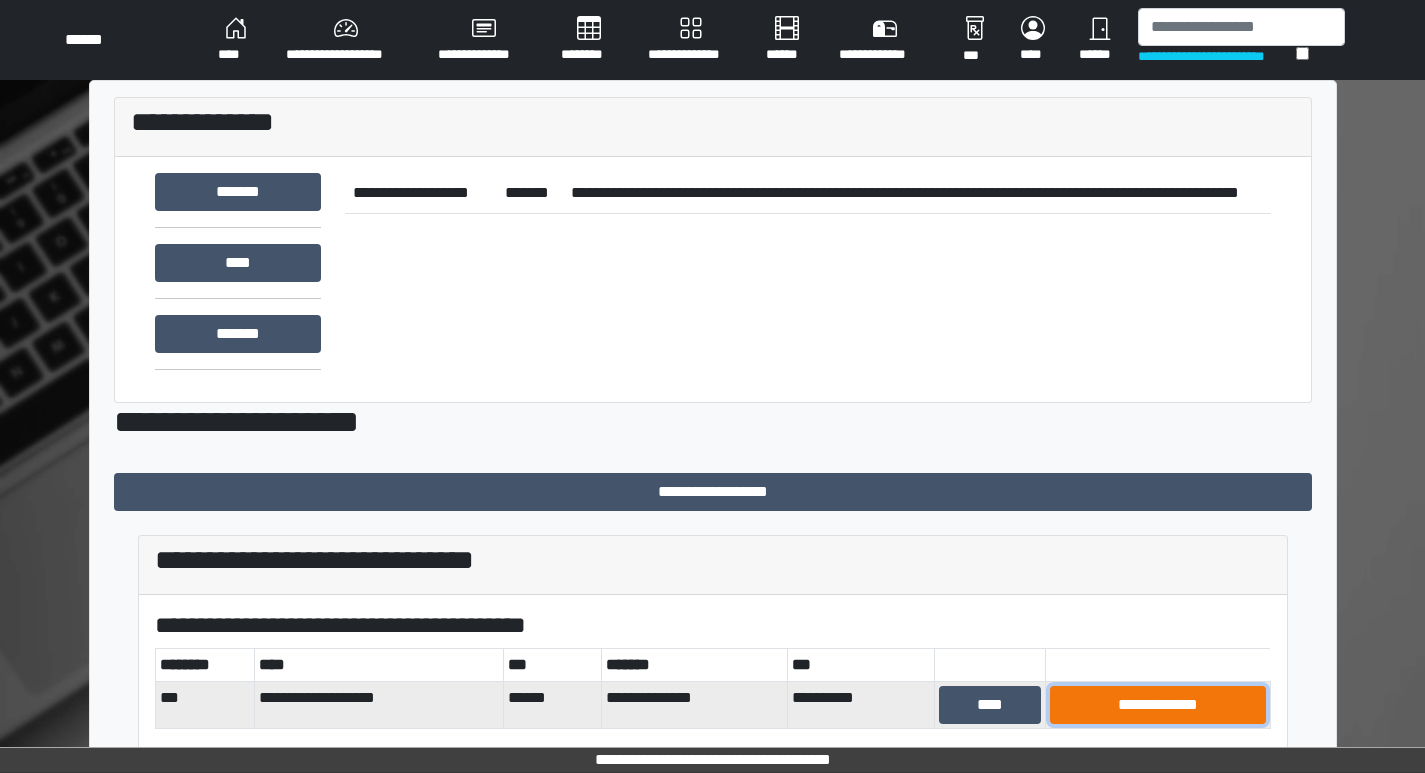 click on "**********" at bounding box center (1157, 705) 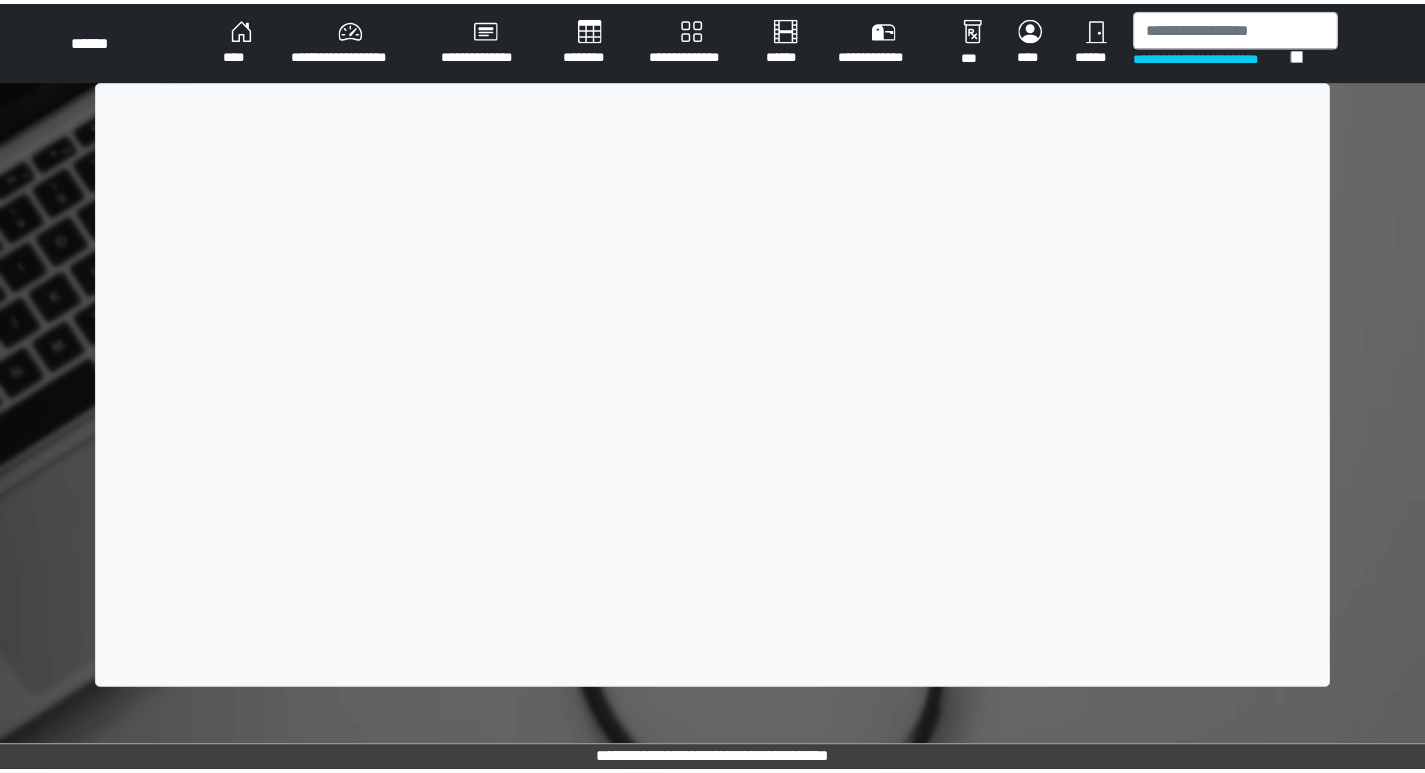 scroll, scrollTop: 0, scrollLeft: 0, axis: both 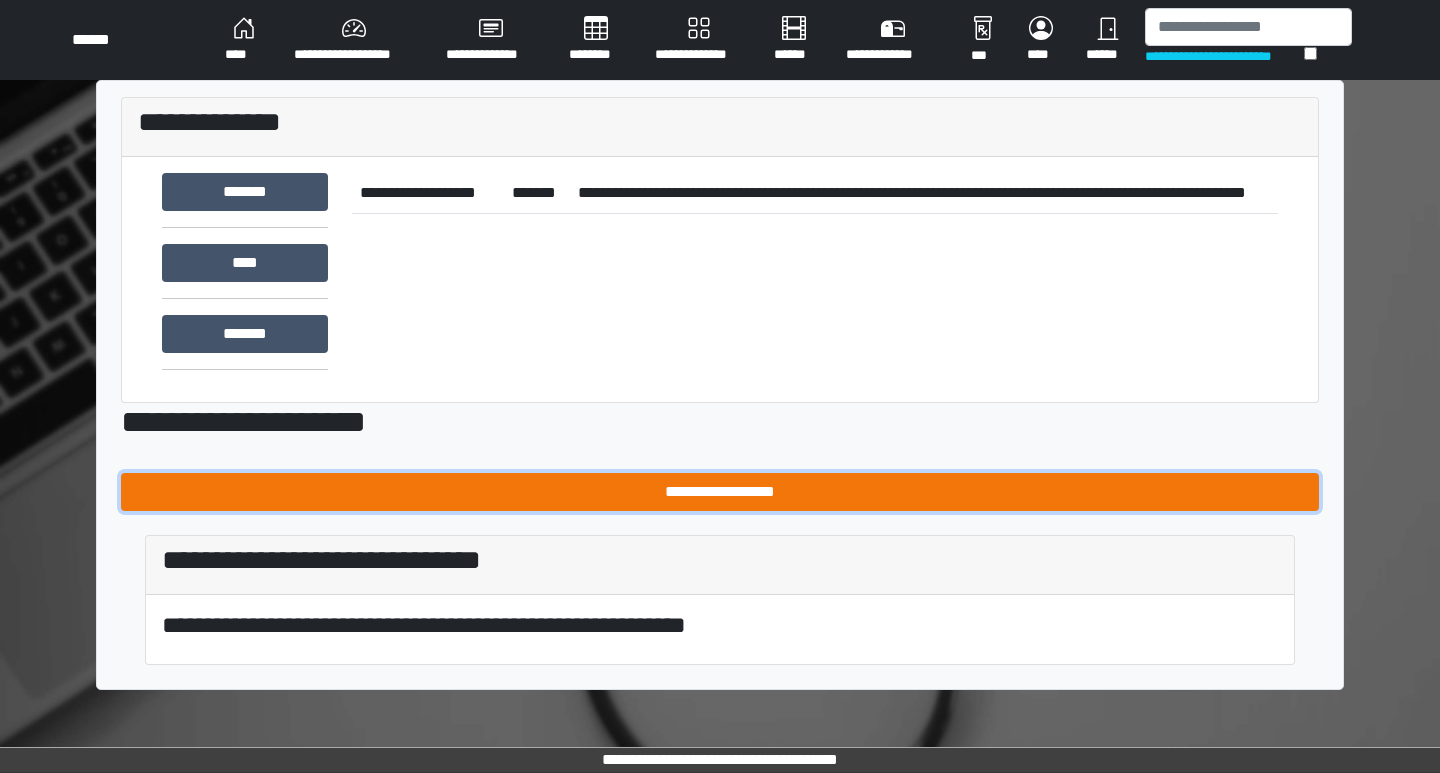 click on "**********" at bounding box center [720, 492] 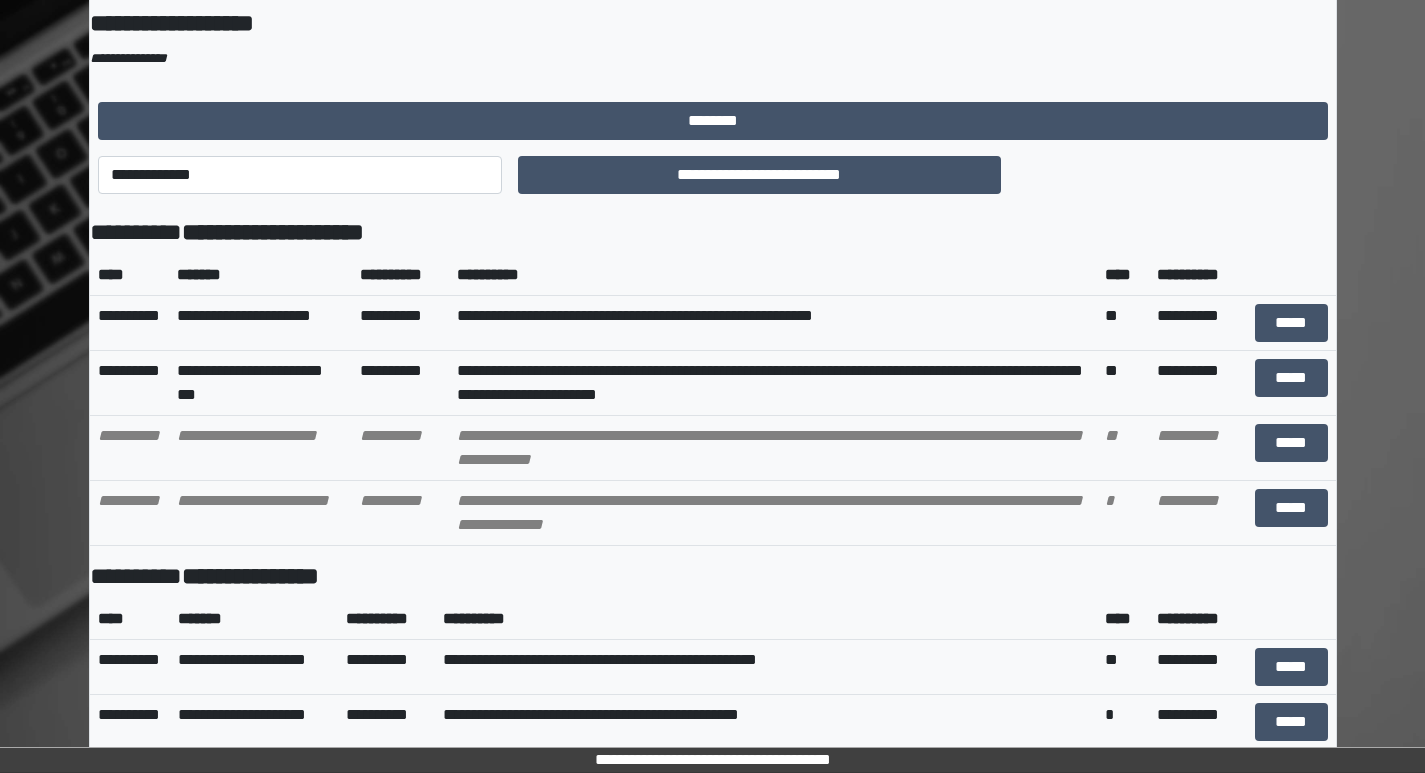 scroll, scrollTop: 100, scrollLeft: 0, axis: vertical 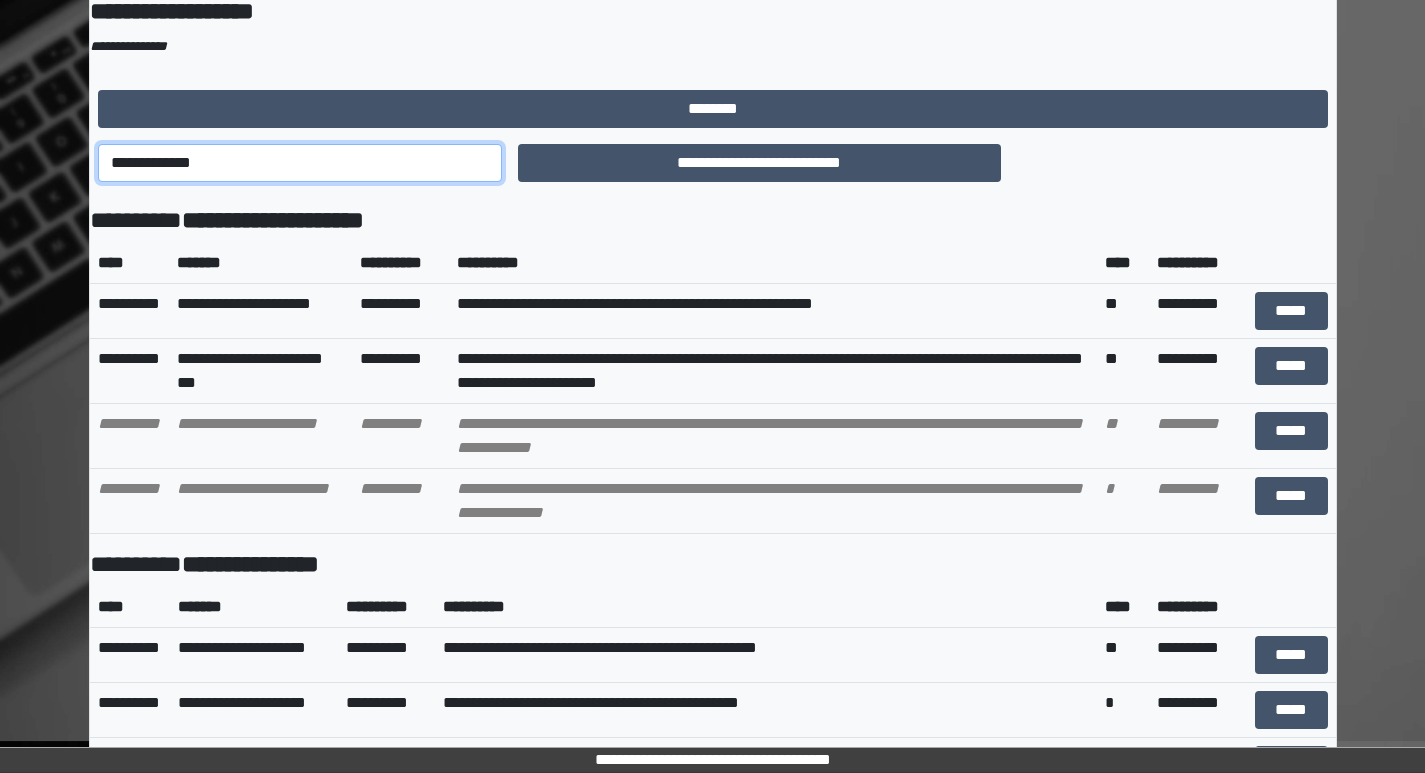 click on "**********" at bounding box center (300, 163) 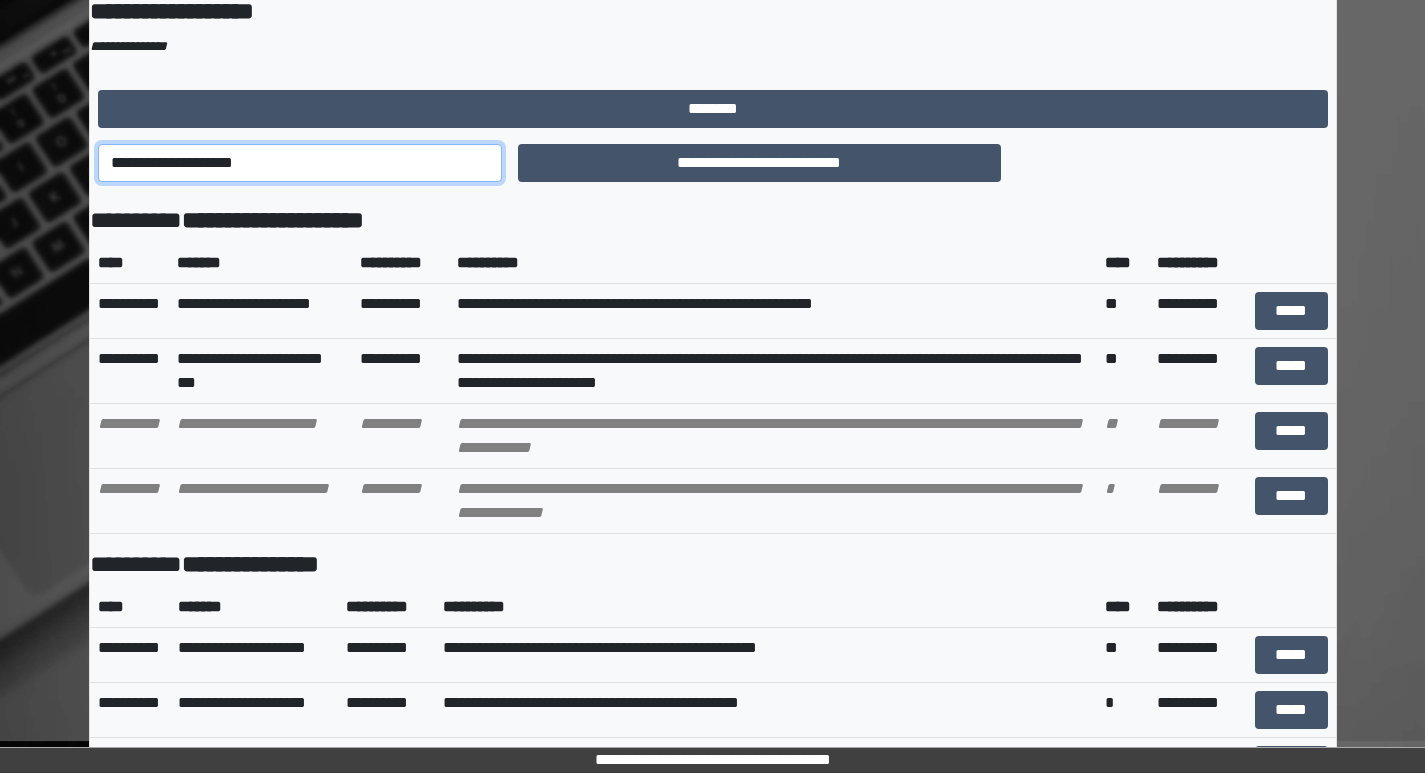 click on "**********" at bounding box center (300, 163) 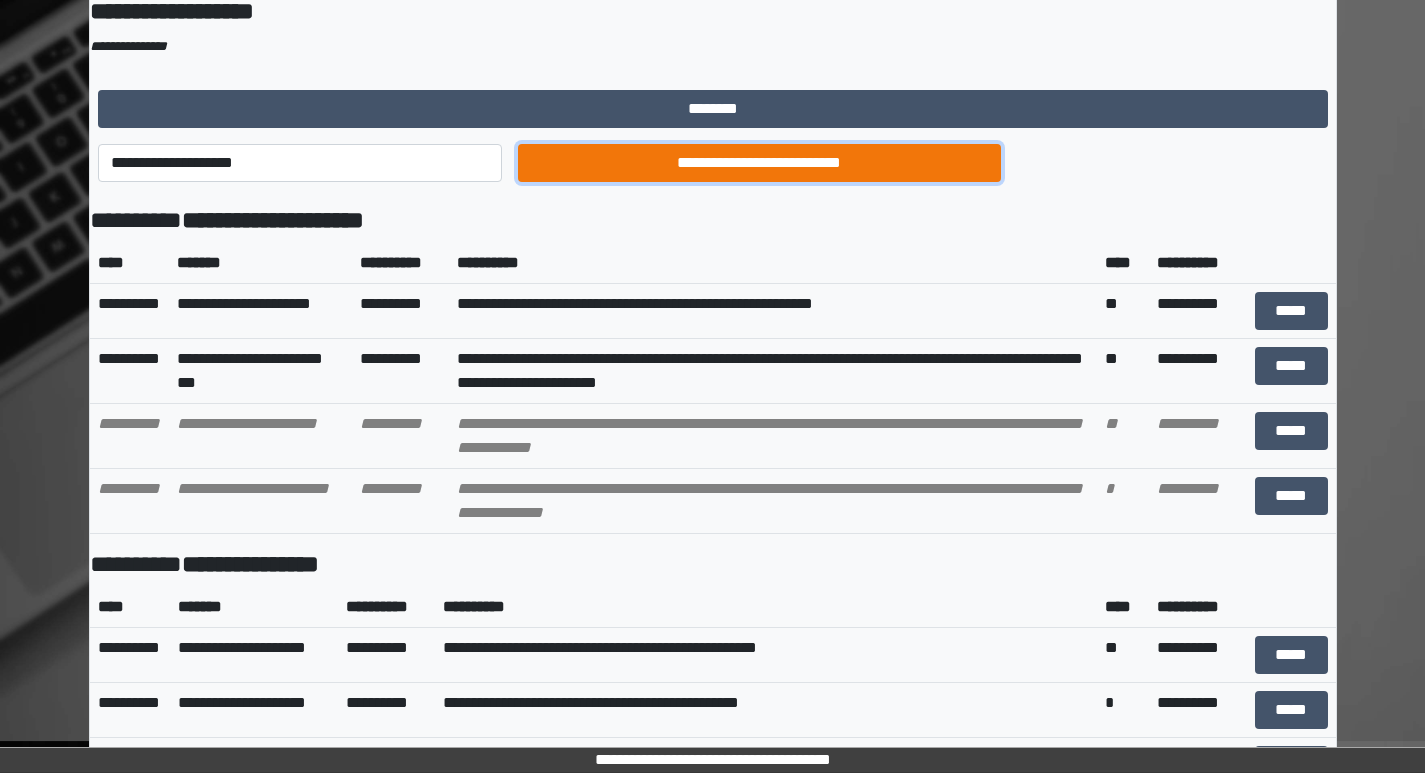 click on "**********" at bounding box center [759, 163] 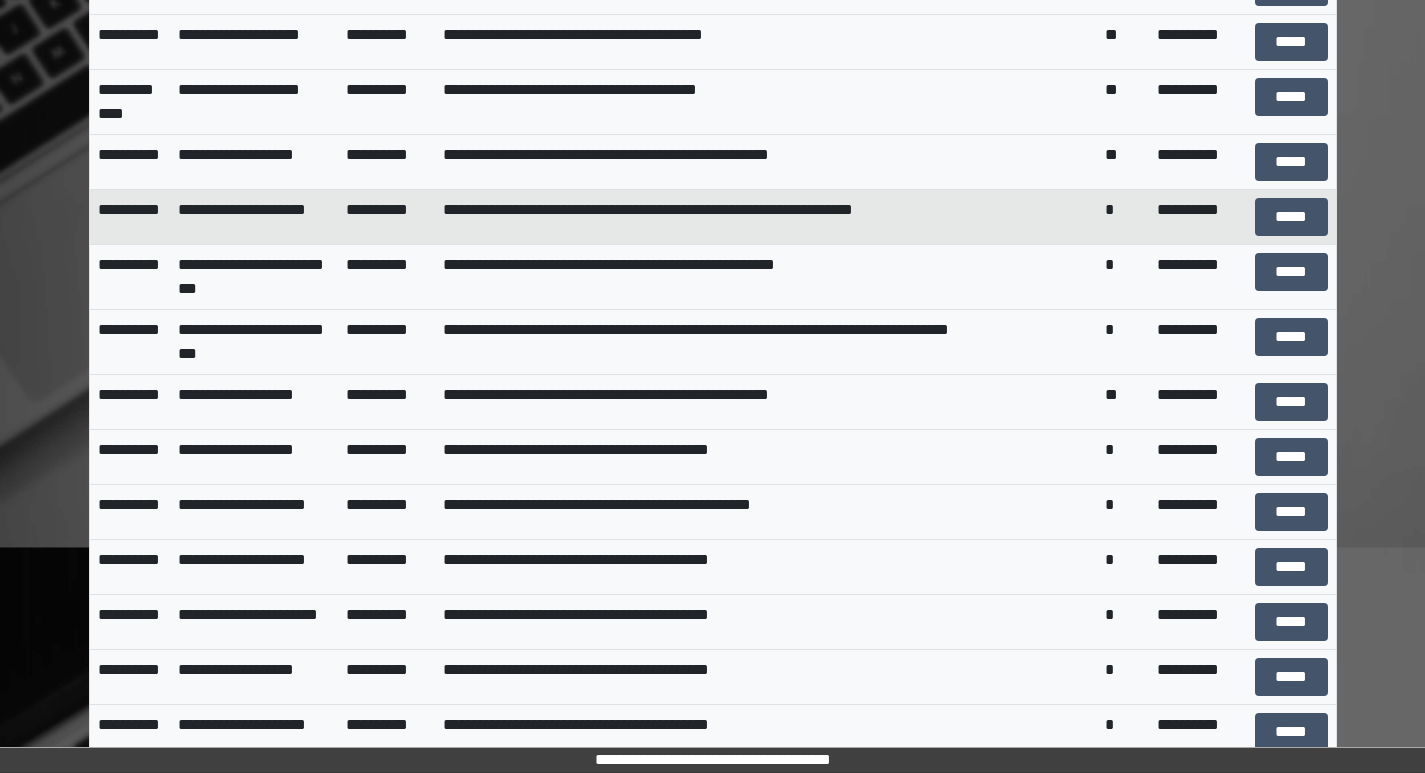 scroll, scrollTop: 1148, scrollLeft: 0, axis: vertical 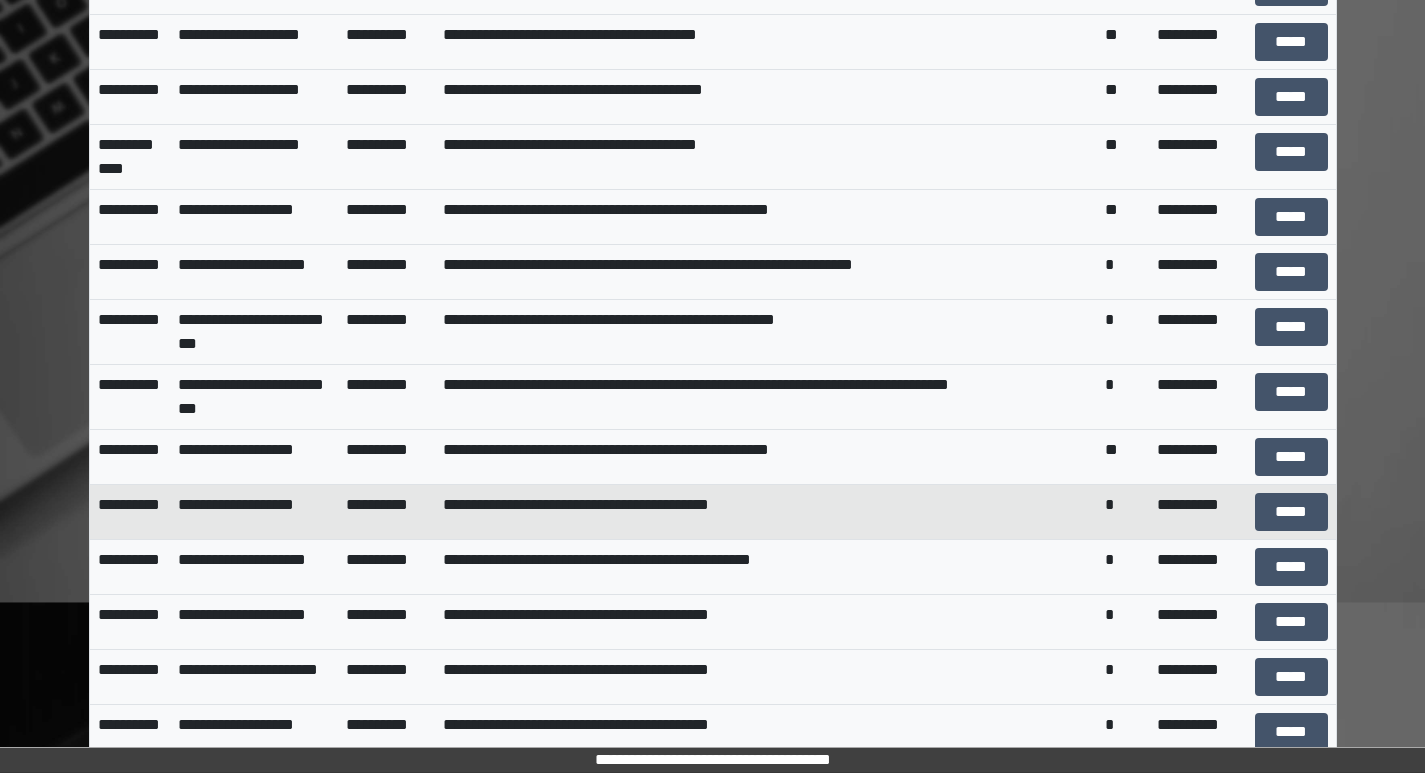 drag, startPoint x: 941, startPoint y: 713, endPoint x: 929, endPoint y: 687, distance: 28.635643 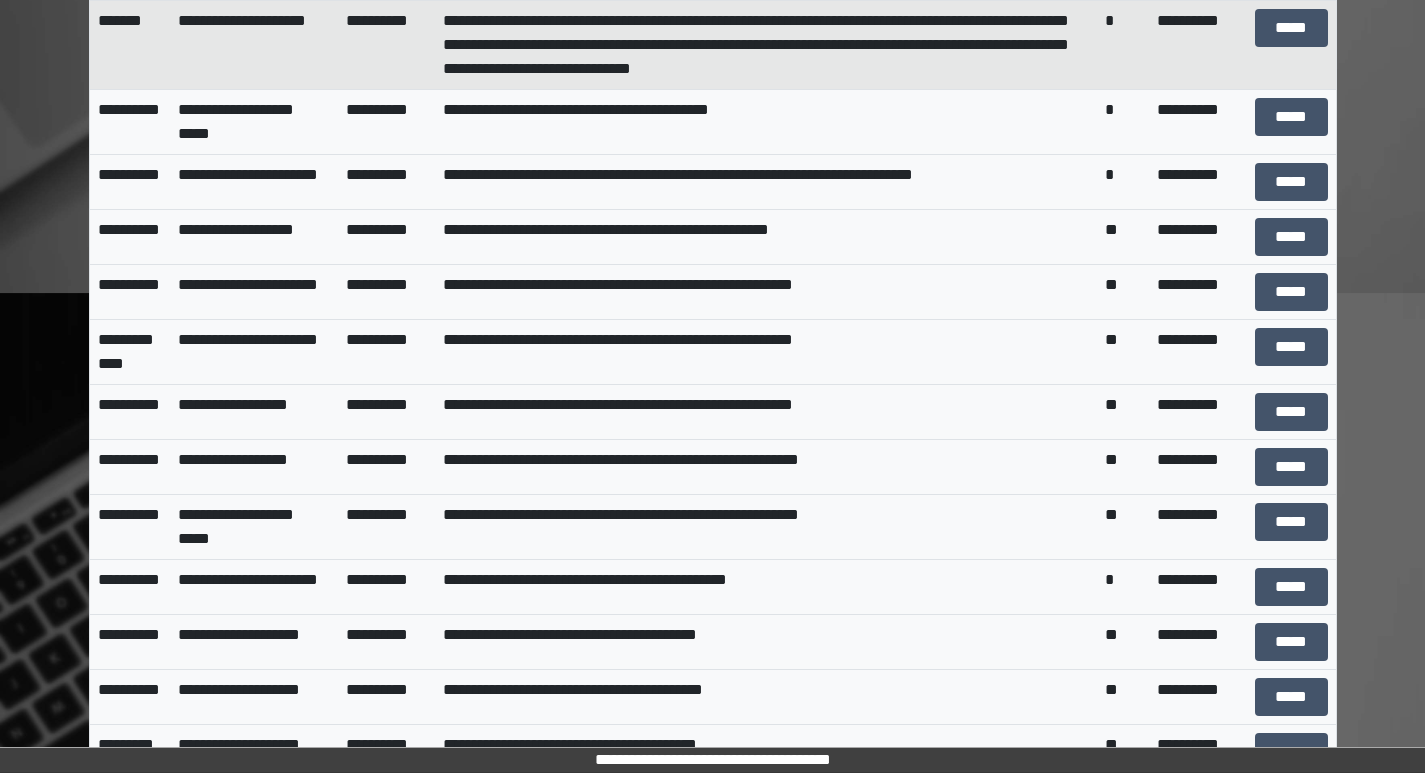 scroll, scrollTop: 0, scrollLeft: 0, axis: both 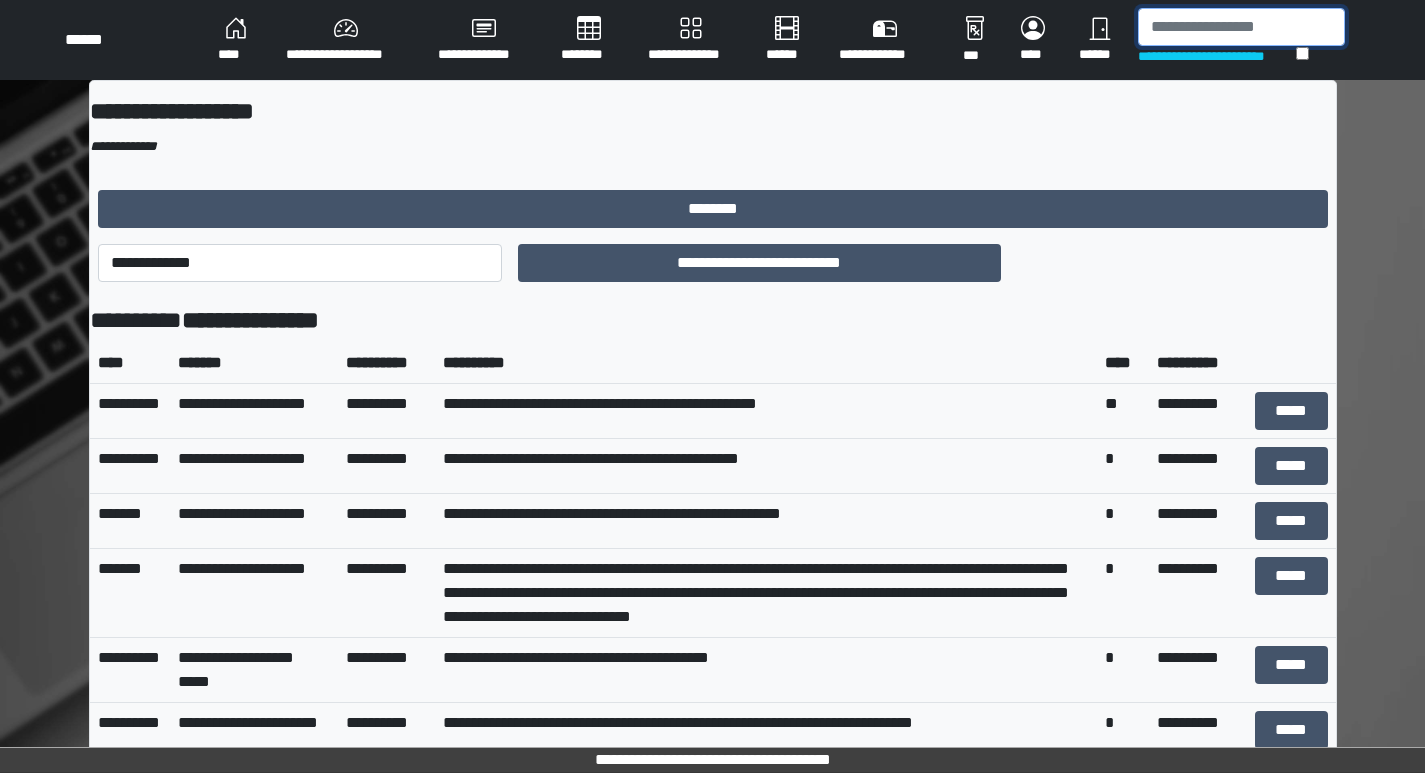 click at bounding box center [1241, 27] 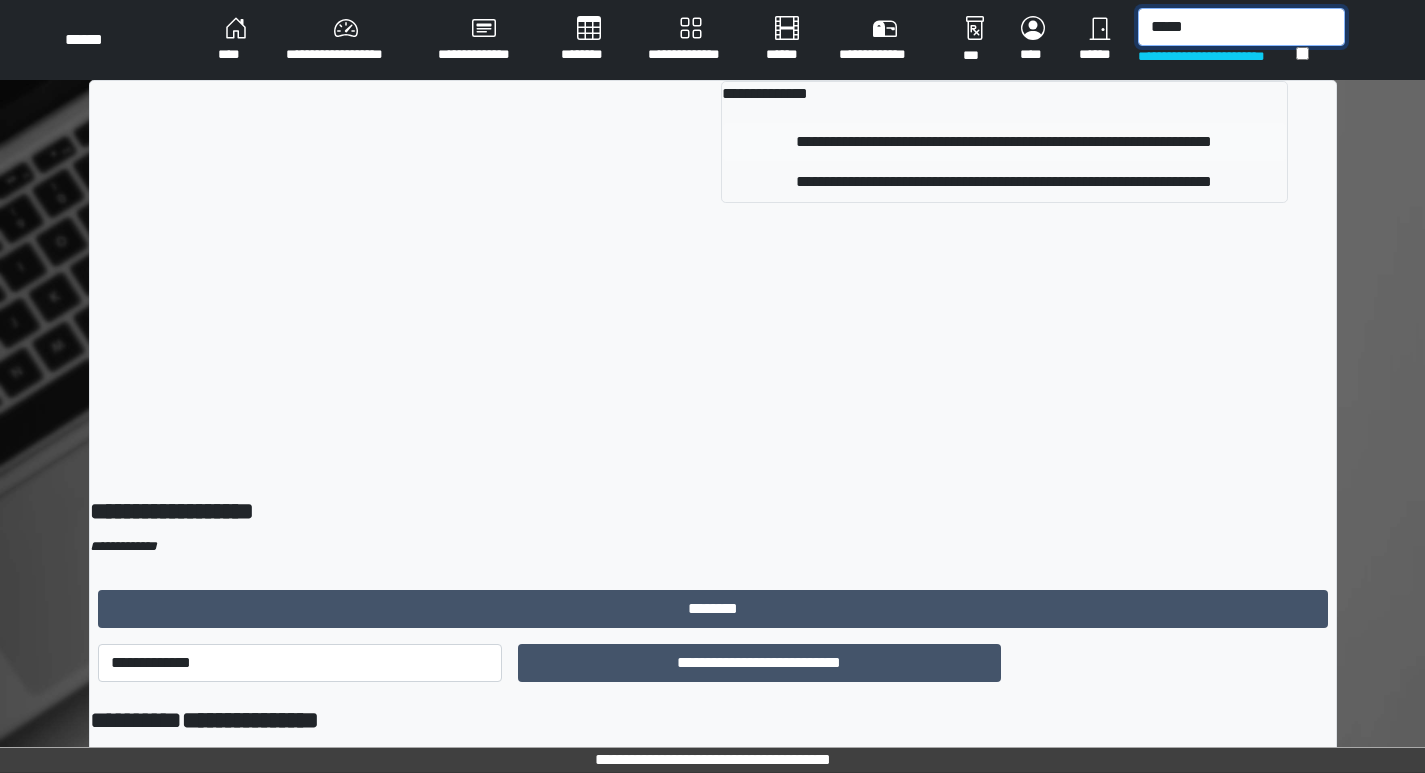 type on "*****" 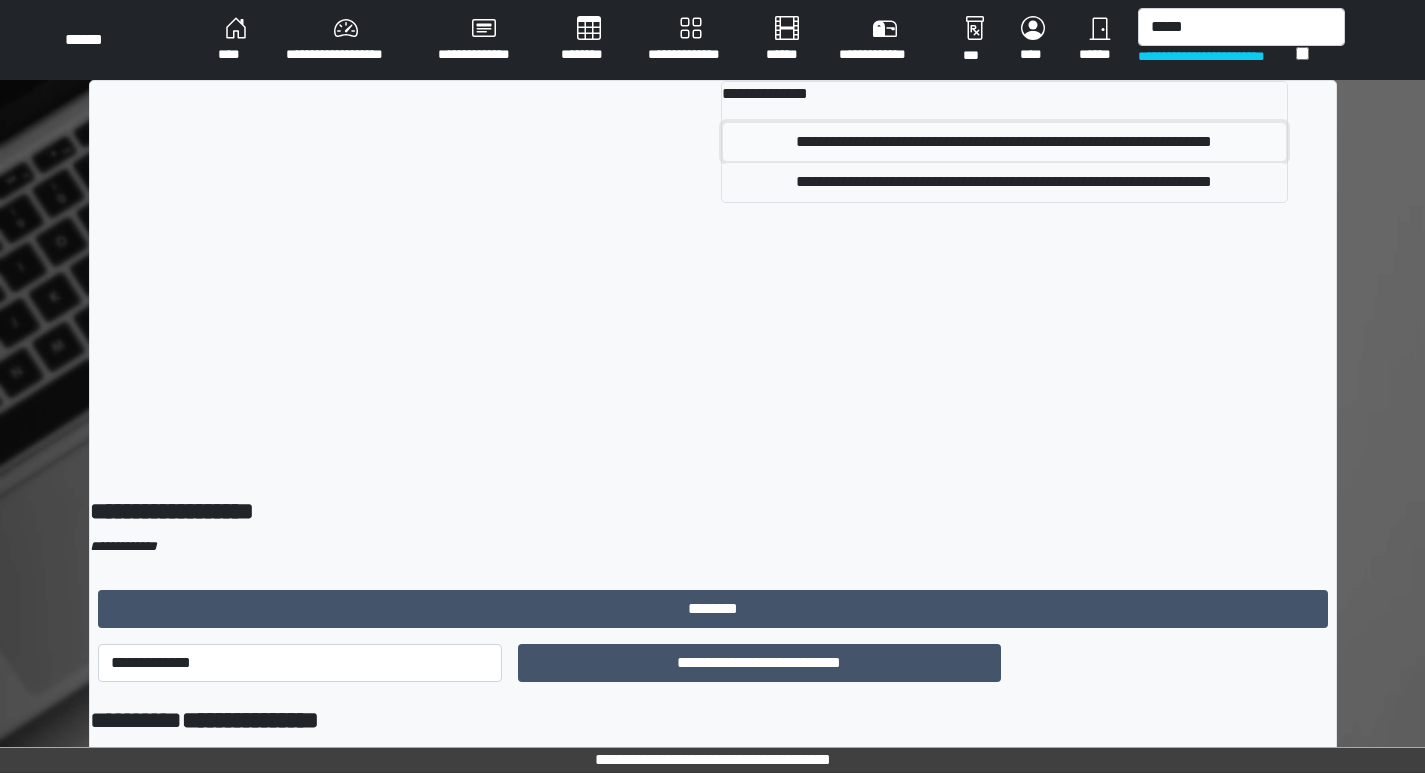 drag, startPoint x: 1125, startPoint y: 128, endPoint x: 1137, endPoint y: 120, distance: 14.422205 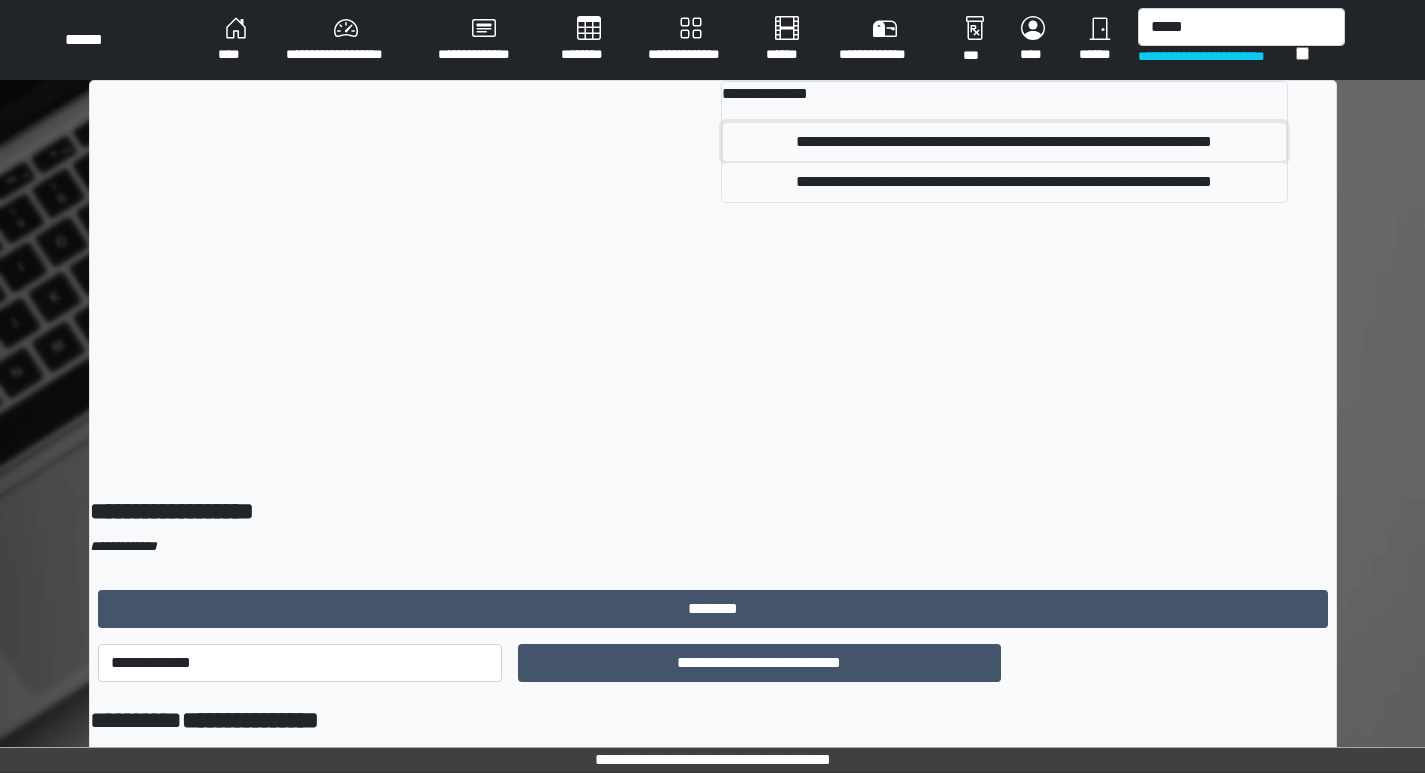 click on "**********" at bounding box center (1004, 142) 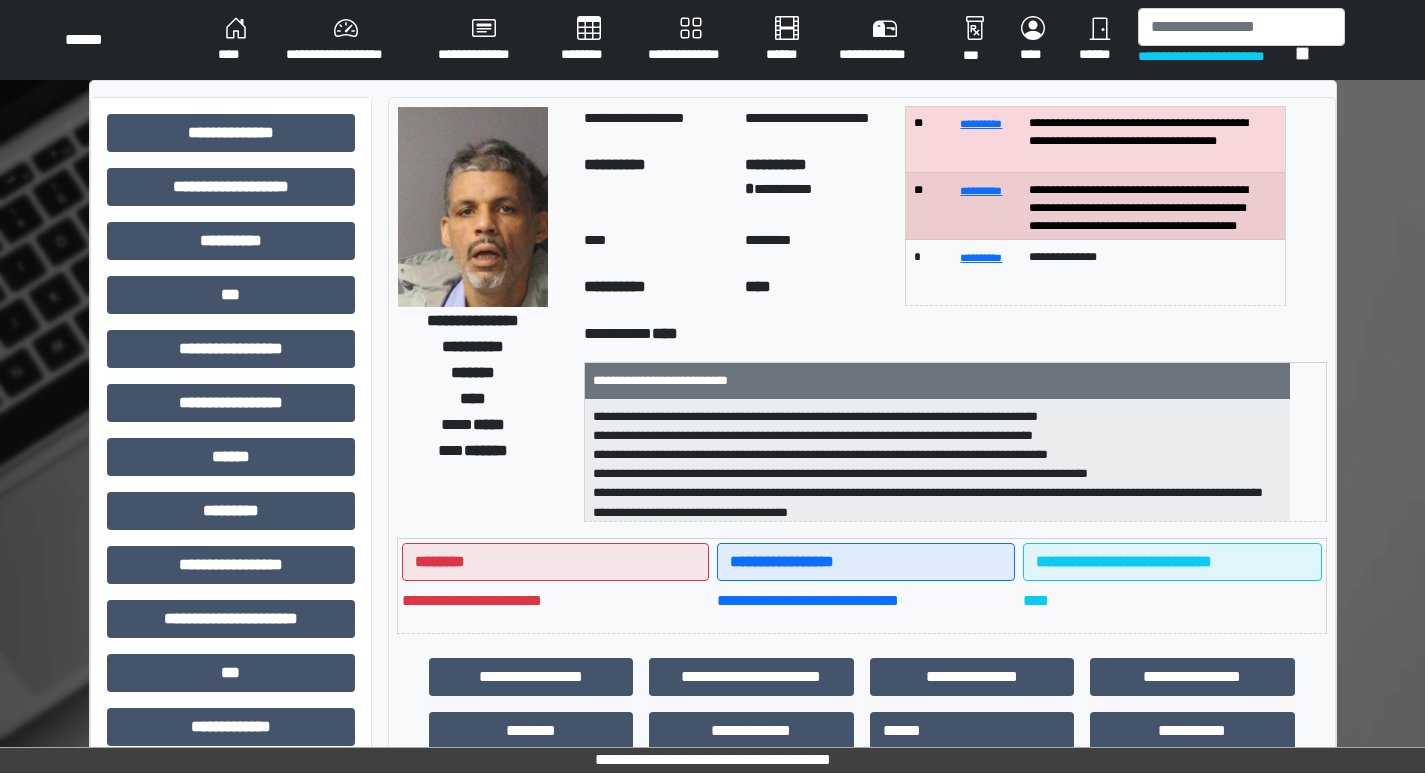 scroll, scrollTop: 200, scrollLeft: 0, axis: vertical 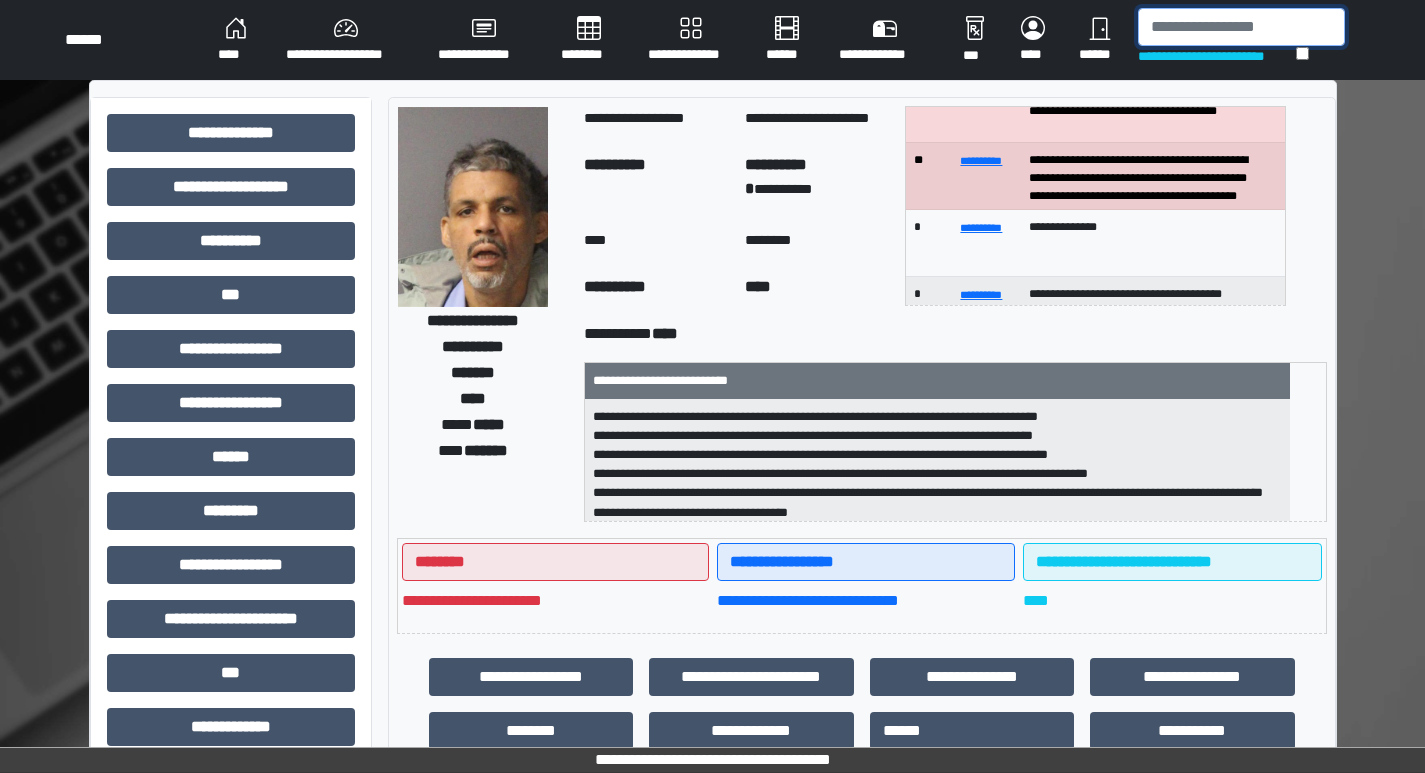 click at bounding box center (1241, 27) 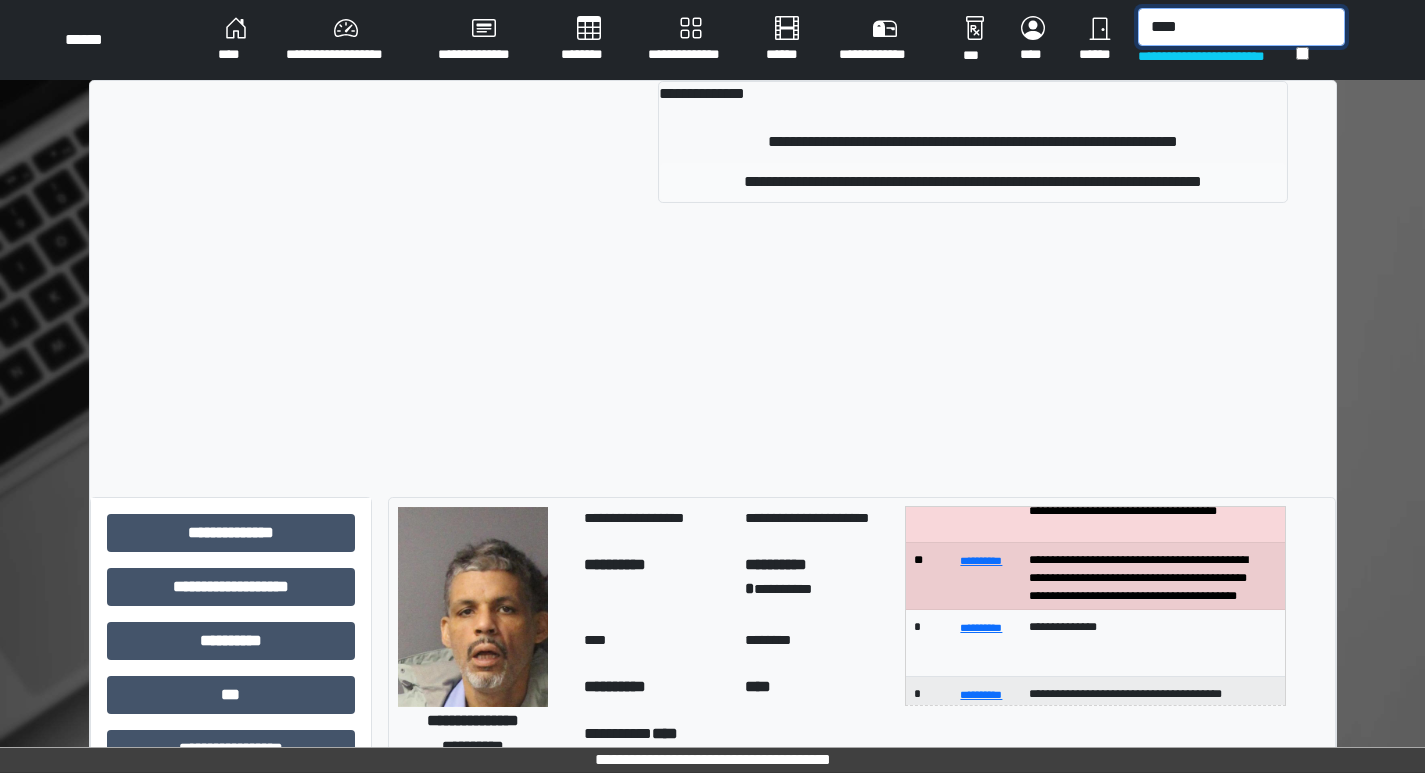 type on "****" 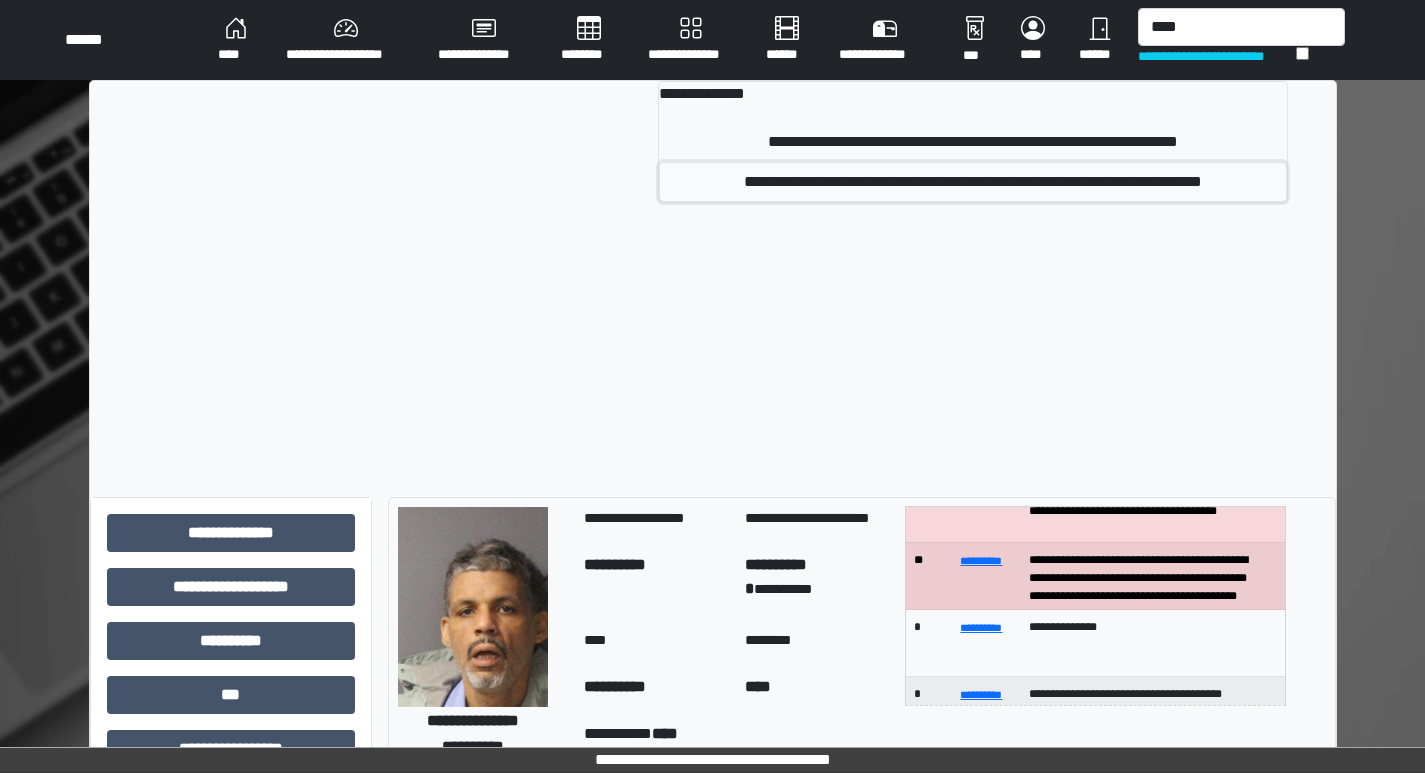drag, startPoint x: 1133, startPoint y: 183, endPoint x: 1146, endPoint y: 175, distance: 15.264338 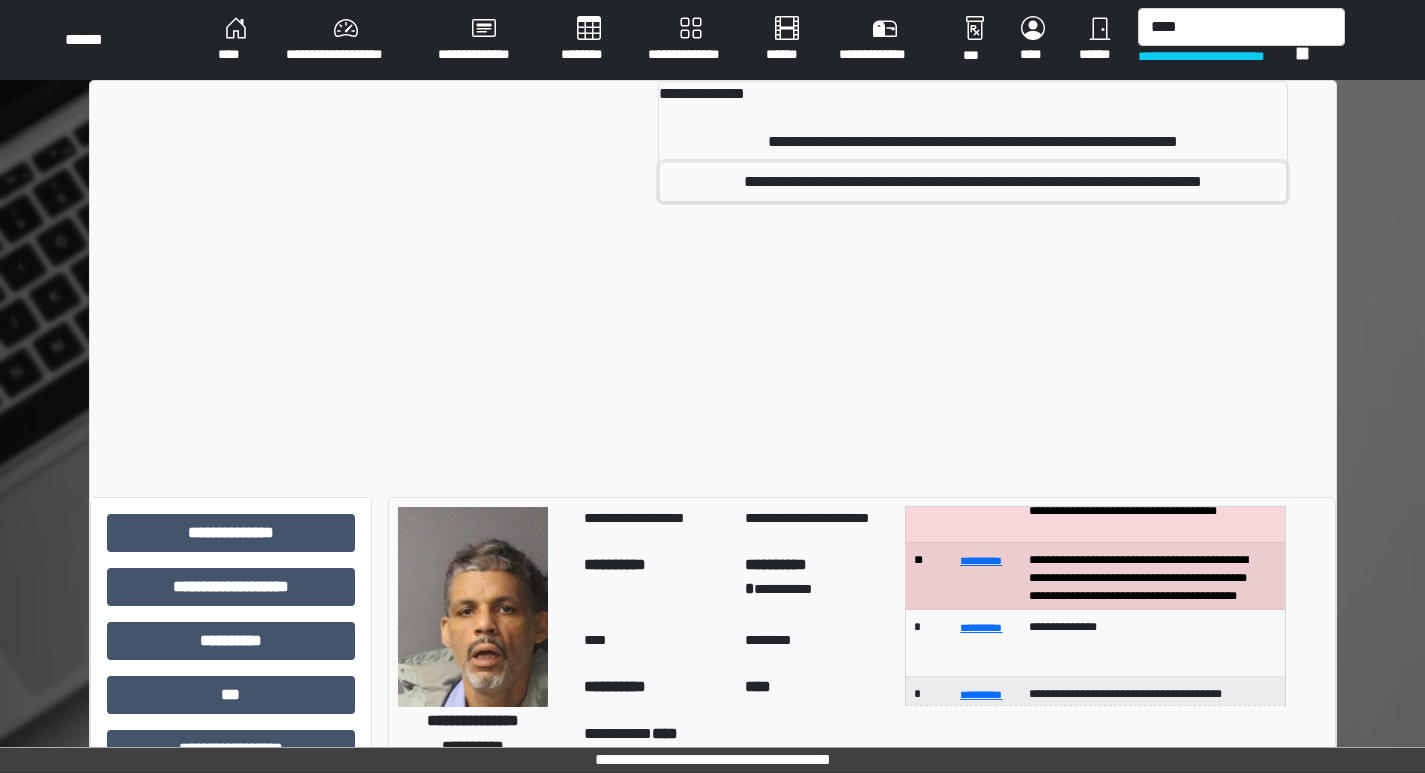 click on "**********" at bounding box center (972, 182) 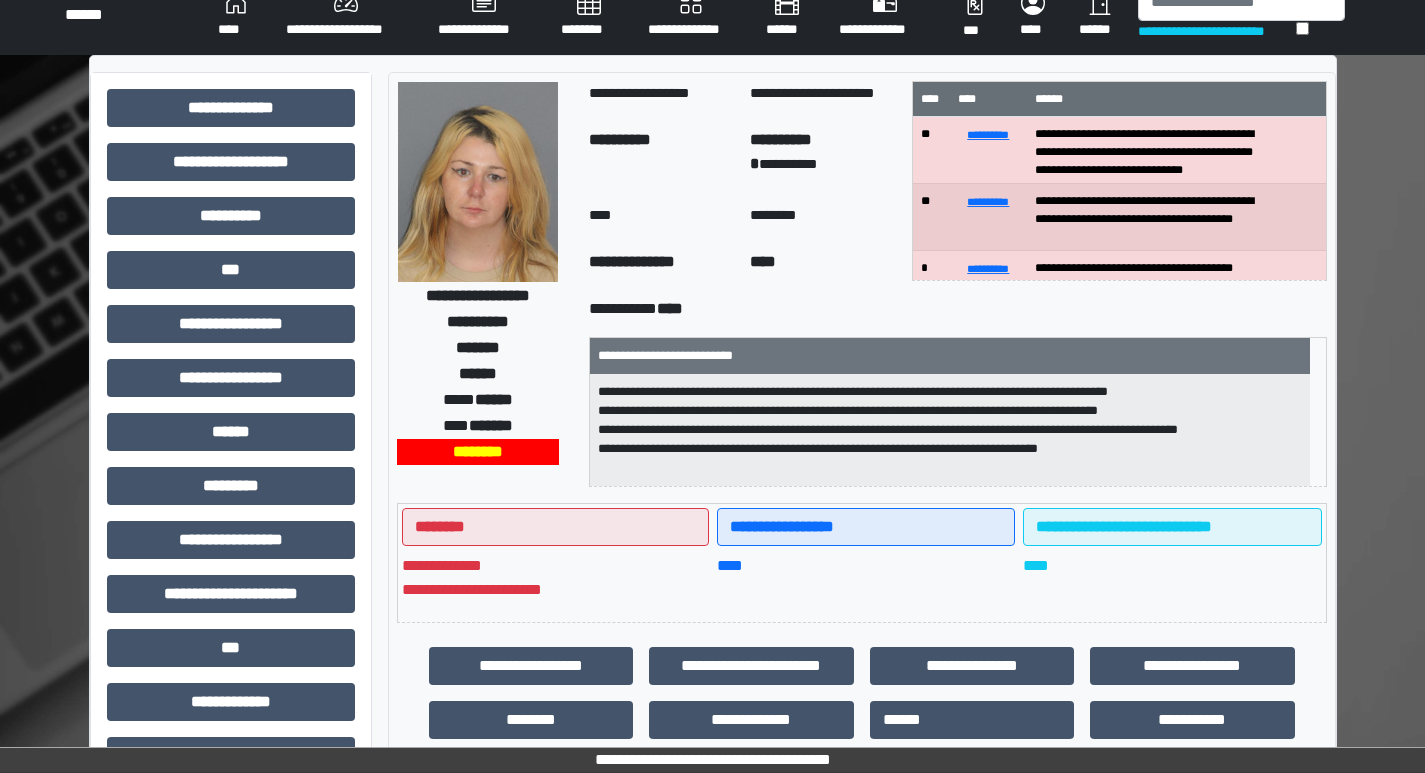 scroll, scrollTop: 0, scrollLeft: 0, axis: both 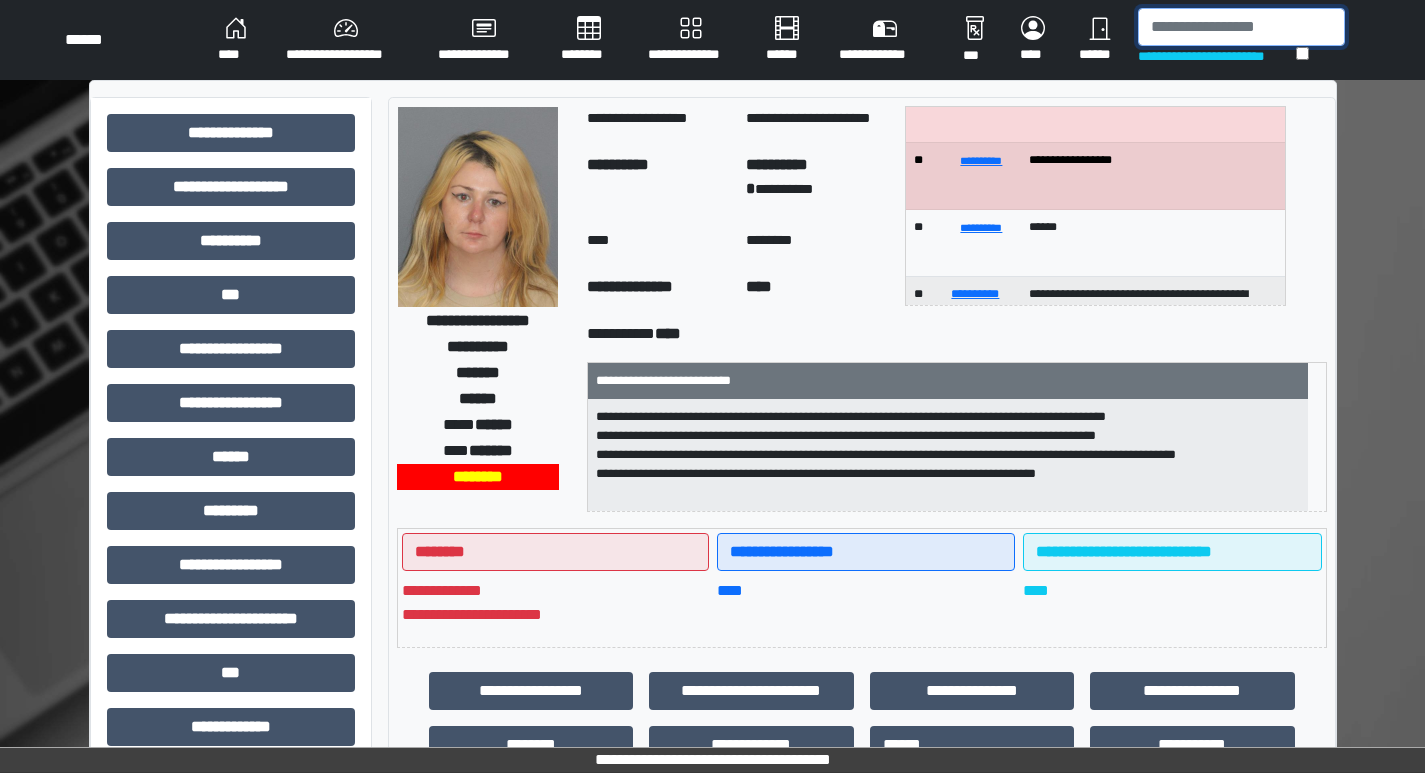 click at bounding box center [1241, 27] 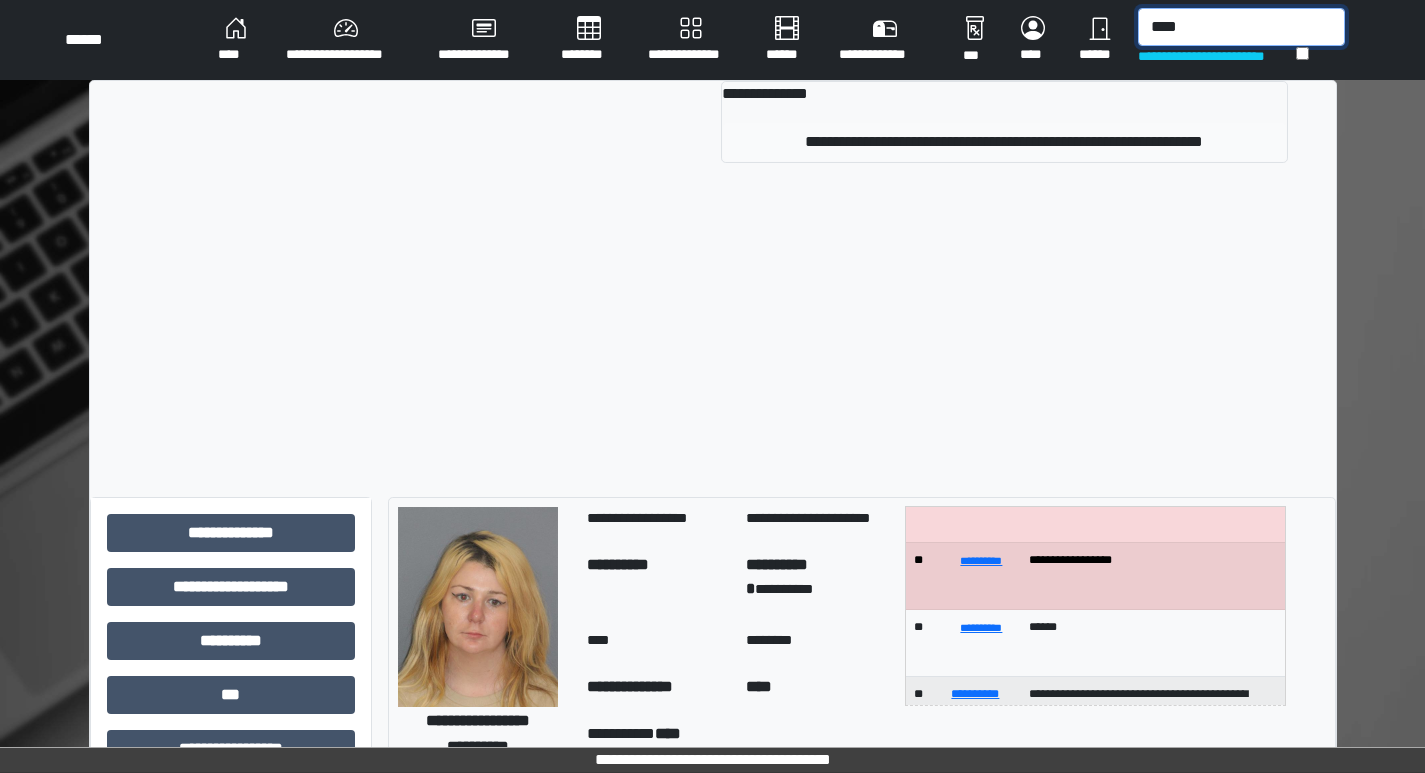type on "****" 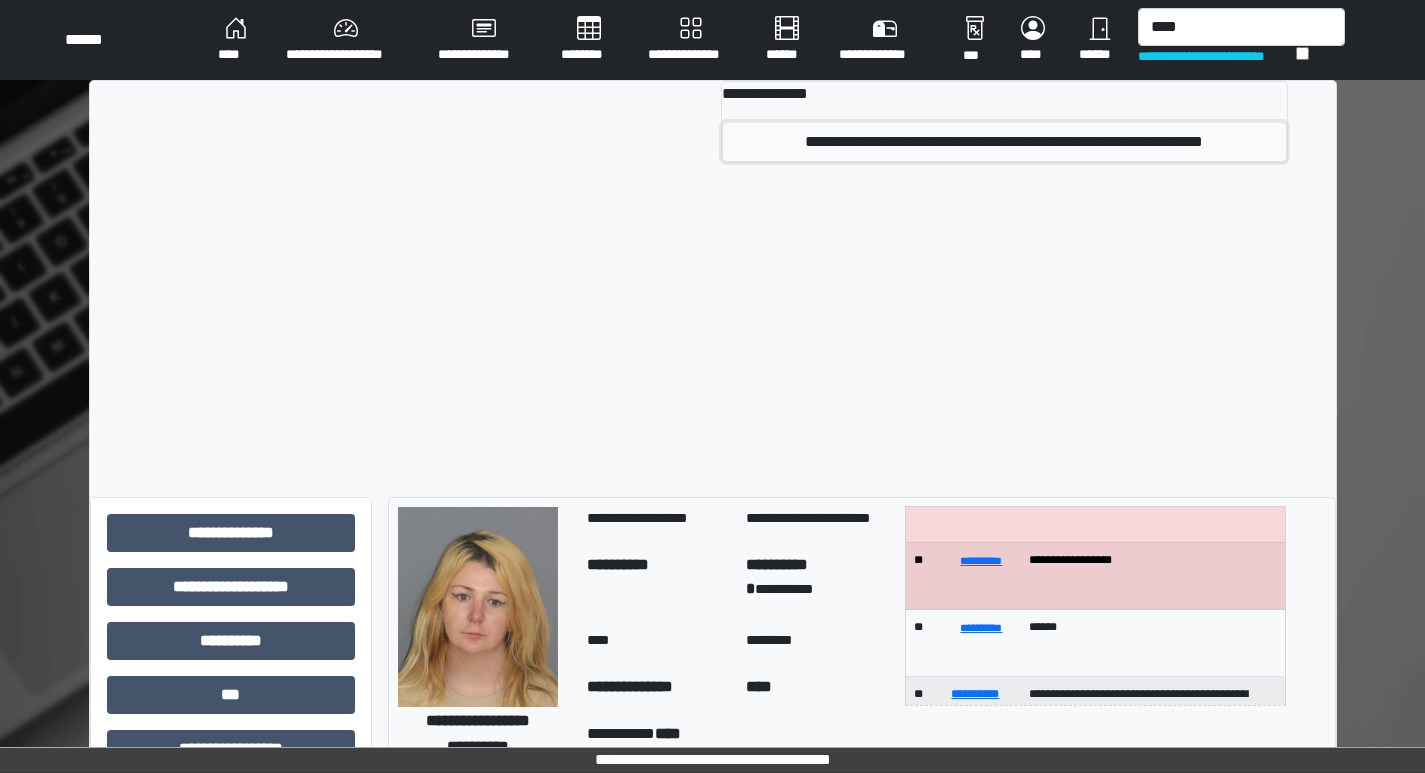 click on "**********" at bounding box center (1004, 142) 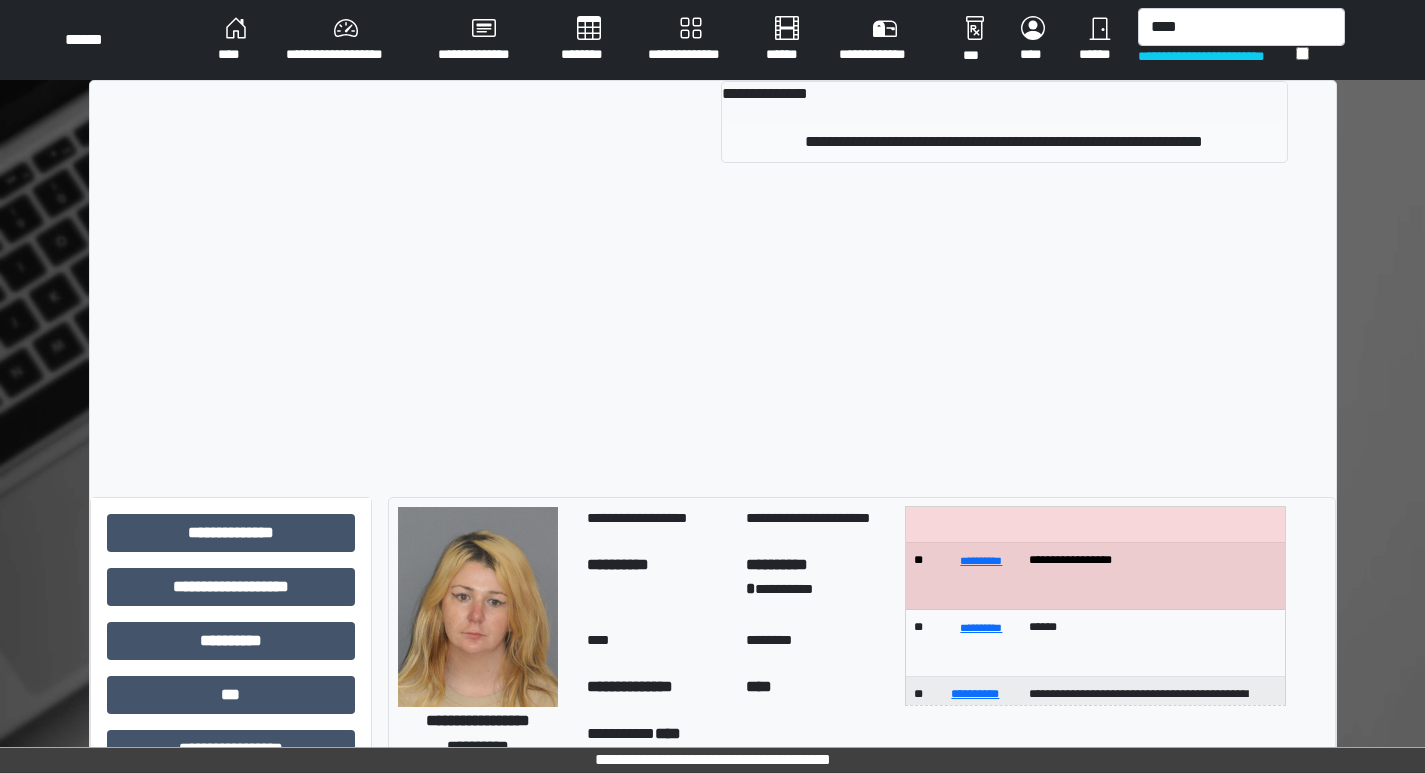 type 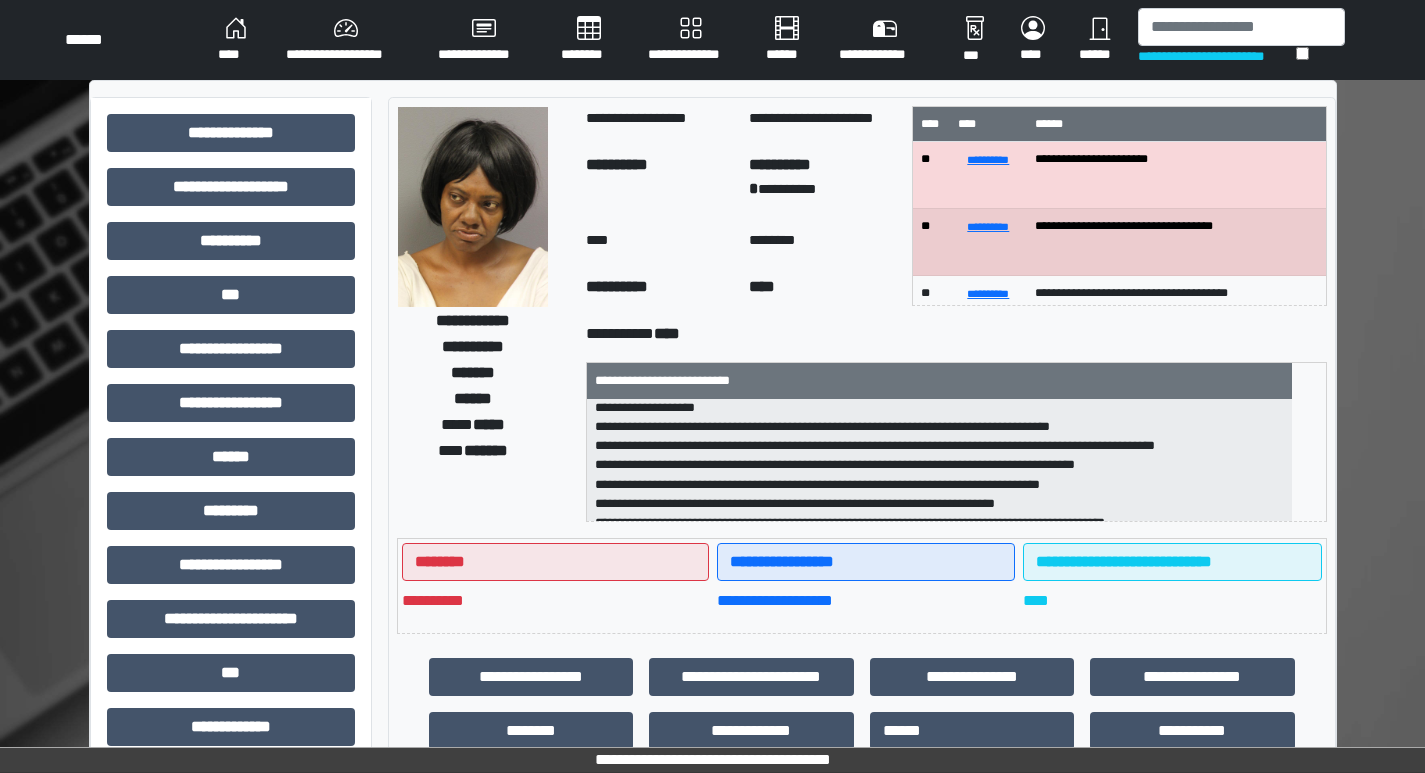 scroll, scrollTop: 44, scrollLeft: 0, axis: vertical 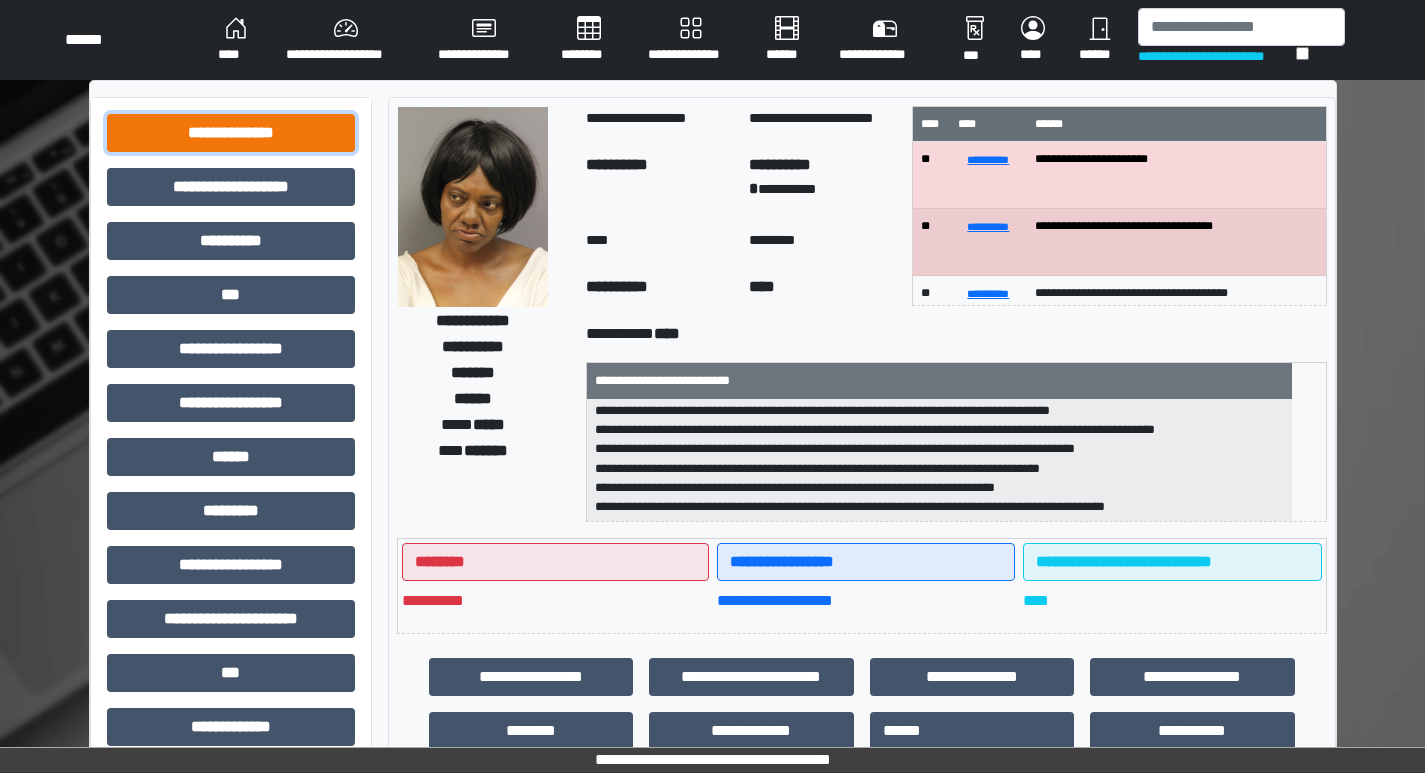 click on "**********" at bounding box center (231, 133) 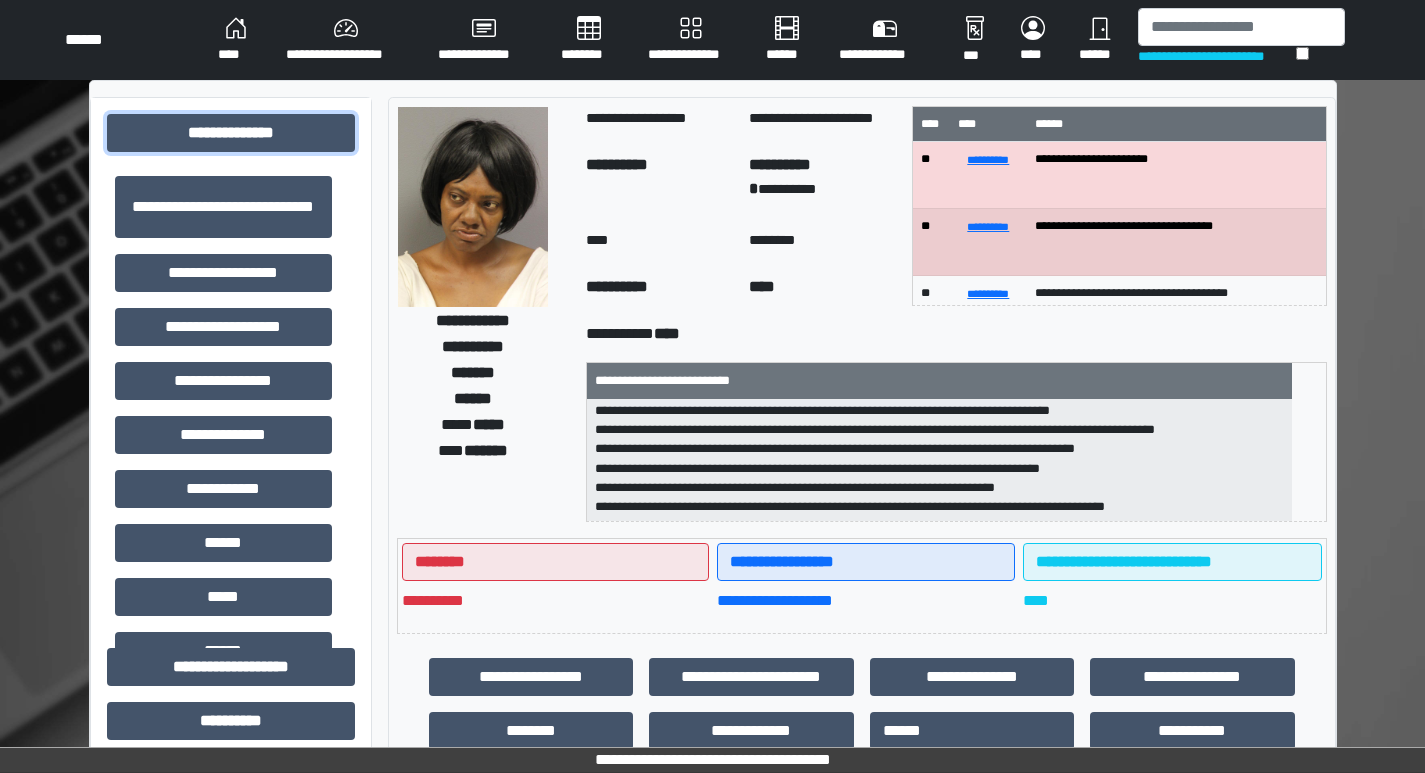 scroll, scrollTop: 2, scrollLeft: 0, axis: vertical 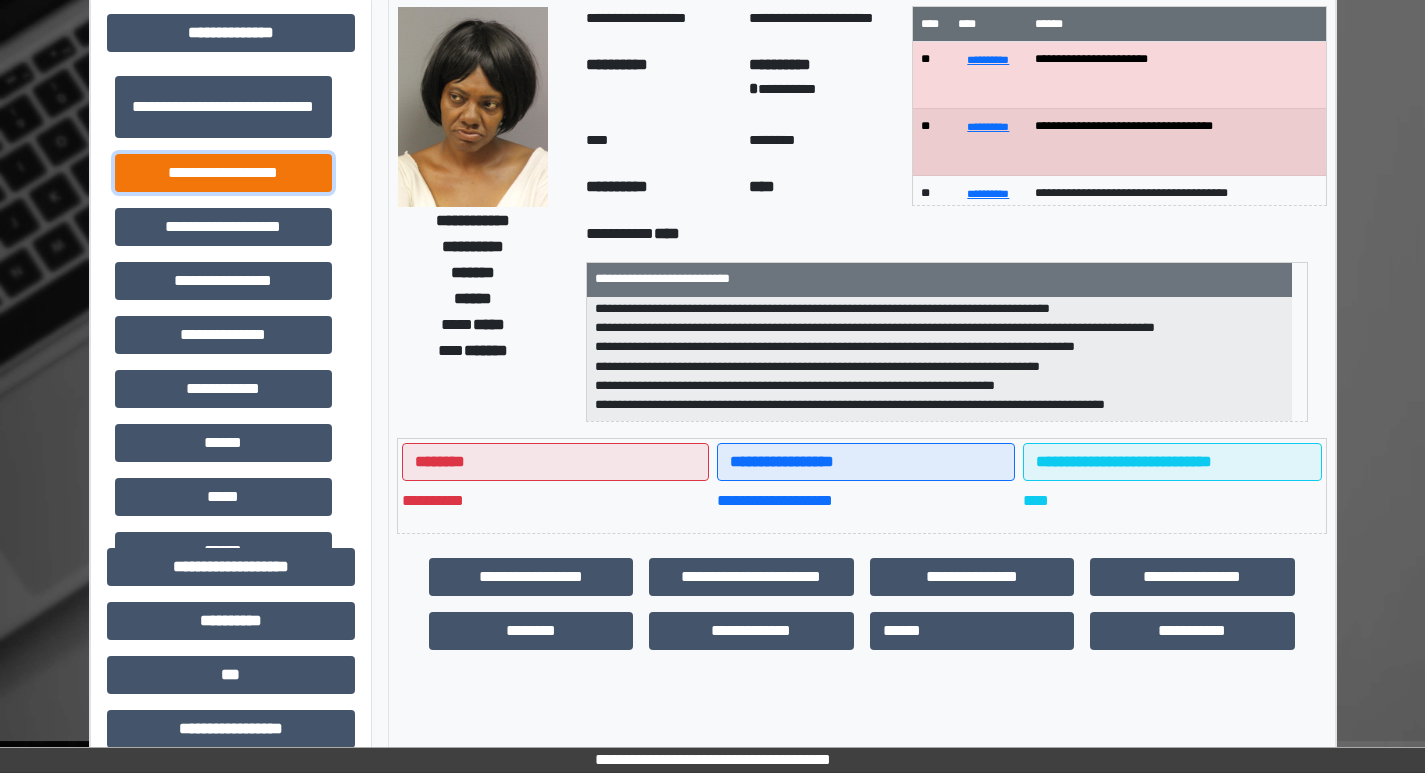click on "**********" at bounding box center (223, 173) 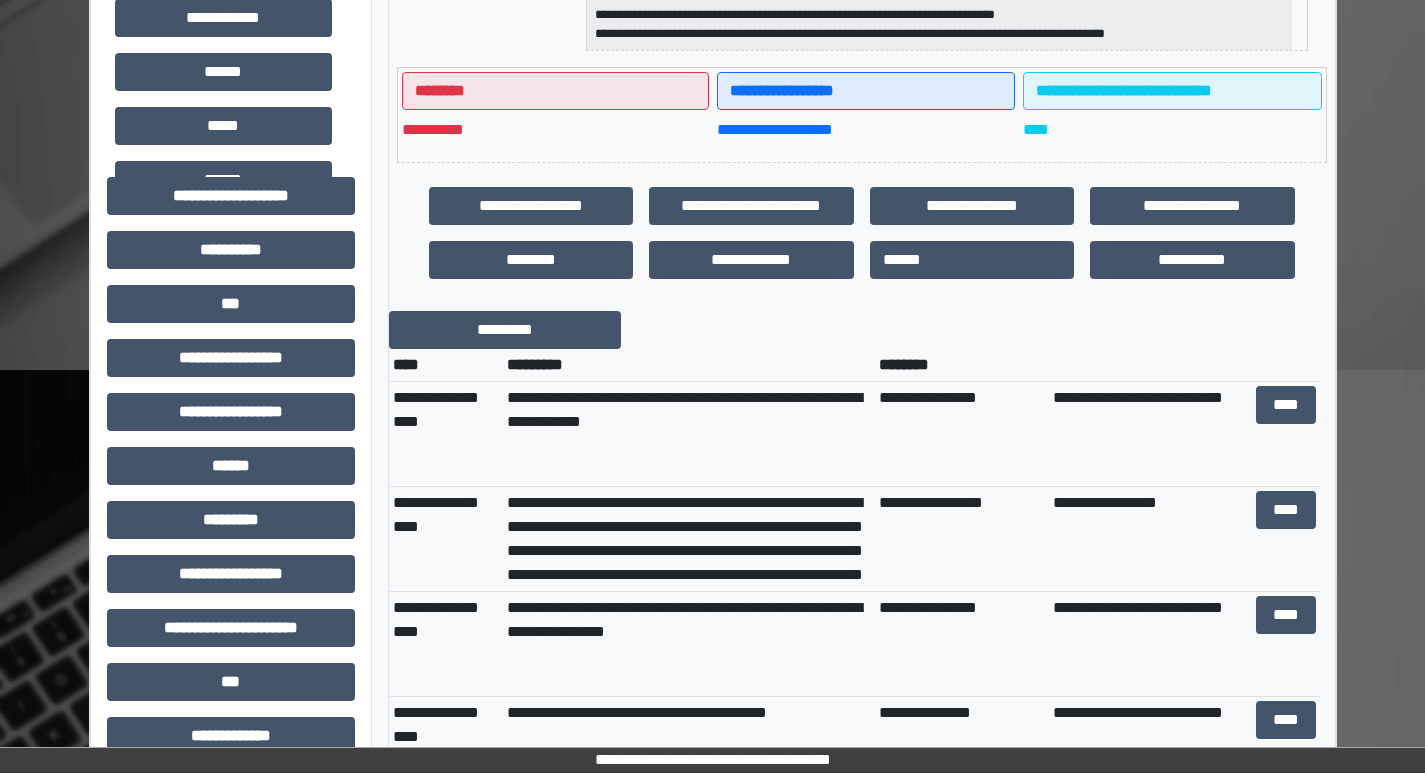 scroll, scrollTop: 500, scrollLeft: 0, axis: vertical 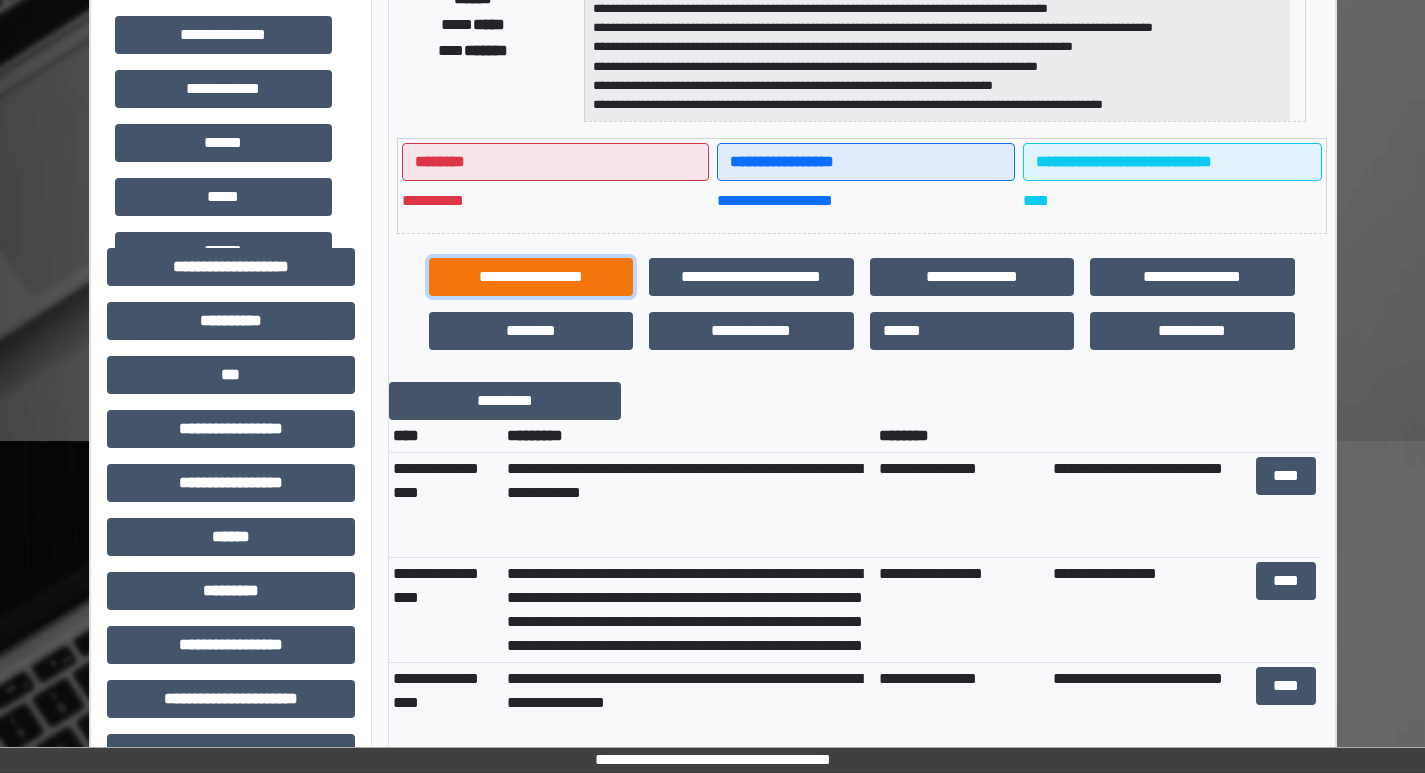 click on "**********" at bounding box center [531, 277] 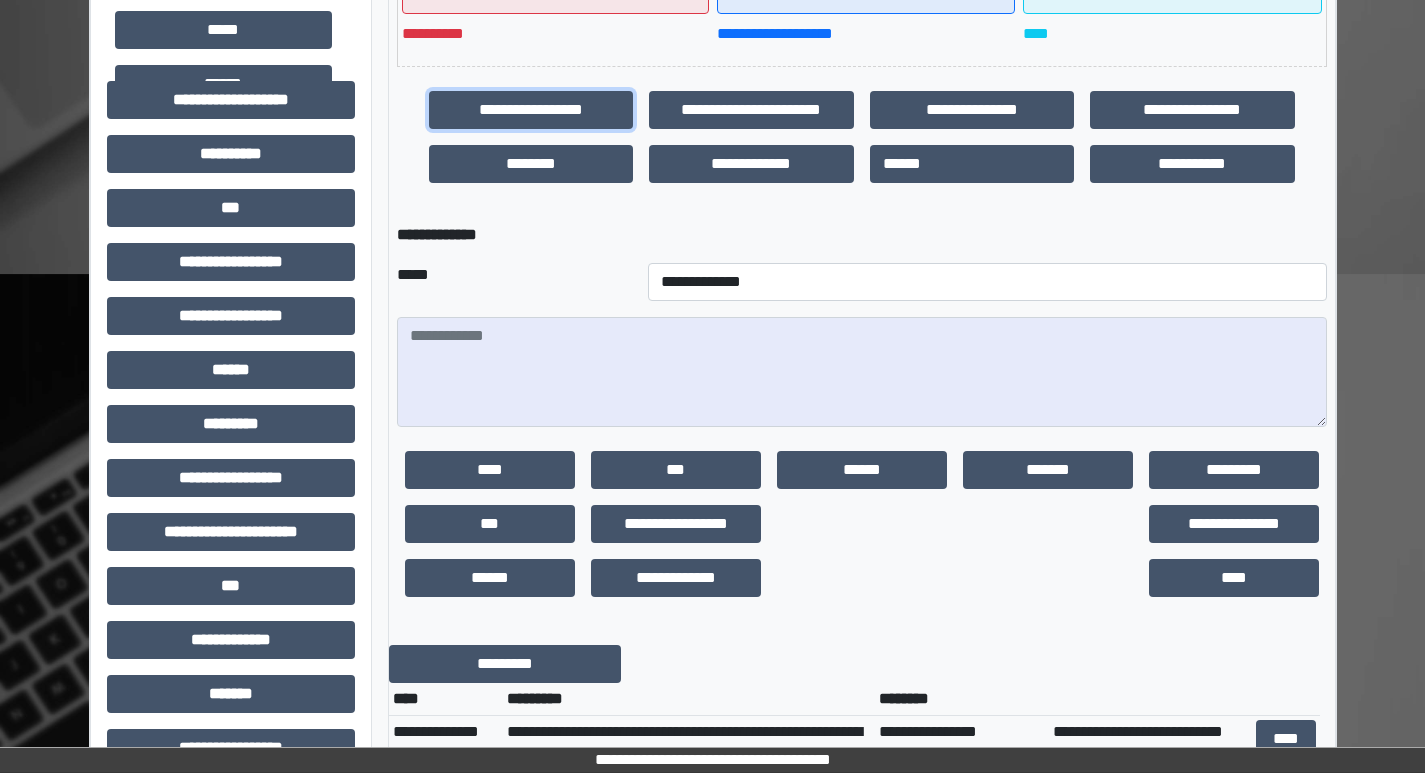 scroll, scrollTop: 600, scrollLeft: 0, axis: vertical 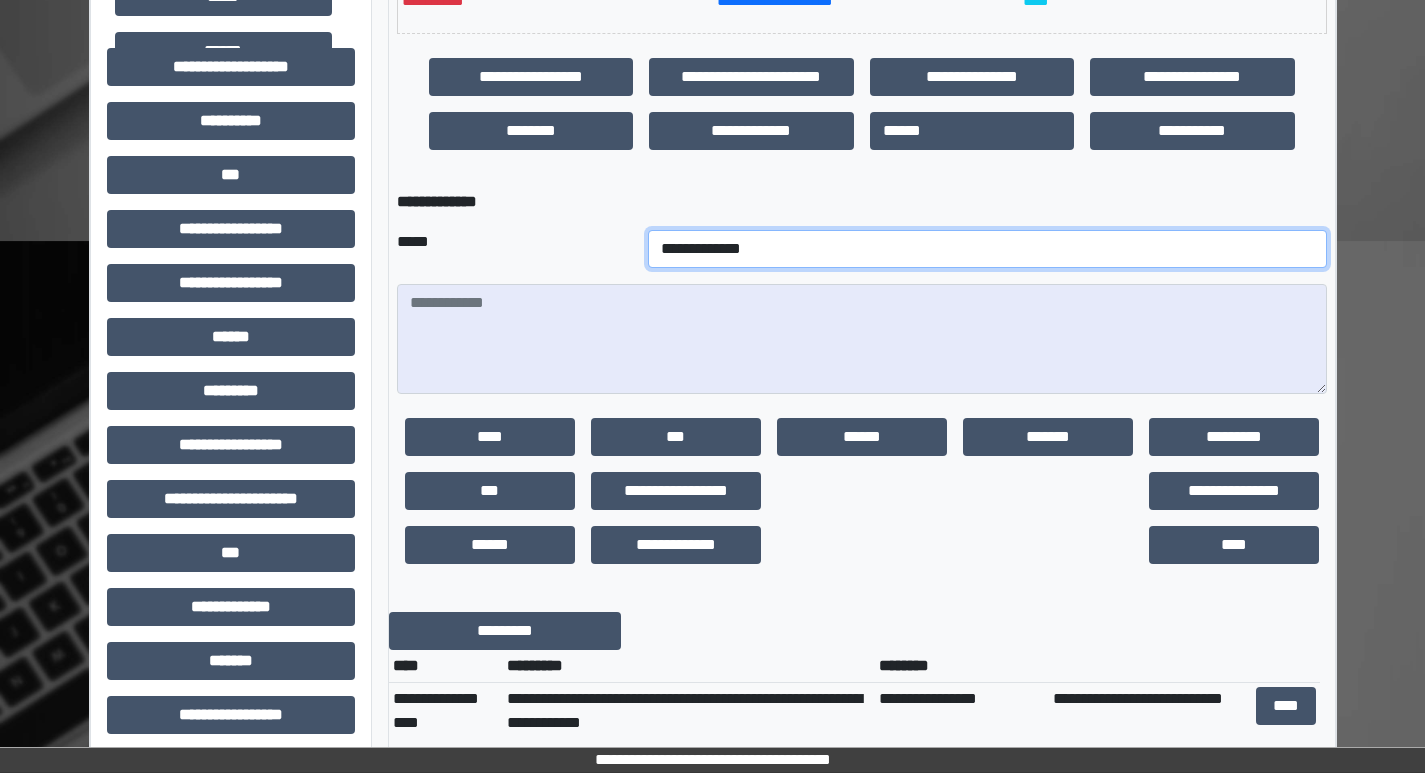 click on "**********" at bounding box center (987, 249) 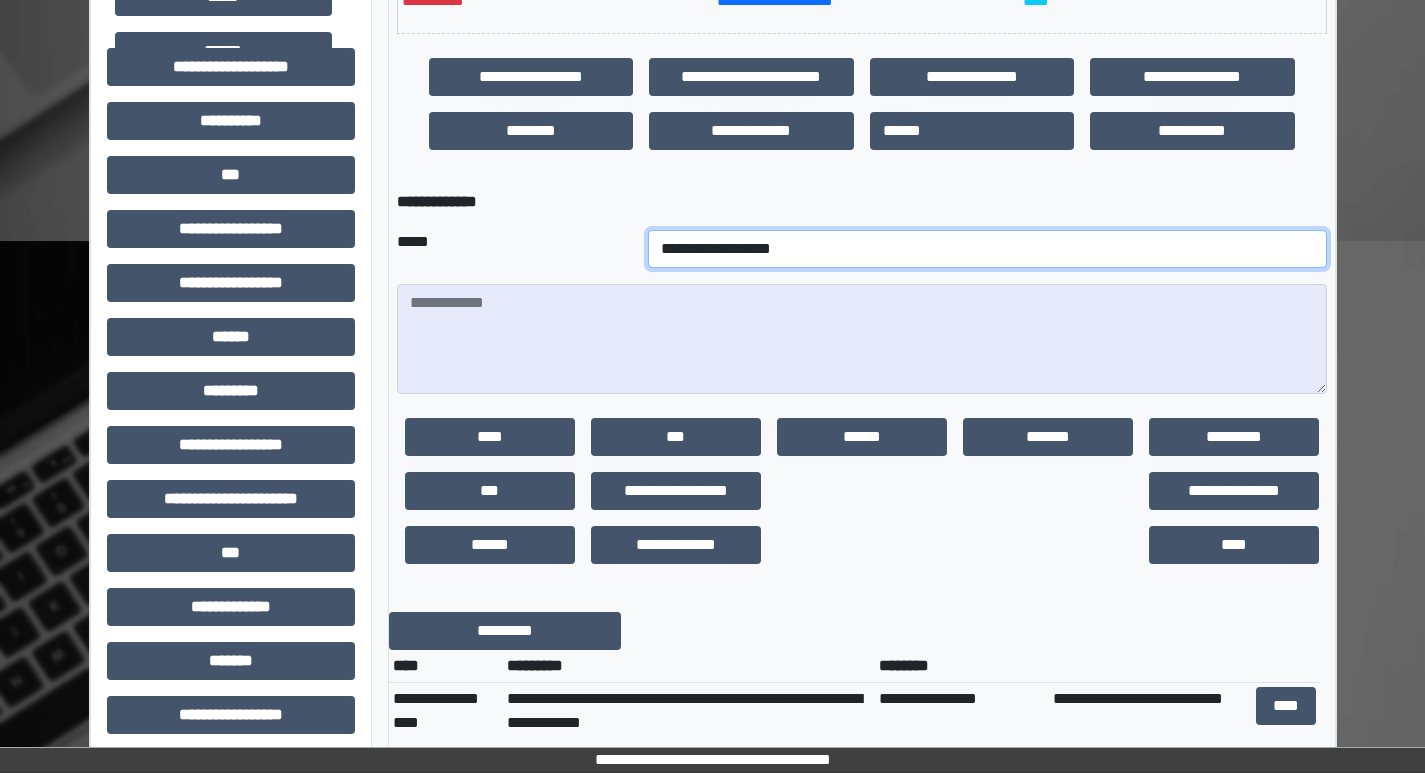 click on "**********" at bounding box center (987, 249) 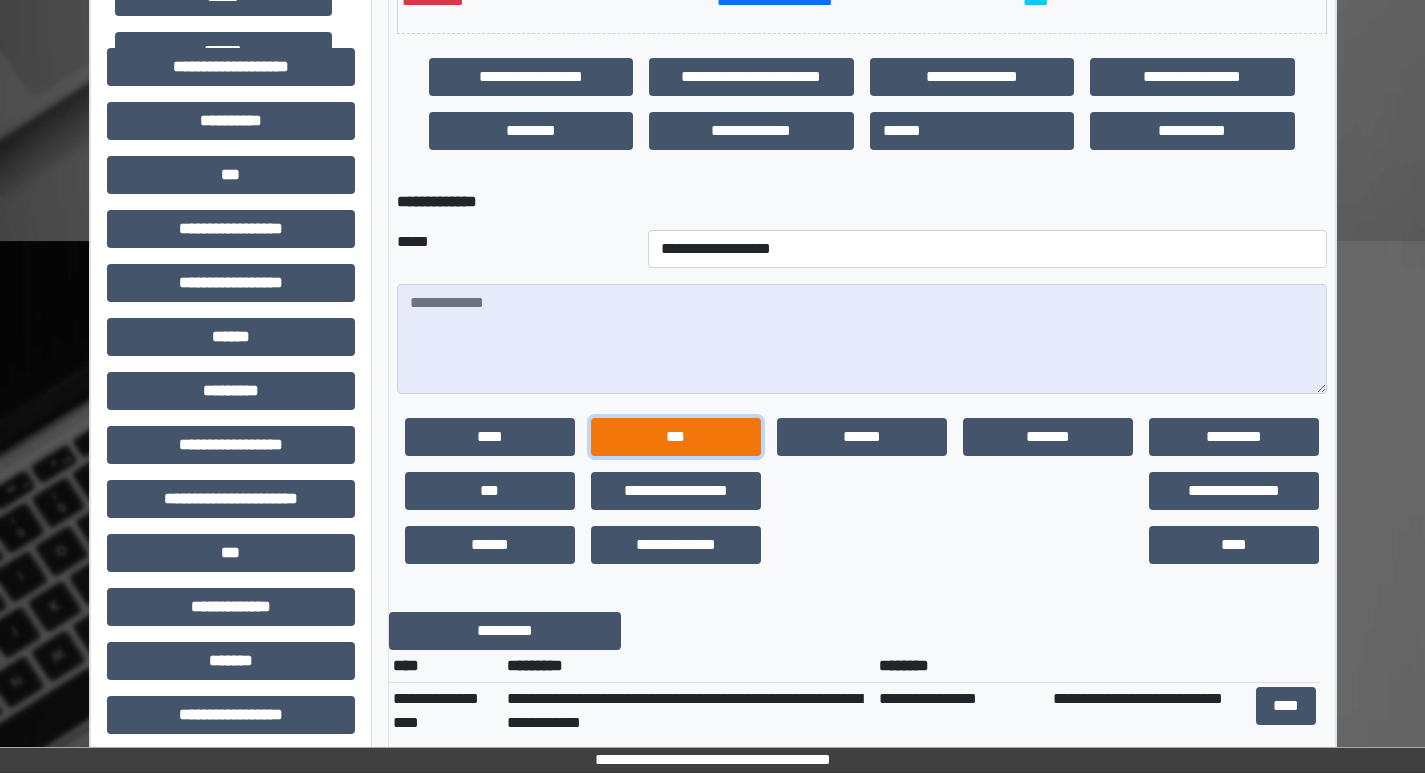 click on "***" at bounding box center (676, 437) 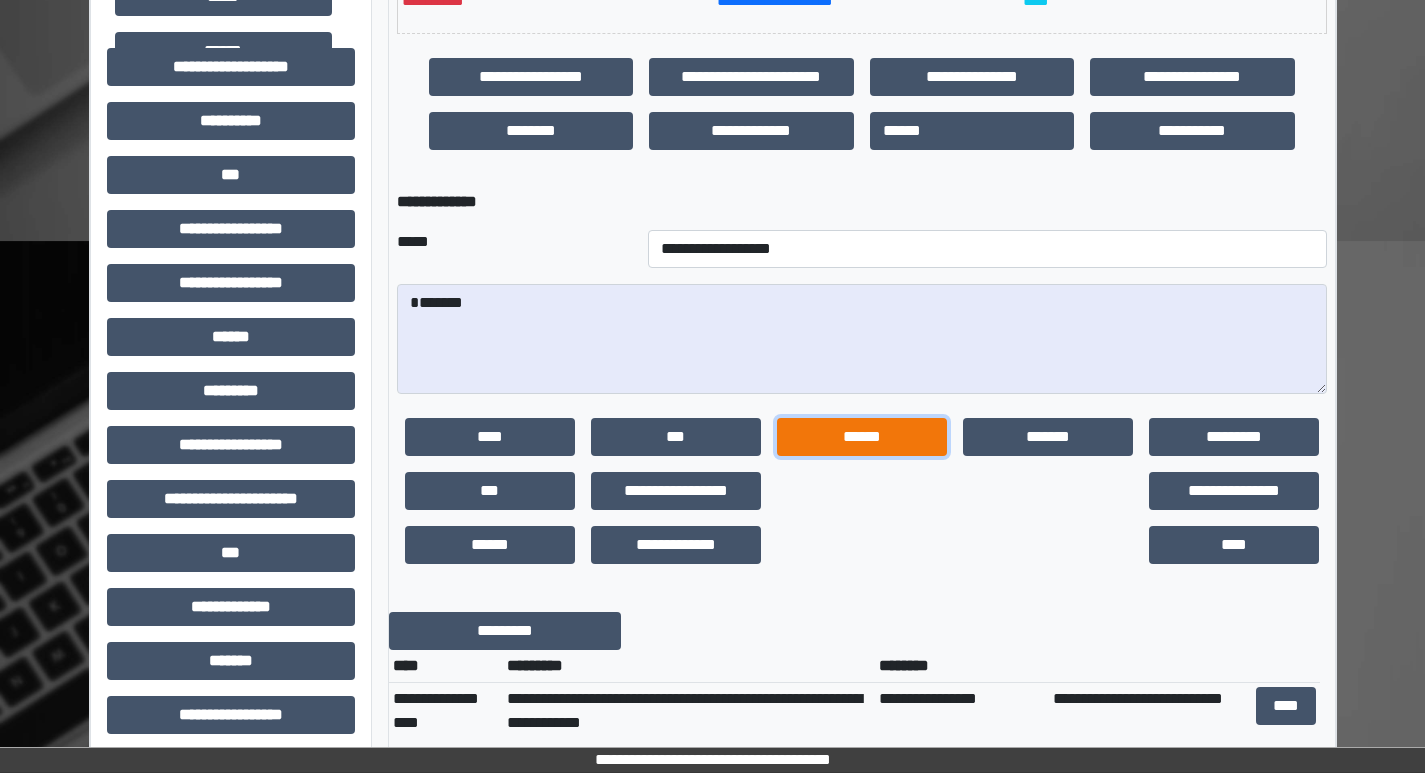 click on "******" at bounding box center (862, 437) 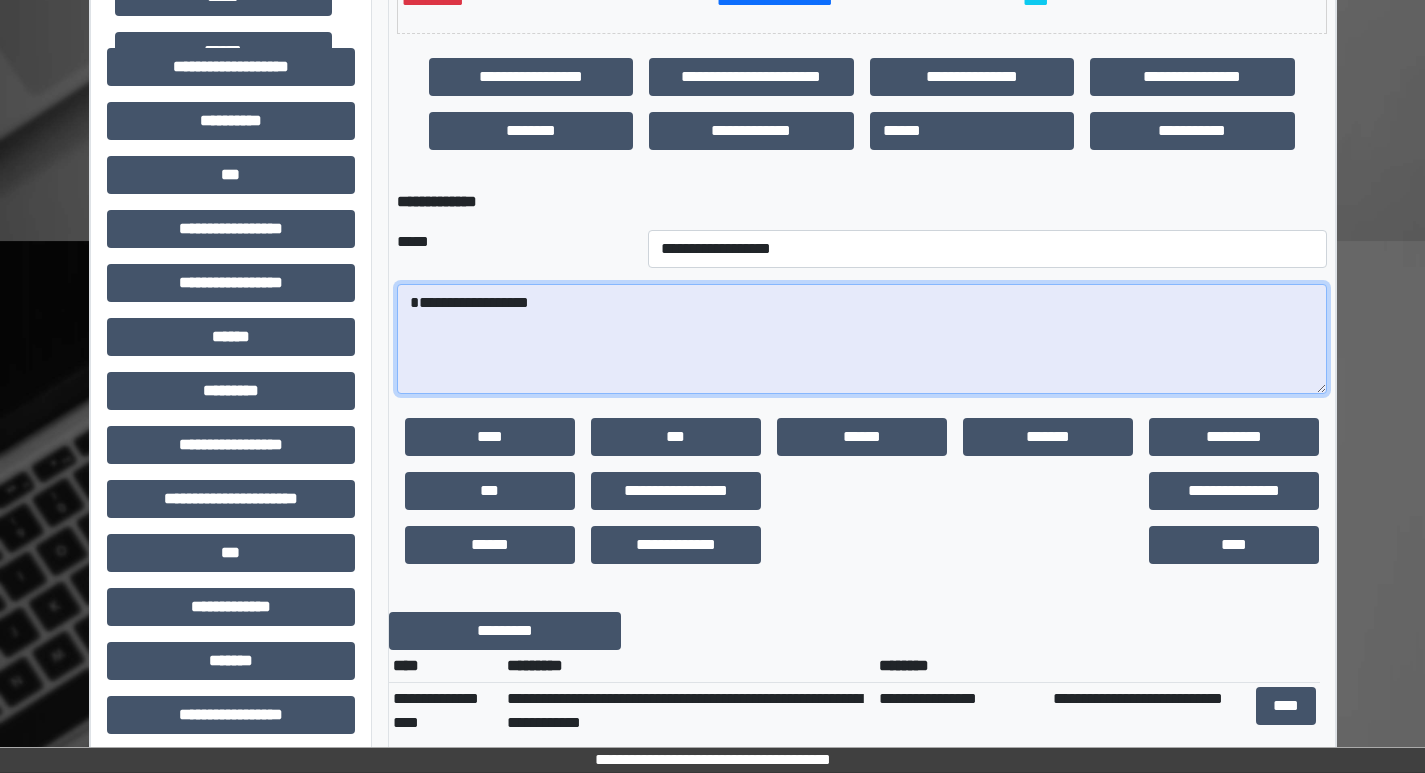 click on "**********" at bounding box center [862, 339] 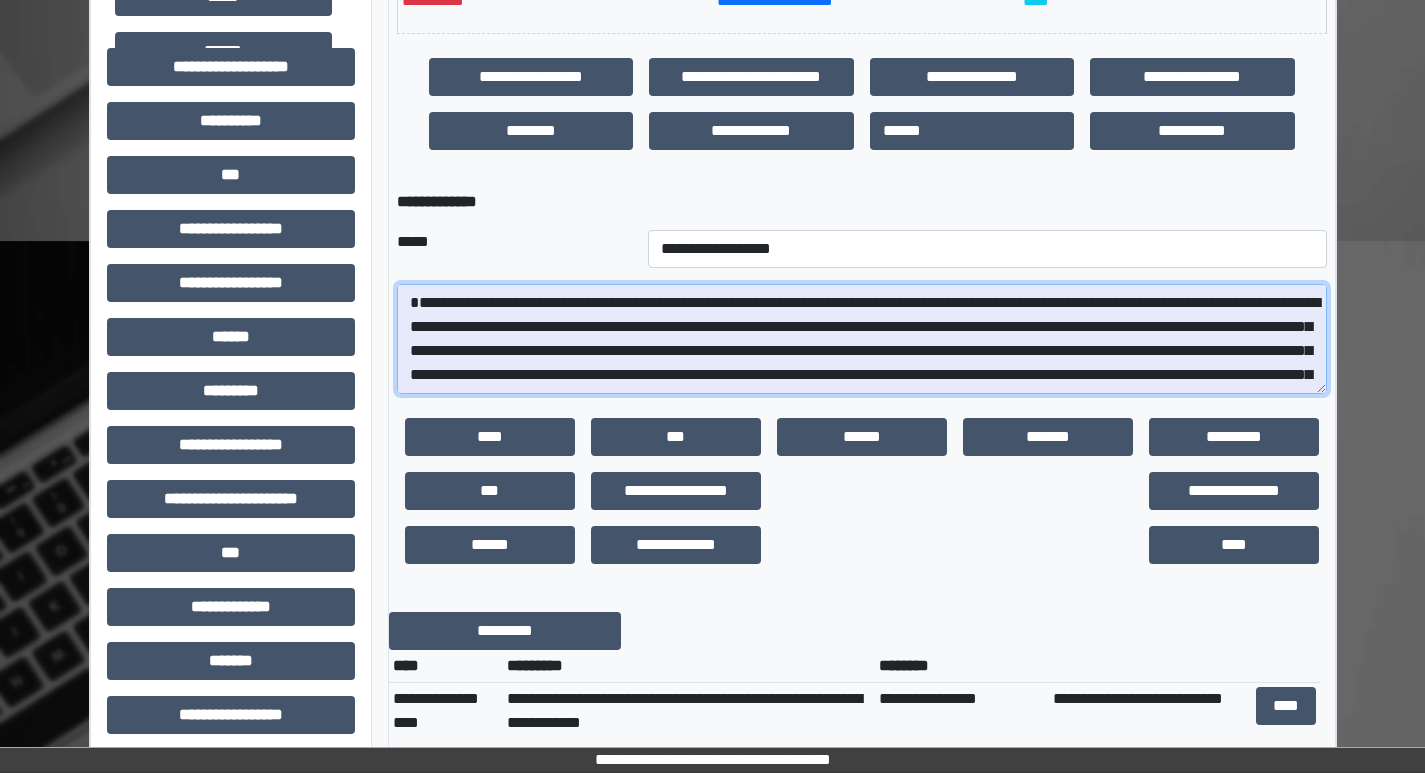 scroll, scrollTop: 809, scrollLeft: 0, axis: vertical 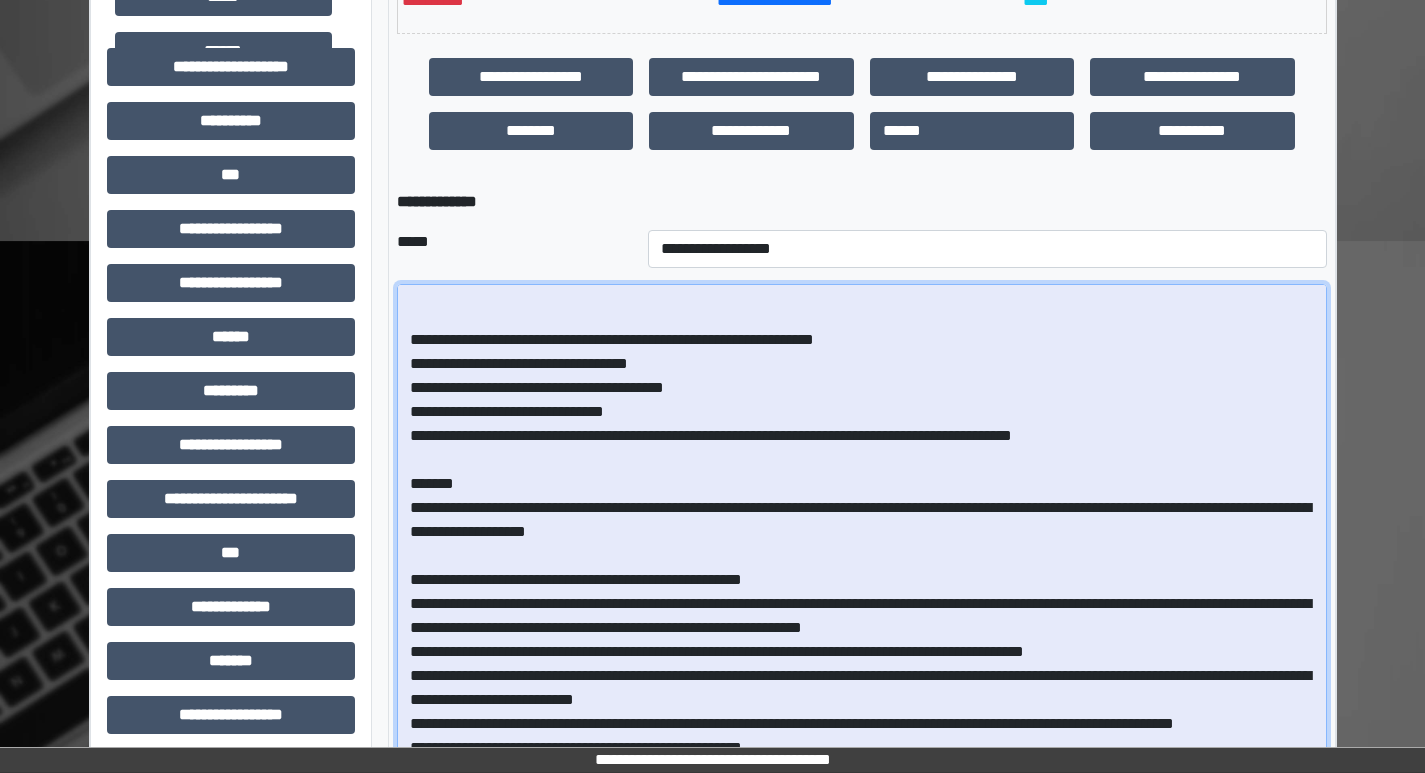 drag, startPoint x: 1317, startPoint y: 391, endPoint x: 1351, endPoint y: 812, distance: 422.3707 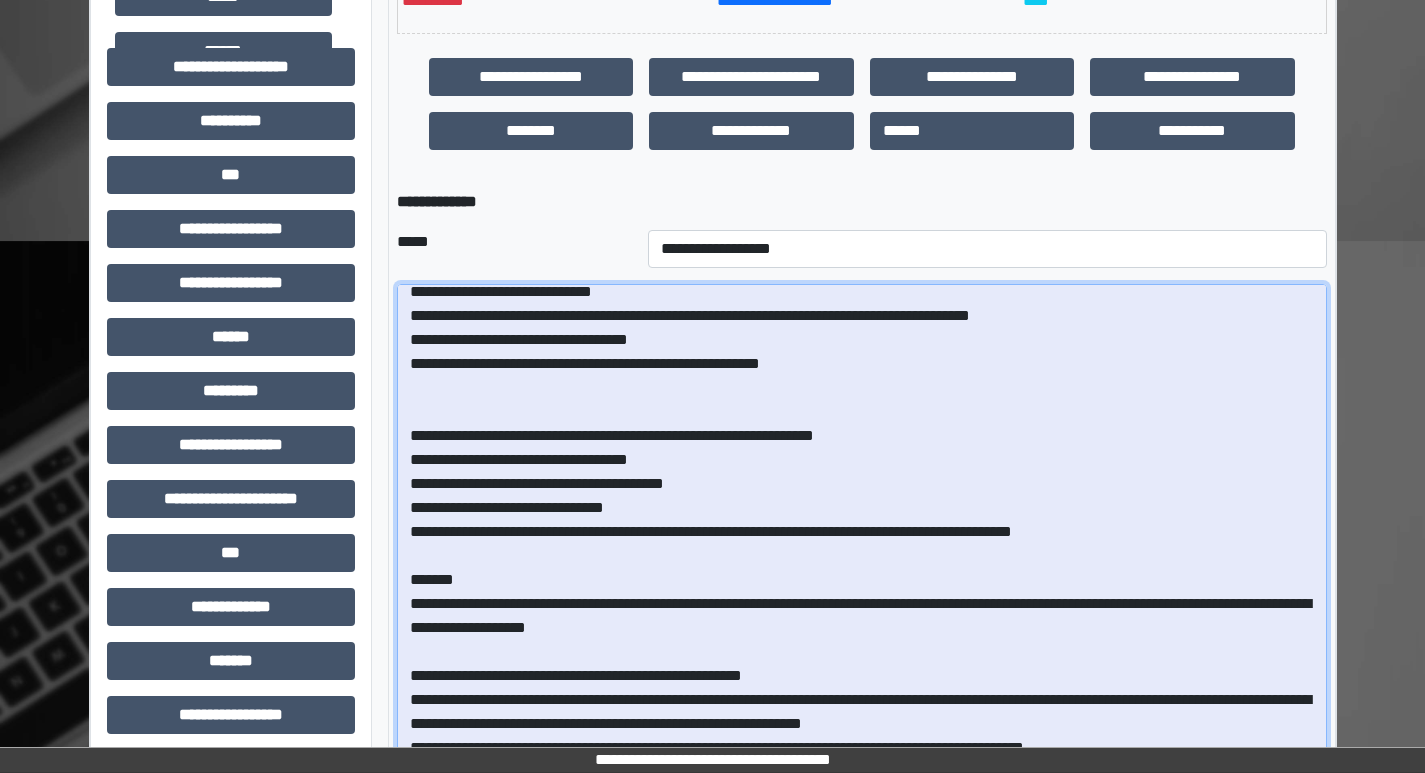 scroll, scrollTop: 195, scrollLeft: 0, axis: vertical 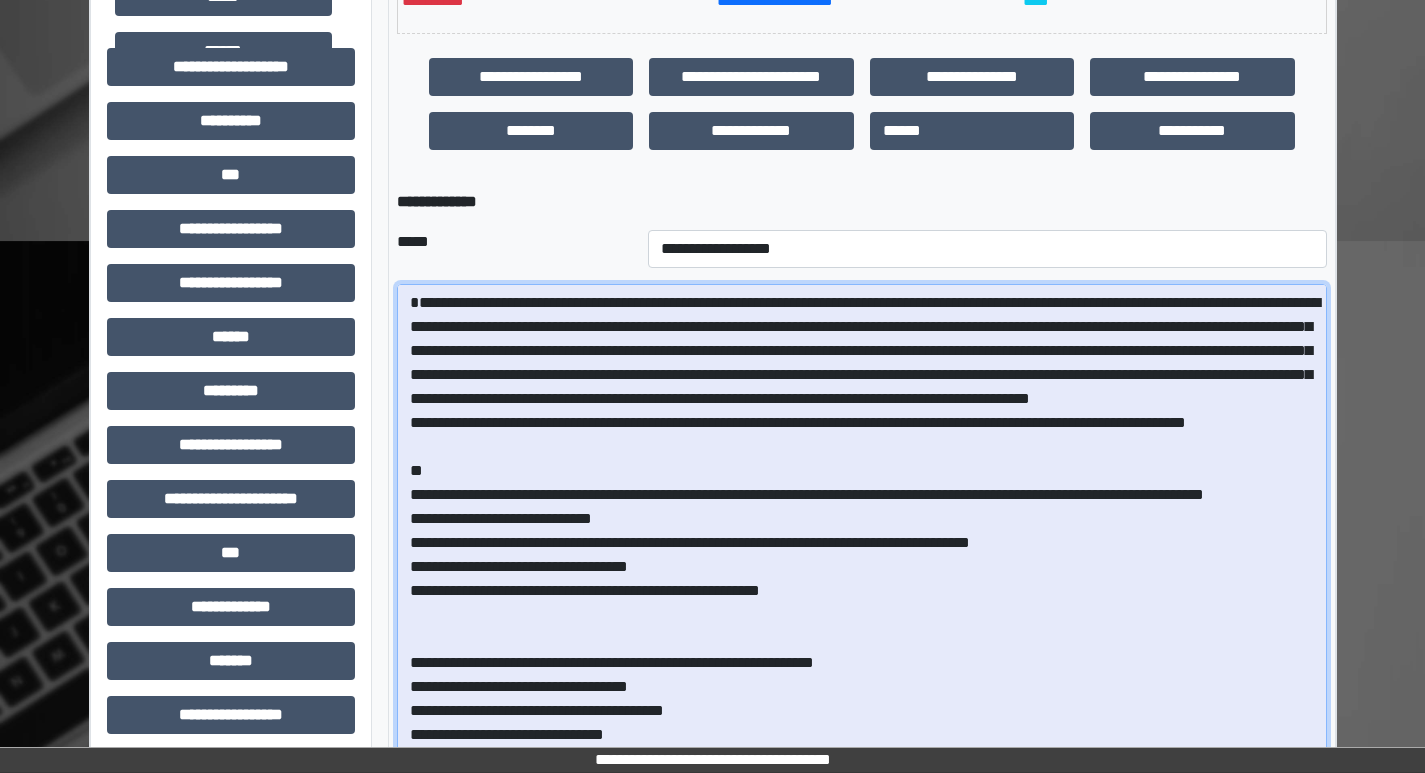 drag, startPoint x: 528, startPoint y: 305, endPoint x: 619, endPoint y: 301, distance: 91.08787 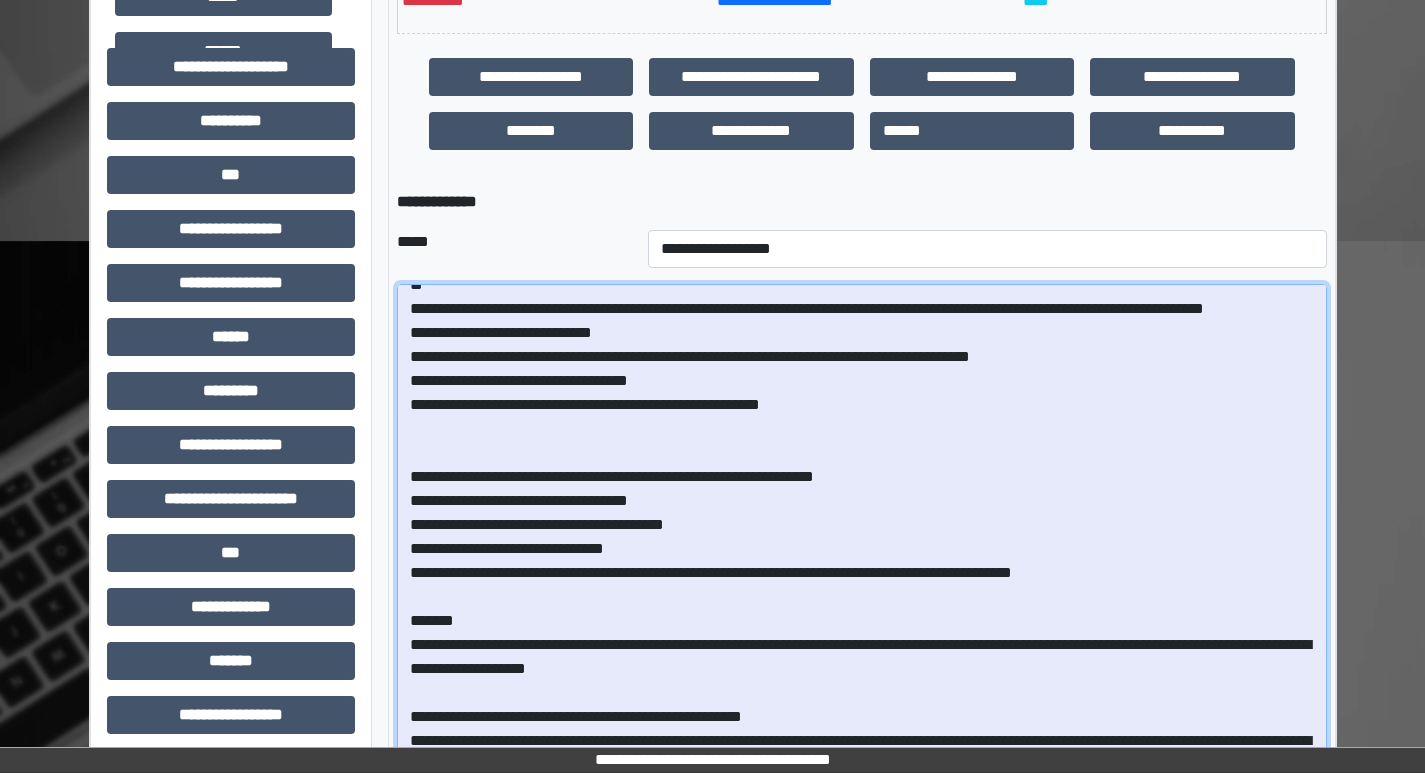 scroll, scrollTop: 200, scrollLeft: 0, axis: vertical 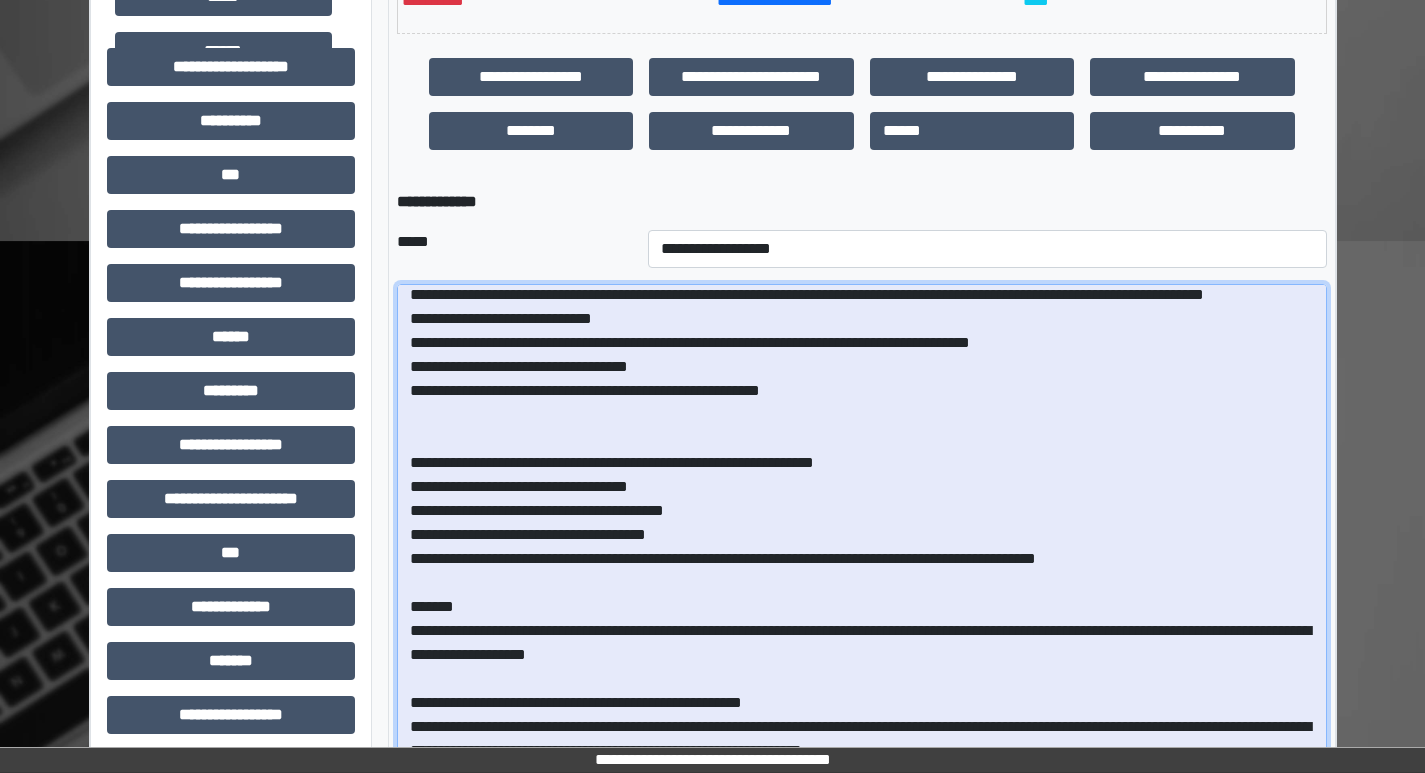 click at bounding box center [862, 549] 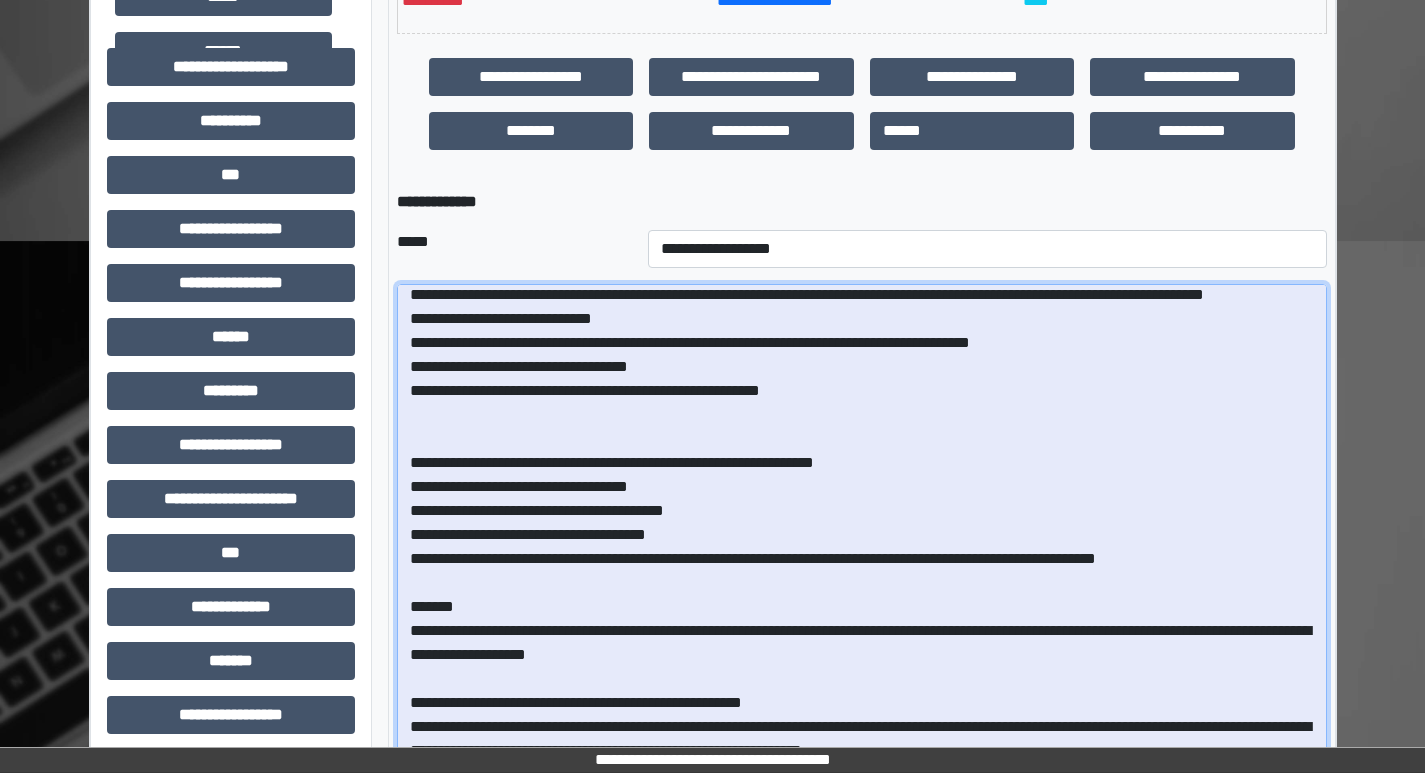 click at bounding box center (862, 549) 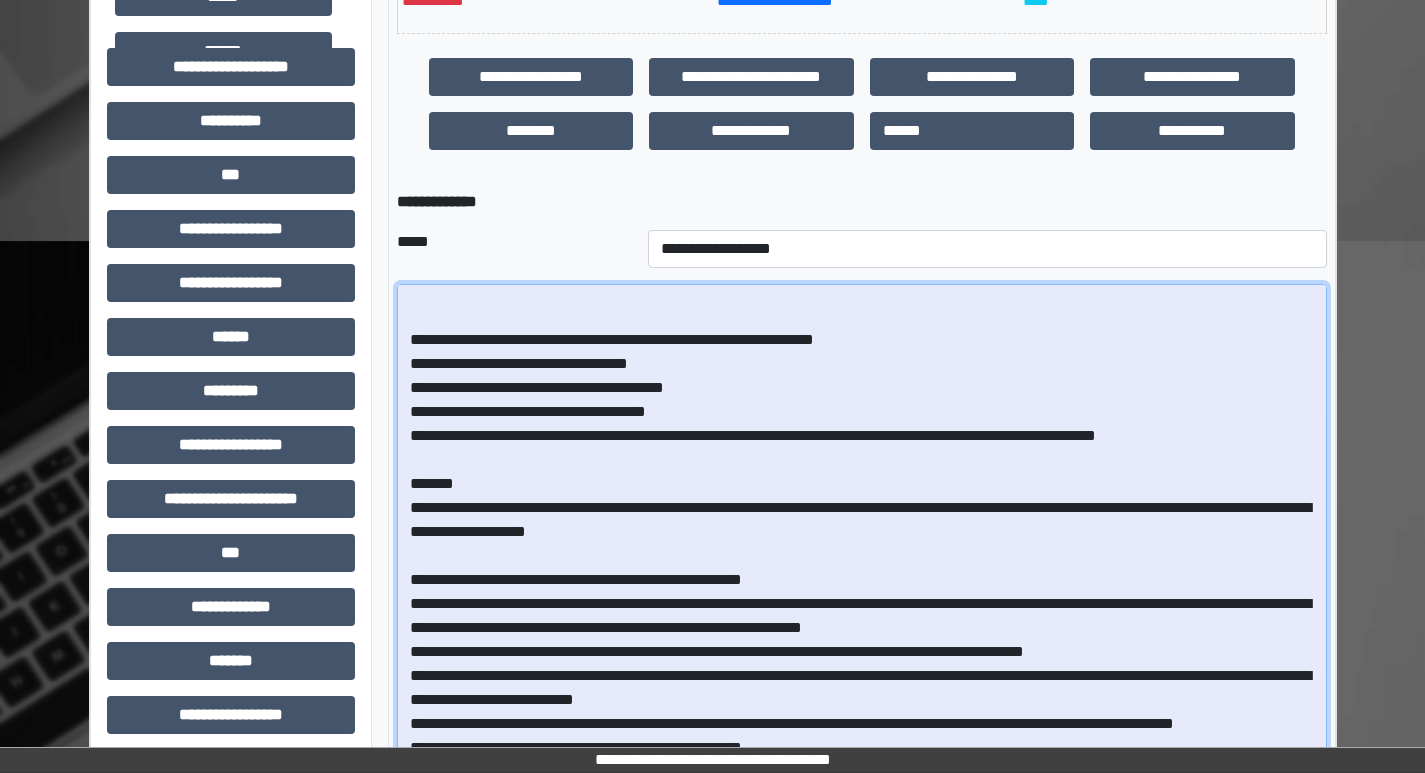 scroll, scrollTop: 395, scrollLeft: 0, axis: vertical 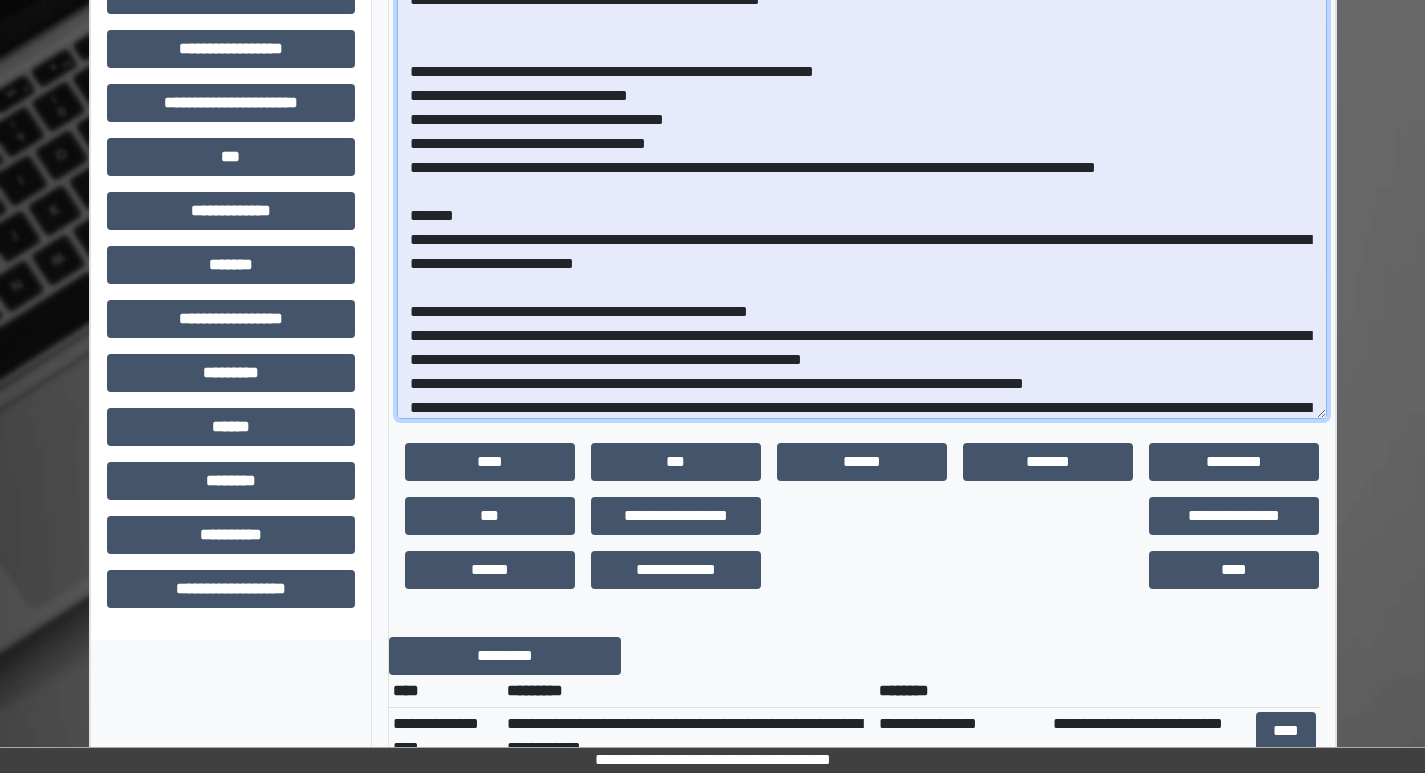 drag, startPoint x: 806, startPoint y: 352, endPoint x: 766, endPoint y: 355, distance: 40.112343 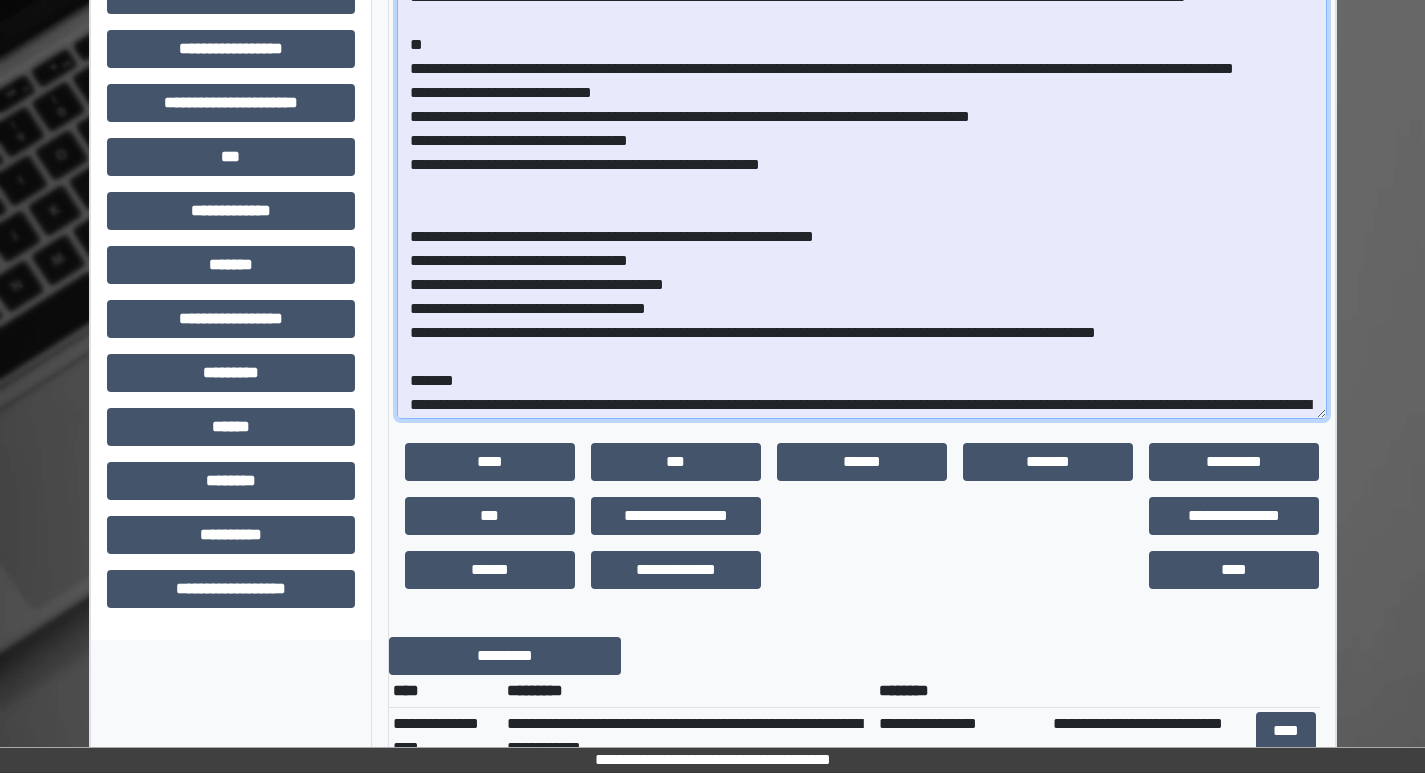 scroll, scrollTop: 0, scrollLeft: 0, axis: both 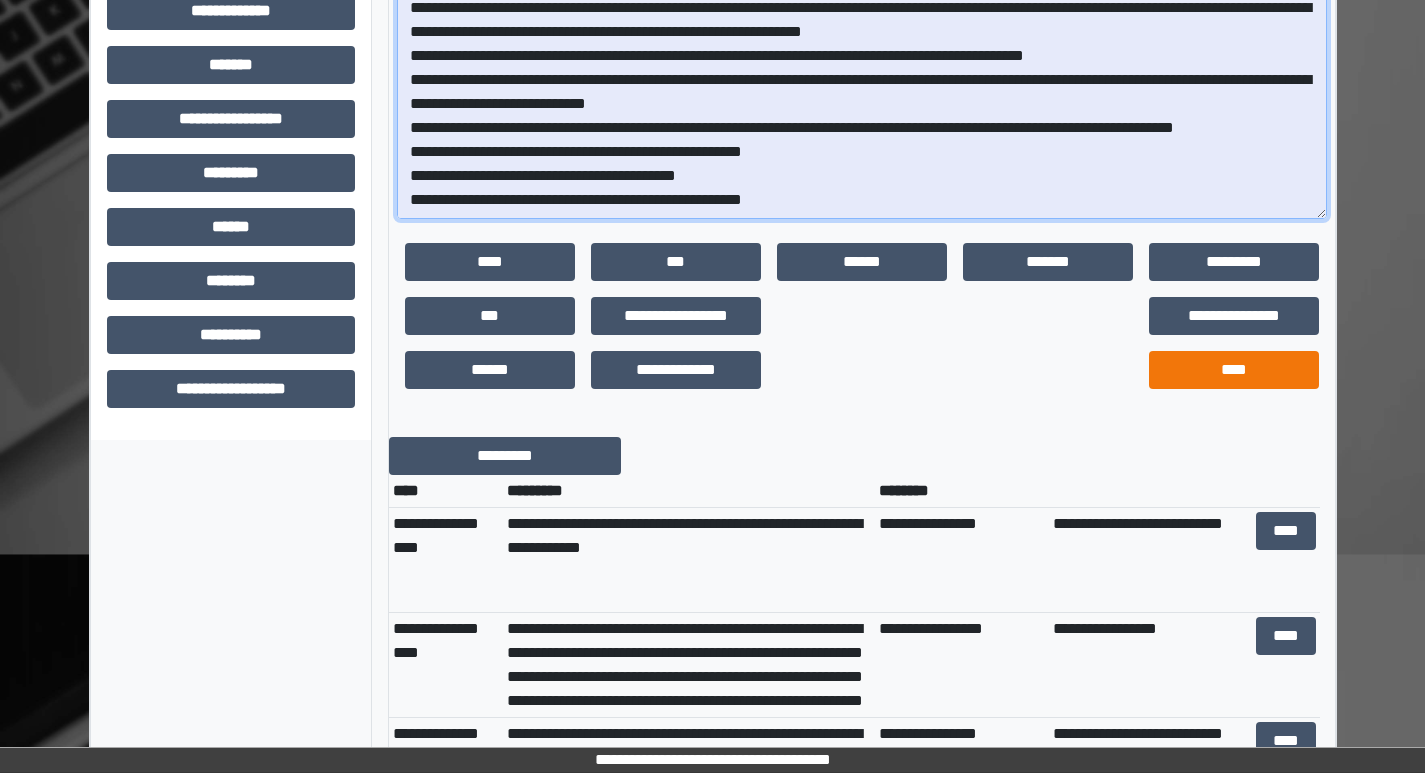 type on "**********" 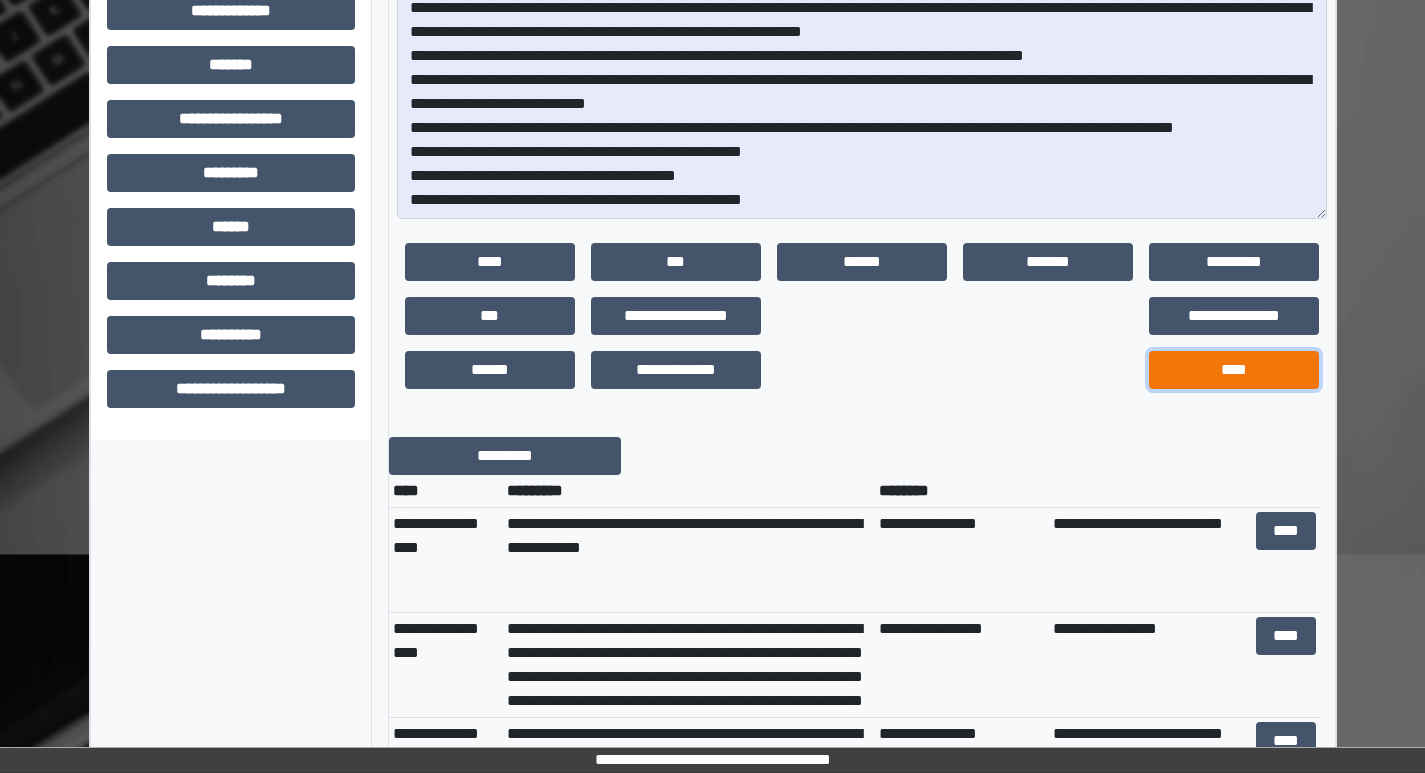 click on "****" at bounding box center (1234, 370) 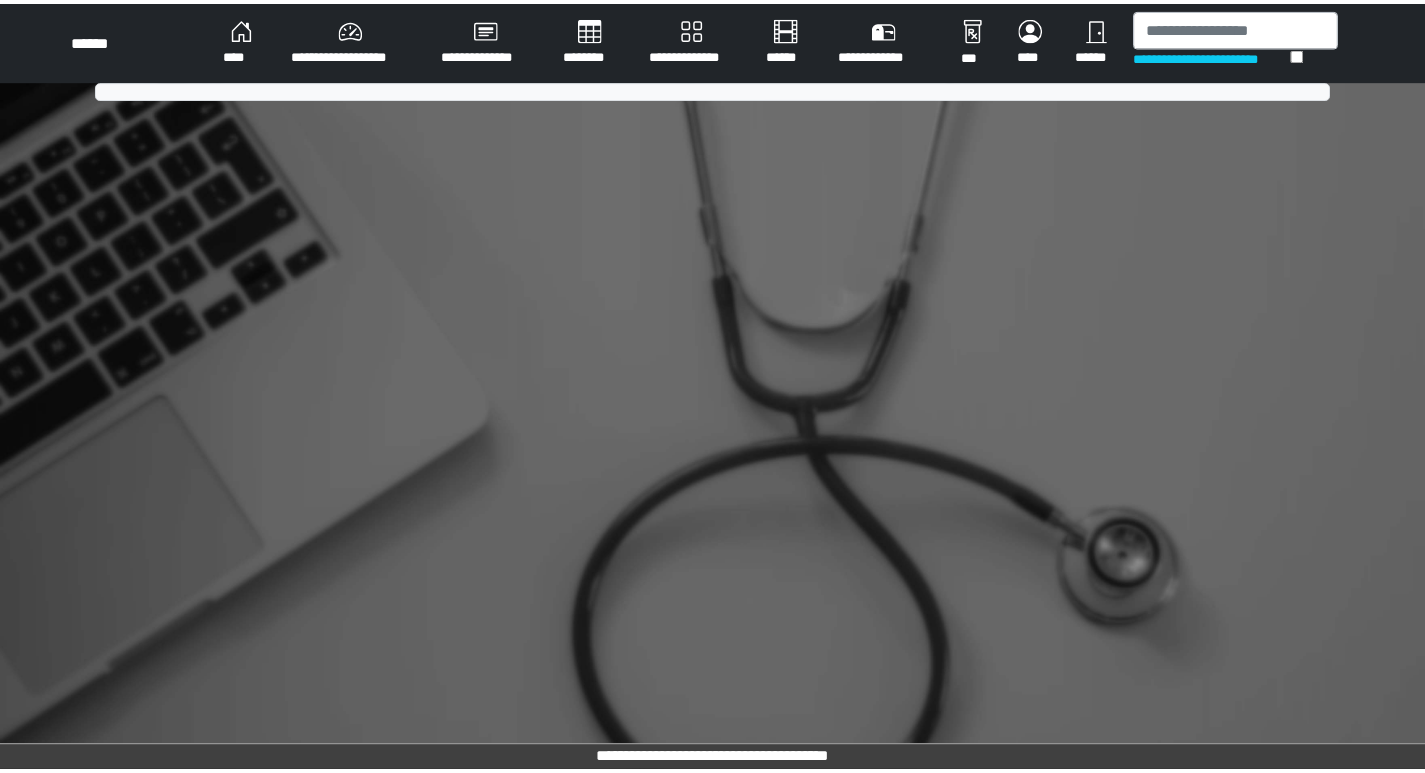 scroll, scrollTop: 0, scrollLeft: 0, axis: both 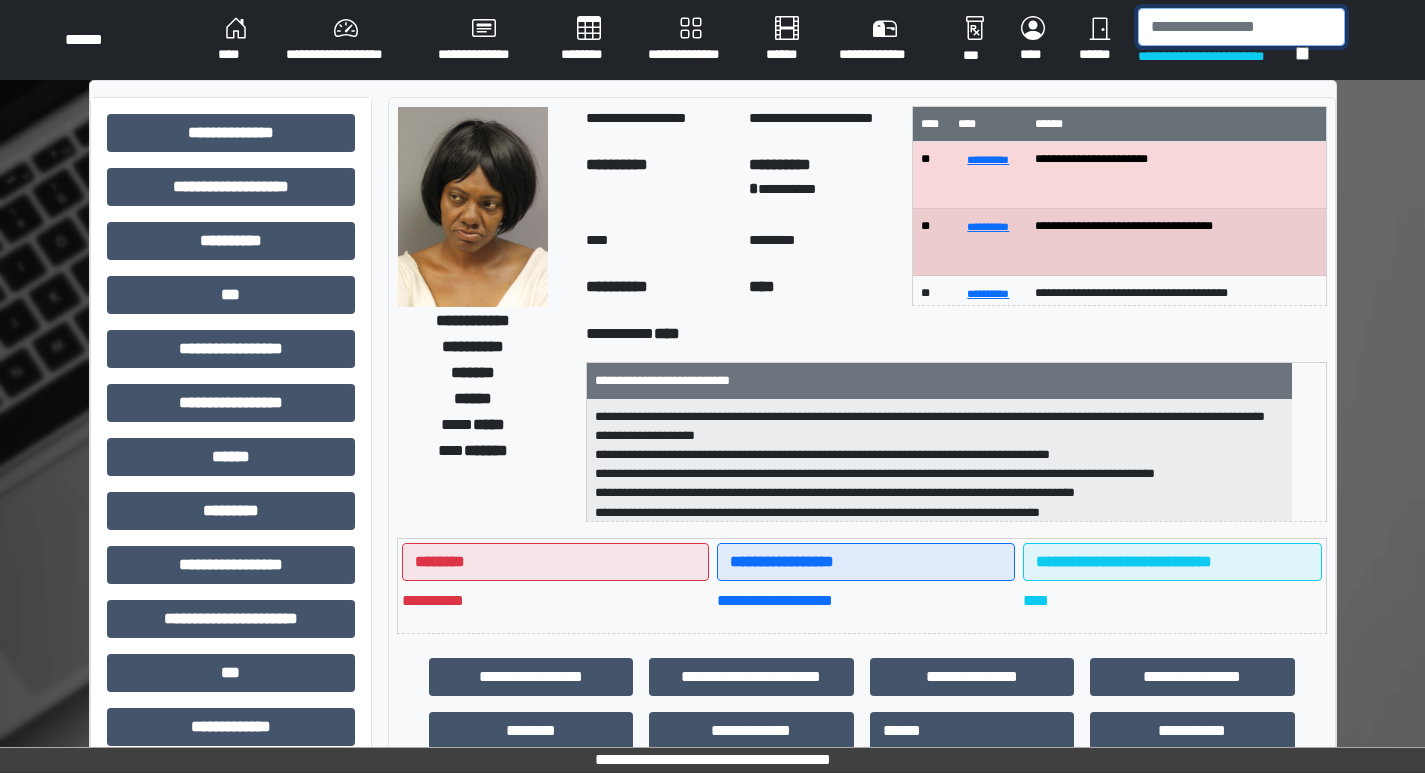 click at bounding box center [1241, 27] 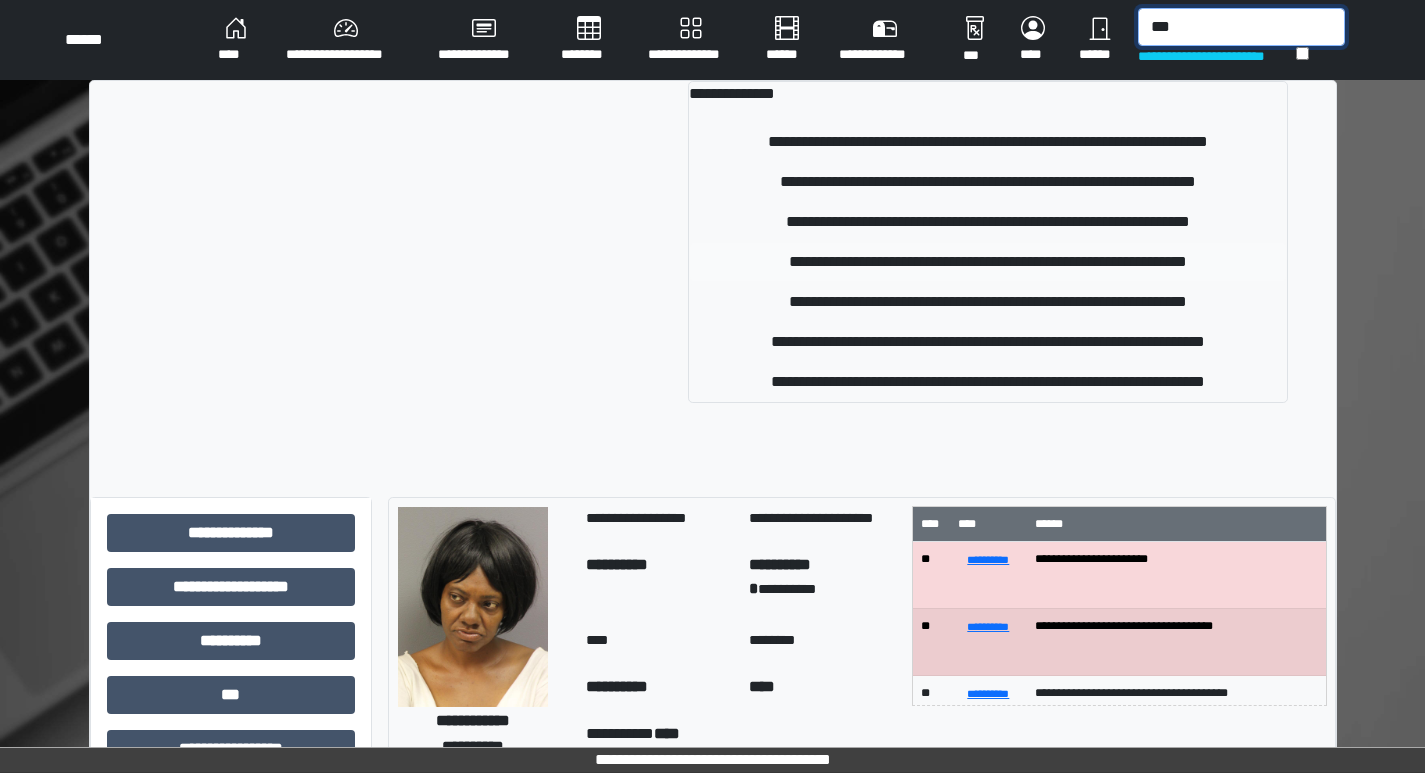 type on "***" 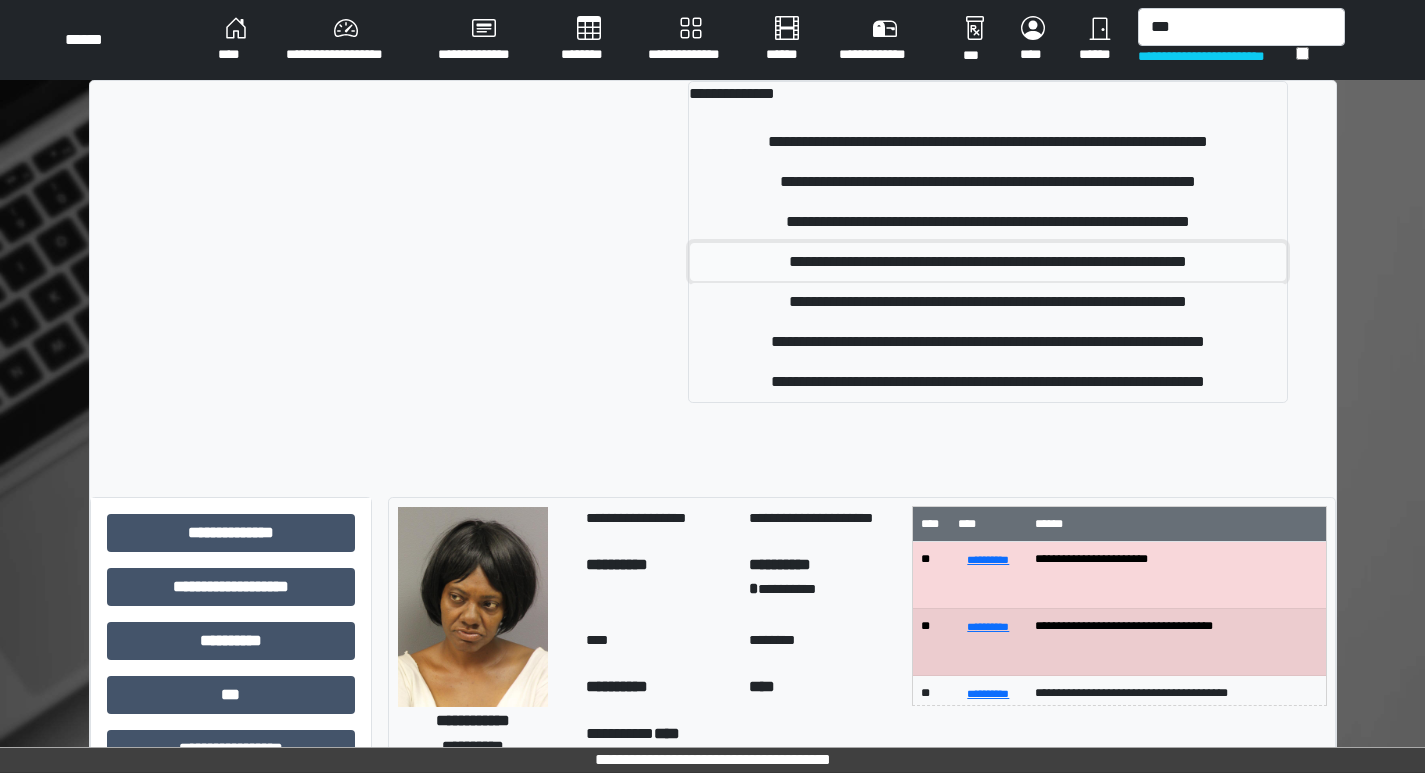 click on "**********" at bounding box center [988, 262] 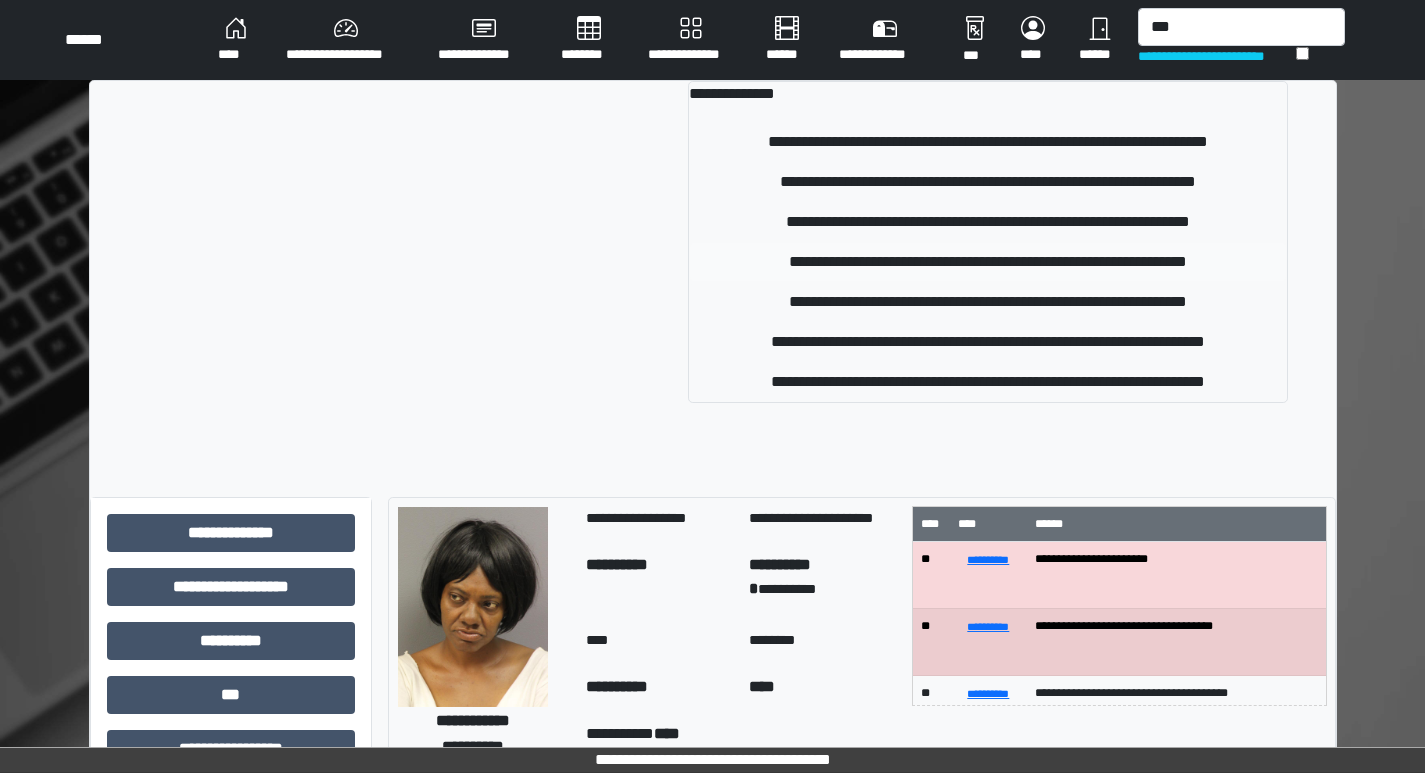 type 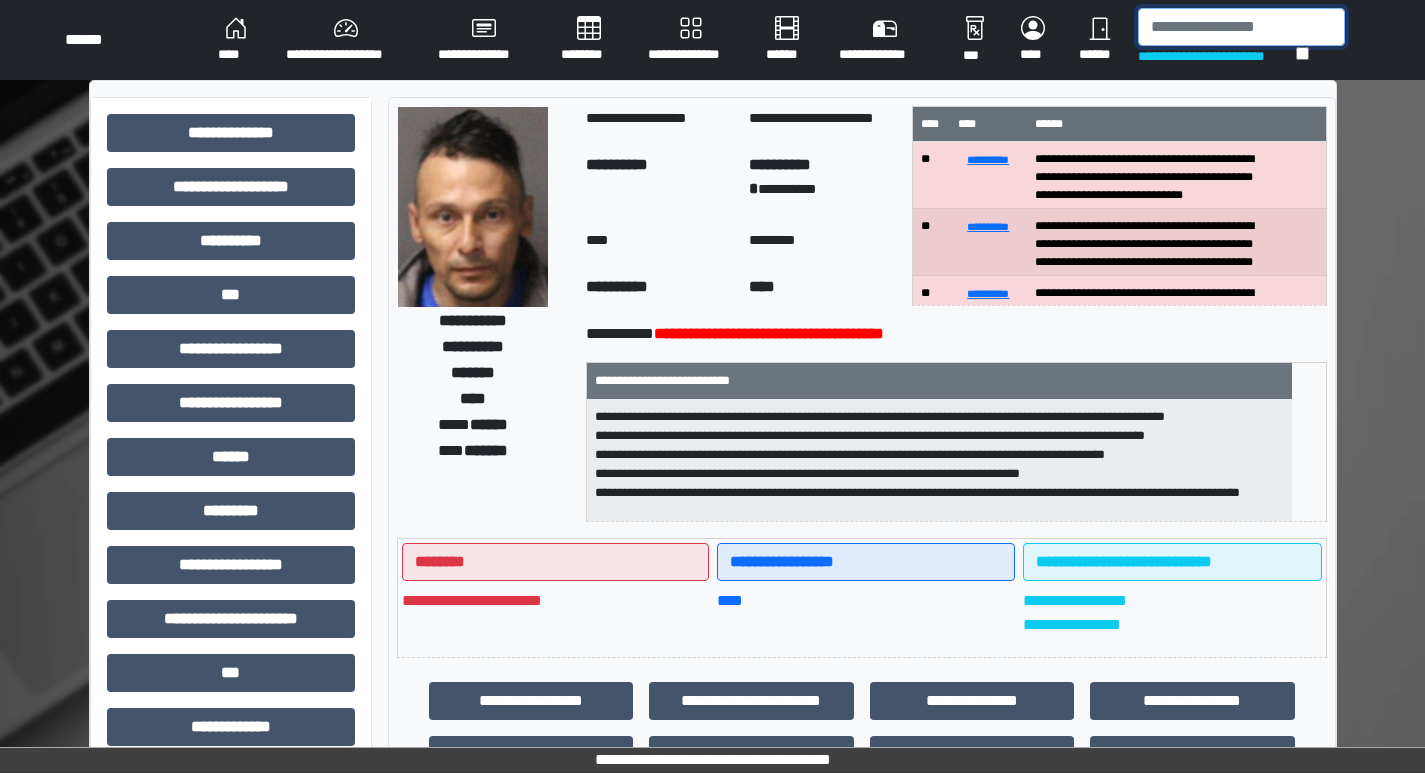 click at bounding box center (1241, 27) 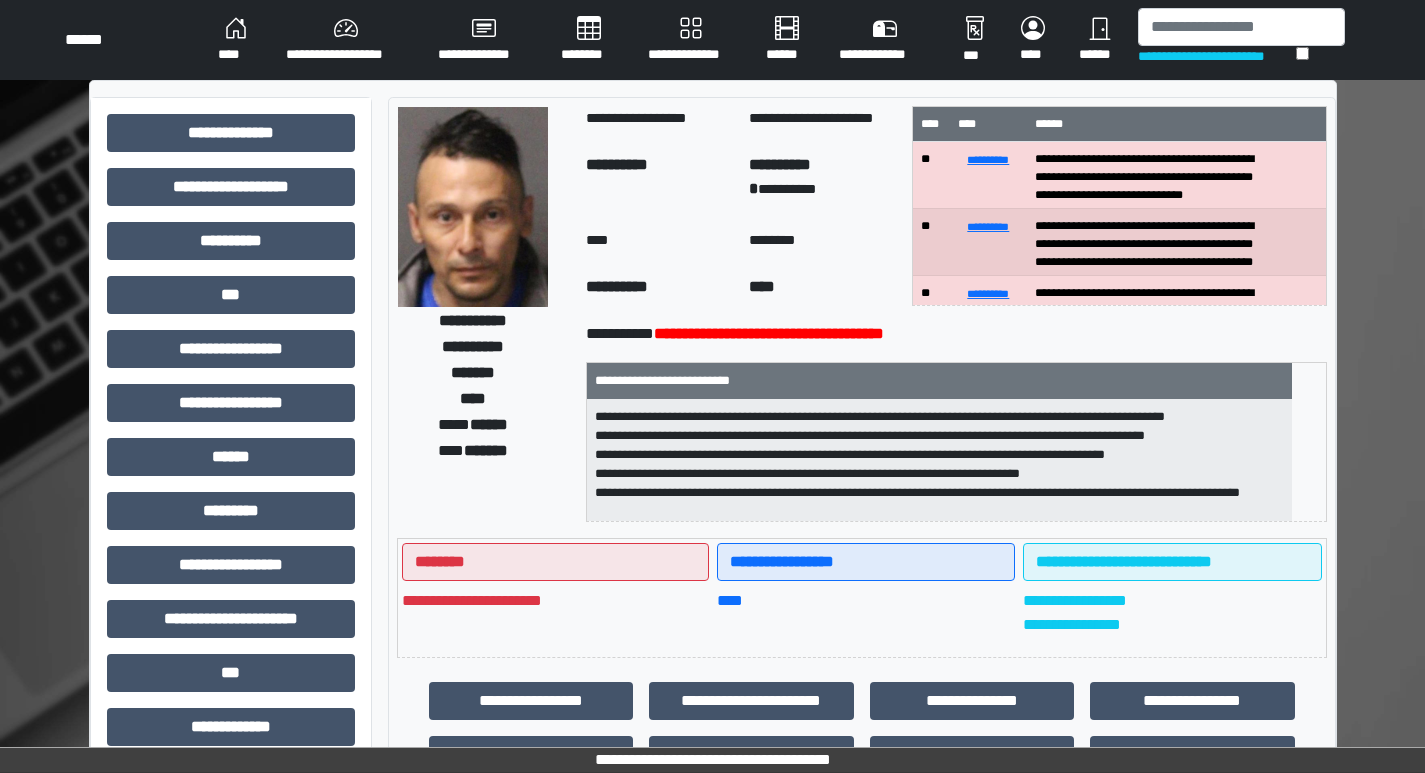 click on "****" at bounding box center (236, 40) 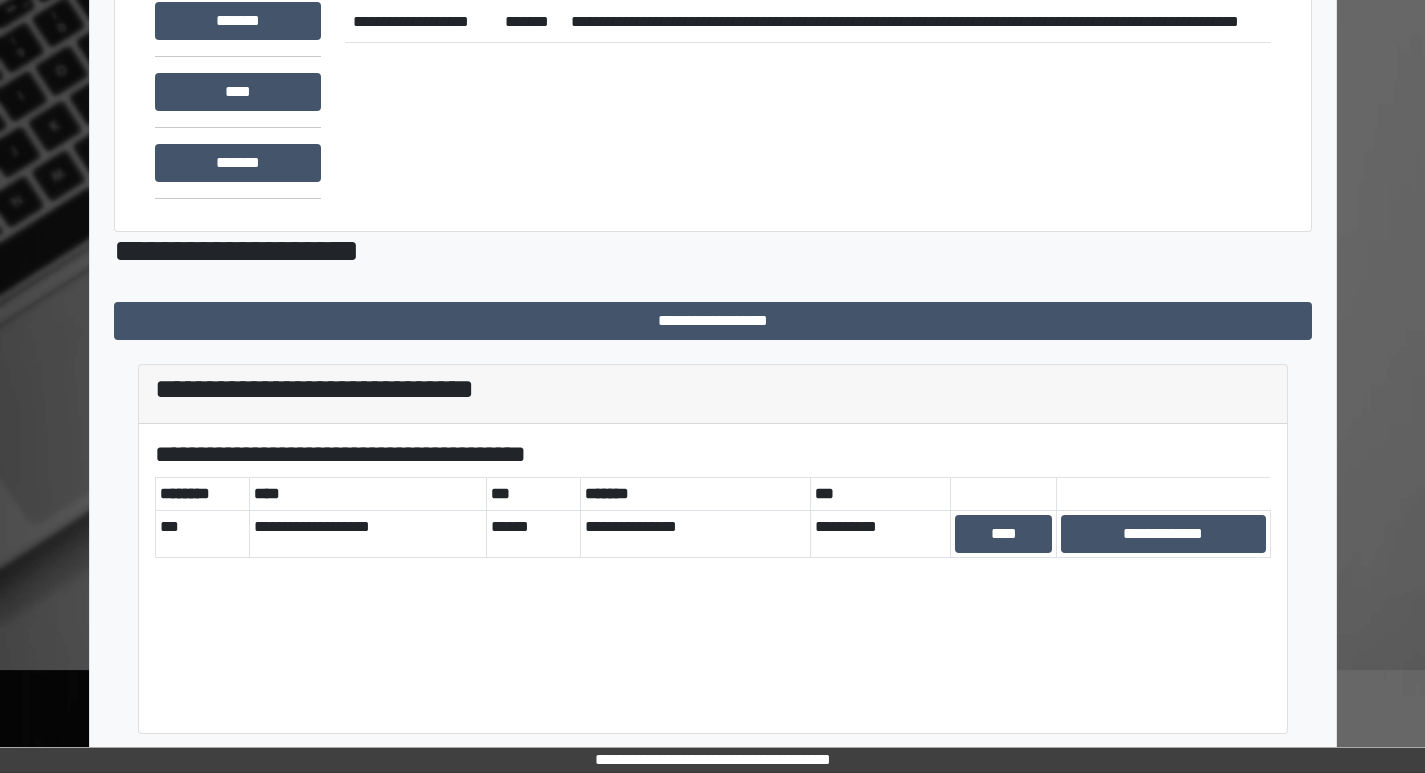 scroll, scrollTop: 173, scrollLeft: 0, axis: vertical 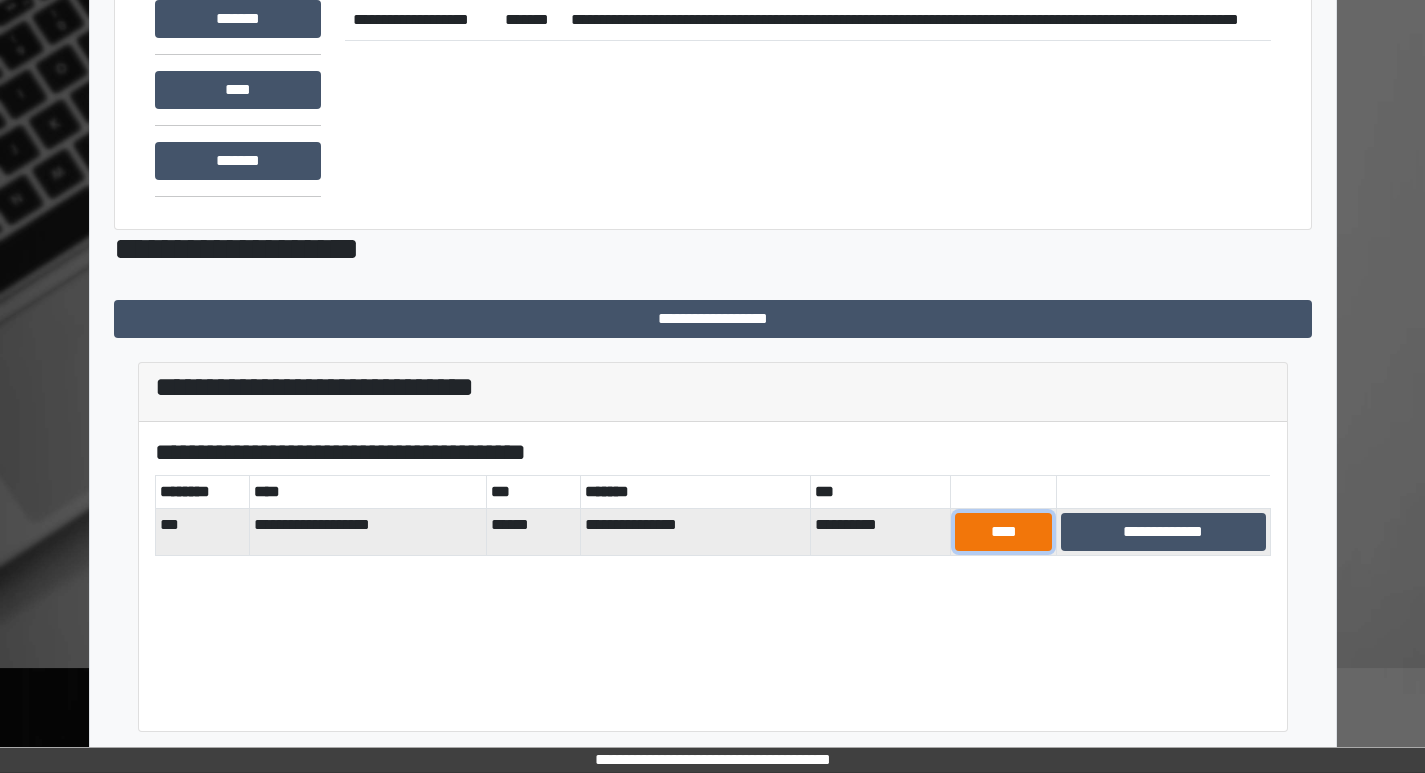 click on "****" at bounding box center (1003, 532) 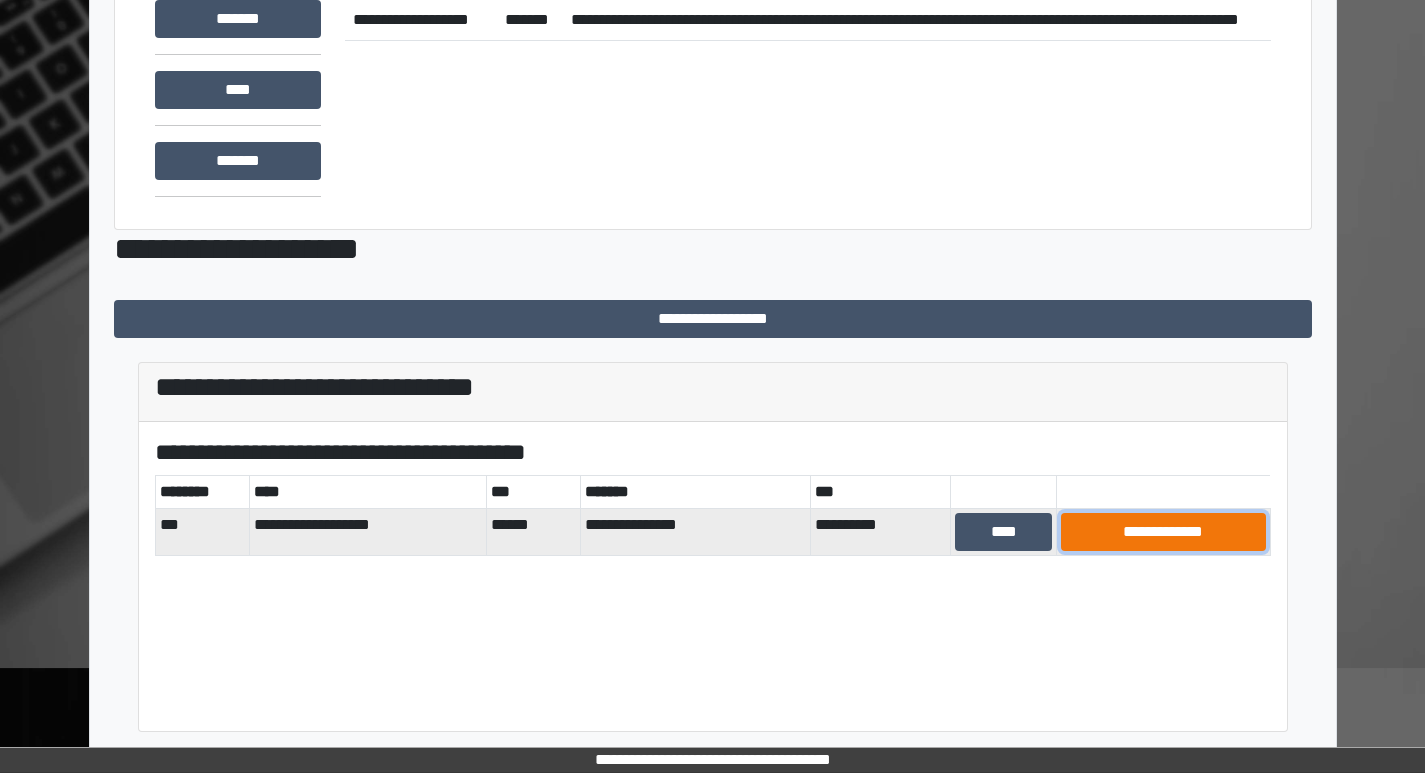 click on "**********" at bounding box center (1163, 532) 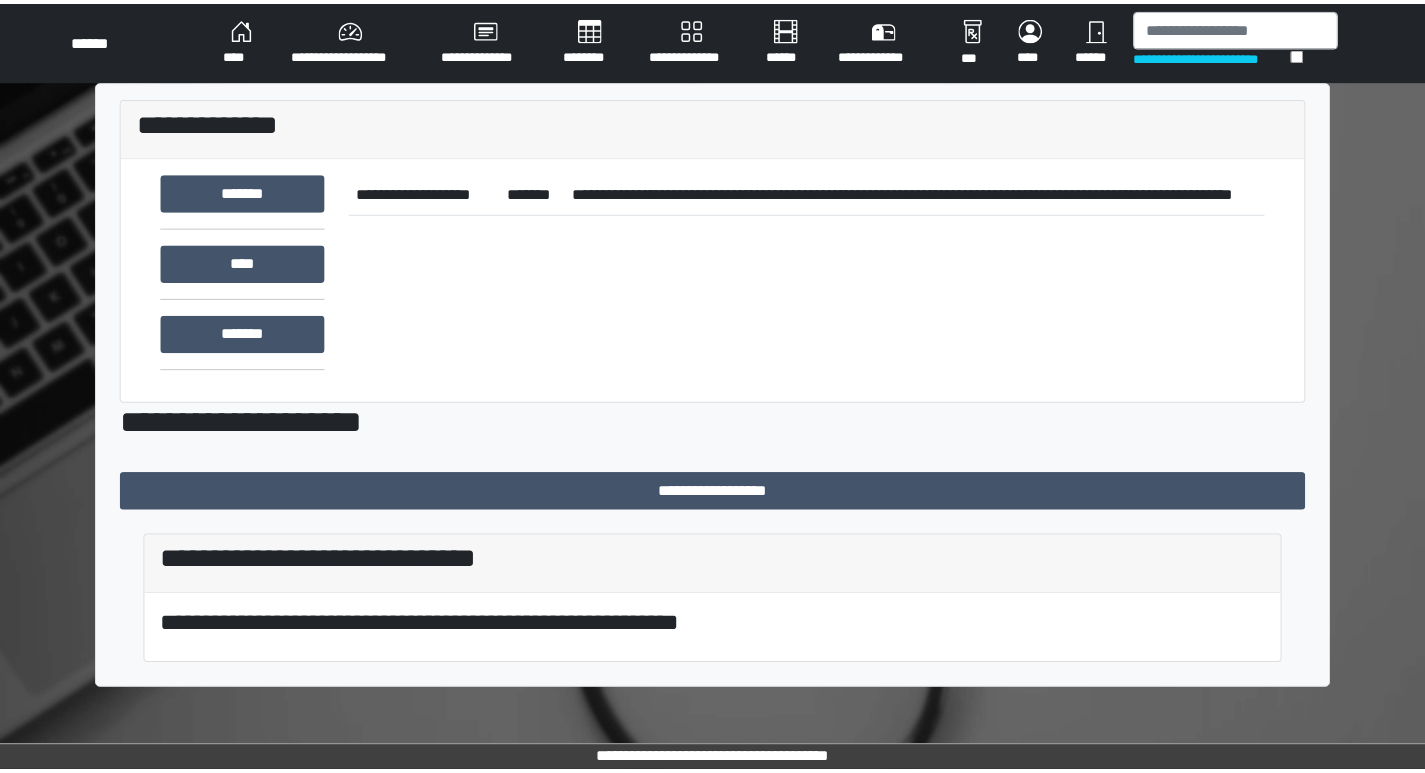 scroll, scrollTop: 0, scrollLeft: 0, axis: both 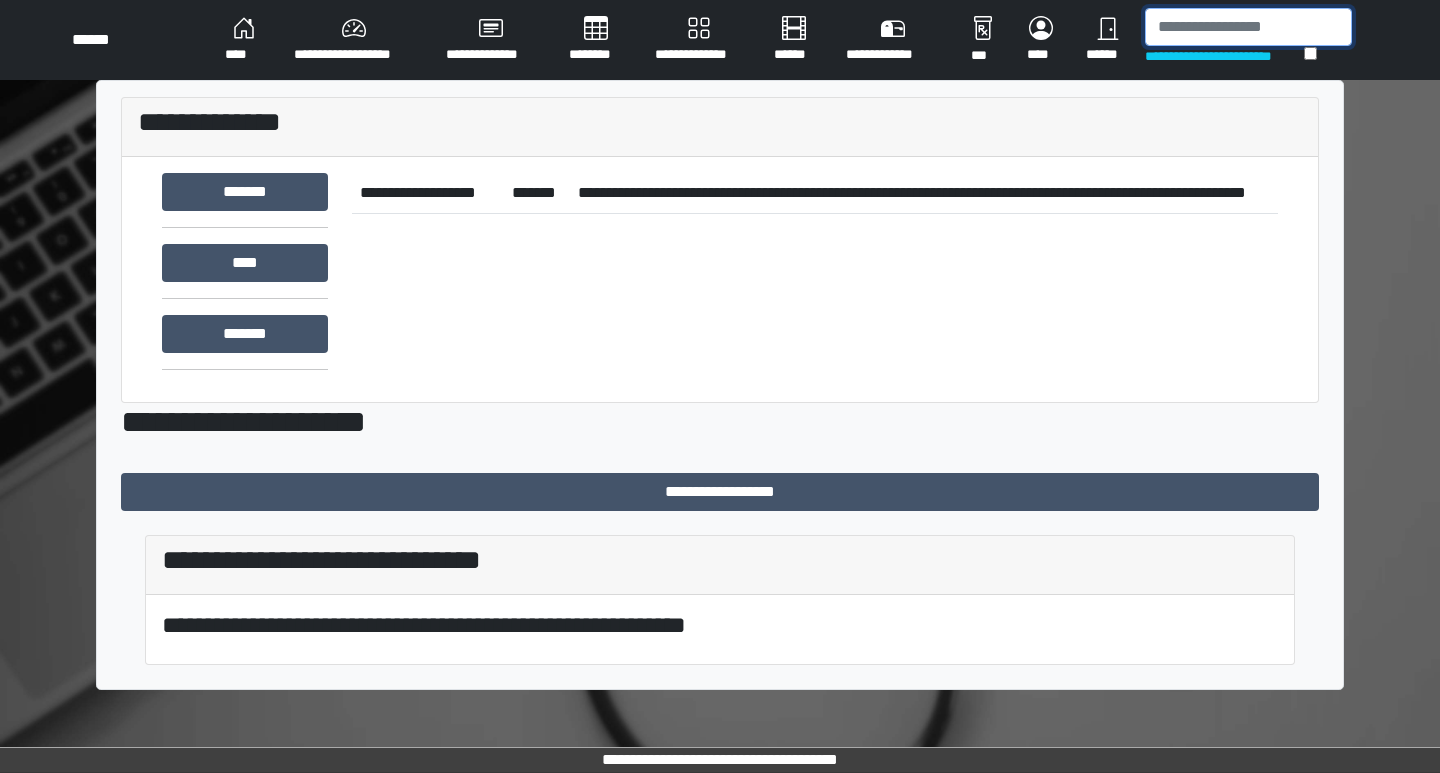 click 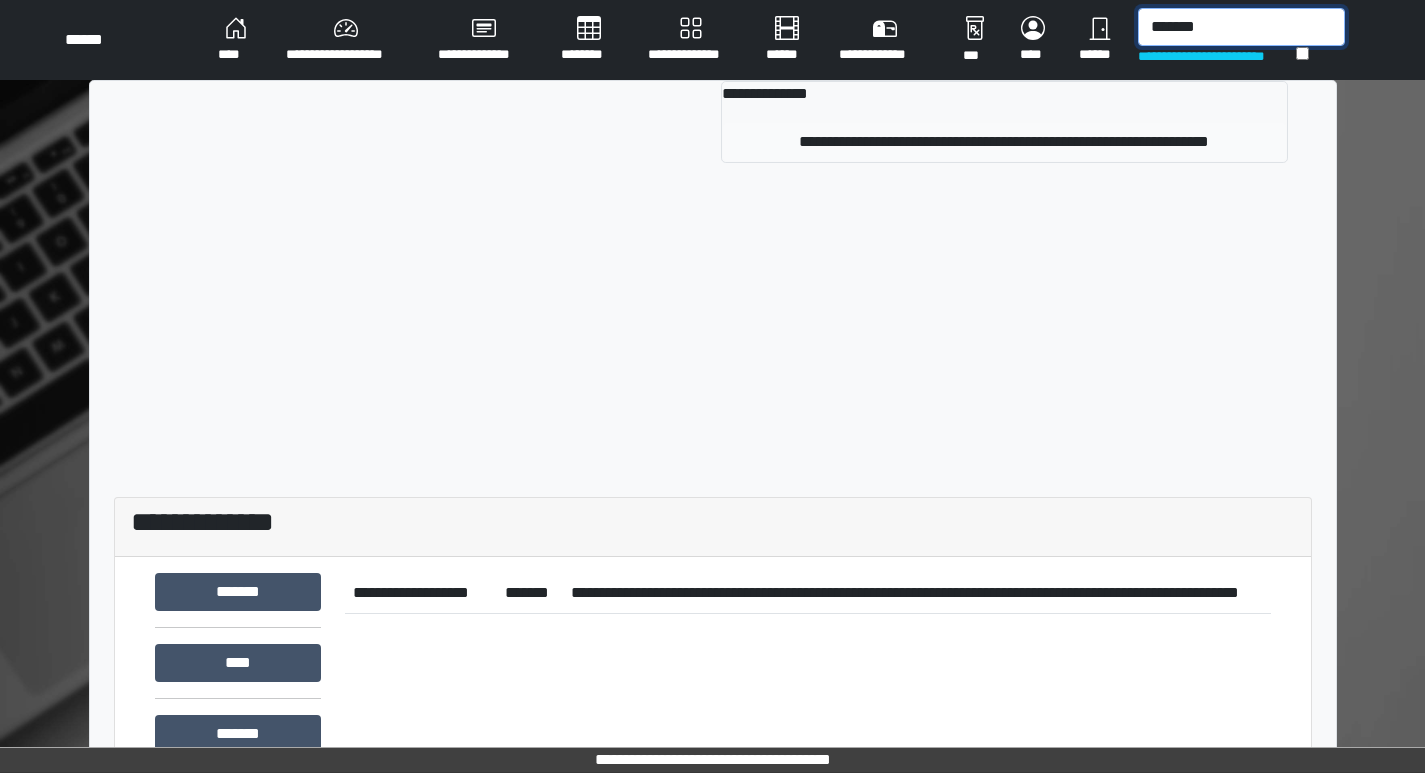type on "*******" 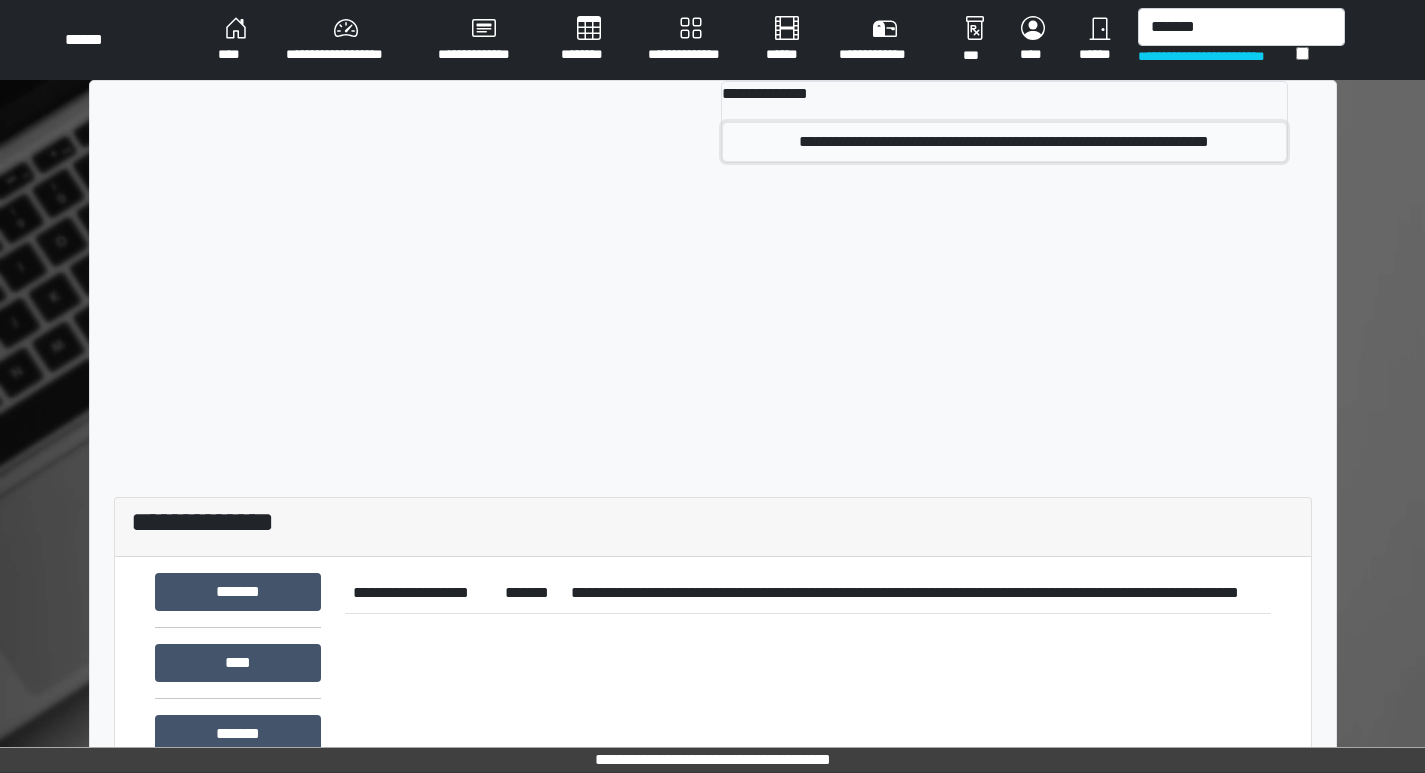 click on "**********" 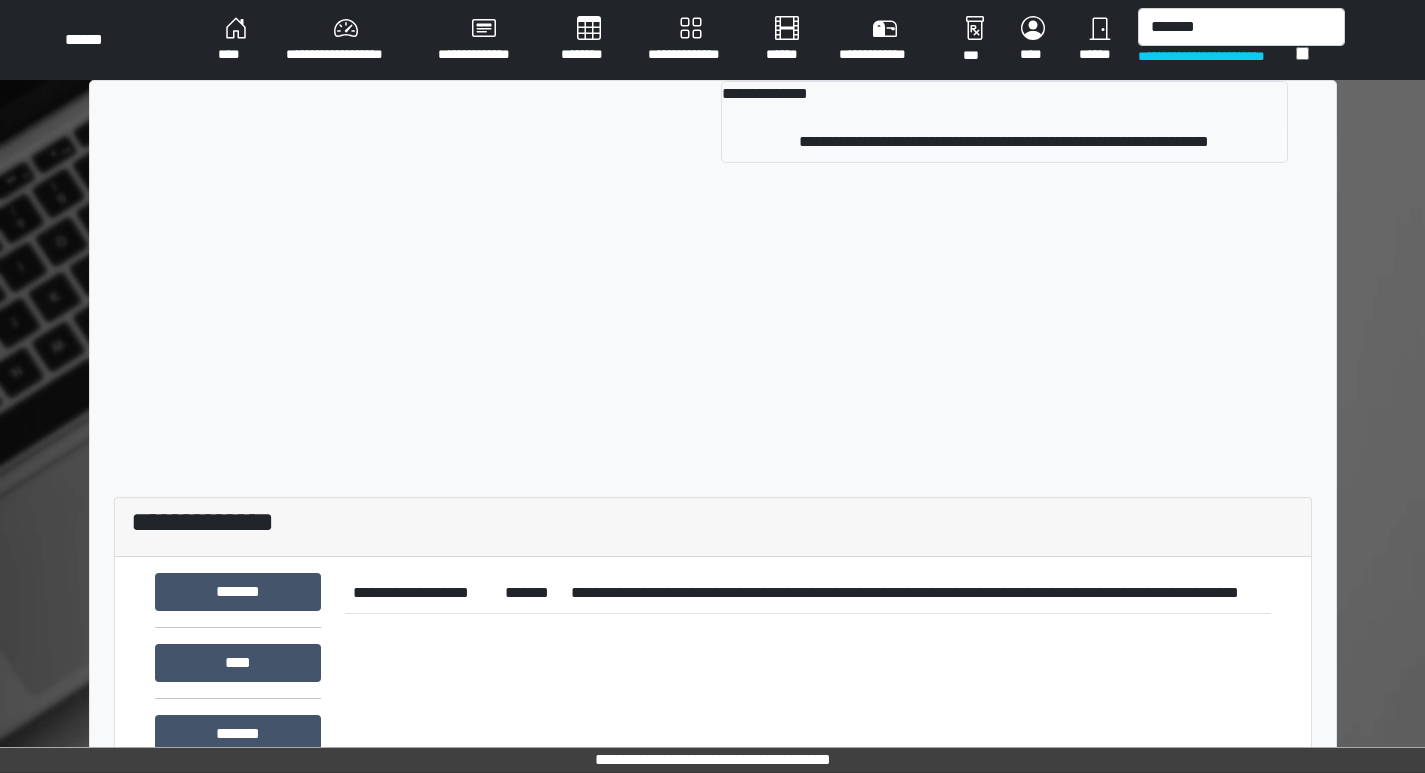 type 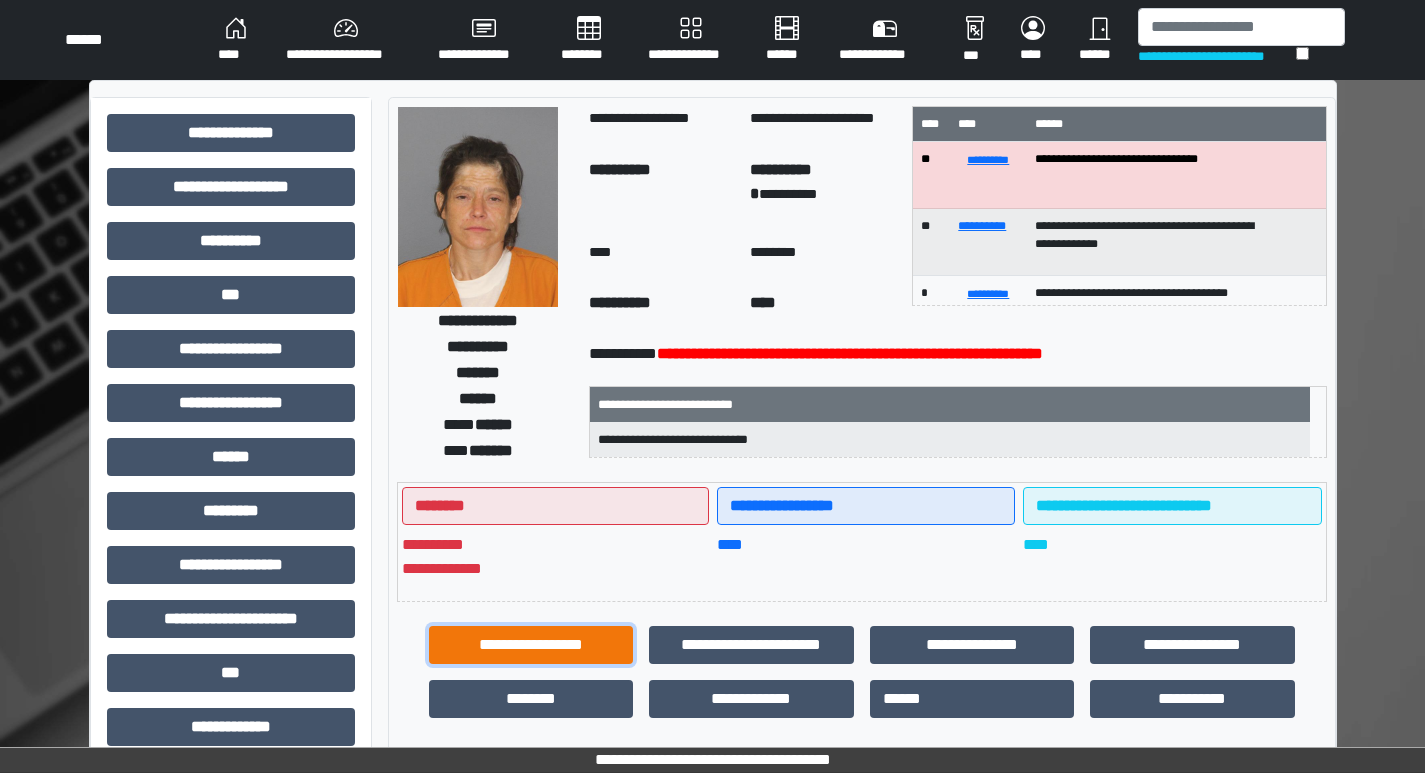 click on "**********" 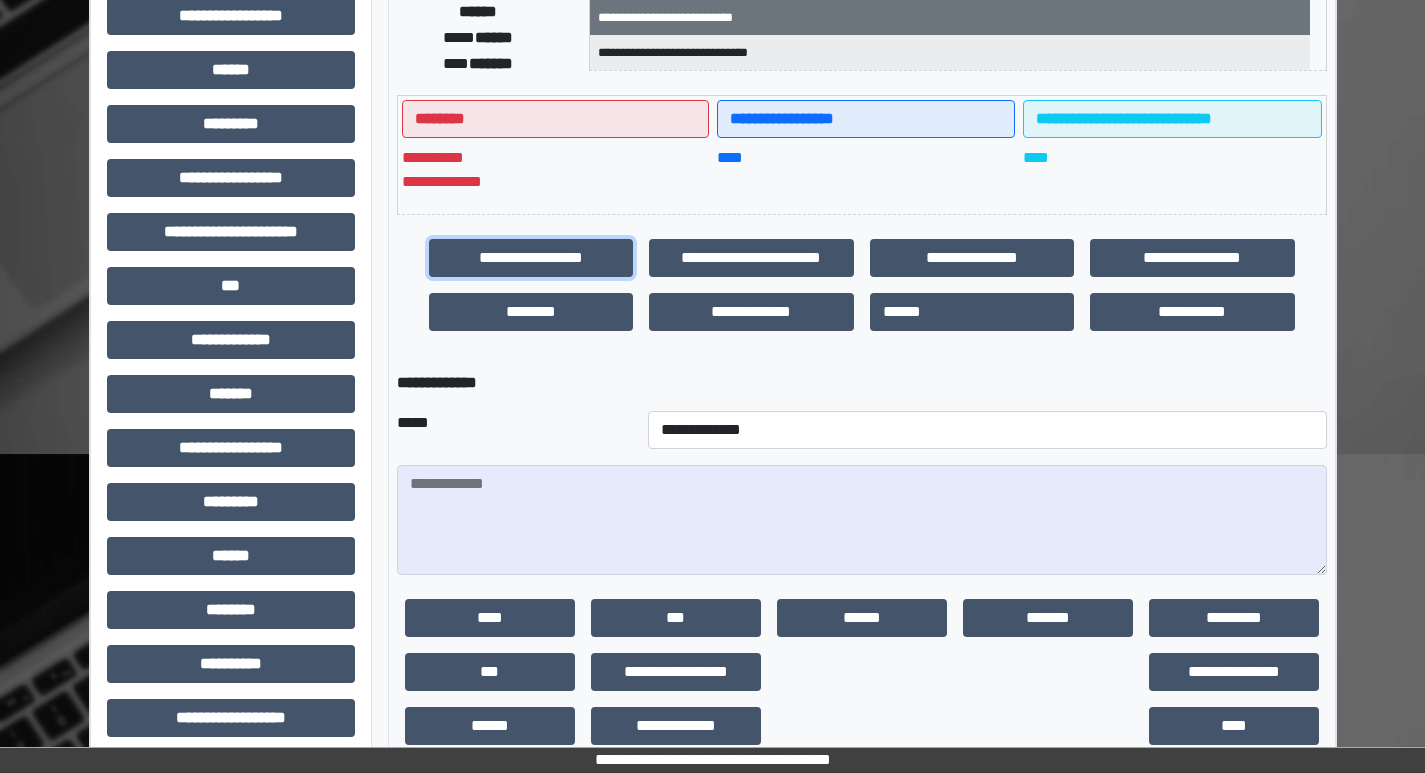 scroll, scrollTop: 425, scrollLeft: 0, axis: vertical 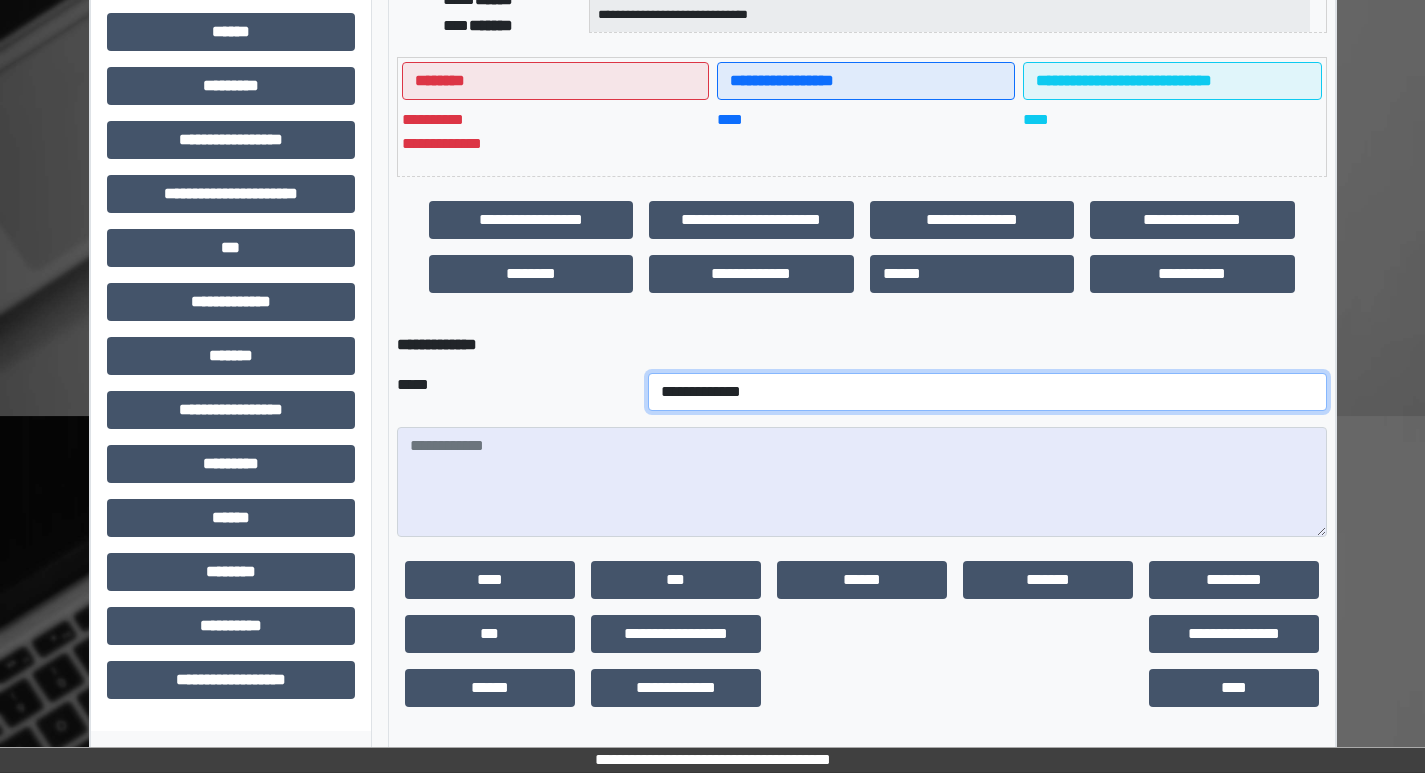 click on "**********" 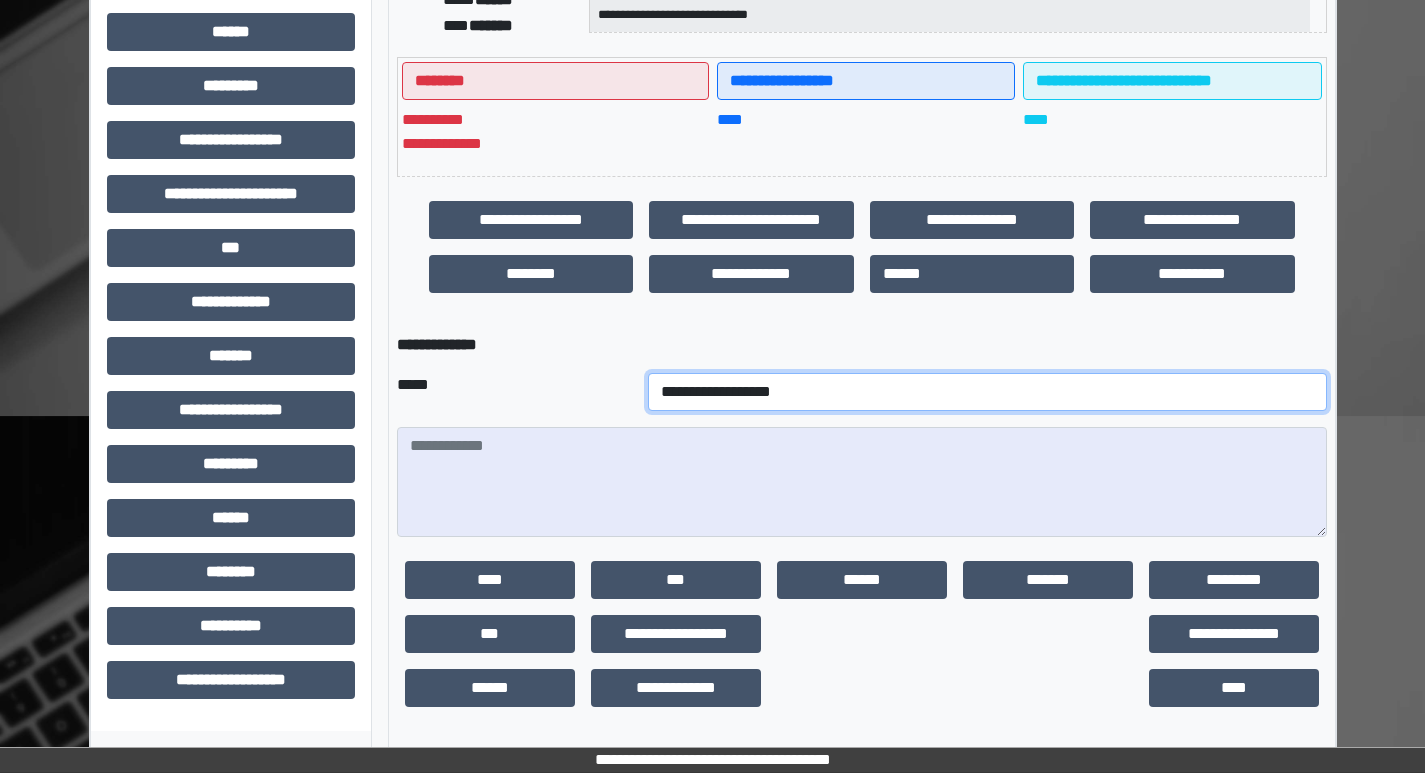 click on "**********" 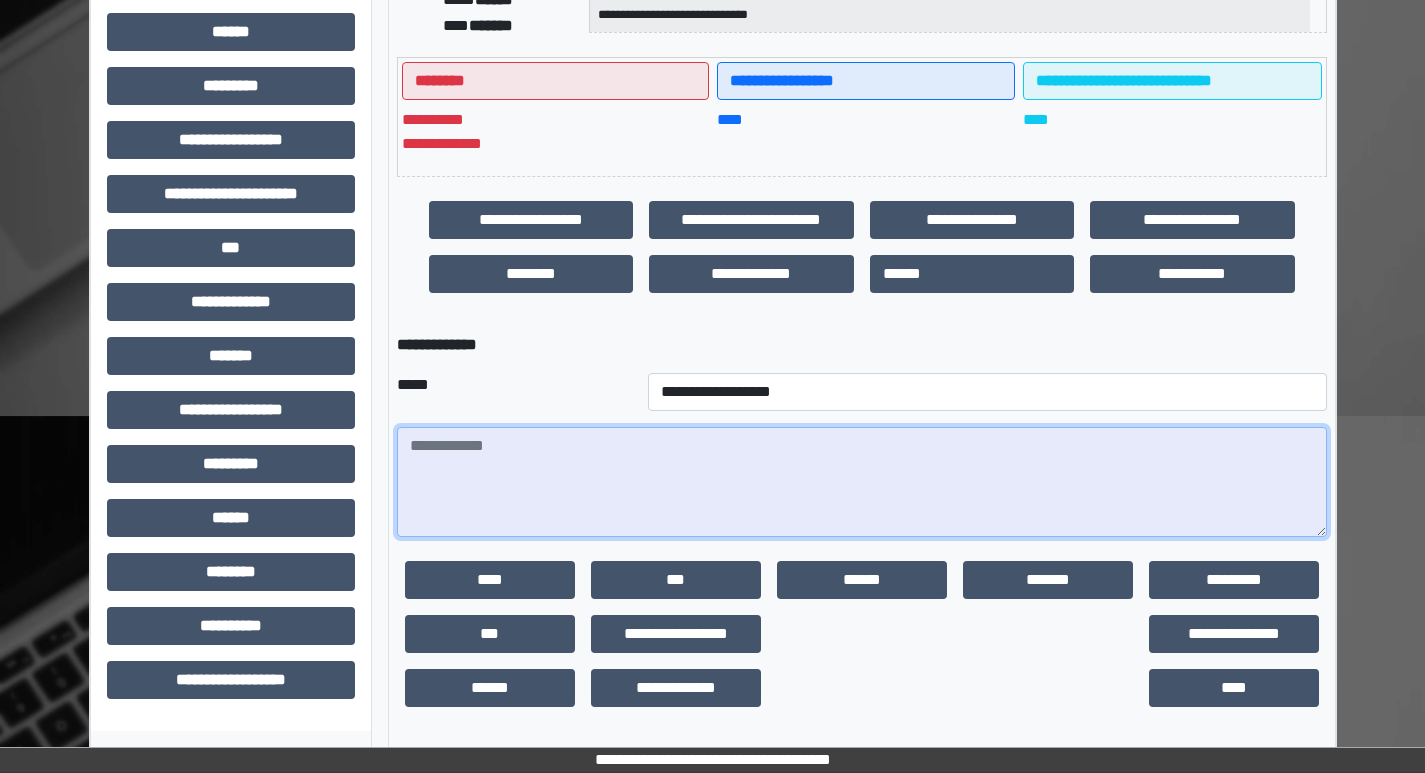 click 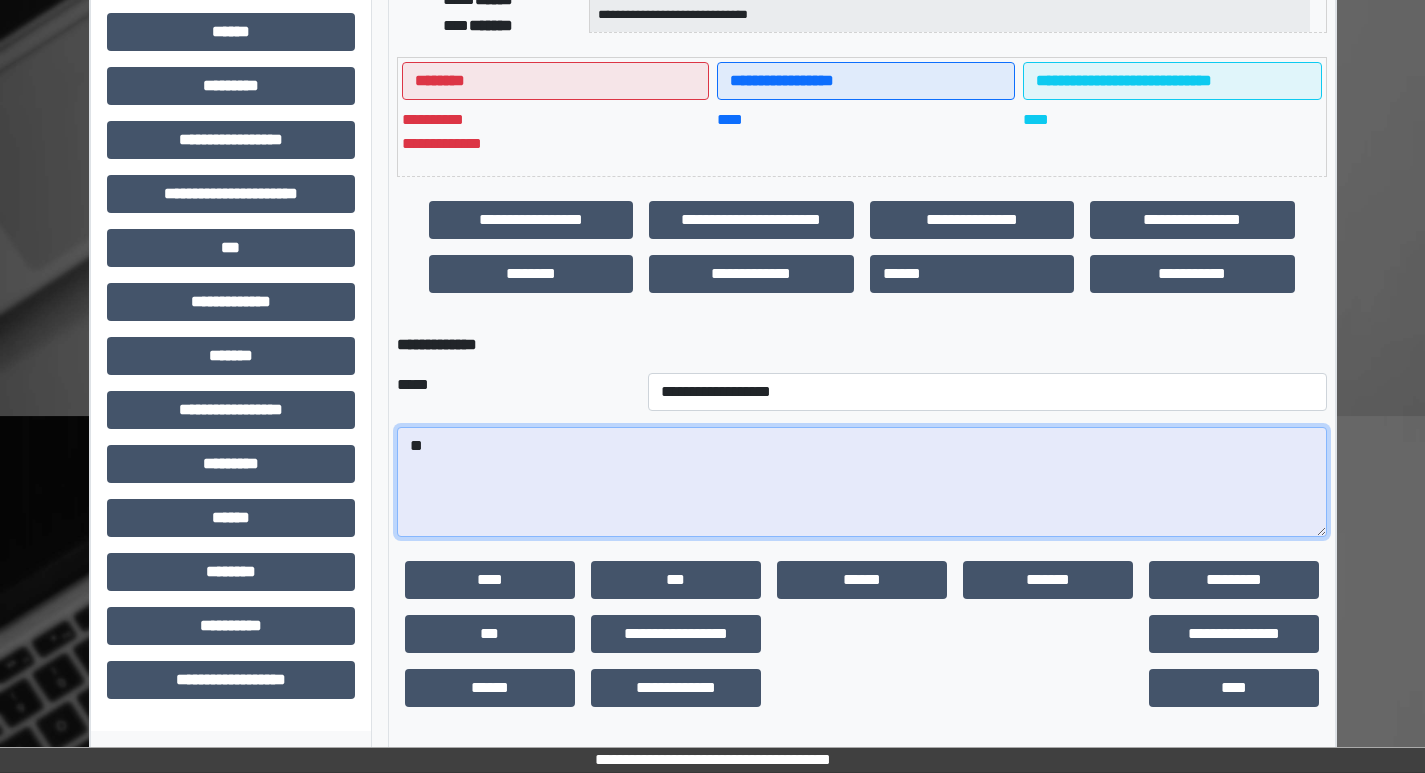 type on "*" 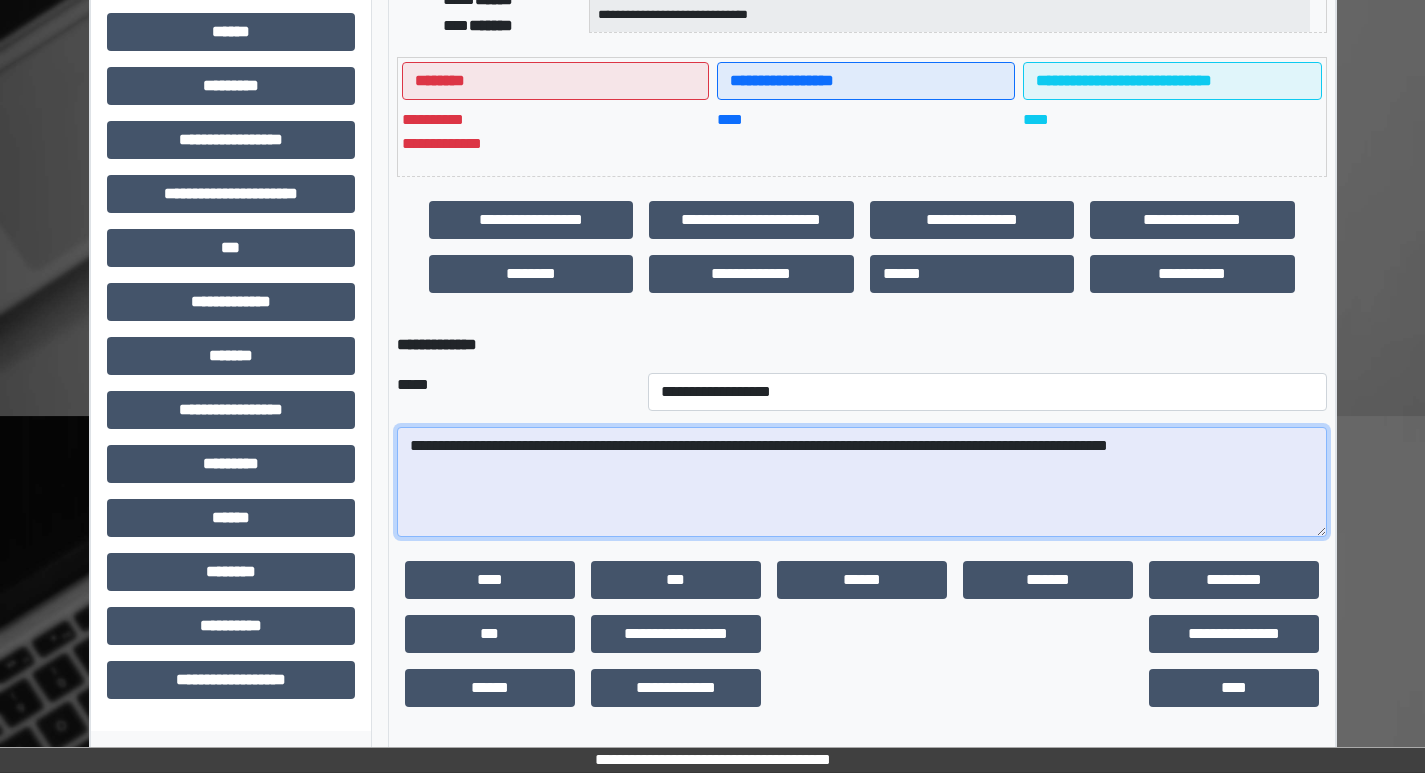 click on "**********" 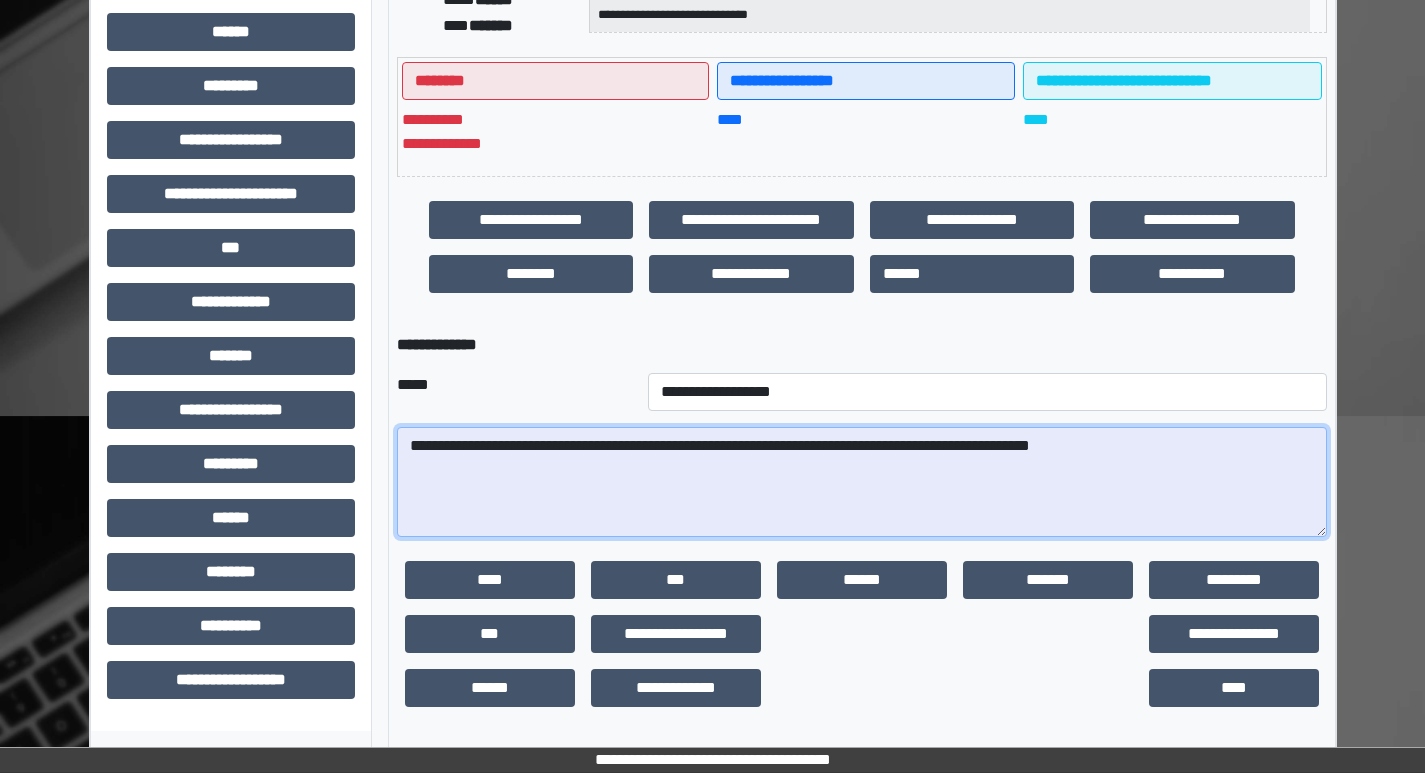 click on "**********" 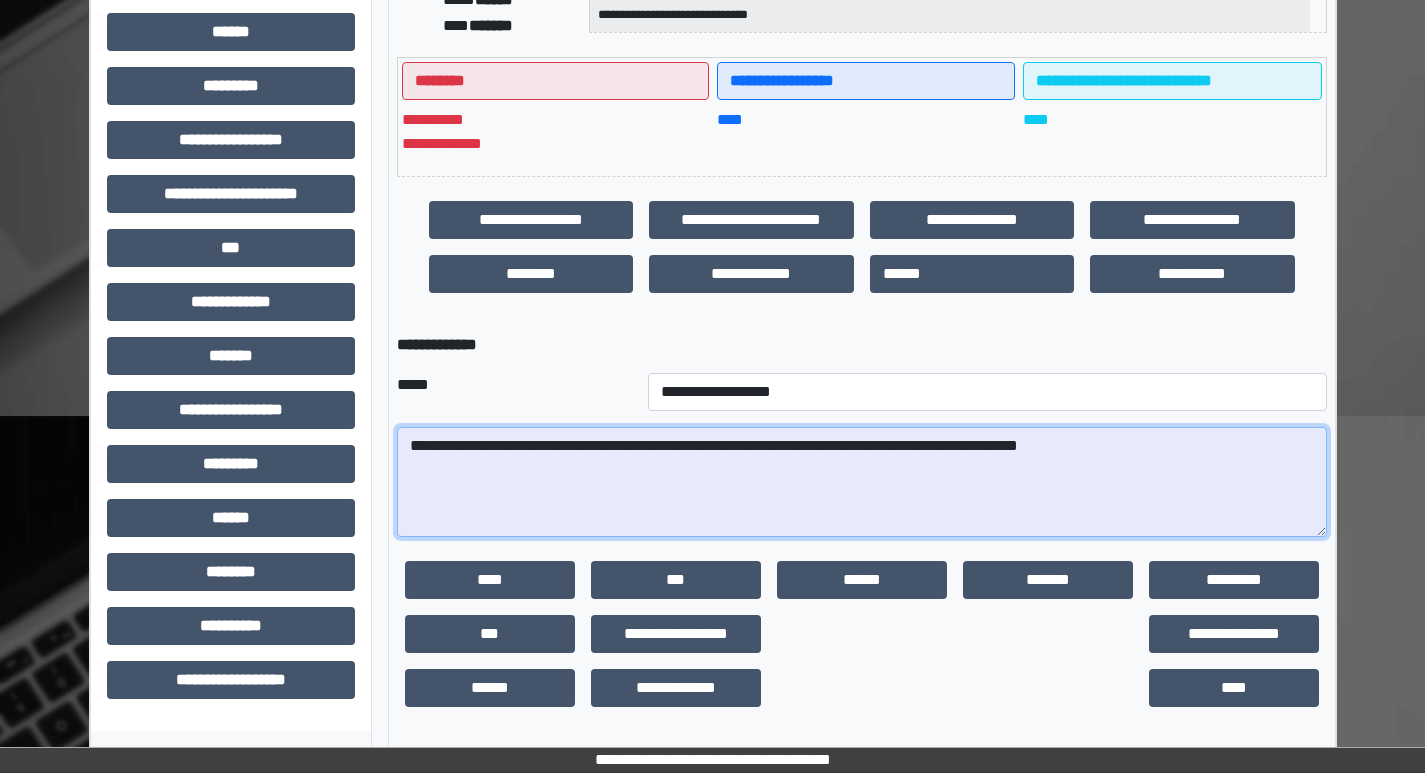 click on "**********" 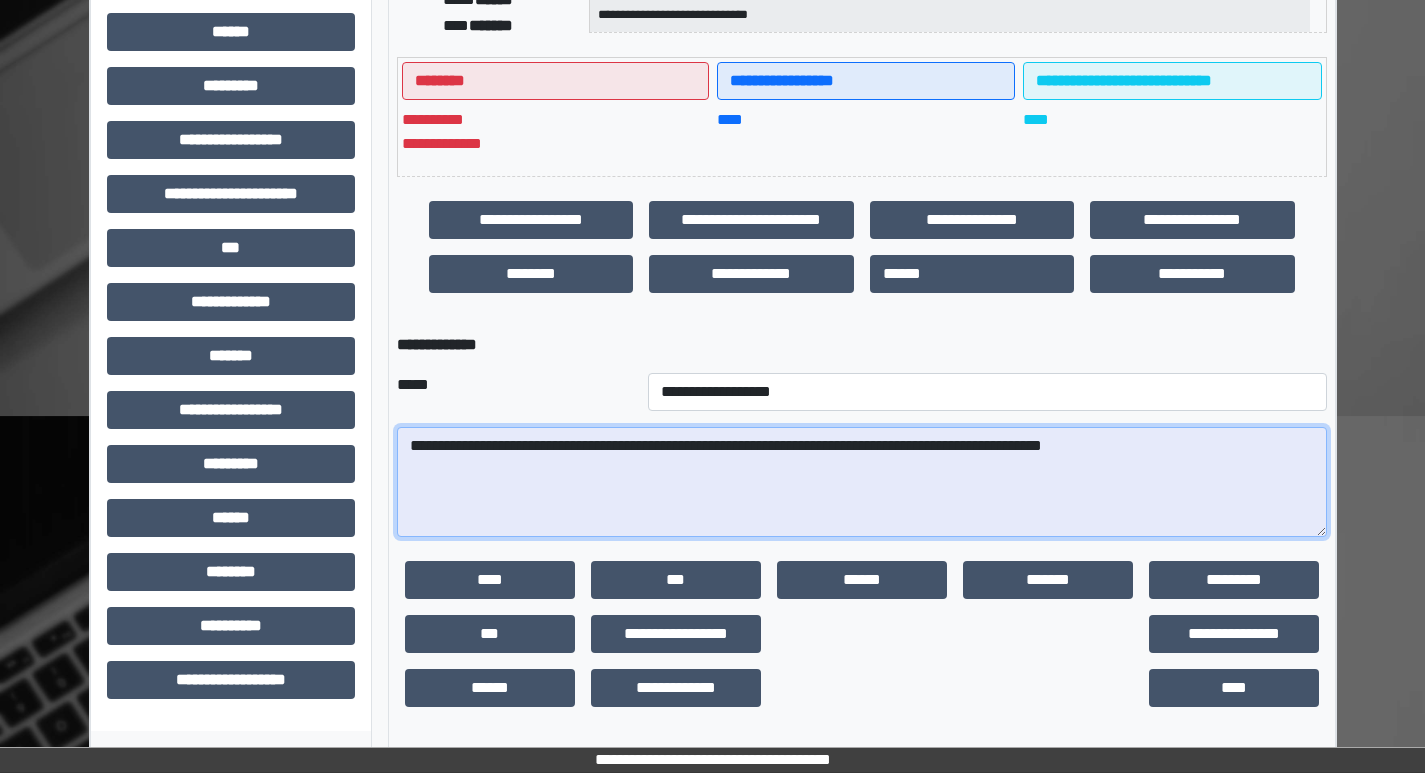 click on "**********" 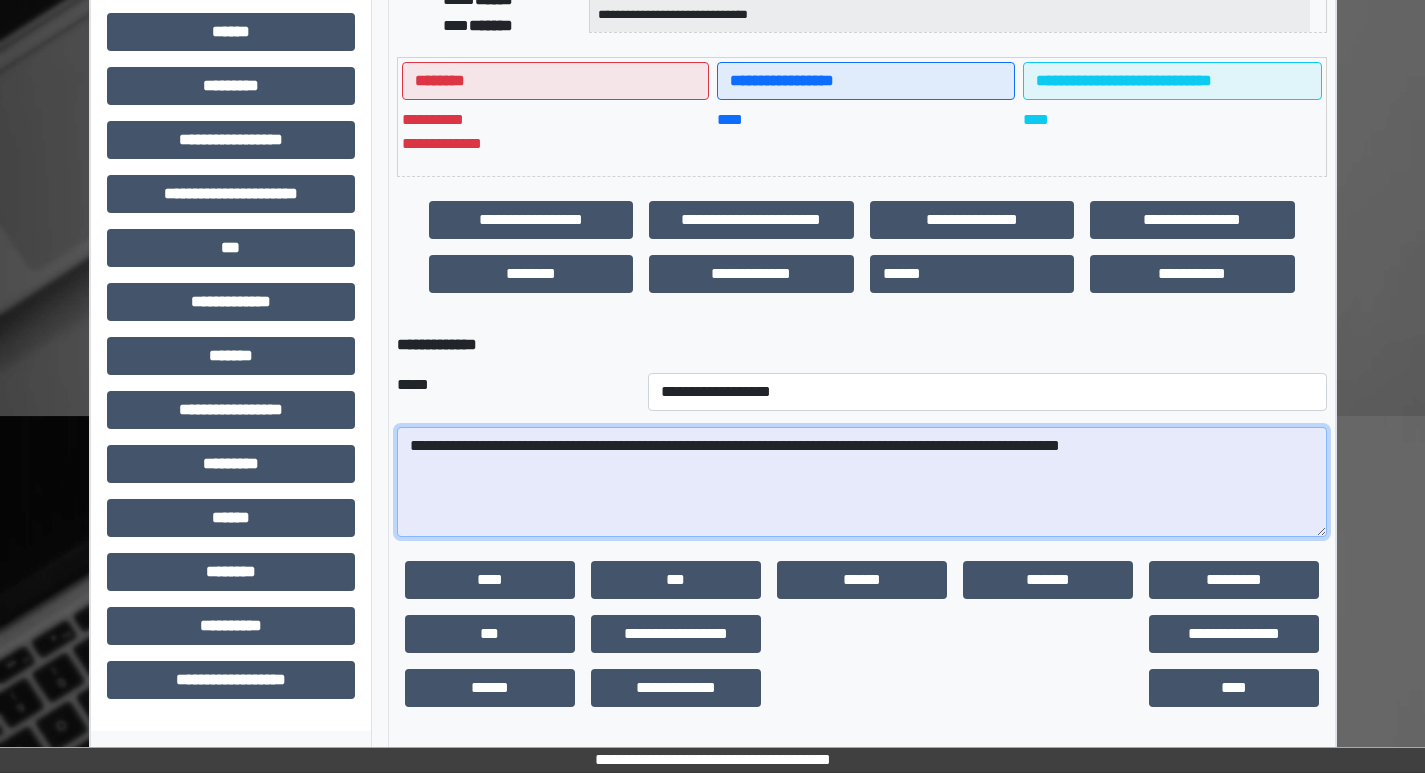 click on "**********" 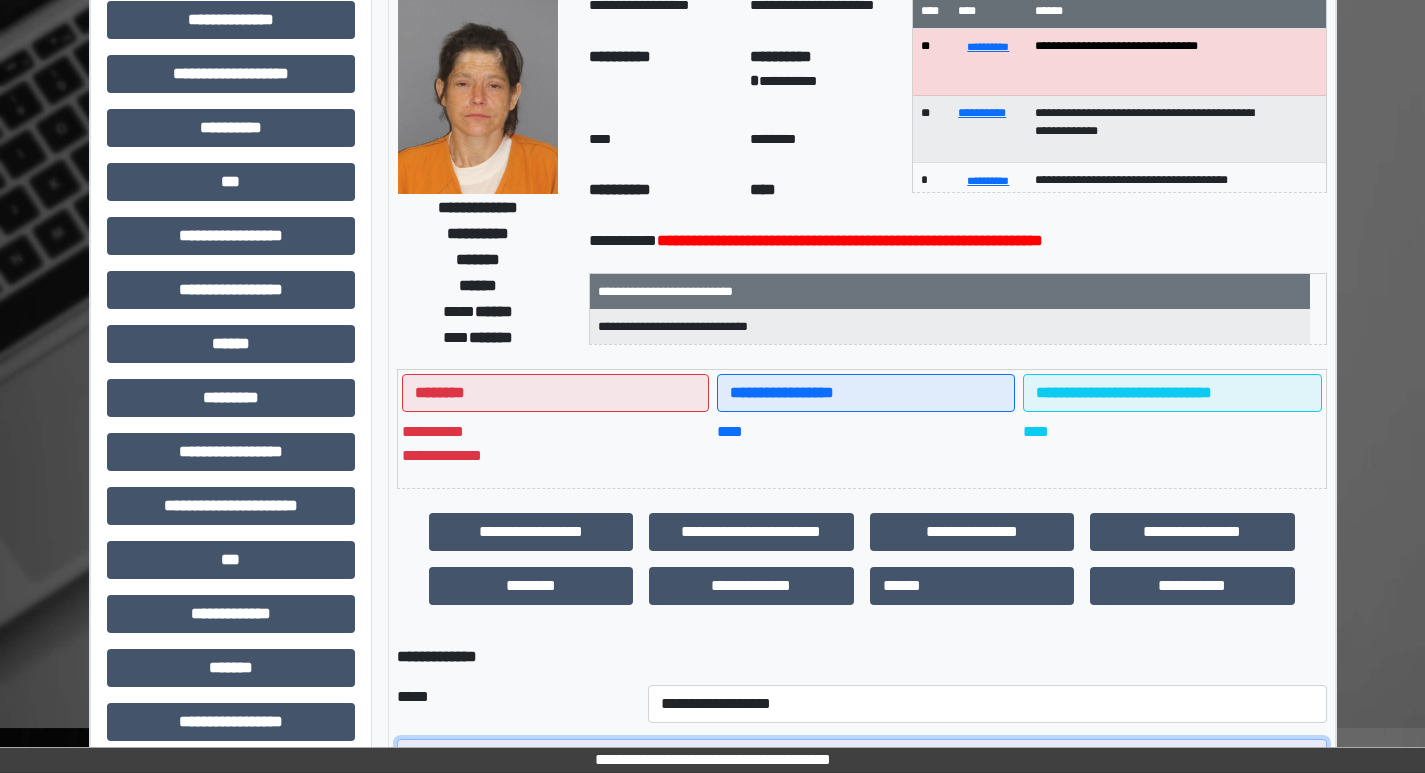 scroll, scrollTop: 425, scrollLeft: 0, axis: vertical 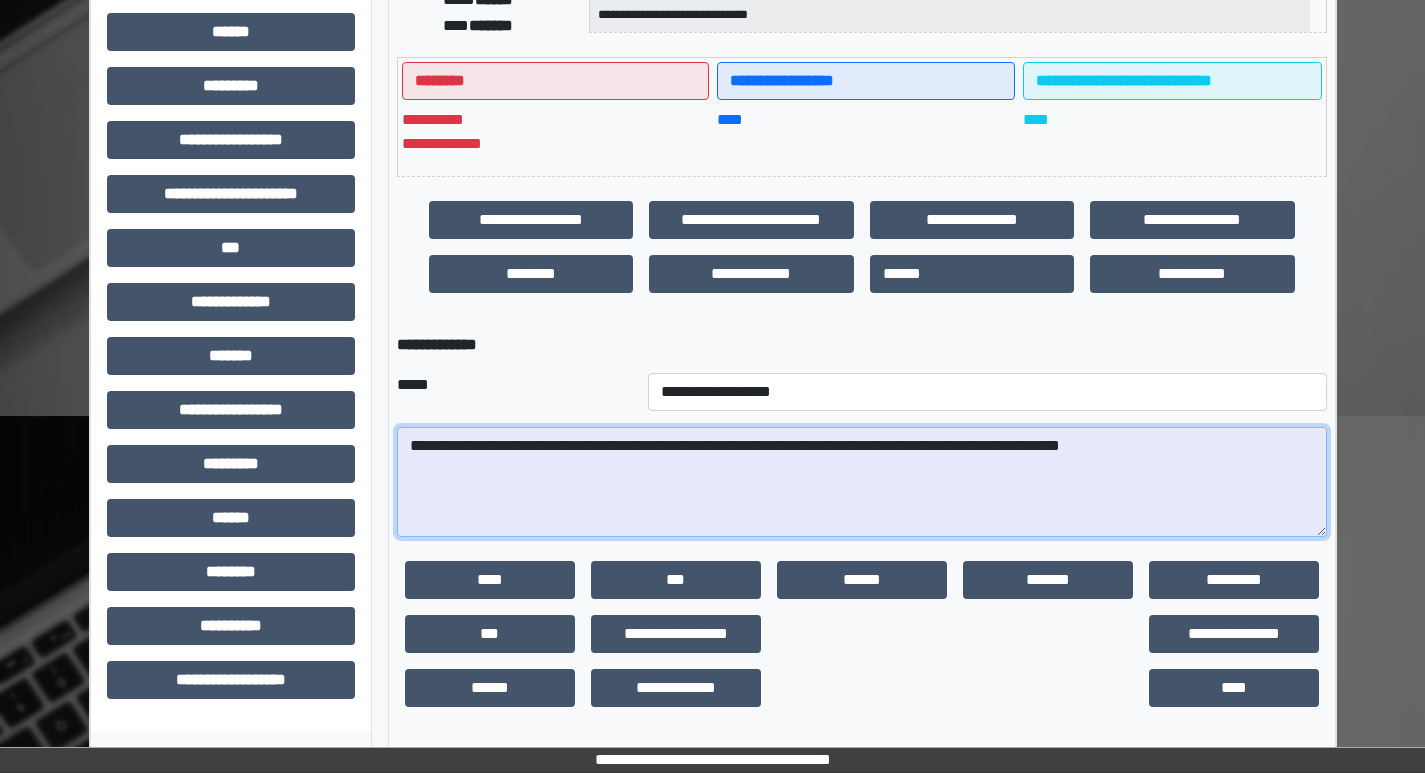 type on "**********" 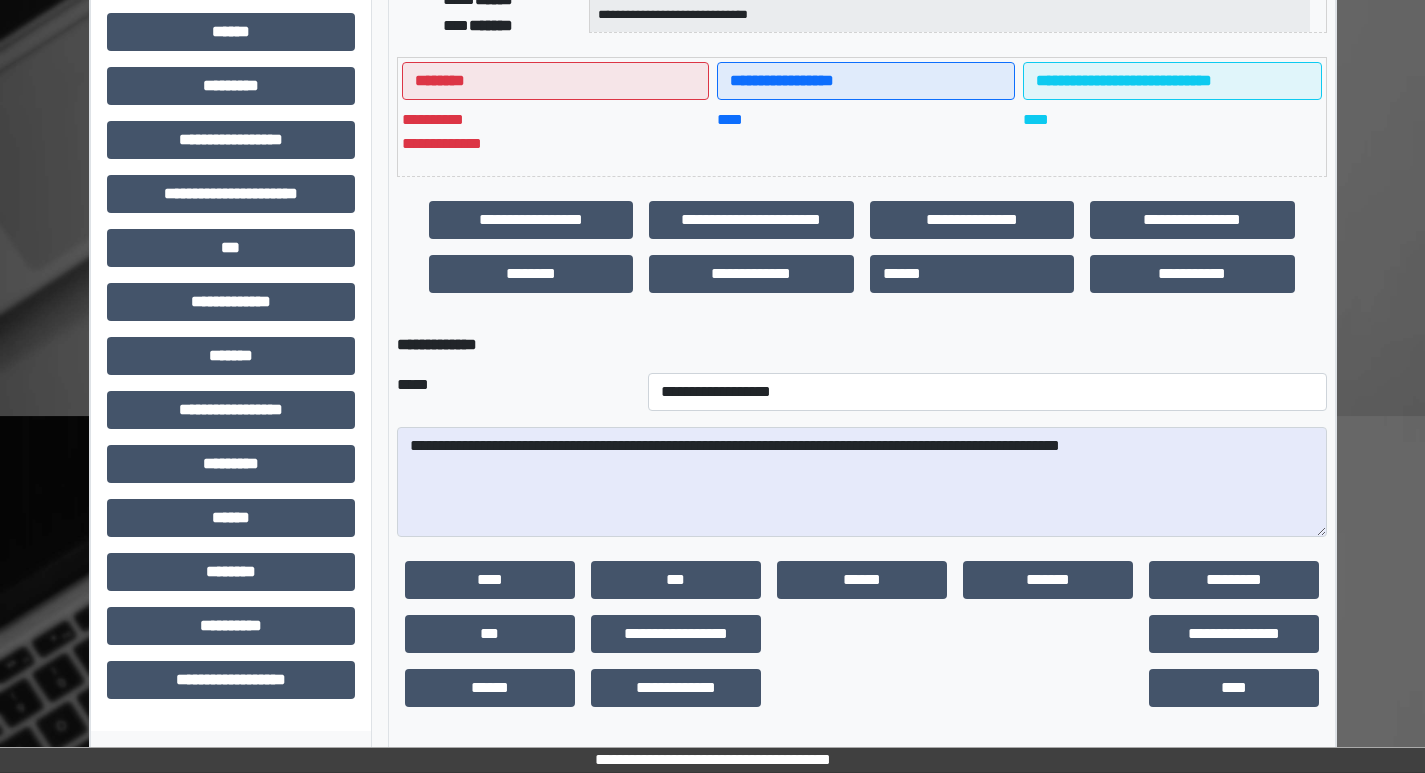 click on "****" 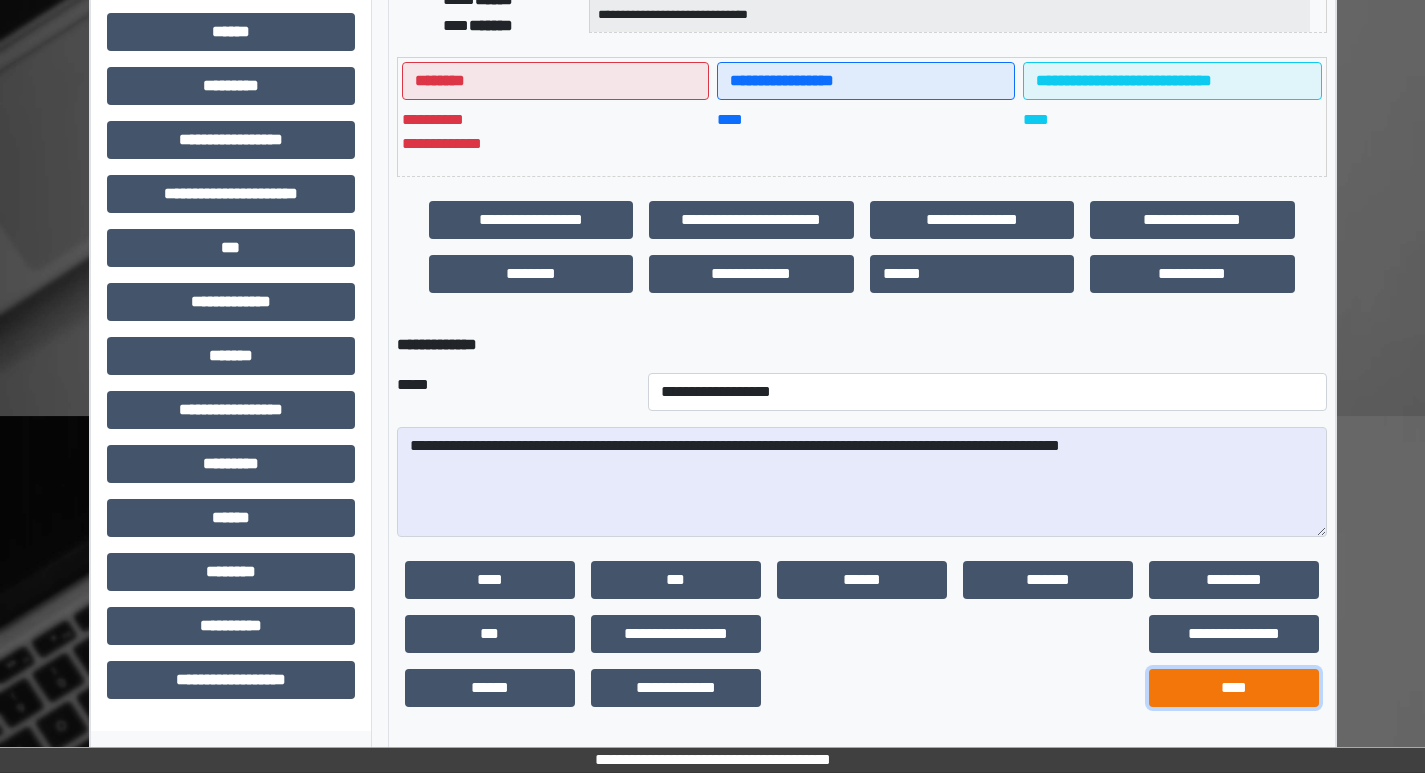 click on "****" 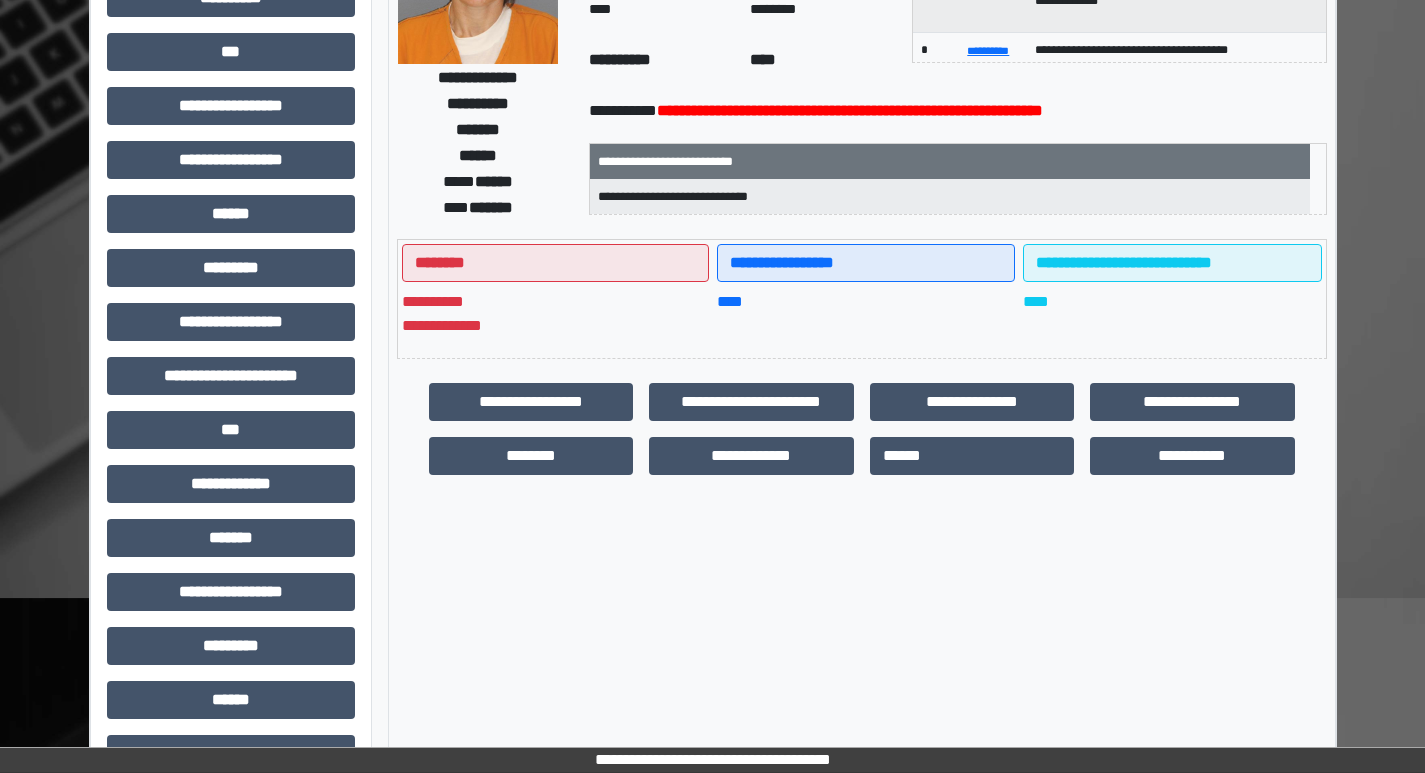 scroll, scrollTop: 0, scrollLeft: 0, axis: both 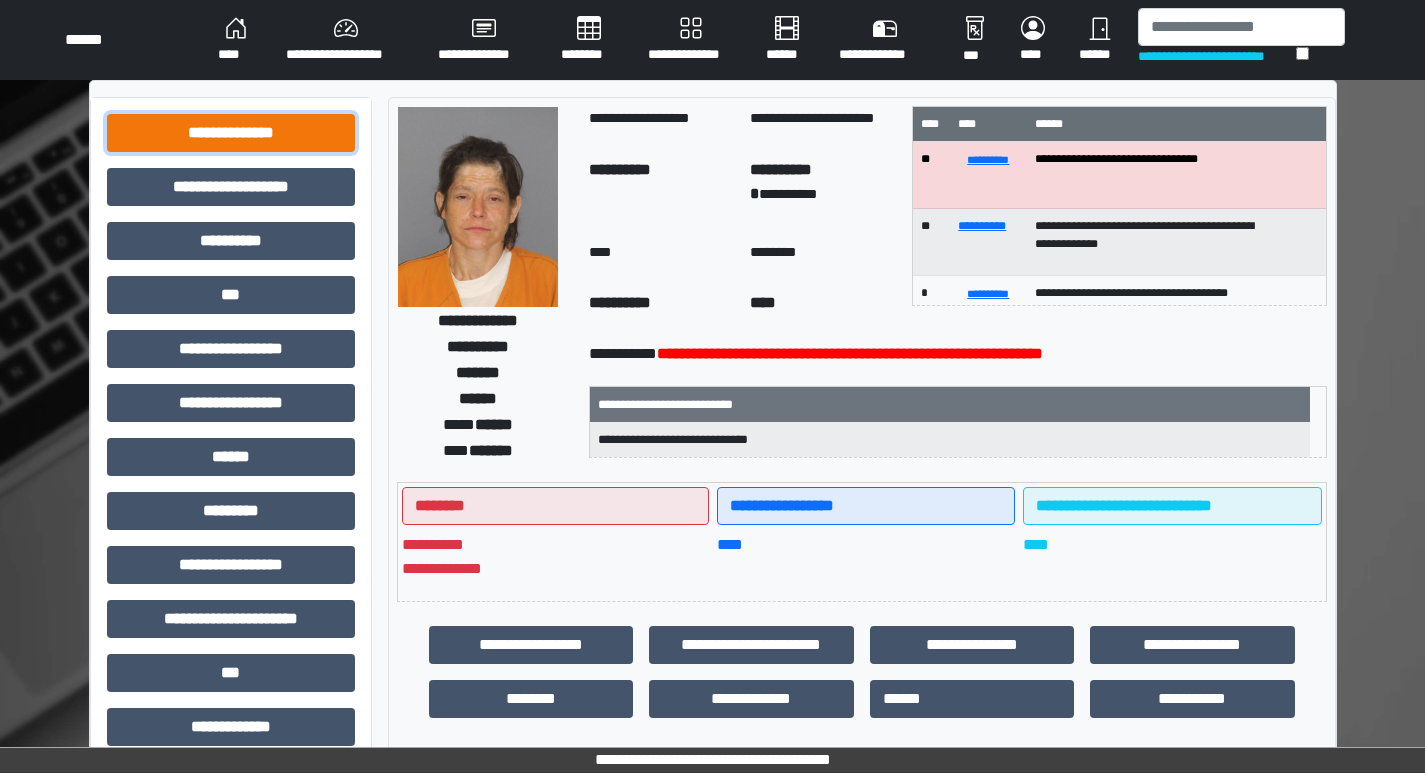 click on "**********" at bounding box center (231, 133) 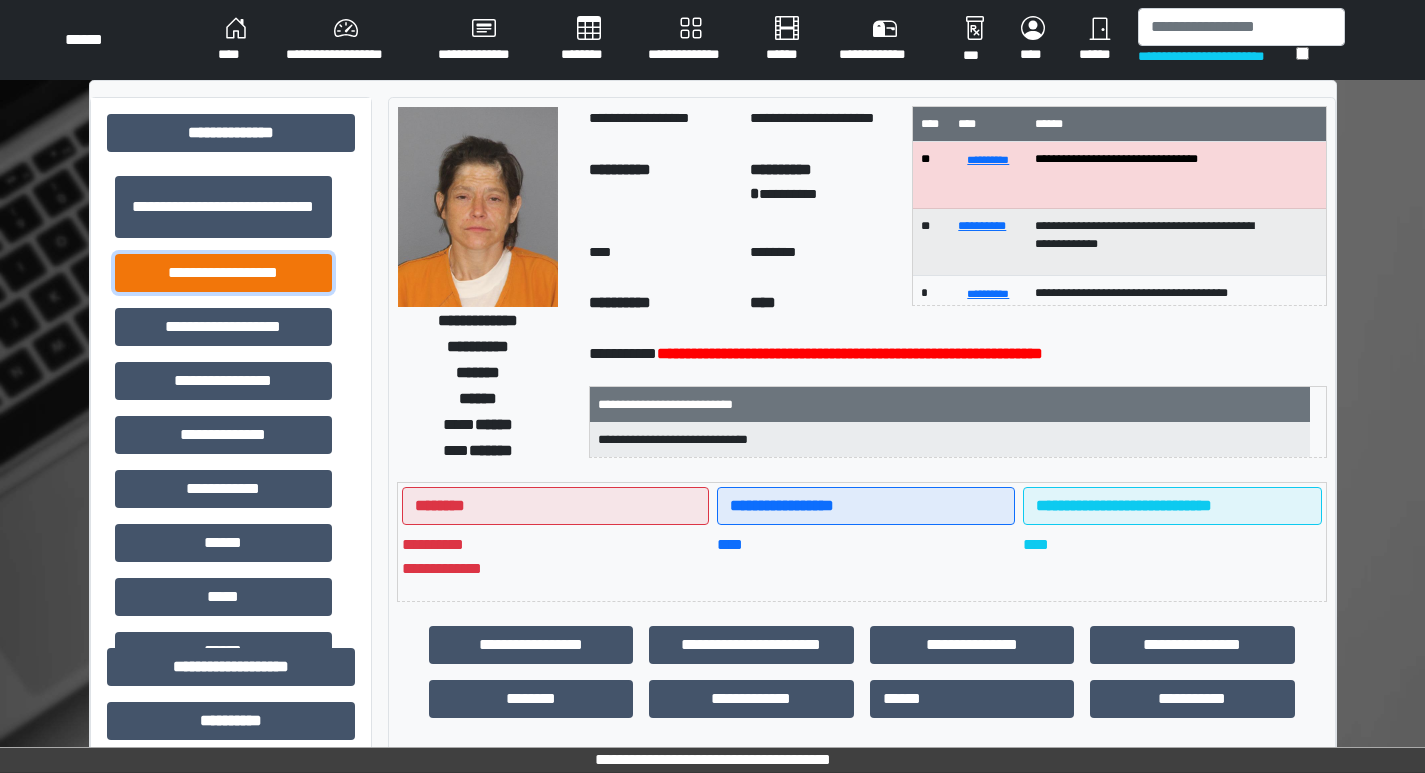 click on "**********" at bounding box center [223, 273] 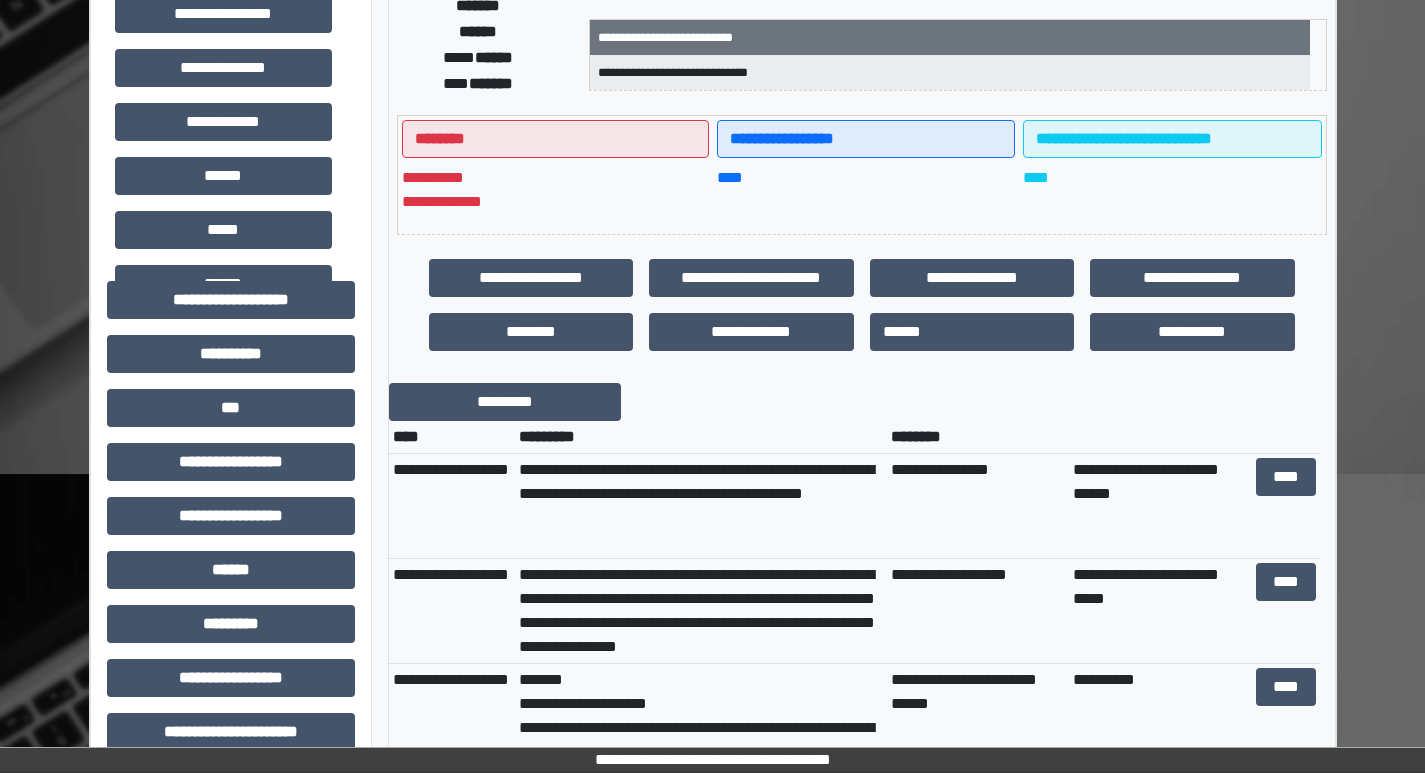 scroll, scrollTop: 300, scrollLeft: 0, axis: vertical 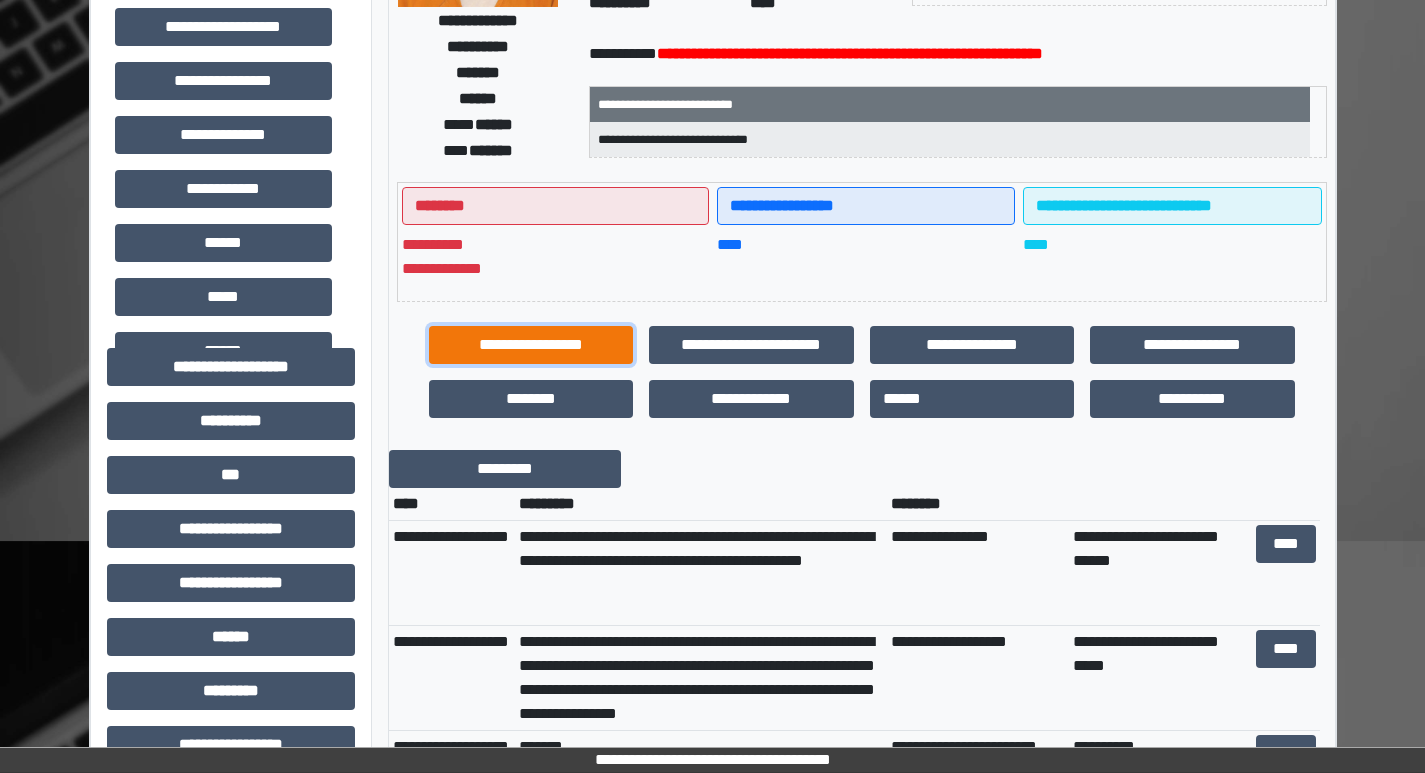click on "**********" at bounding box center (531, 345) 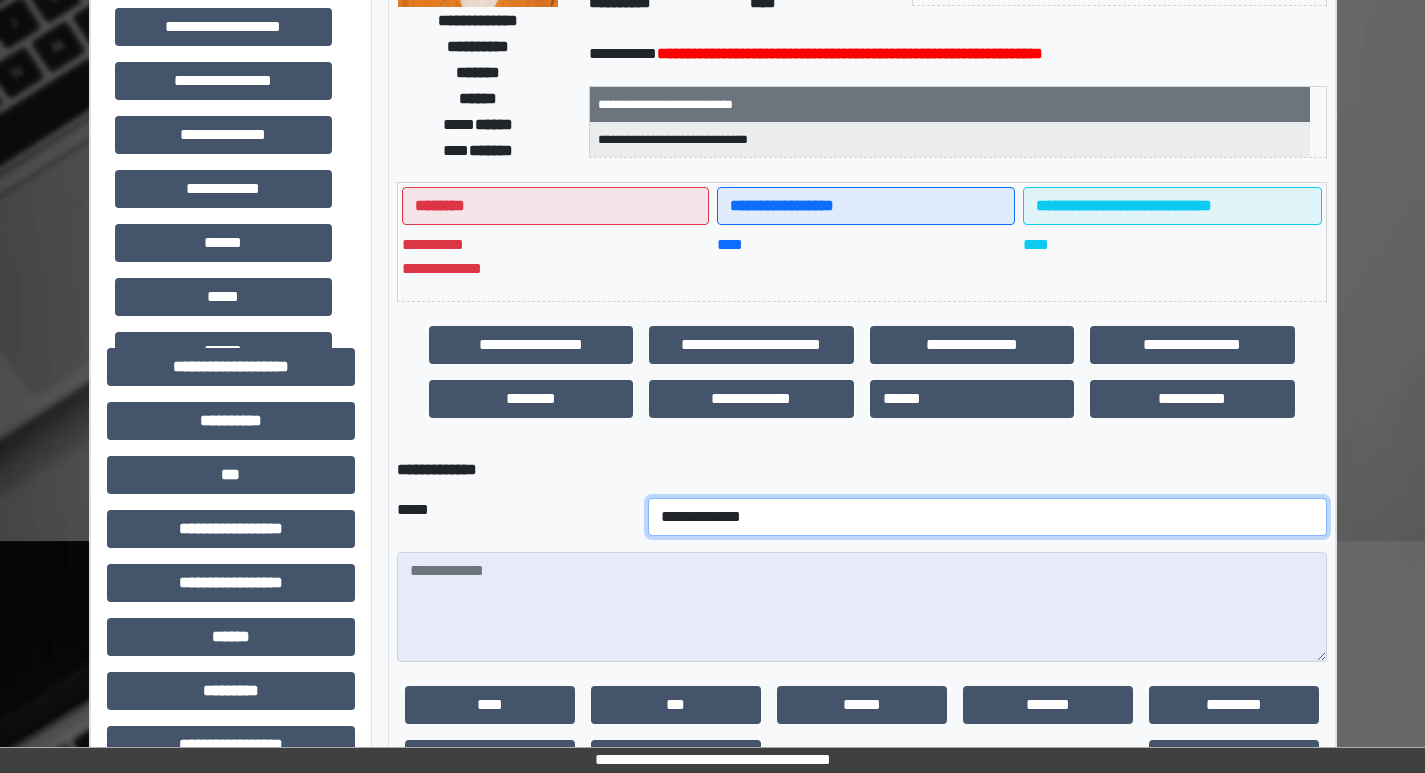 click on "**********" at bounding box center (987, 517) 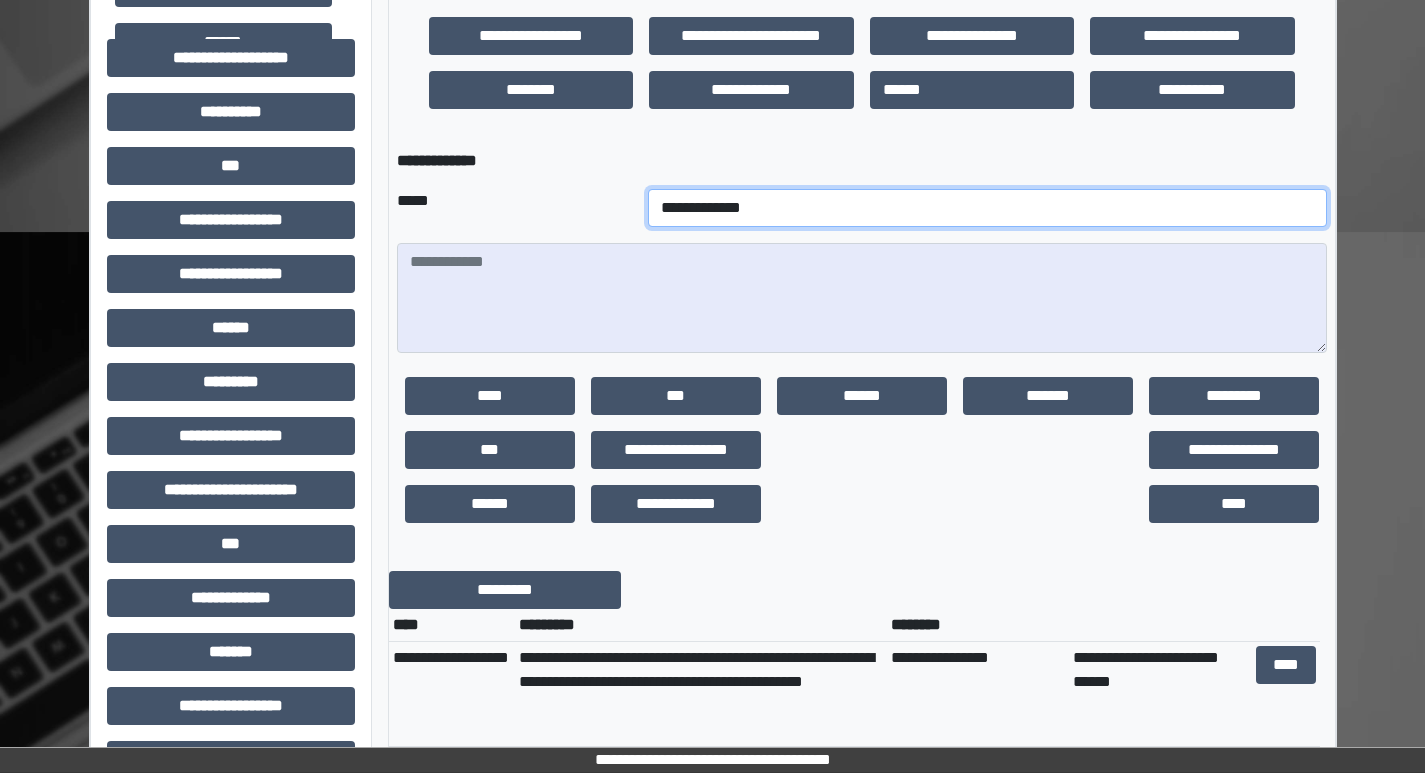 scroll, scrollTop: 600, scrollLeft: 0, axis: vertical 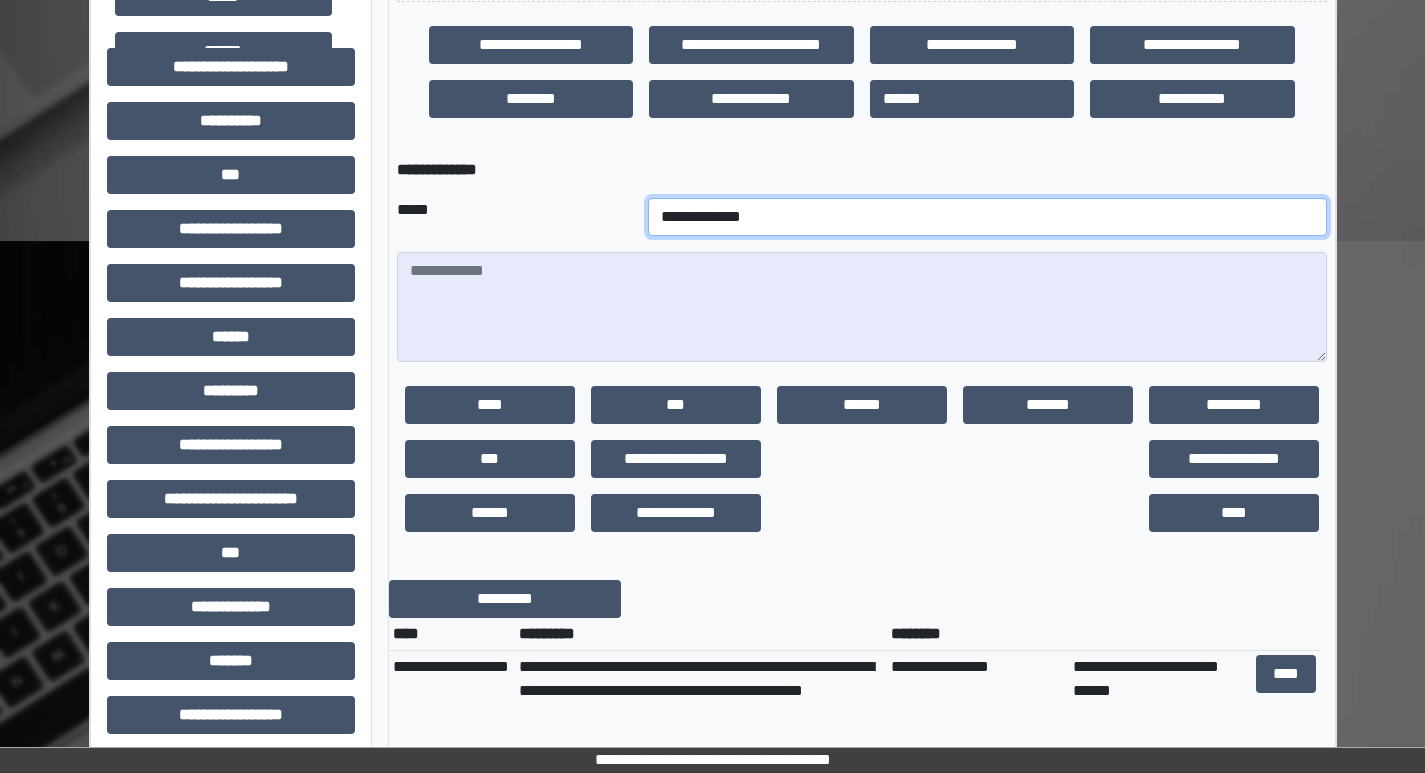 click on "**********" at bounding box center [987, 217] 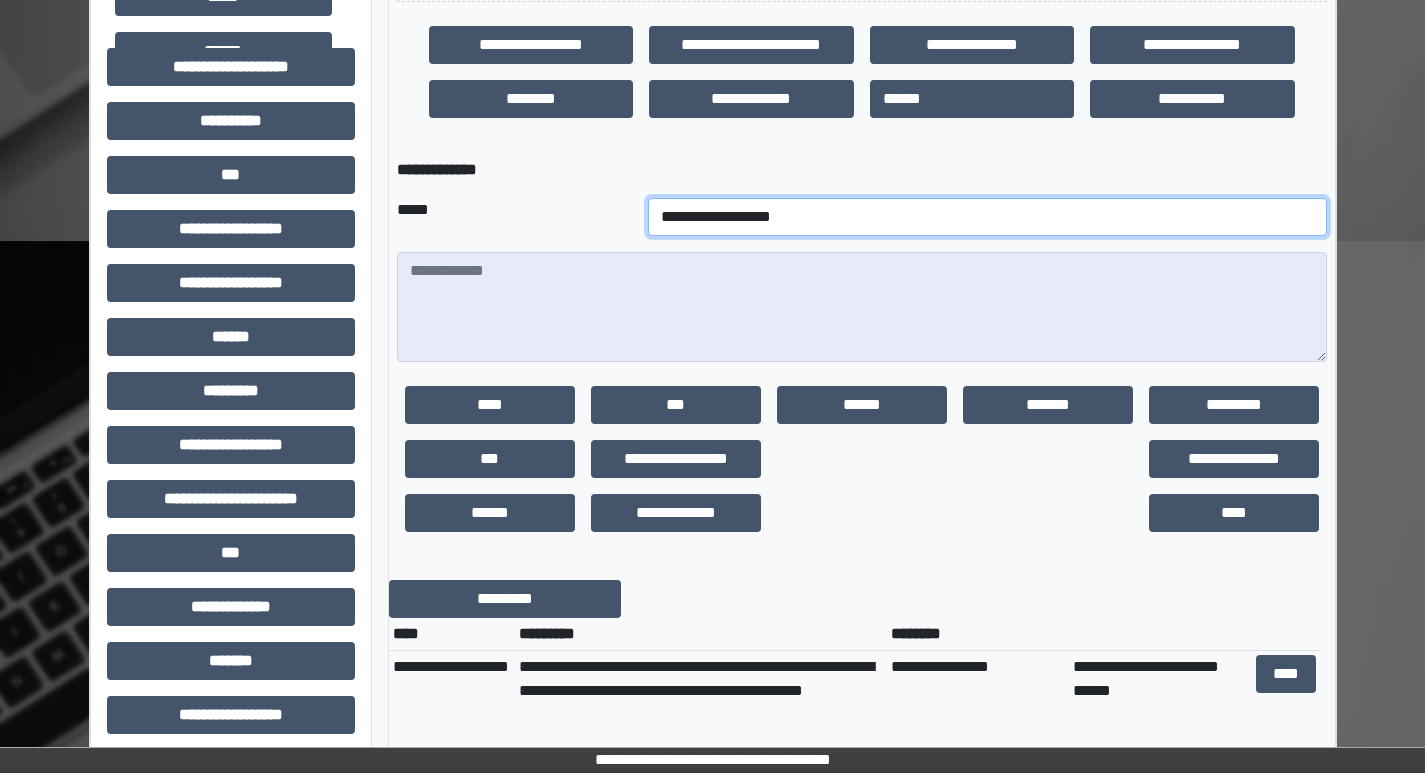 click on "**********" at bounding box center [987, 217] 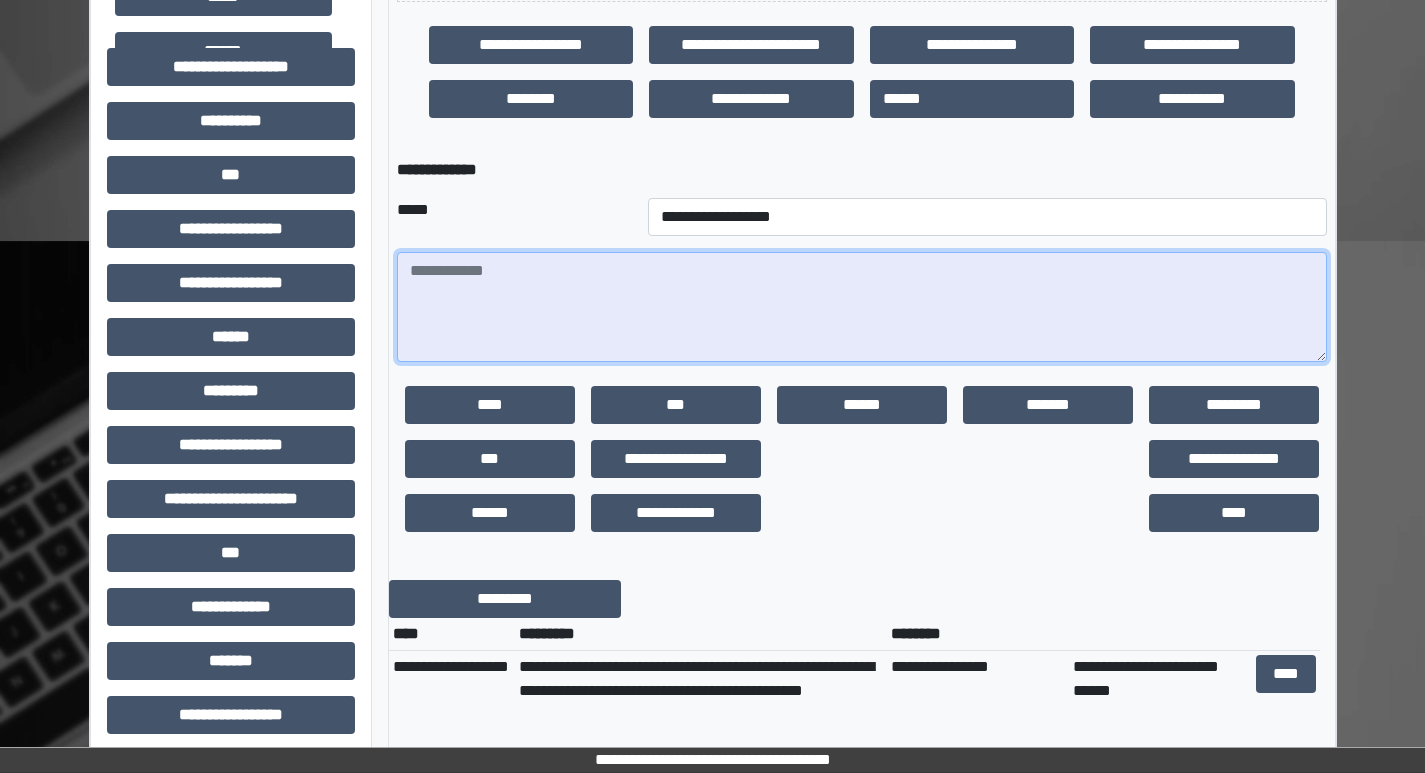 click at bounding box center [862, 307] 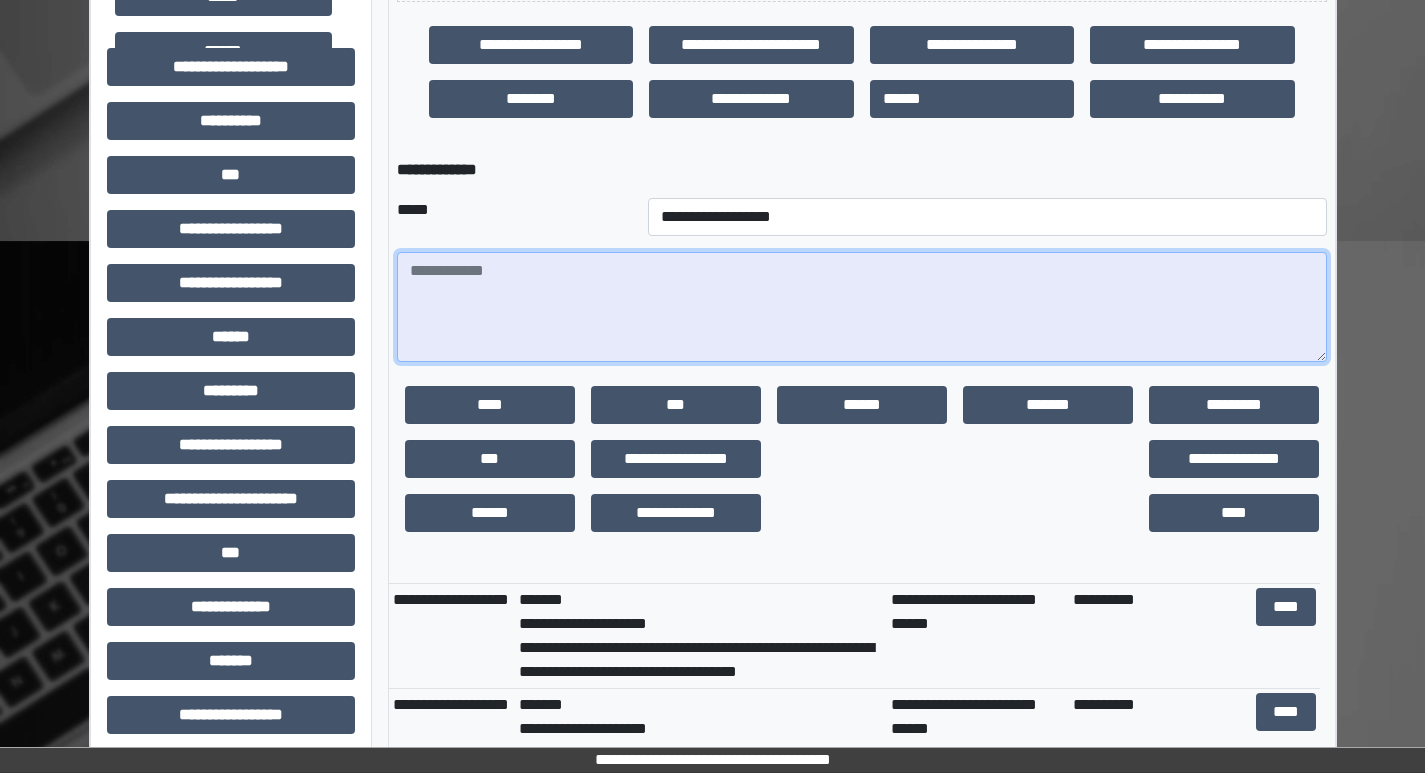 scroll, scrollTop: 200, scrollLeft: 0, axis: vertical 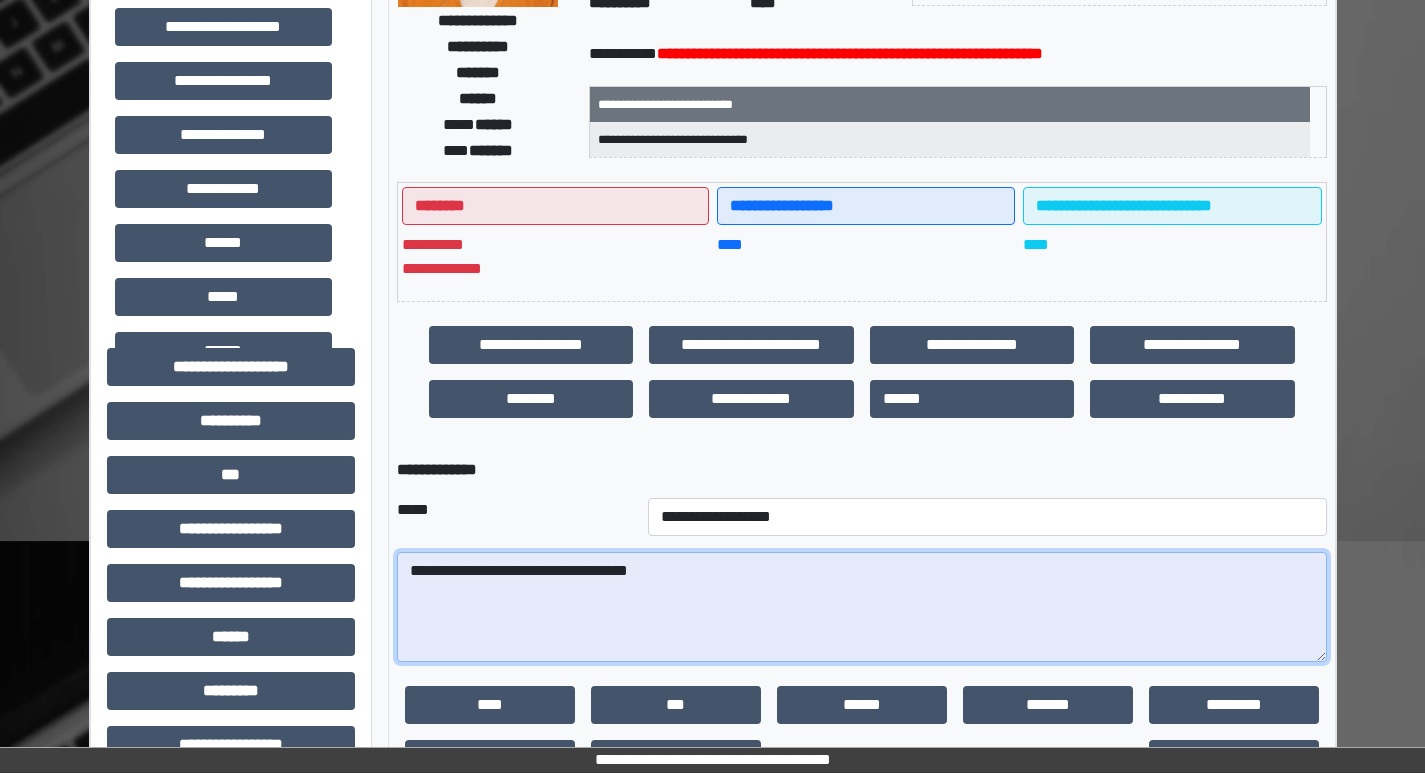 click on "**********" at bounding box center (862, 607) 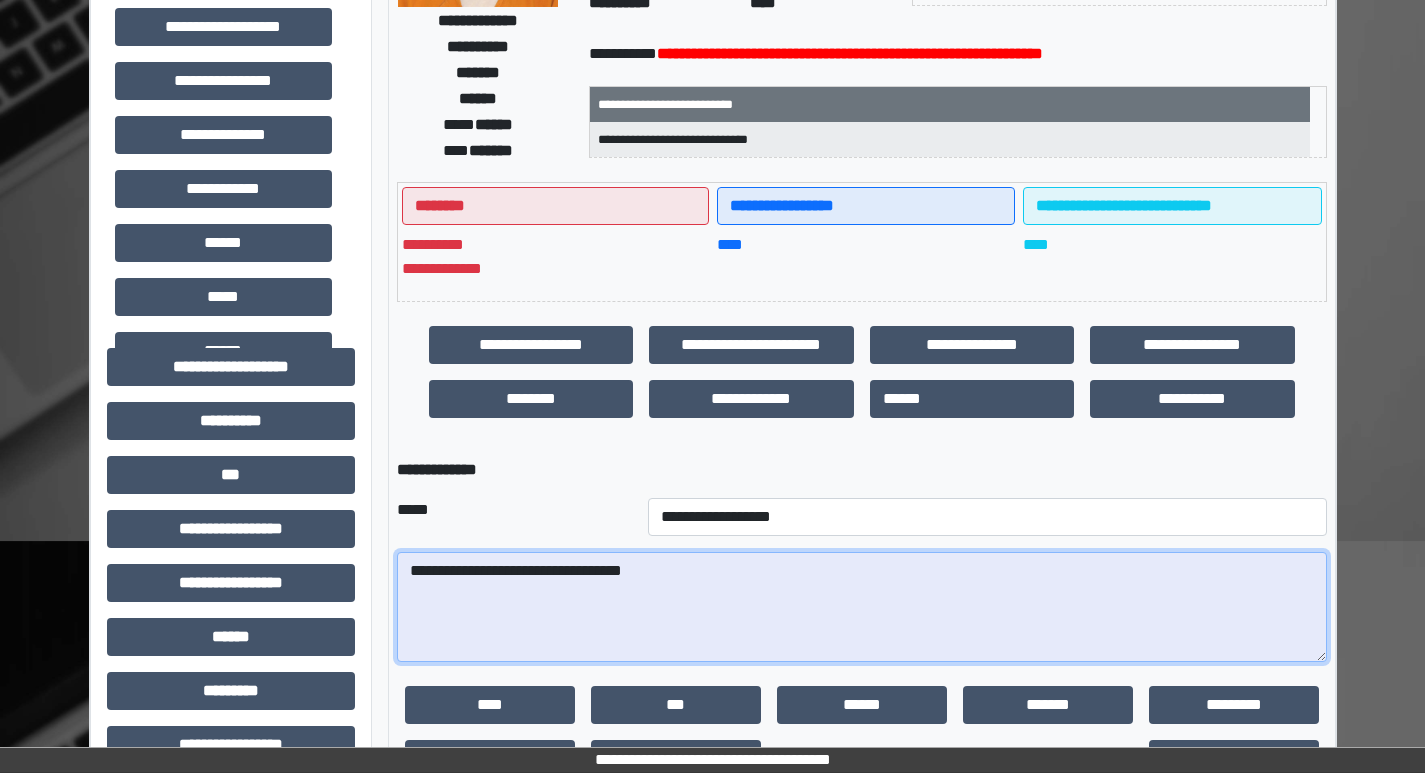 click on "**********" at bounding box center (862, 607) 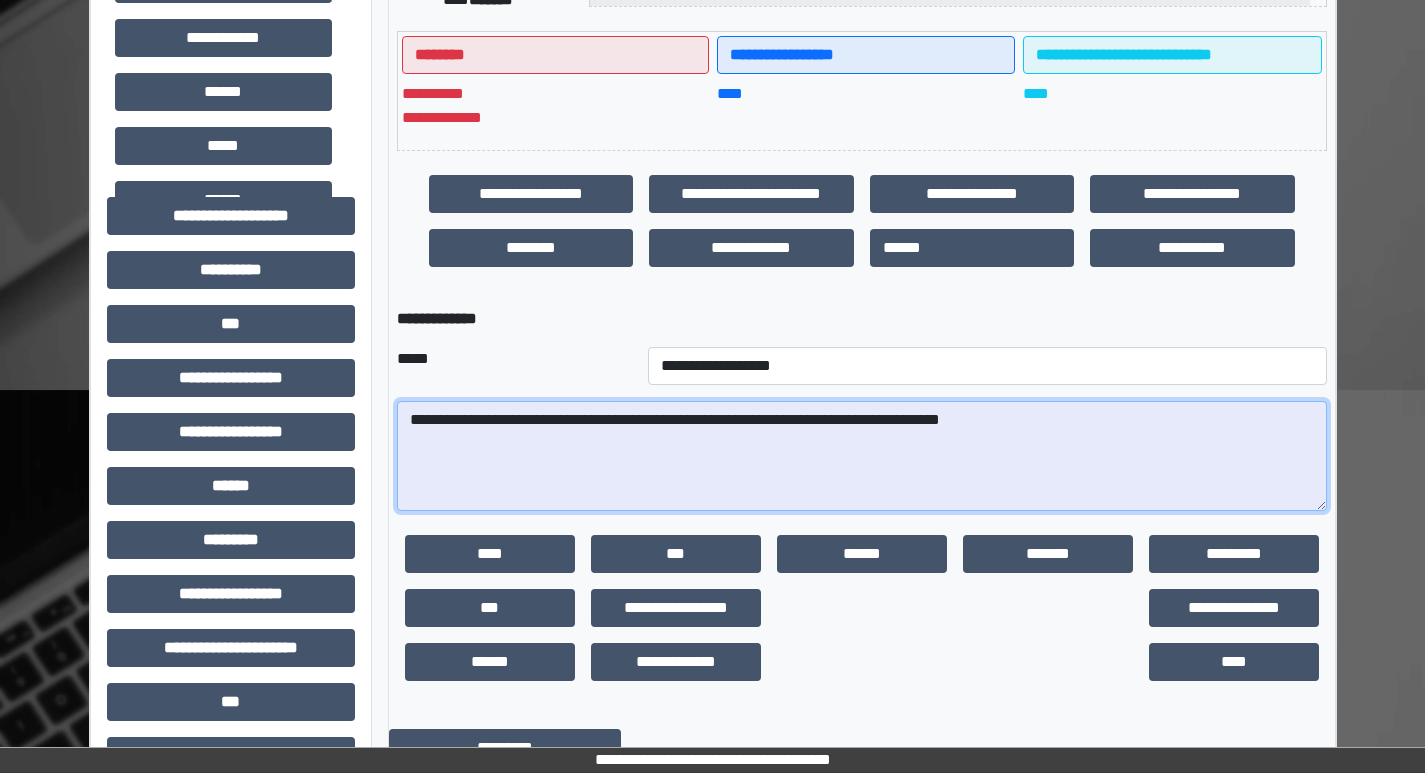 scroll, scrollTop: 500, scrollLeft: 0, axis: vertical 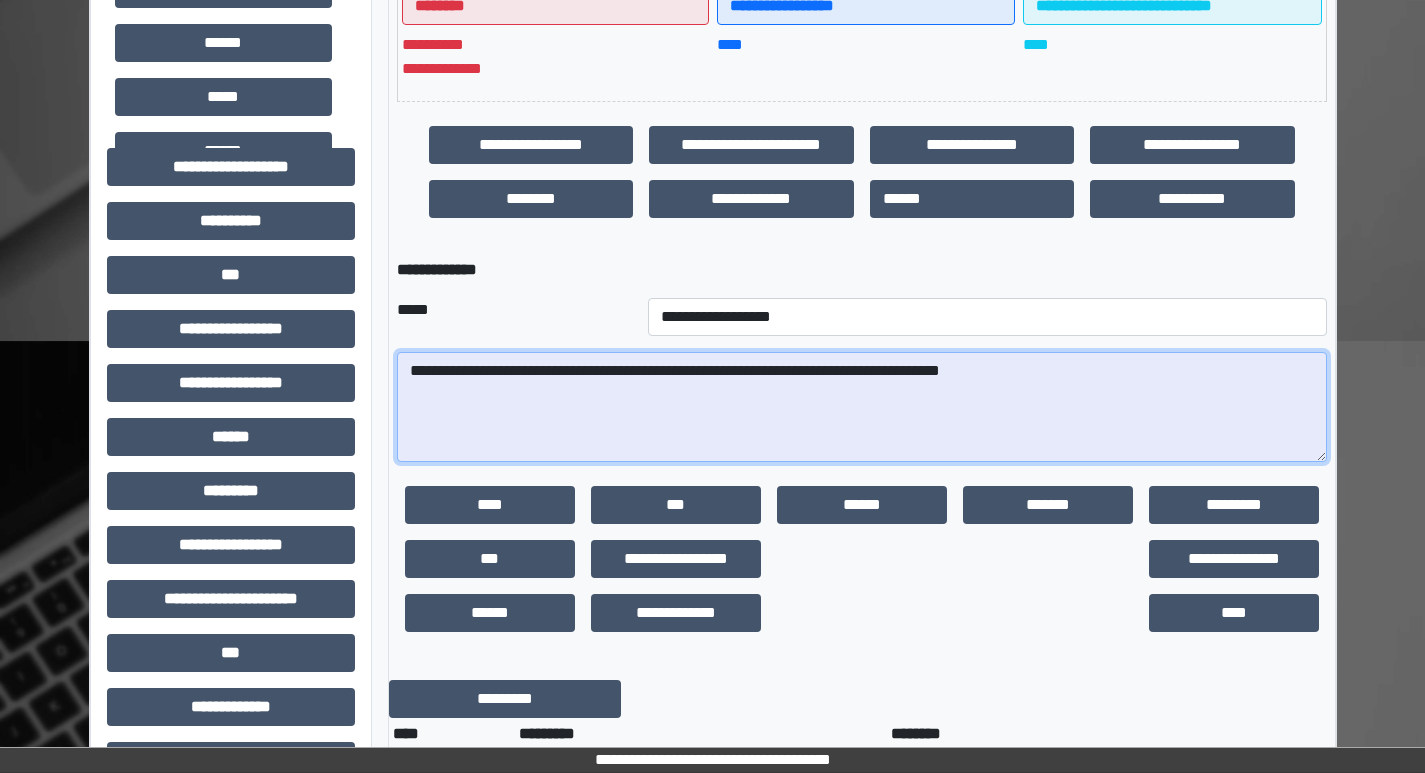 click on "**********" at bounding box center [862, 407] 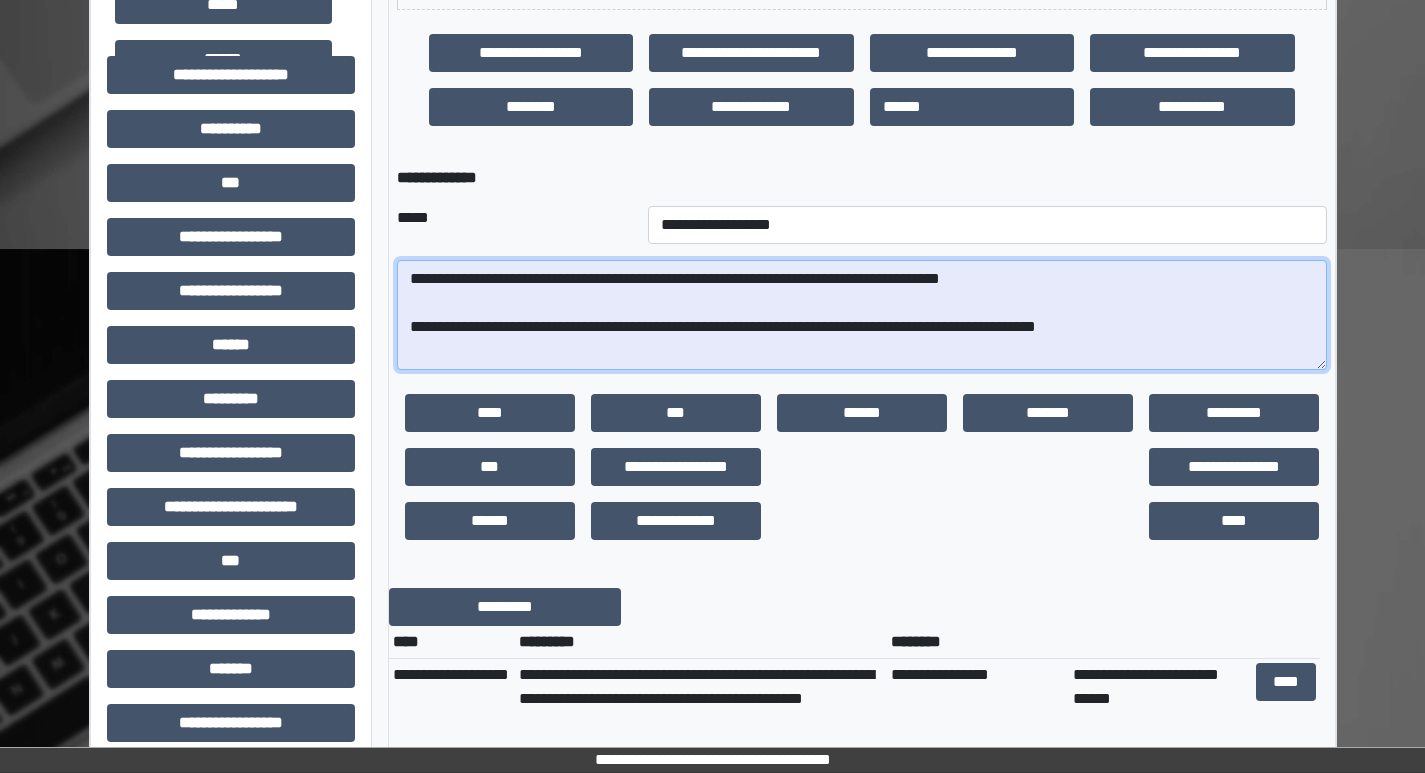 scroll, scrollTop: 600, scrollLeft: 0, axis: vertical 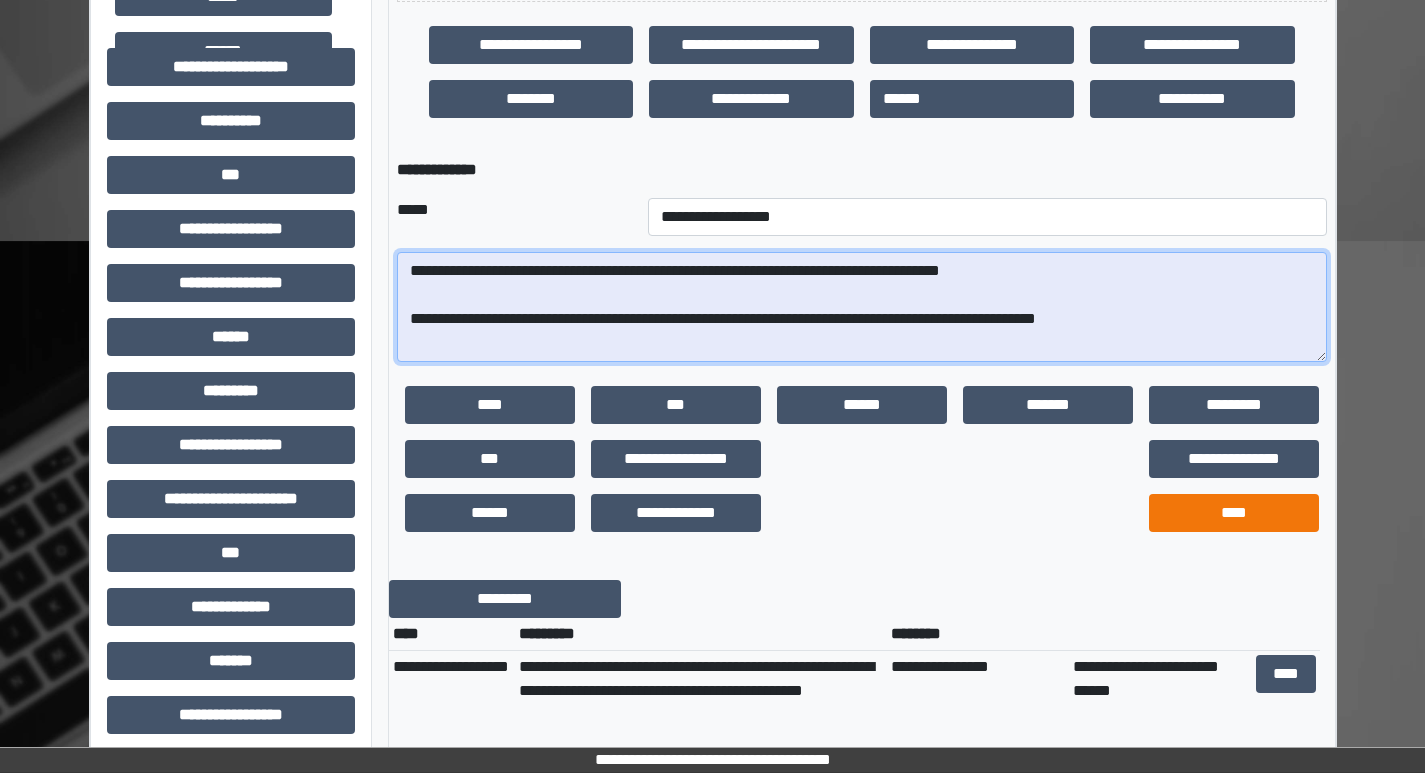 type on "**********" 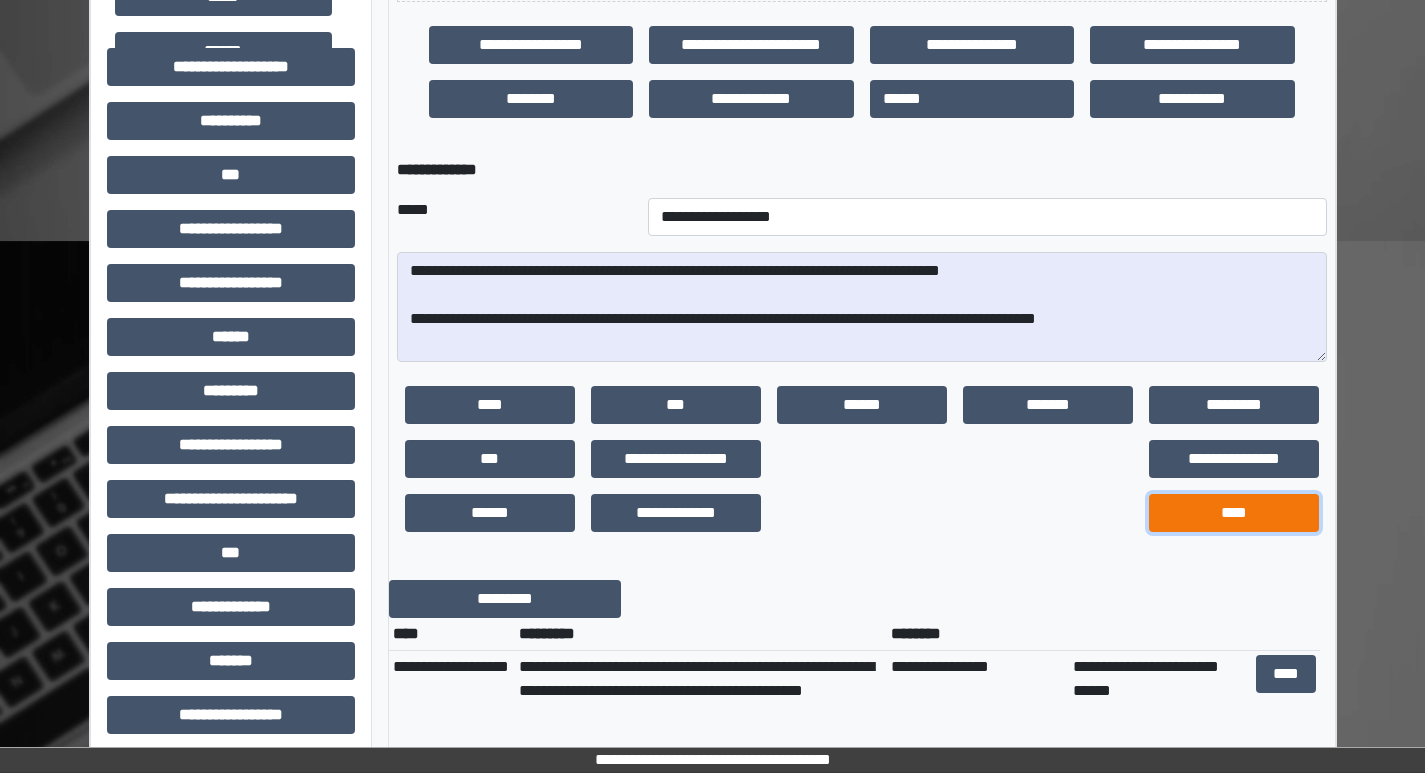 click on "****" at bounding box center [1234, 513] 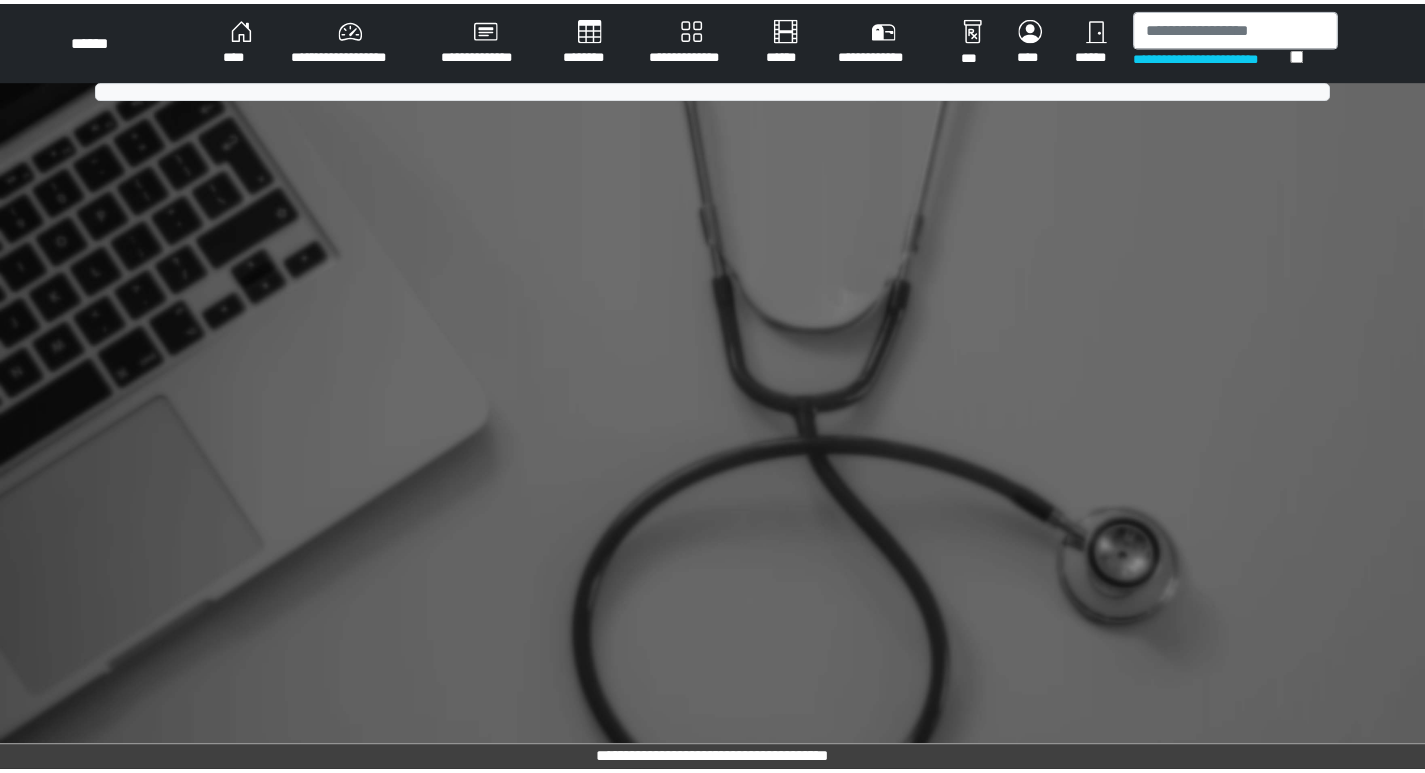 scroll, scrollTop: 0, scrollLeft: 0, axis: both 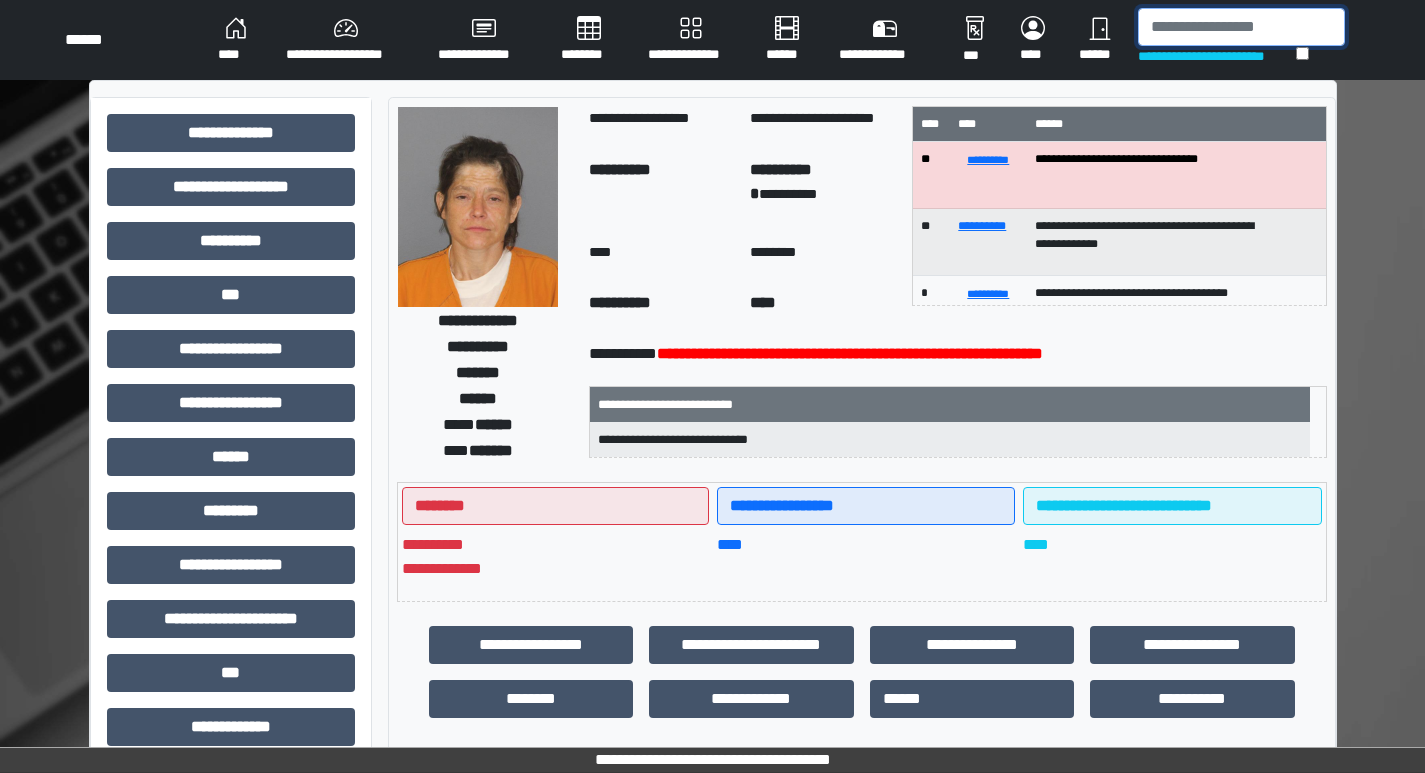 click at bounding box center [1241, 27] 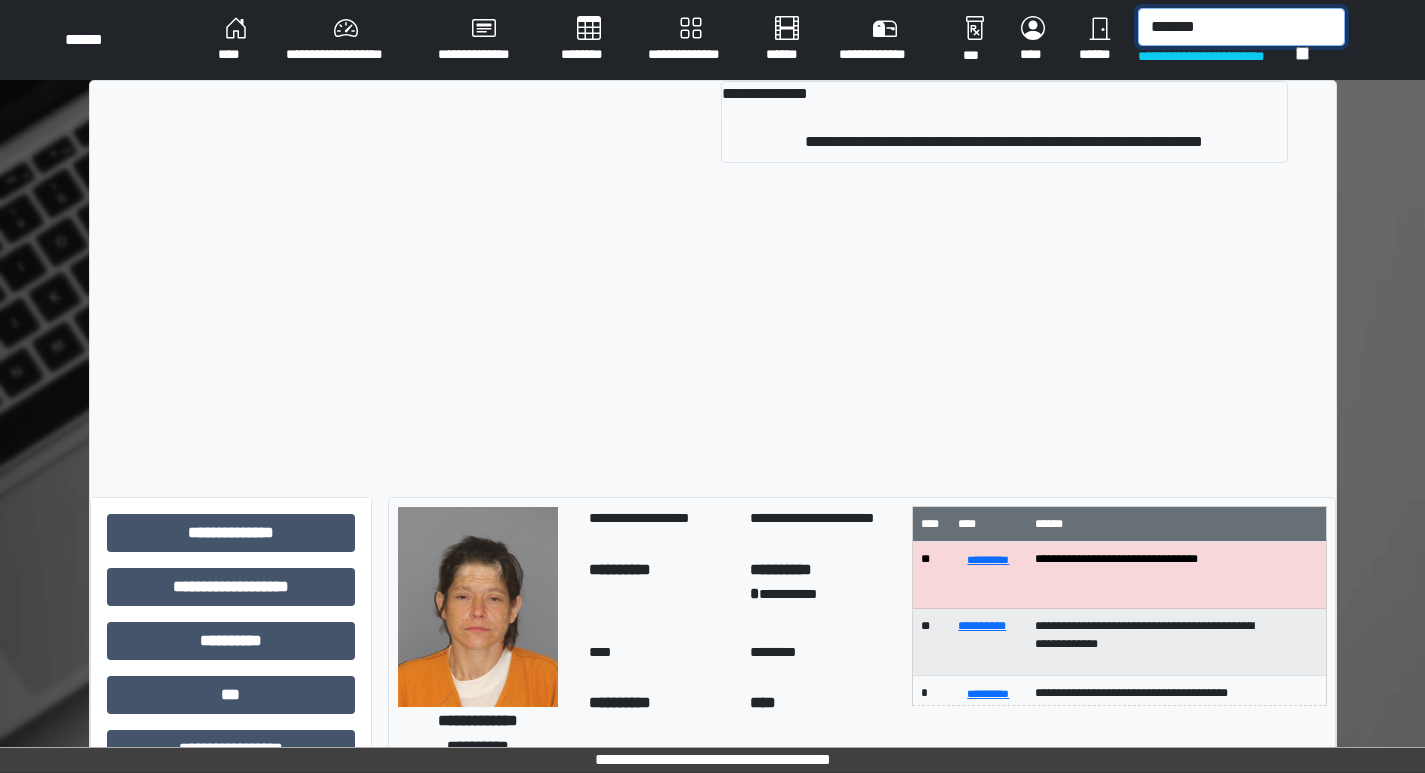 type on "*******" 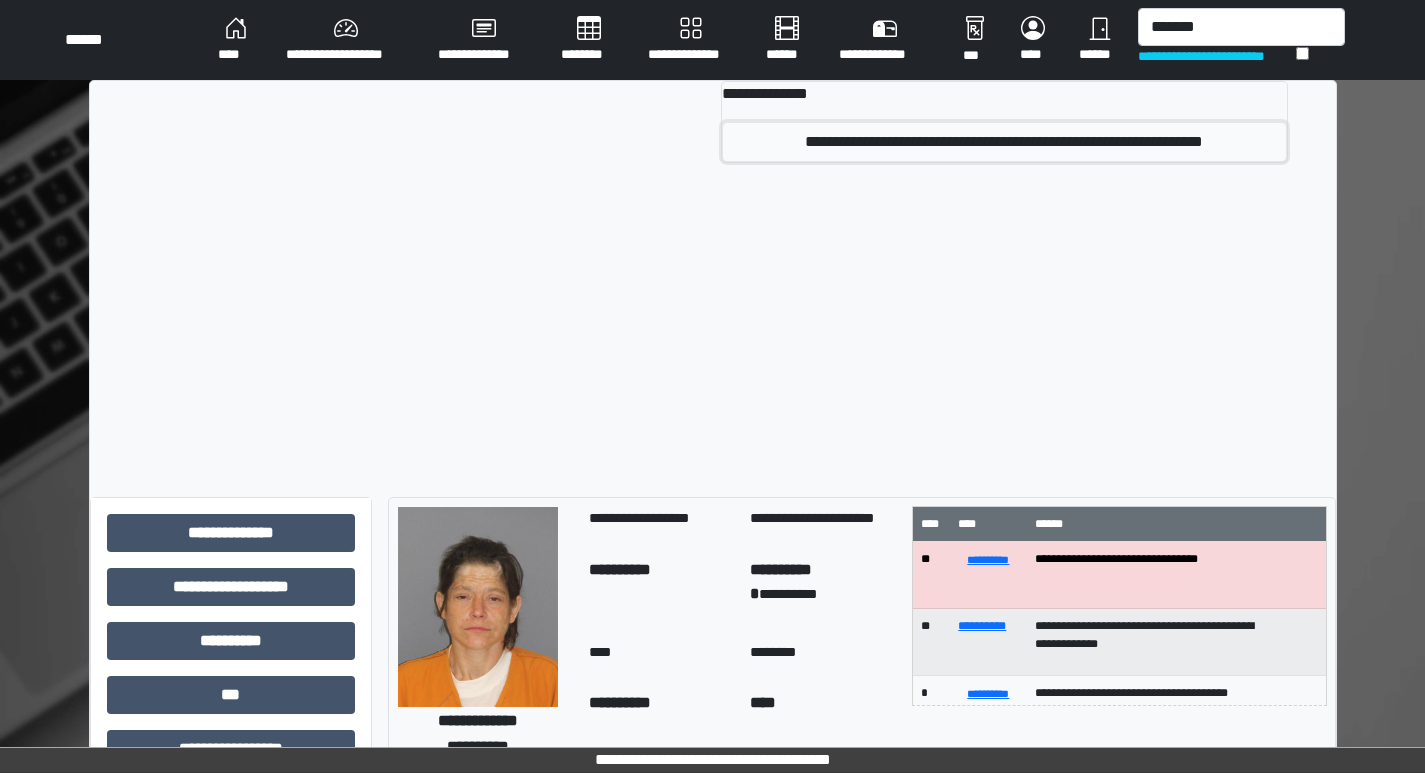 click on "**********" at bounding box center (1004, 142) 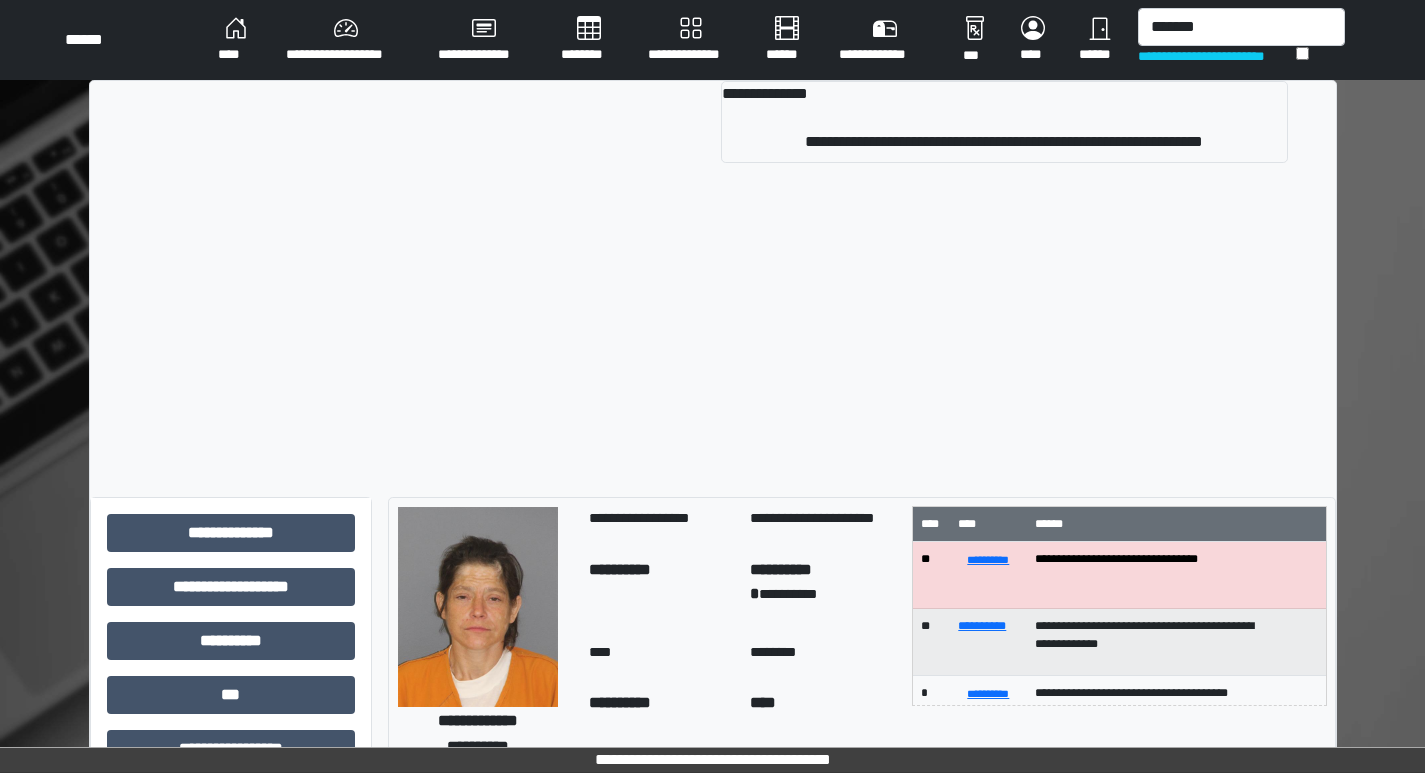 type 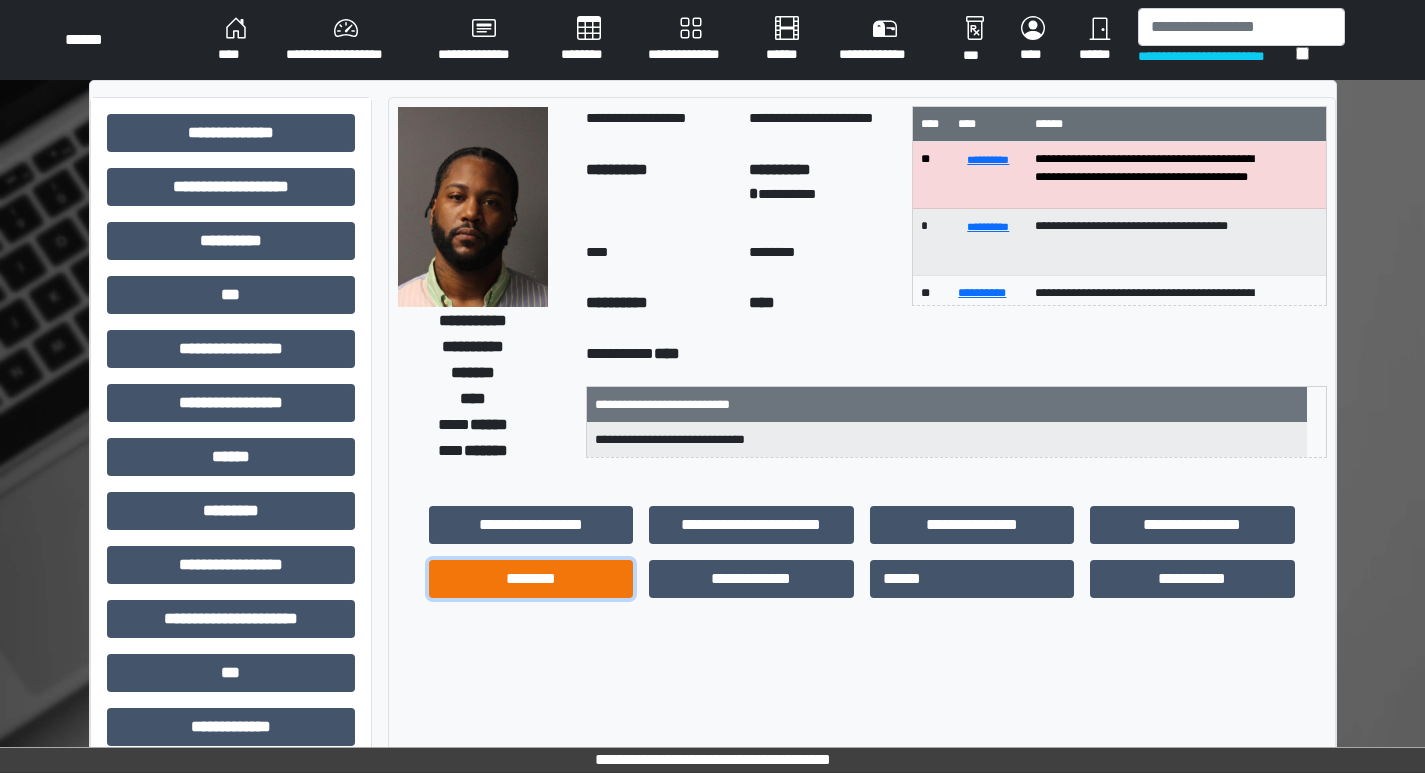 click on "********" at bounding box center (531, 579) 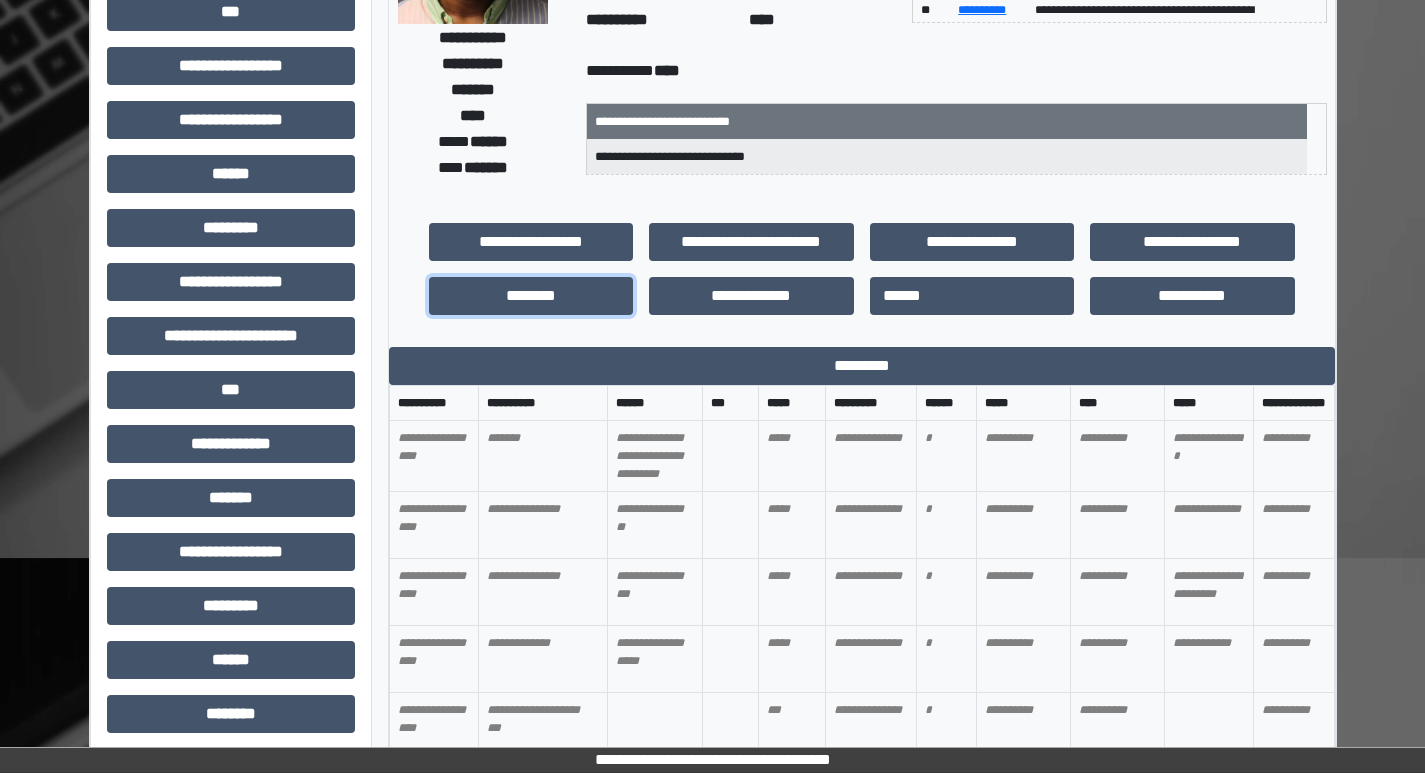 scroll, scrollTop: 401, scrollLeft: 0, axis: vertical 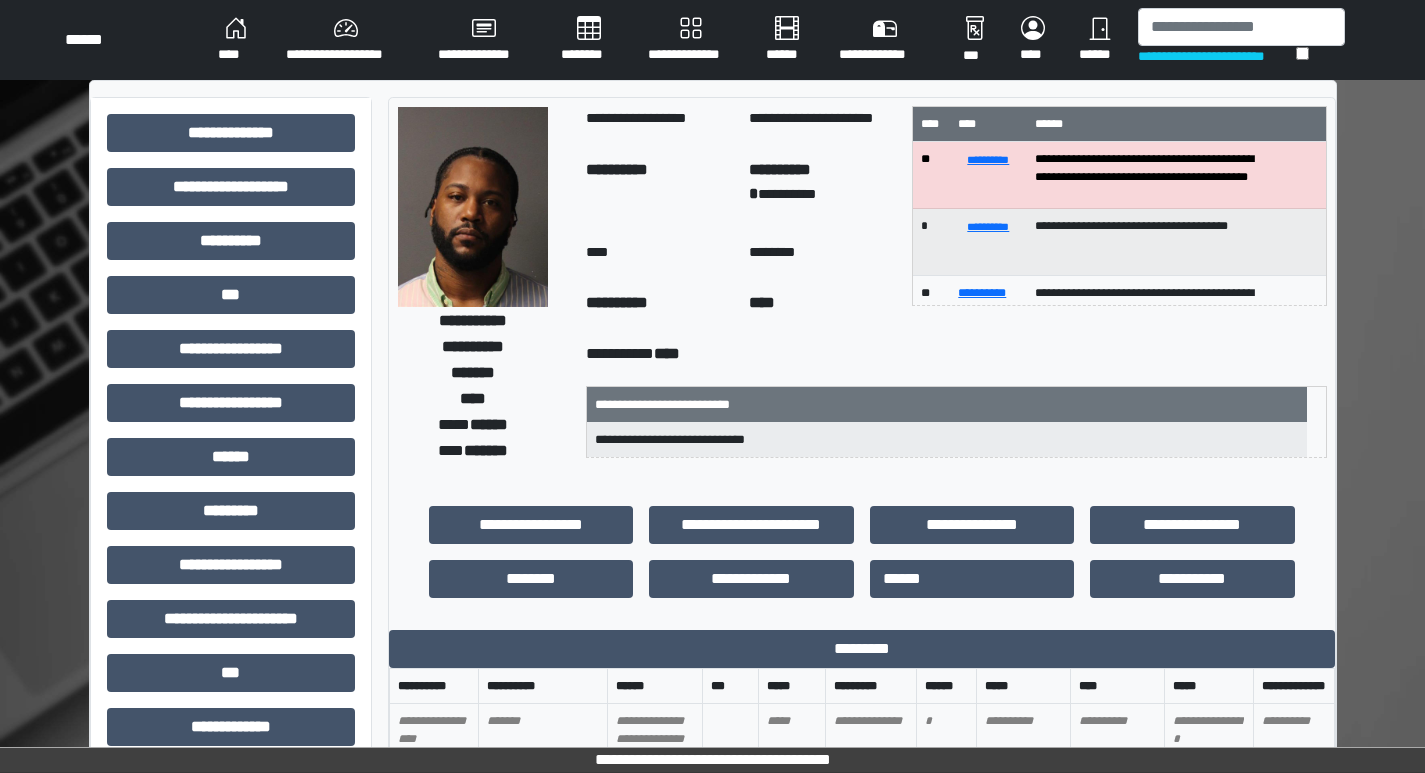 click on "****" at bounding box center [236, 40] 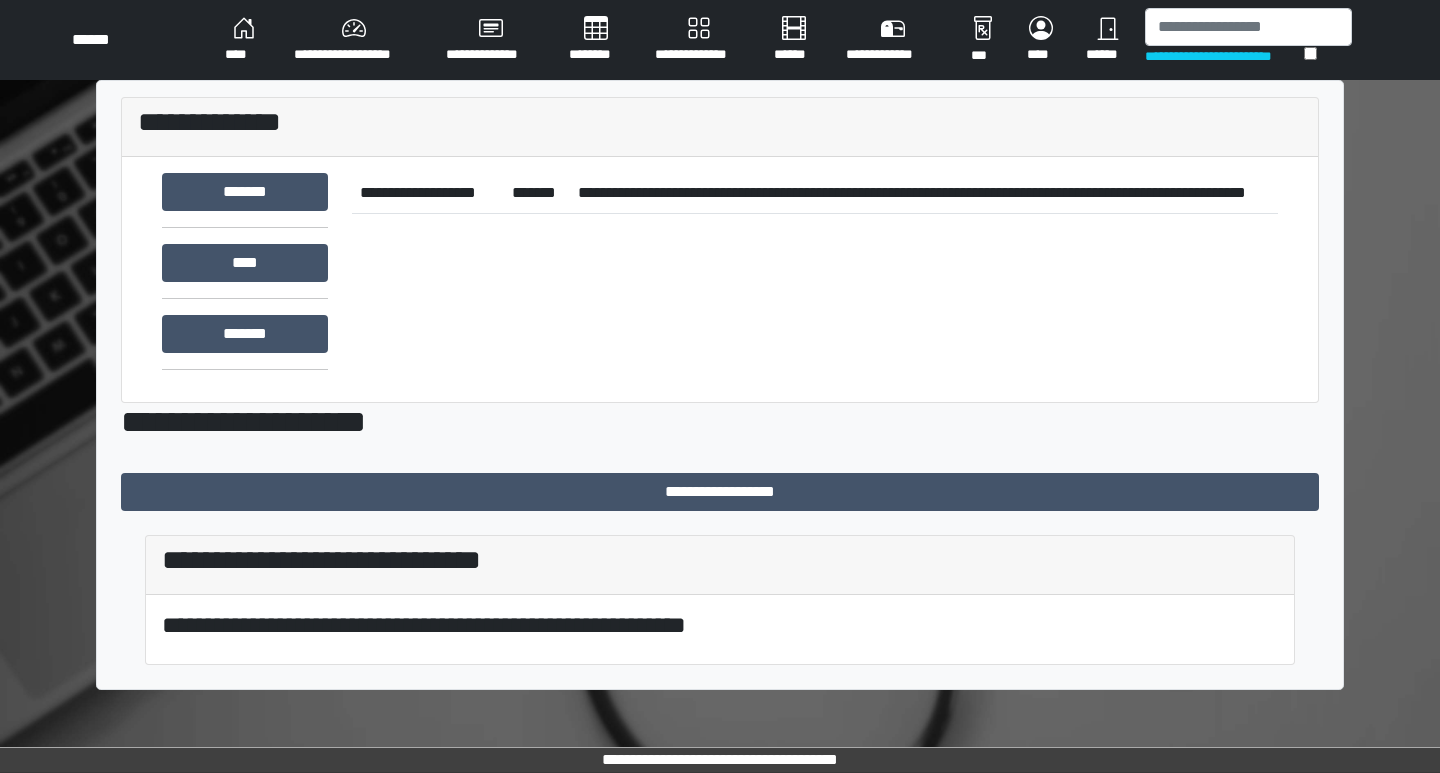click on "****" at bounding box center [243, 40] 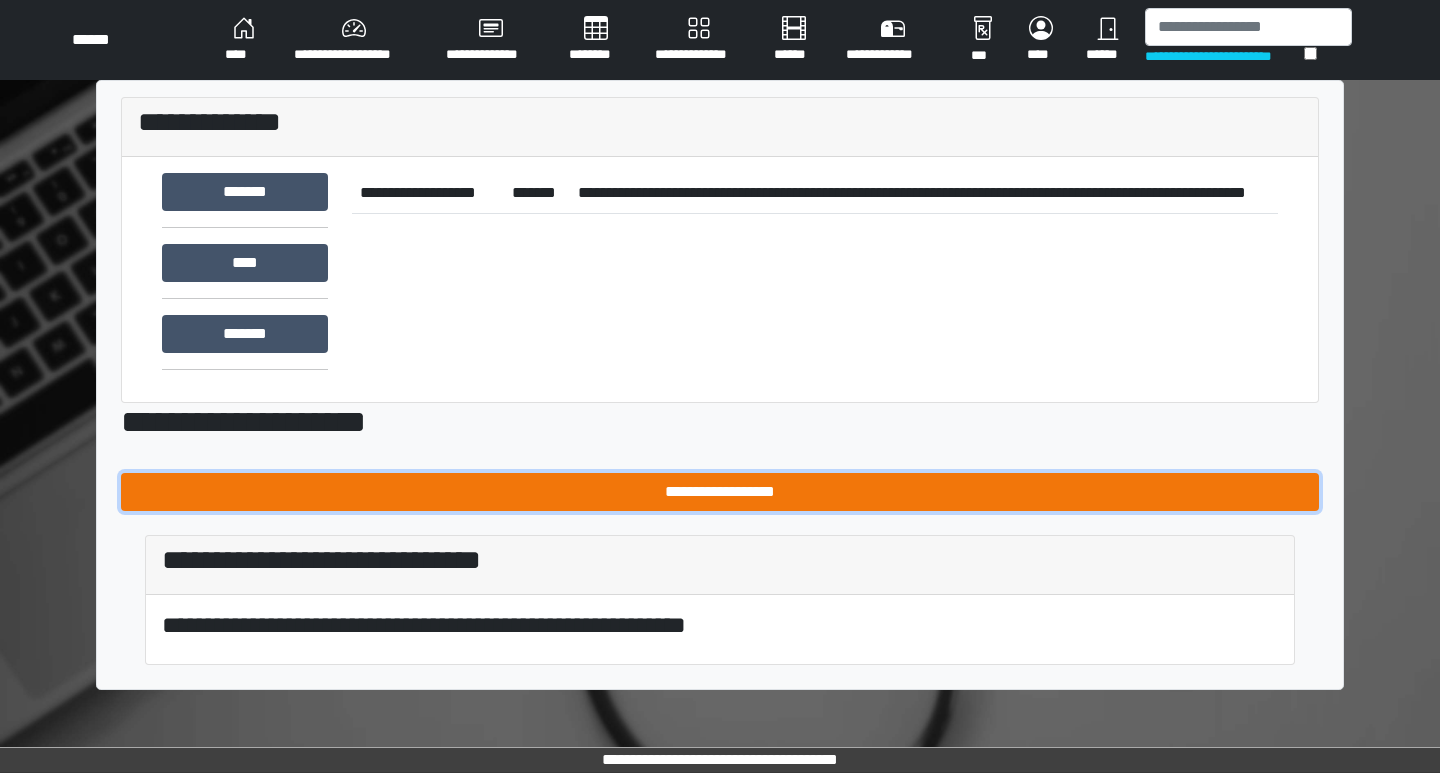 click on "**********" at bounding box center (720, 492) 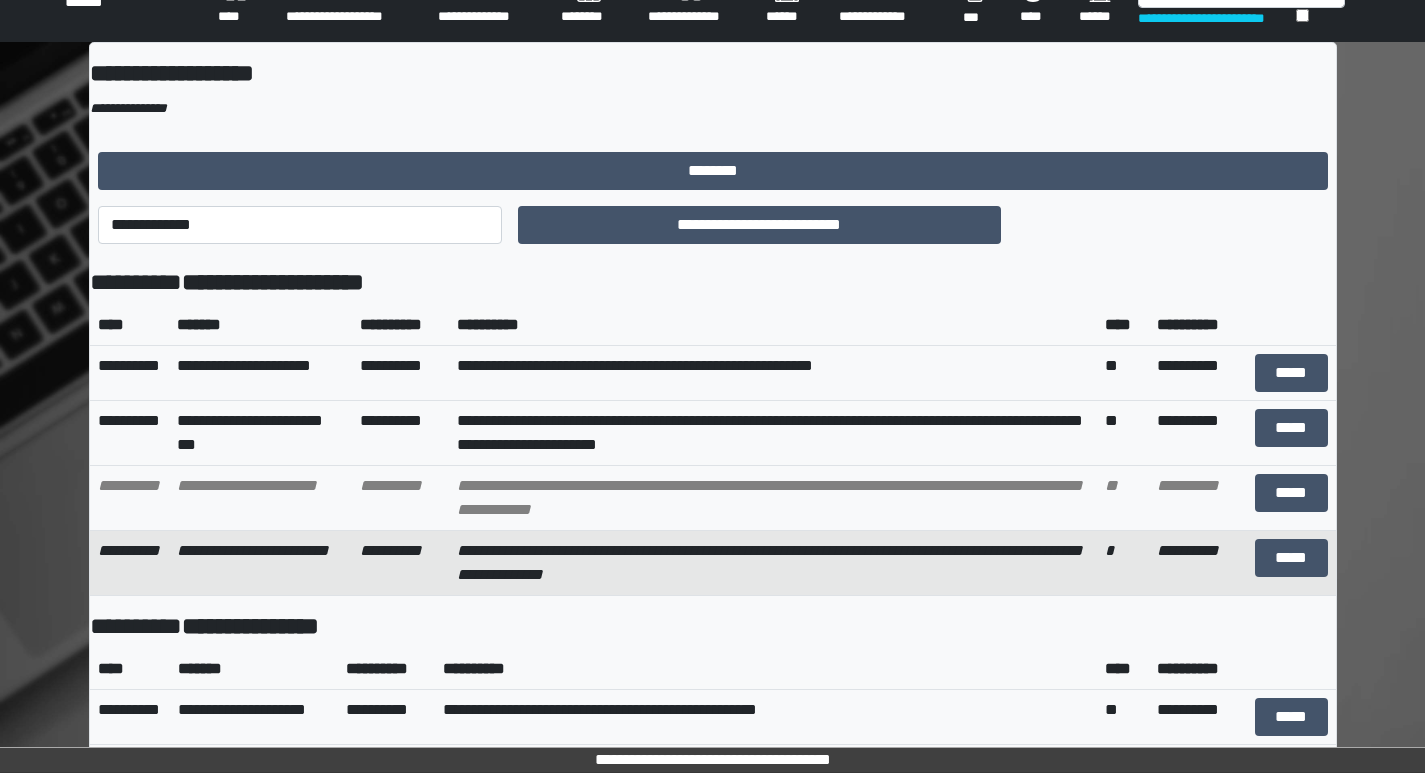 scroll, scrollTop: 0, scrollLeft: 0, axis: both 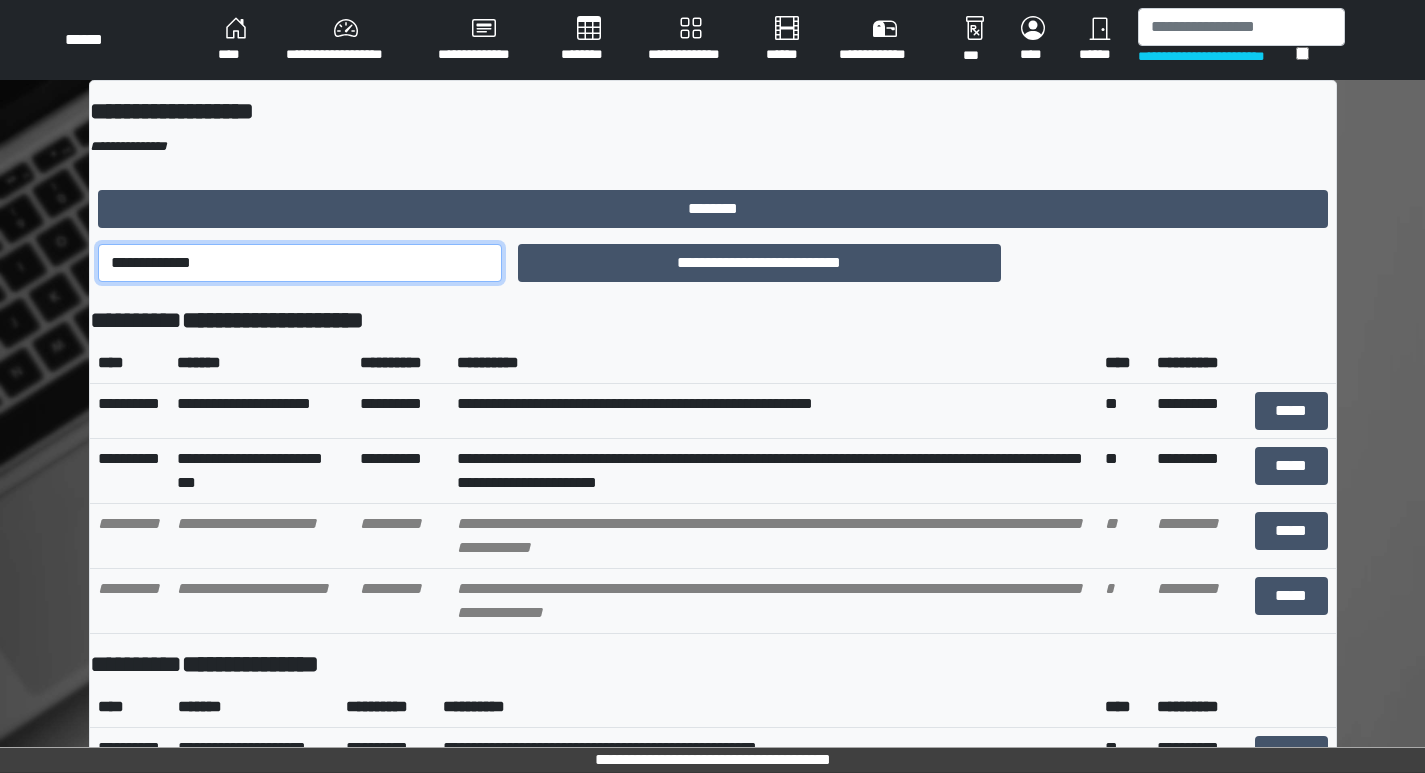 click on "**********" at bounding box center [300, 263] 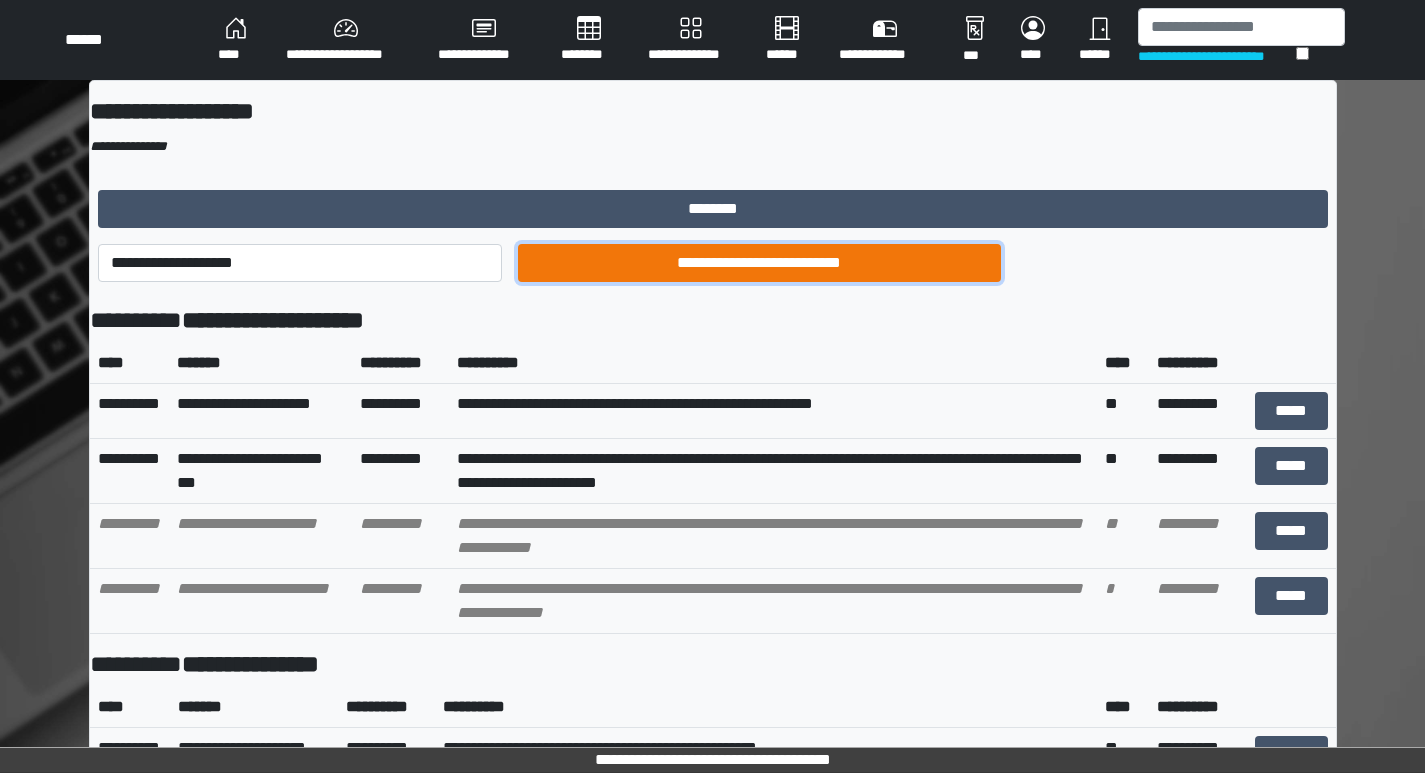 click on "**********" at bounding box center (759, 263) 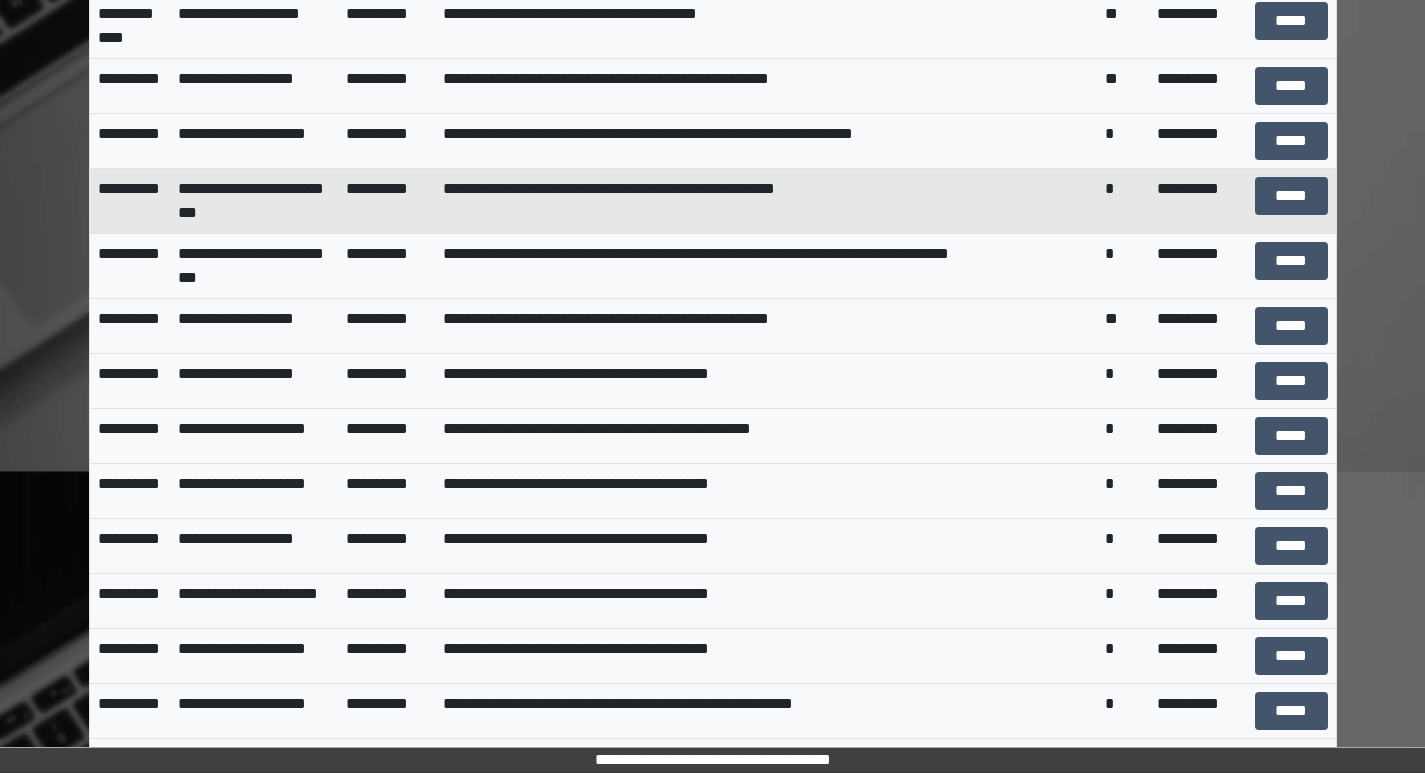 scroll, scrollTop: 1300, scrollLeft: 0, axis: vertical 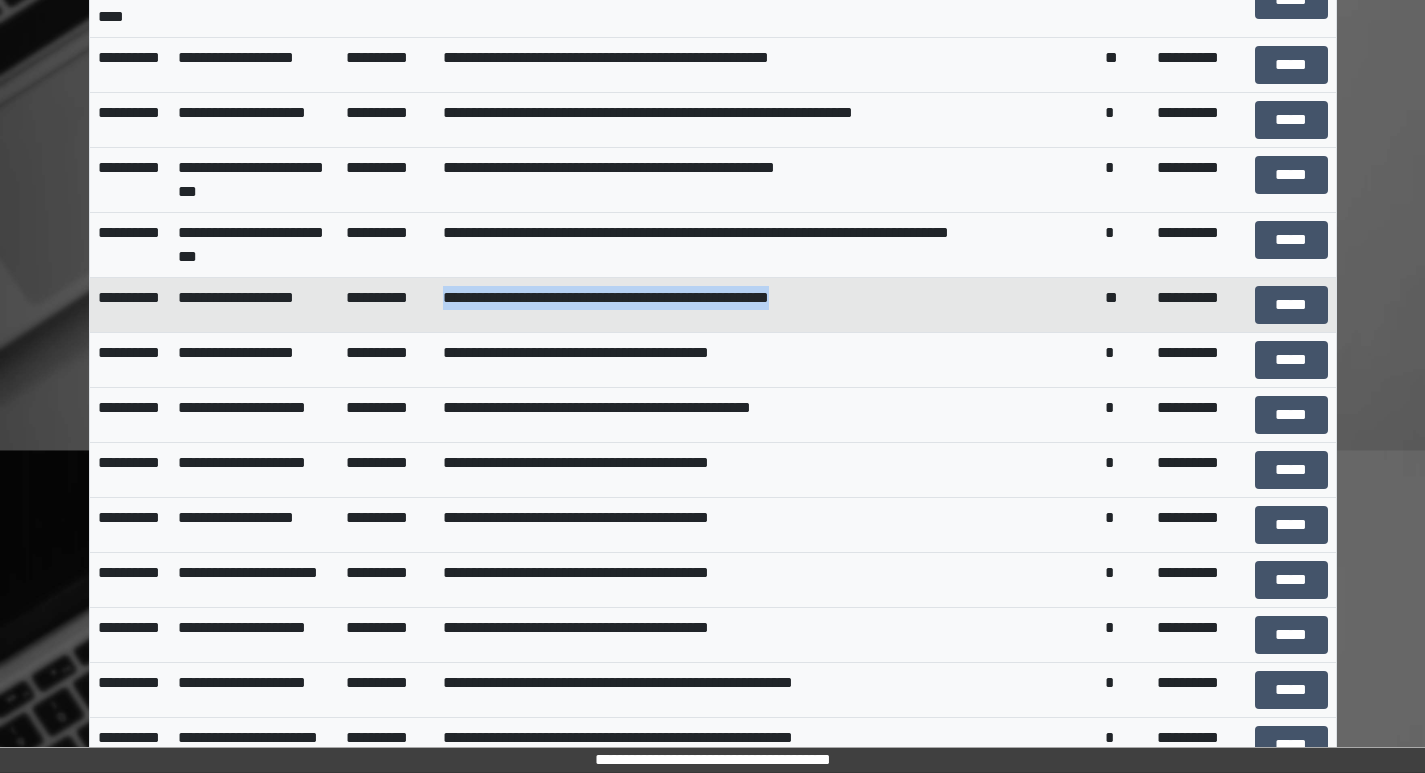 drag, startPoint x: 438, startPoint y: 476, endPoint x: 880, endPoint y: 463, distance: 442.19113 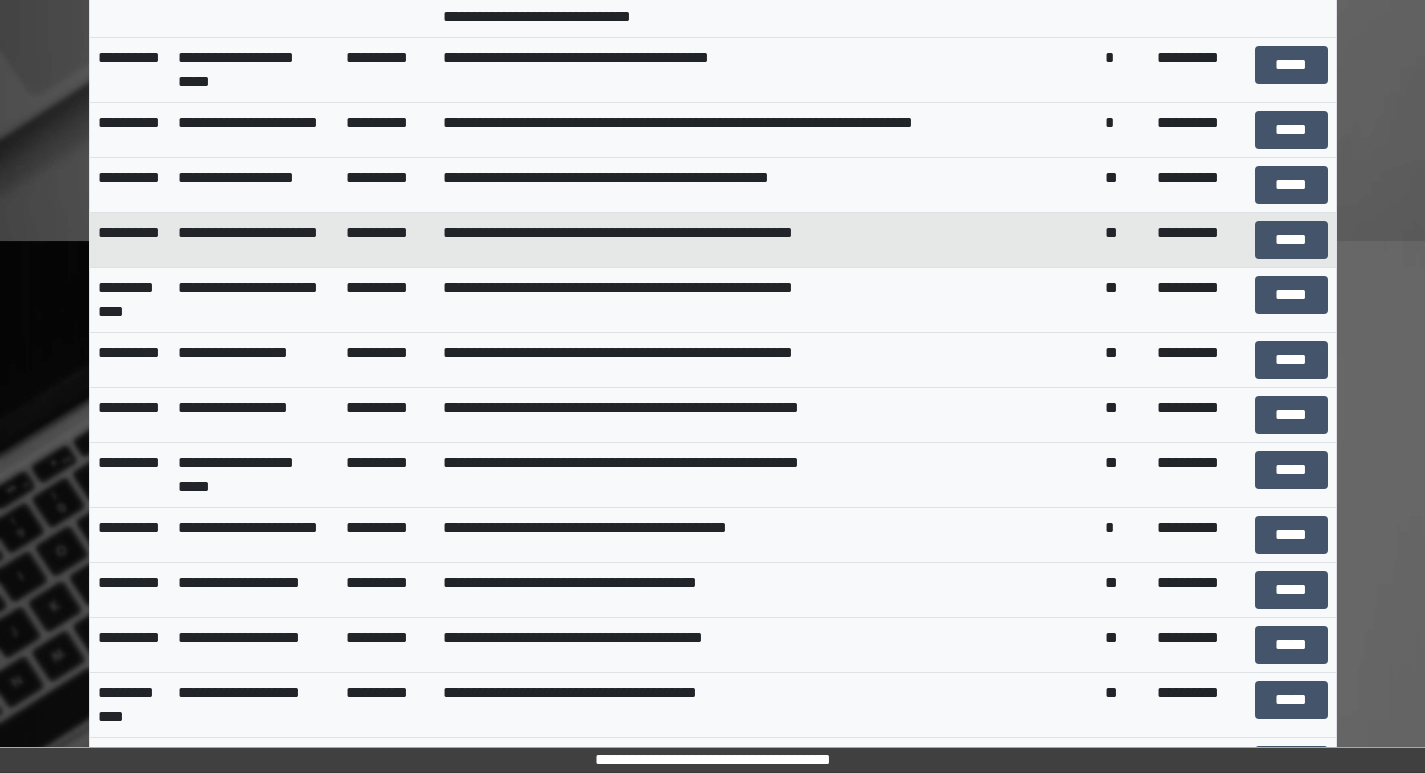 scroll, scrollTop: 0, scrollLeft: 0, axis: both 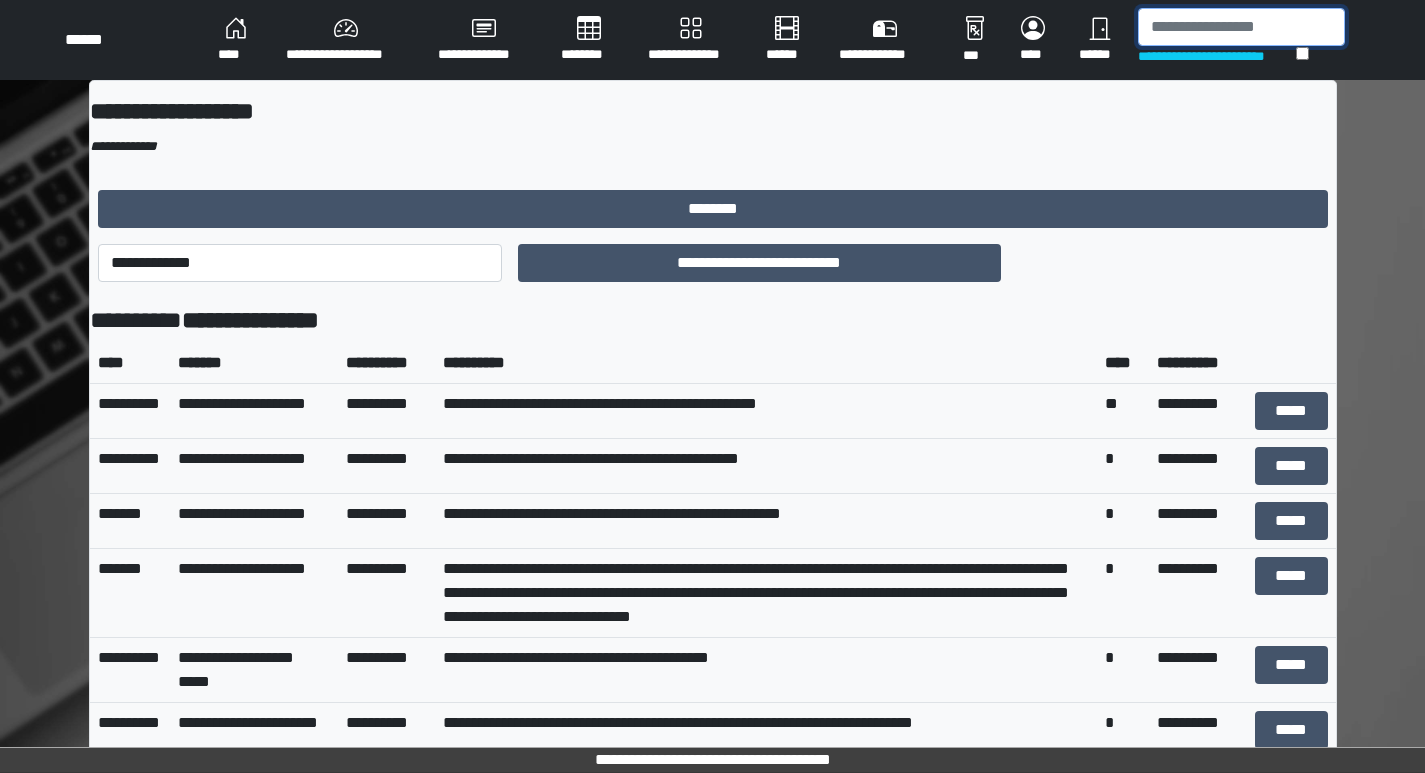 click at bounding box center [1241, 27] 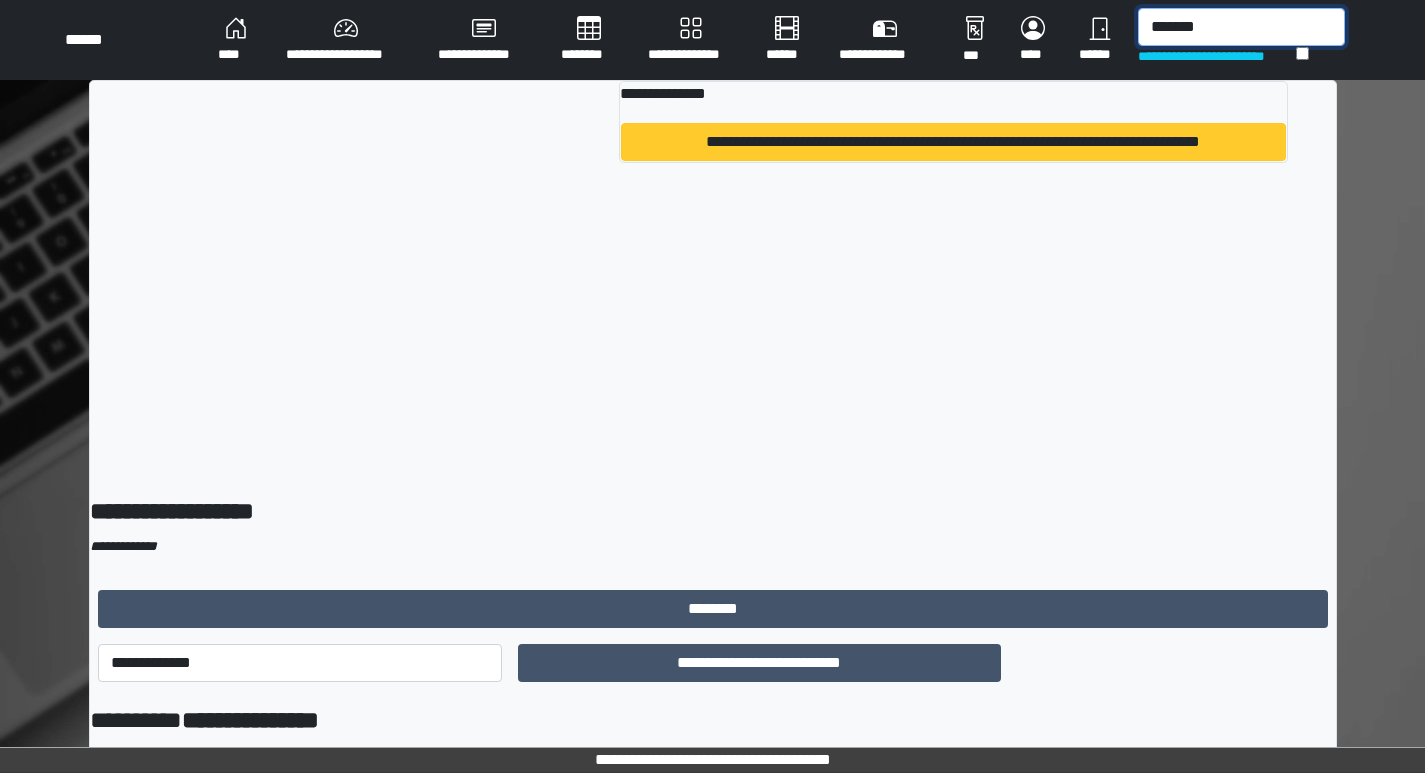 type on "*******" 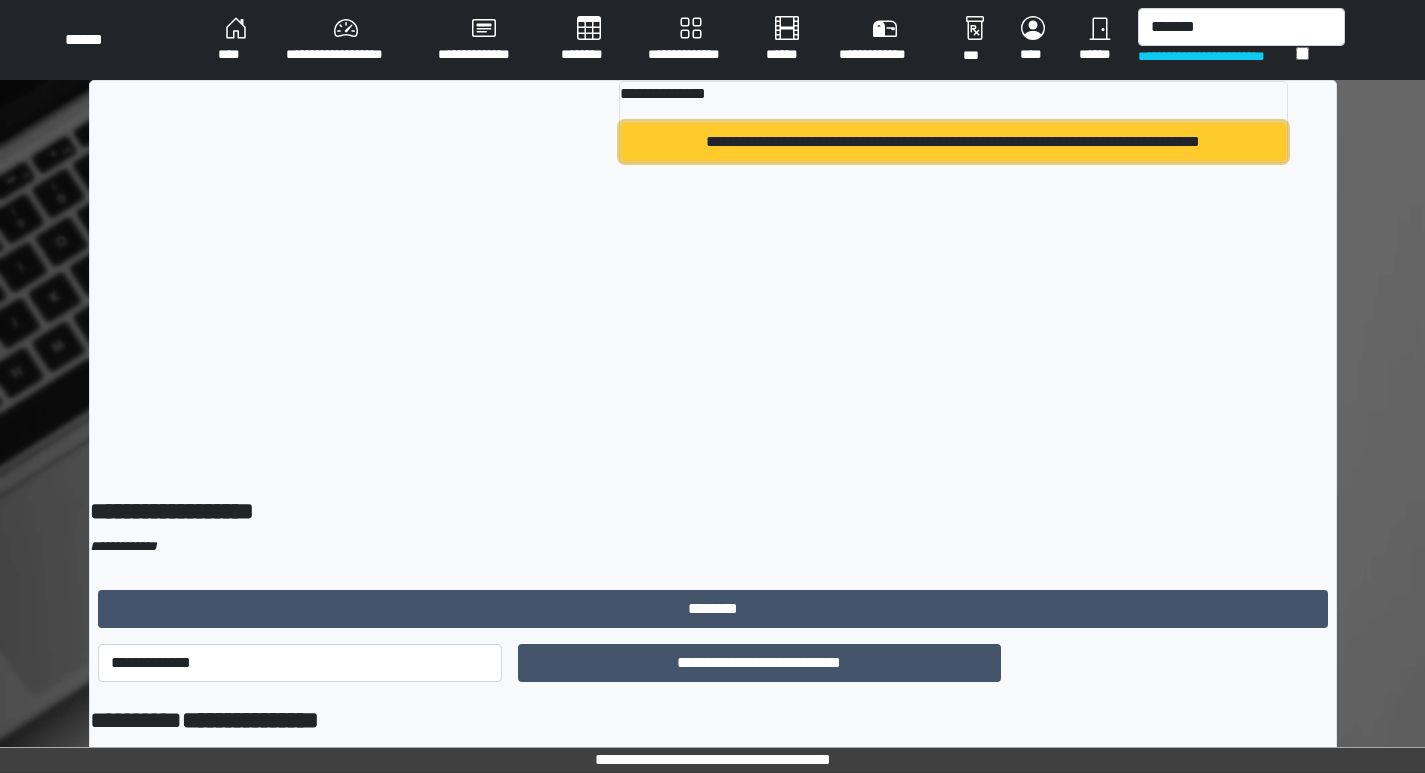 click on "**********" at bounding box center (953, 142) 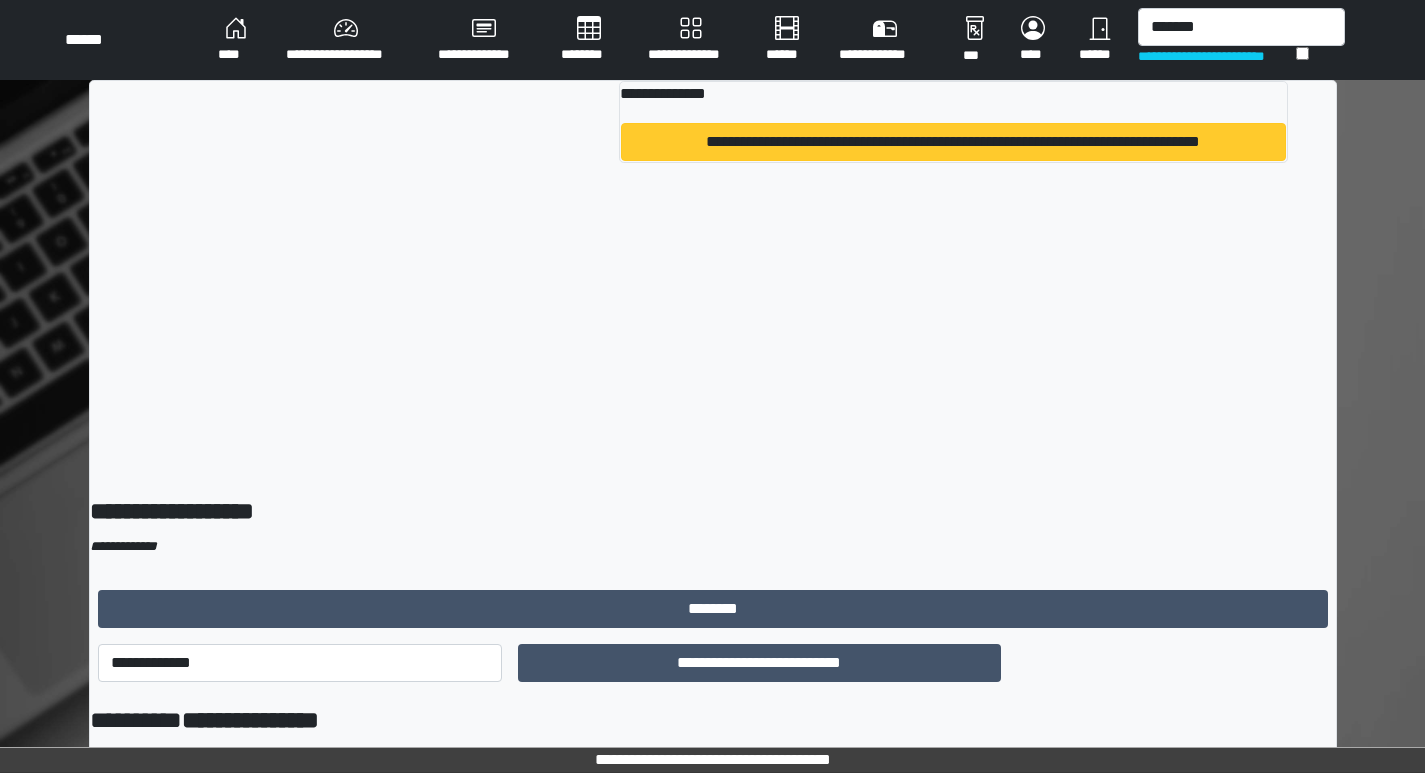 type 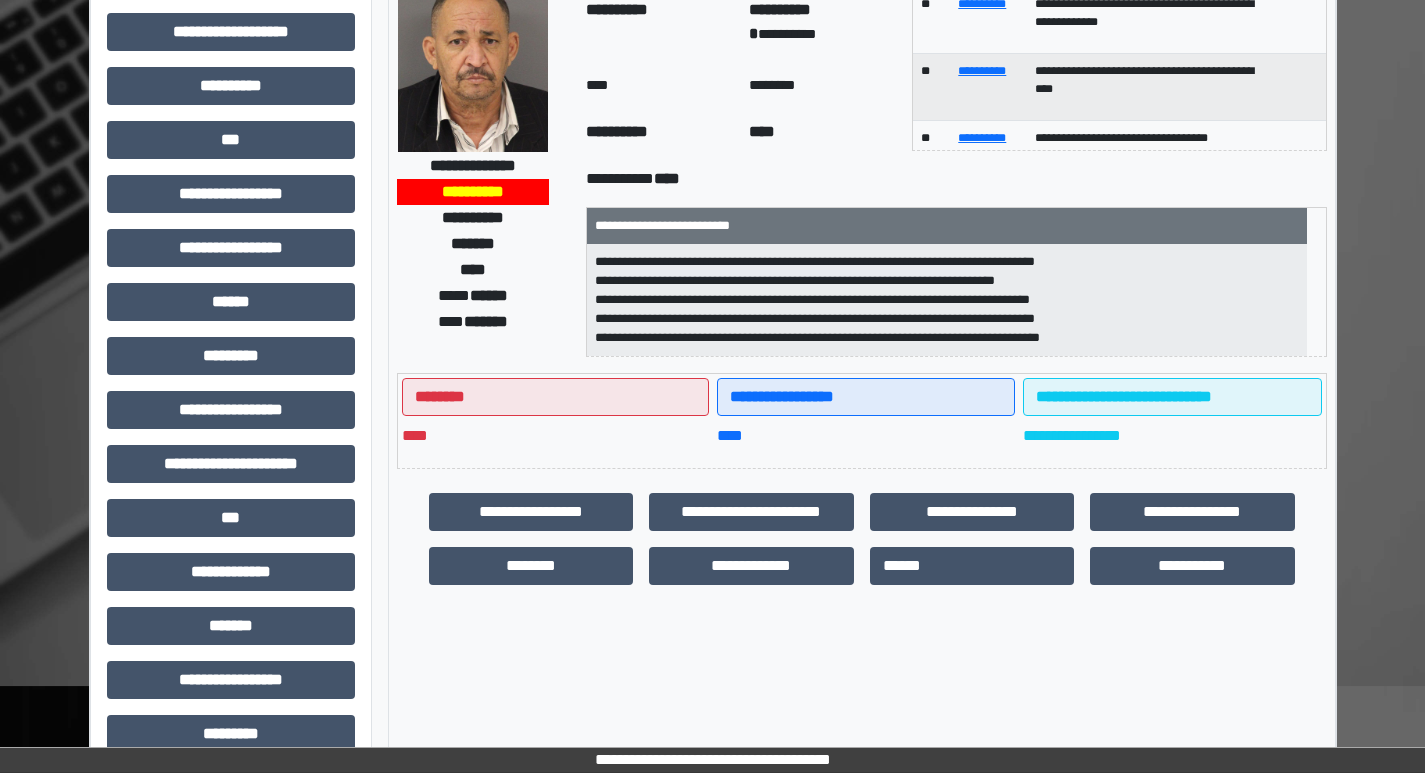 scroll, scrollTop: 200, scrollLeft: 0, axis: vertical 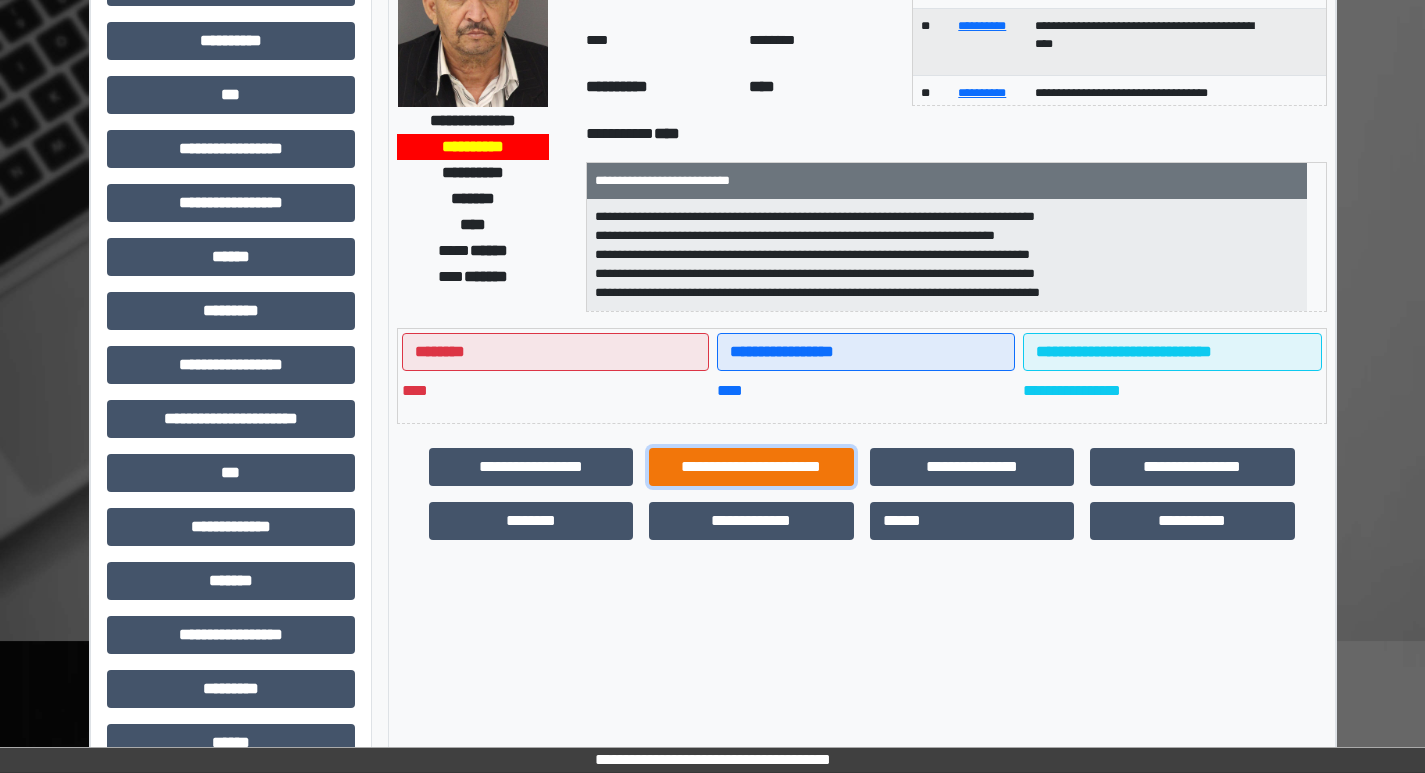 click on "**********" at bounding box center [751, 467] 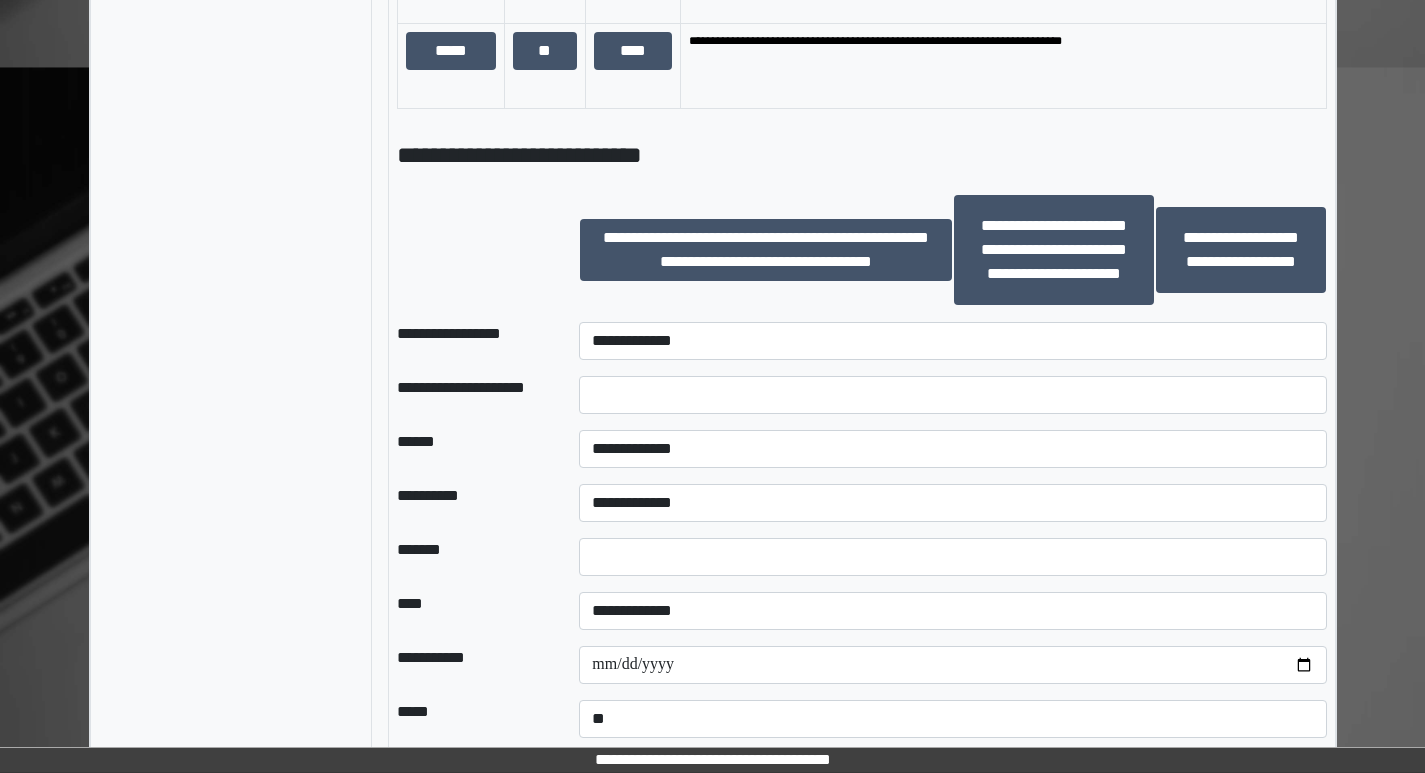 scroll, scrollTop: 1700, scrollLeft: 0, axis: vertical 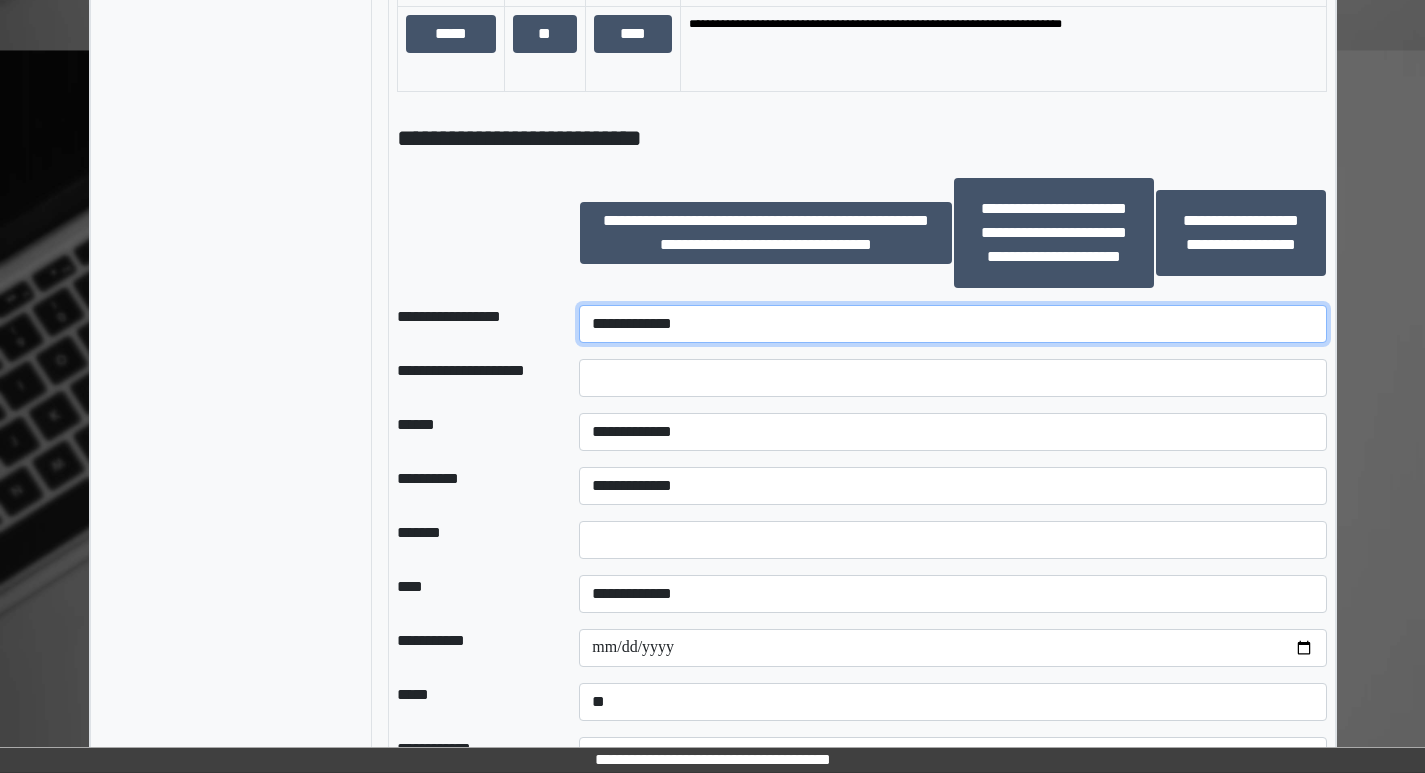 click on "**********" at bounding box center (952, 324) 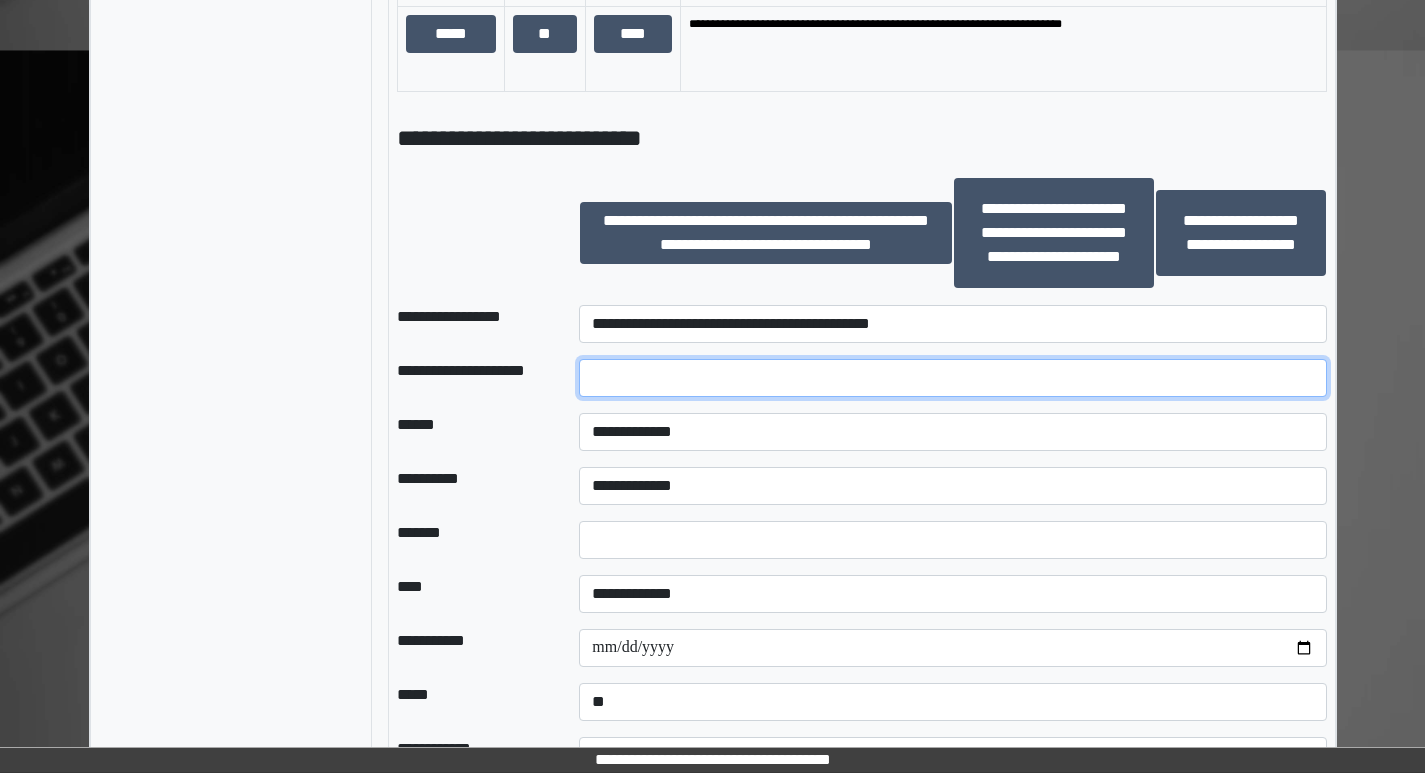 click at bounding box center (952, 378) 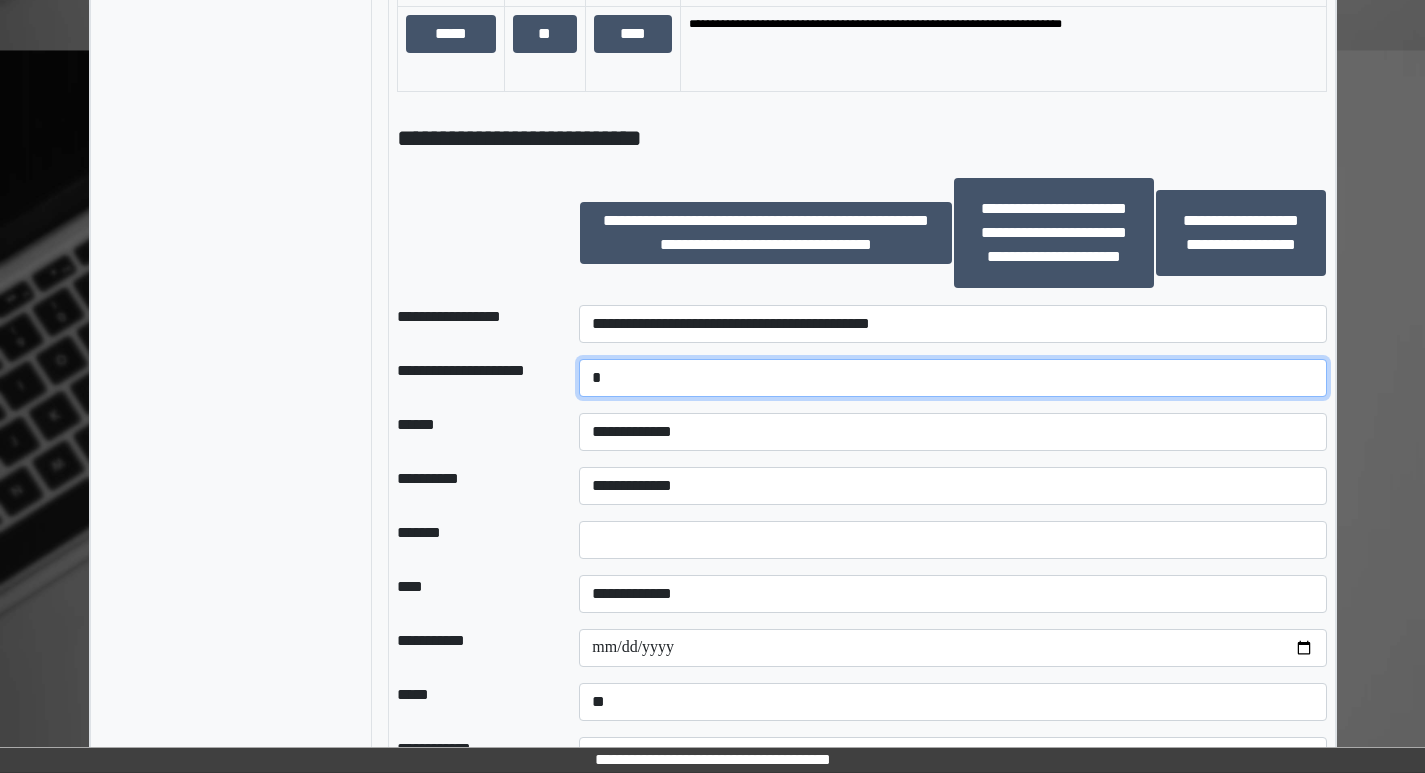 type on "*" 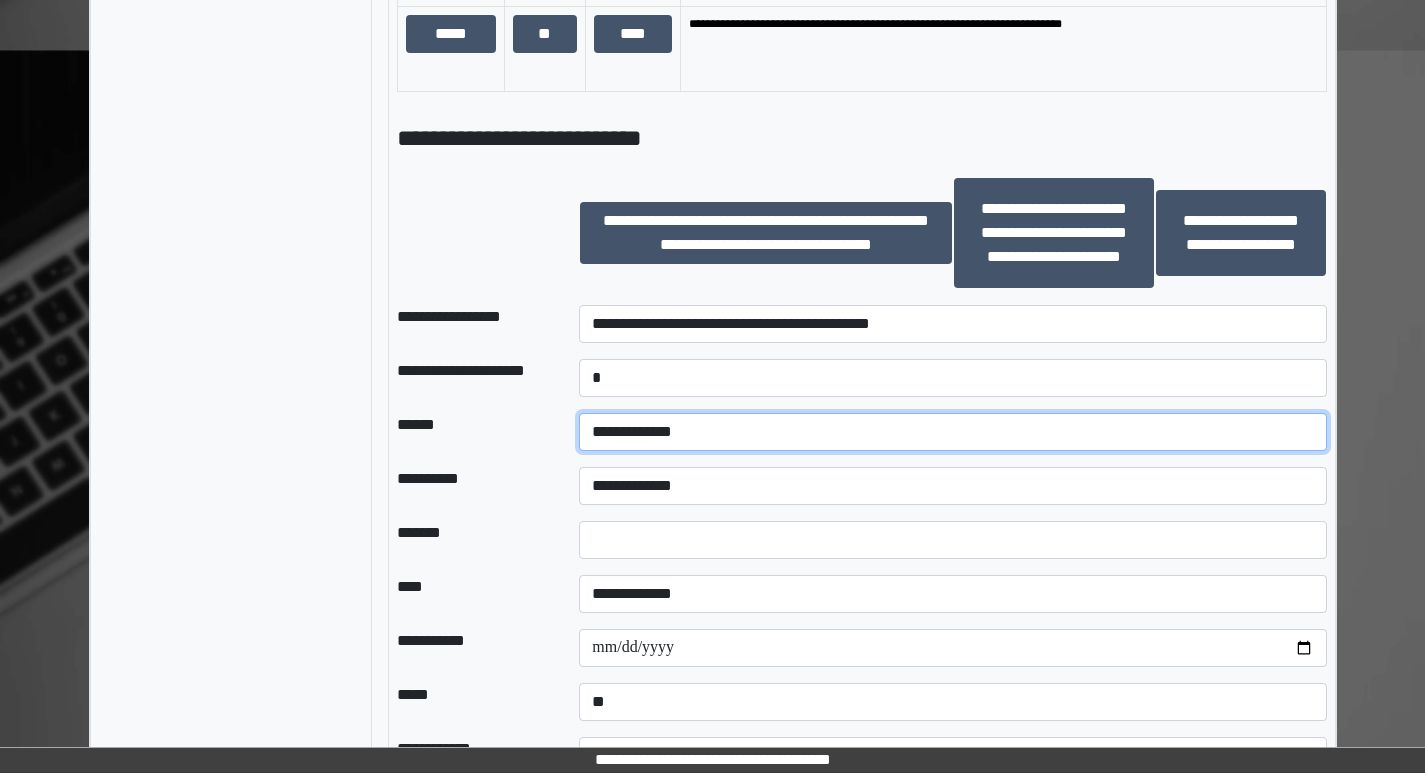 click on "**********" at bounding box center (952, 432) 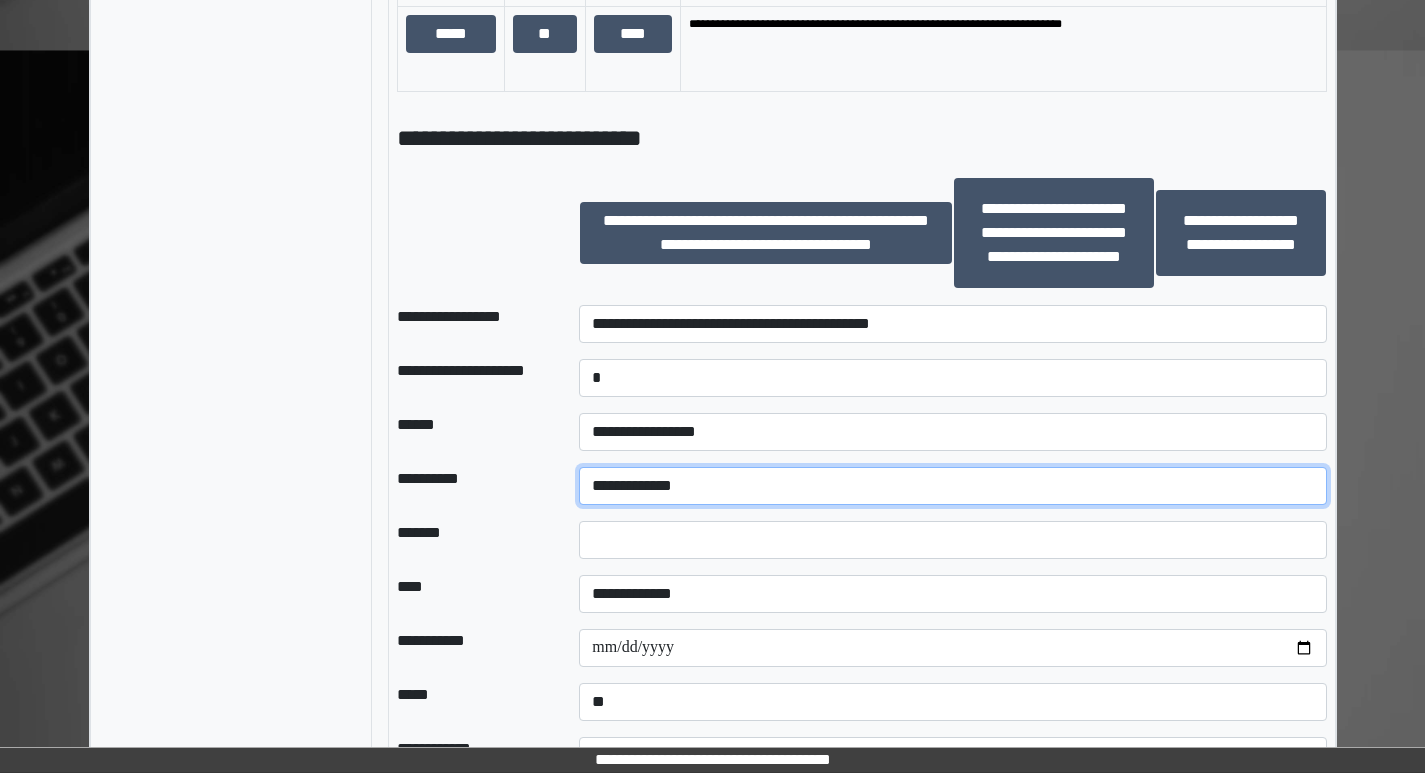 click on "**********" at bounding box center [952, 486] 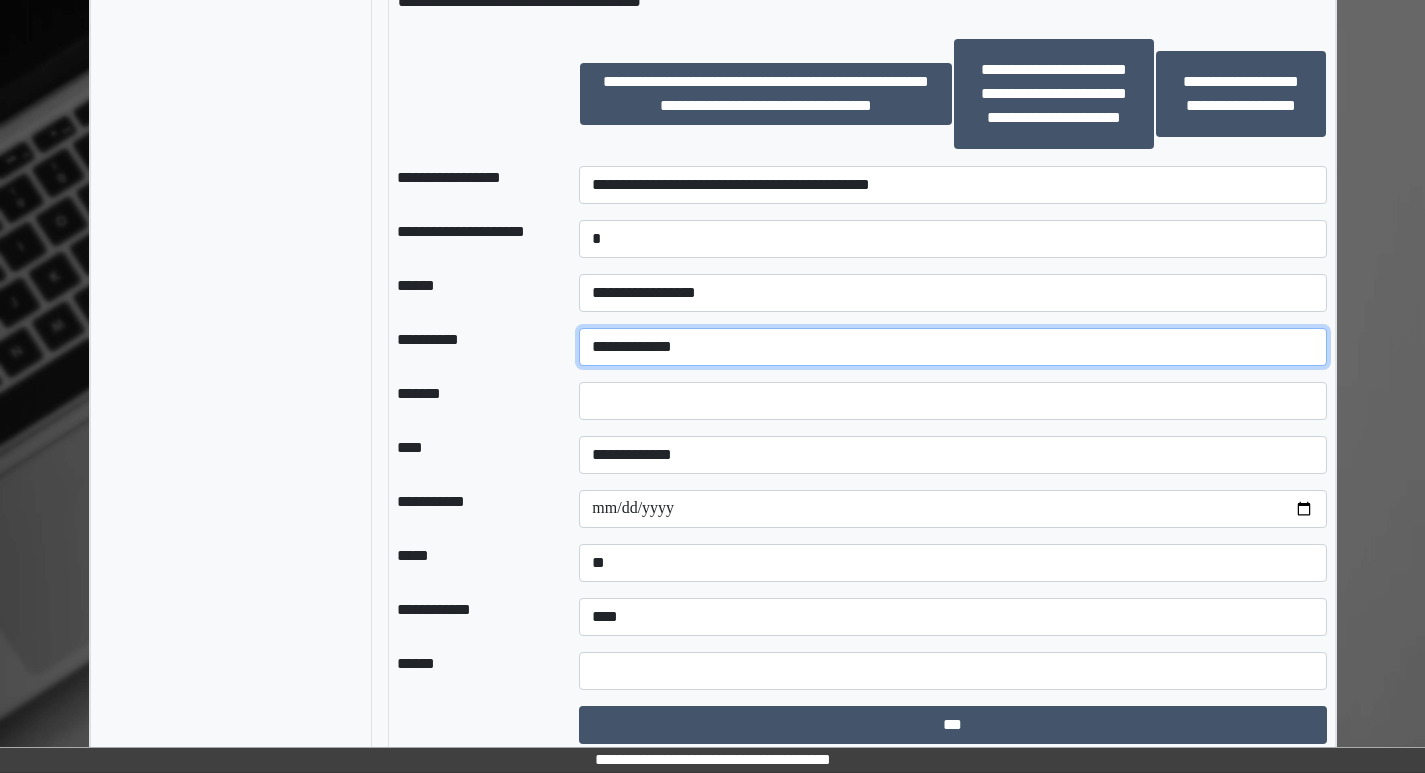 scroll, scrollTop: 1852, scrollLeft: 0, axis: vertical 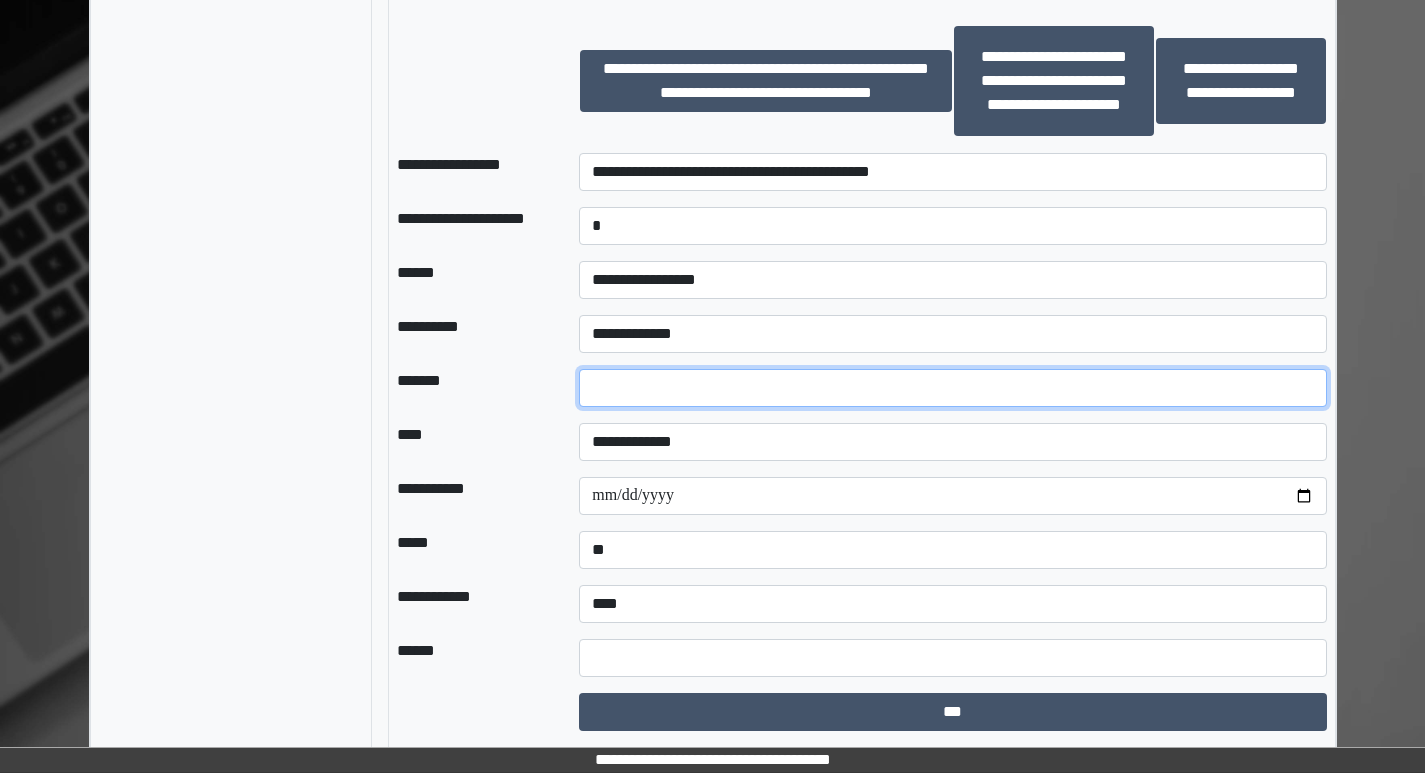 click at bounding box center (952, 388) 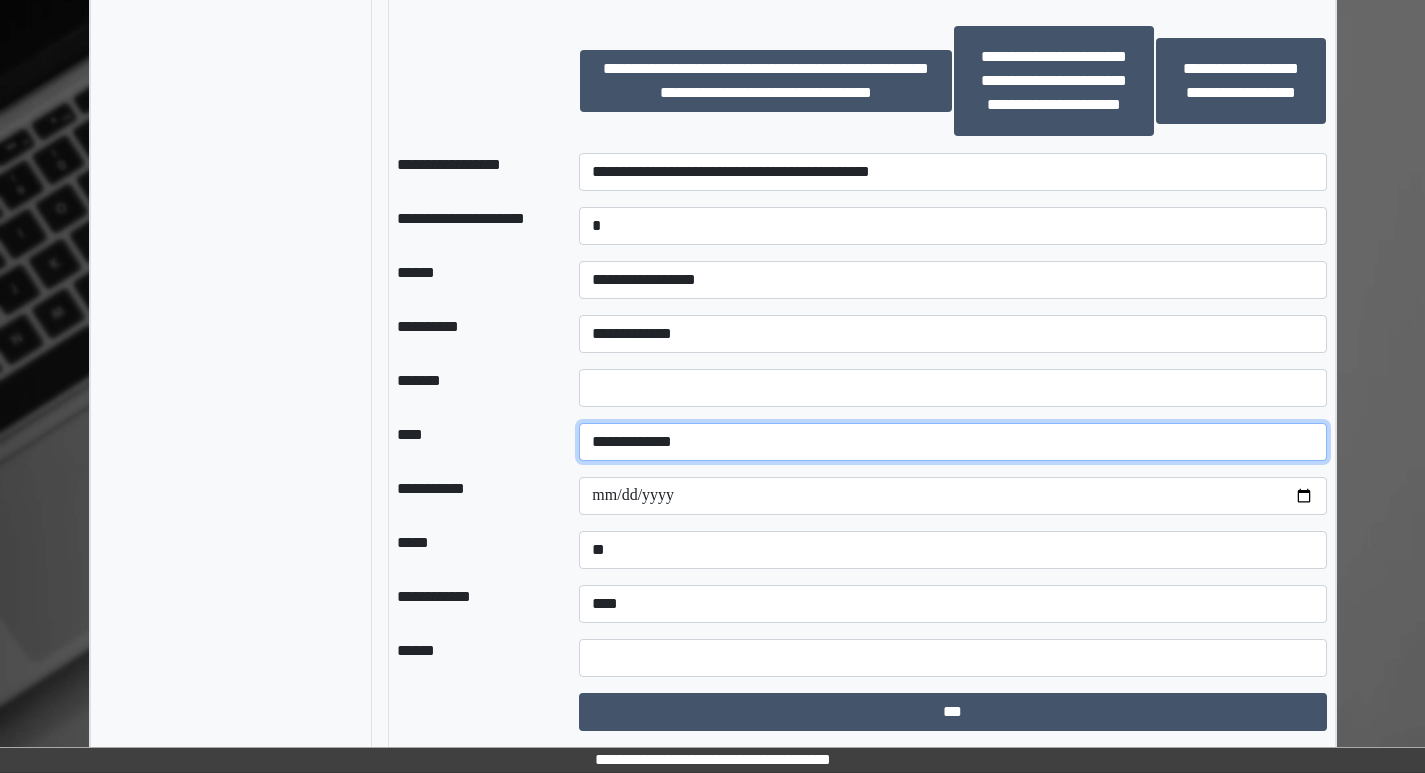 click on "**********" at bounding box center [952, 442] 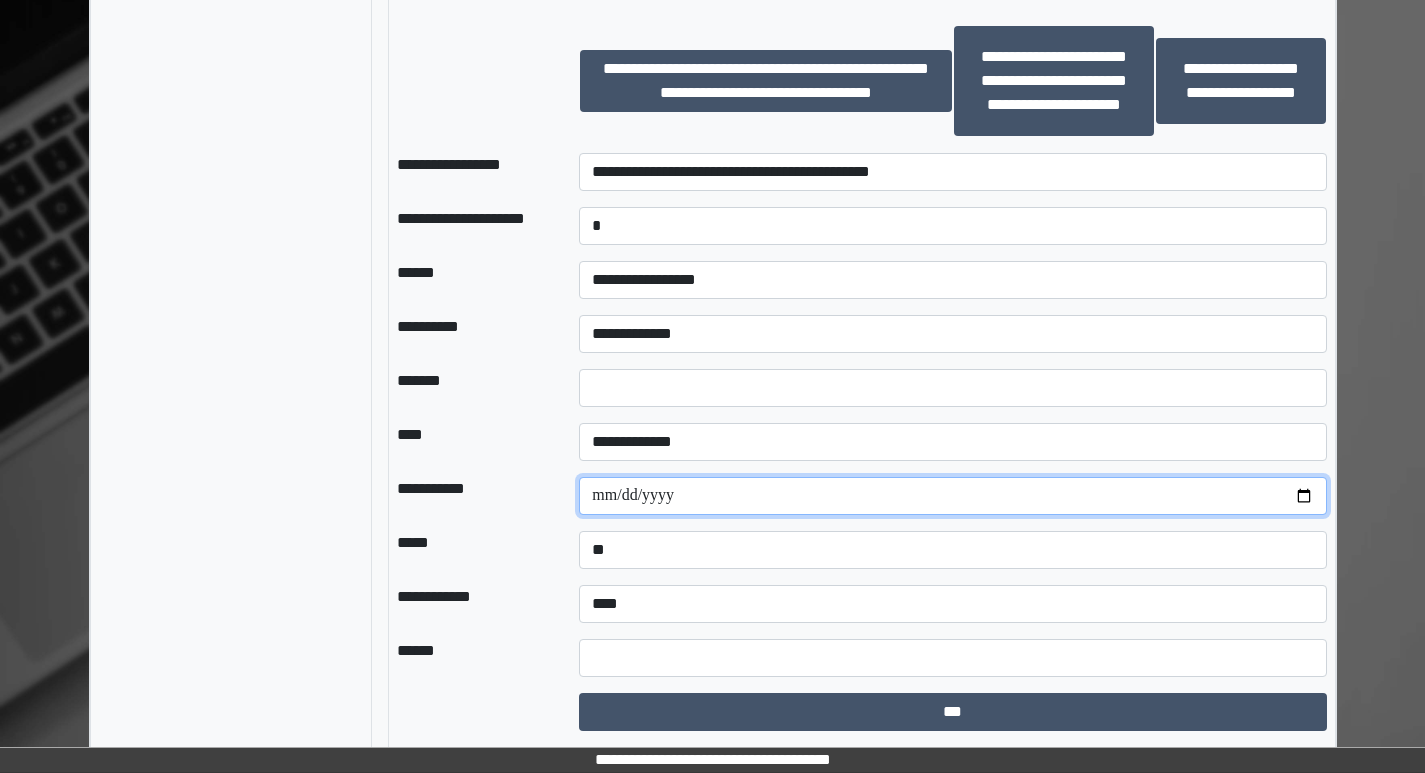 click at bounding box center [952, 496] 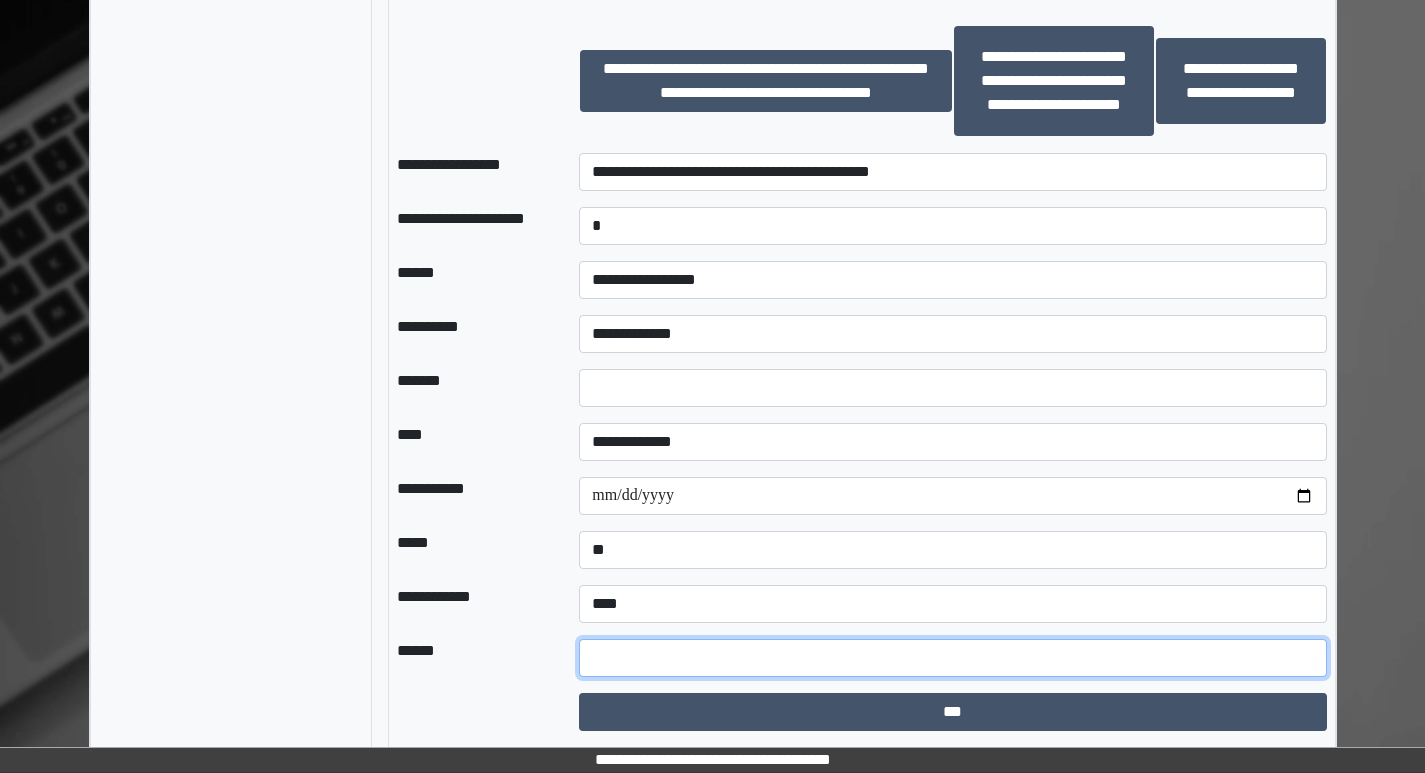 click at bounding box center [952, 658] 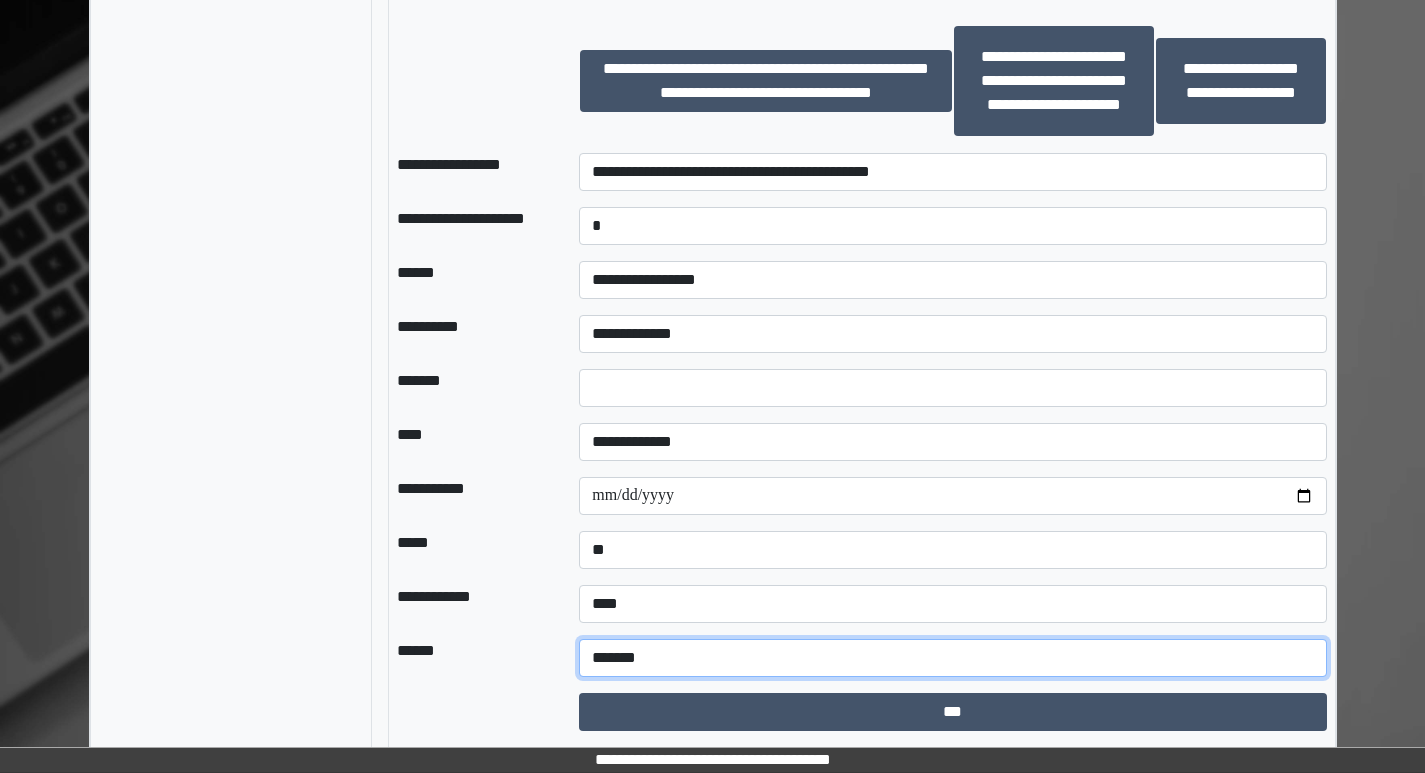 click on "*******" at bounding box center [952, 658] 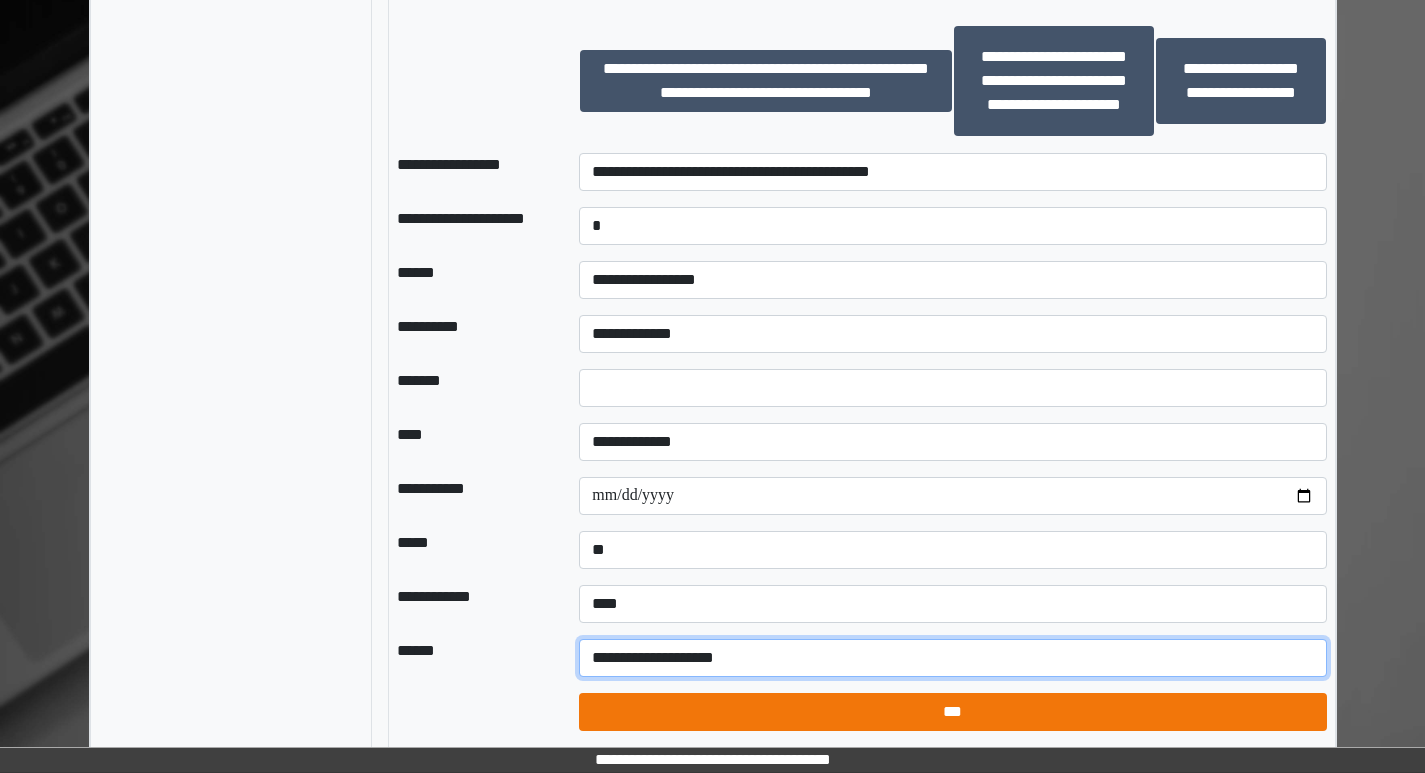 type on "**********" 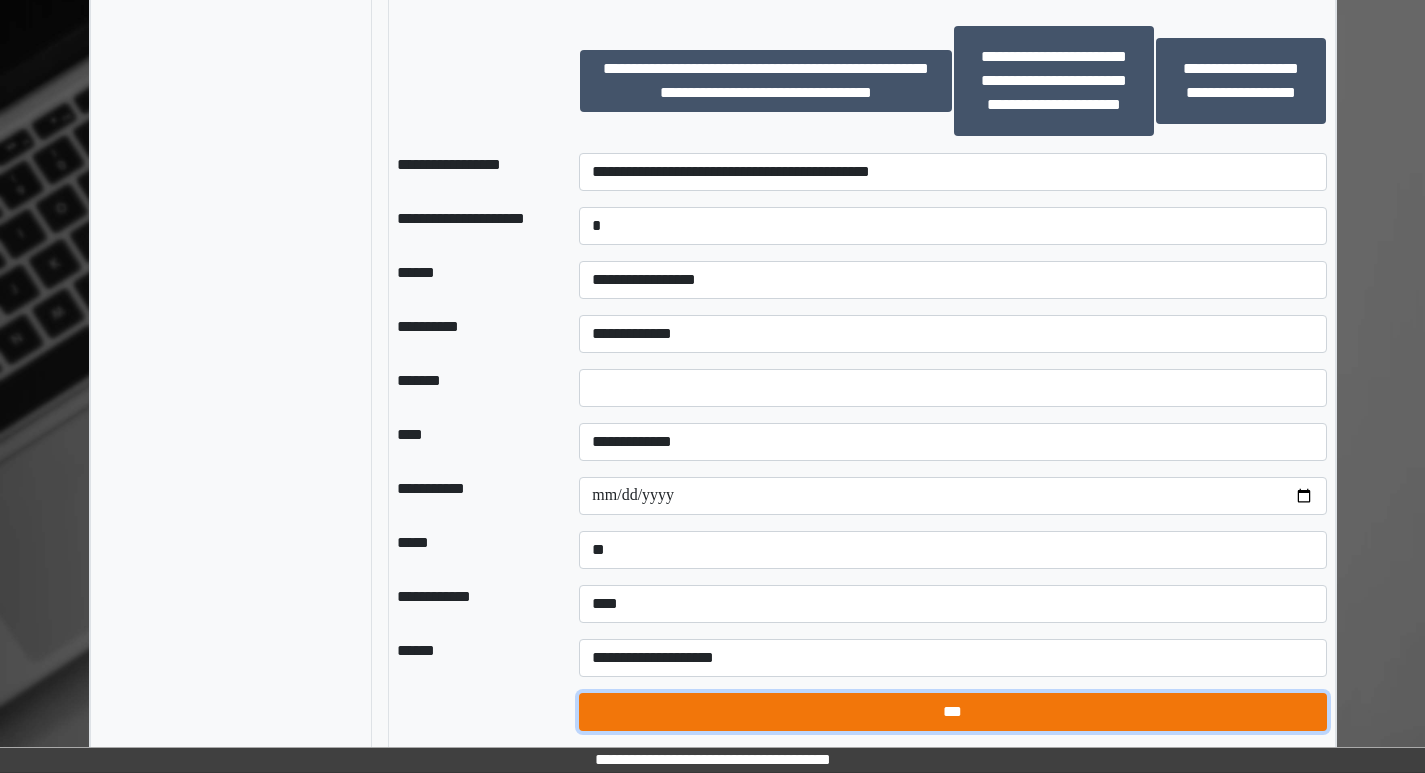 click on "***" at bounding box center (952, 712) 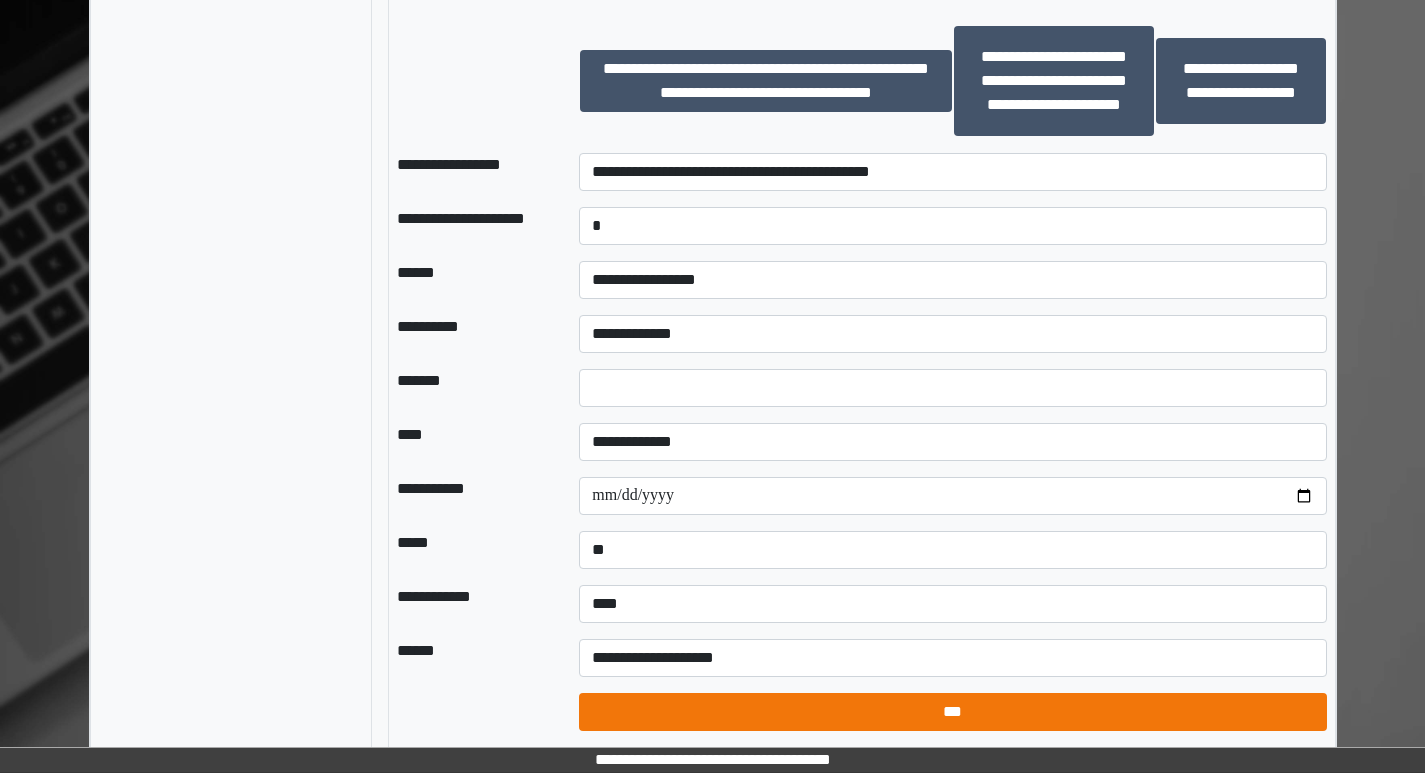 select on "*" 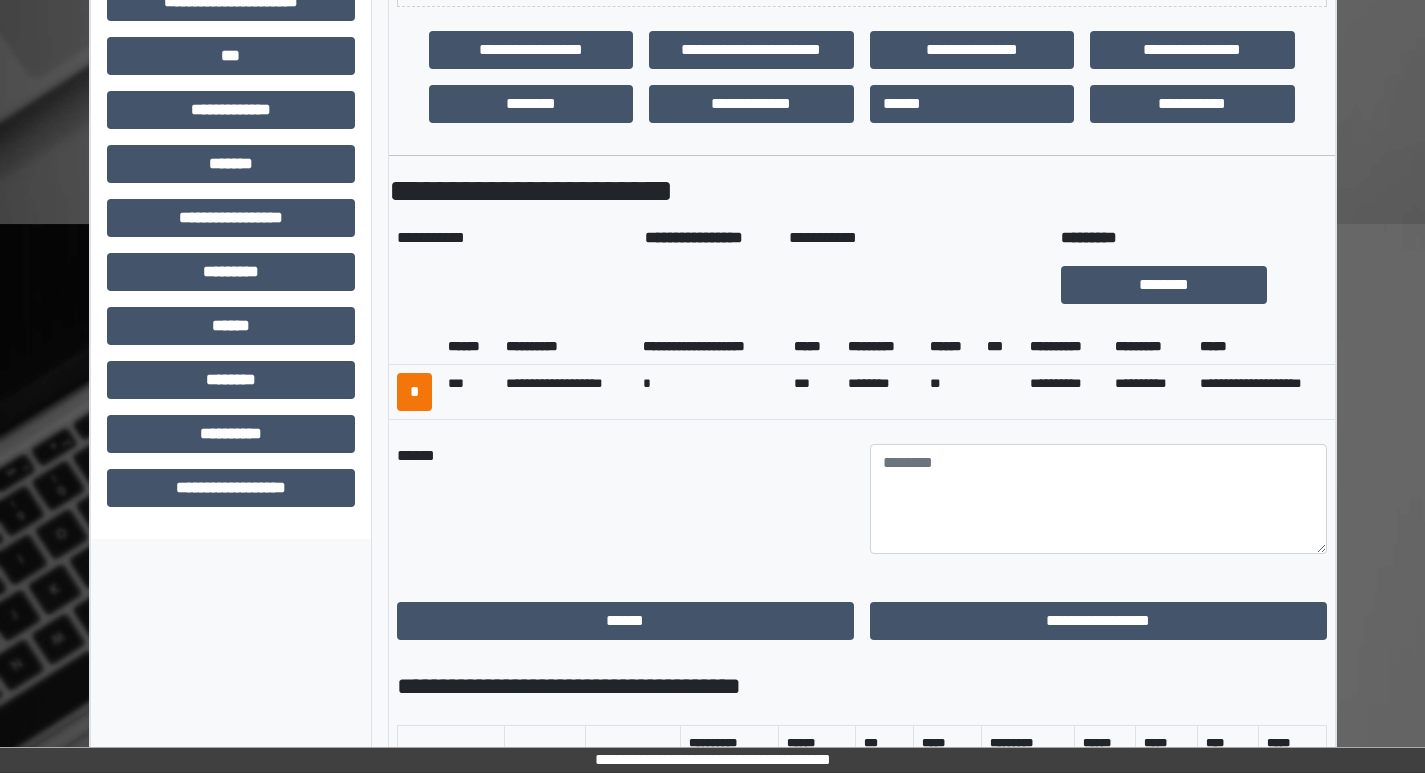 scroll, scrollTop: 752, scrollLeft: 0, axis: vertical 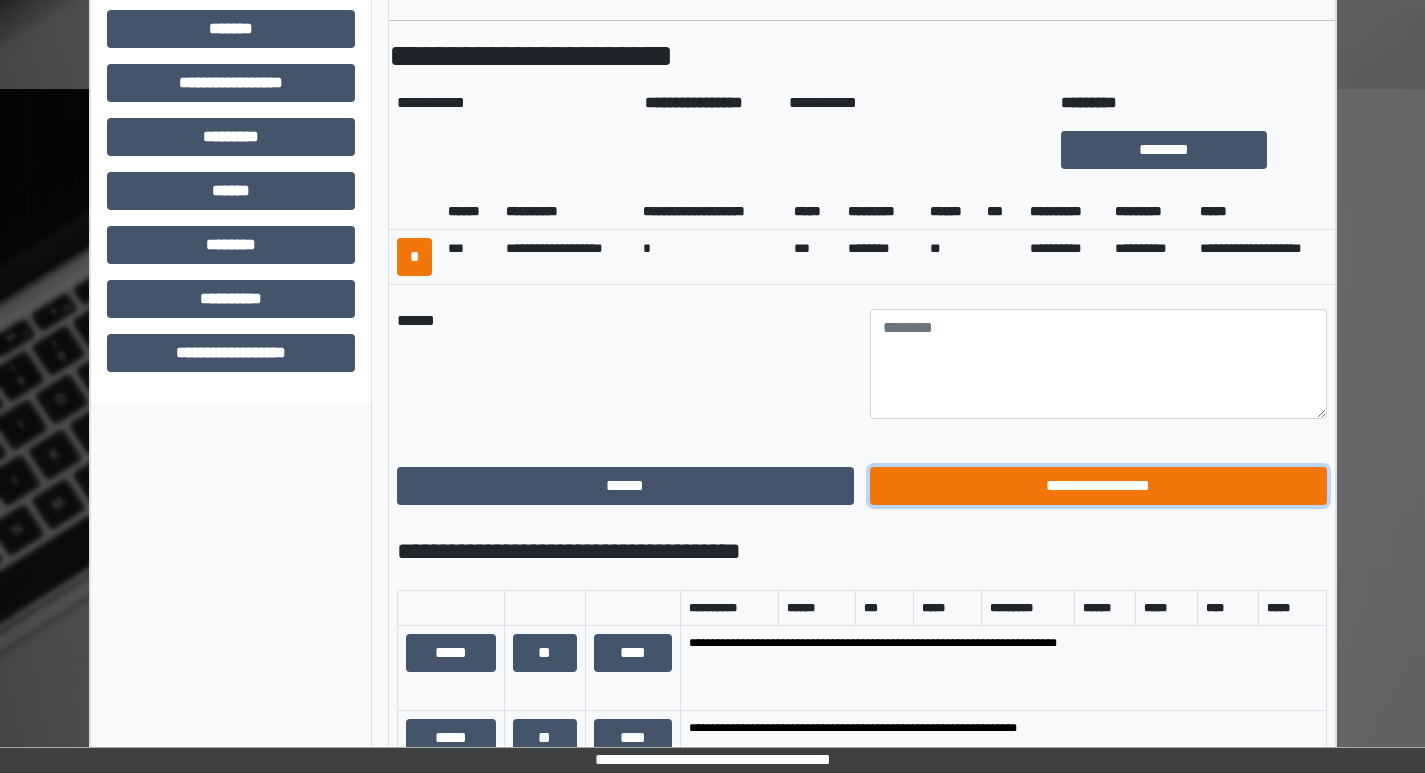 click on "**********" at bounding box center (1098, 486) 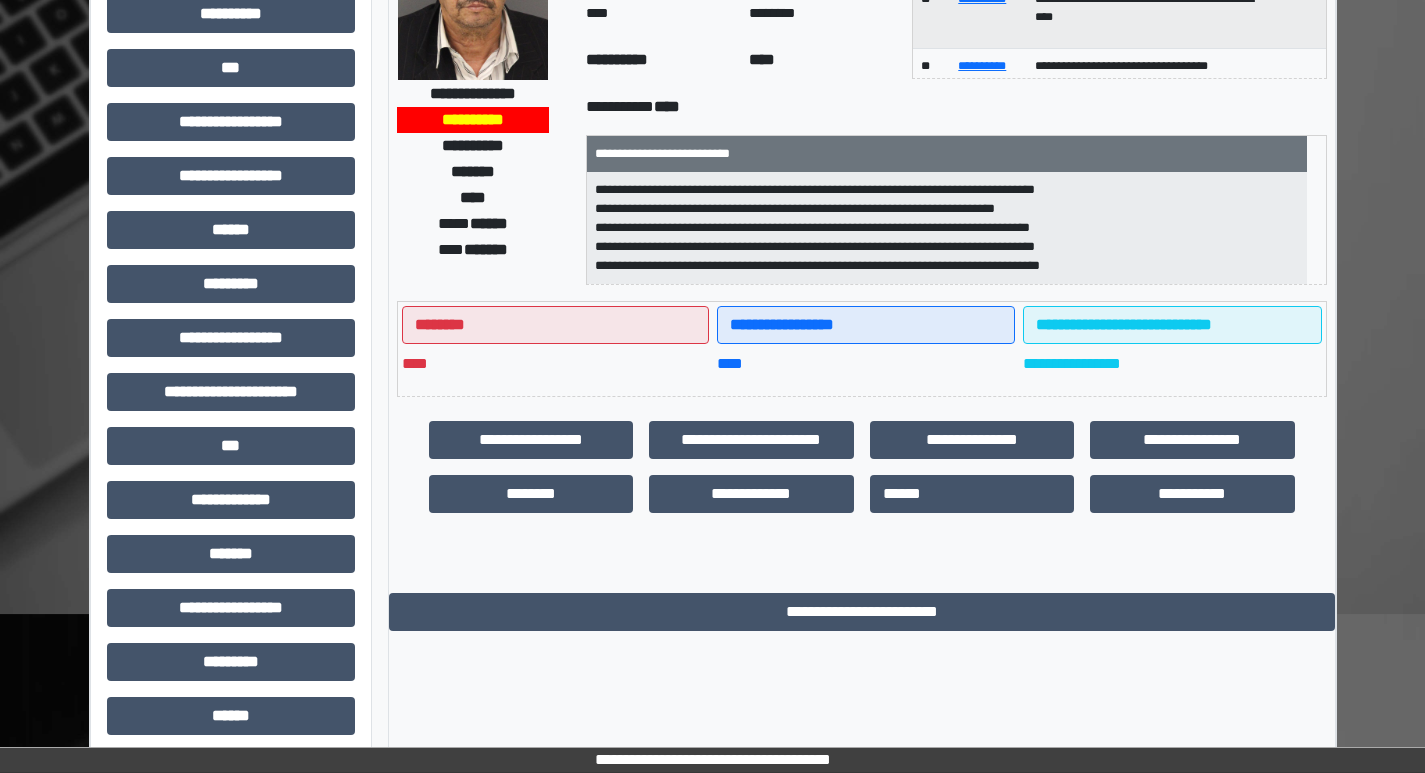scroll, scrollTop: 0, scrollLeft: 0, axis: both 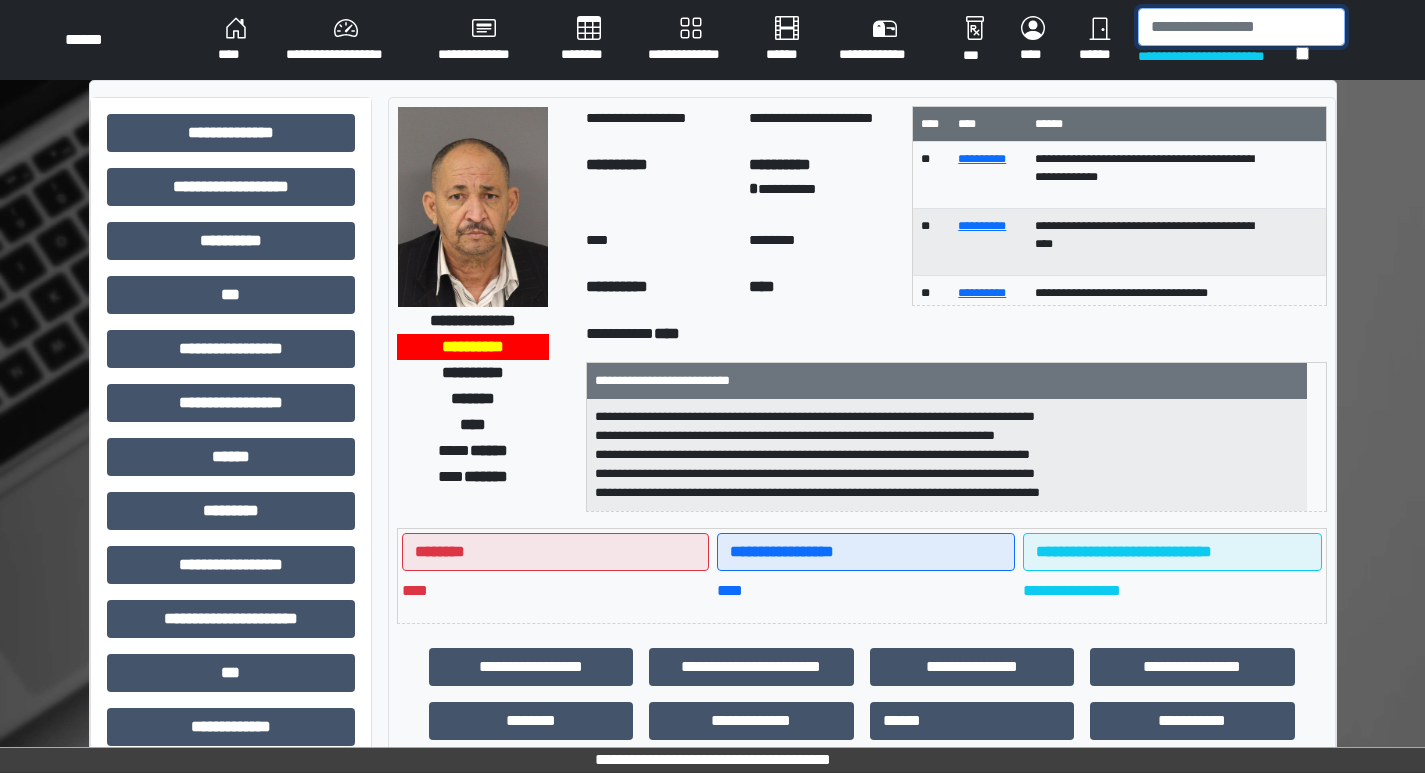 click at bounding box center (1241, 27) 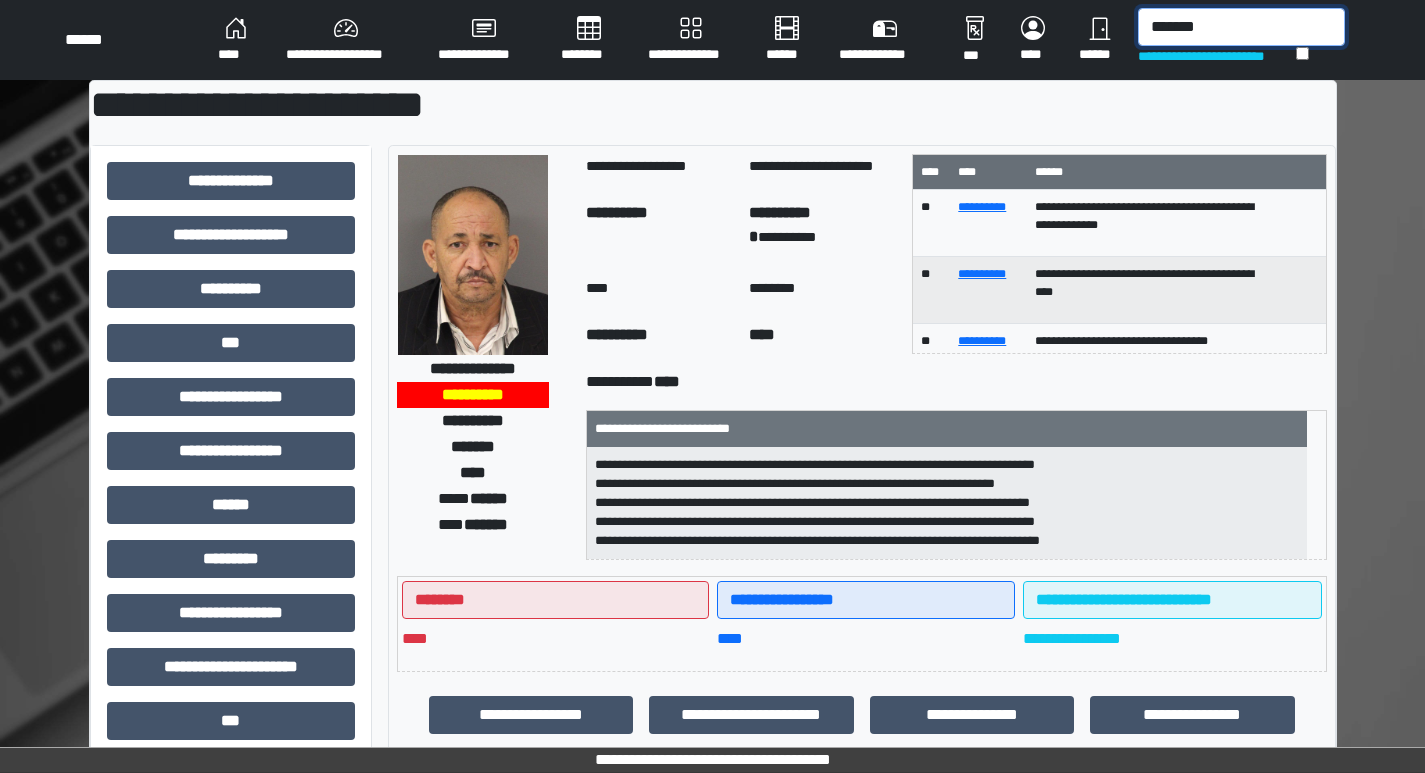 click on "*******" at bounding box center (1241, 27) 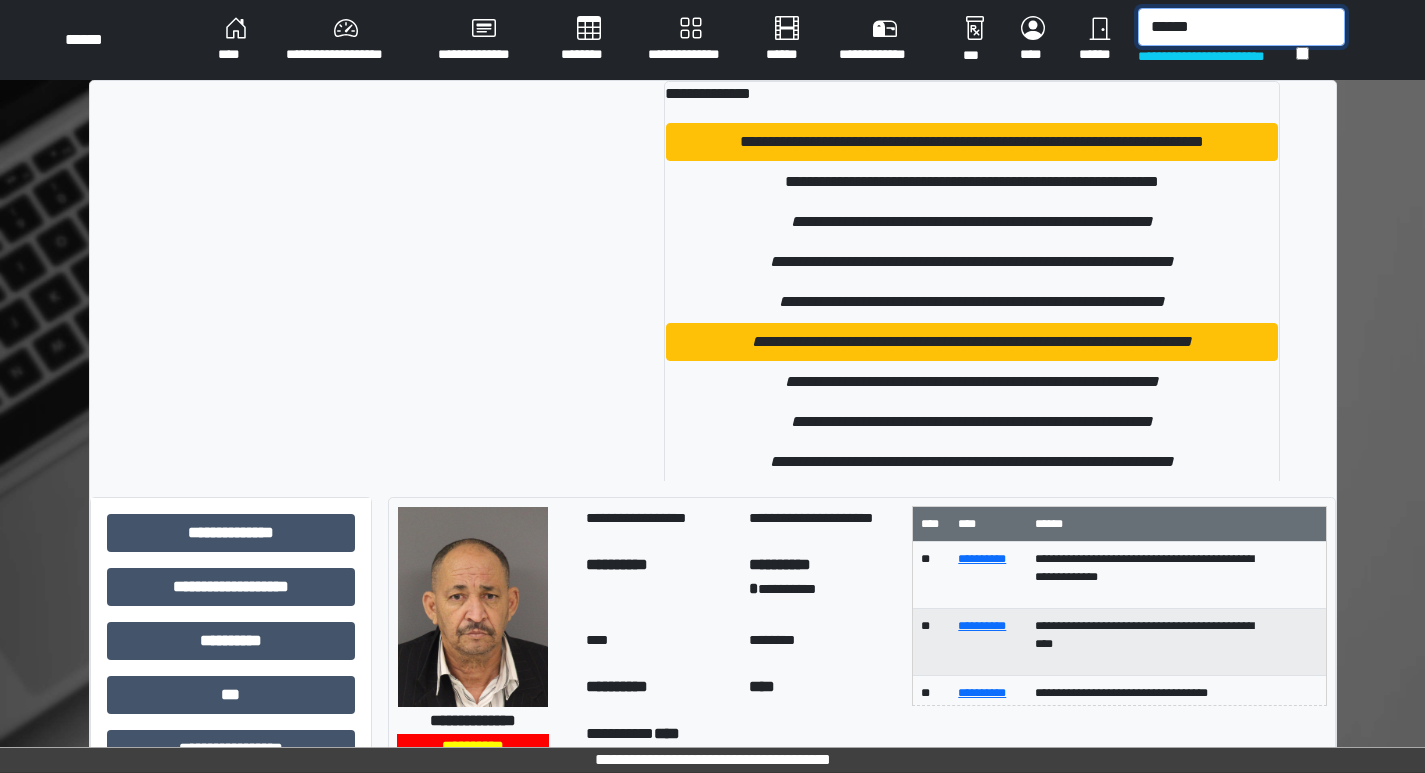 type on "*******" 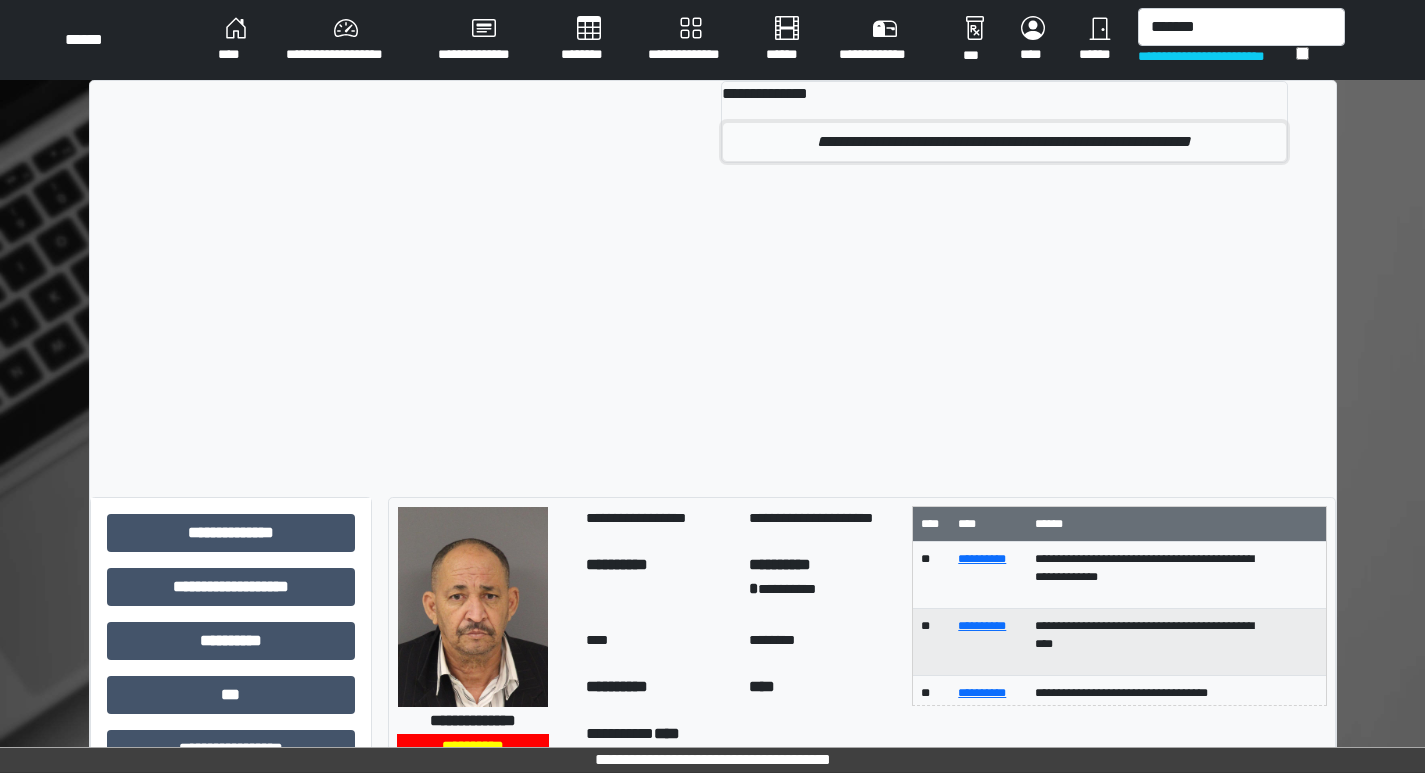 click on "**********" at bounding box center (1004, 142) 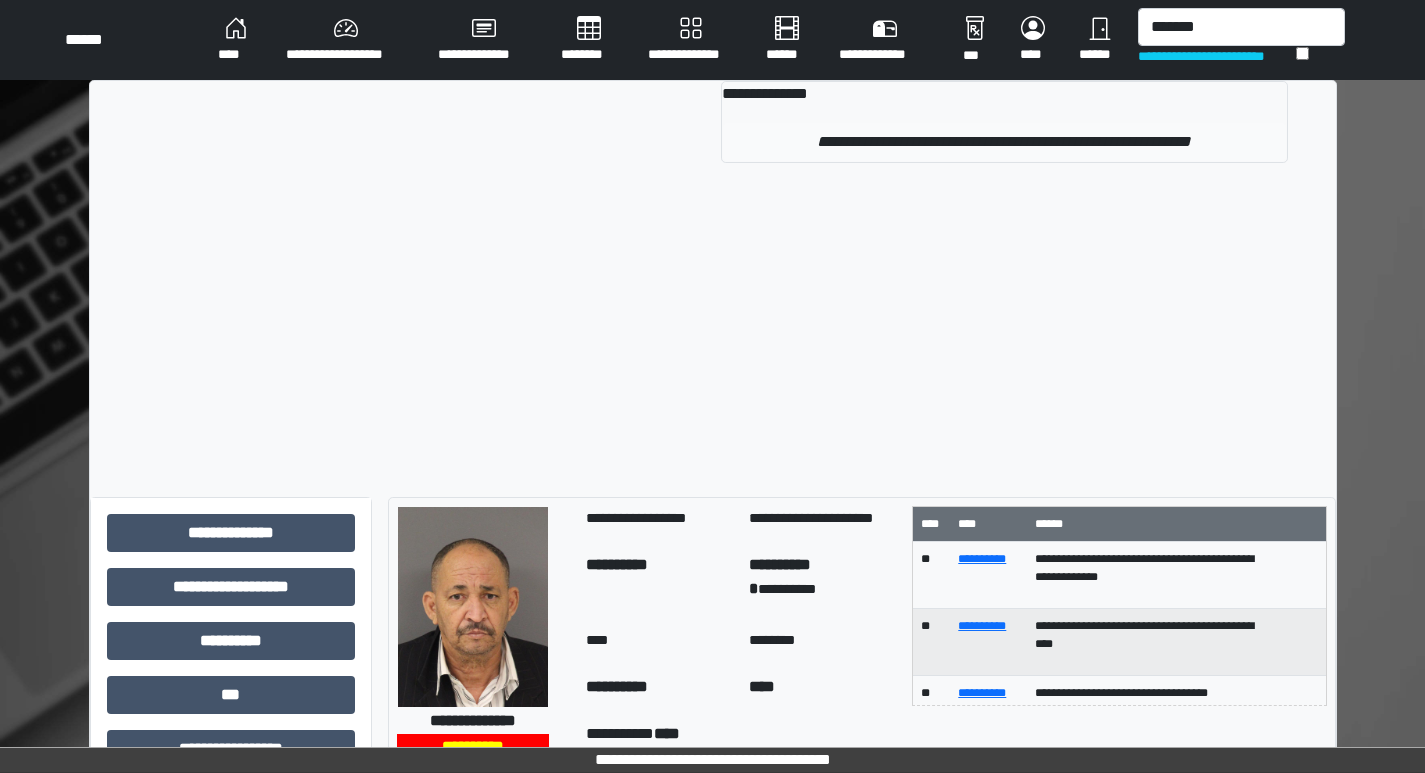 type 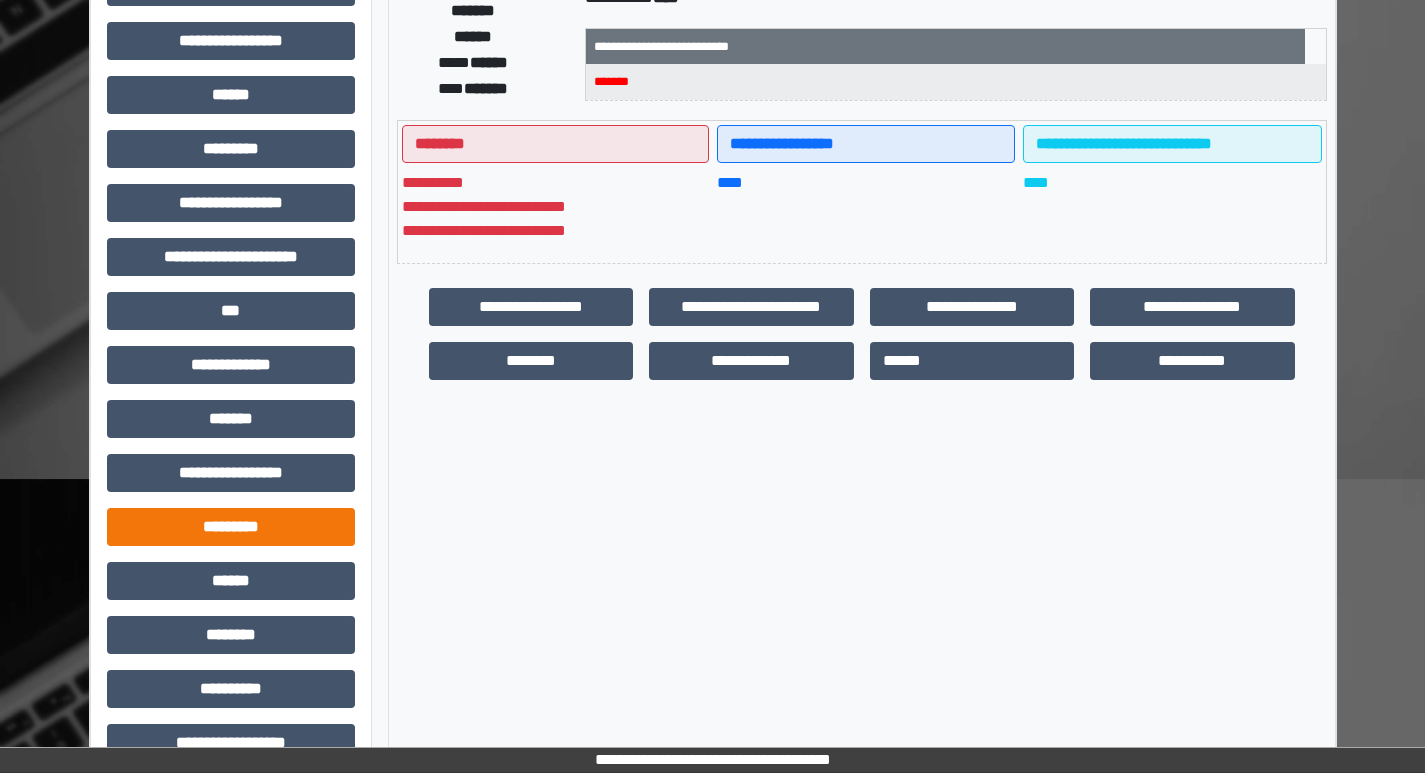 scroll, scrollTop: 401, scrollLeft: 0, axis: vertical 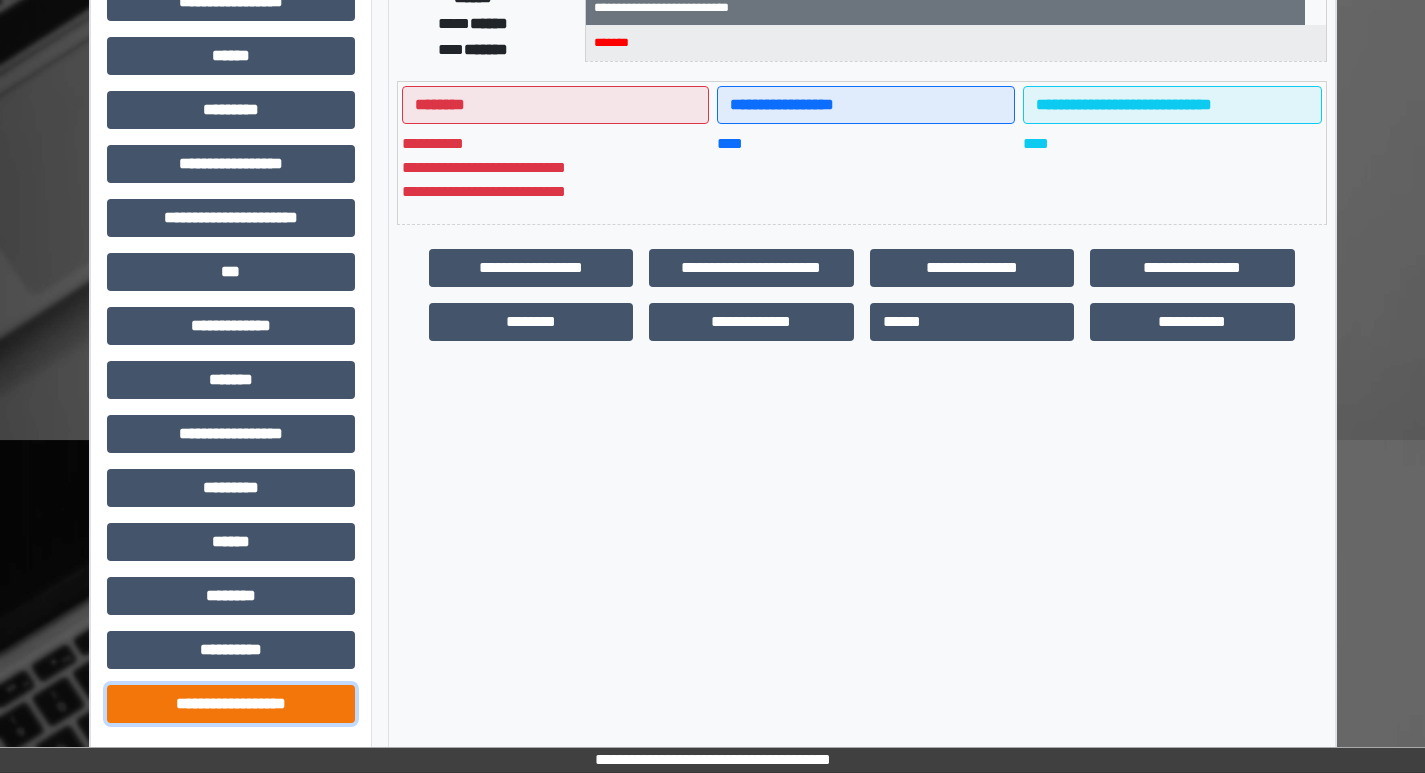 click on "**********" at bounding box center (231, 704) 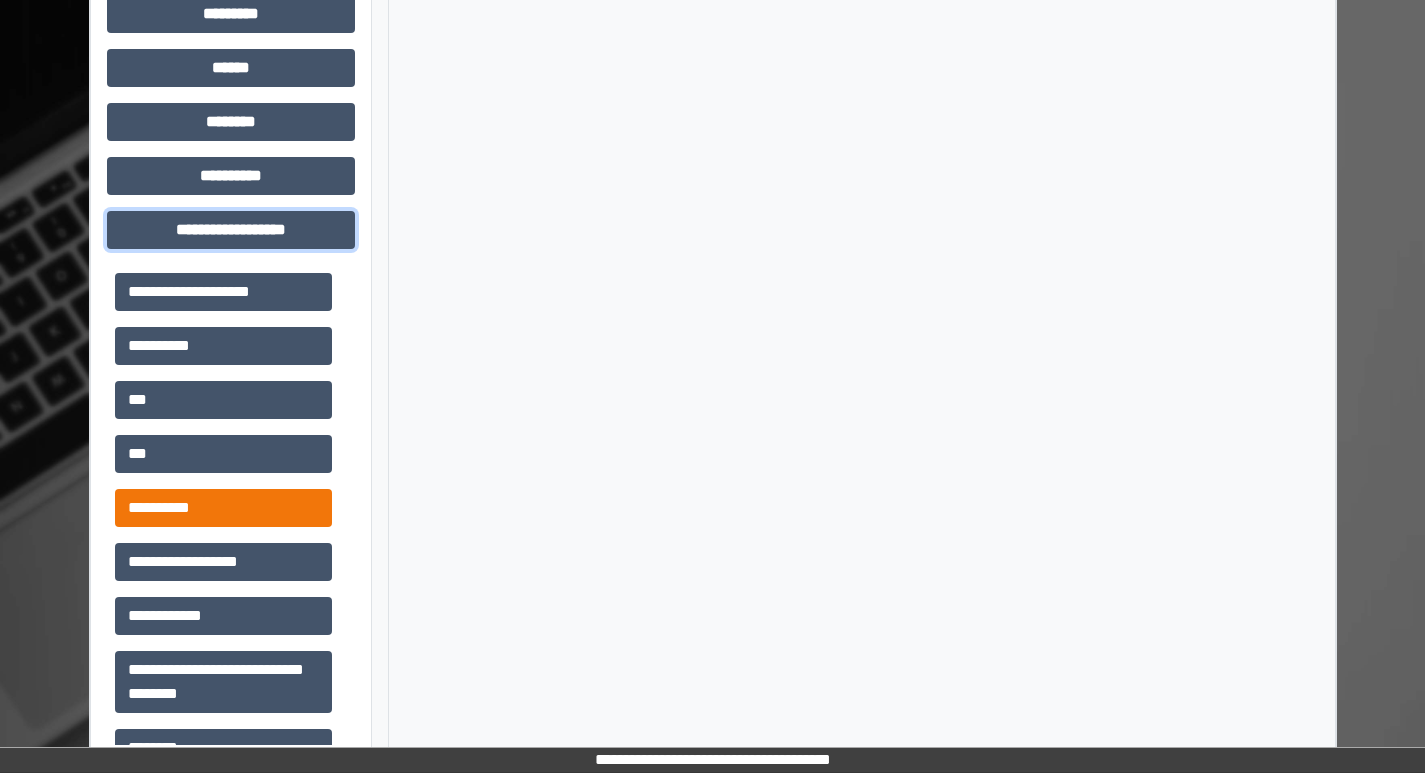 scroll, scrollTop: 881, scrollLeft: 0, axis: vertical 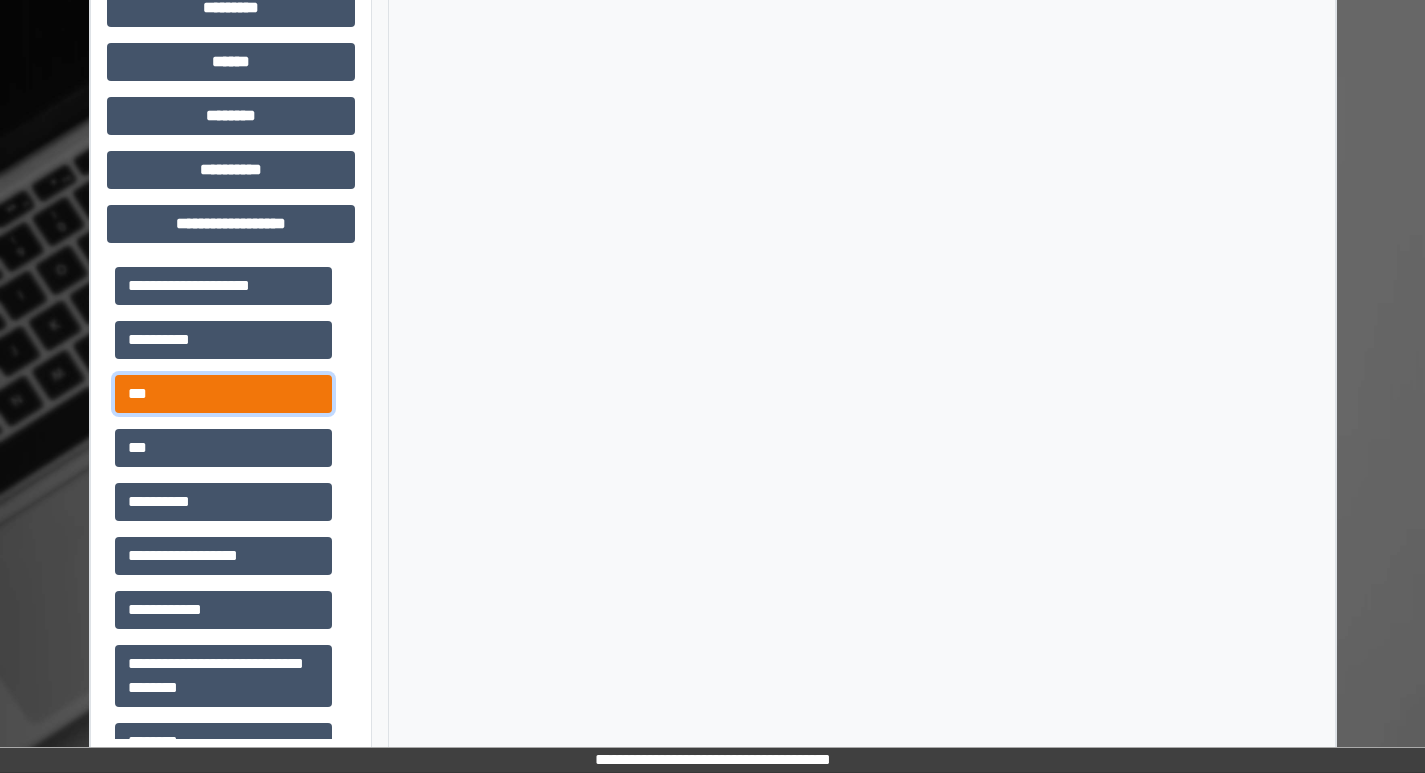 click on "***" at bounding box center (223, 394) 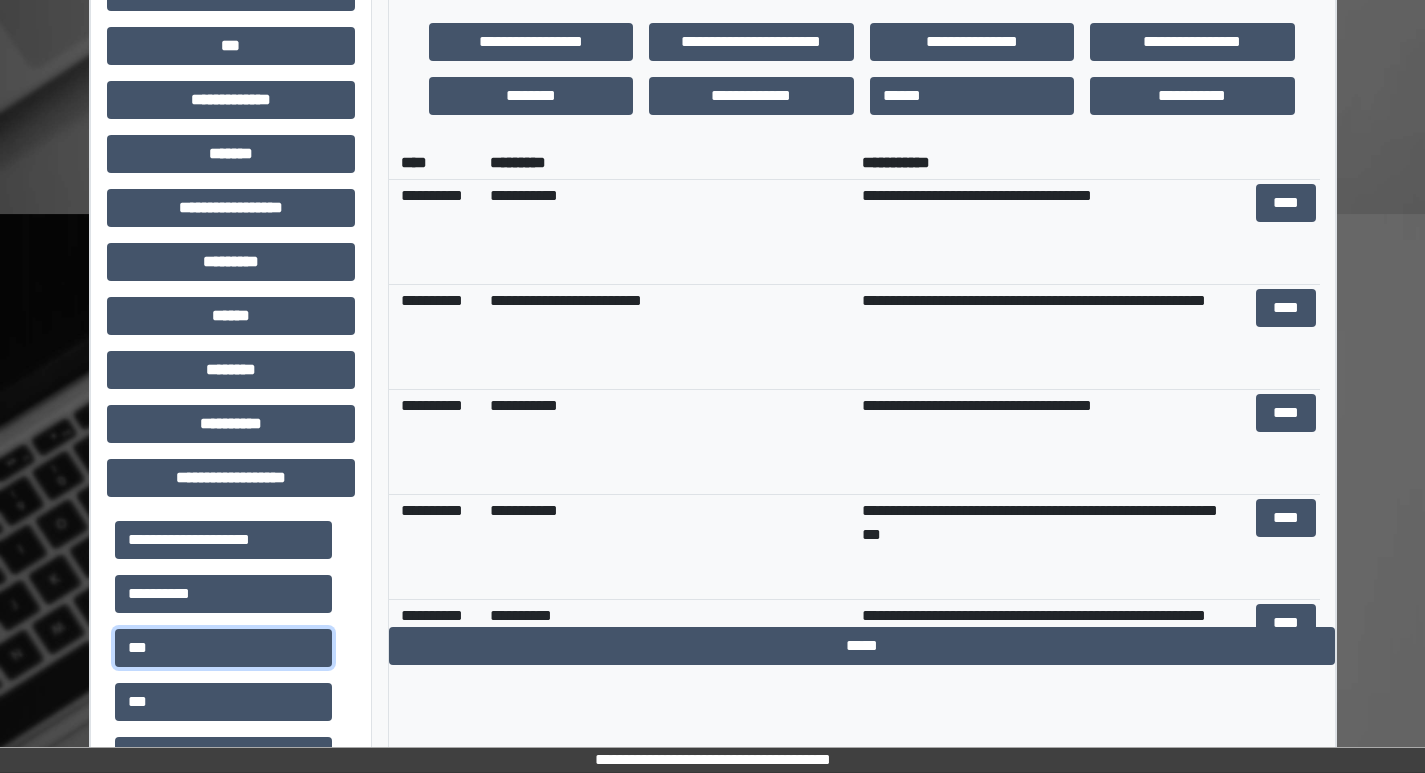 scroll, scrollTop: 681, scrollLeft: 0, axis: vertical 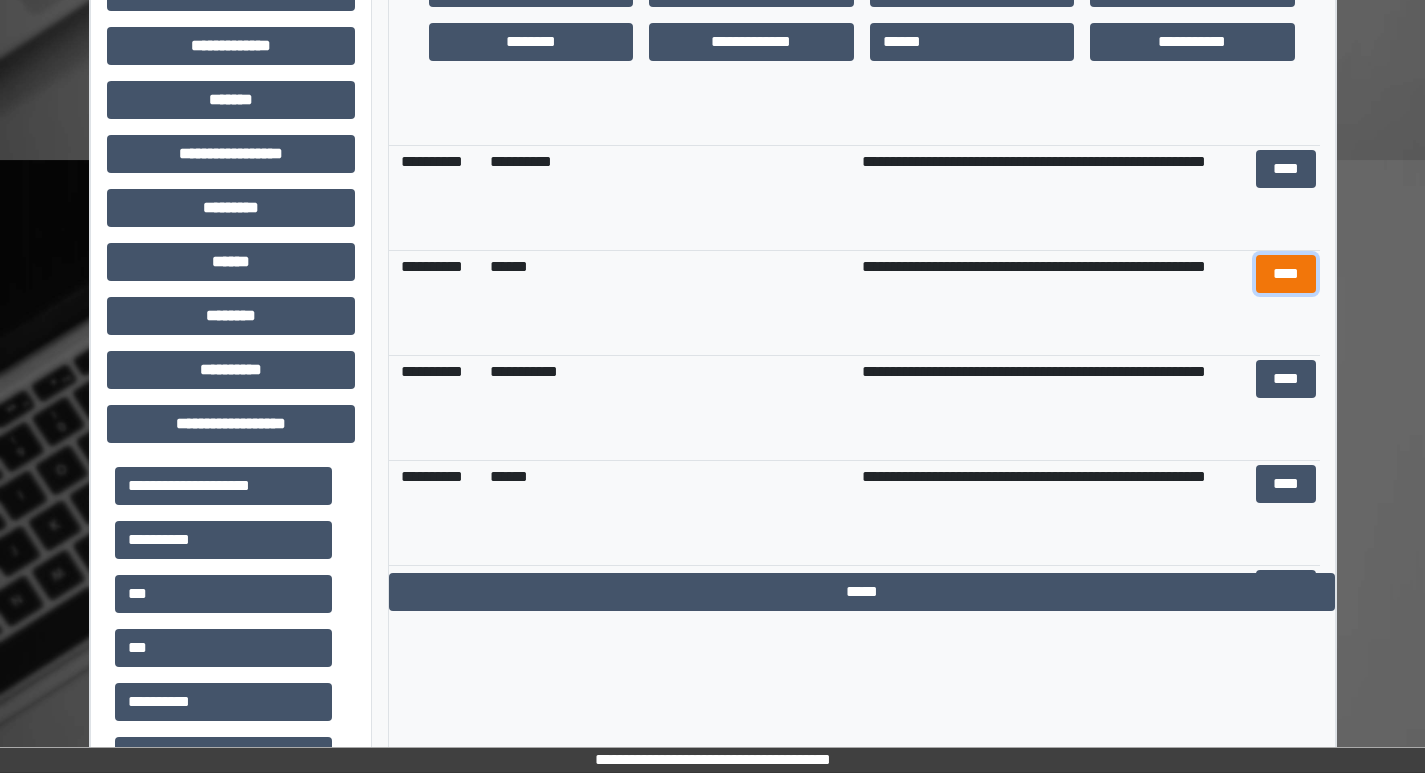 click on "****" at bounding box center (1286, 274) 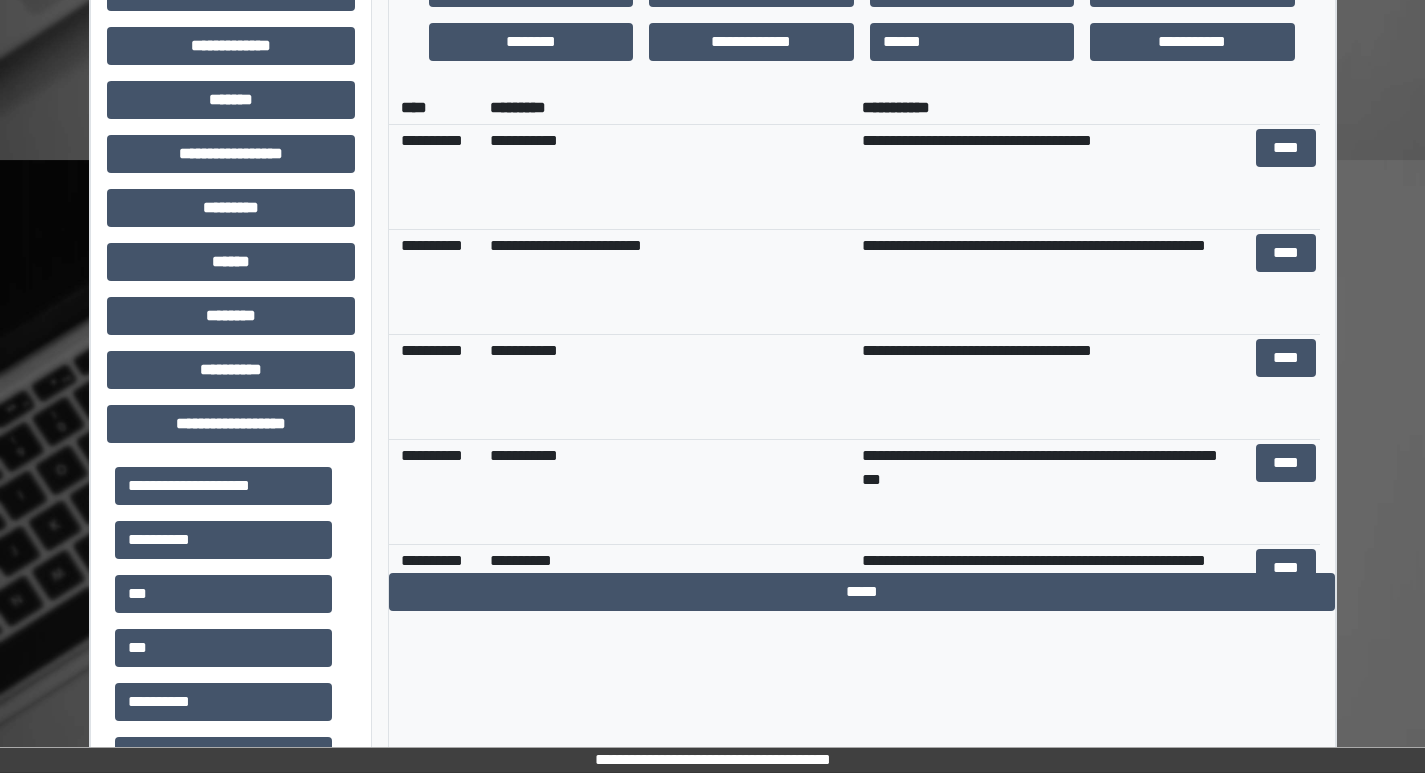 scroll, scrollTop: 0, scrollLeft: 0, axis: both 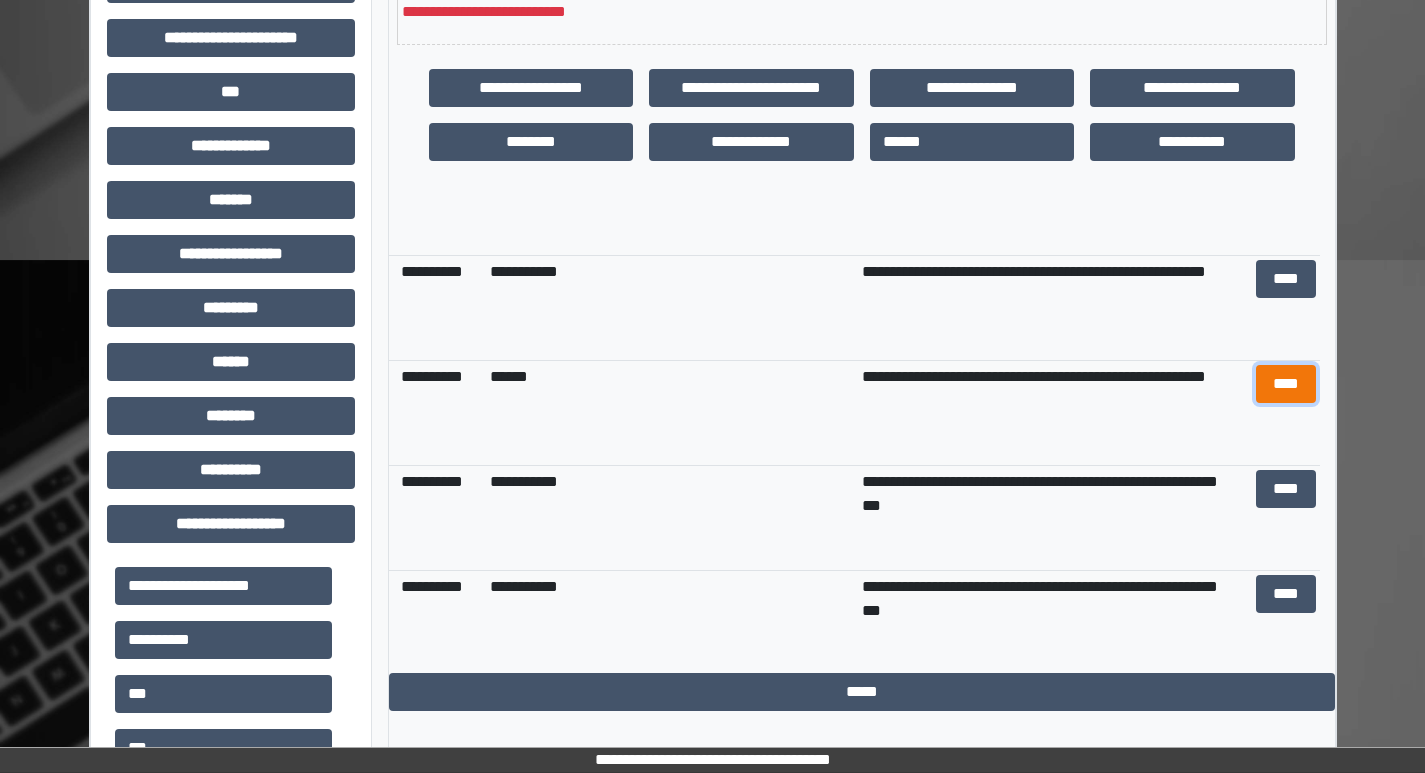 click on "****" at bounding box center [1286, 384] 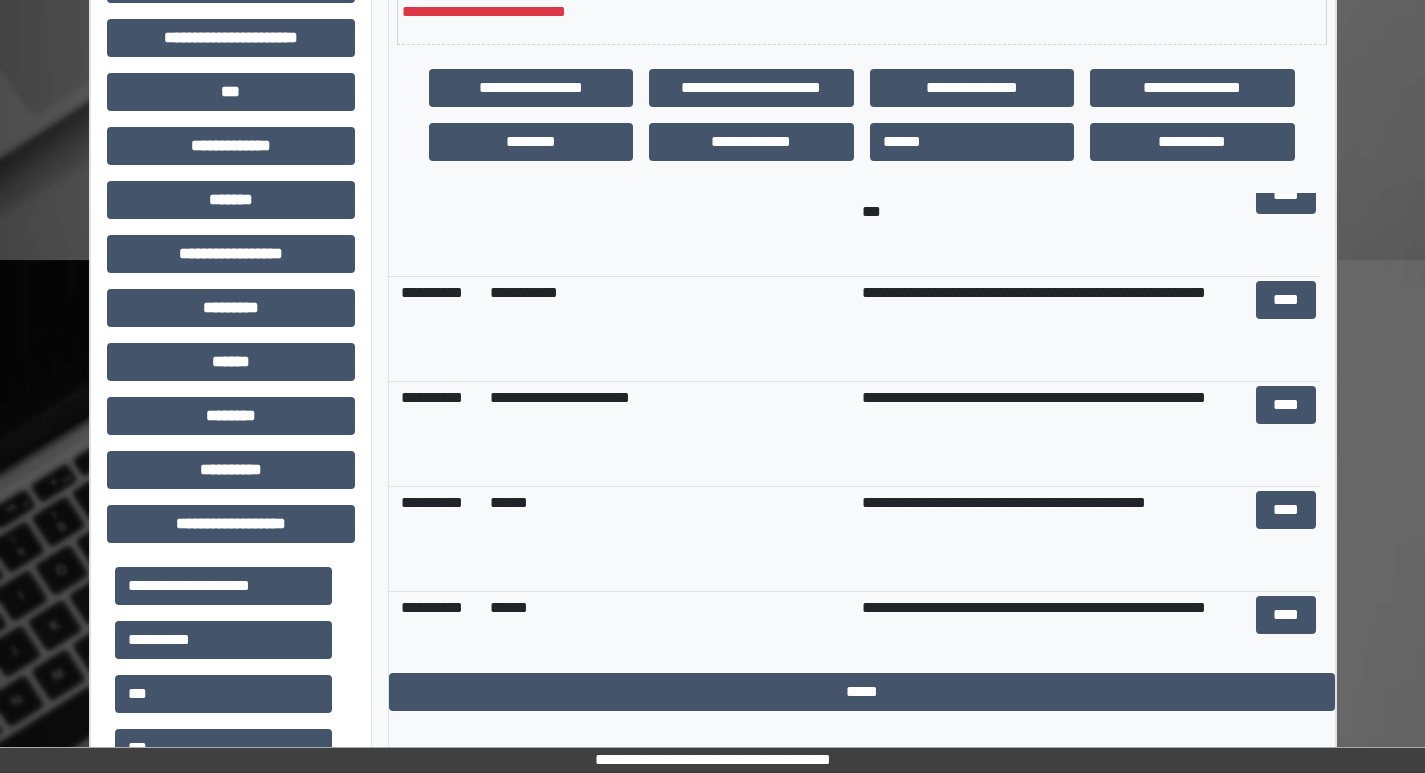 scroll, scrollTop: 1100, scrollLeft: 0, axis: vertical 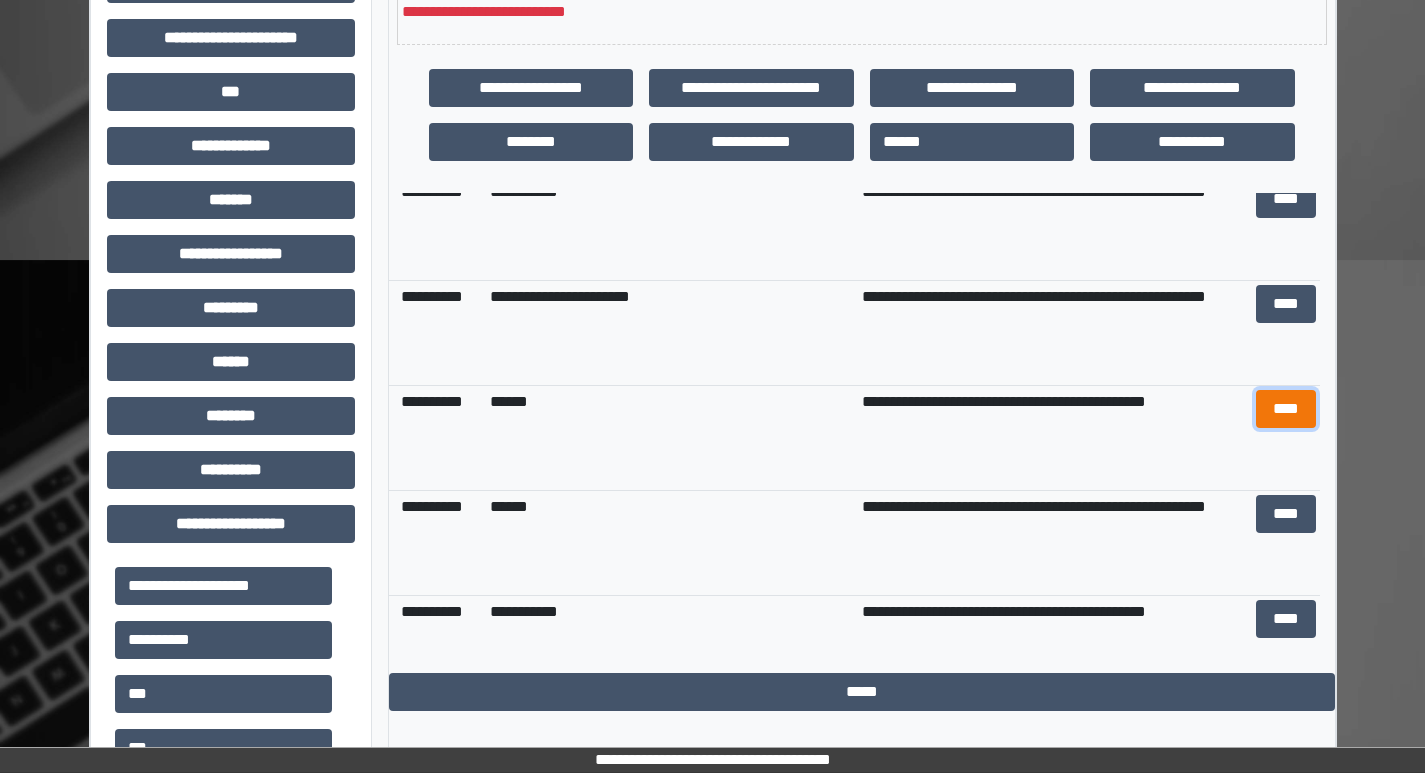 click on "****" at bounding box center (1286, 409) 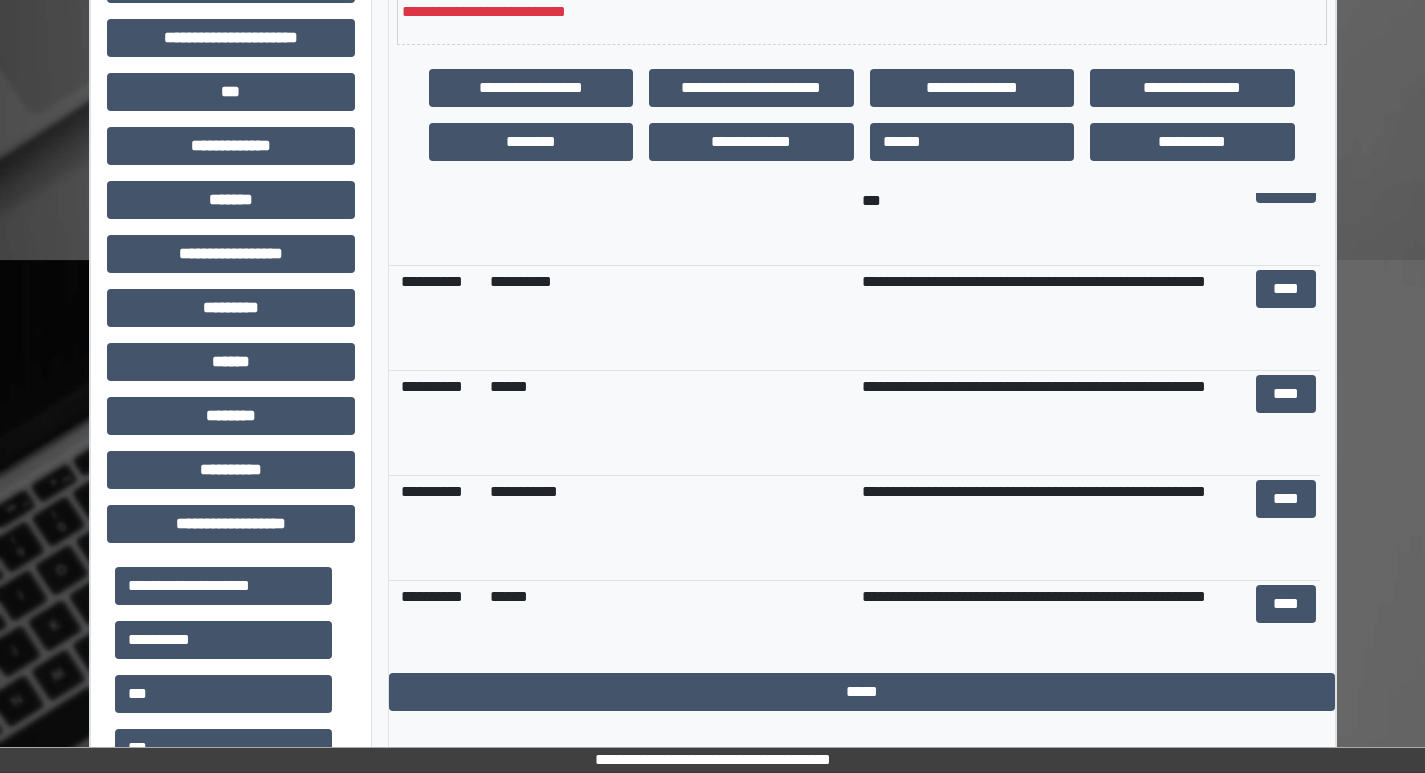 scroll, scrollTop: 400, scrollLeft: 0, axis: vertical 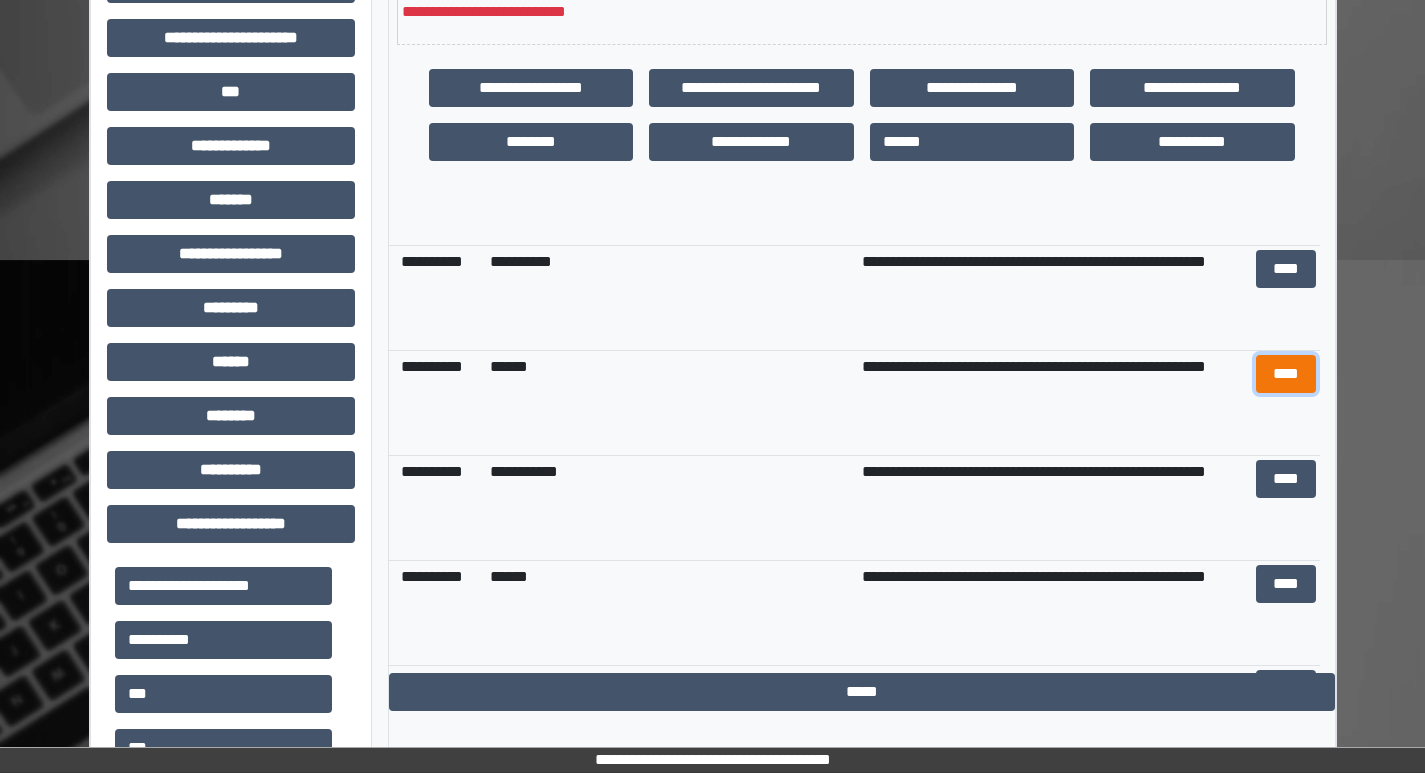 click on "****" at bounding box center [1286, 374] 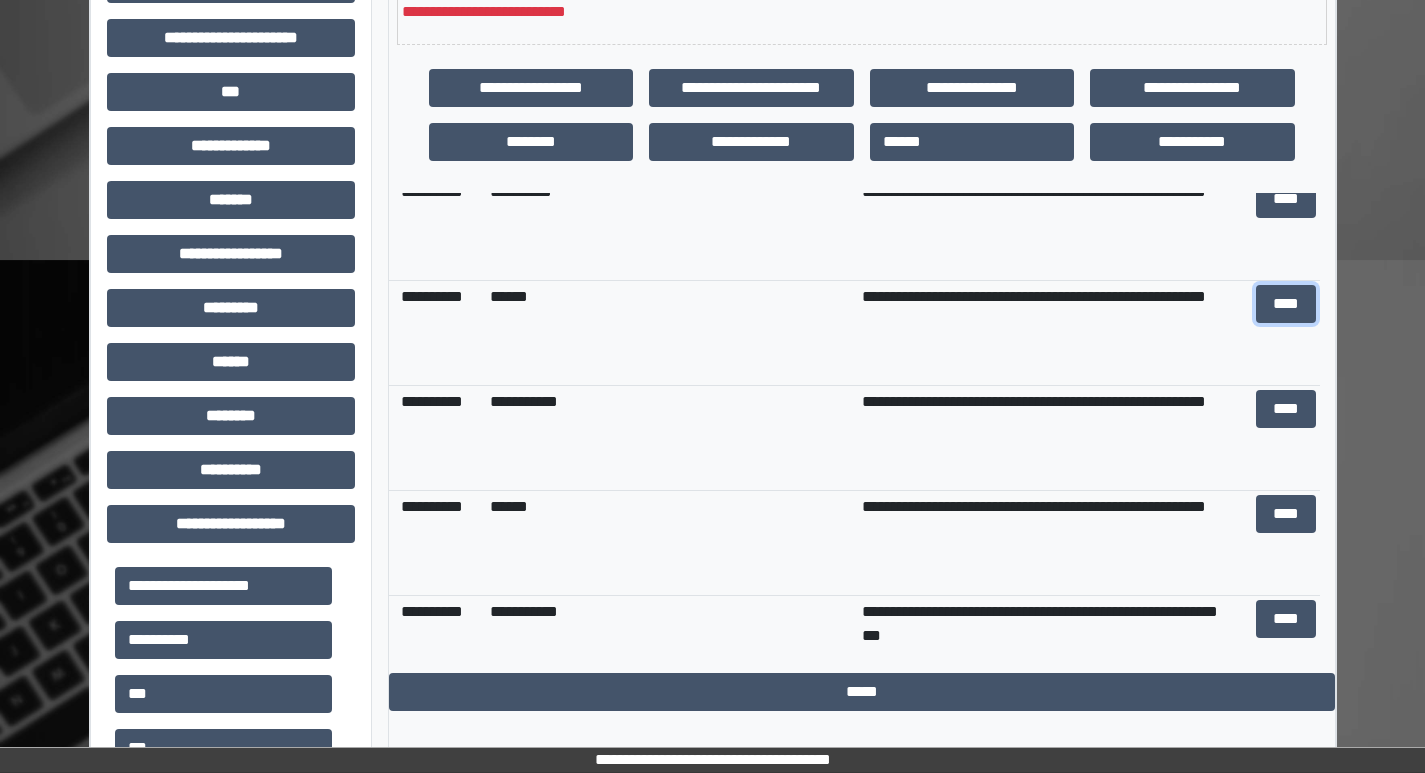scroll, scrollTop: 500, scrollLeft: 0, axis: vertical 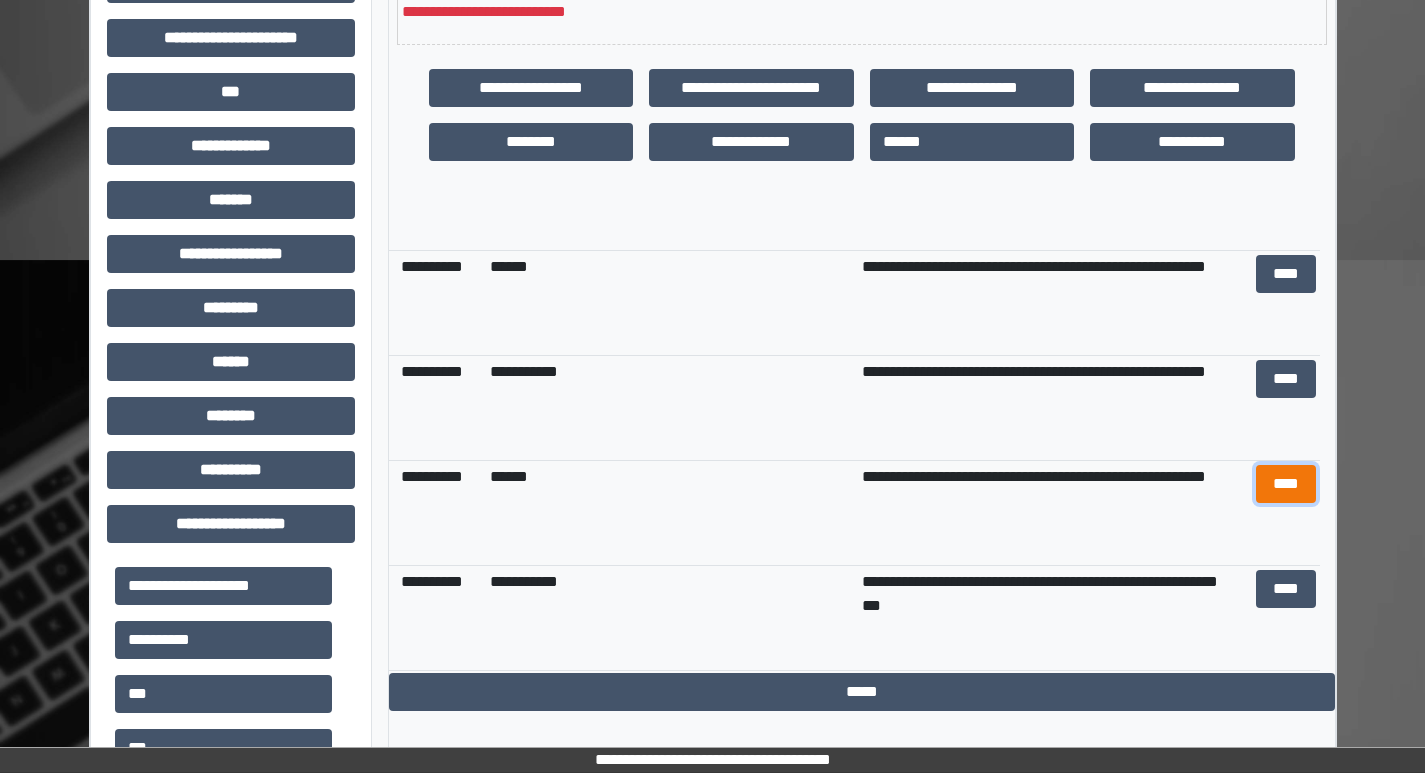 click on "****" at bounding box center (1286, 484) 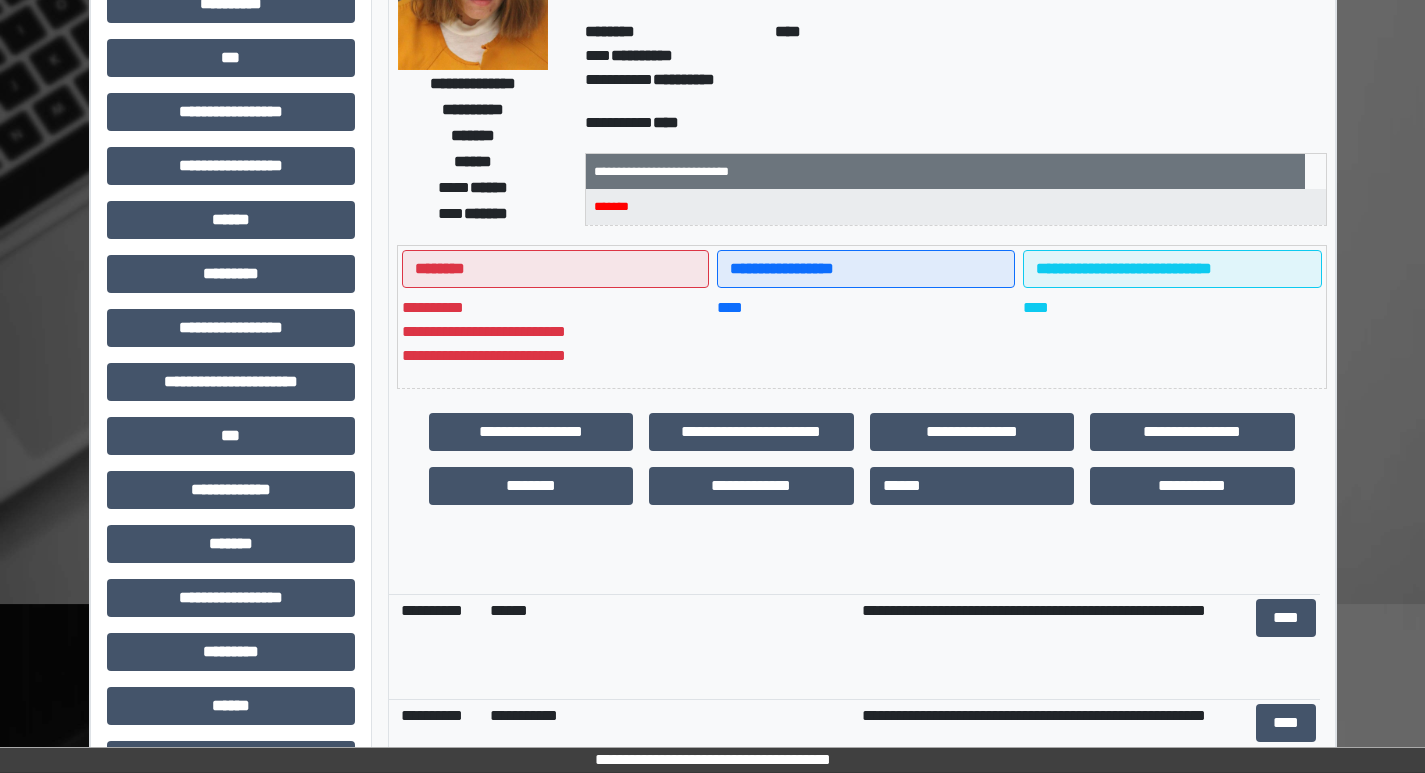scroll, scrollTop: 0, scrollLeft: 0, axis: both 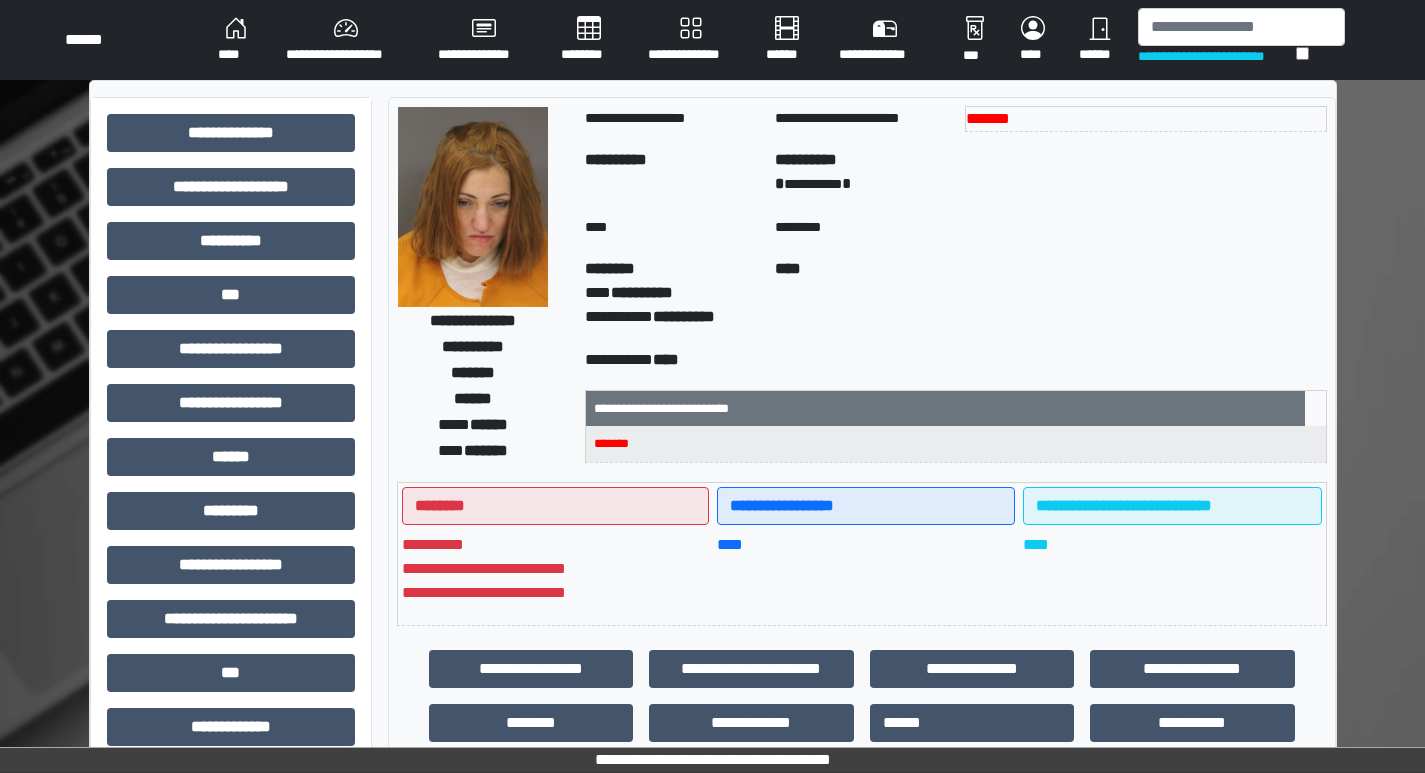 click on "****" at bounding box center (236, 40) 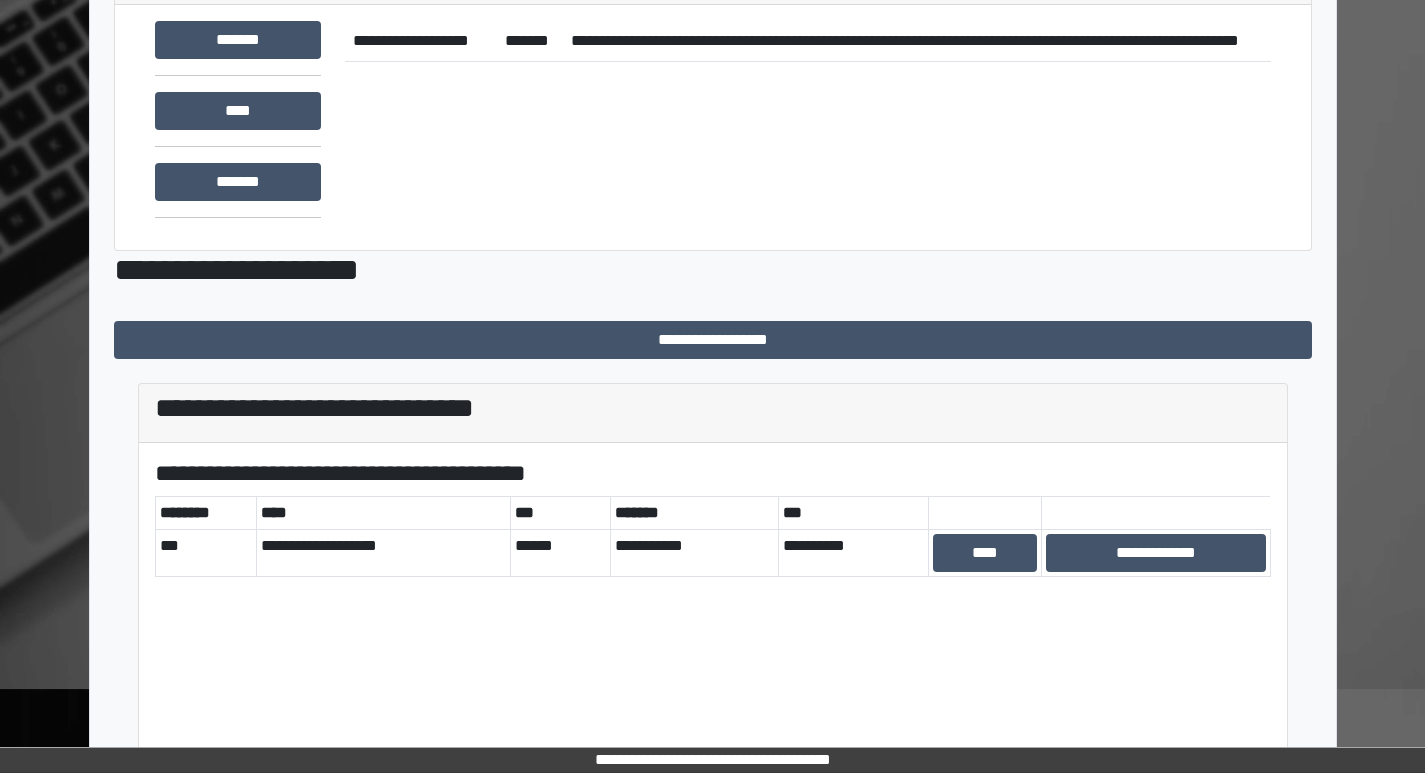 scroll, scrollTop: 173, scrollLeft: 0, axis: vertical 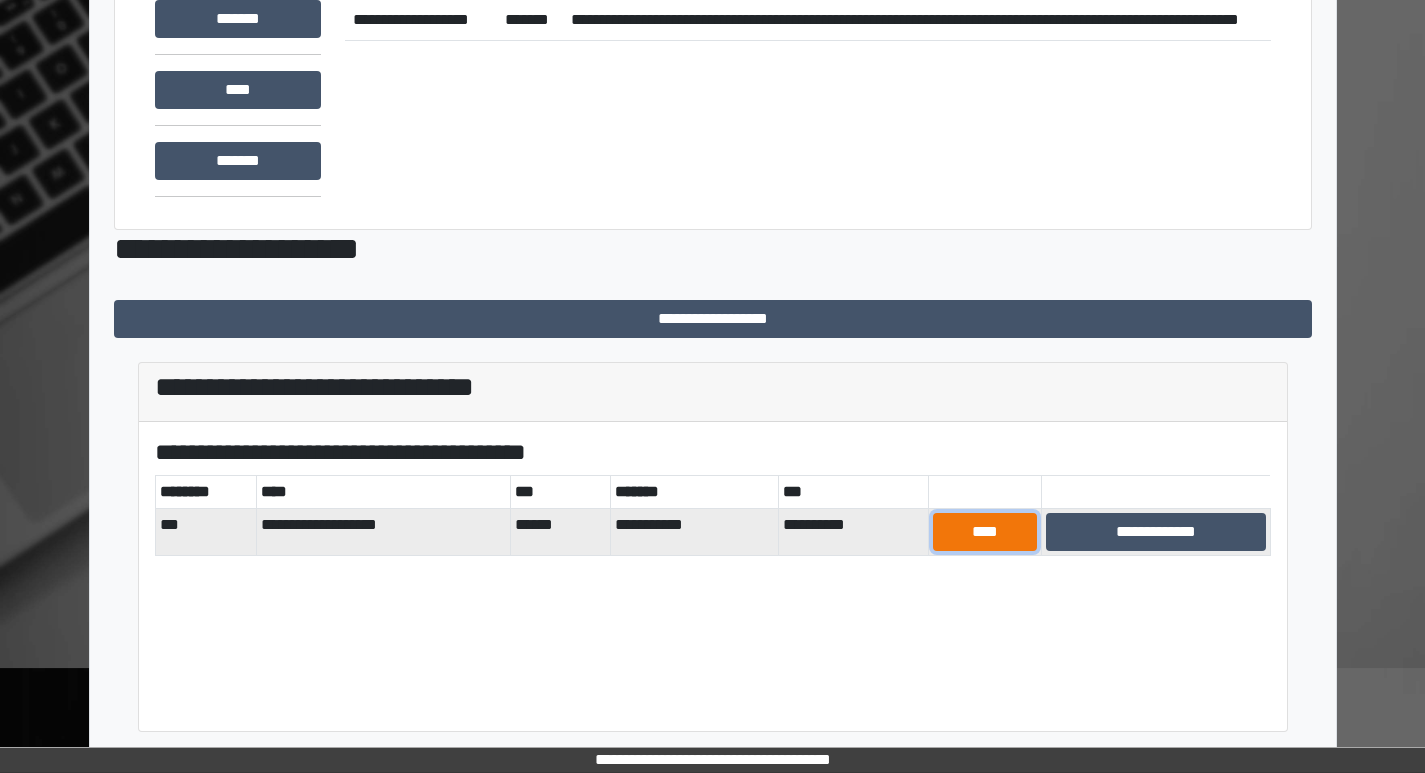 click on "****" at bounding box center [985, 532] 